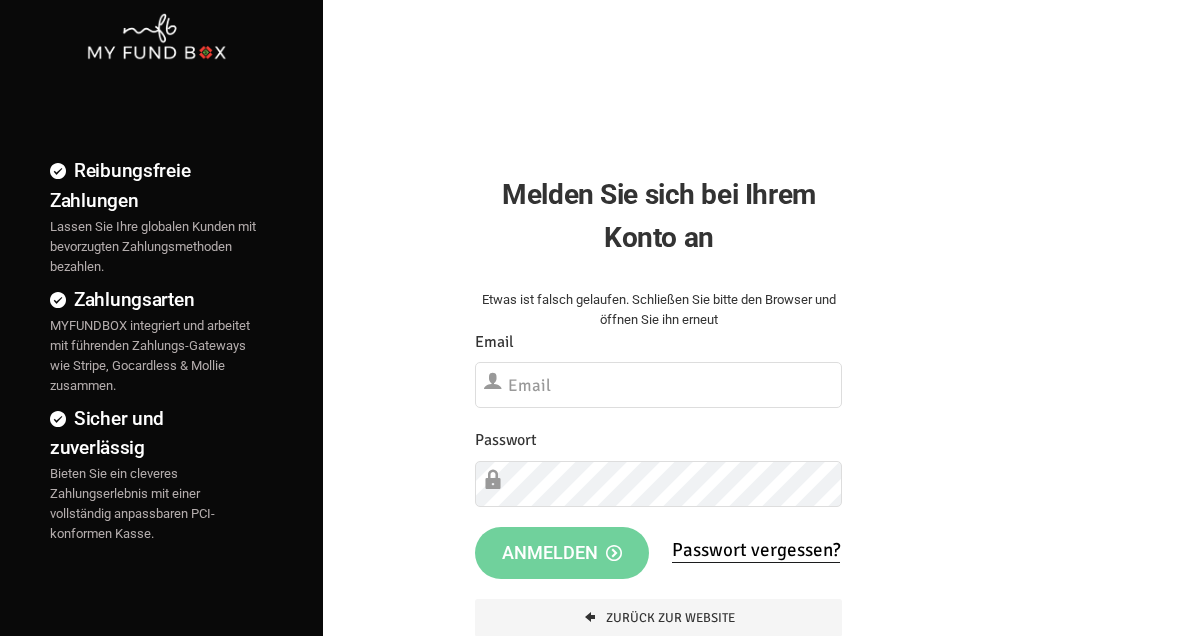 scroll, scrollTop: 111, scrollLeft: 0, axis: vertical 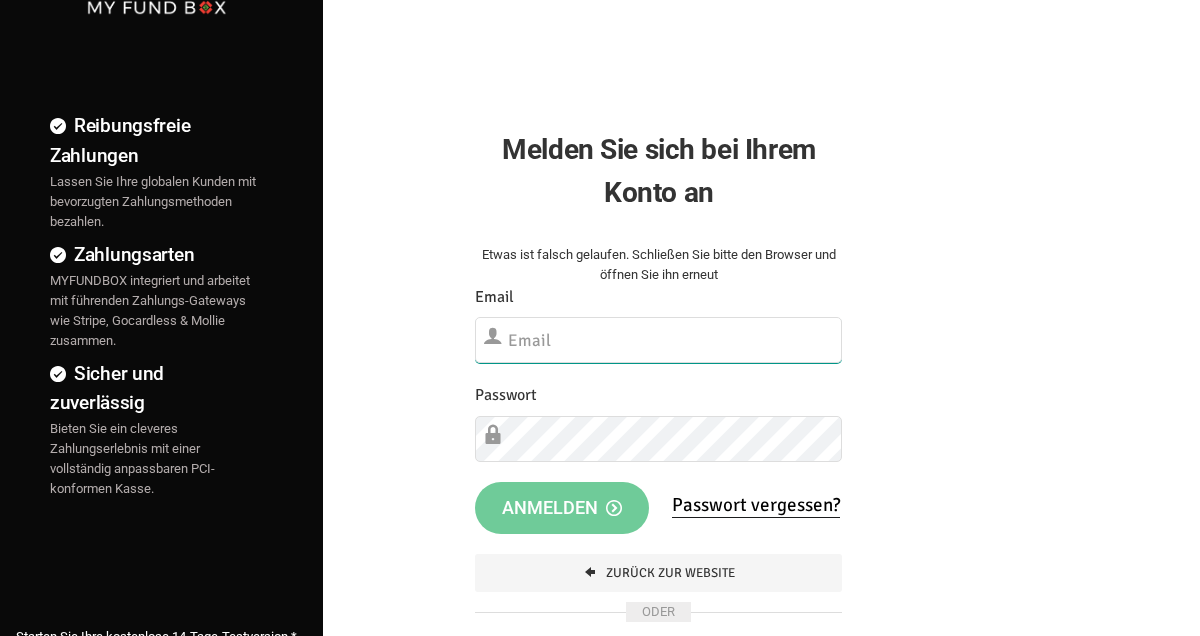 type on "[EMAIL]" 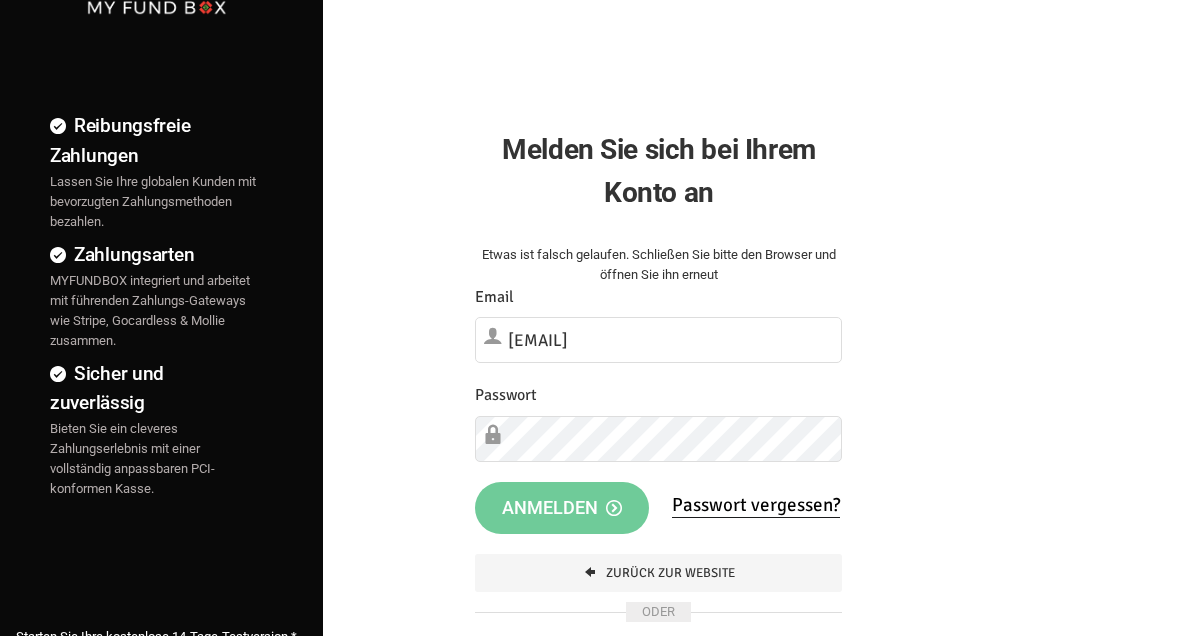 click on "Anmelden" at bounding box center (562, 507) 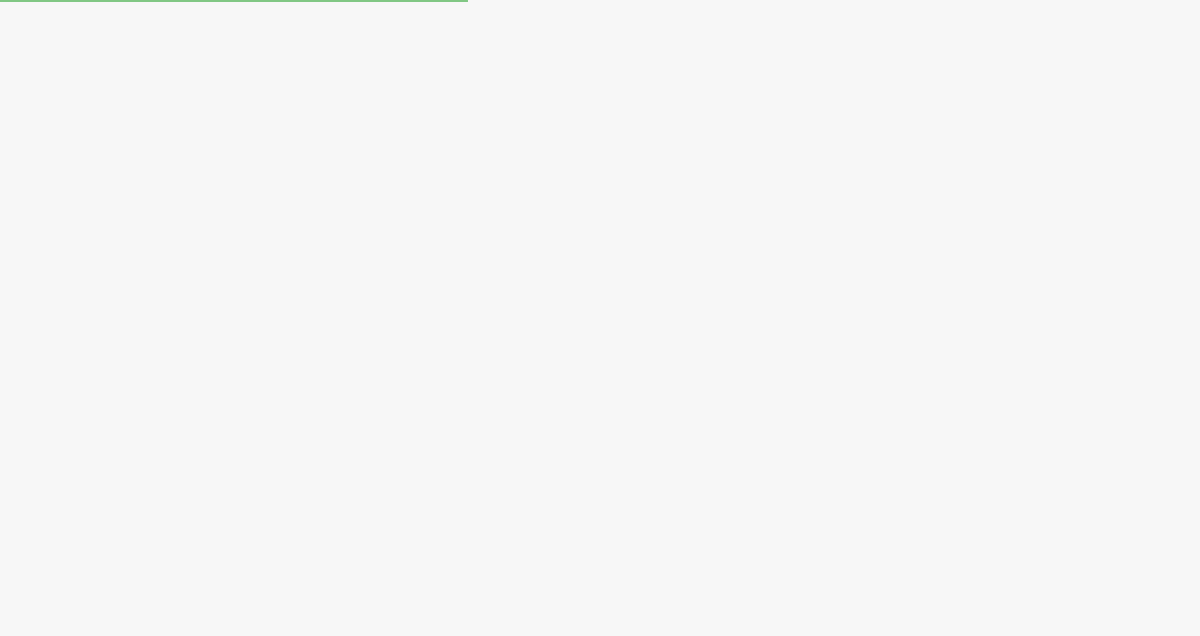 scroll, scrollTop: 0, scrollLeft: 0, axis: both 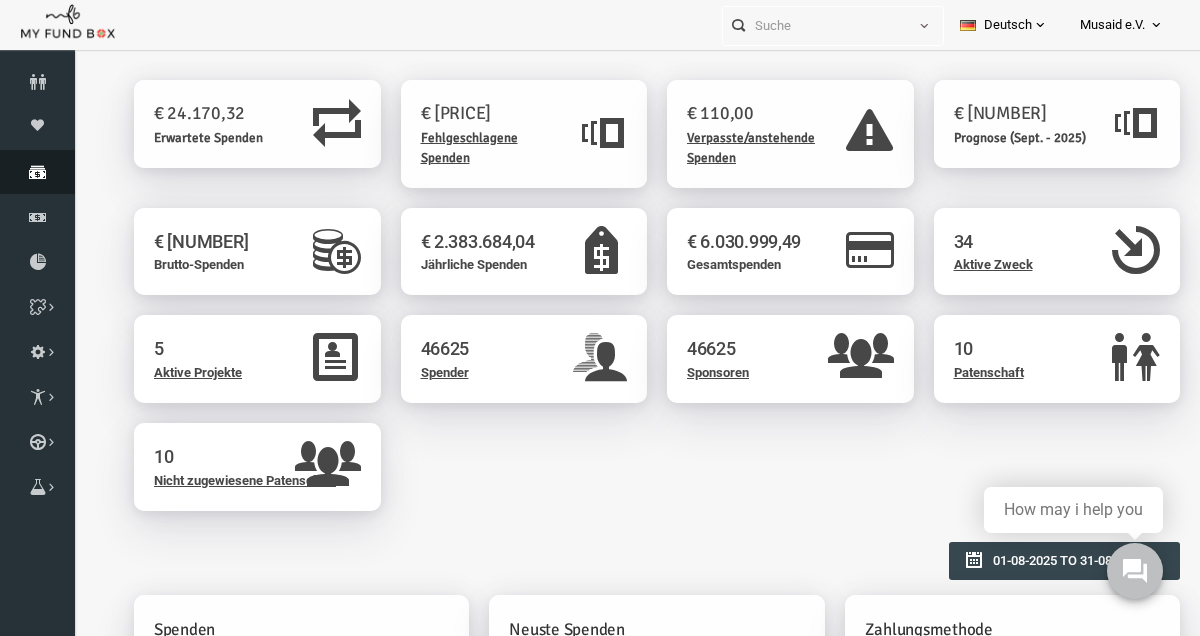 click at bounding box center [37, 172] 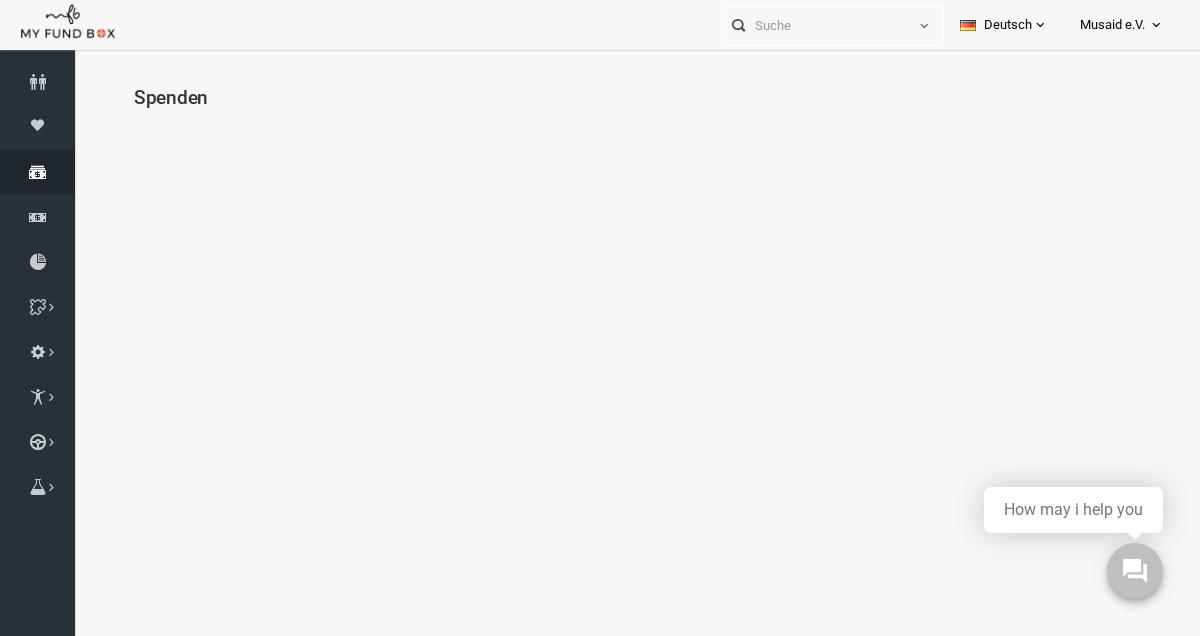 scroll, scrollTop: 0, scrollLeft: 0, axis: both 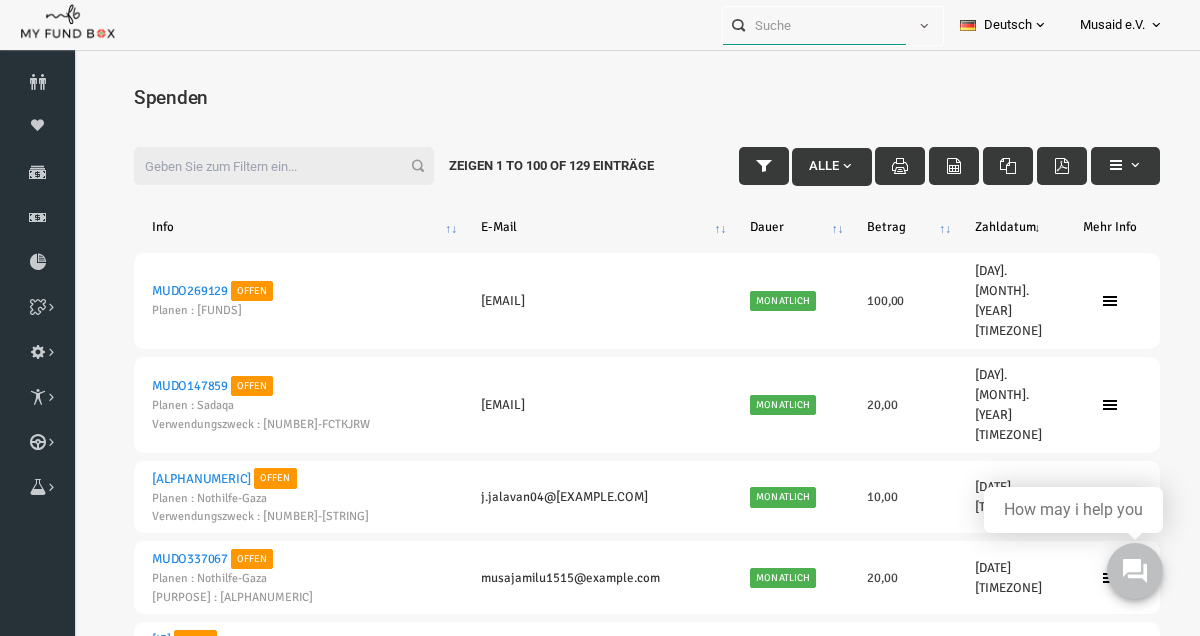 click at bounding box center (814, 25) 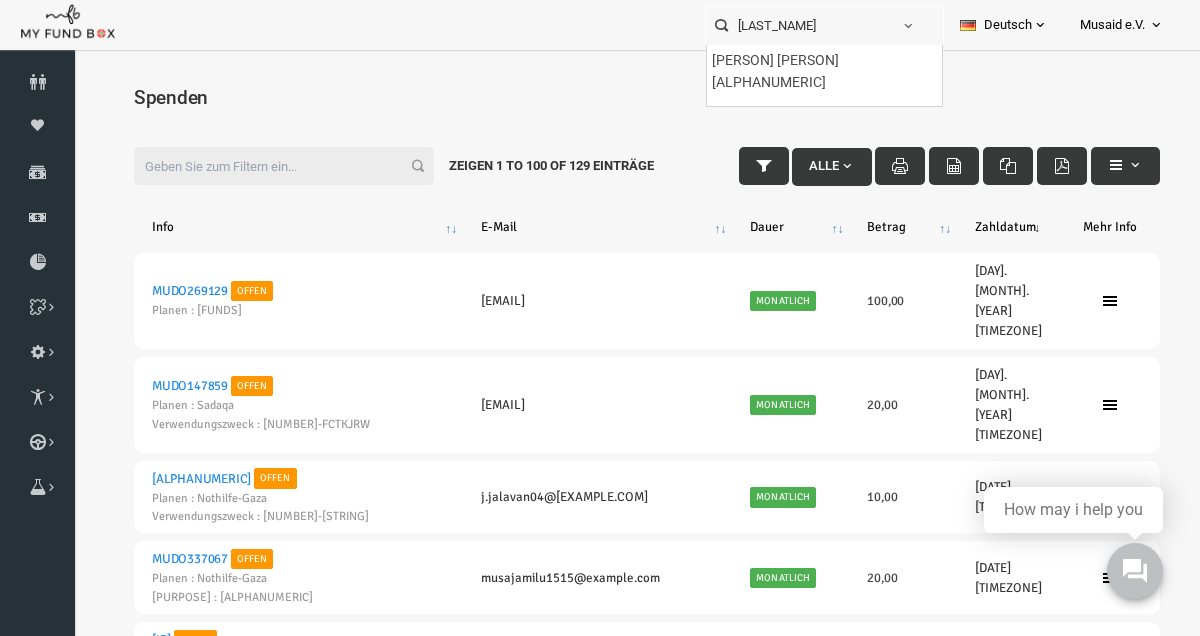 click on "[FIRST] [LAST] [FIRST] [CODE]" at bounding box center [824, 23] 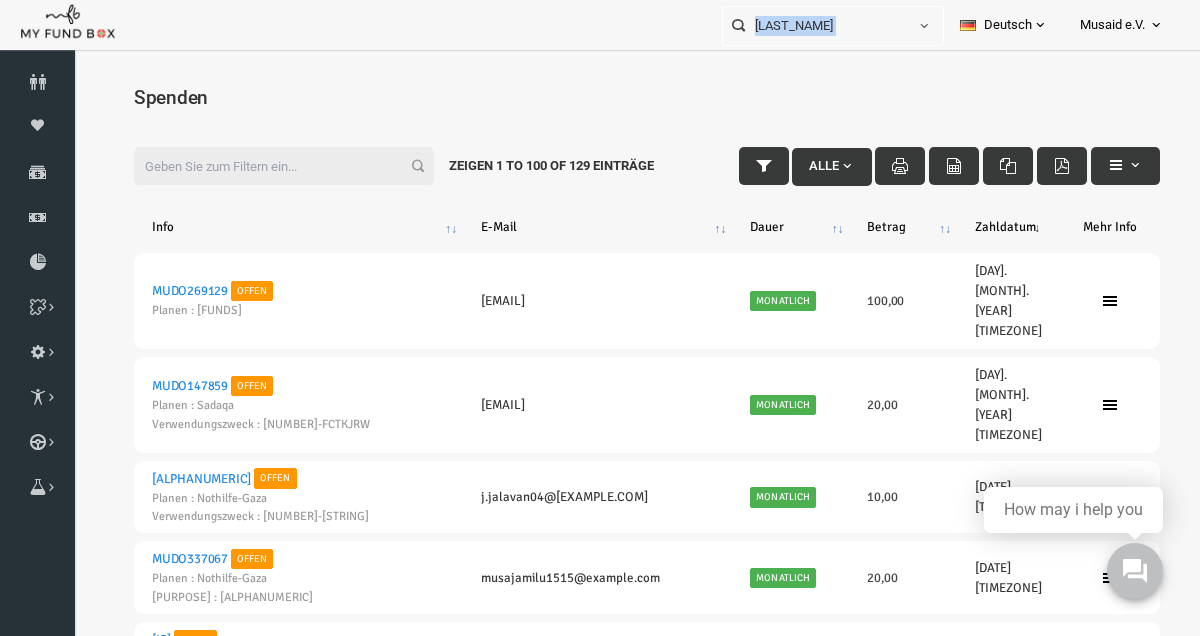 click on "[LAST]
Personal
Contact
BID
Orphan
GID
Zahlungsstatus
Partner
OID
Verwendungszweck
Transaktionscode" at bounding box center (833, 23) 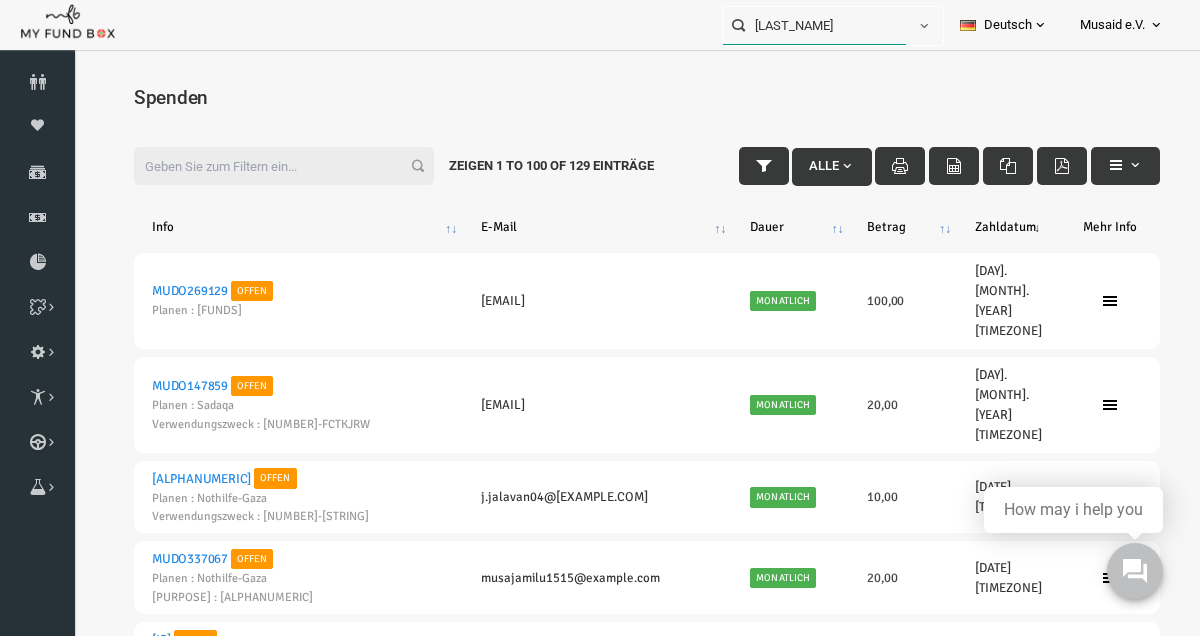 click on "[LAST_NAME]" at bounding box center (814, 25) 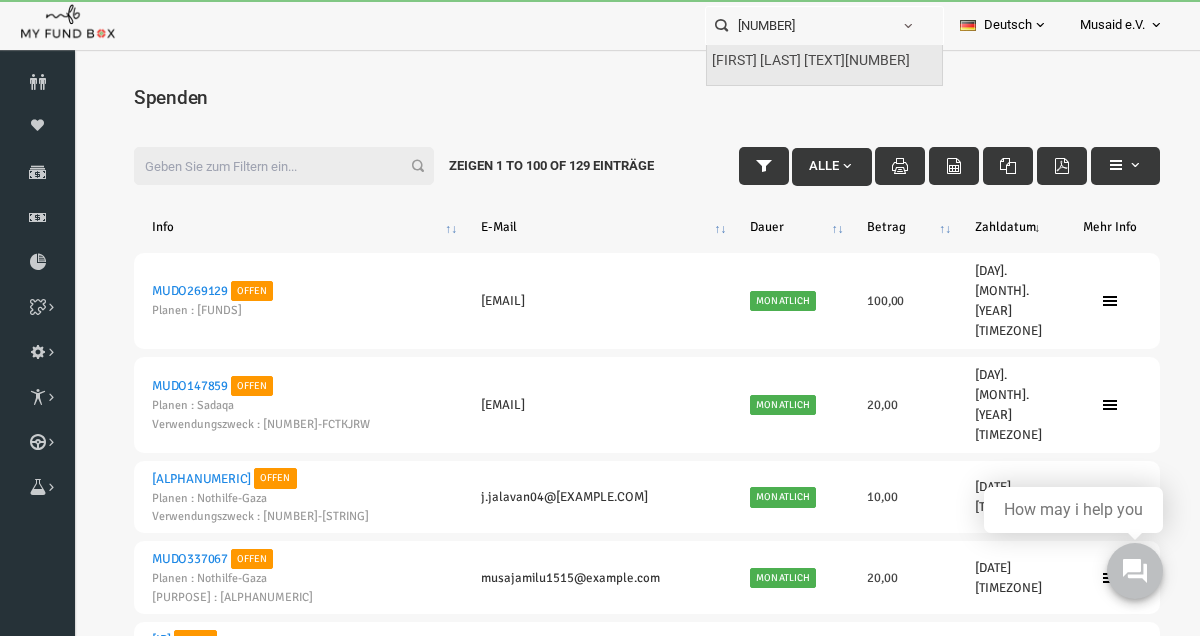 click on "[FIRST] [LAST] [TEXT][NUMBER]" at bounding box center (811, 61) 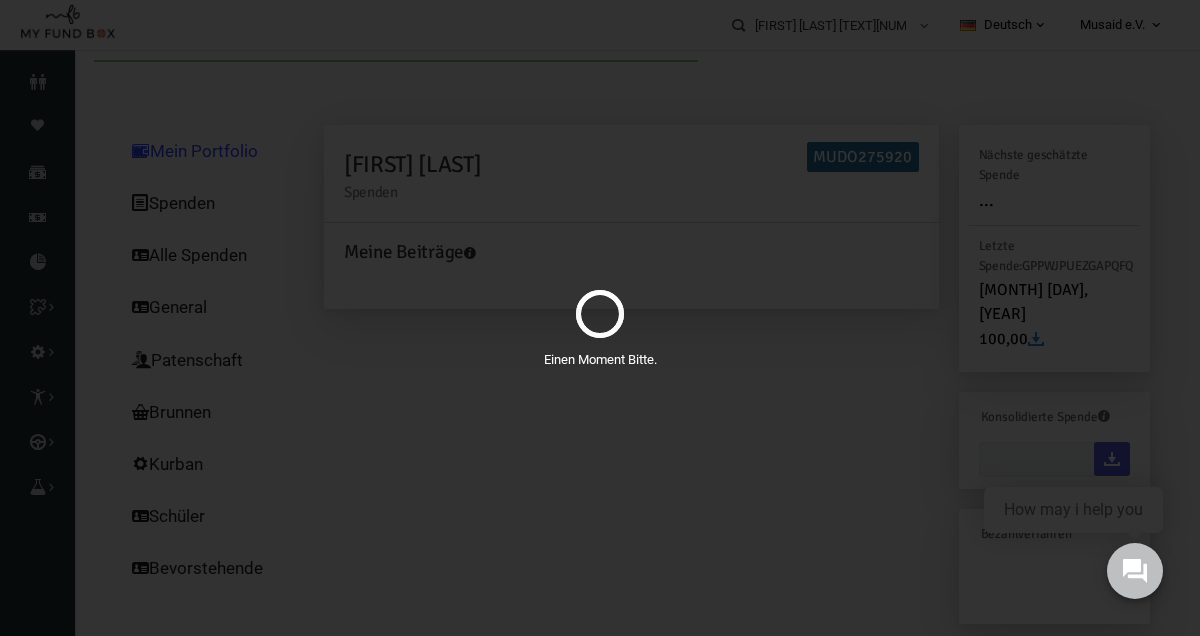 scroll, scrollTop: 0, scrollLeft: 0, axis: both 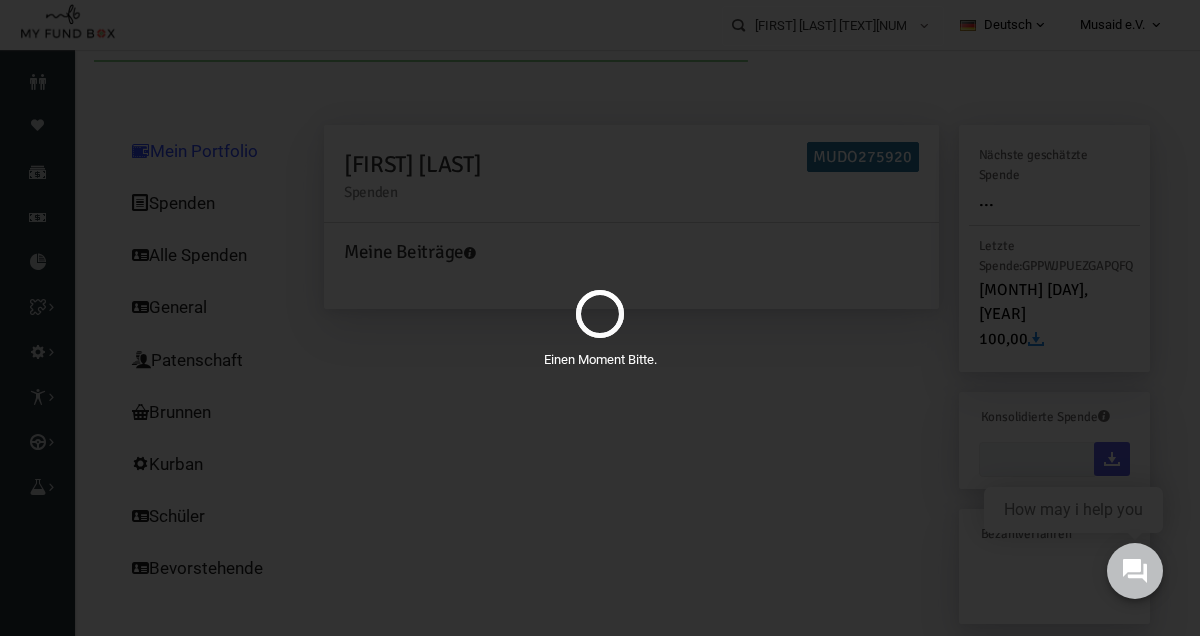type on "[DD]-[MM]-[YYYY] - [DD]-[MM]-[YYYY]" 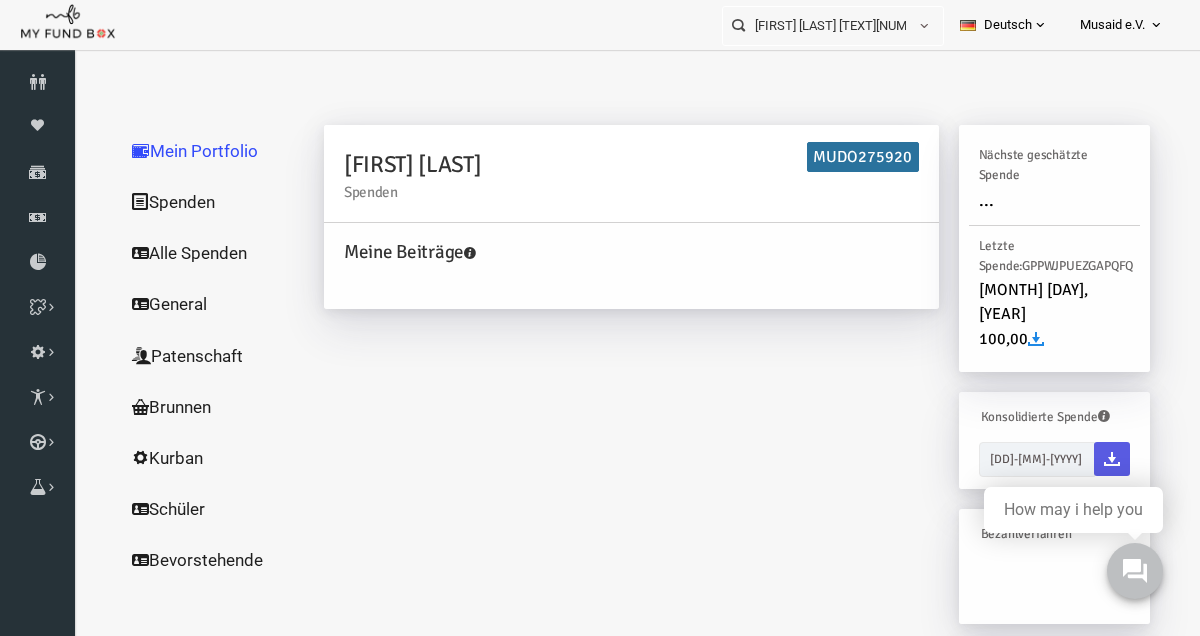 click on "Alle Spenden" at bounding box center [191, 253] 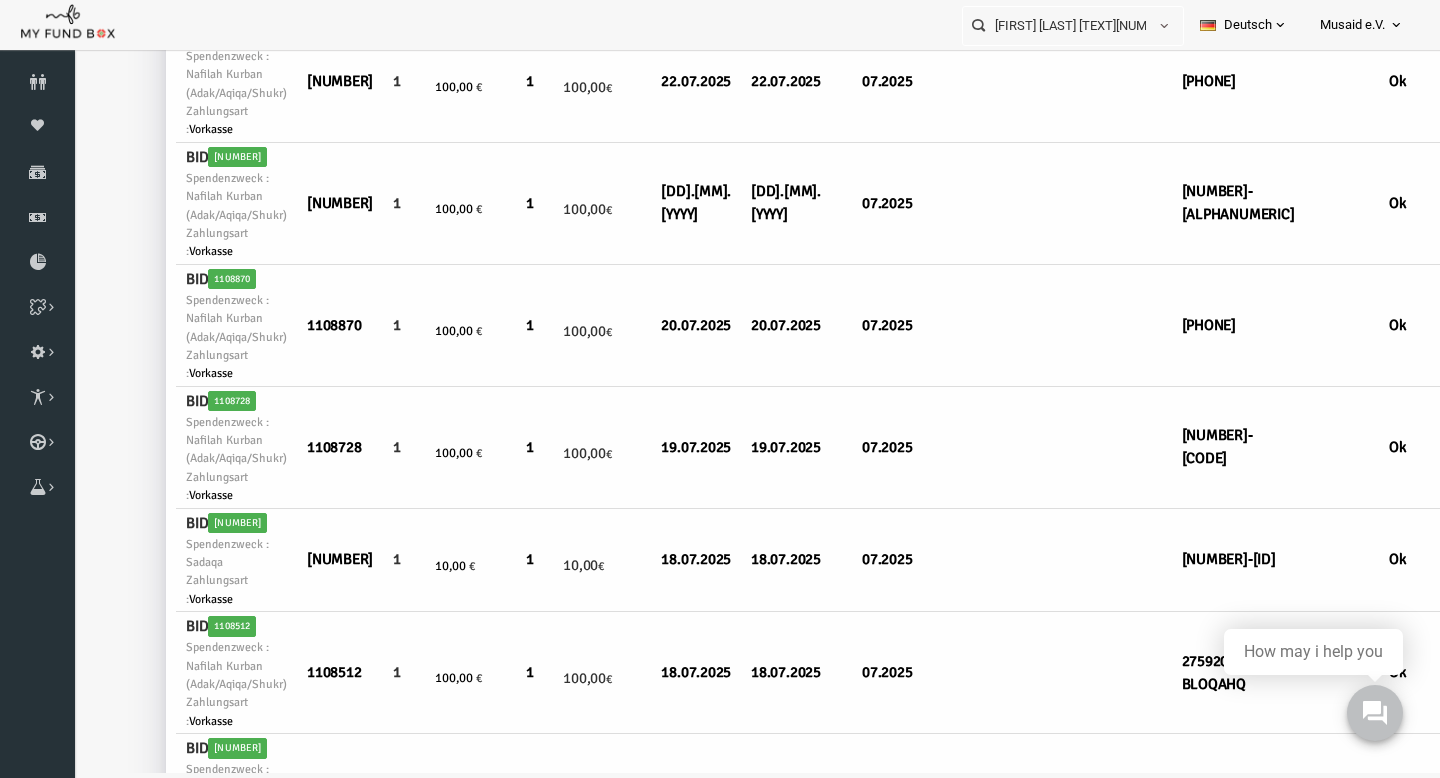 scroll, scrollTop: 0, scrollLeft: 93, axis: horizontal 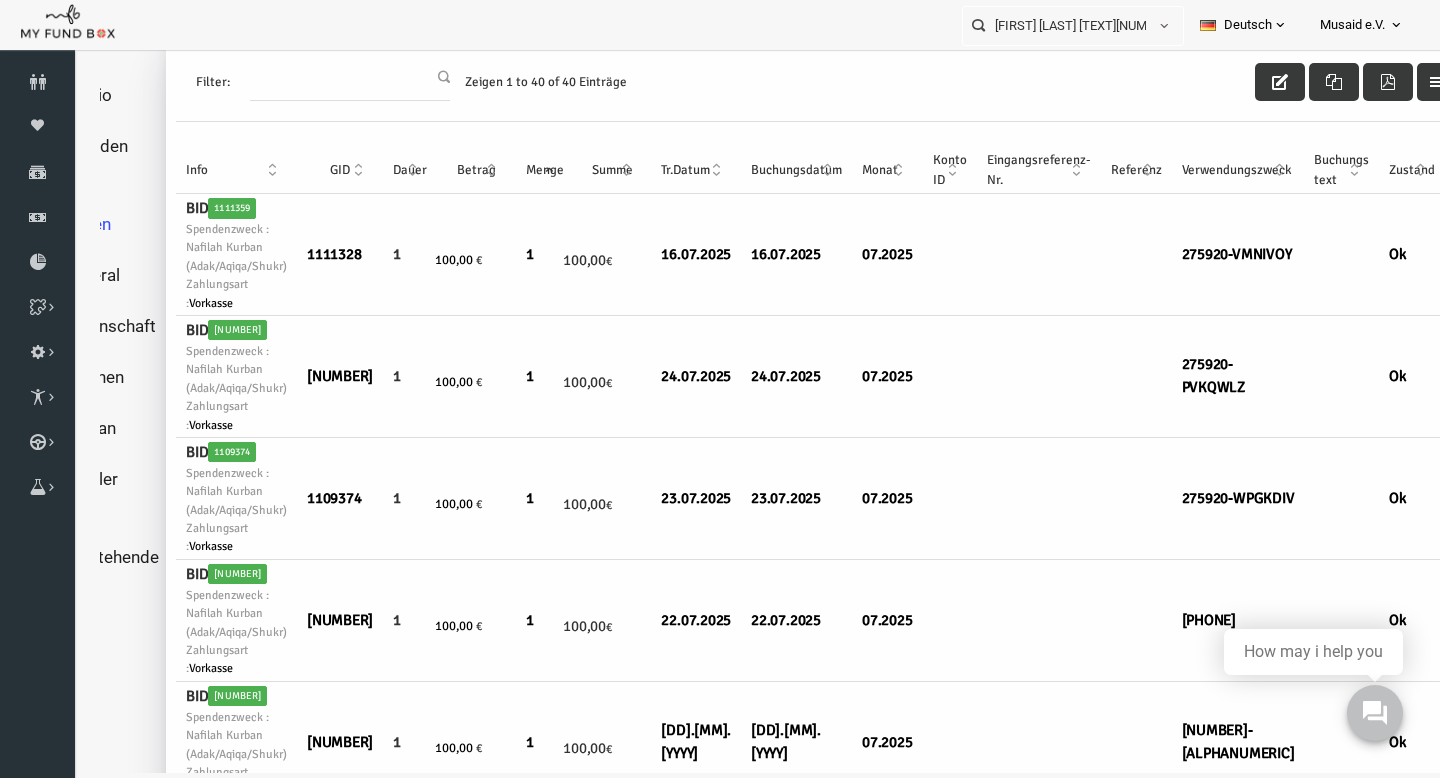 click on "Tr.Datum" at bounding box center [668, 170] 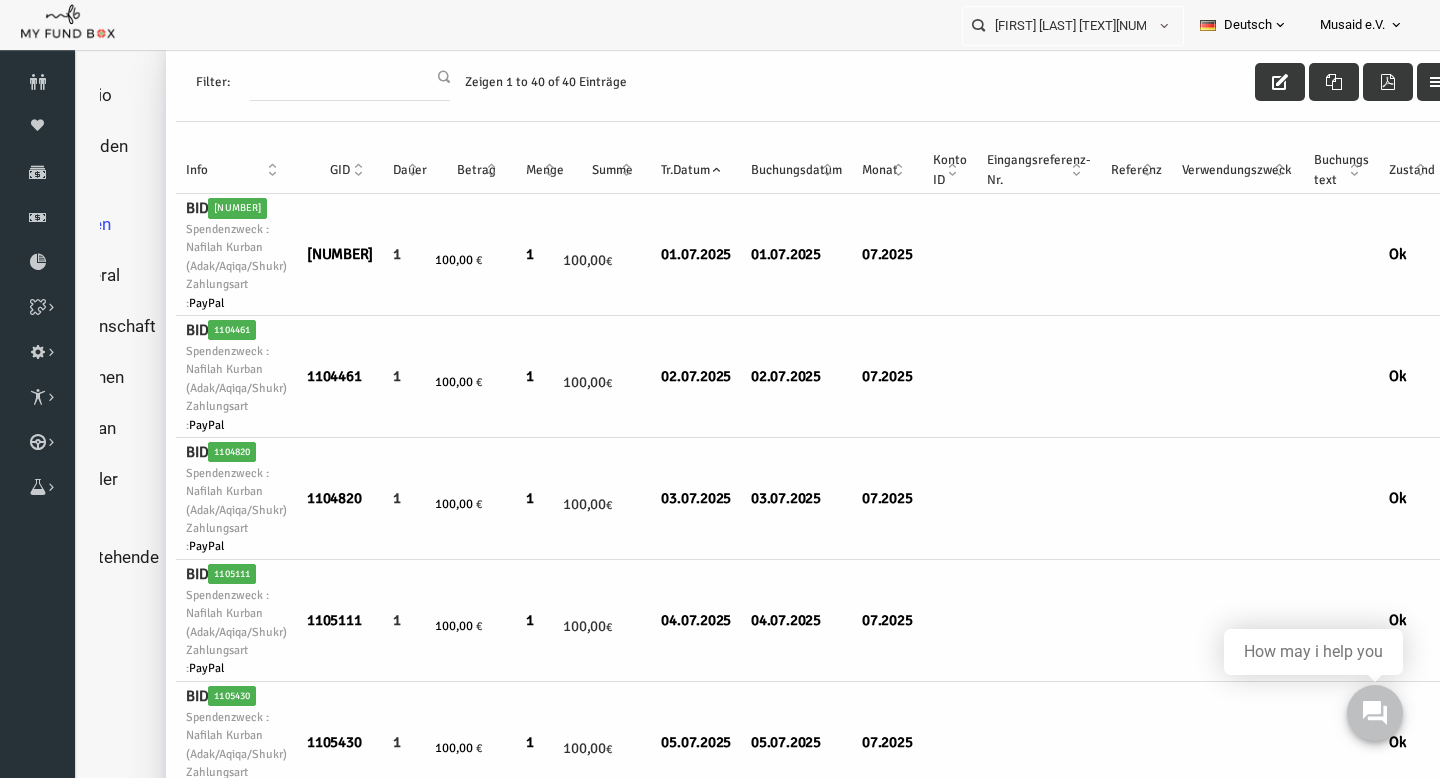 click on "Tr.Datum" at bounding box center [668, 170] 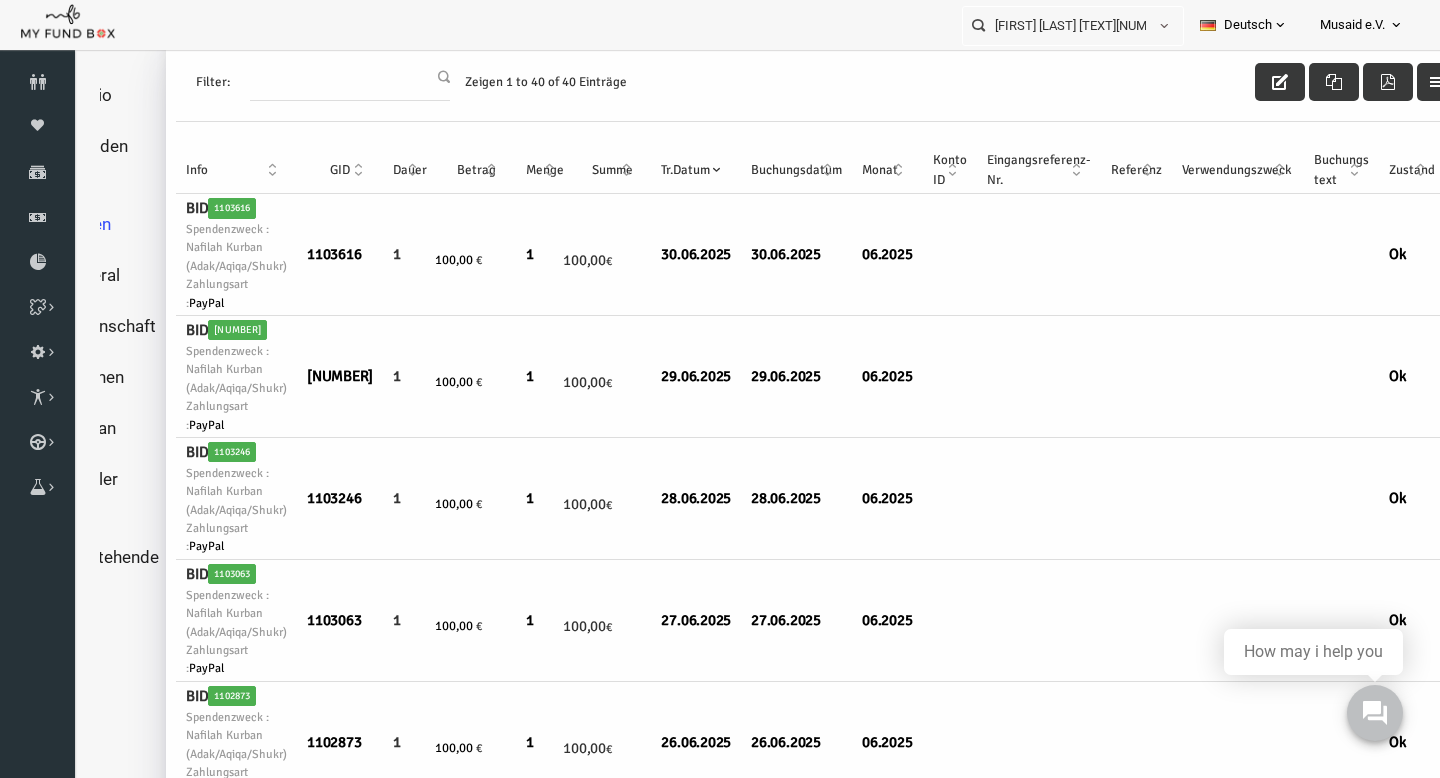 click on "Tr.Datum" at bounding box center (668, 170) 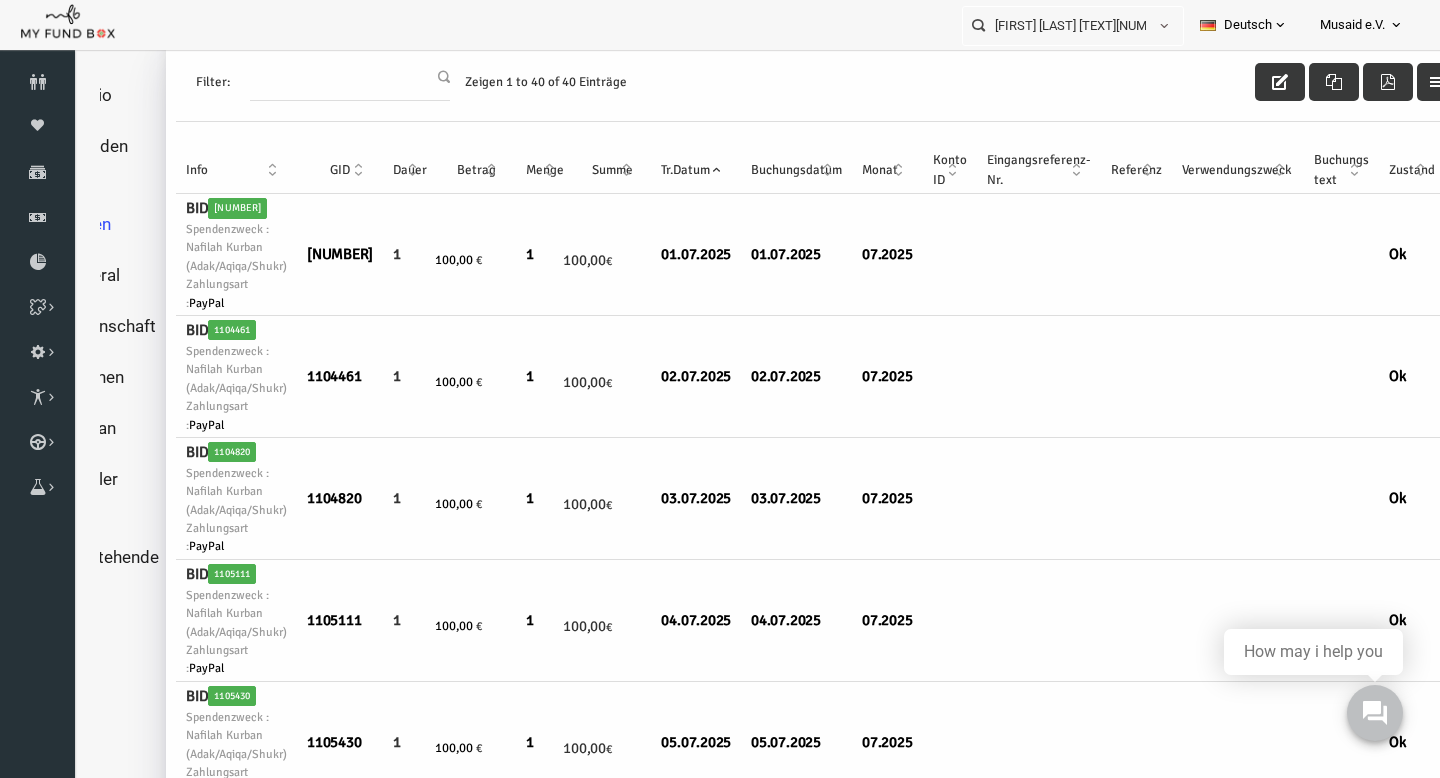 click on "Tr.Datum" at bounding box center [668, 170] 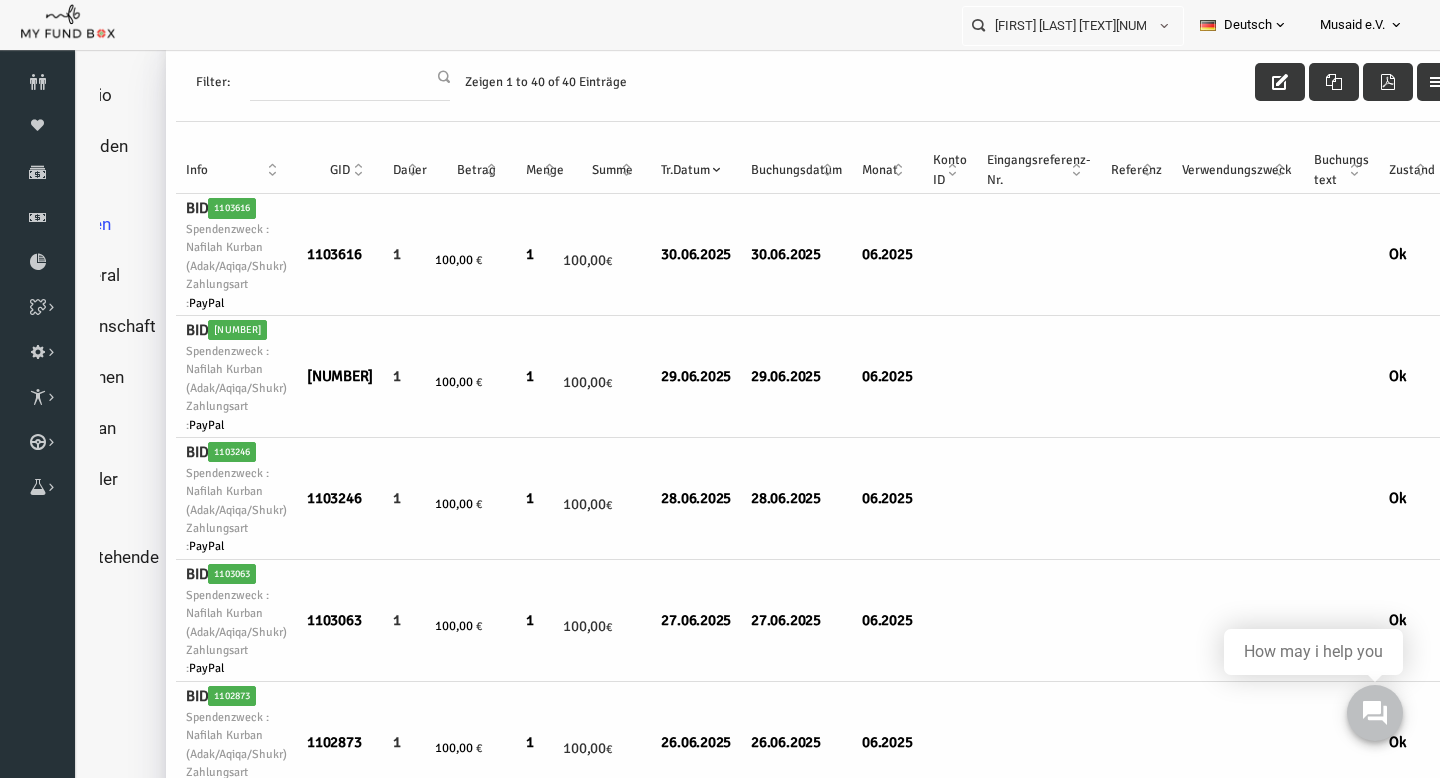 click on "Tr.Datum" at bounding box center (668, 170) 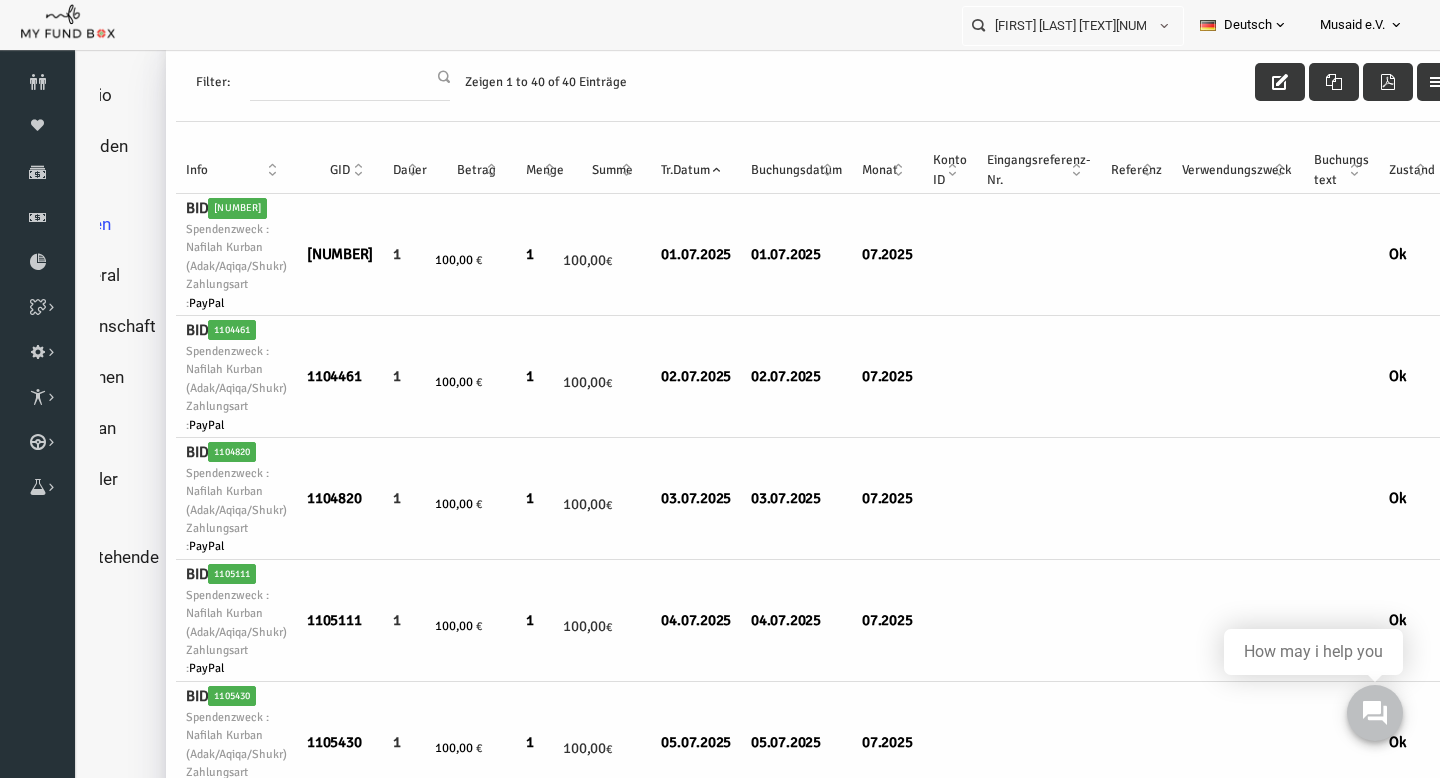 click on "Tr.Datum" at bounding box center (668, 170) 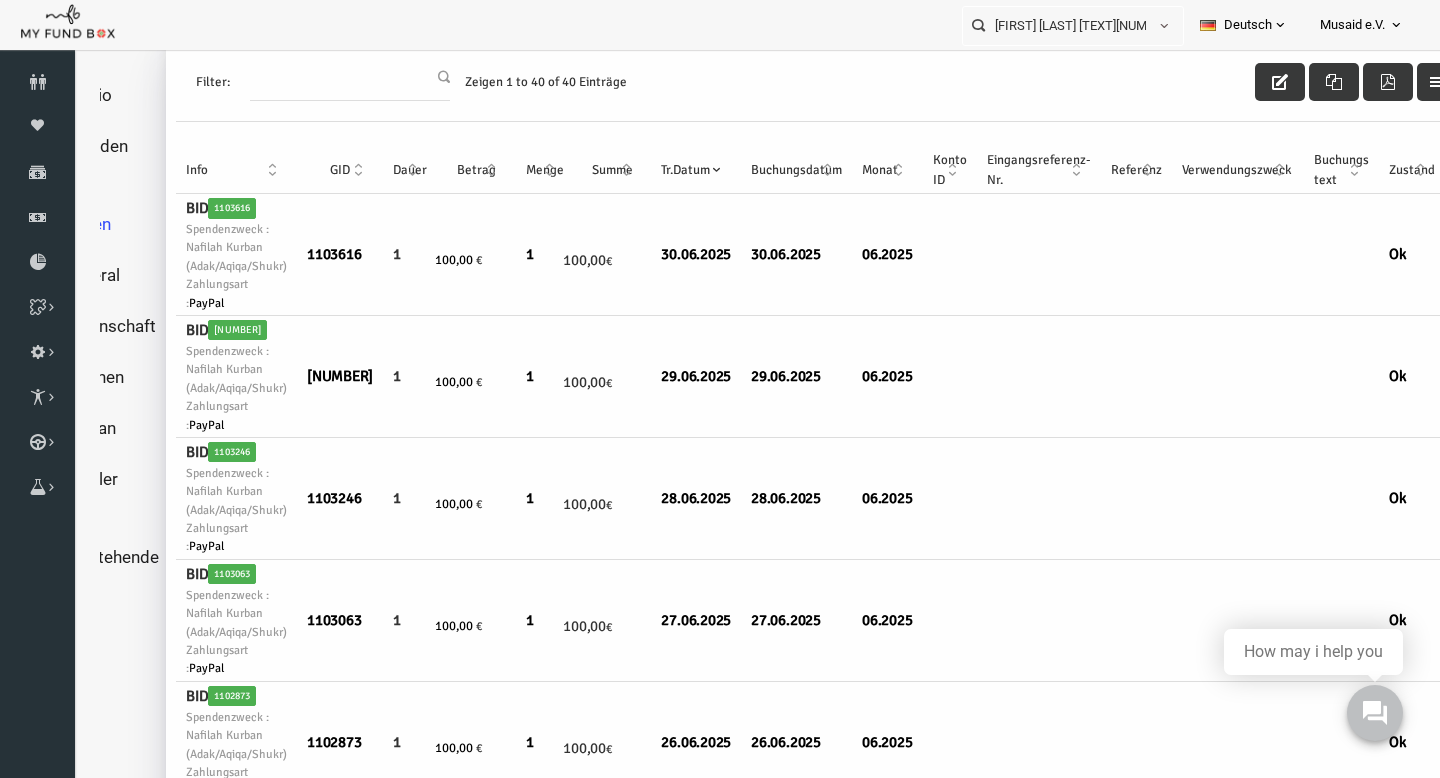 click on "Tr.Datum" at bounding box center (668, 170) 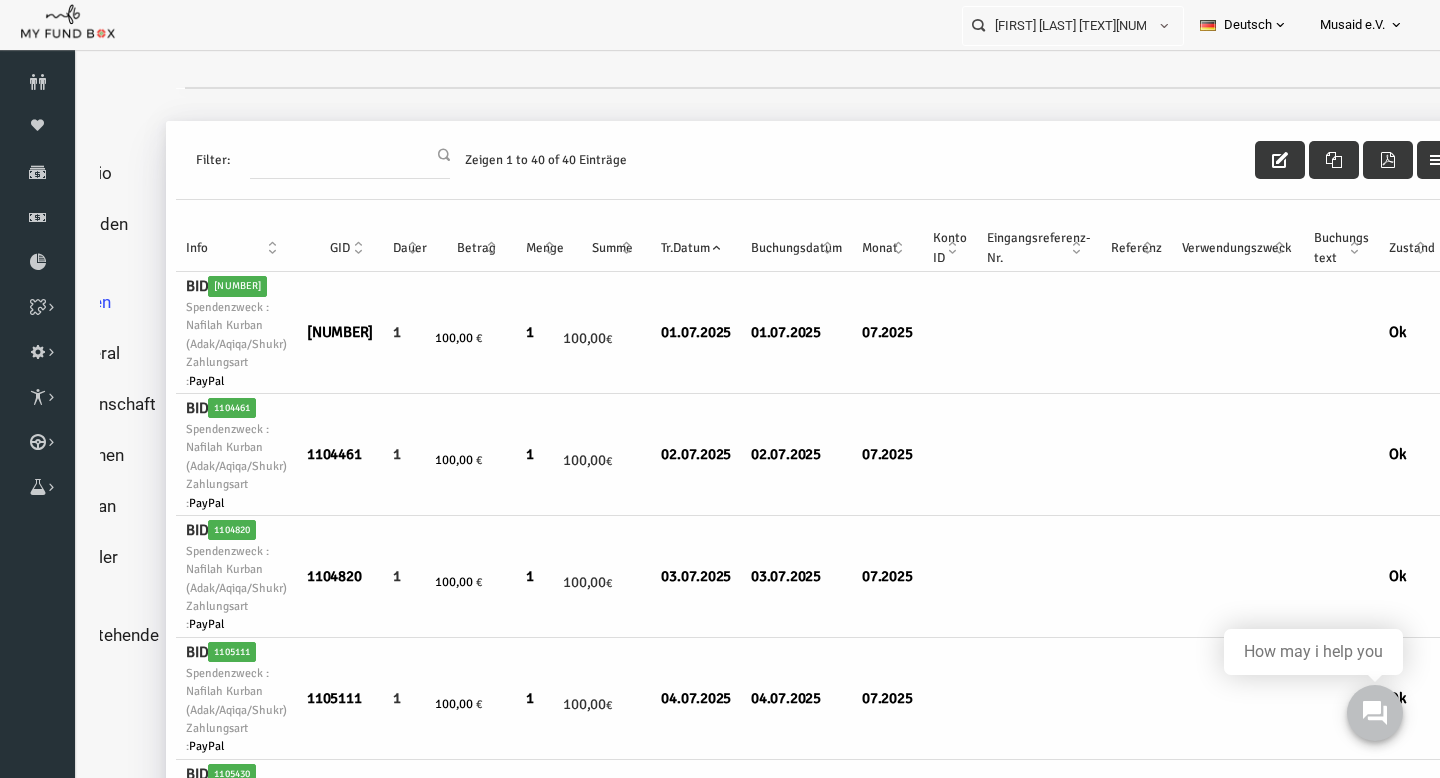 scroll, scrollTop: 0, scrollLeft: 0, axis: both 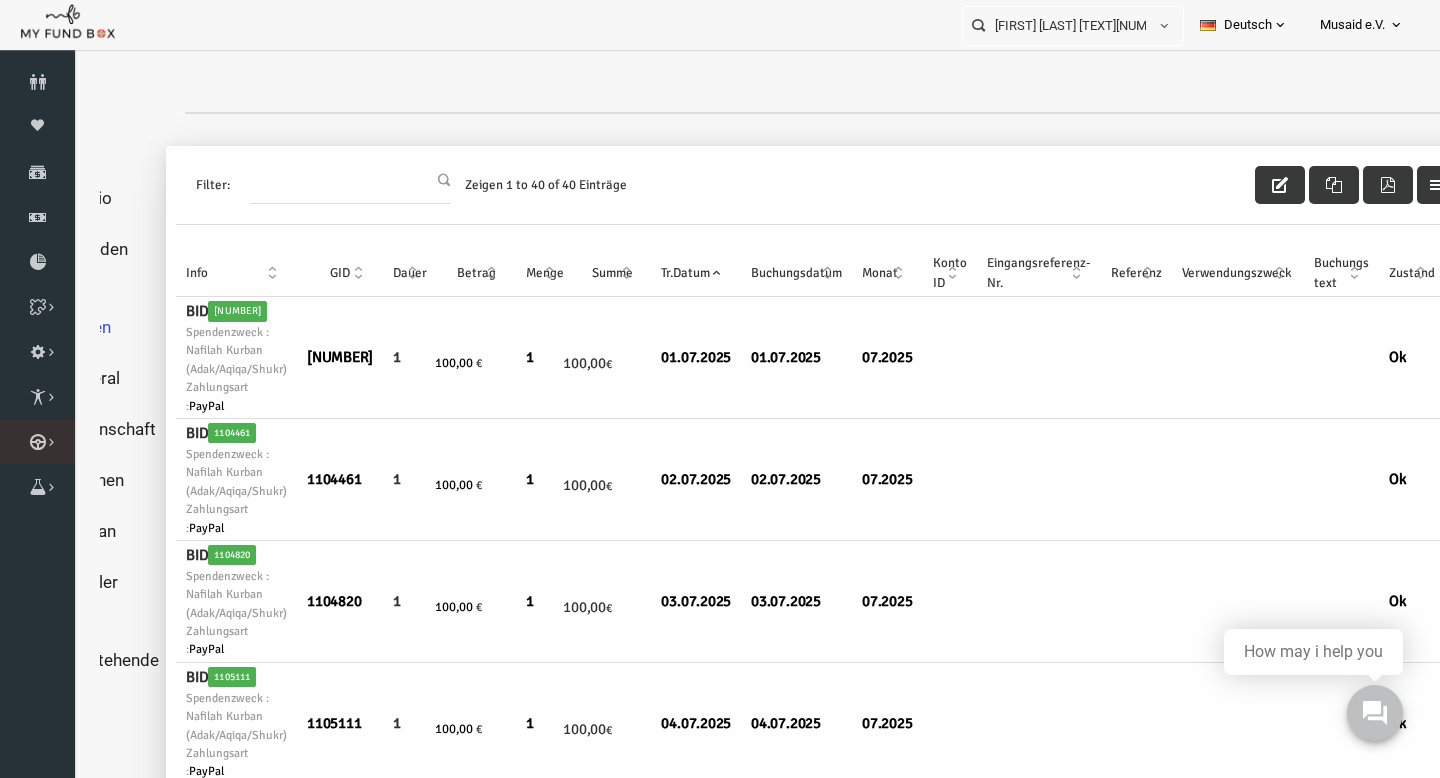 click at bounding box center [0, 0] 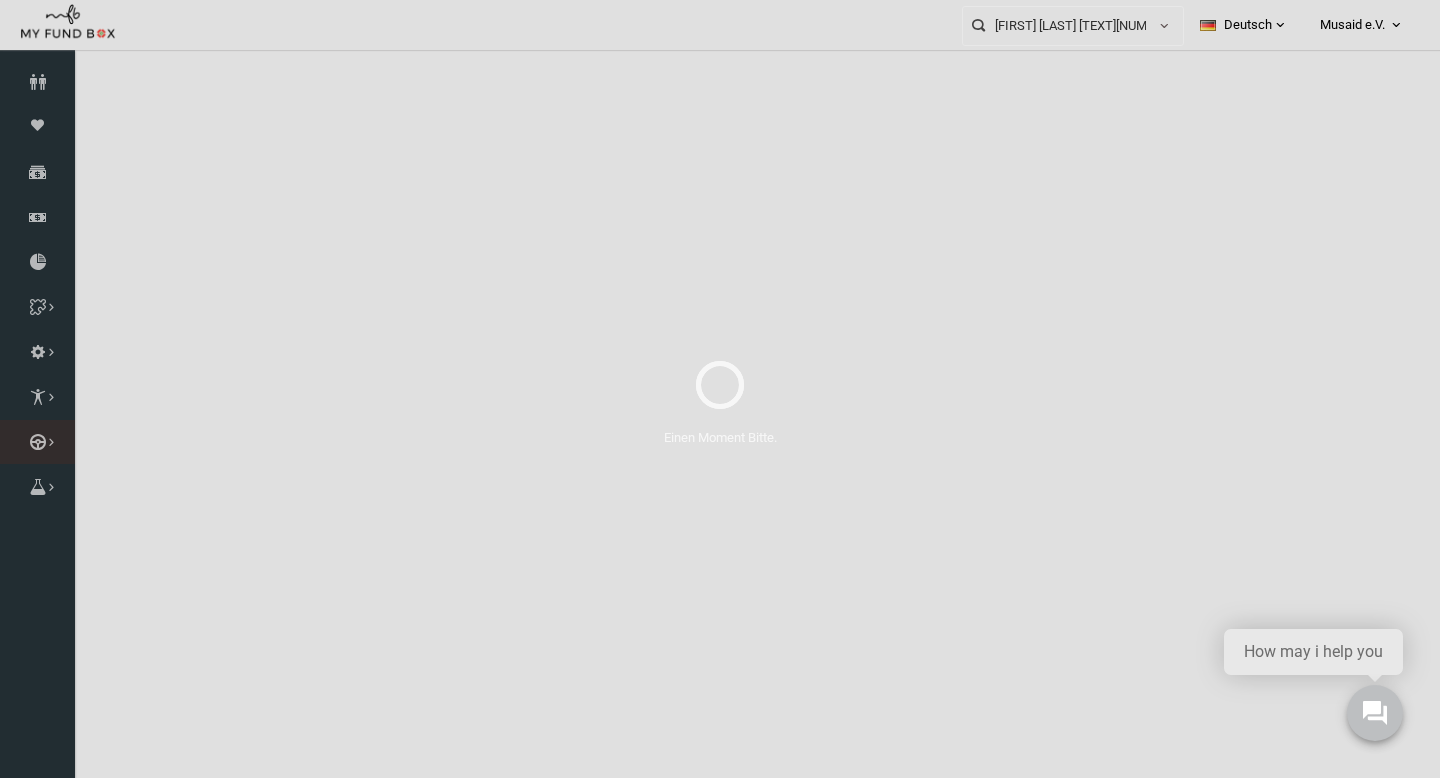 select on "100" 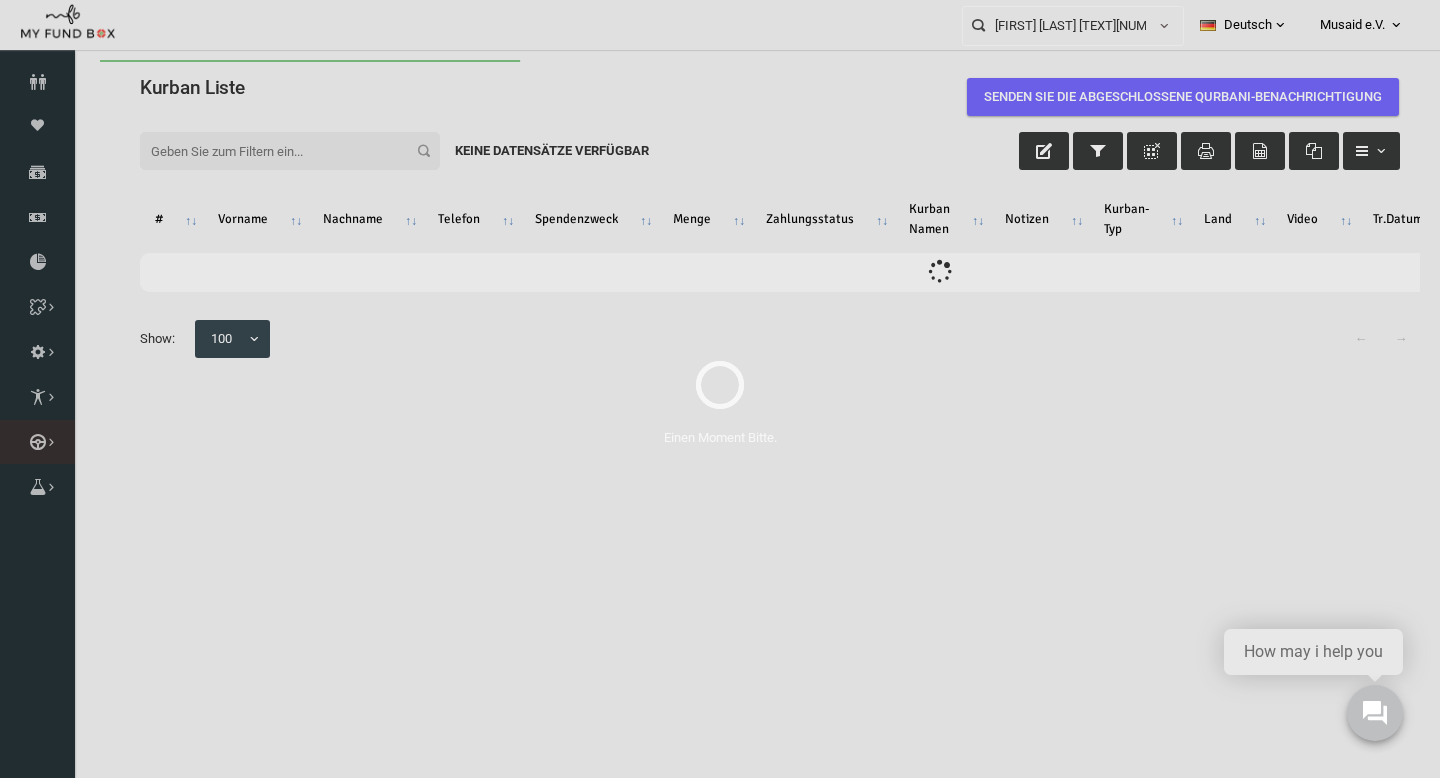scroll, scrollTop: 0, scrollLeft: 0, axis: both 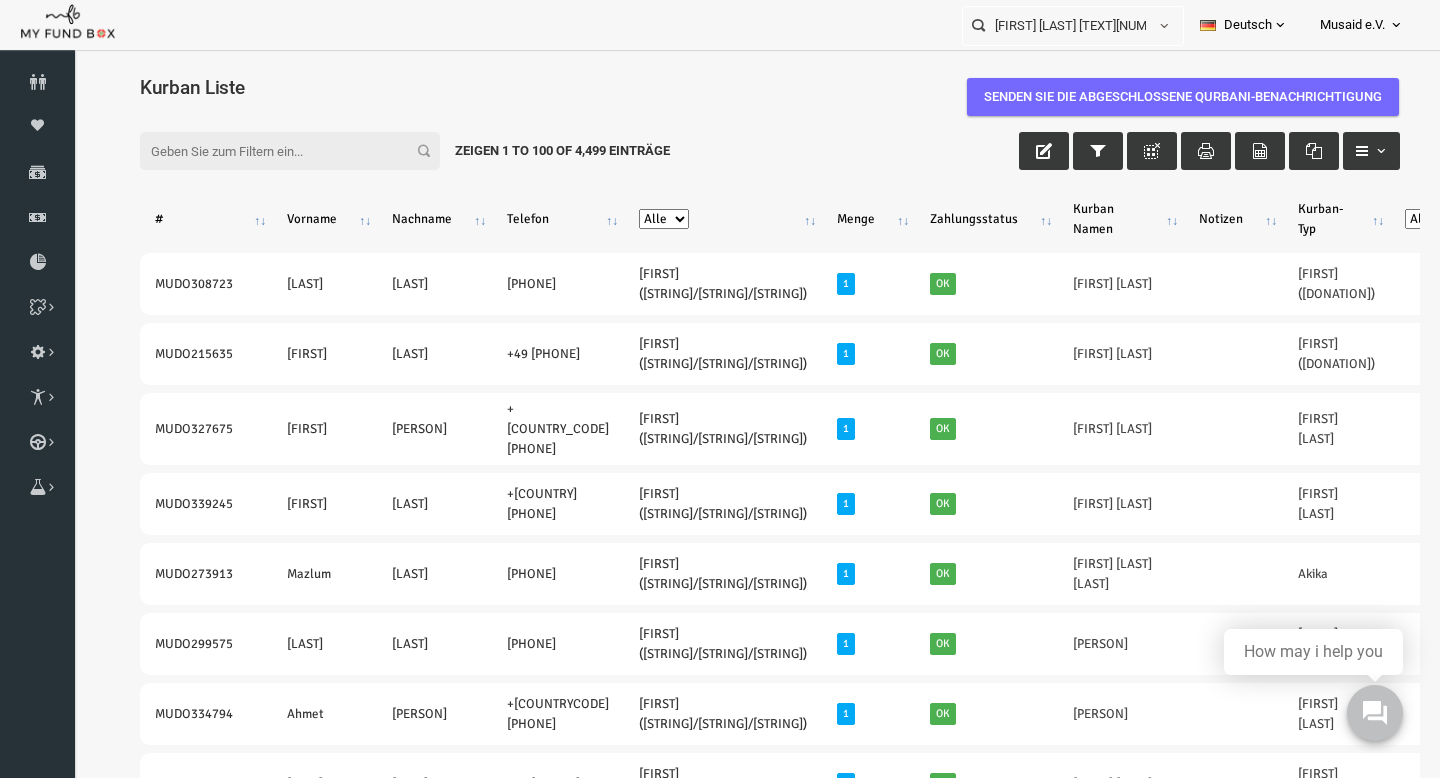 click on "Filter:" at bounding box center [262, 151] 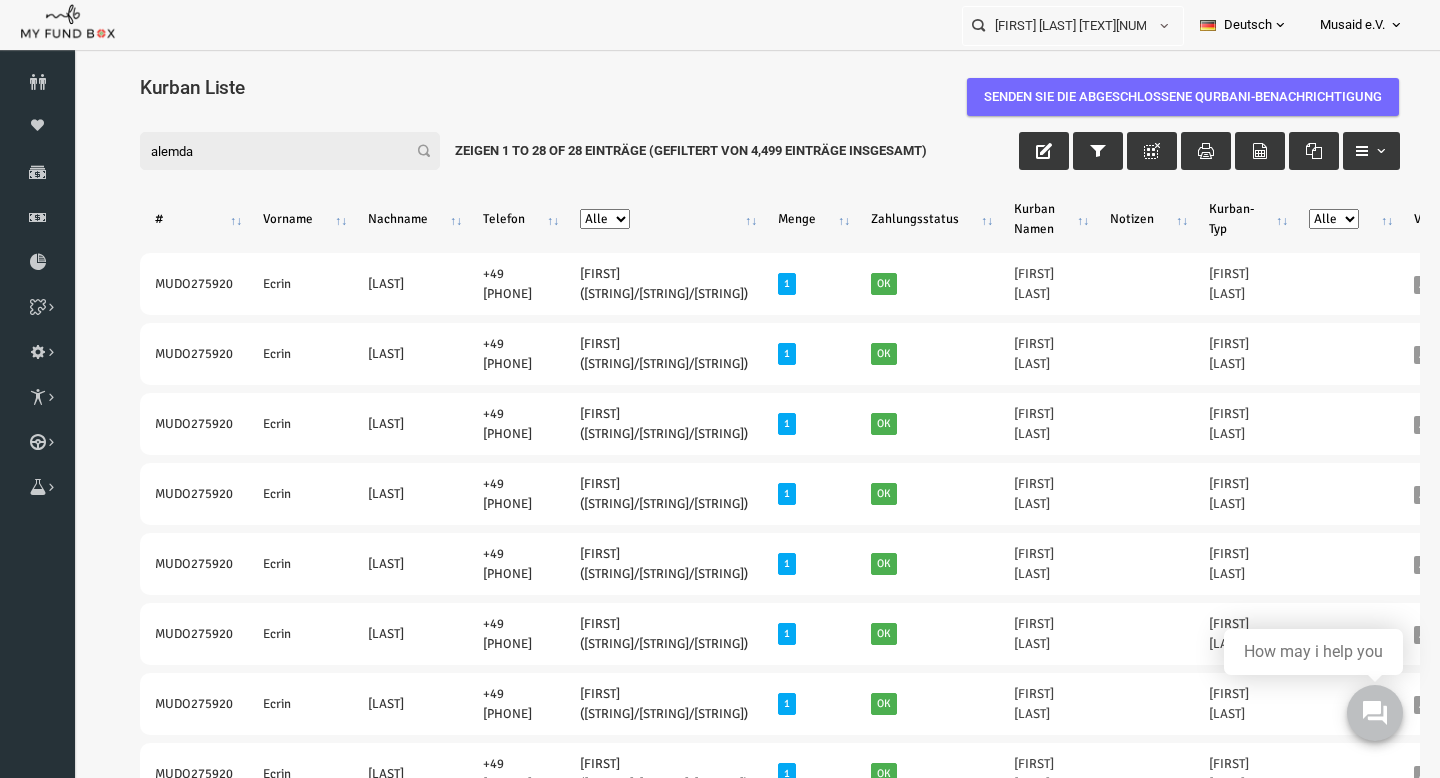 type on "[LAST_NAME]" 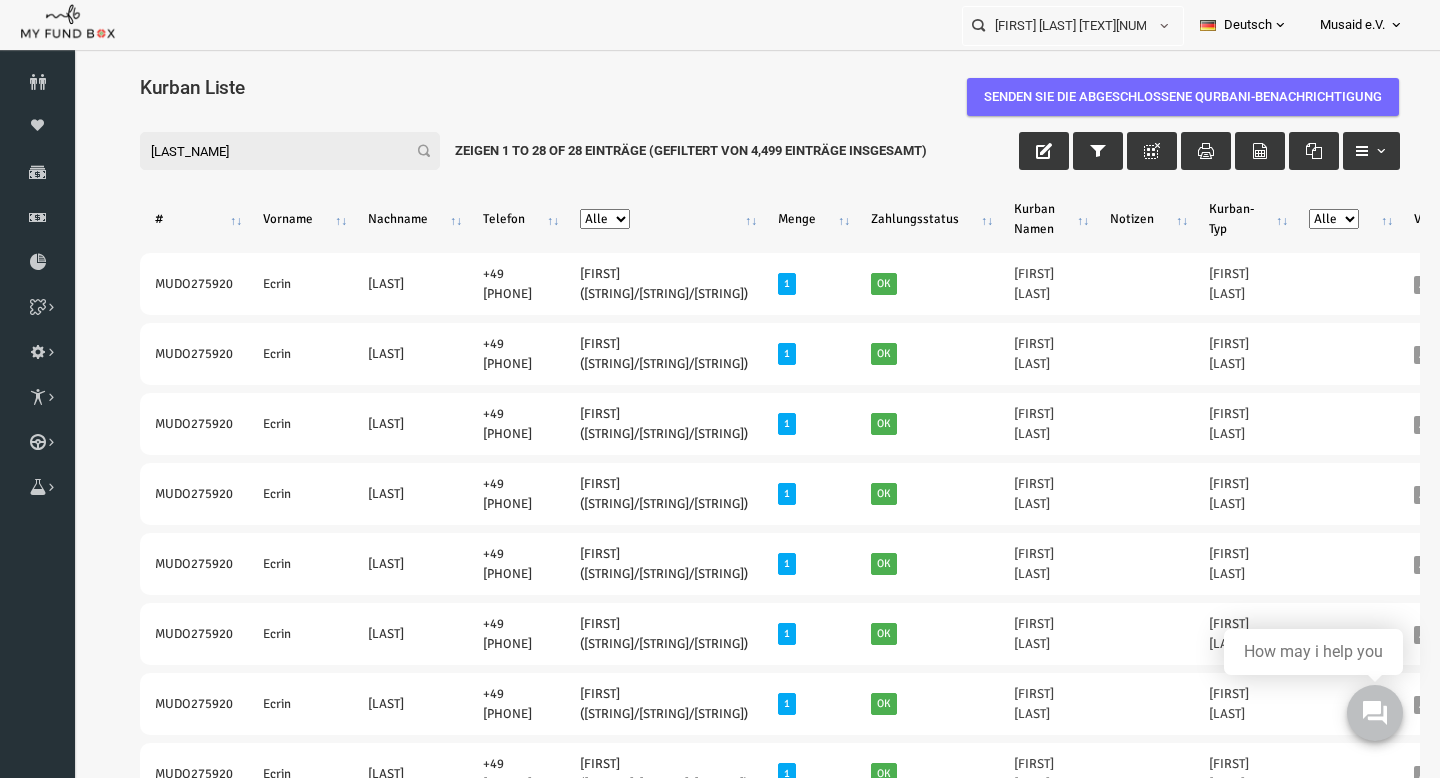 scroll, scrollTop: 0, scrollLeft: 466, axis: horizontal 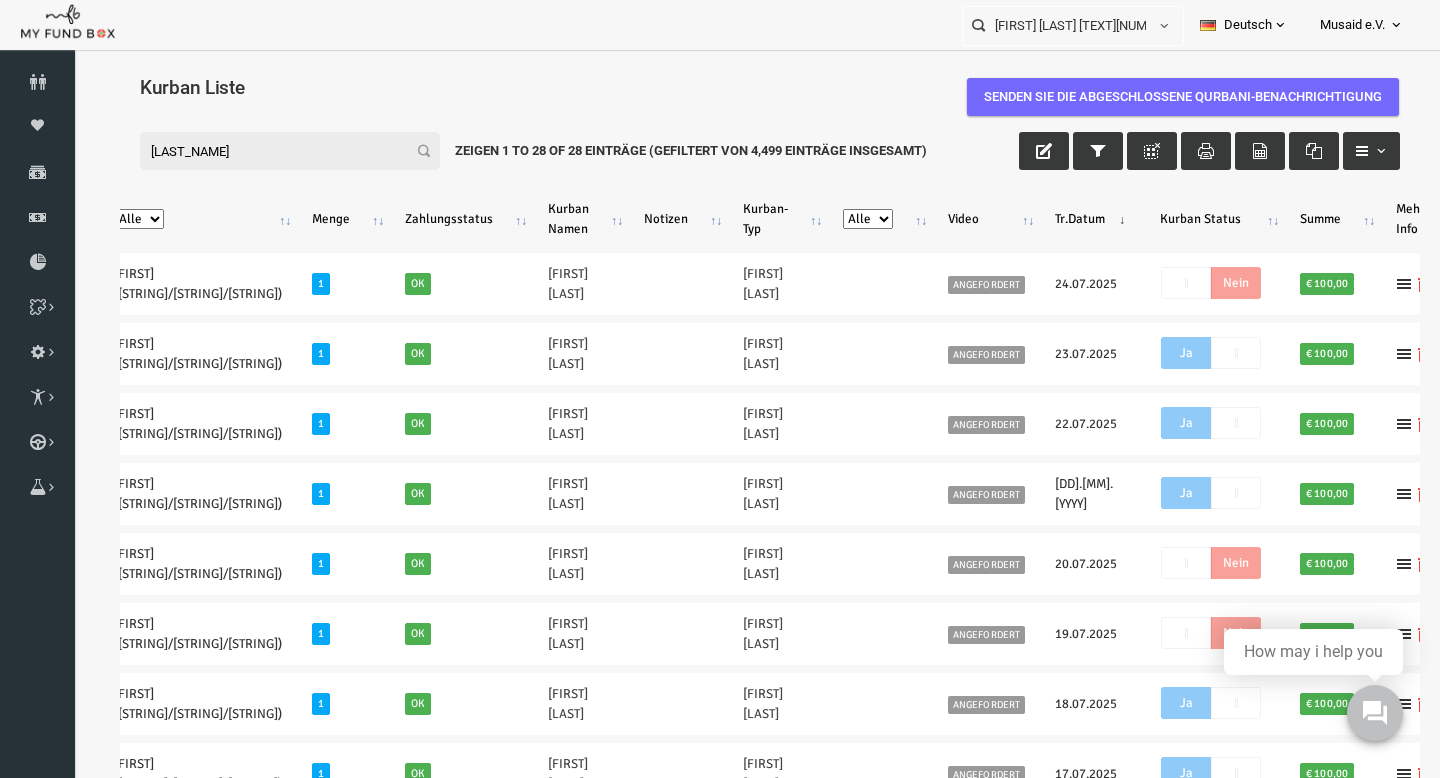 drag, startPoint x: 204, startPoint y: 153, endPoint x: 89, endPoint y: 151, distance: 115.01739 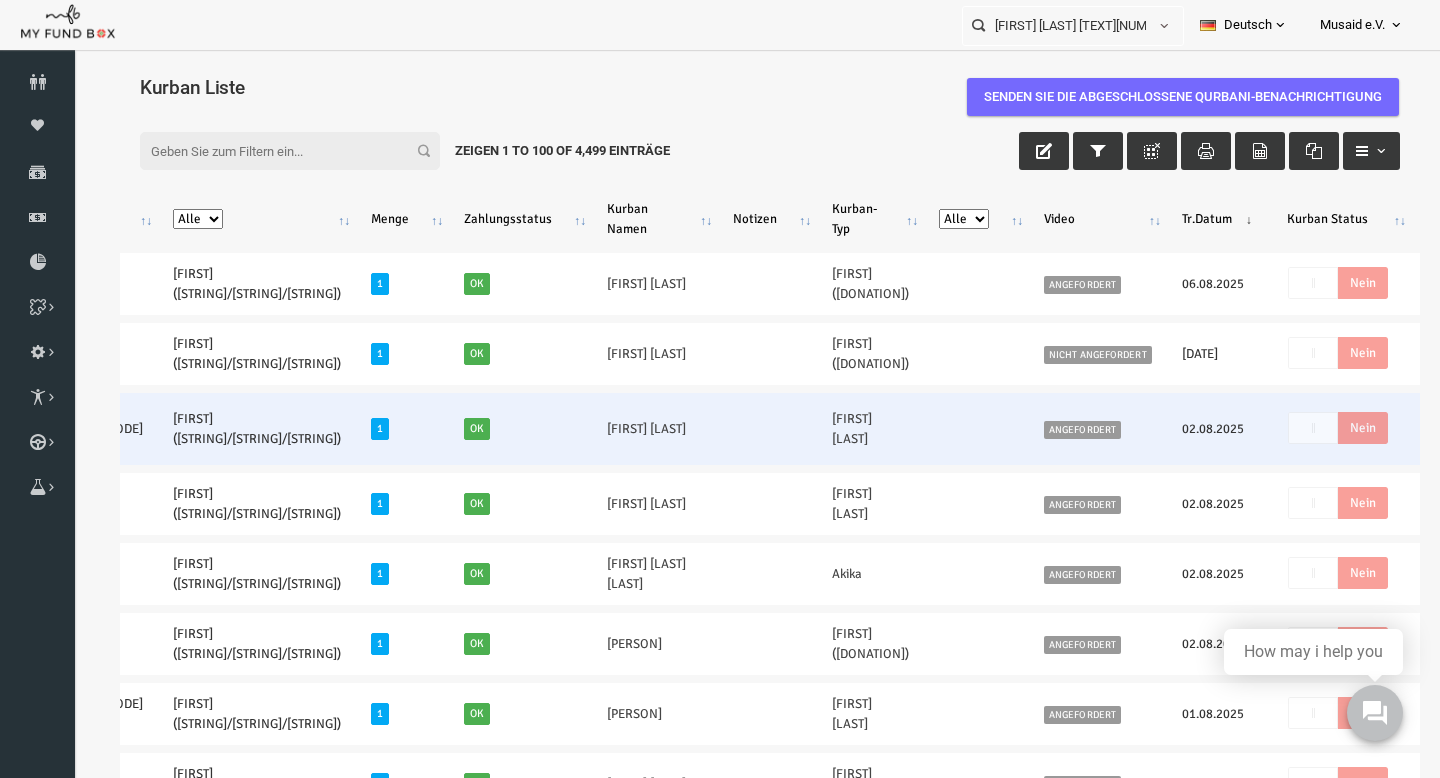 scroll, scrollTop: 0, scrollLeft: 548, axis: horizontal 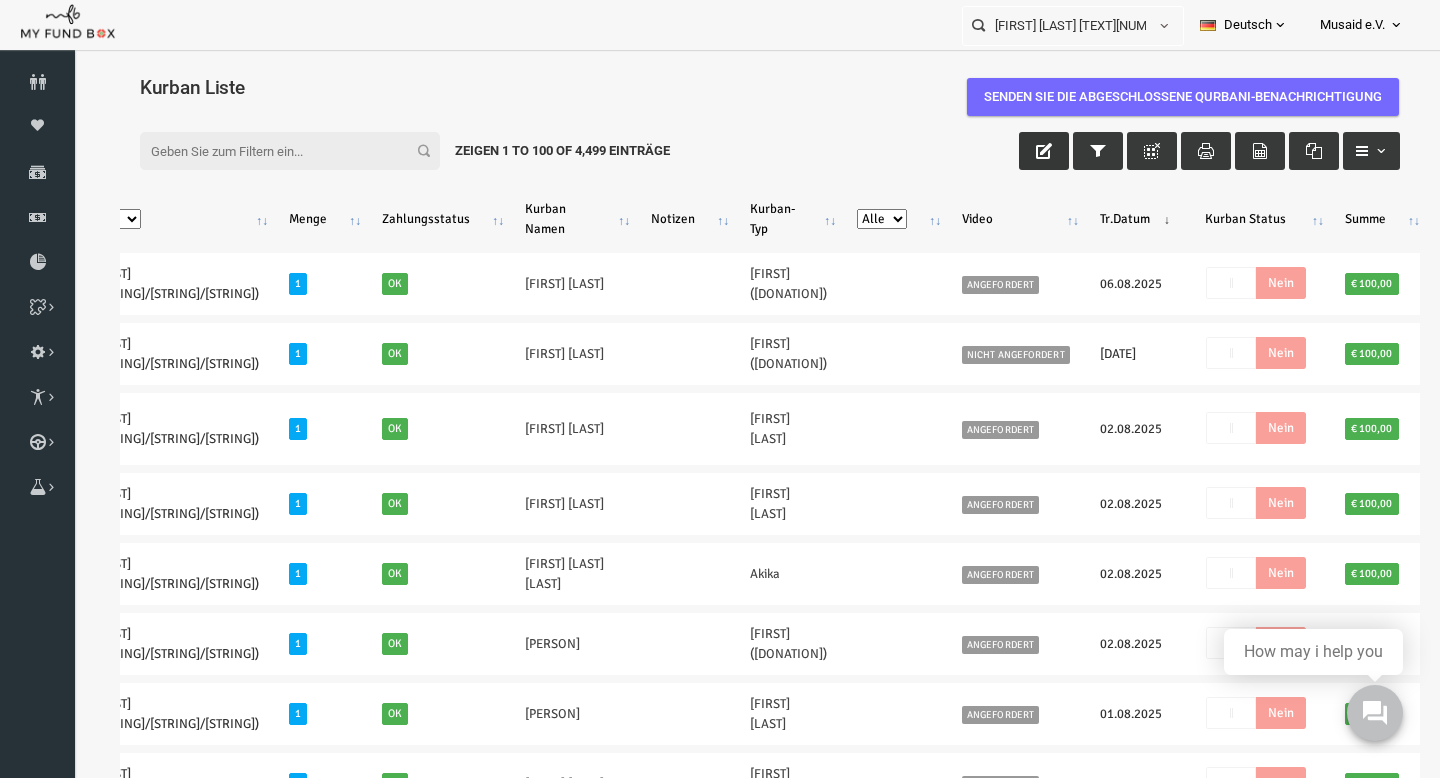 click at bounding box center [1016, 151] 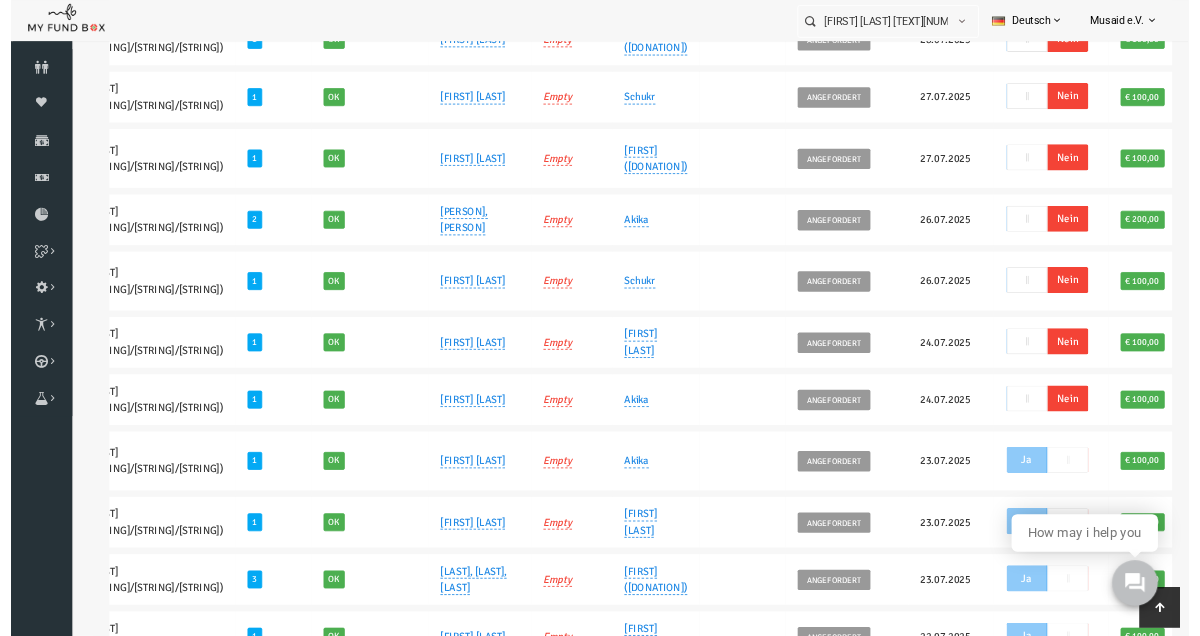 scroll, scrollTop: 0, scrollLeft: 0, axis: both 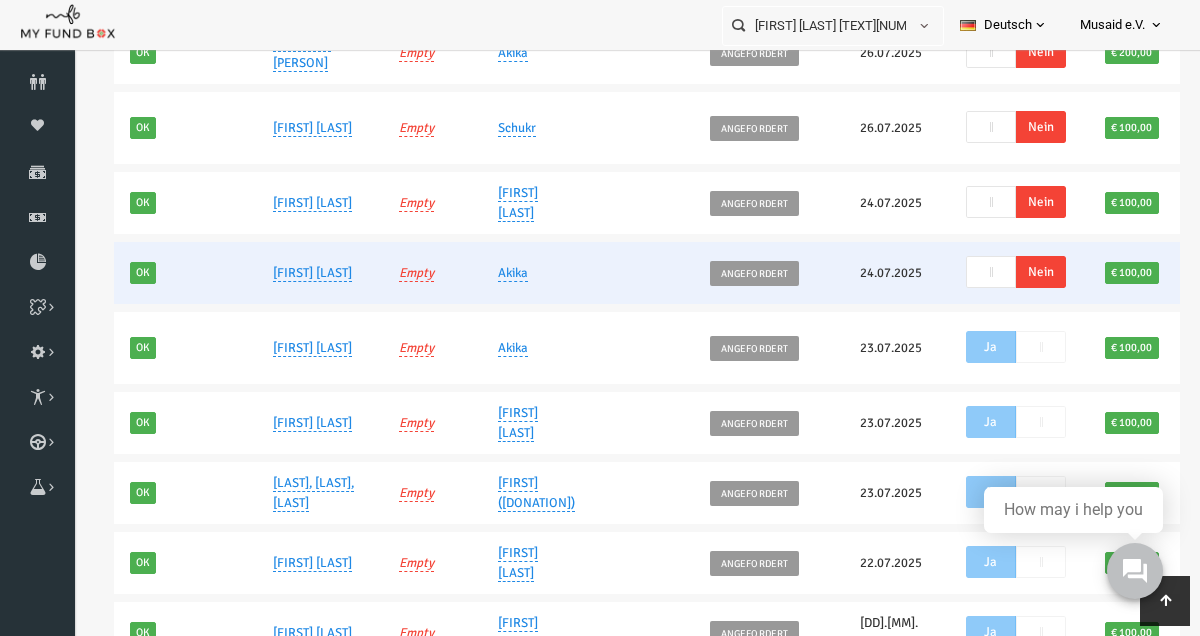 click on "Nein" at bounding box center (1018, 272) 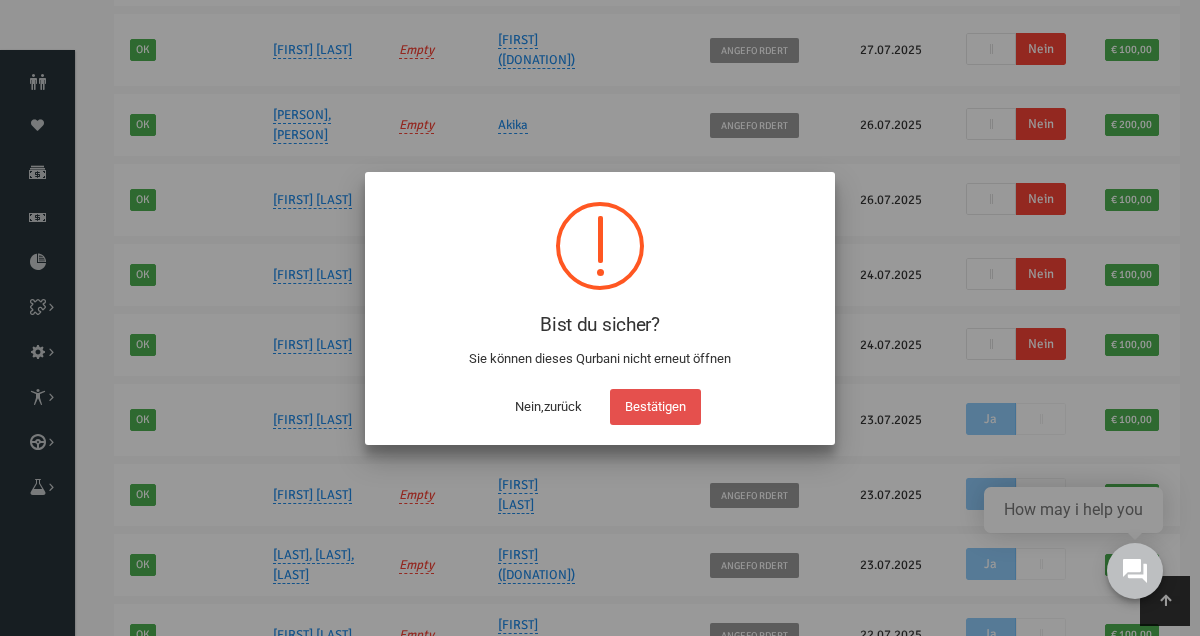 click on "Bestätigen" at bounding box center (655, 407) 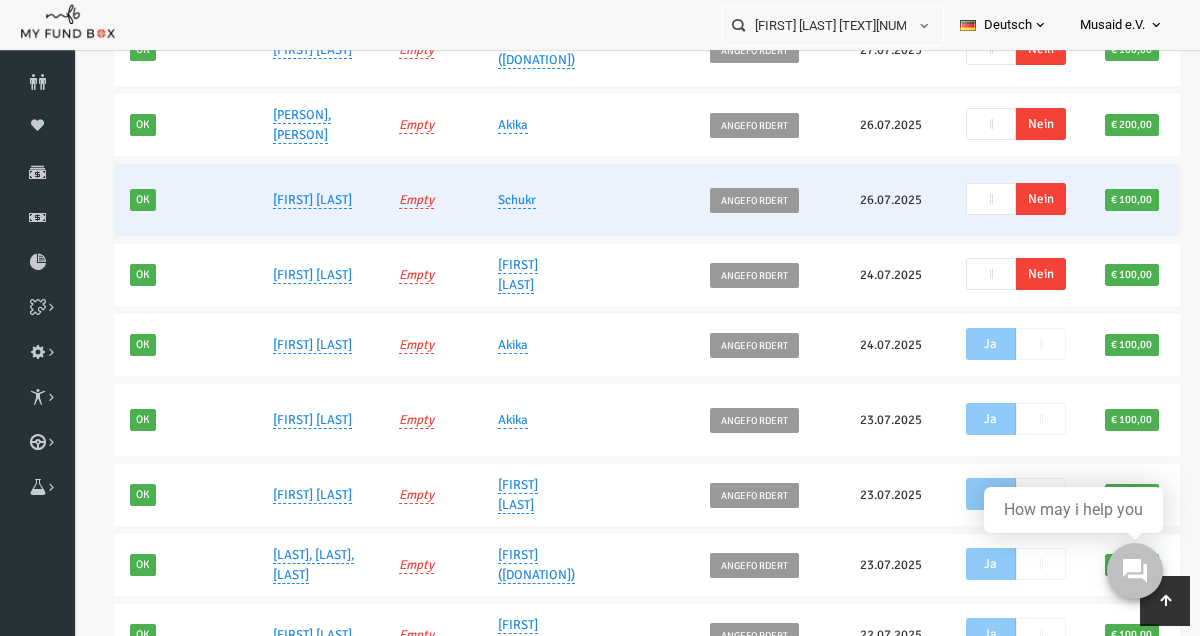 click on "Nein" at bounding box center [1018, 199] 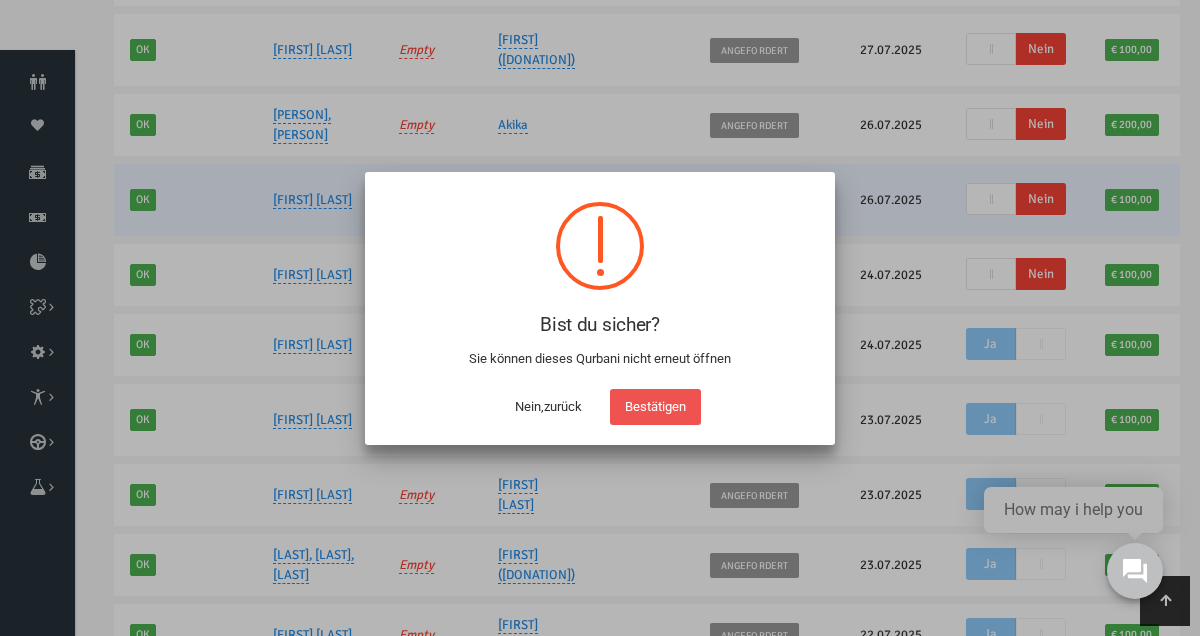 scroll, scrollTop: 1028, scrollLeft: 0, axis: vertical 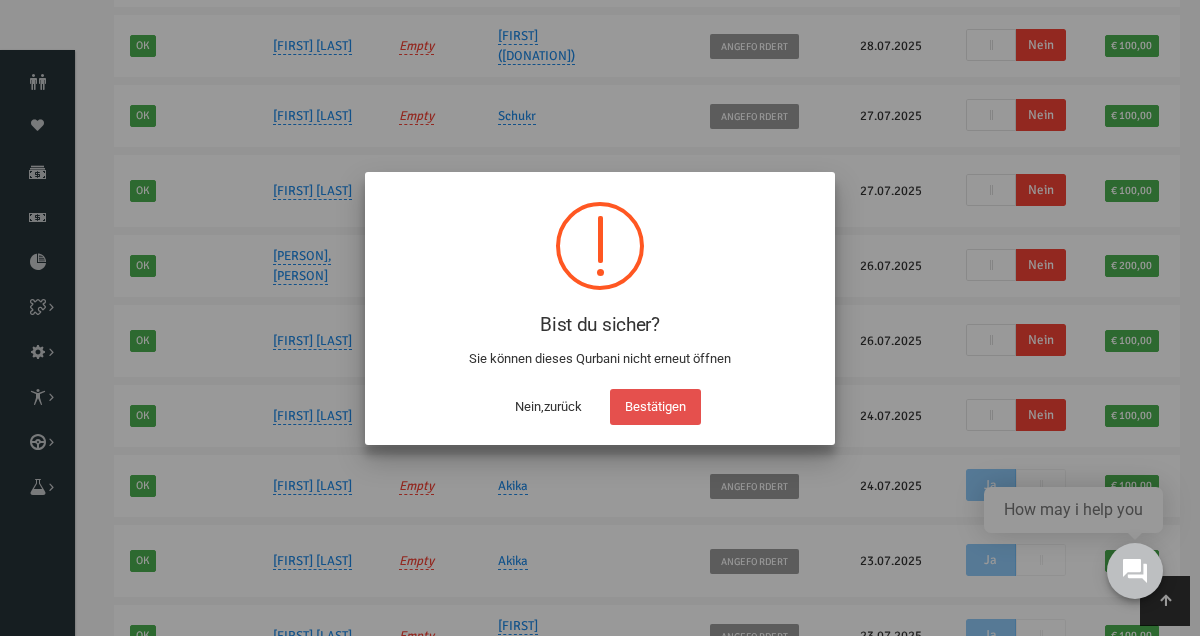 click on "Bestätigen" at bounding box center (655, 407) 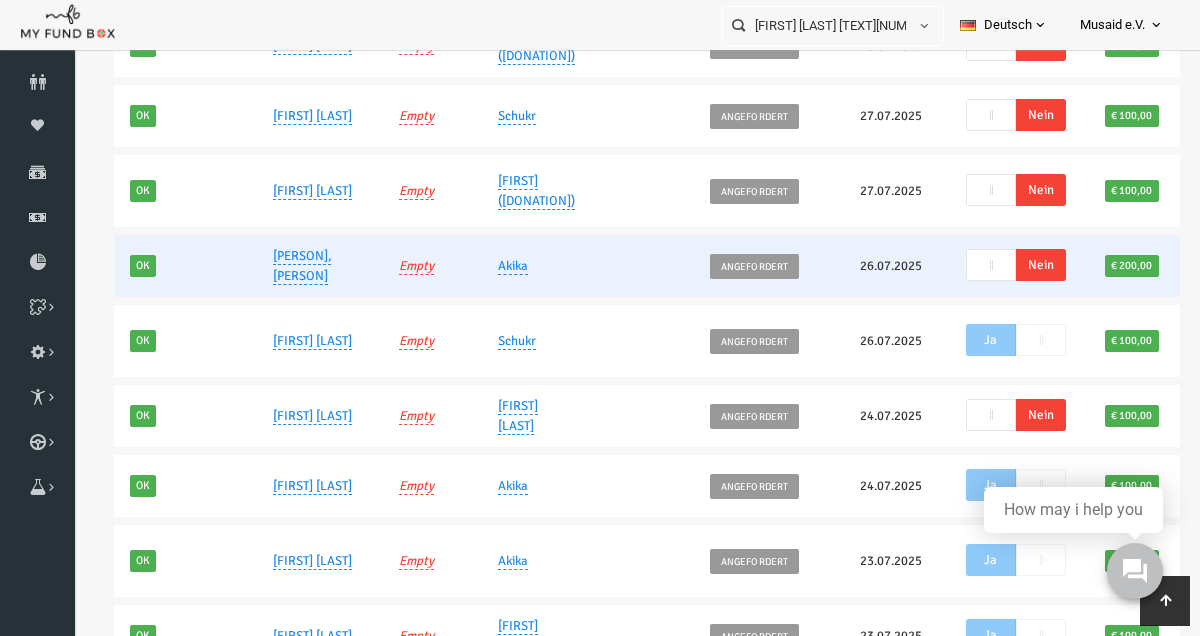 click on "Nein" at bounding box center (1018, 265) 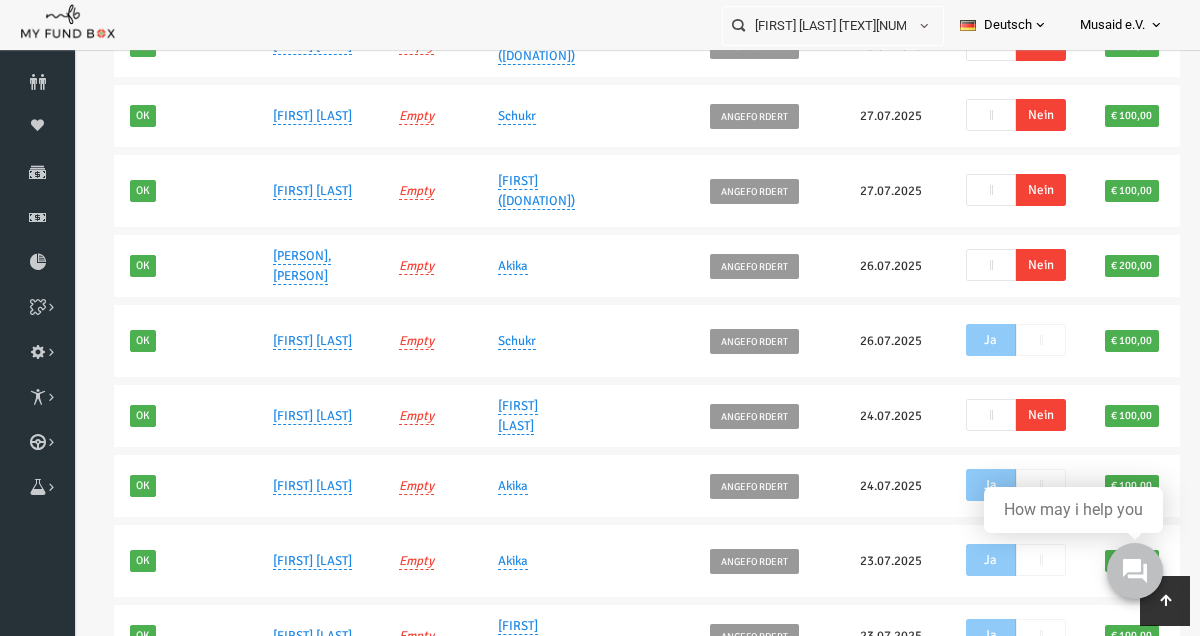 scroll, scrollTop: 952, scrollLeft: 0, axis: vertical 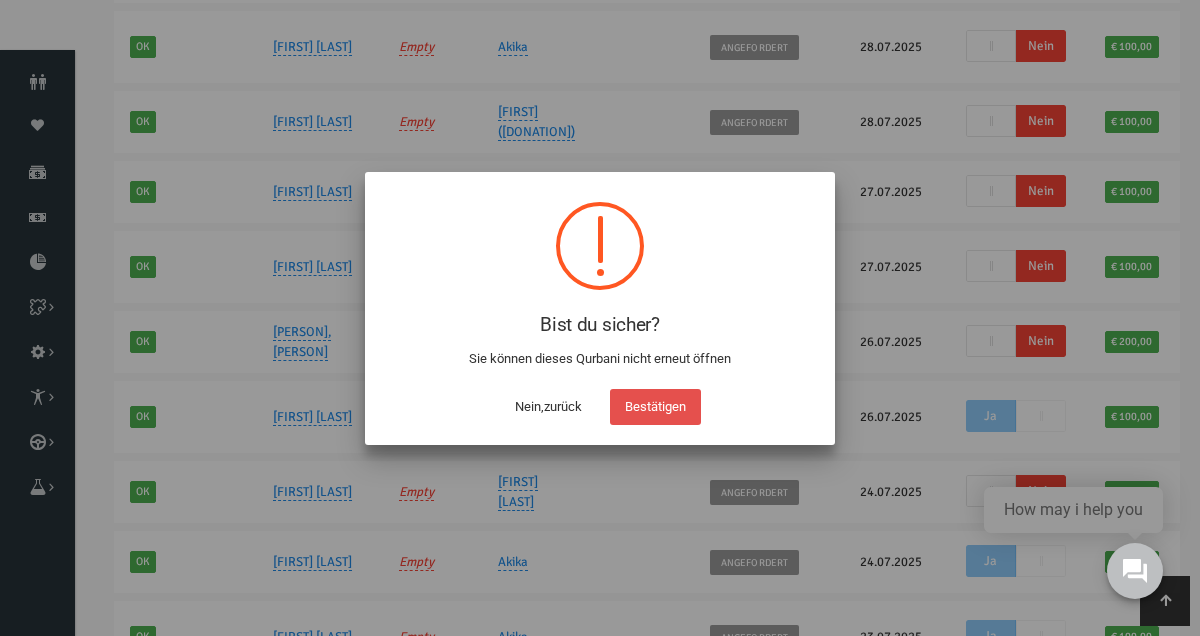 click on "Bestätigen" at bounding box center [655, 407] 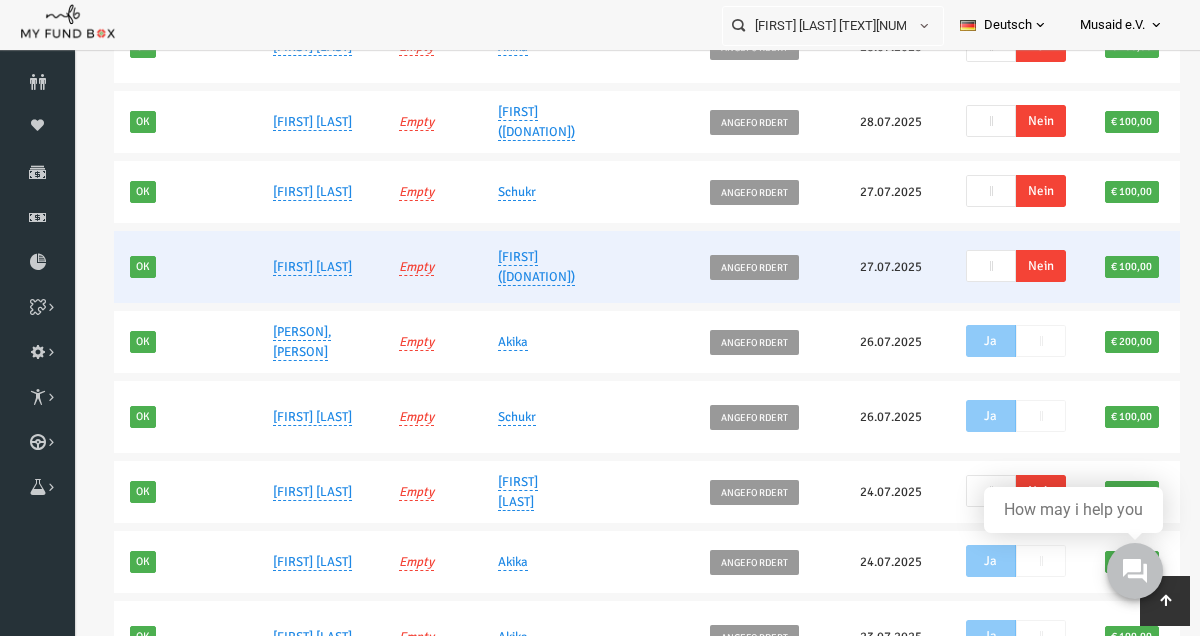 click on "Nein" at bounding box center (1018, 266) 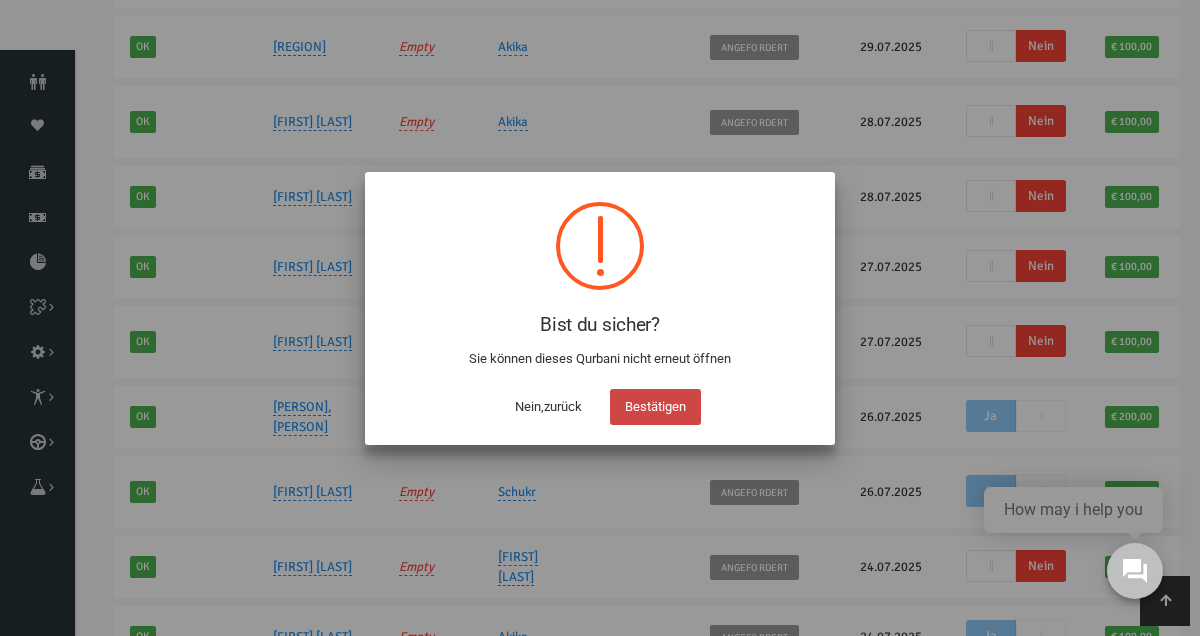 click on "Bestätigen" at bounding box center (655, 407) 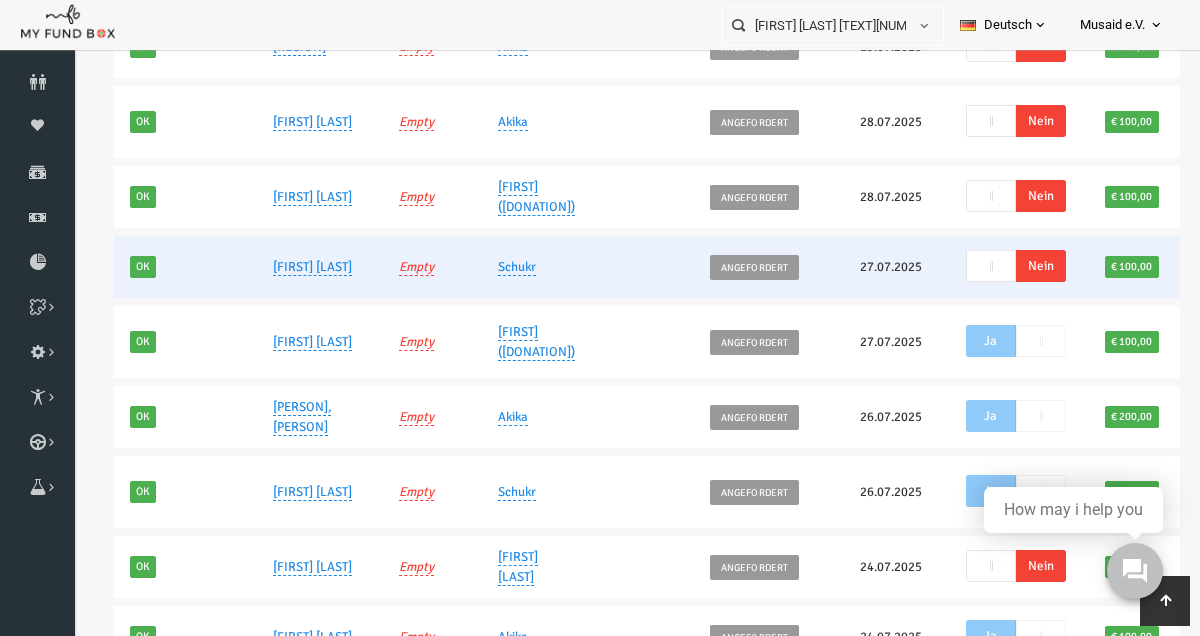 click on "Nein" at bounding box center (1018, 266) 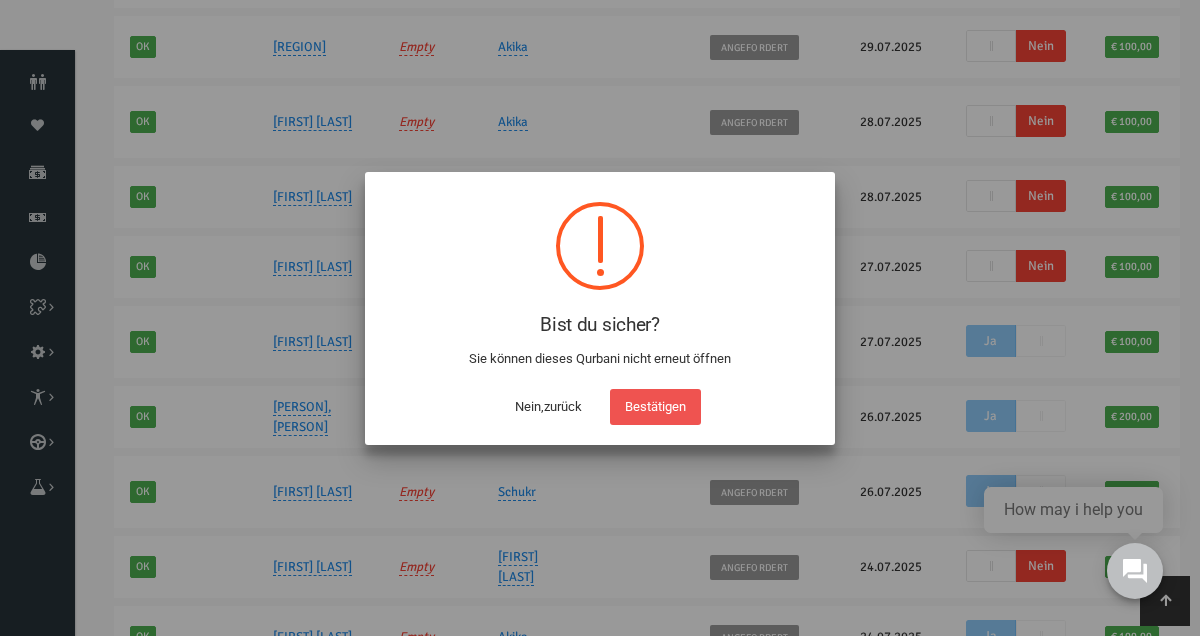 scroll, scrollTop: 806, scrollLeft: 0, axis: vertical 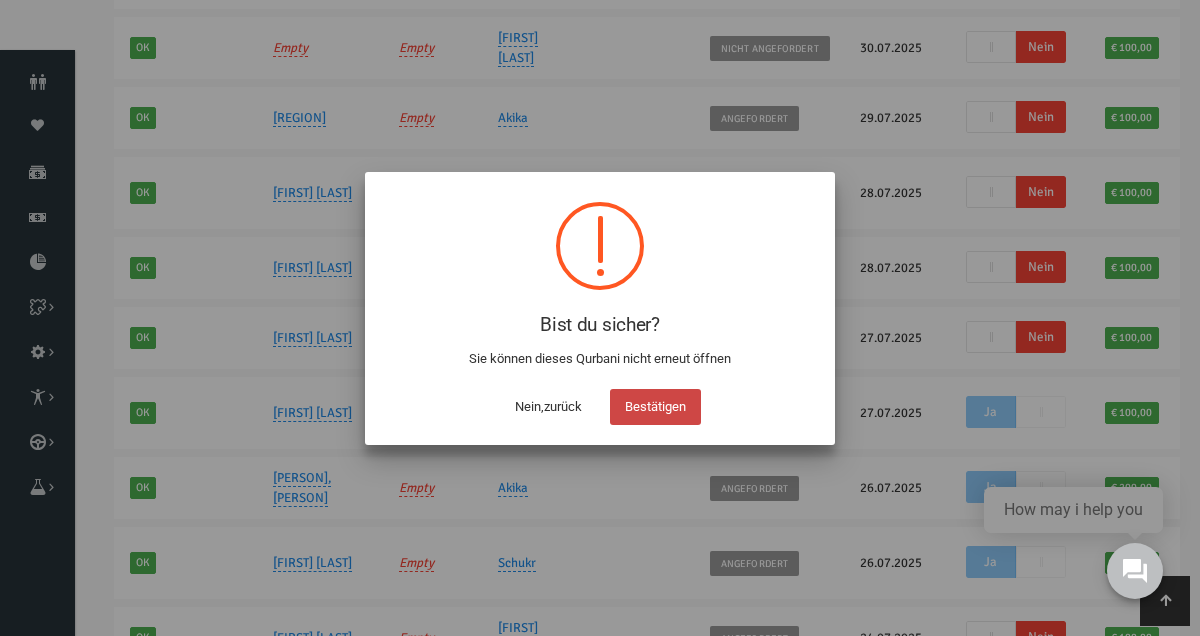 click on "Bestätigen" at bounding box center [655, 407] 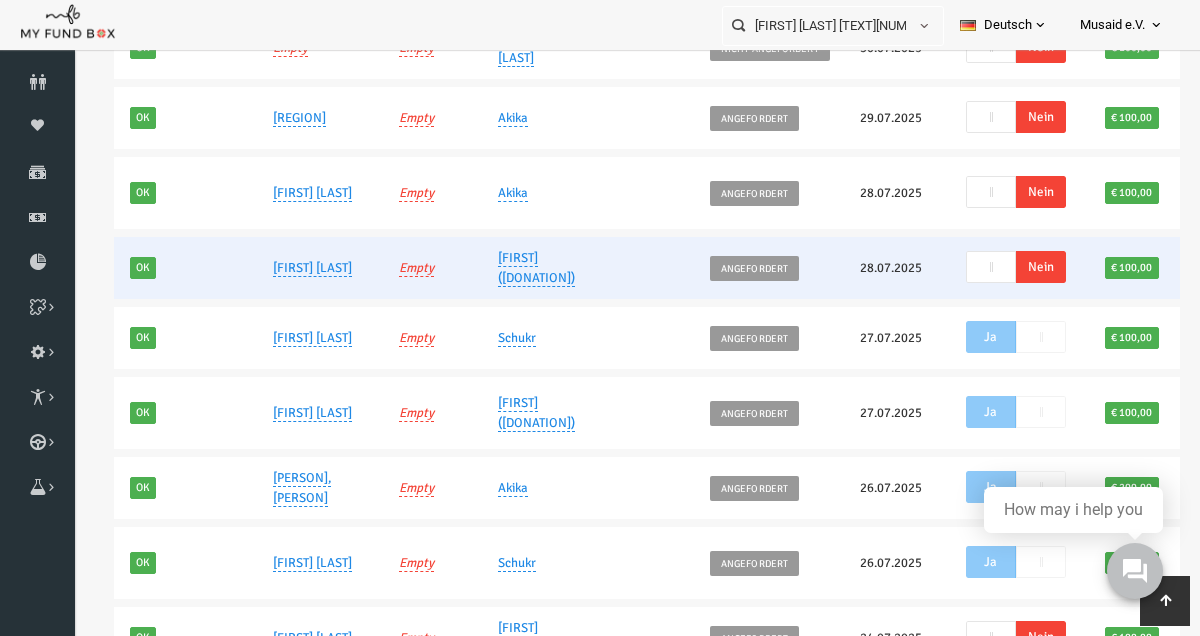 click on "Nein" at bounding box center (1018, 267) 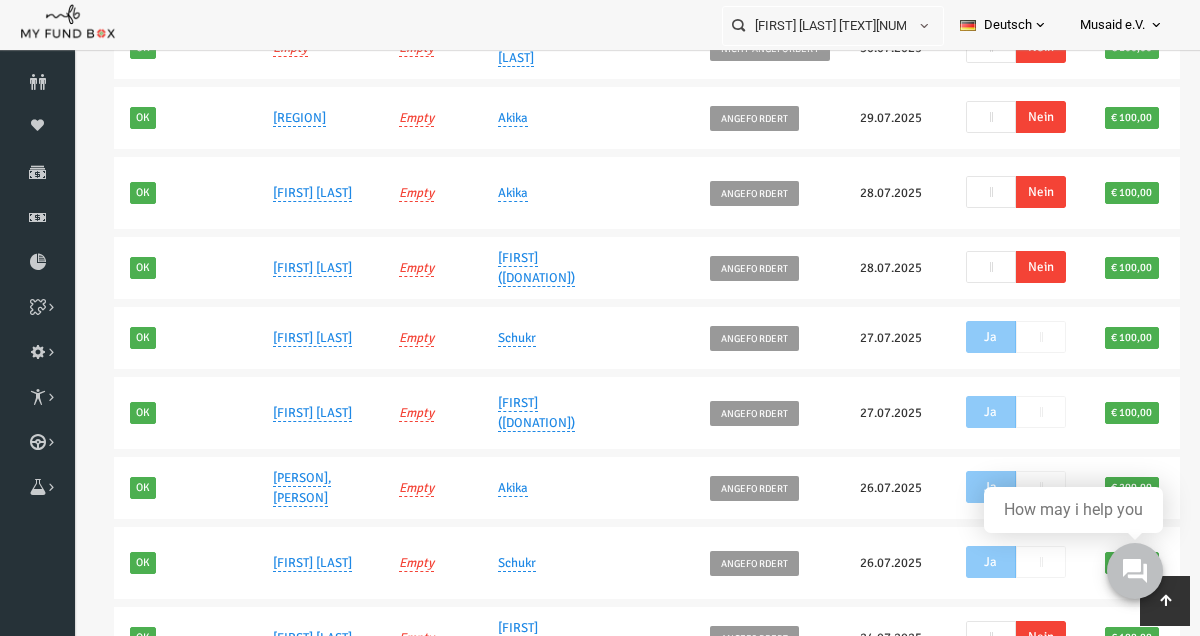 scroll, scrollTop: 736, scrollLeft: 0, axis: vertical 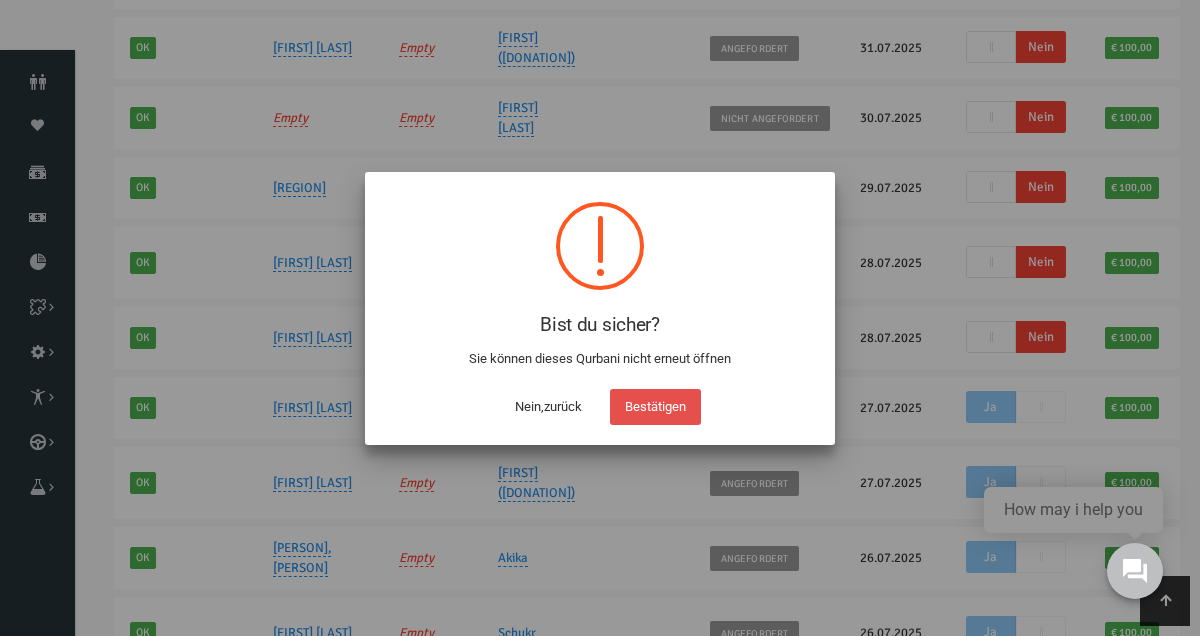 click on "Bestätigen" at bounding box center [655, 407] 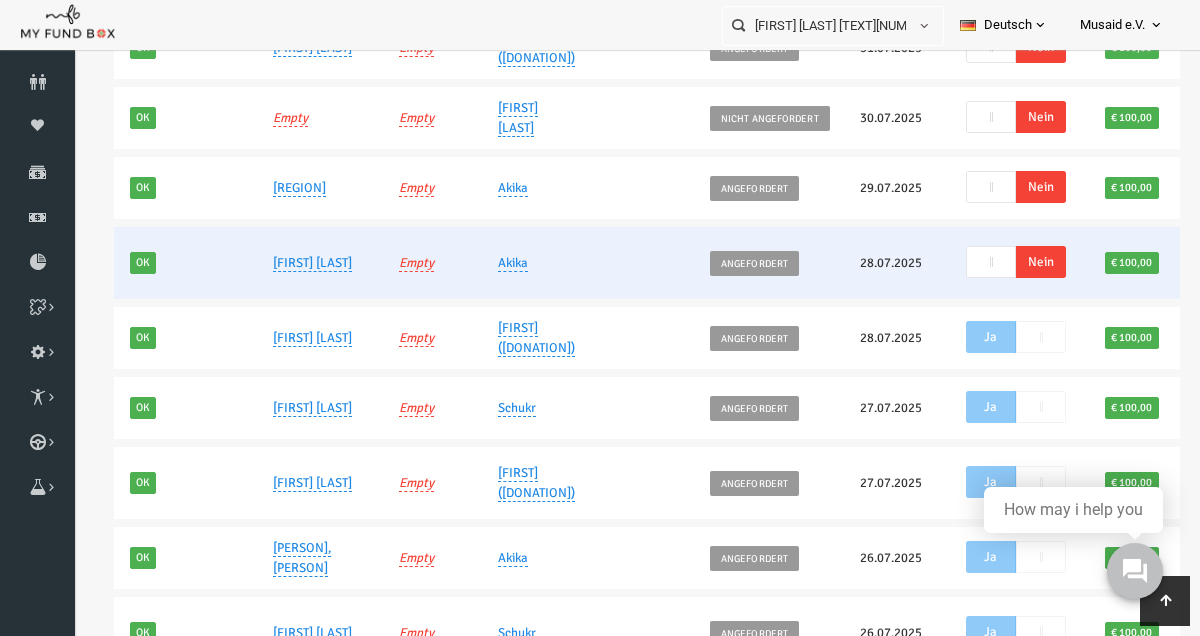 click on "Nein" at bounding box center (1018, 262) 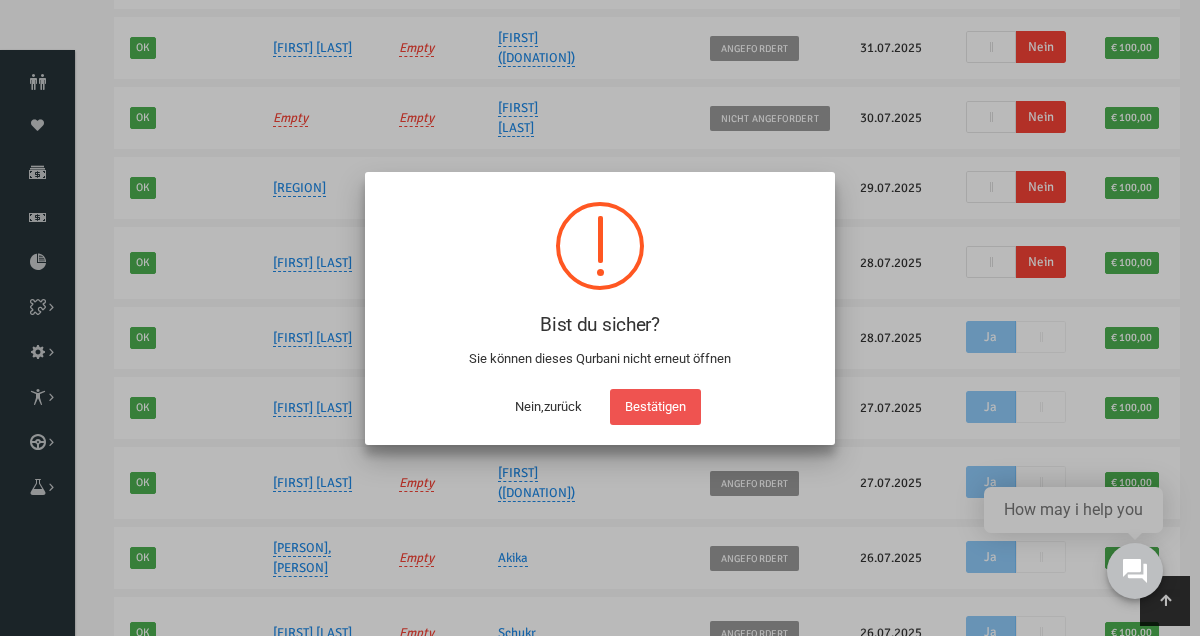 scroll, scrollTop: 665, scrollLeft: 0, axis: vertical 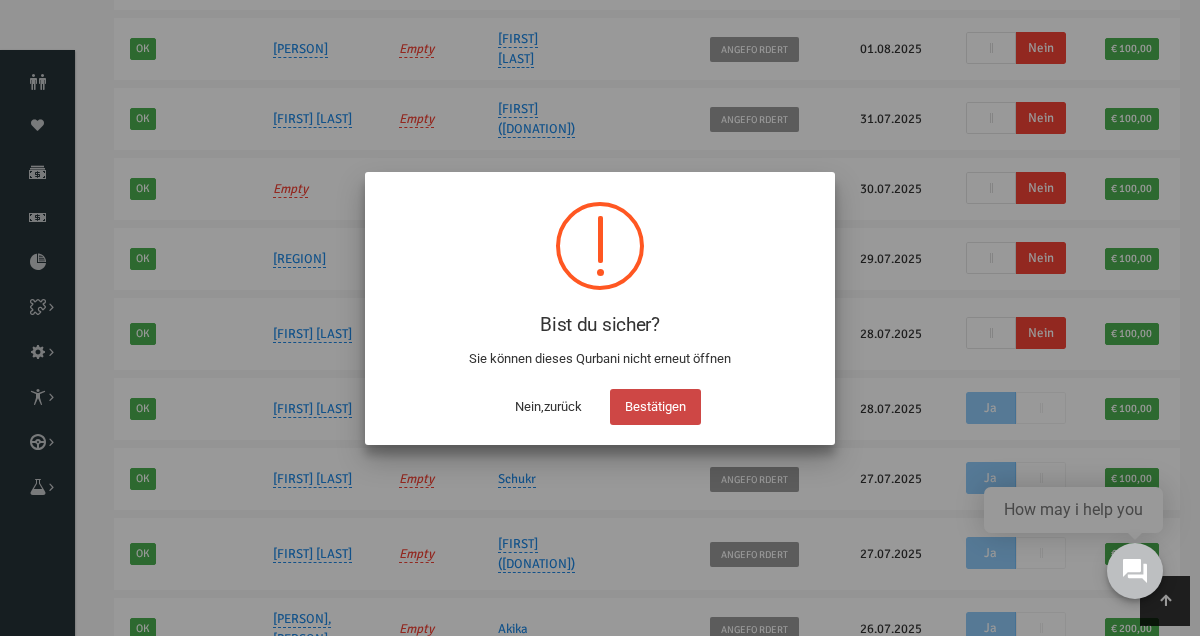 click on "Bestätigen" at bounding box center (655, 407) 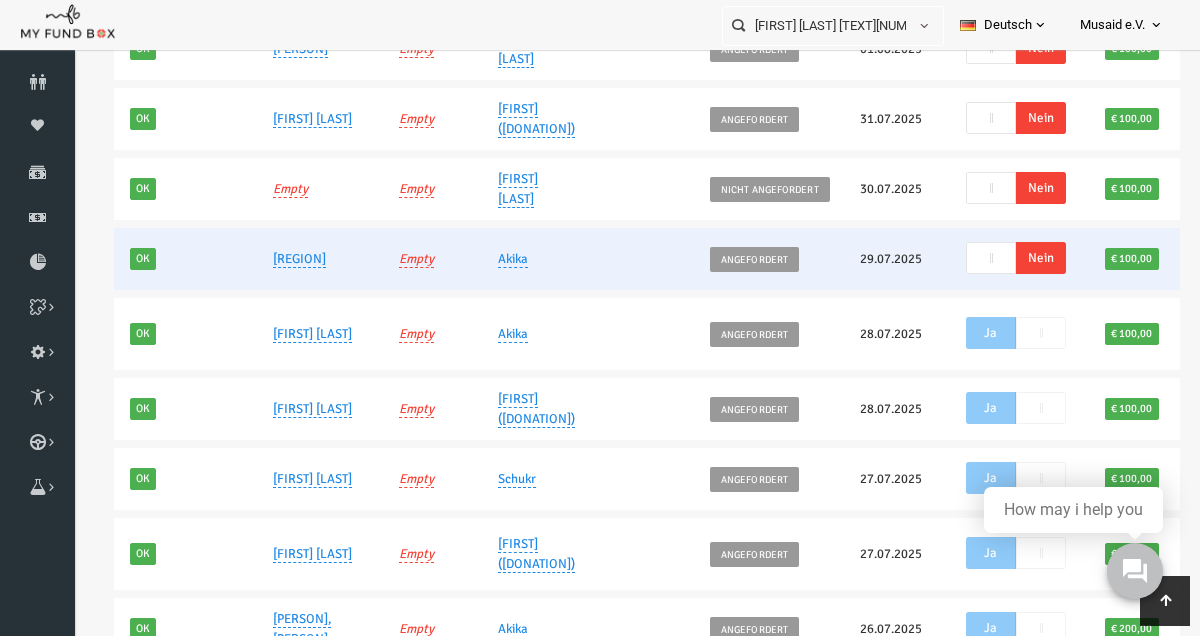 click on "Nein" at bounding box center [1018, 258] 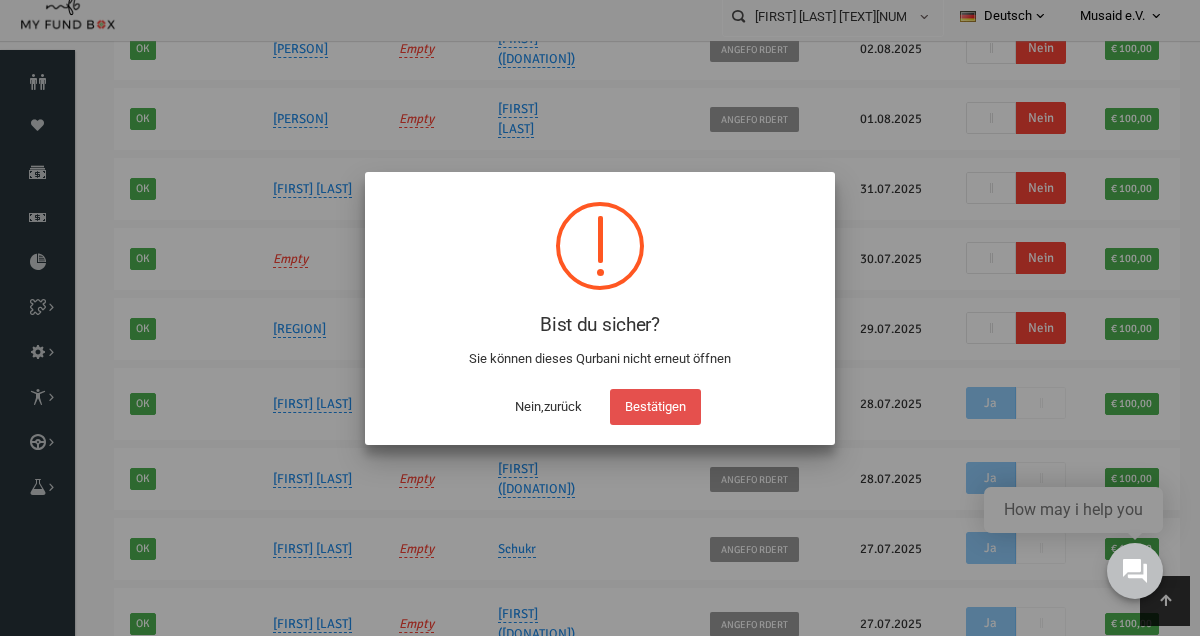 click on "Bestätigen" at bounding box center [655, 407] 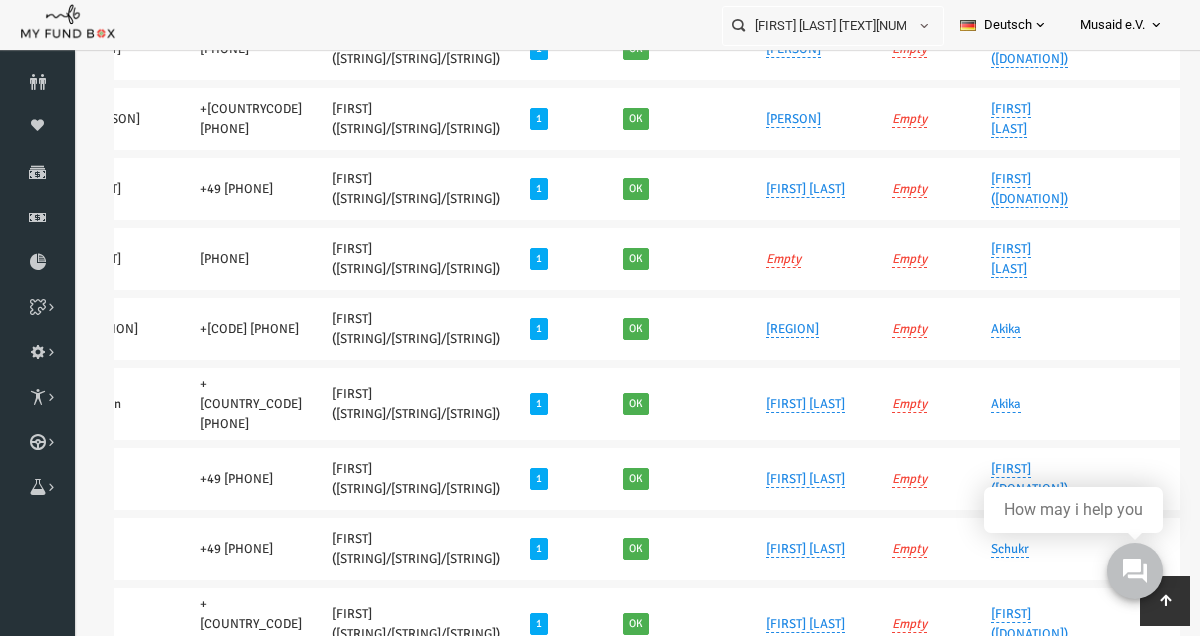 scroll, scrollTop: 0, scrollLeft: 794, axis: horizontal 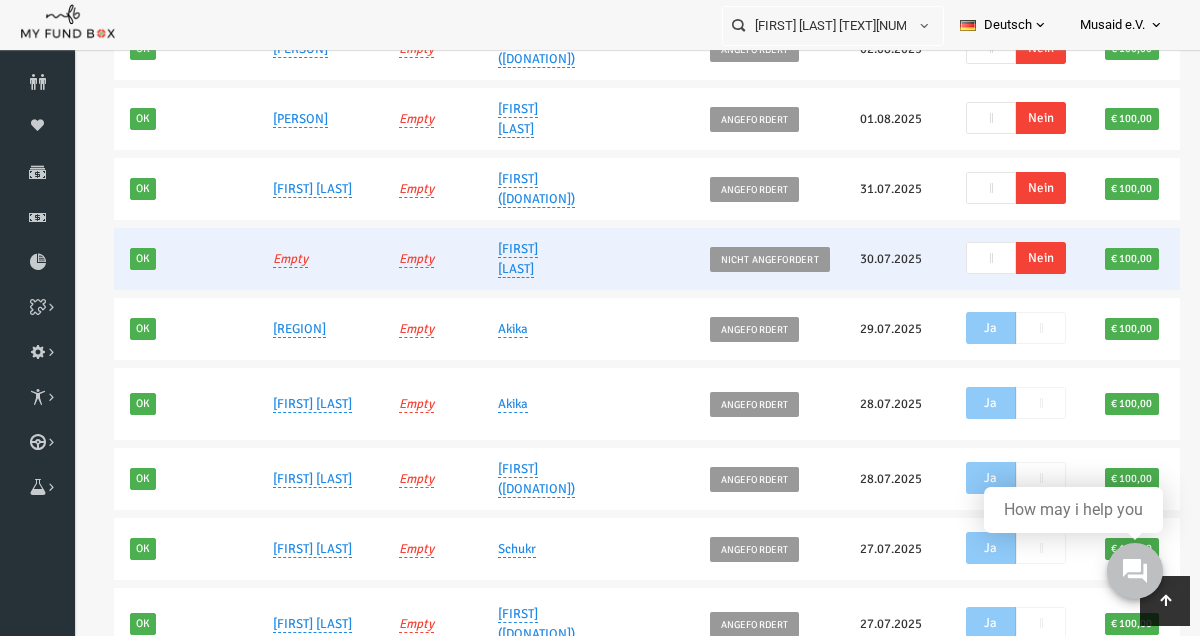click on "Ja   Nein" at bounding box center [993, 258] 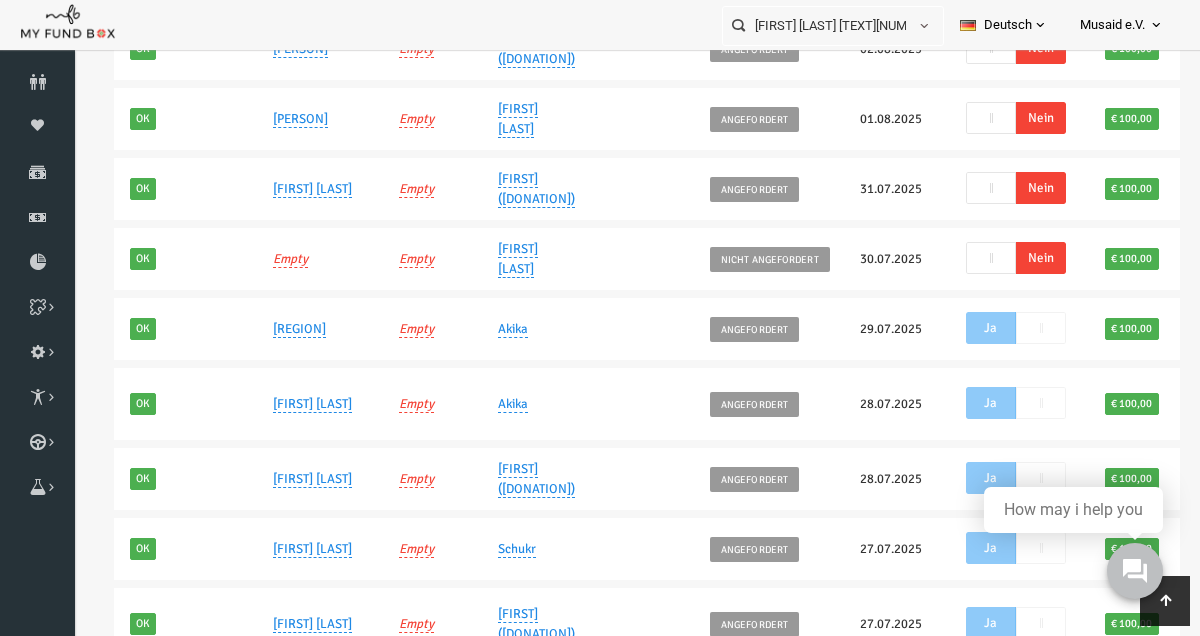 scroll, scrollTop: 524, scrollLeft: 0, axis: vertical 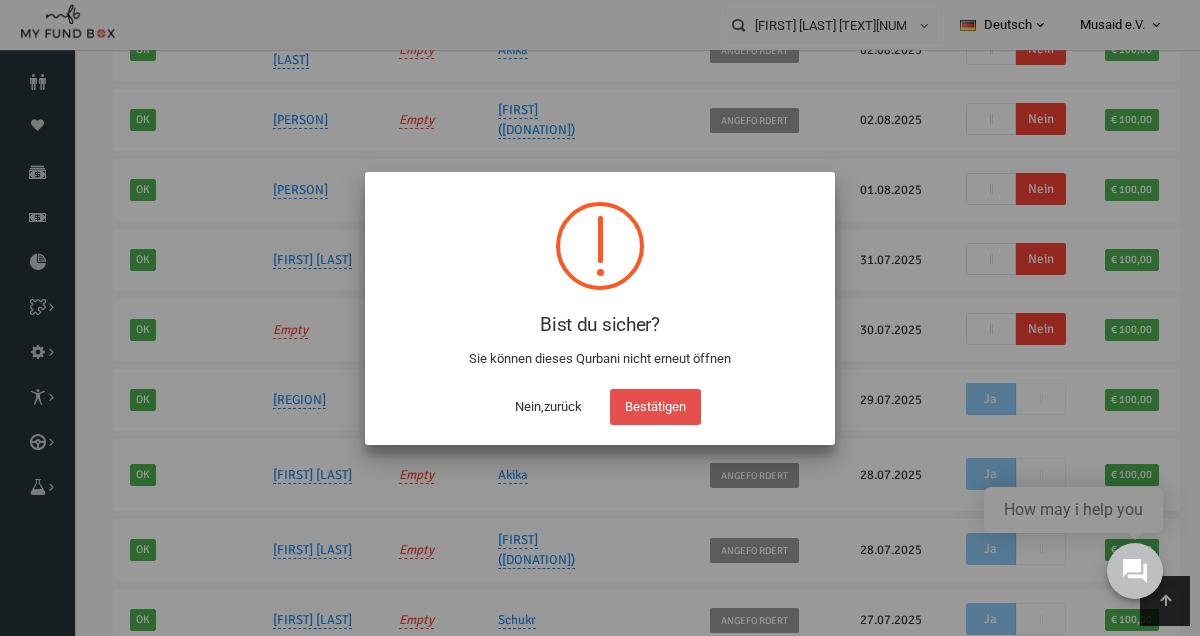 click on "Bestätigen" at bounding box center [655, 407] 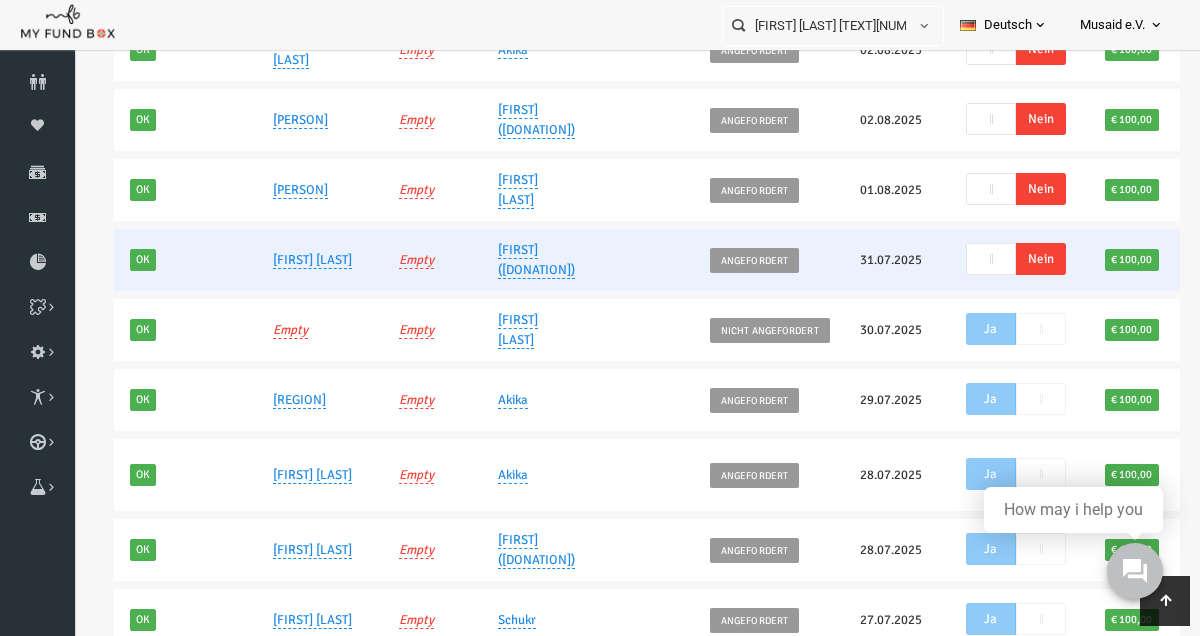 click on "Nein" at bounding box center [1018, 259] 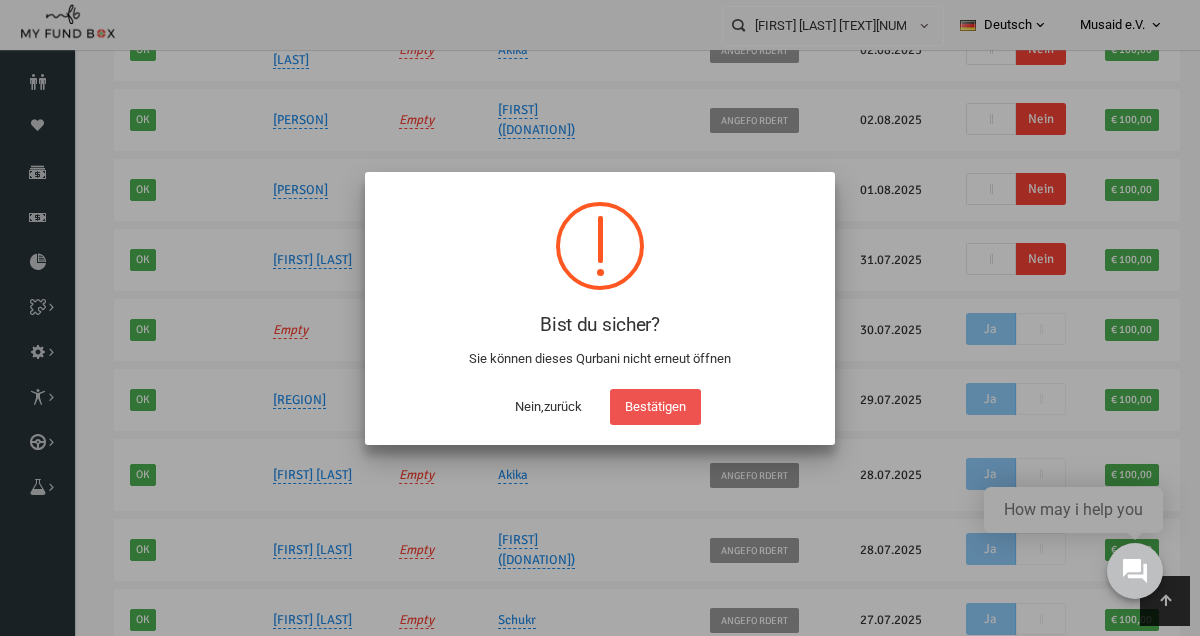scroll, scrollTop: 454, scrollLeft: 0, axis: vertical 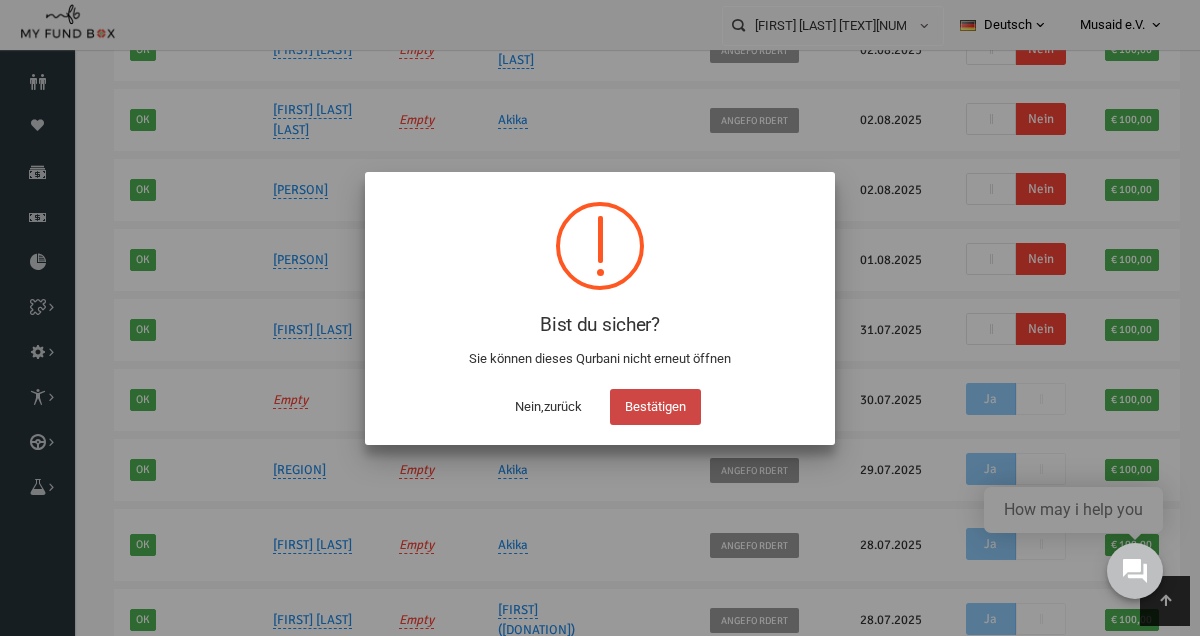 click on "Bestätigen" at bounding box center (655, 407) 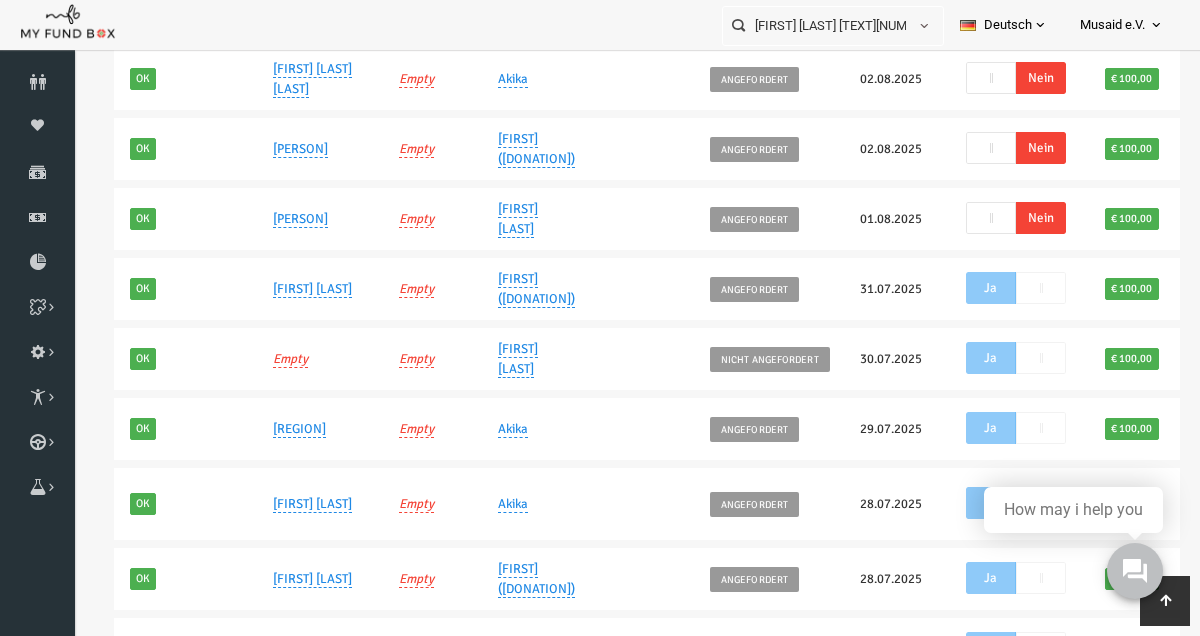 scroll, scrollTop: 559, scrollLeft: 0, axis: vertical 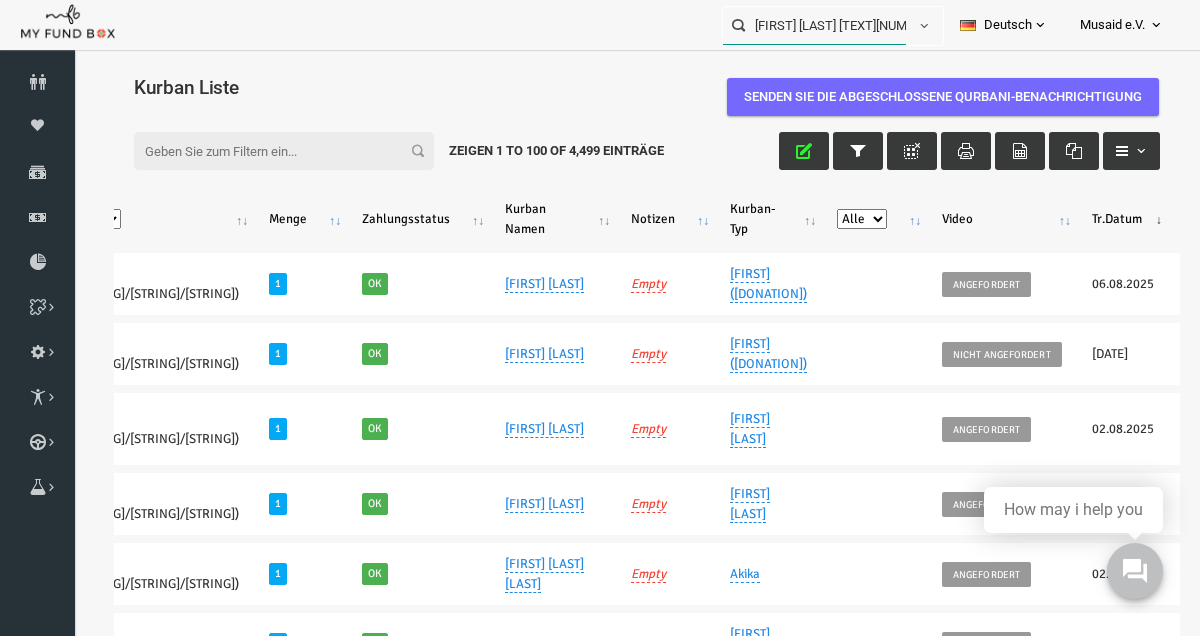click on "[FIRST] [LAST] [TEXT][NUMBER]" at bounding box center [814, 25] 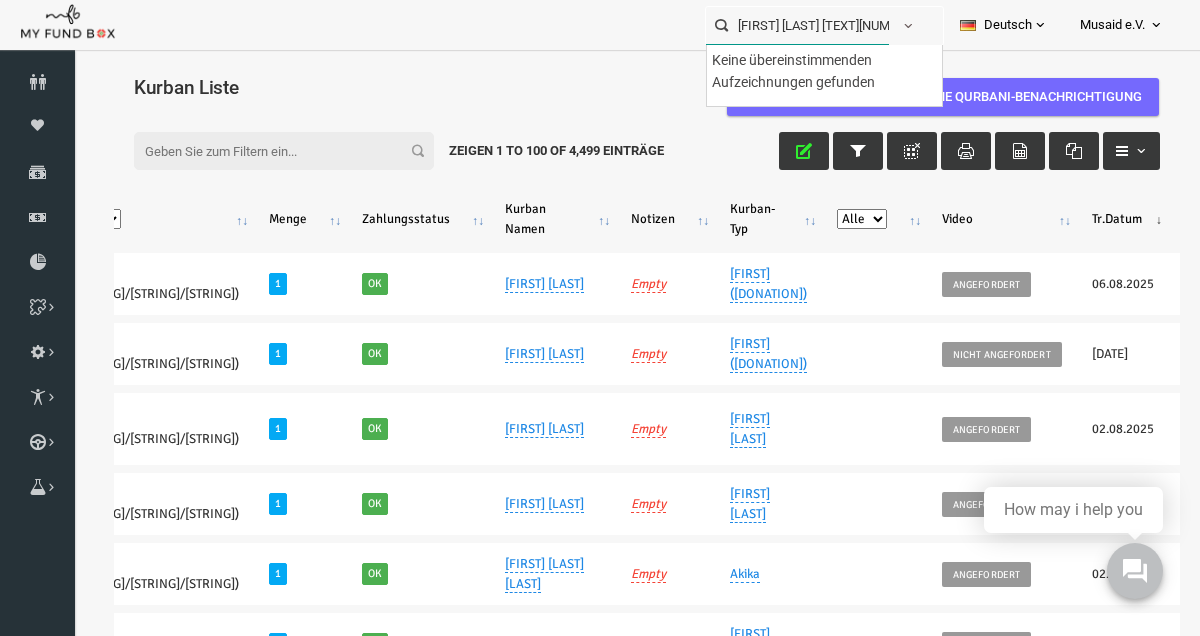 click on "[FIRST] [LAST] [TEXT][NUMBER]" at bounding box center (797, 25) 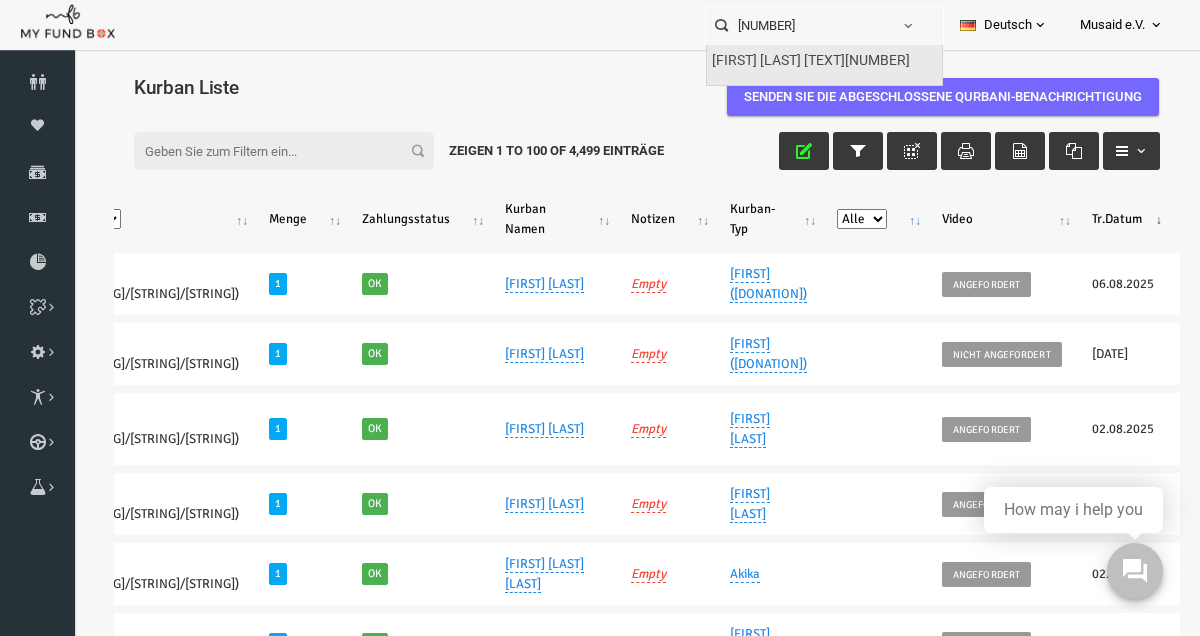 click on "[FIRST] [LAST] [TEXT][NUMBER]" at bounding box center [811, 61] 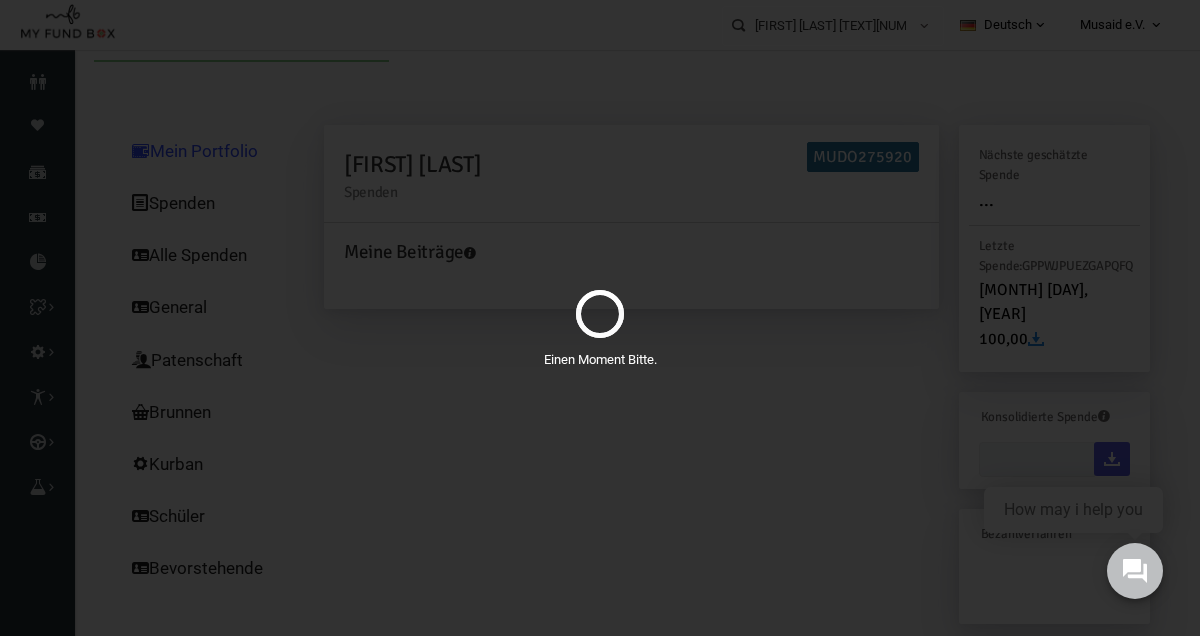 scroll, scrollTop: 0, scrollLeft: 0, axis: both 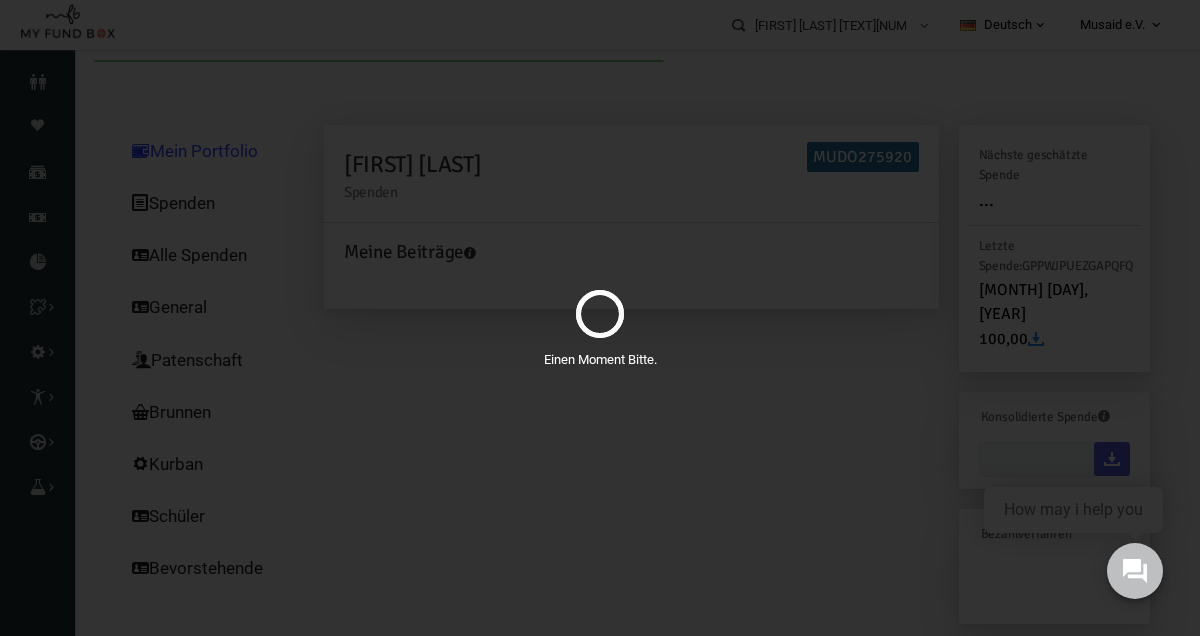 type on "[DD]-[MM]-[YYYY] - [DD]-[MM]-[YYYY]" 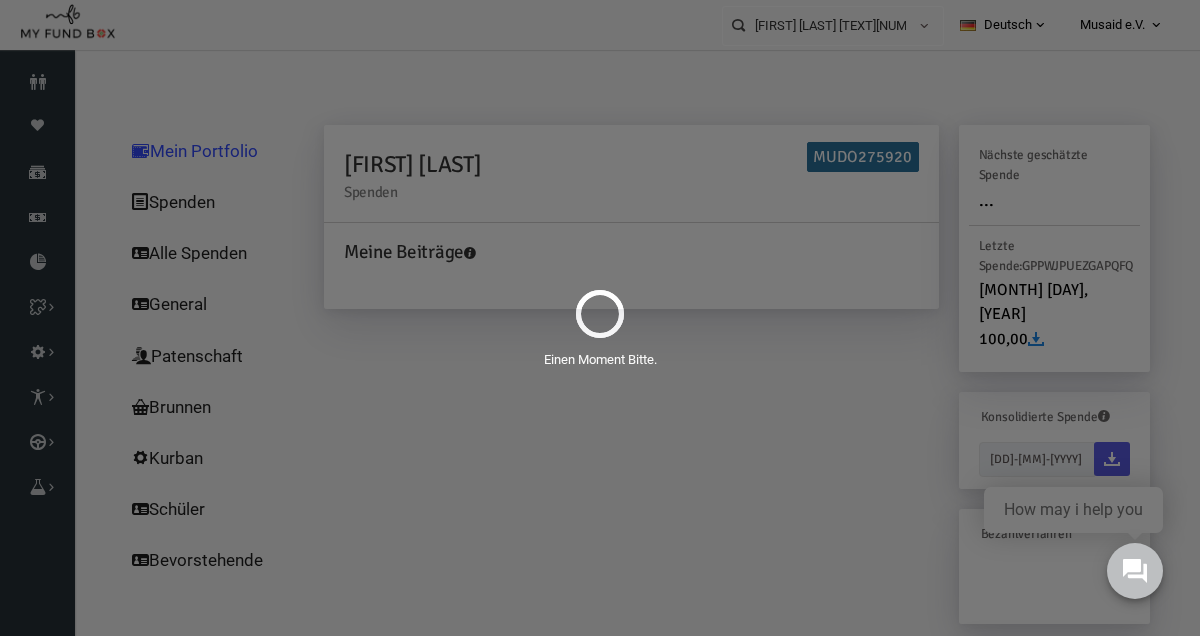 click on "Einen Moment Bitte." at bounding box center (600, 318) 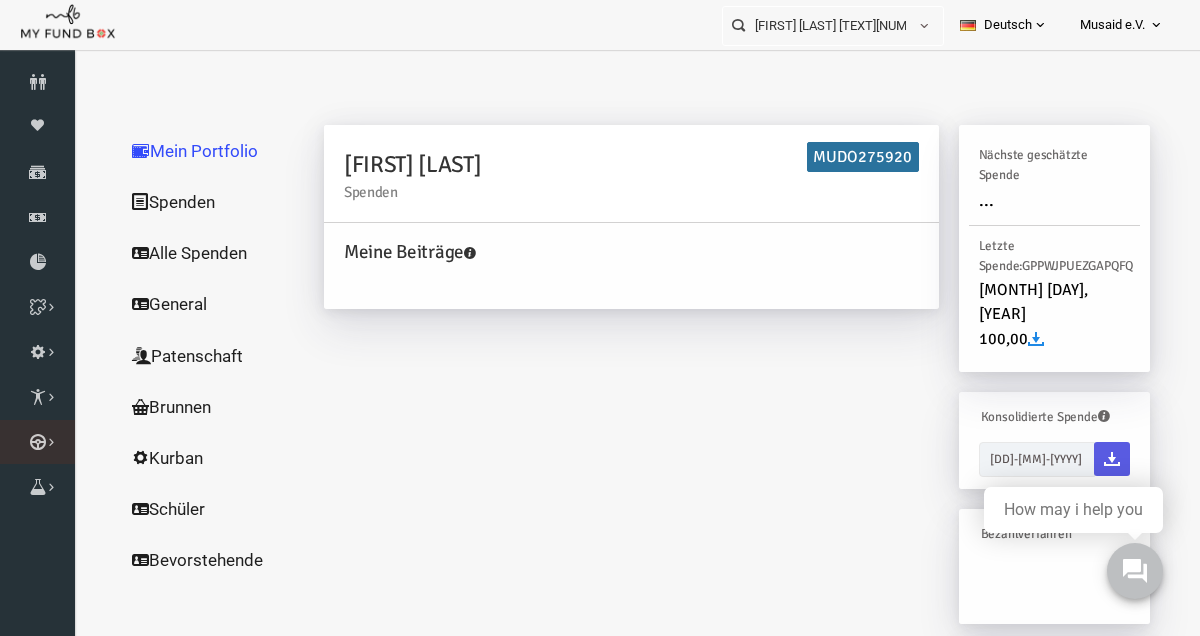 click at bounding box center [0, 0] 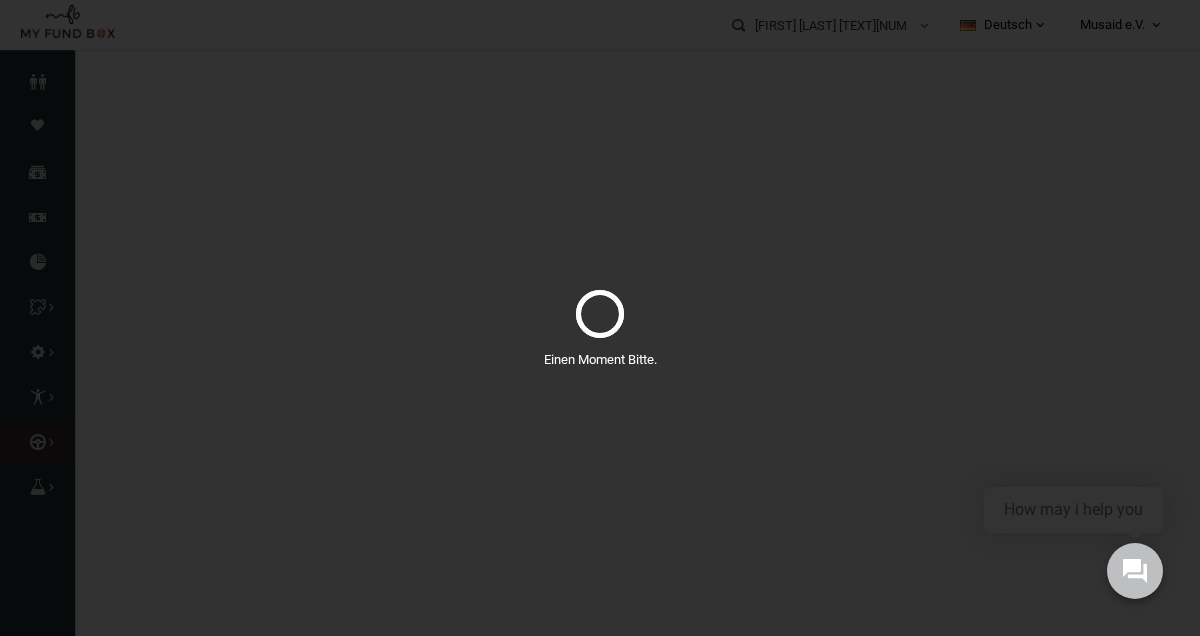 select on "100" 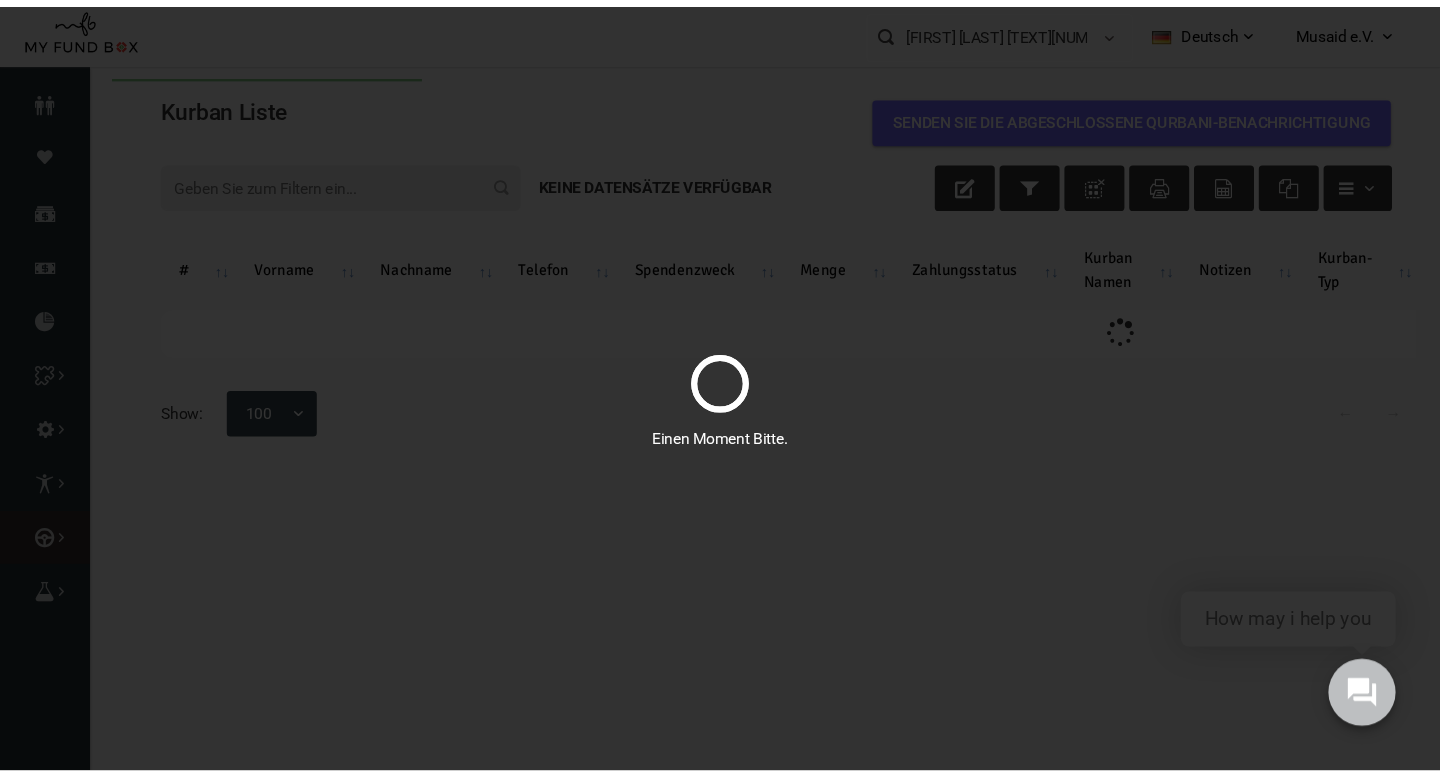 scroll, scrollTop: 0, scrollLeft: 0, axis: both 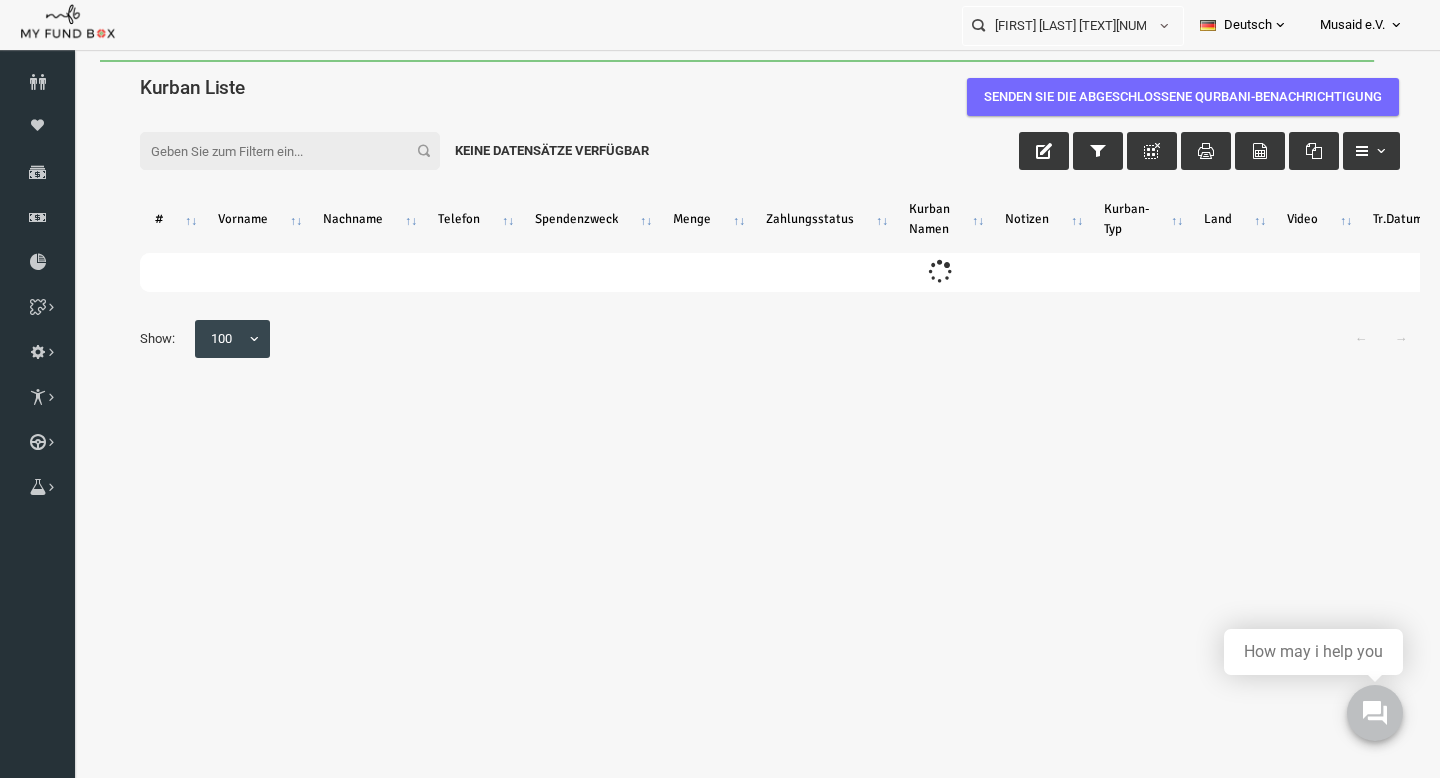 click on "Kurban Liste" at bounding box center (752, 87) 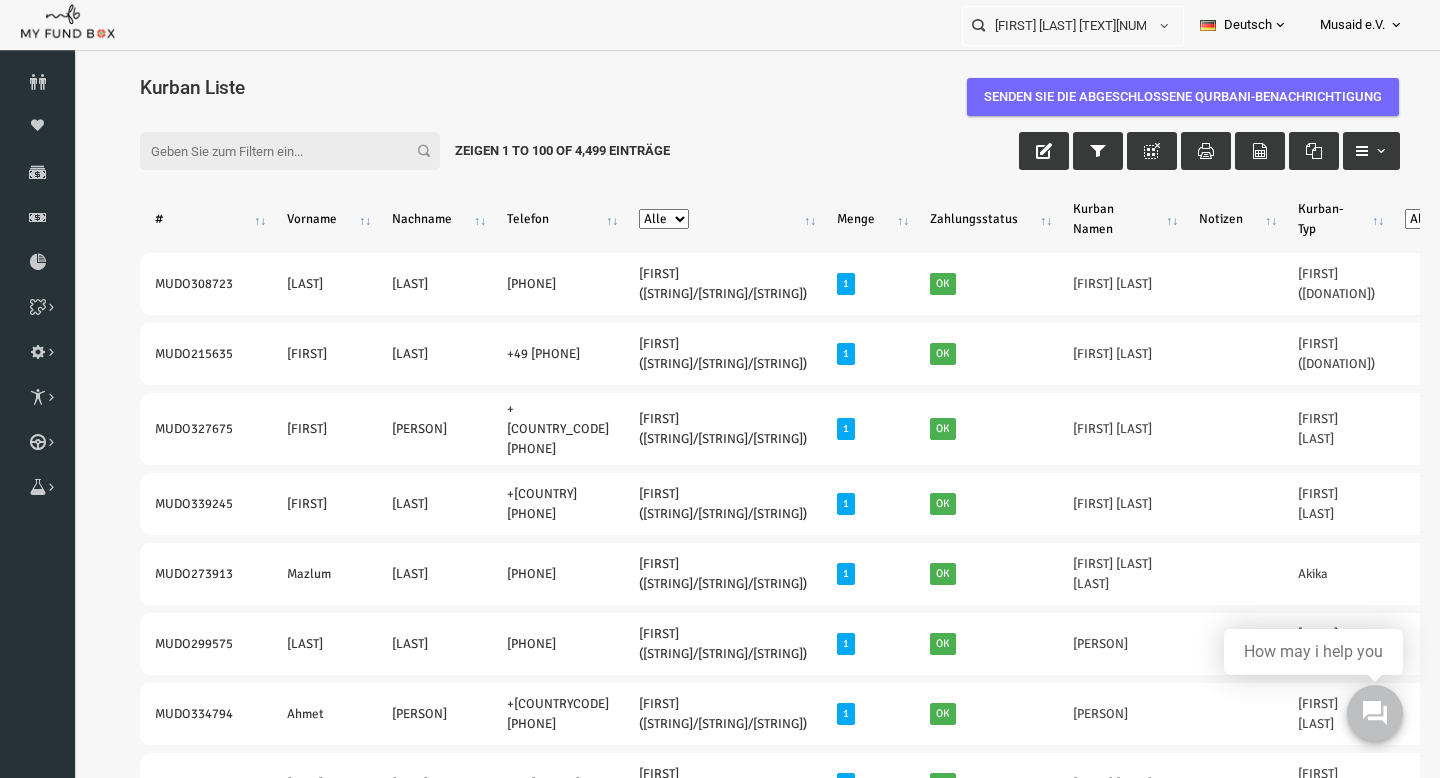 click on "Filter:                                                                   Zeigen 1 to 100 of 4,499 Einträge" at bounding box center (742, 151) 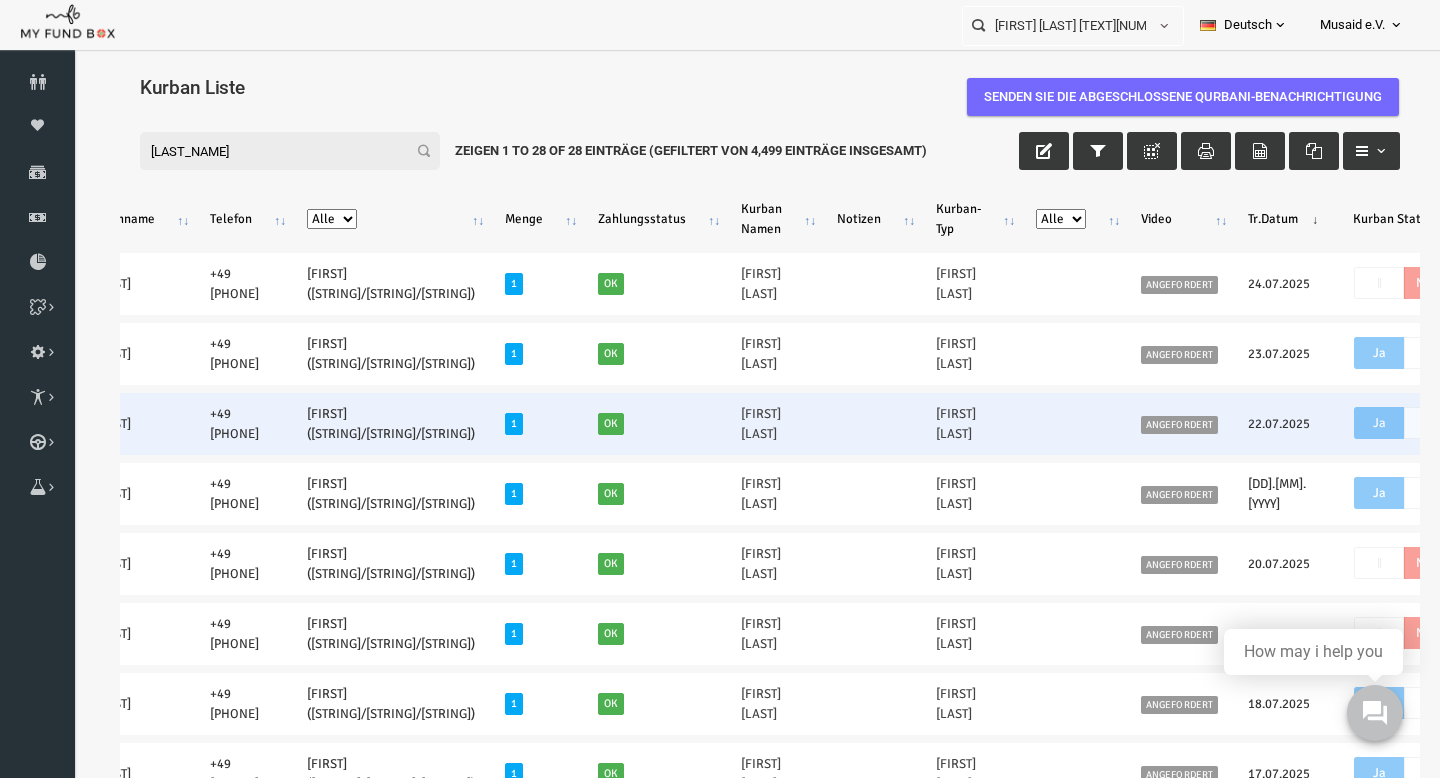scroll, scrollTop: 0, scrollLeft: 466, axis: horizontal 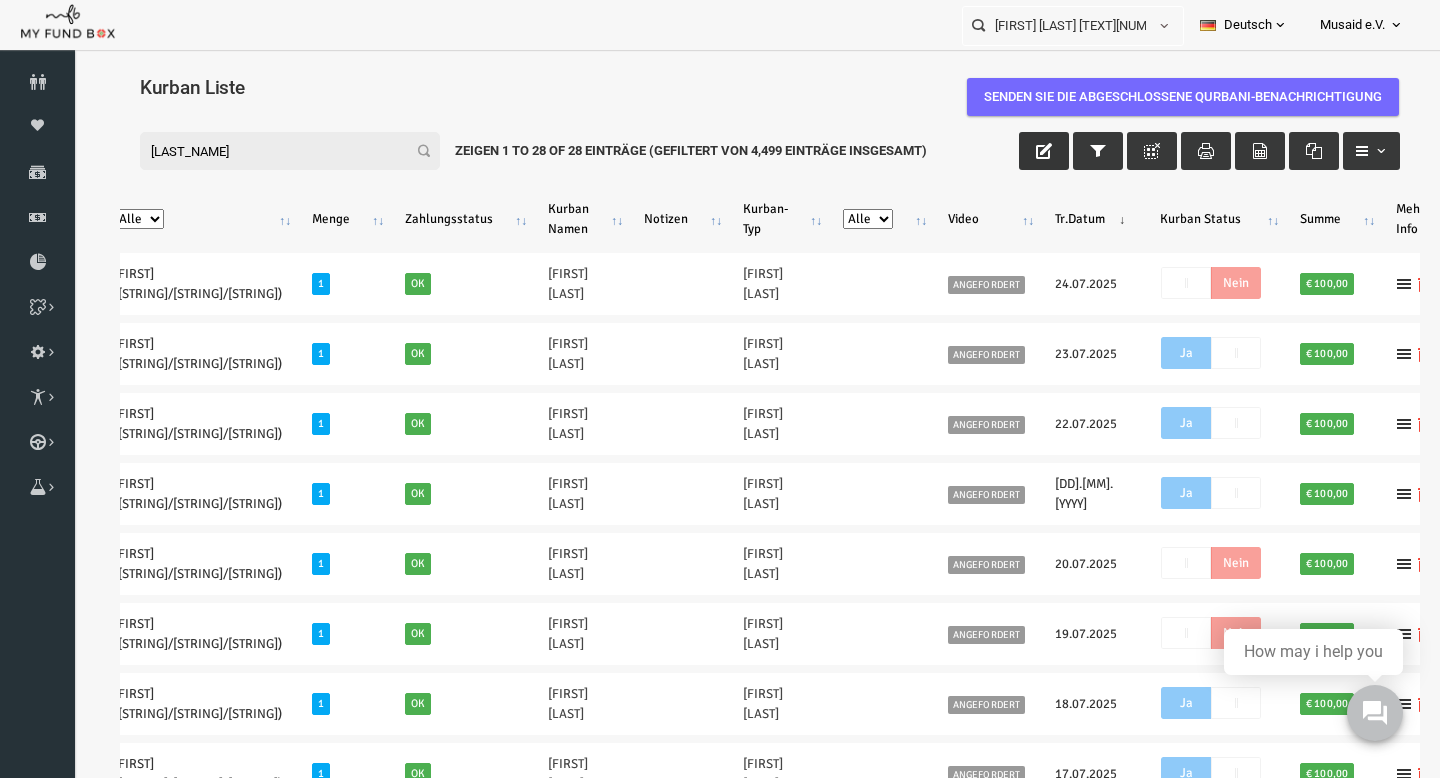 type on "[LAST_NAME]" 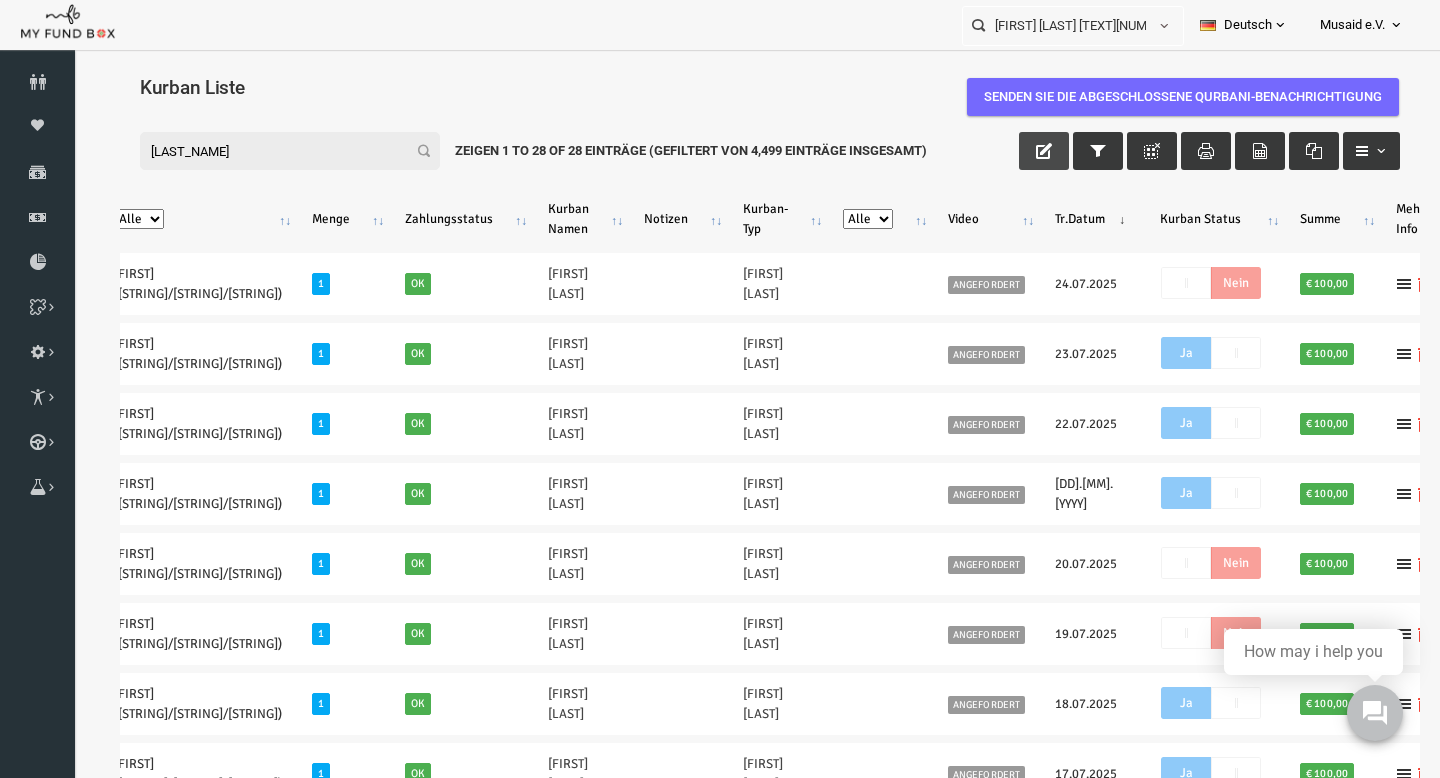 click at bounding box center (1016, 151) 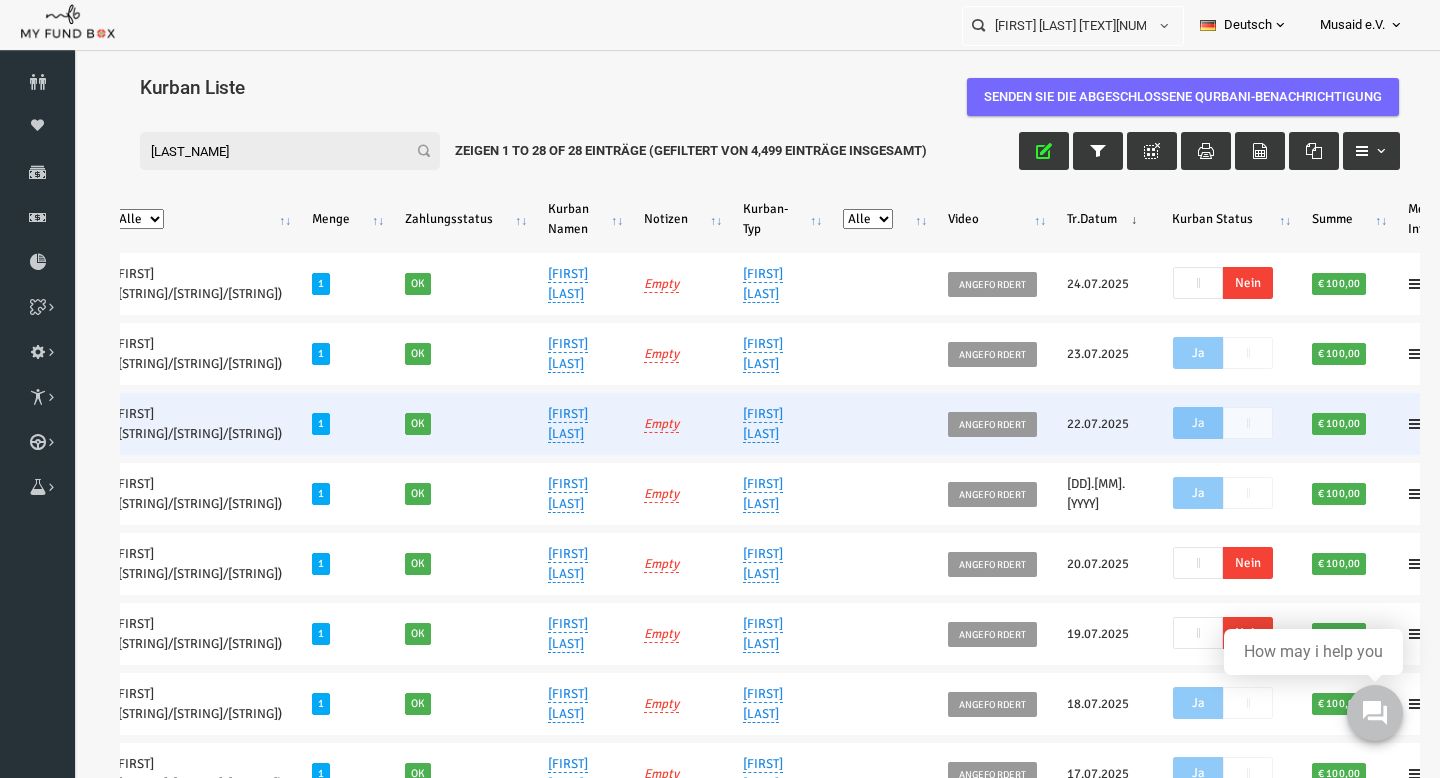 scroll, scrollTop: 7, scrollLeft: 0, axis: vertical 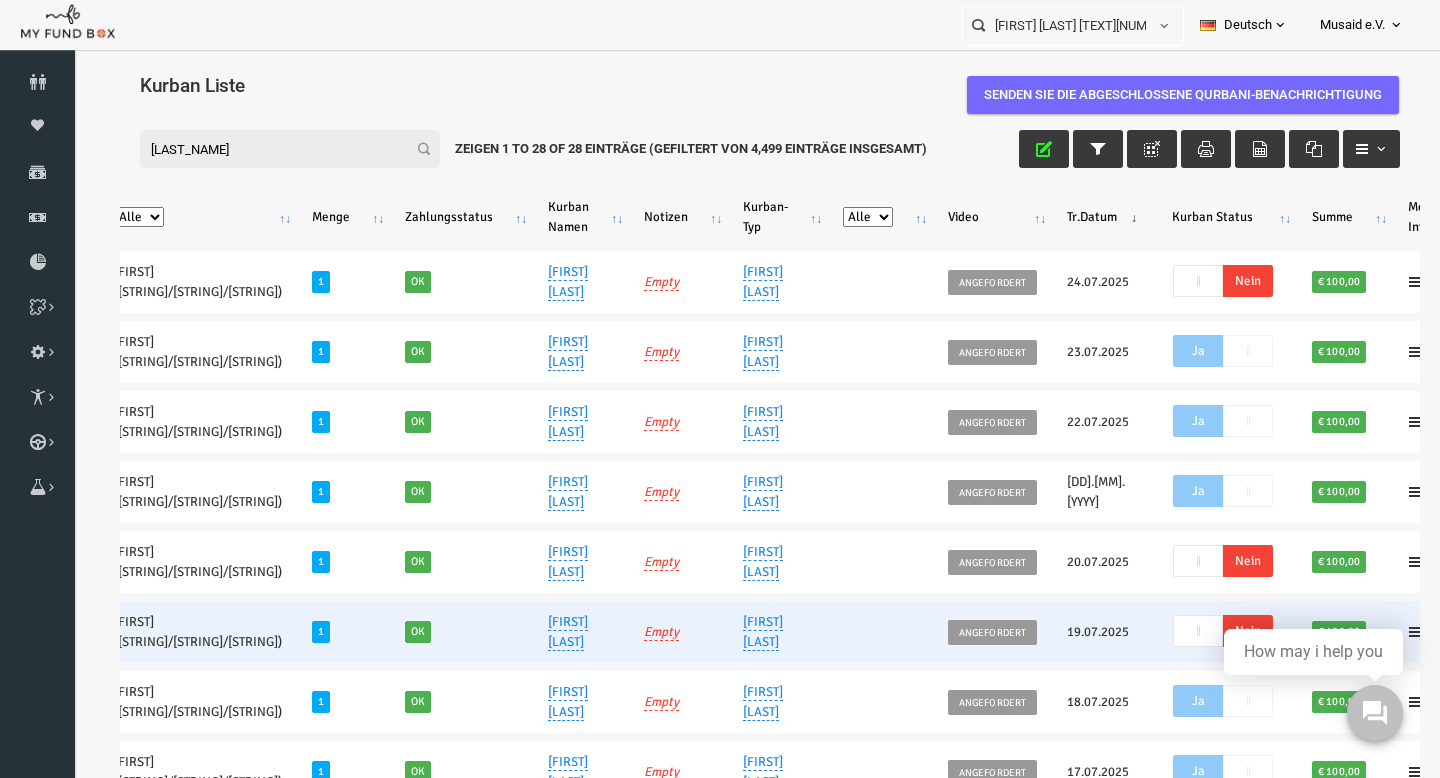 click on "Nein" at bounding box center [1220, 631] 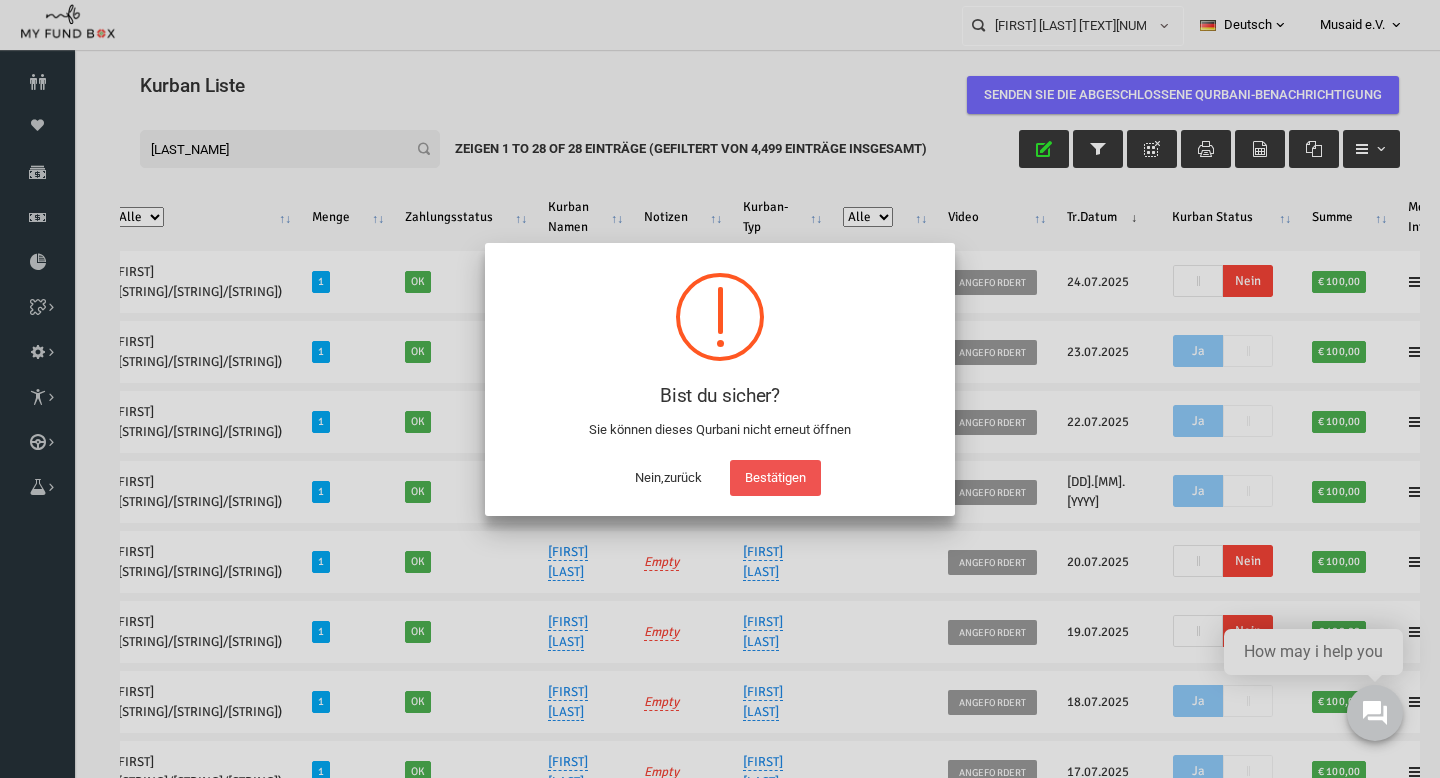 scroll, scrollTop: 242, scrollLeft: 0, axis: vertical 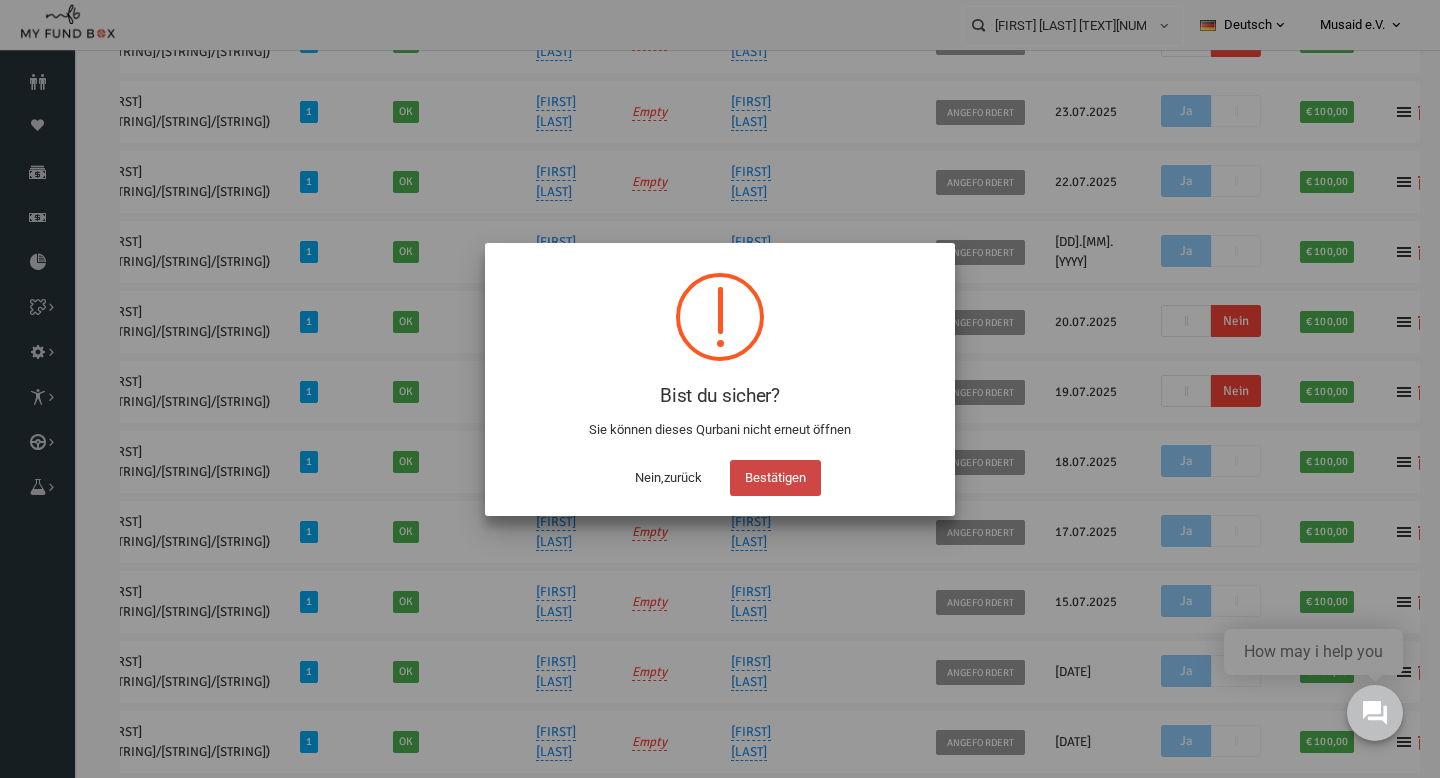 click on "Bestätigen" at bounding box center [775, 478] 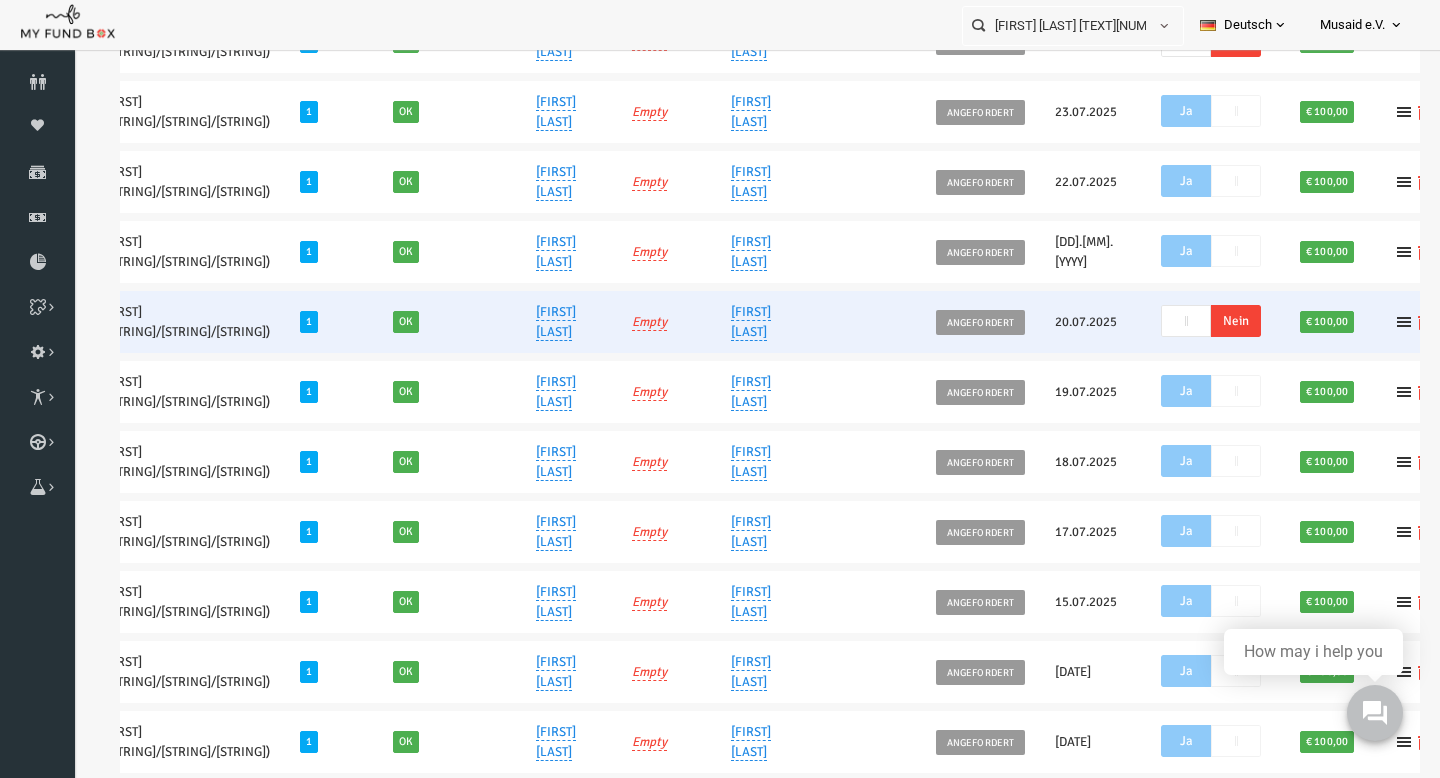 click on "Nein" at bounding box center [1208, 321] 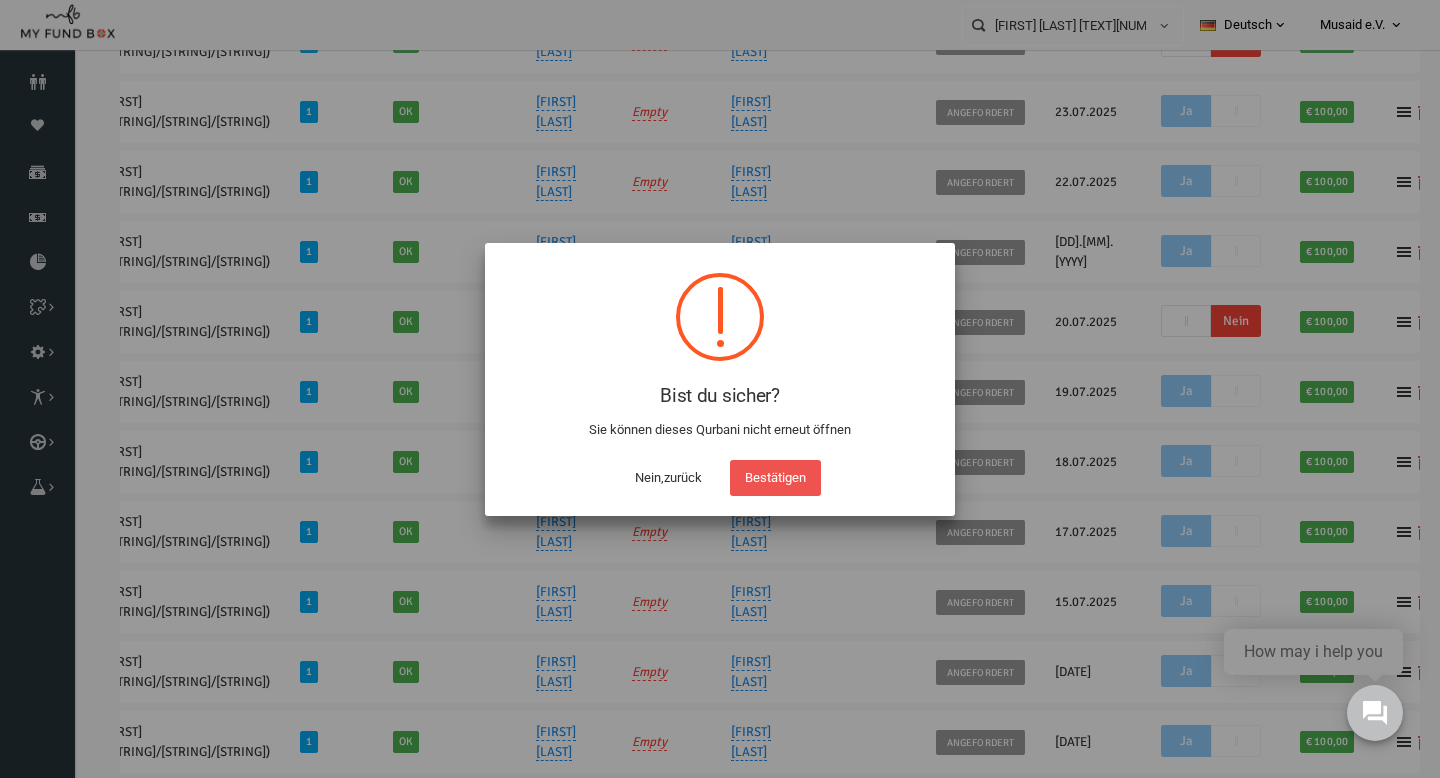 scroll, scrollTop: 171, scrollLeft: 0, axis: vertical 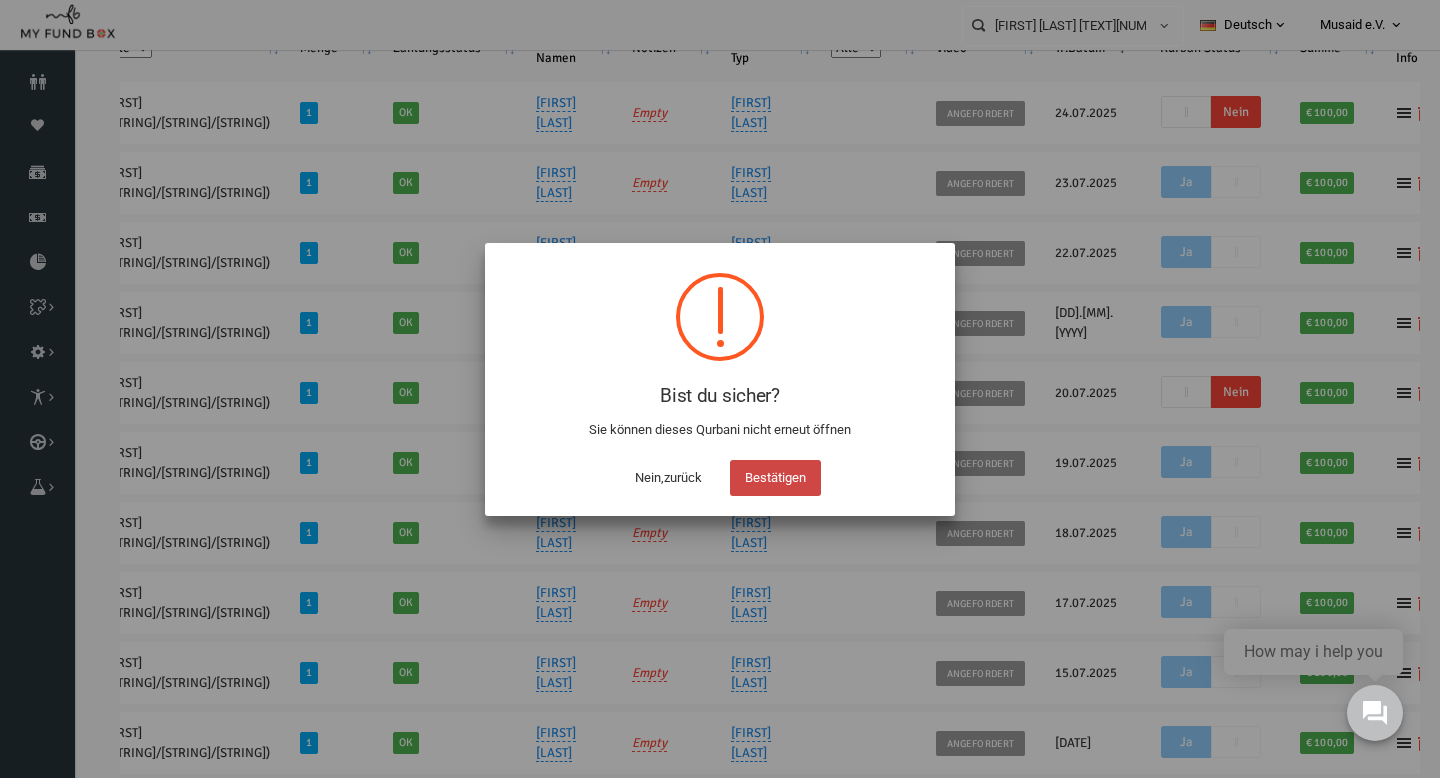 click on "Bestätigen" at bounding box center (775, 478) 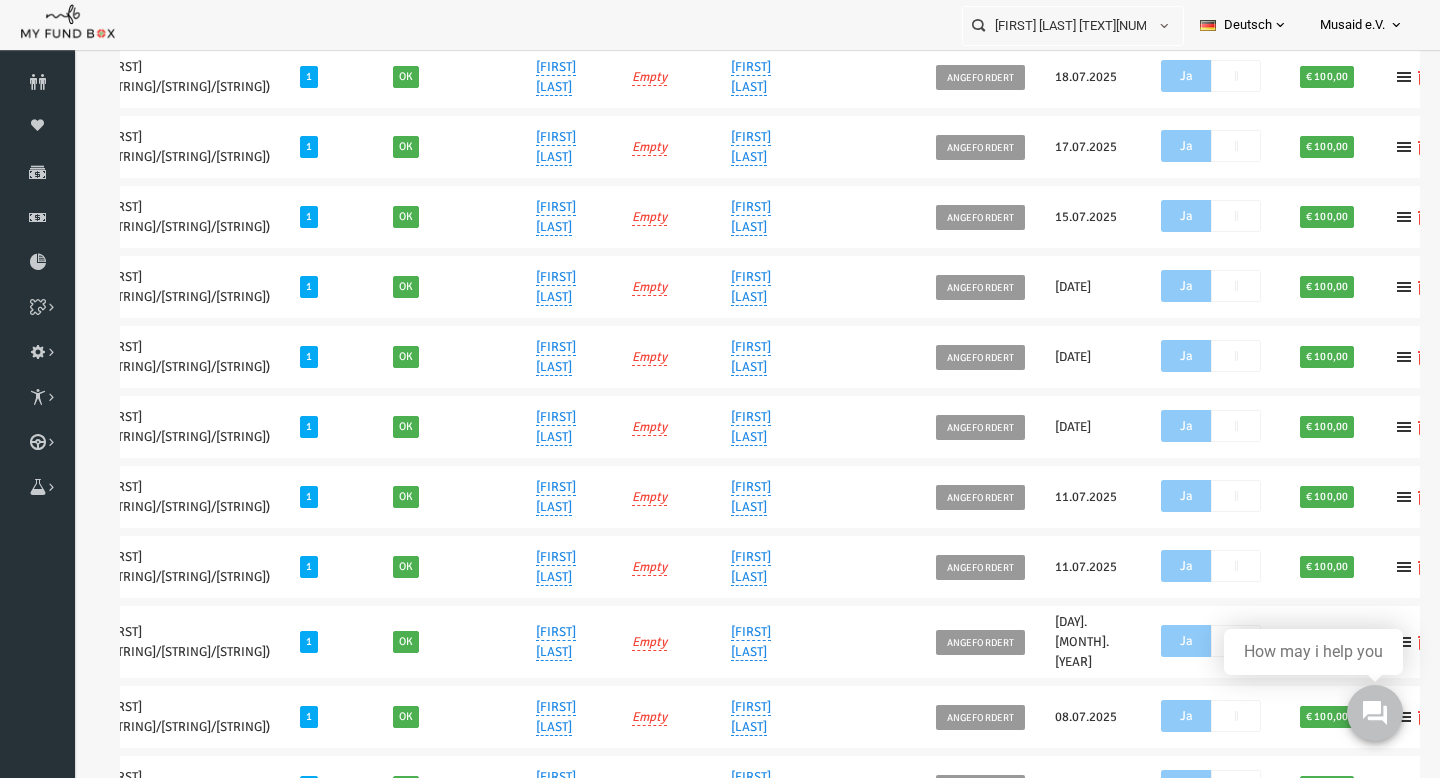 scroll, scrollTop: 0, scrollLeft: 0, axis: both 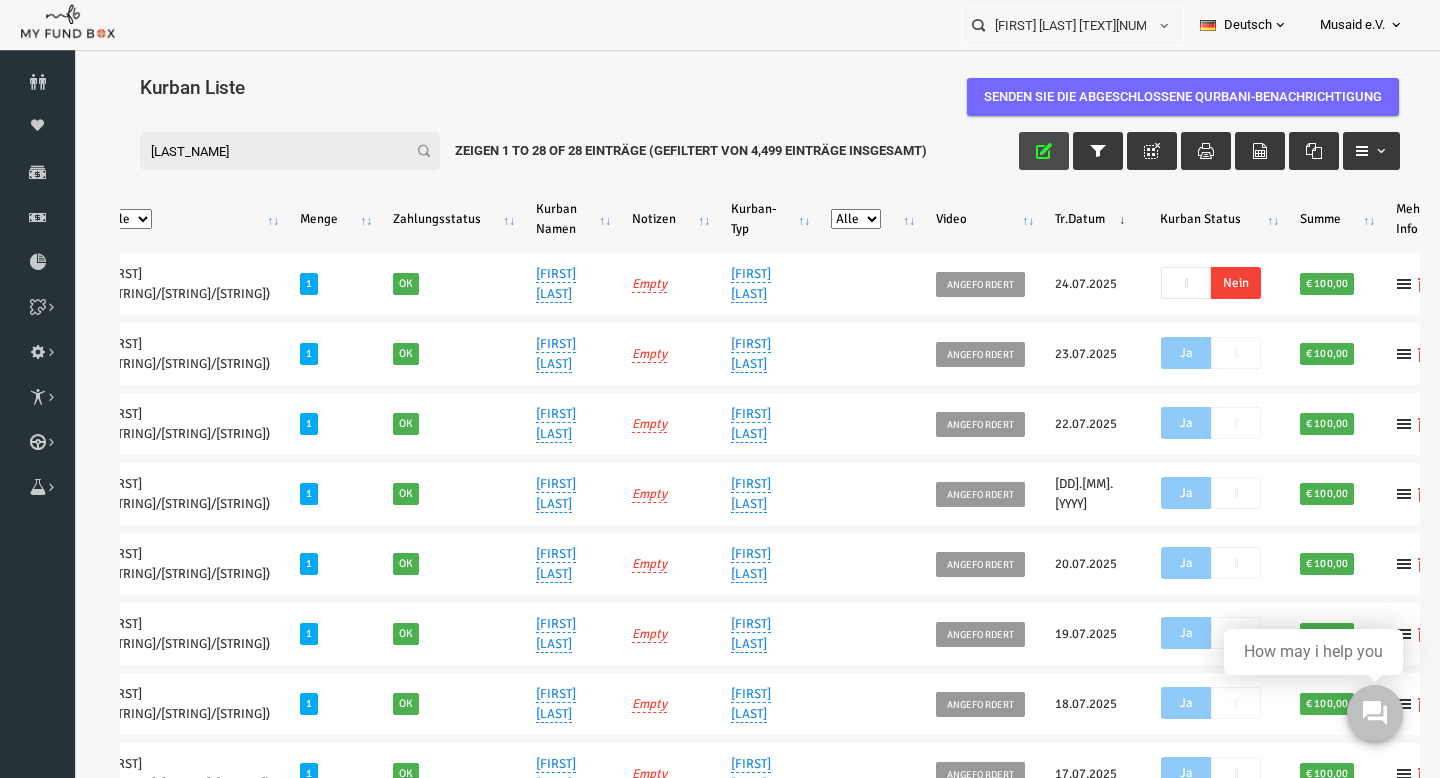 click at bounding box center (1016, 151) 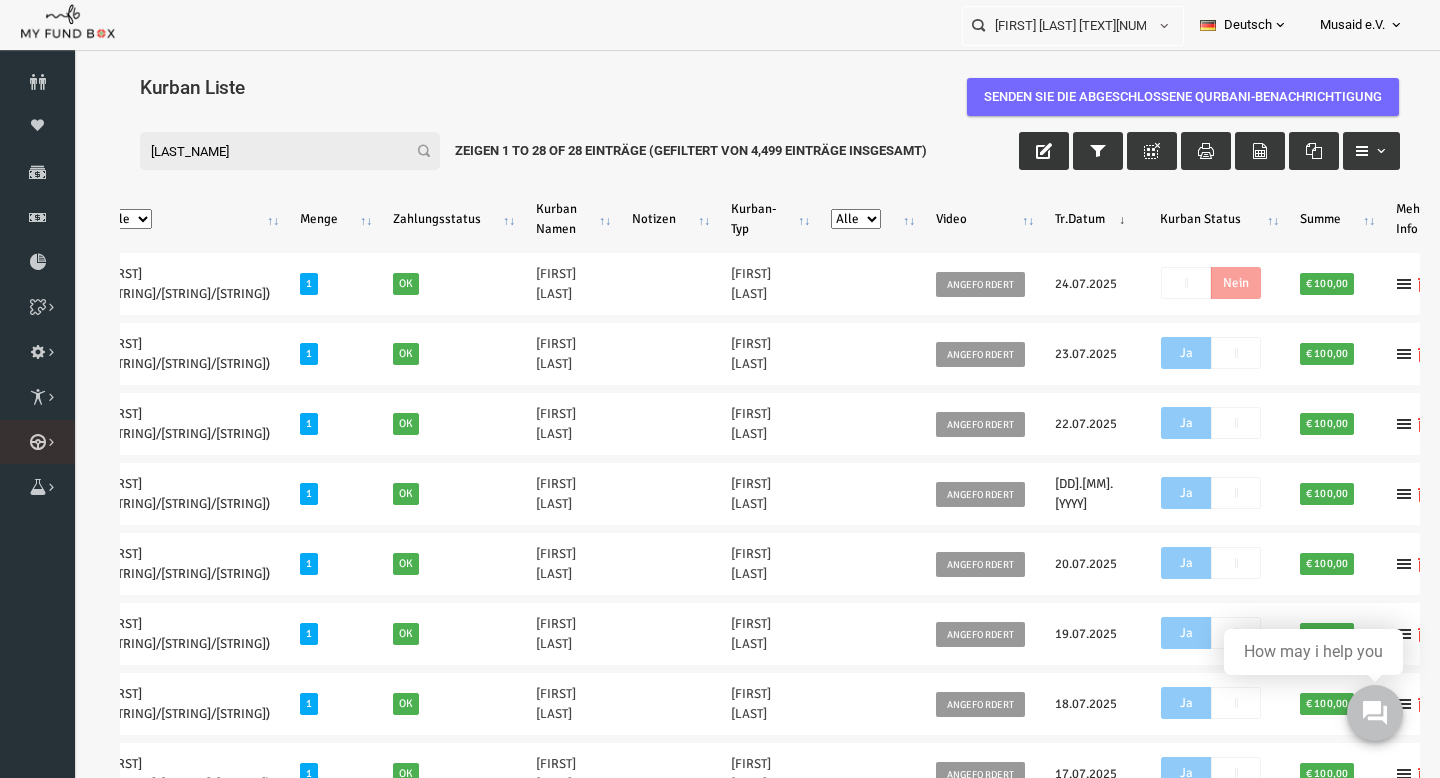 click on "Kurban Liste" at bounding box center (0, 0) 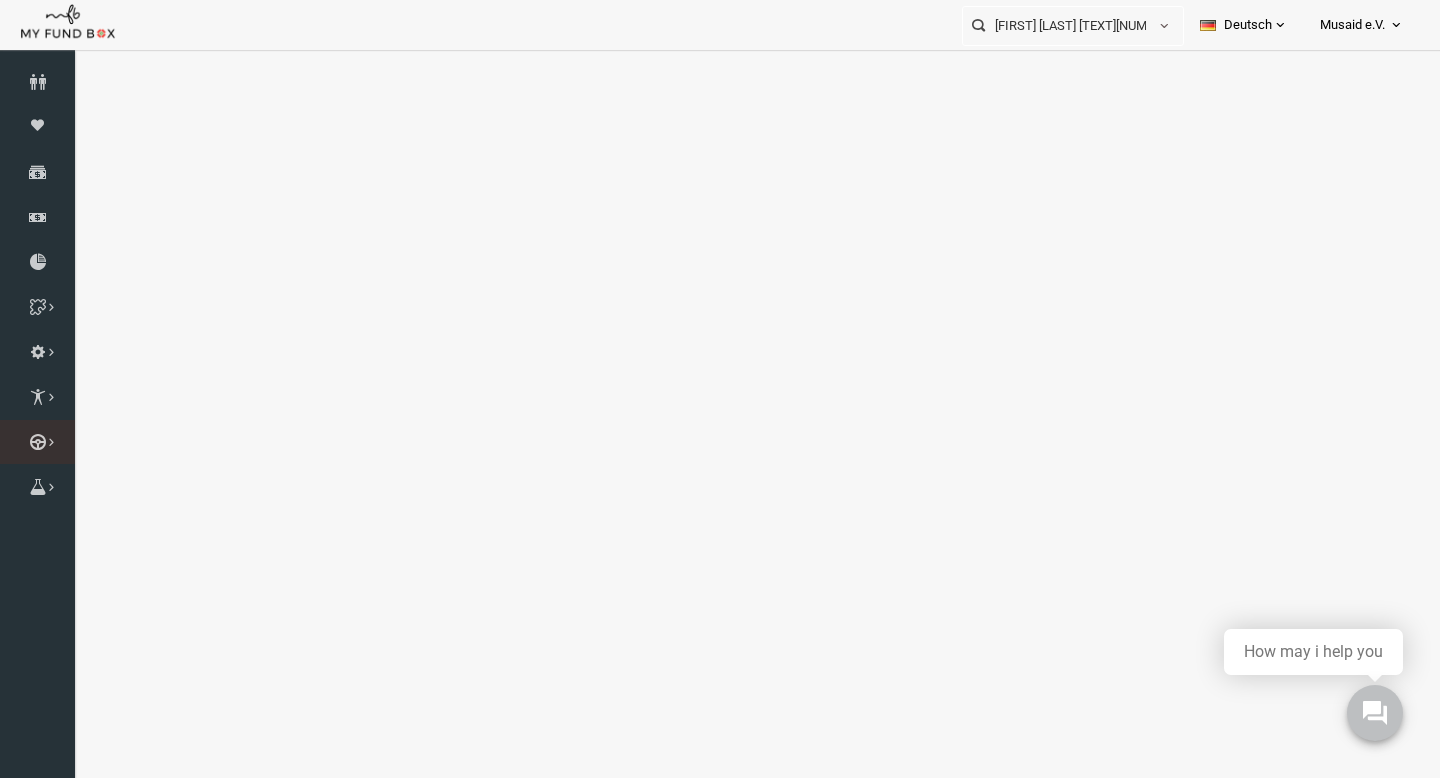 select on "100" 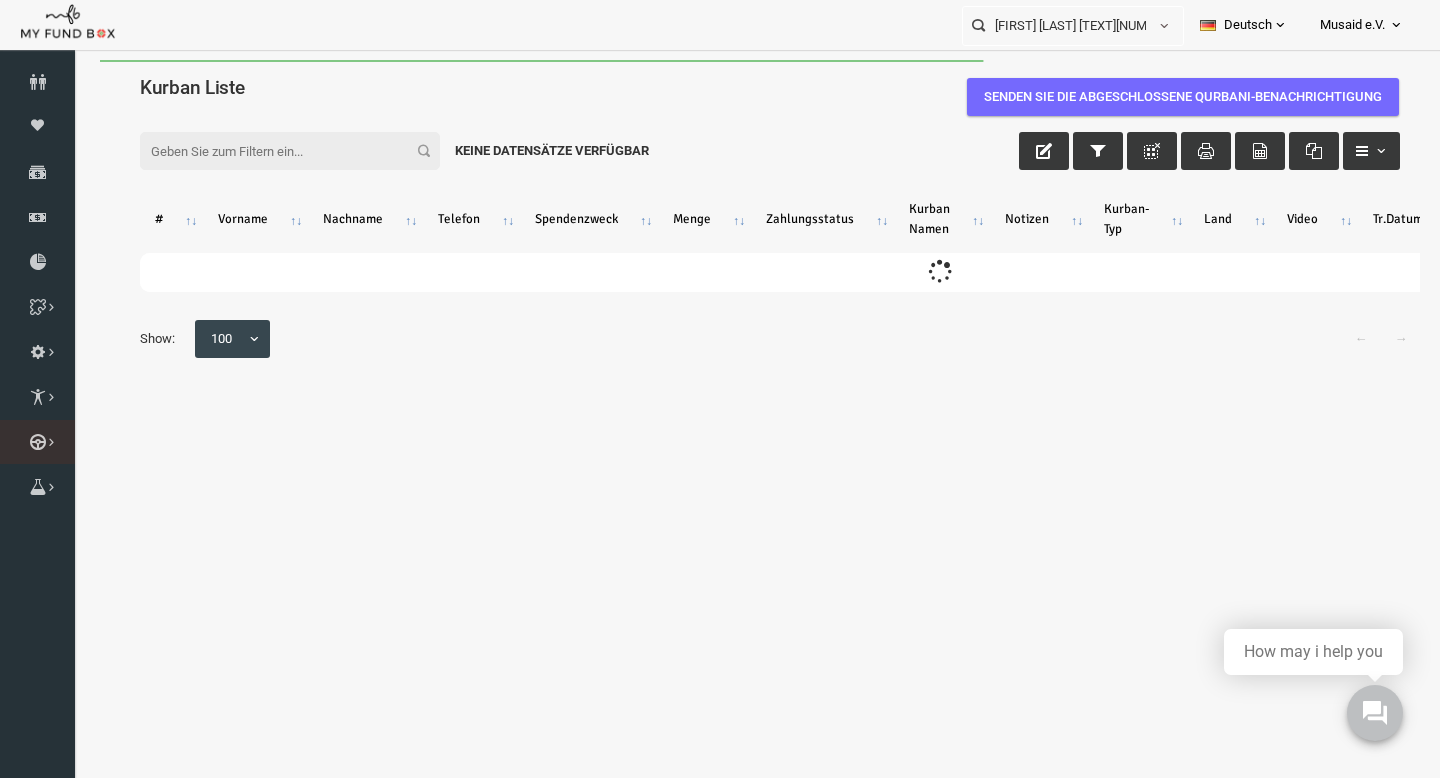 scroll, scrollTop: 0, scrollLeft: 0, axis: both 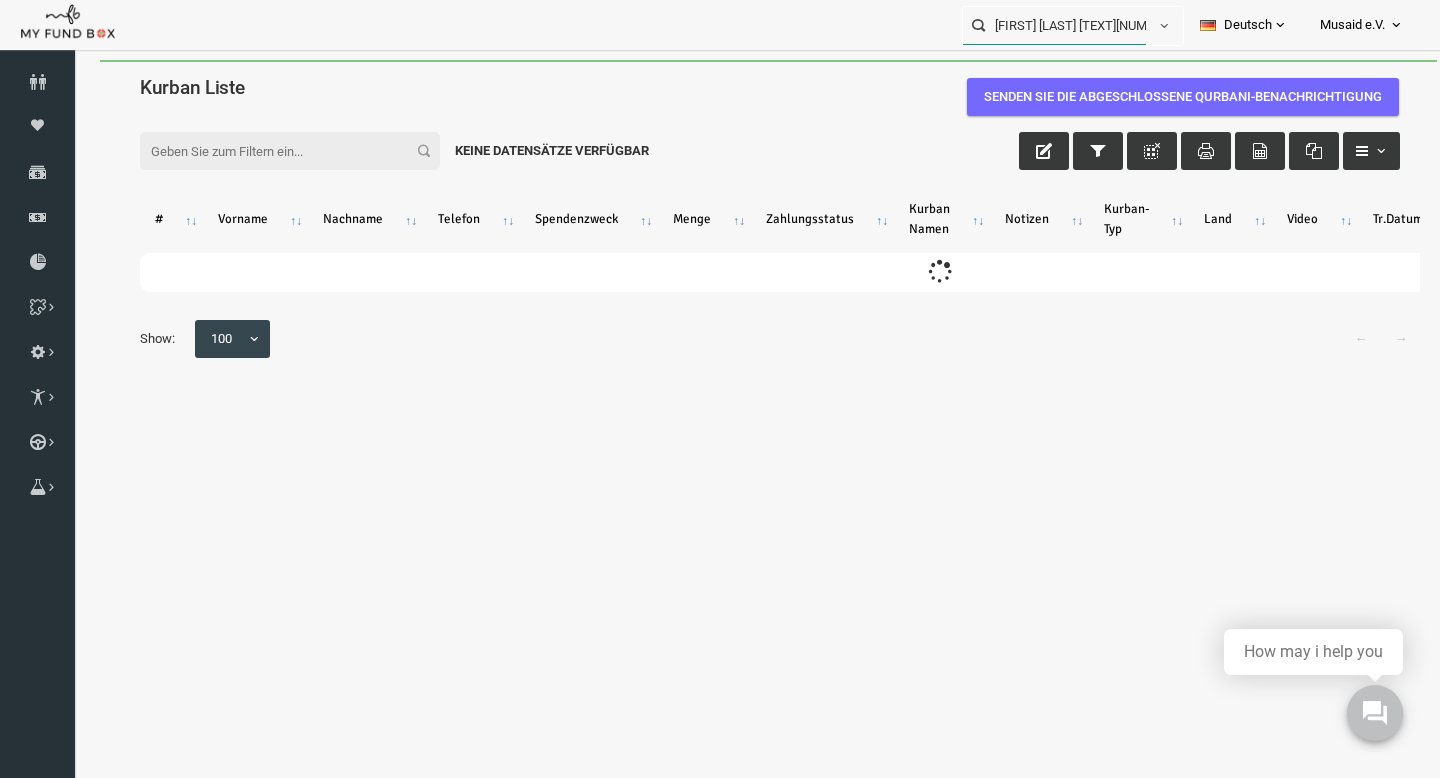click on "[FIRST] [LAST] [TEXT][NUMBER]" at bounding box center (1054, 25) 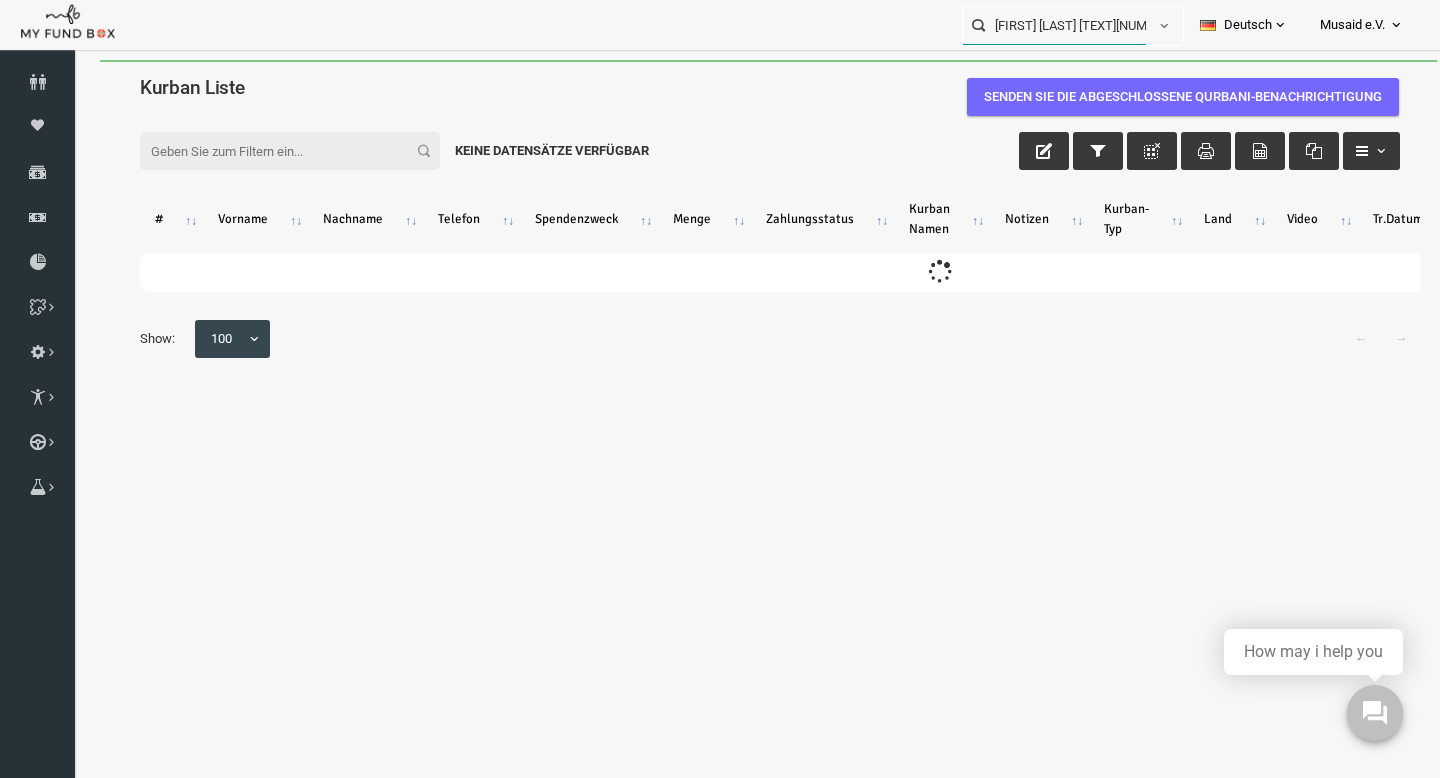 click on "[FIRST] [LAST] [TEXT][NUMBER]" at bounding box center (1054, 25) 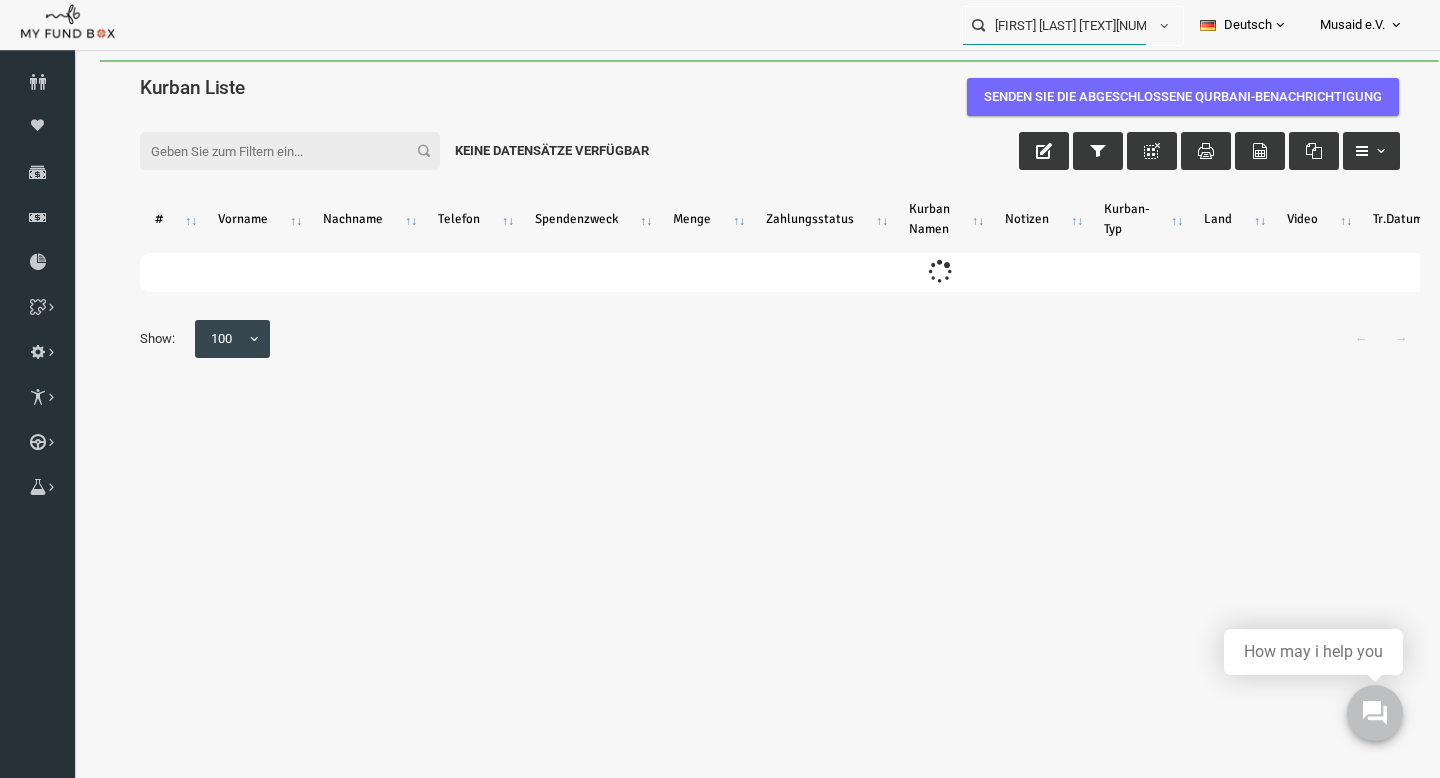 click on "[FIRST] [LAST] [TEXT][NUMBER]" at bounding box center (1054, 25) 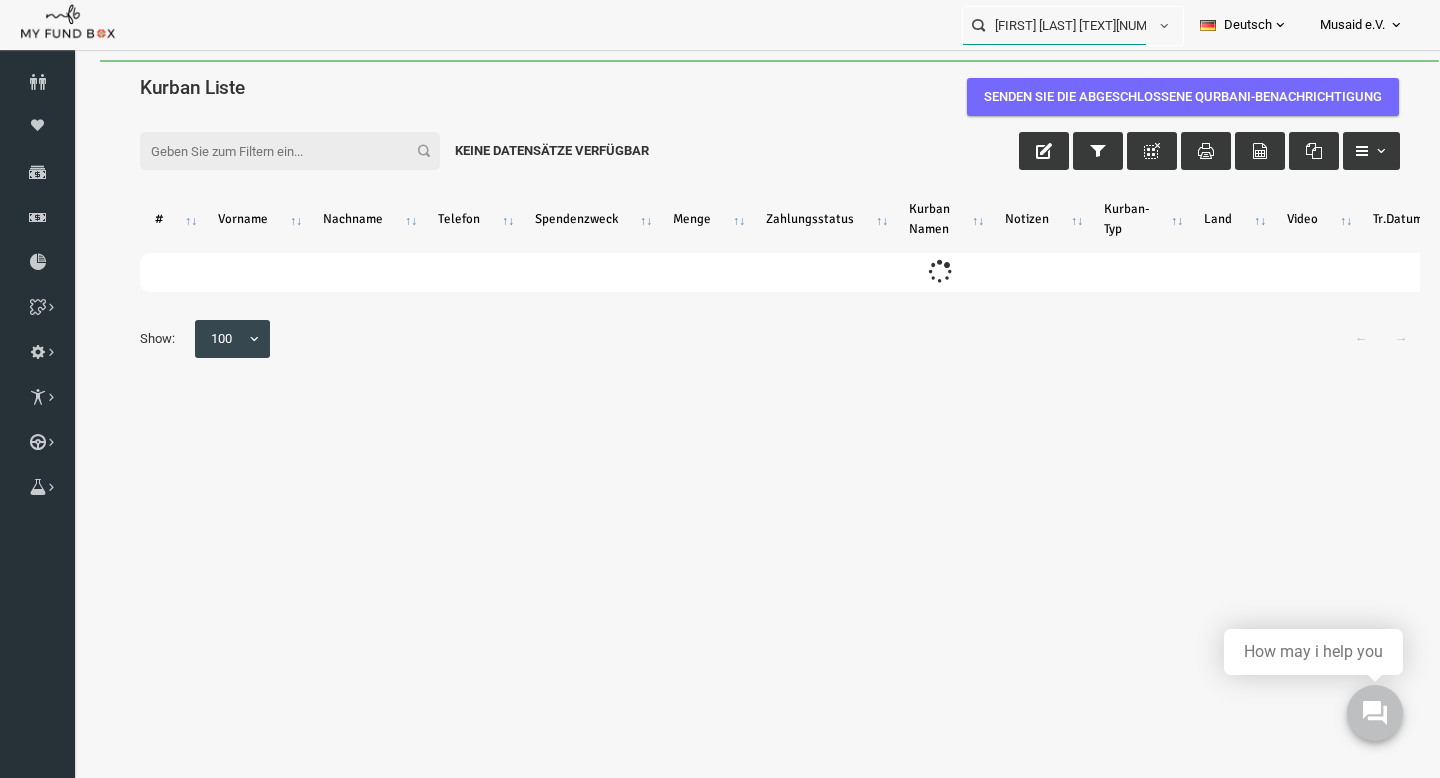 click on "[FIRST] [LAST] [TEXT][NUMBER]" at bounding box center [1054, 25] 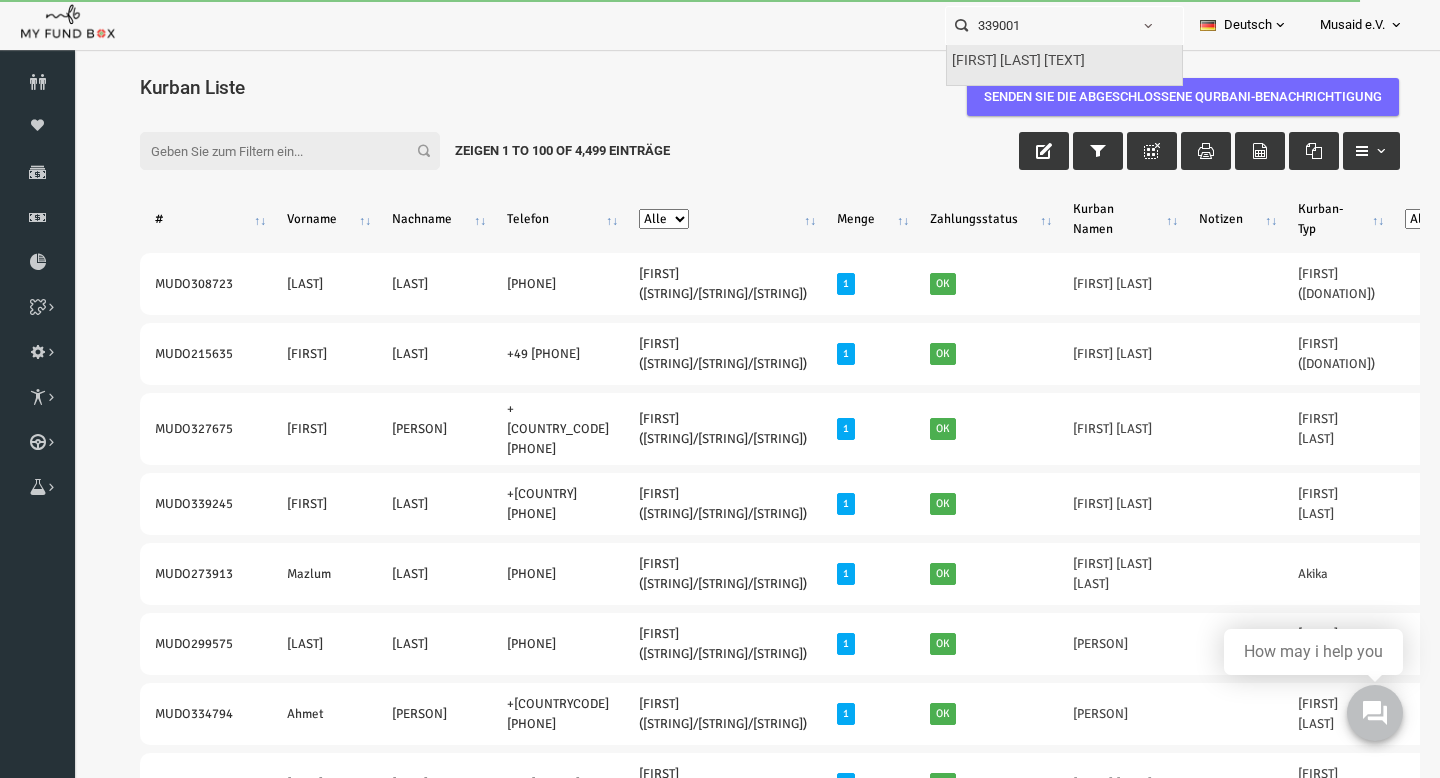 click on "[FIRST] [LAST] [TEXT]" at bounding box center (1018, 61) 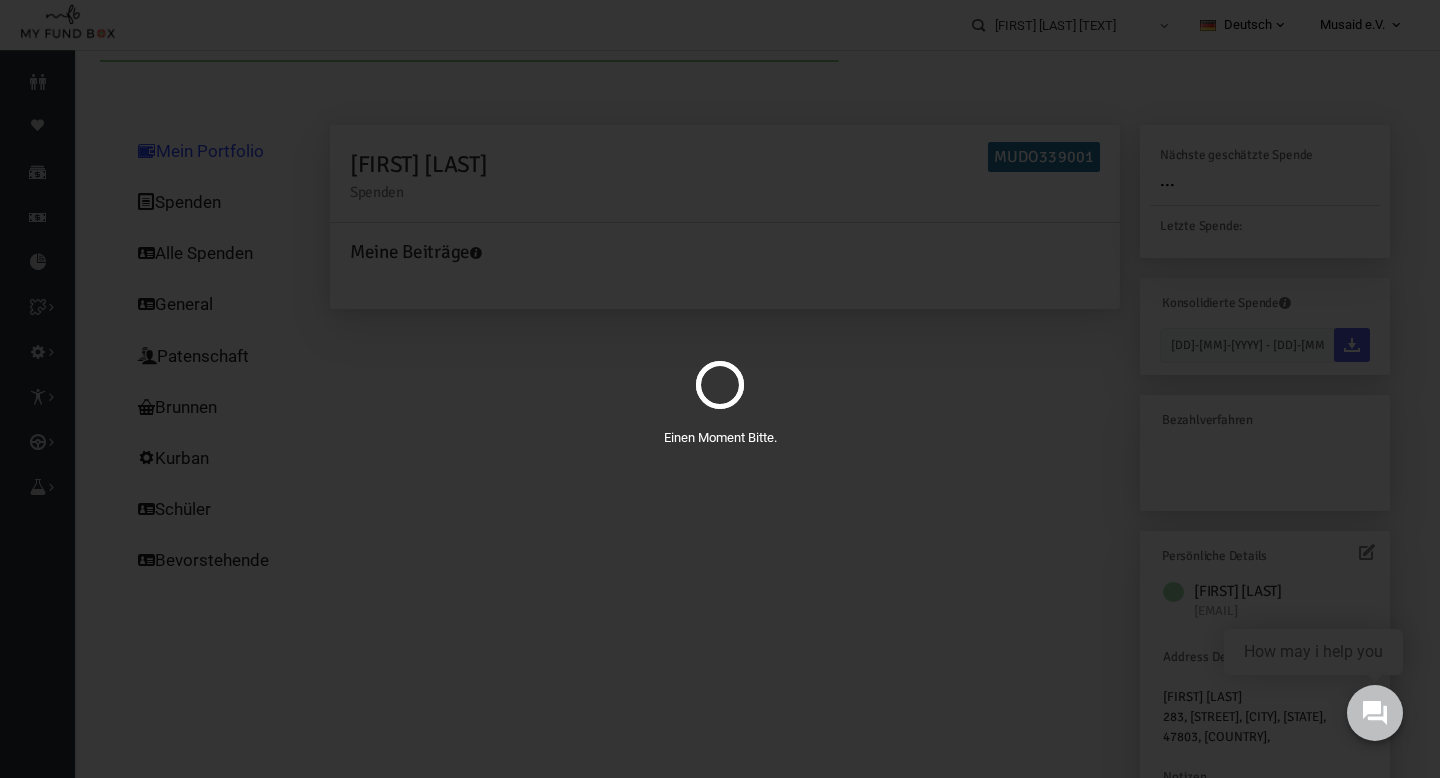 scroll, scrollTop: 0, scrollLeft: 0, axis: both 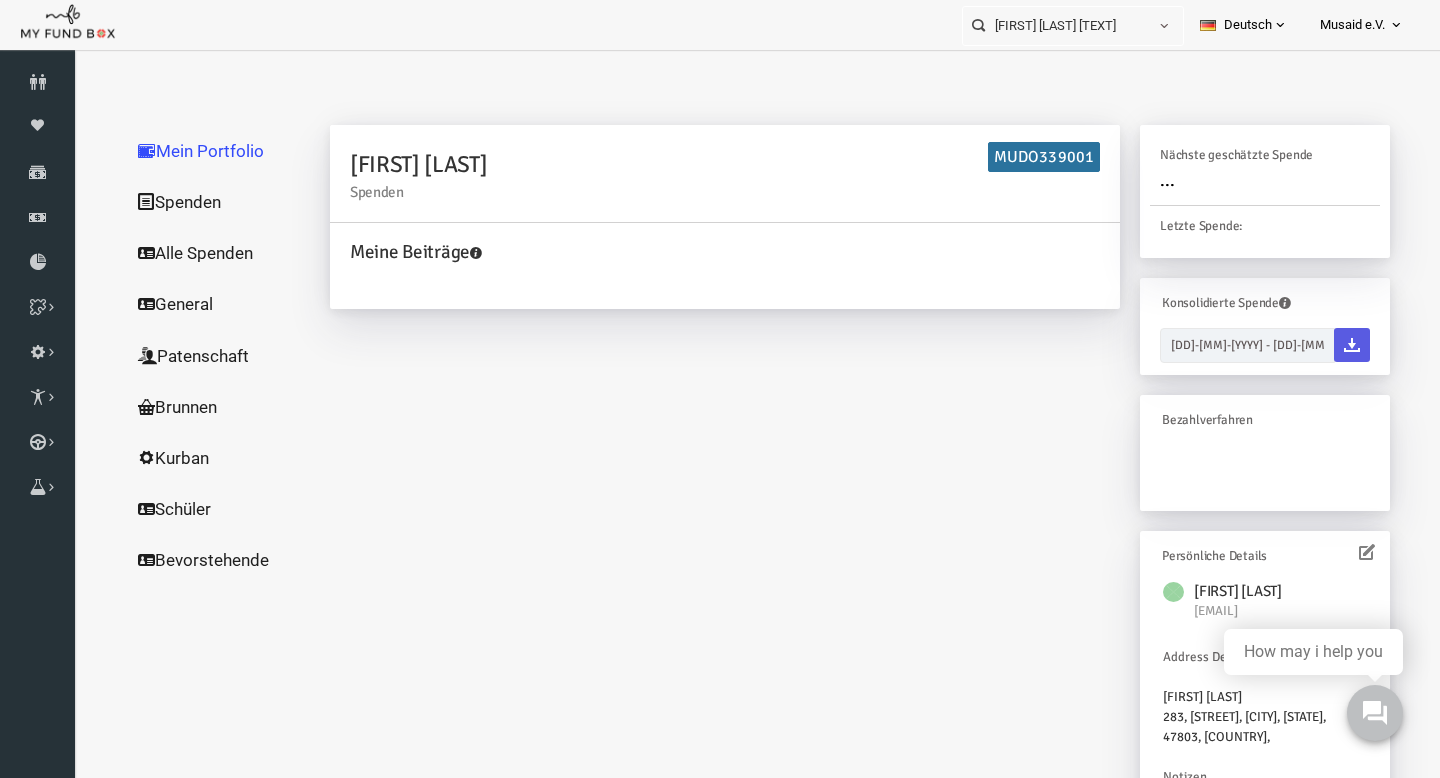 click on "Alle Spenden" at bounding box center [192, 253] 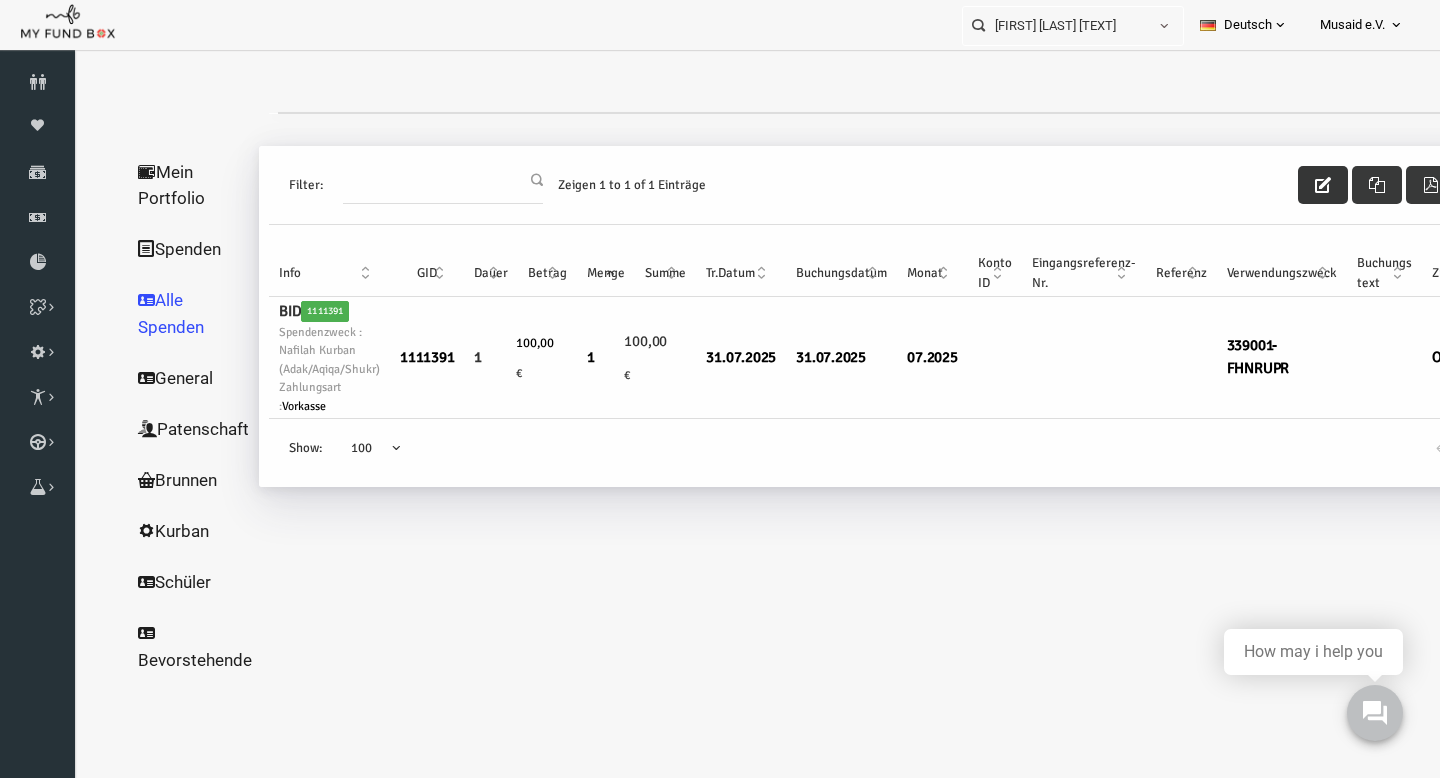 click at bounding box center (1295, 185) 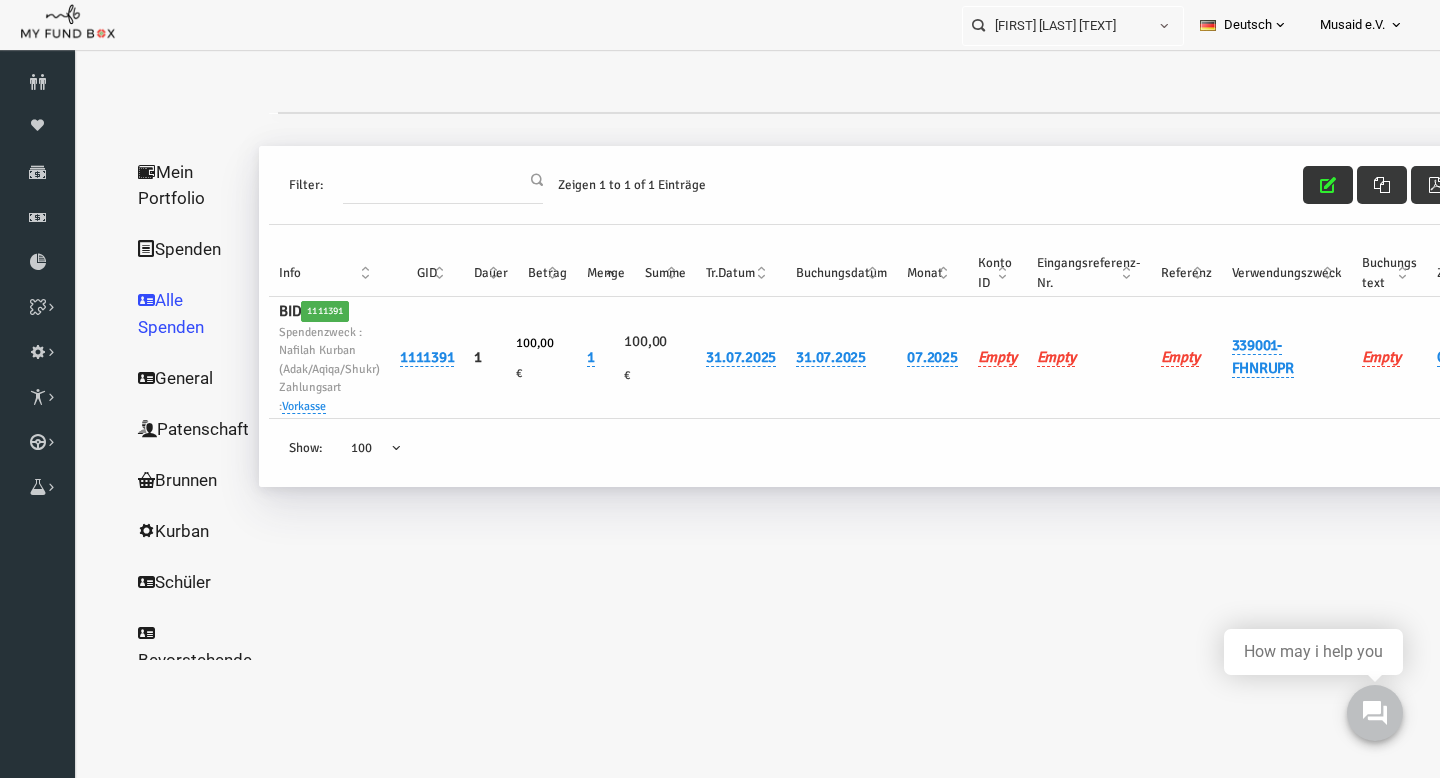 scroll, scrollTop: 0, scrollLeft: 102, axis: horizontal 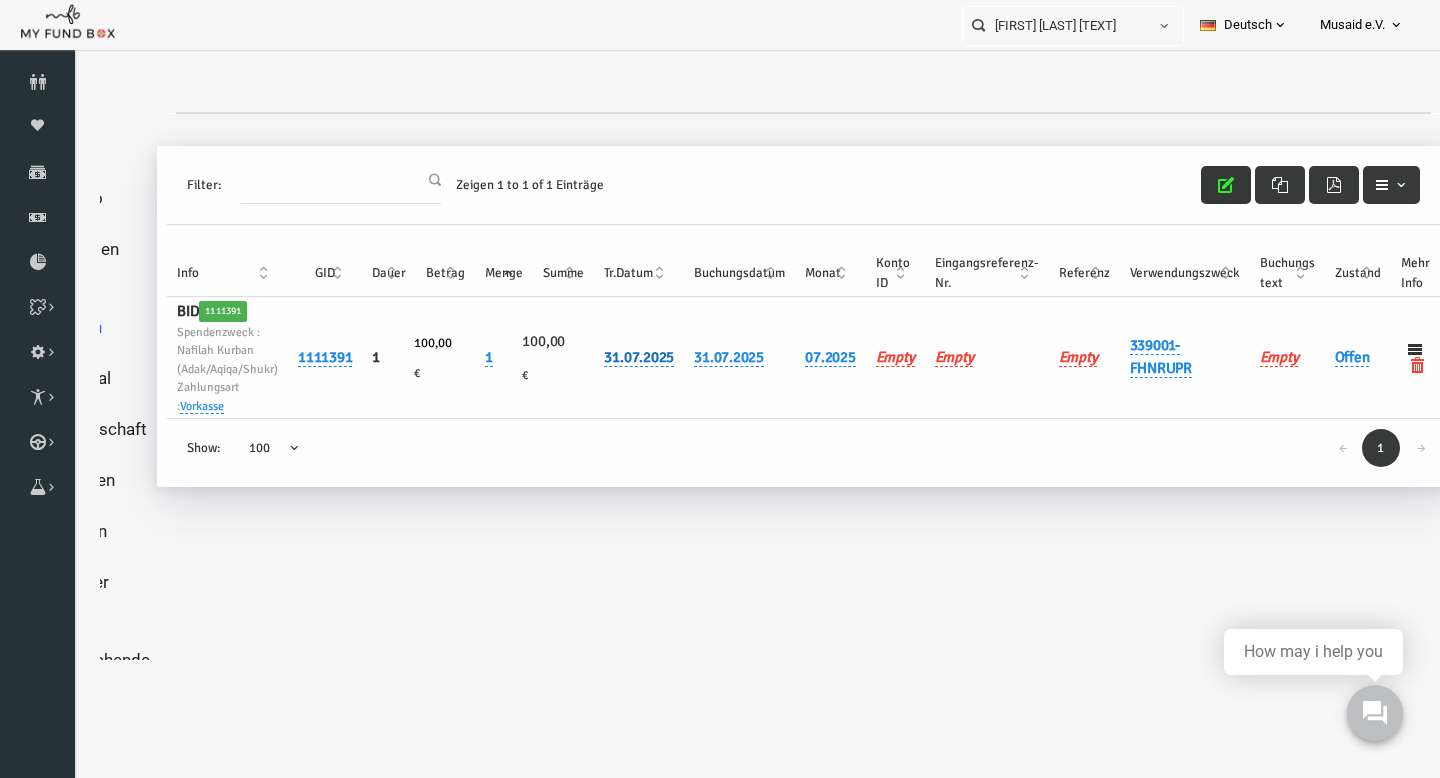 click on "31.07.2025" at bounding box center [611, 357] 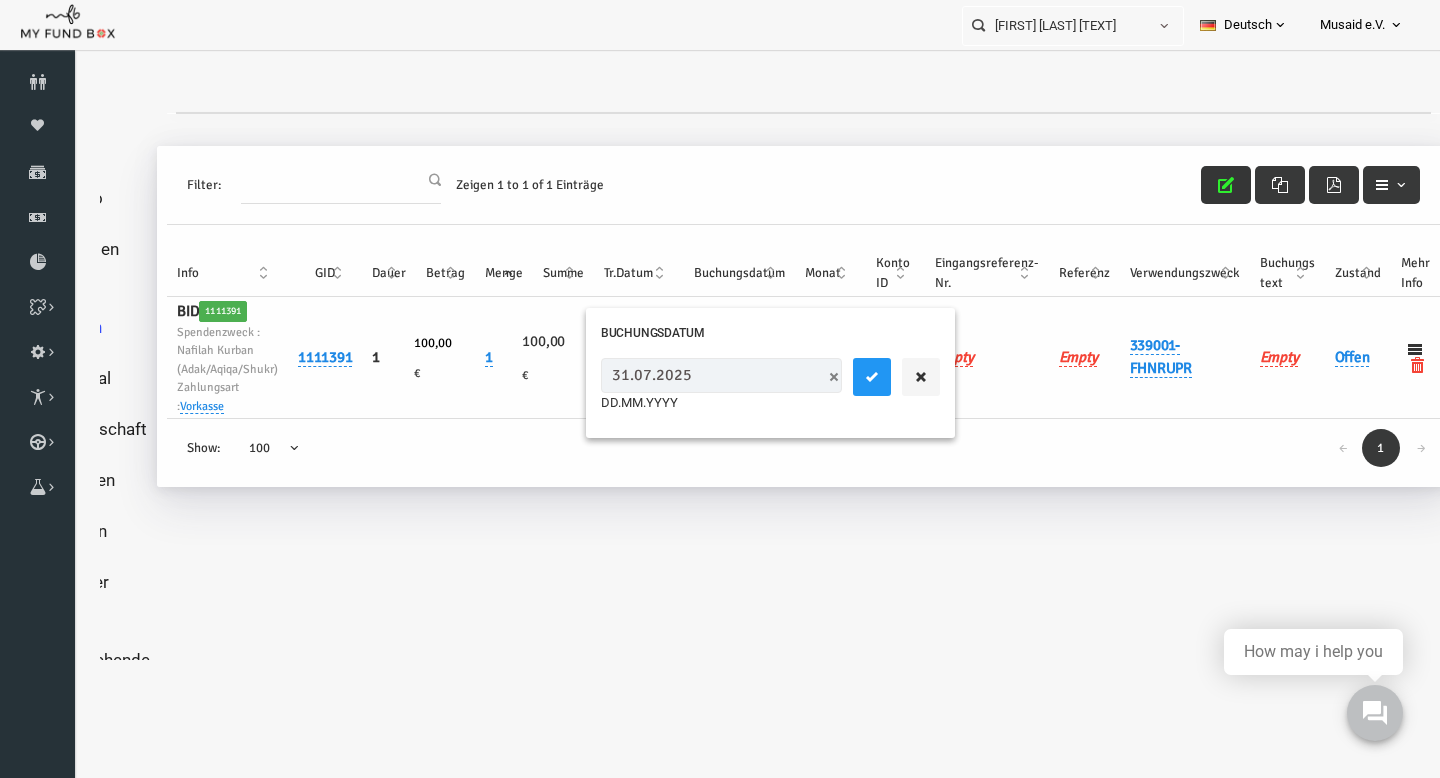 click on "Buchungsdatum" at bounding box center (711, 273) 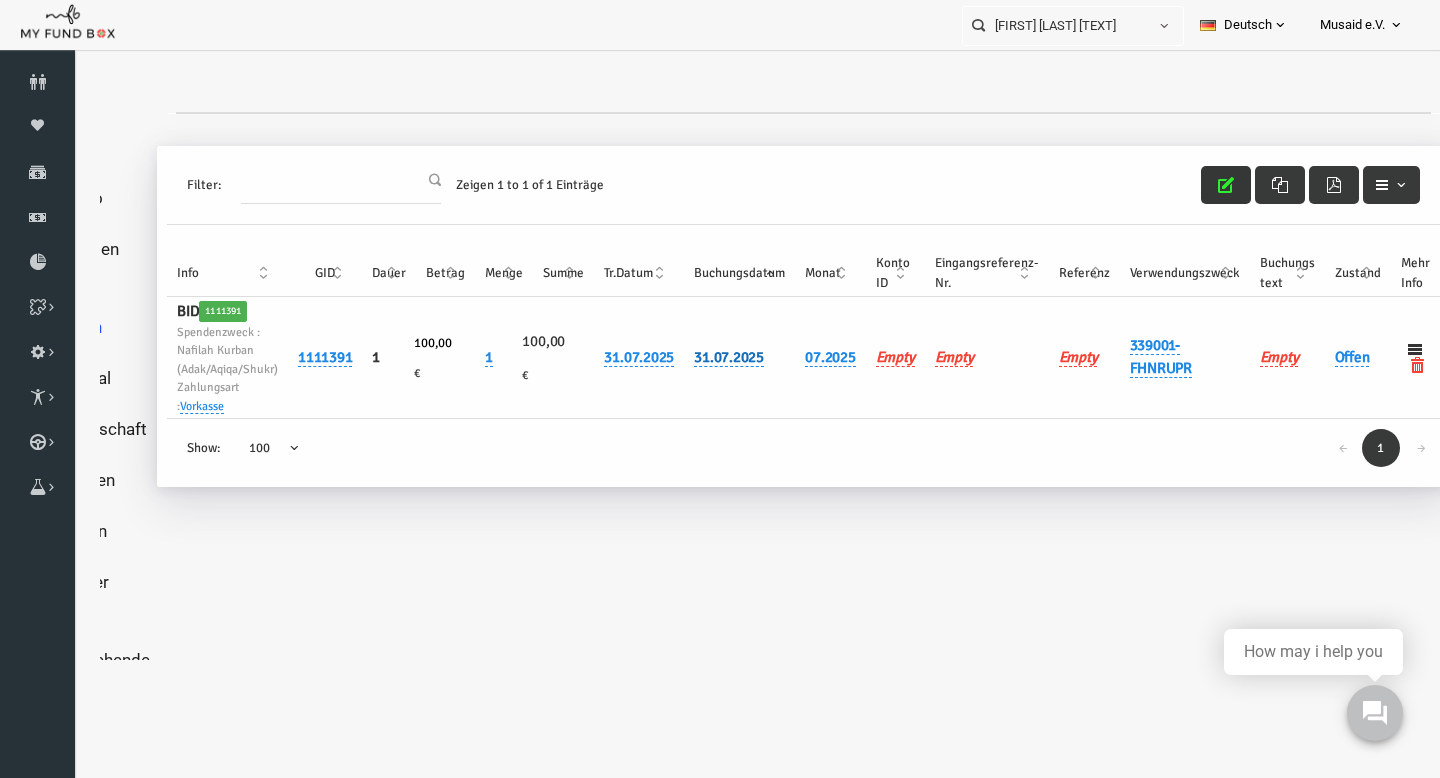 click on "31.07.2025" at bounding box center [701, 357] 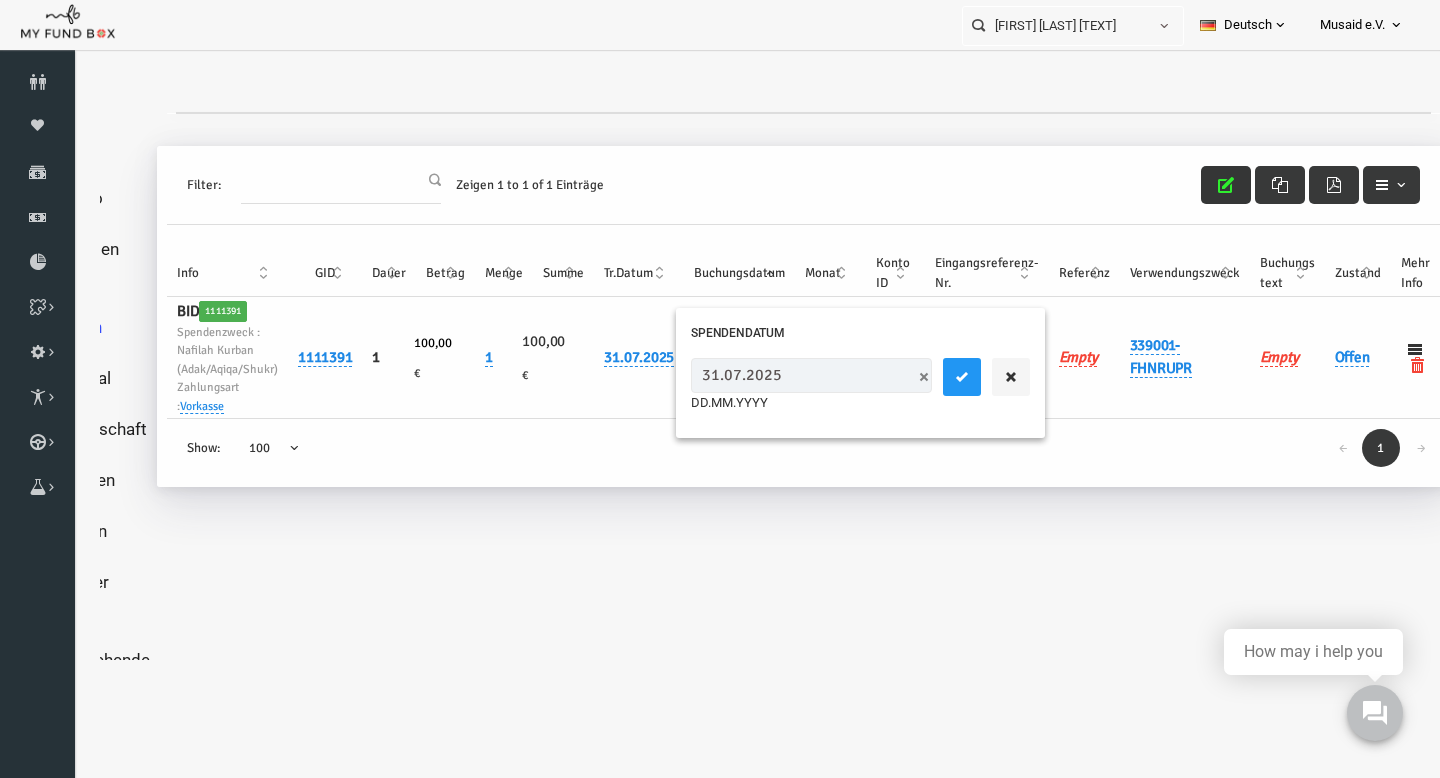 drag, startPoint x: 710, startPoint y: 380, endPoint x: 698, endPoint y: 380, distance: 12 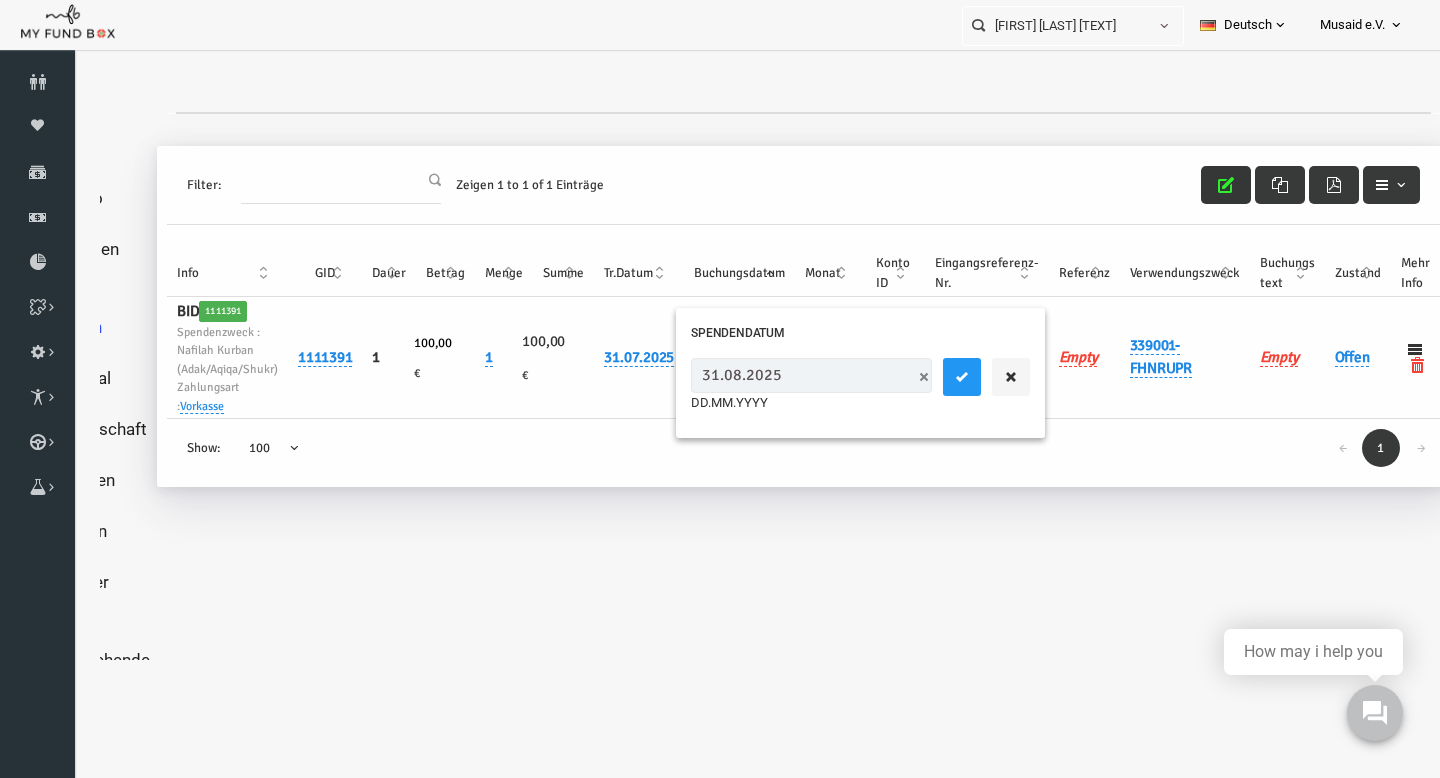drag, startPoint x: 682, startPoint y: 372, endPoint x: 667, endPoint y: 372, distance: 15 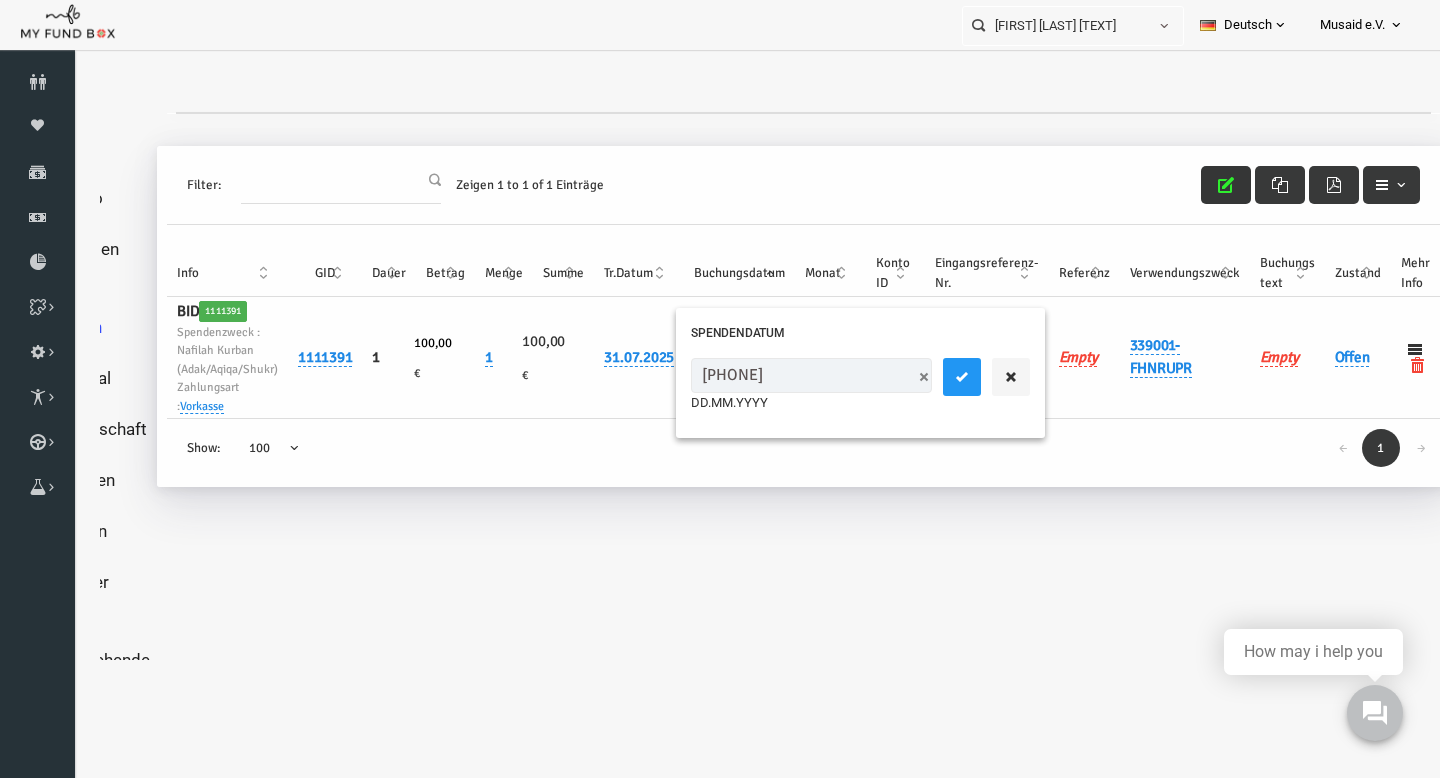 type on "01.08.2025" 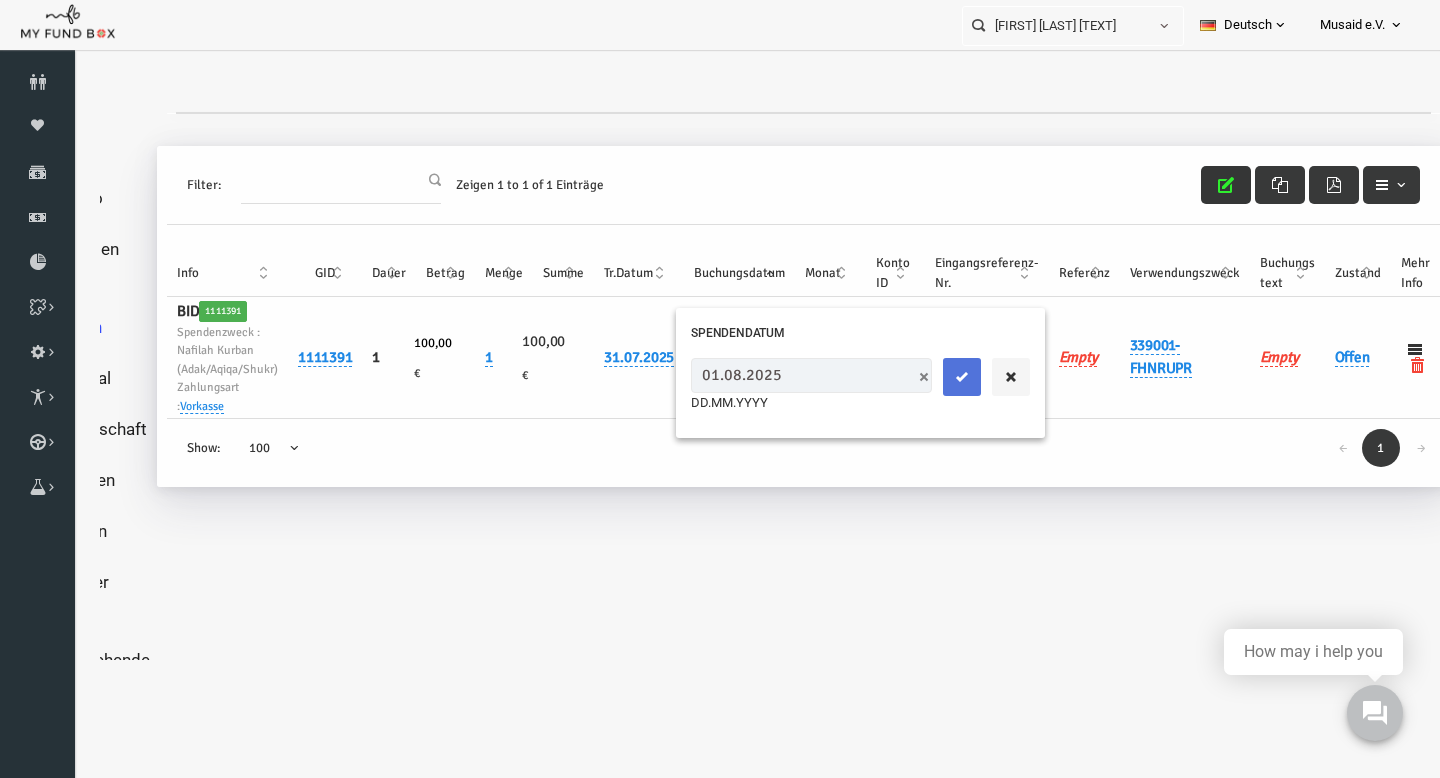 click at bounding box center [934, 377] 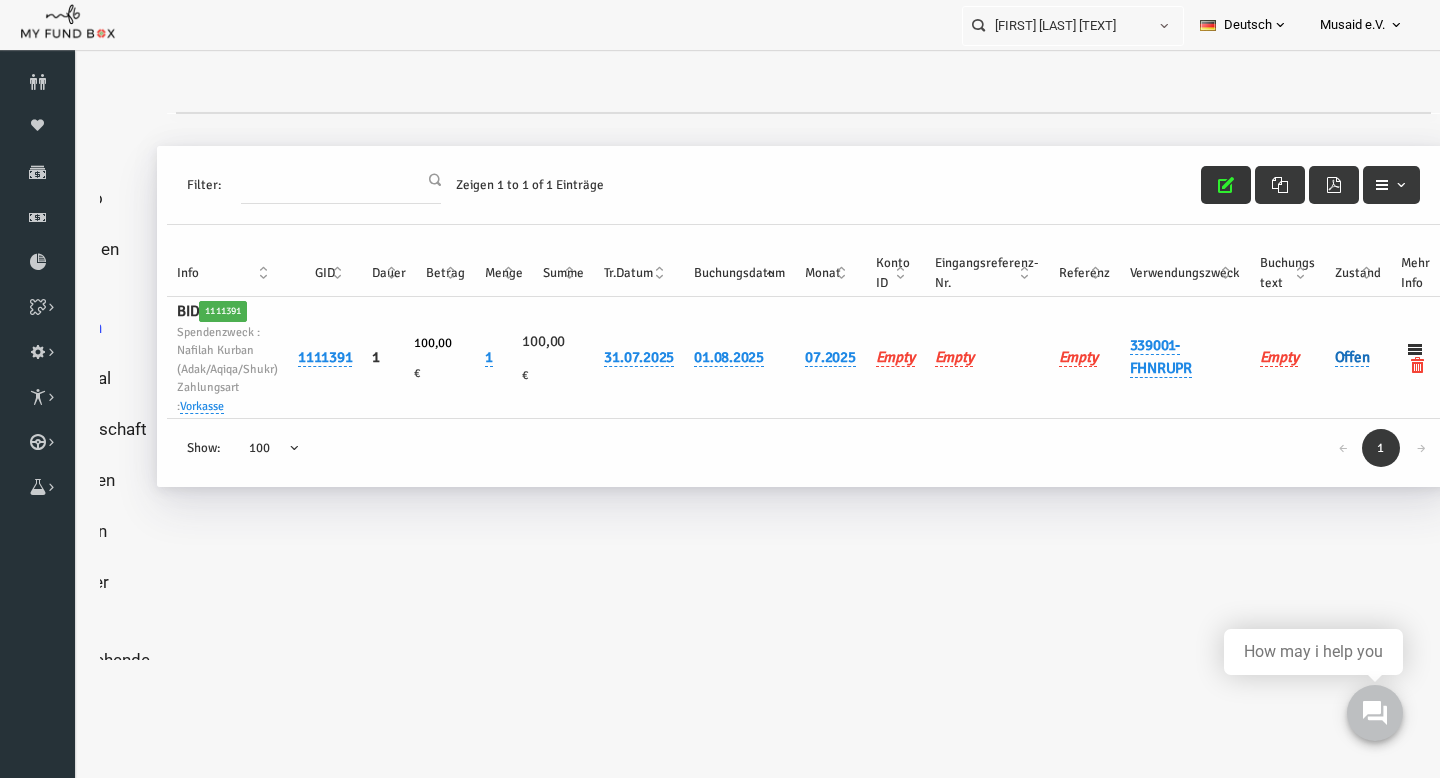 click on "Offen" at bounding box center [1324, 357] 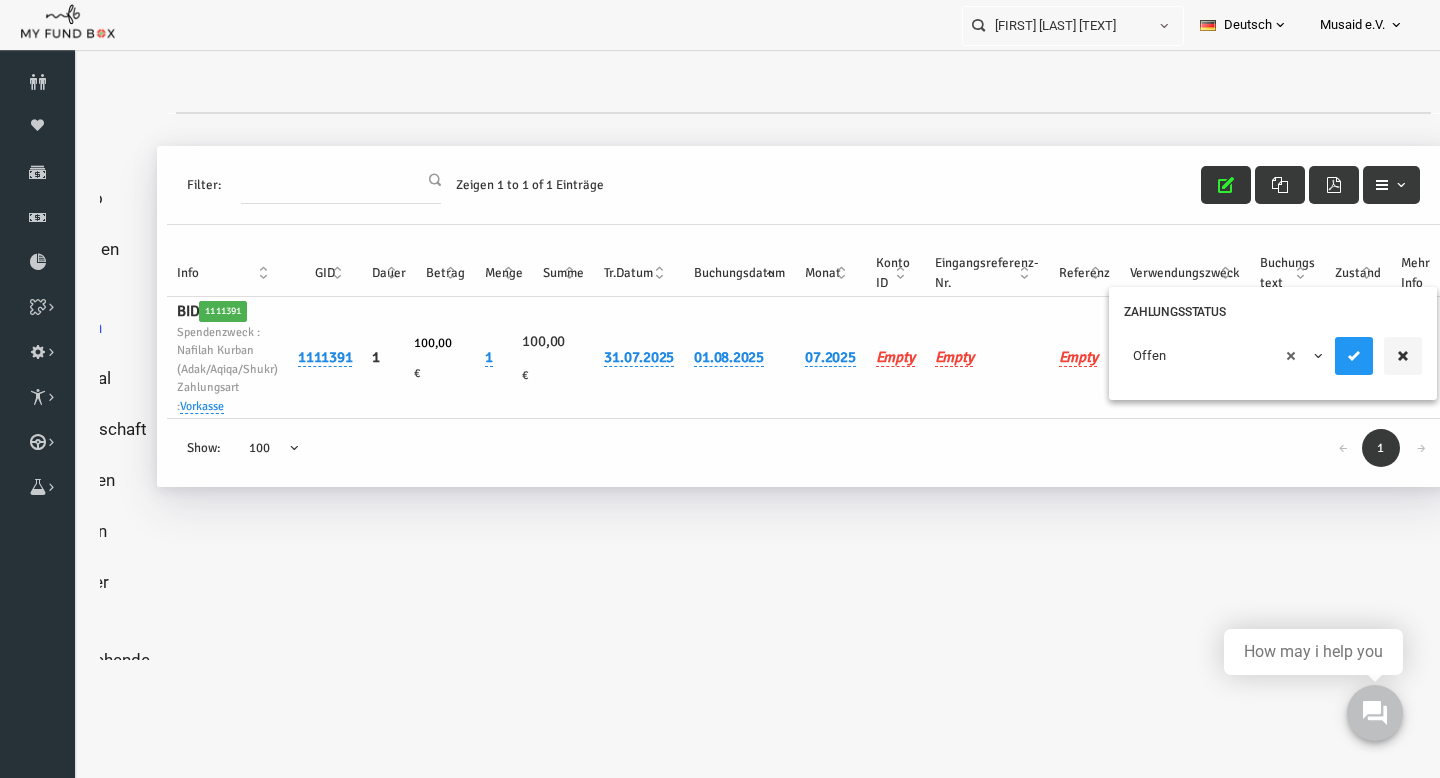 click on "× Offen" at bounding box center (1196, 356) 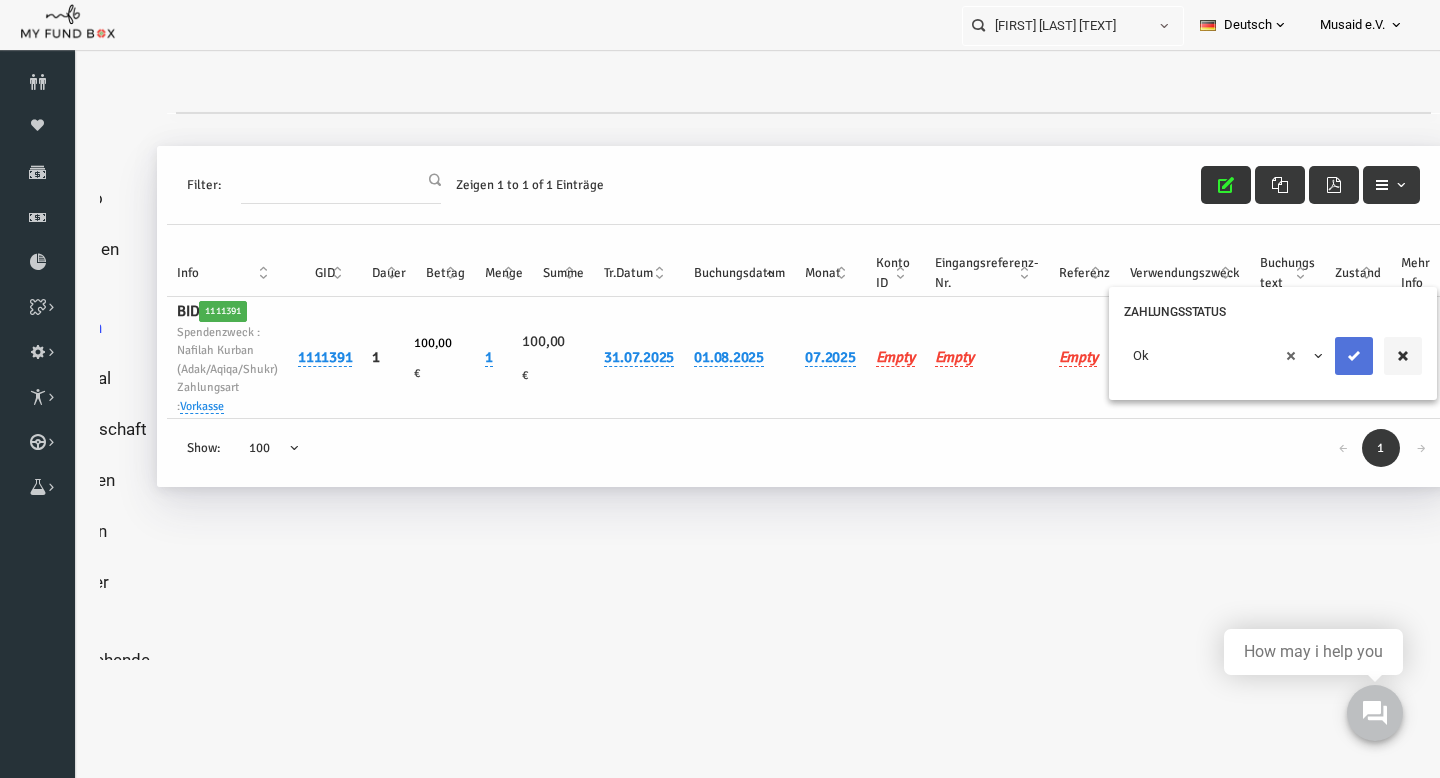 click at bounding box center [1326, 356] 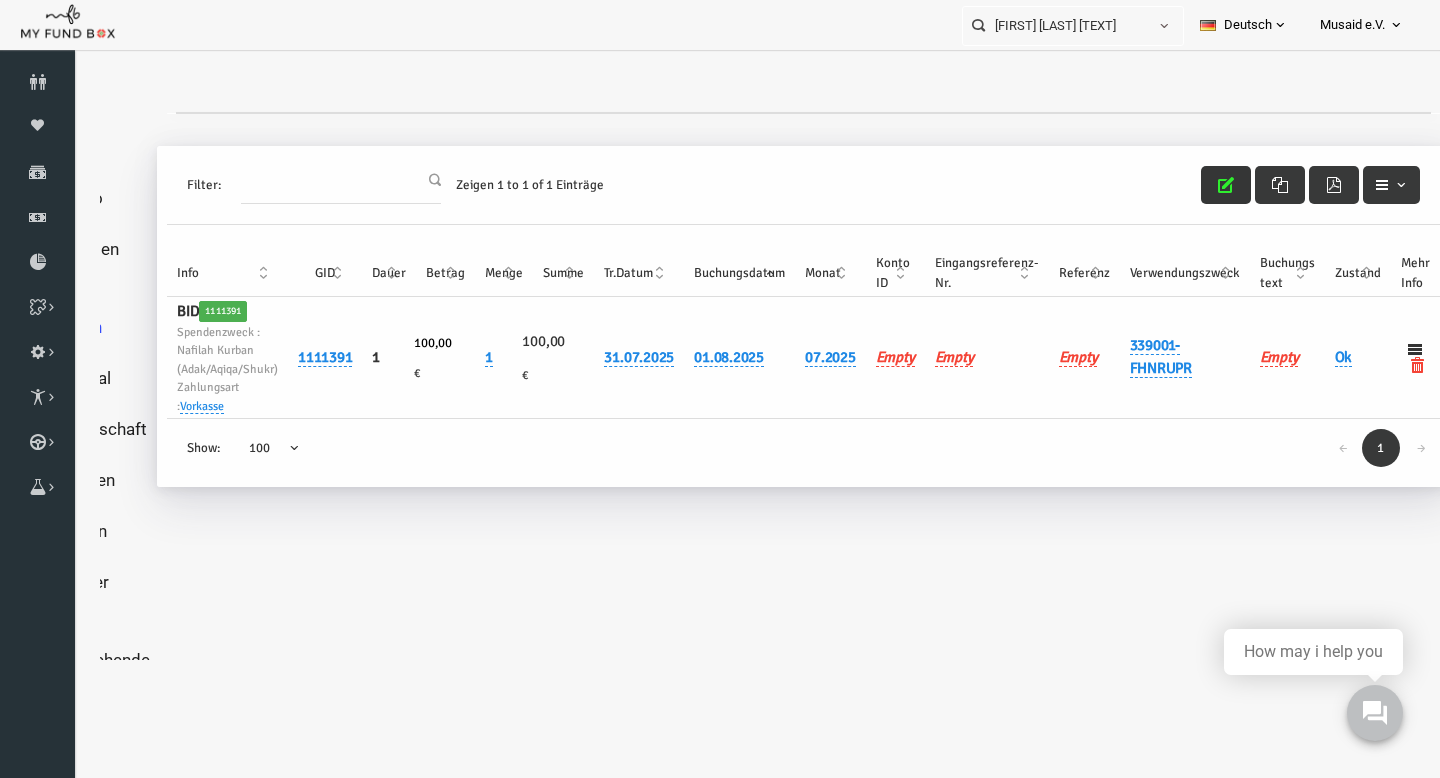 click at bounding box center [1198, 185] 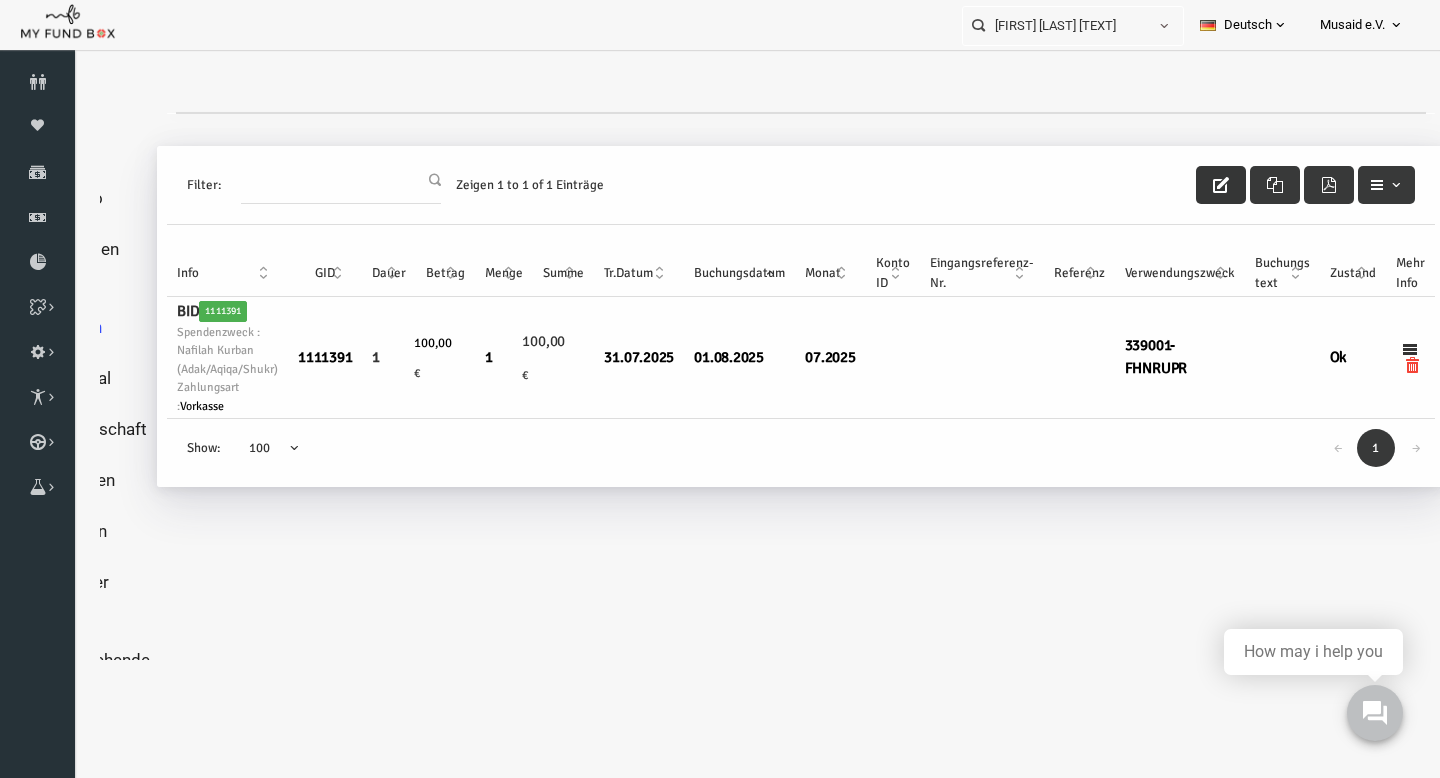 scroll, scrollTop: 0, scrollLeft: 96, axis: horizontal 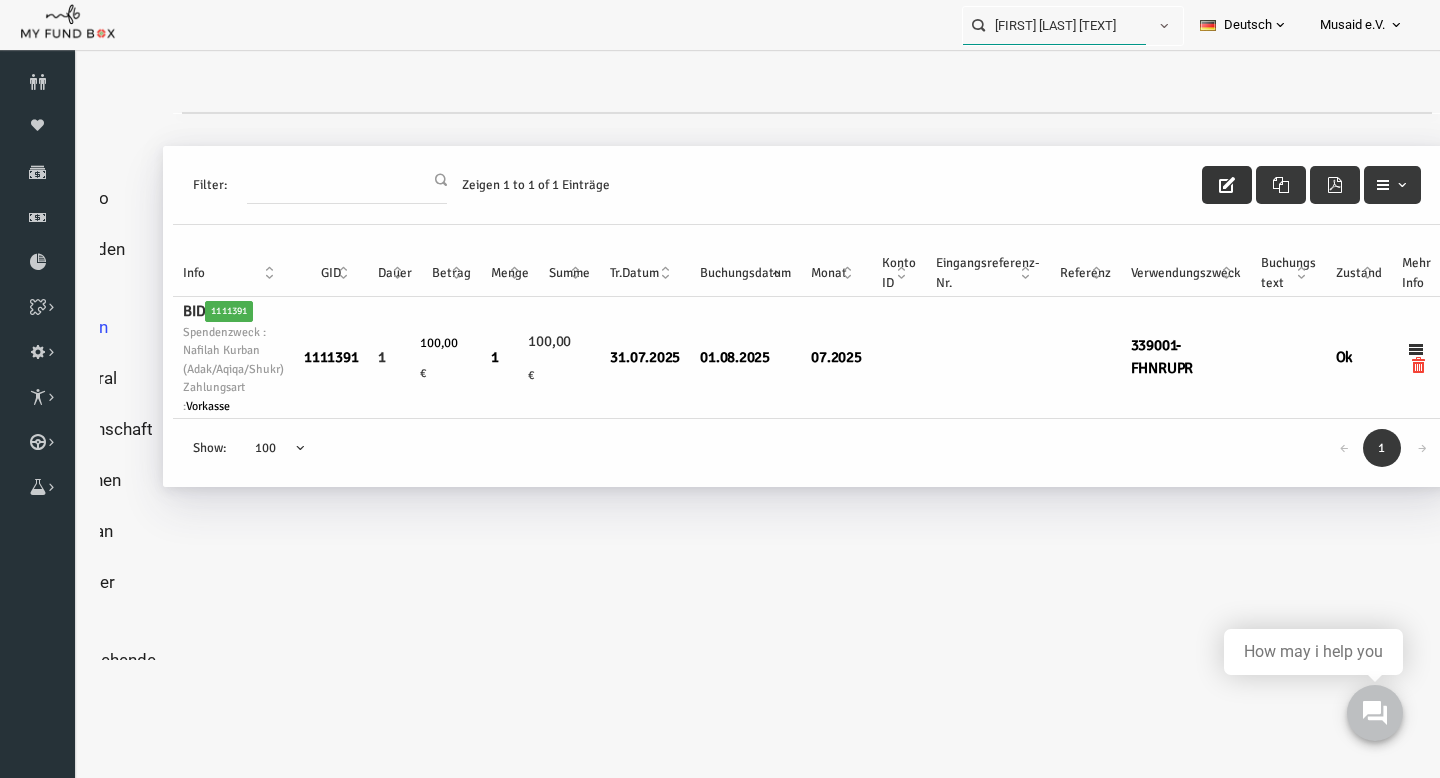 click on "[FIRST] [LAST] [TEXT]" at bounding box center [1054, 25] 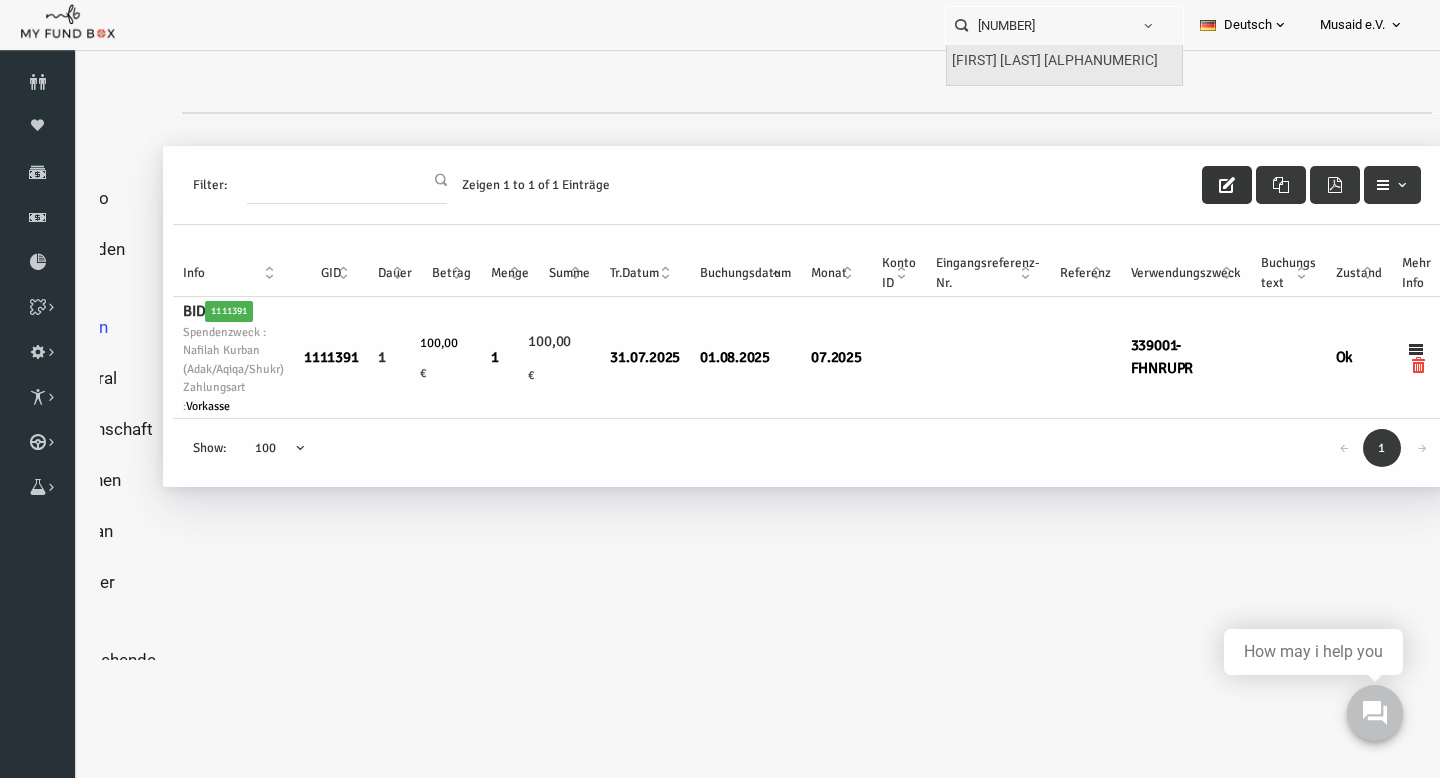 click on "[FIRST] [LAST] [ALPHANUMERIC]" at bounding box center (1055, 61) 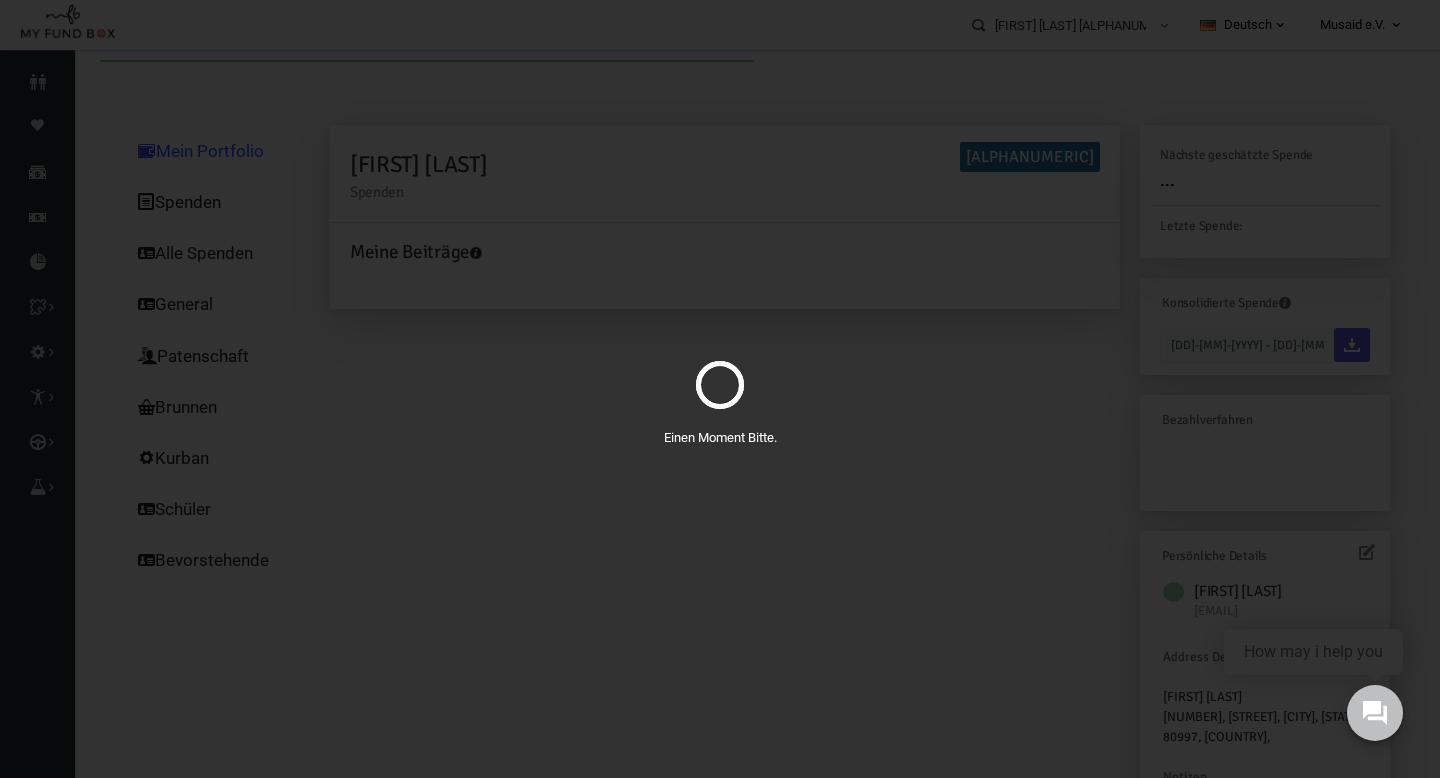 scroll, scrollTop: 0, scrollLeft: 0, axis: both 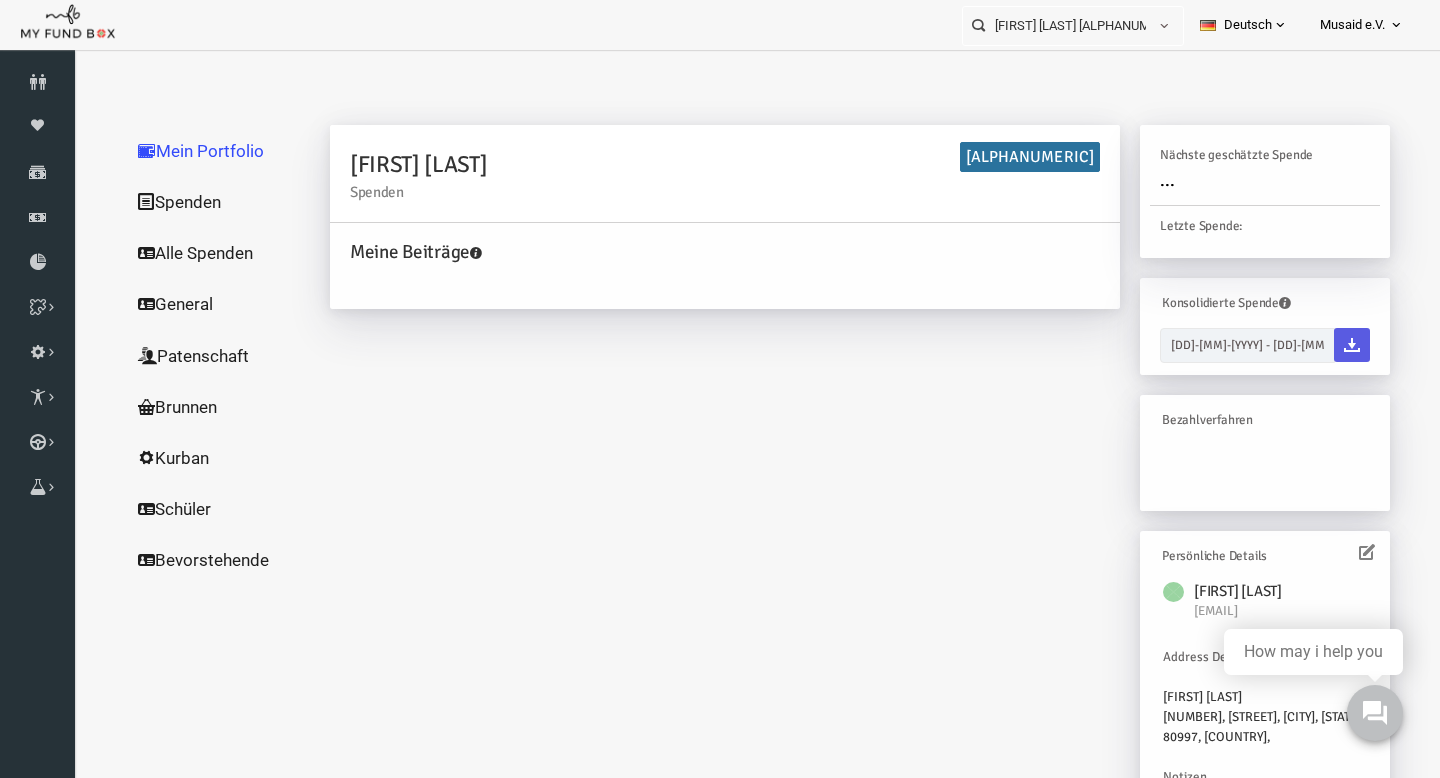 click on "Alle Spenden" at bounding box center [192, 253] 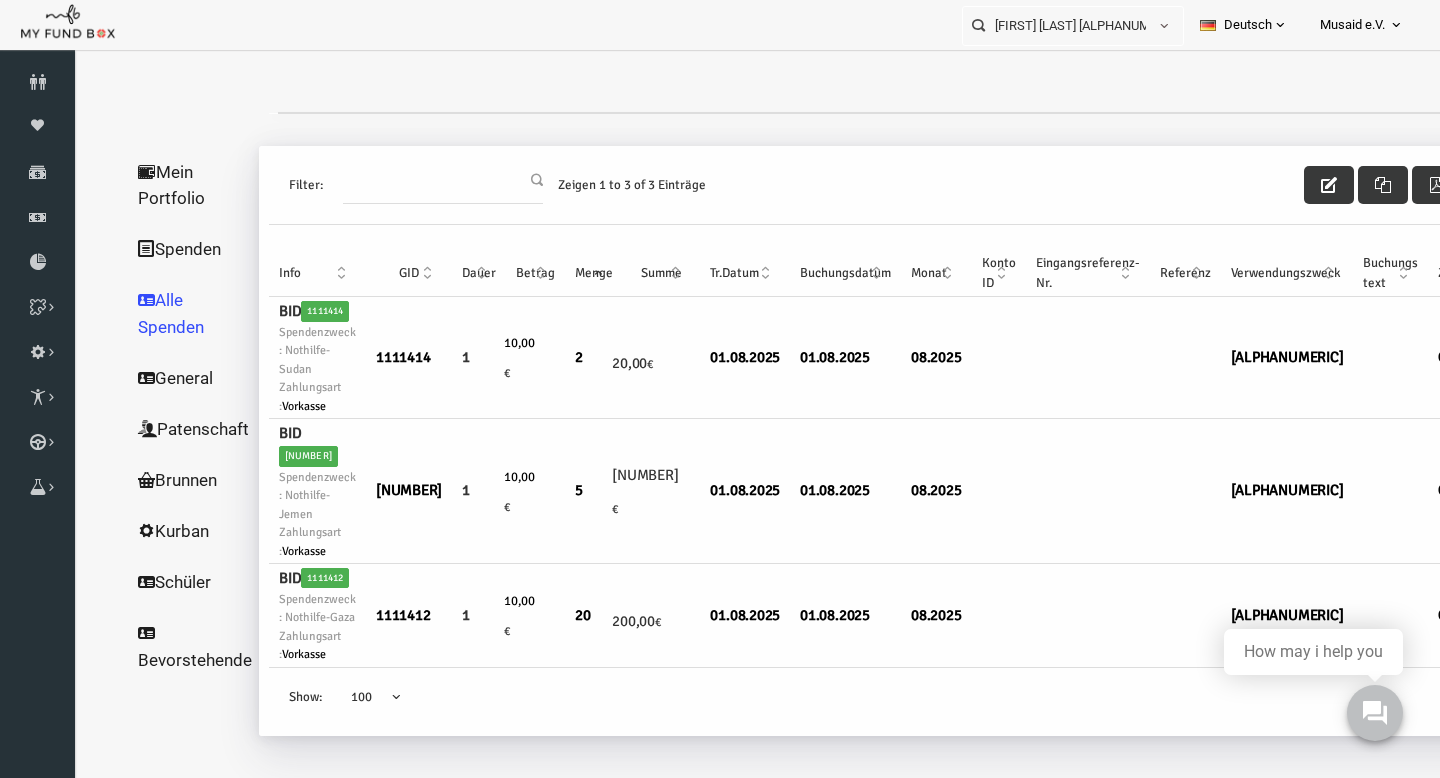 click on "Filter:                           Zeigen 1 to 3 of 3 Einträge" at bounding box center (878, 185) 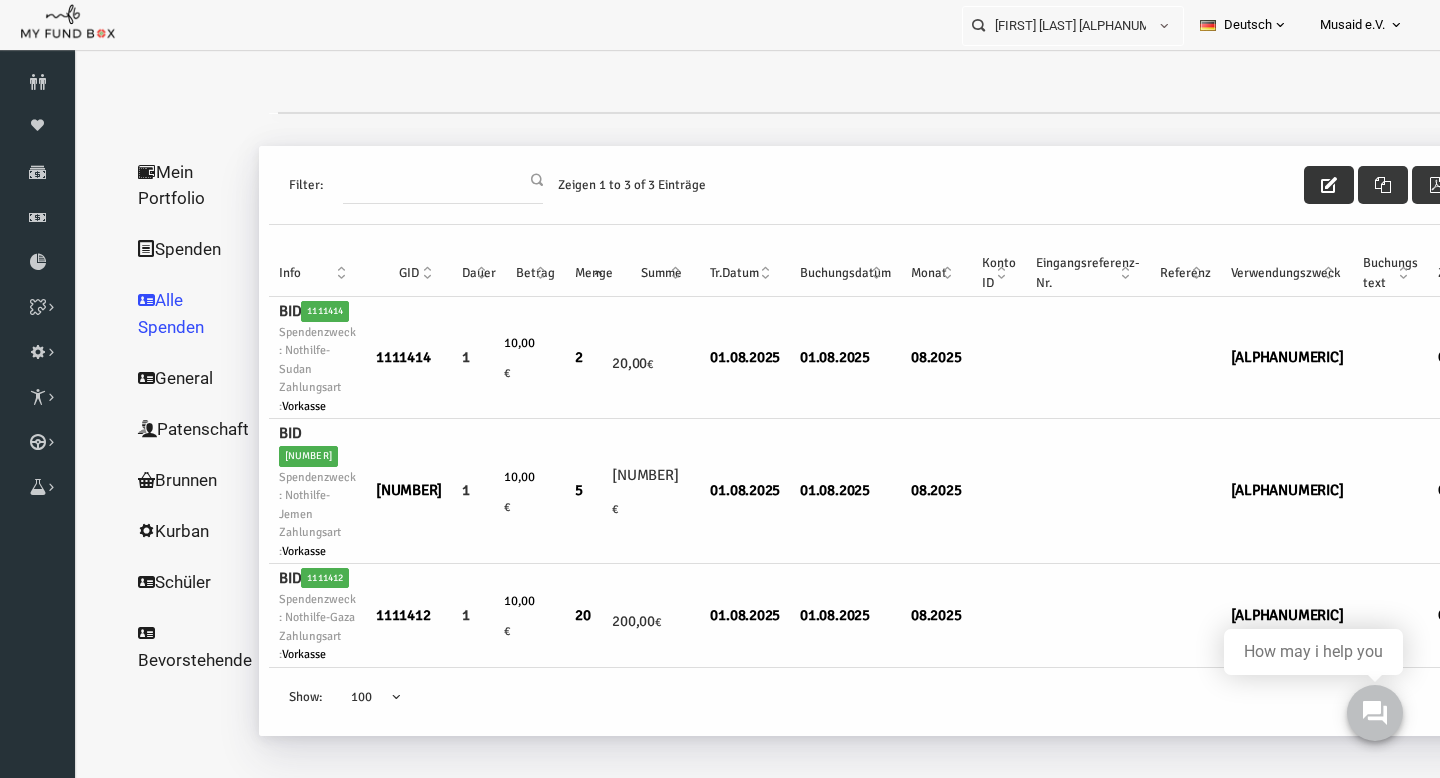 click at bounding box center (1301, 185) 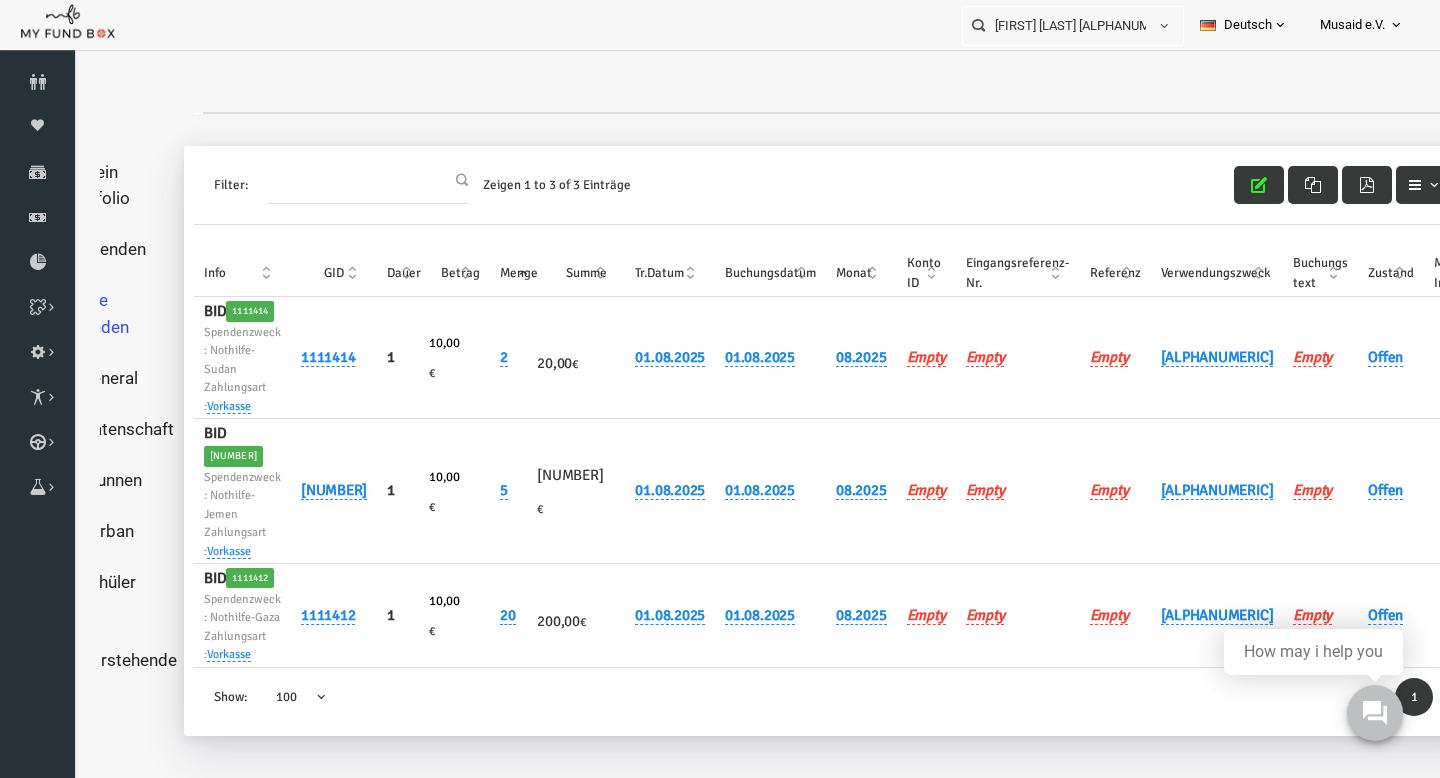 scroll, scrollTop: 45, scrollLeft: 0, axis: vertical 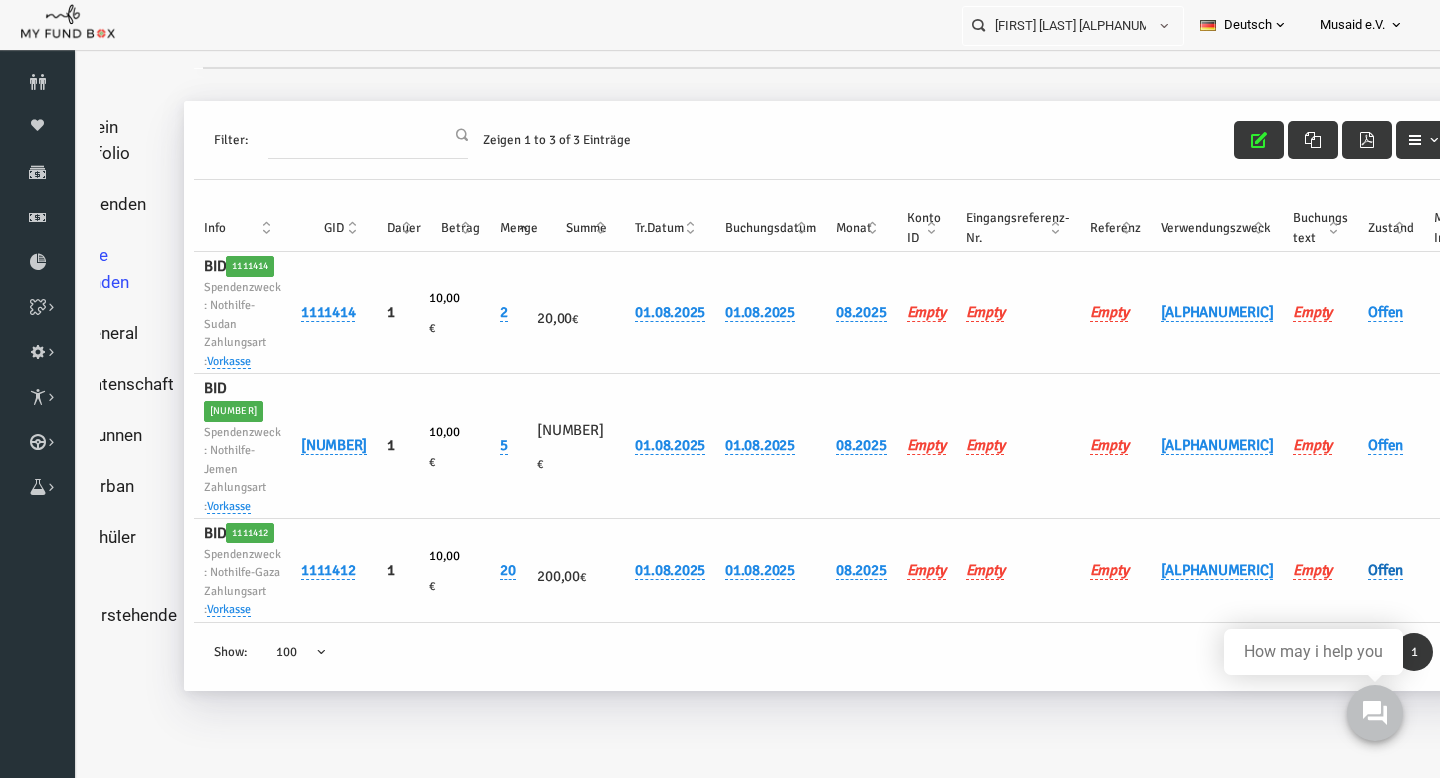 click on "Offen" at bounding box center [1357, 570] 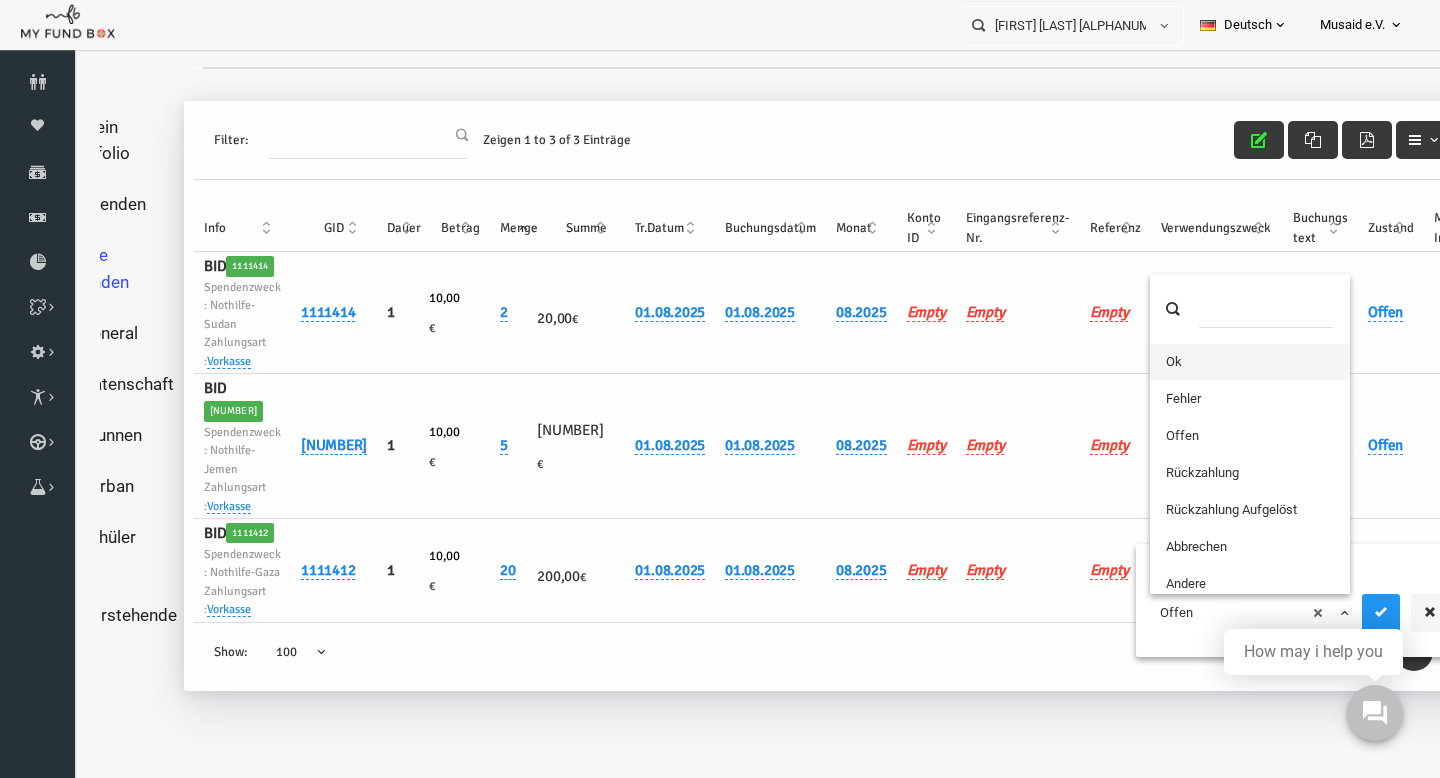 click on "× Offen" at bounding box center (1223, 613) 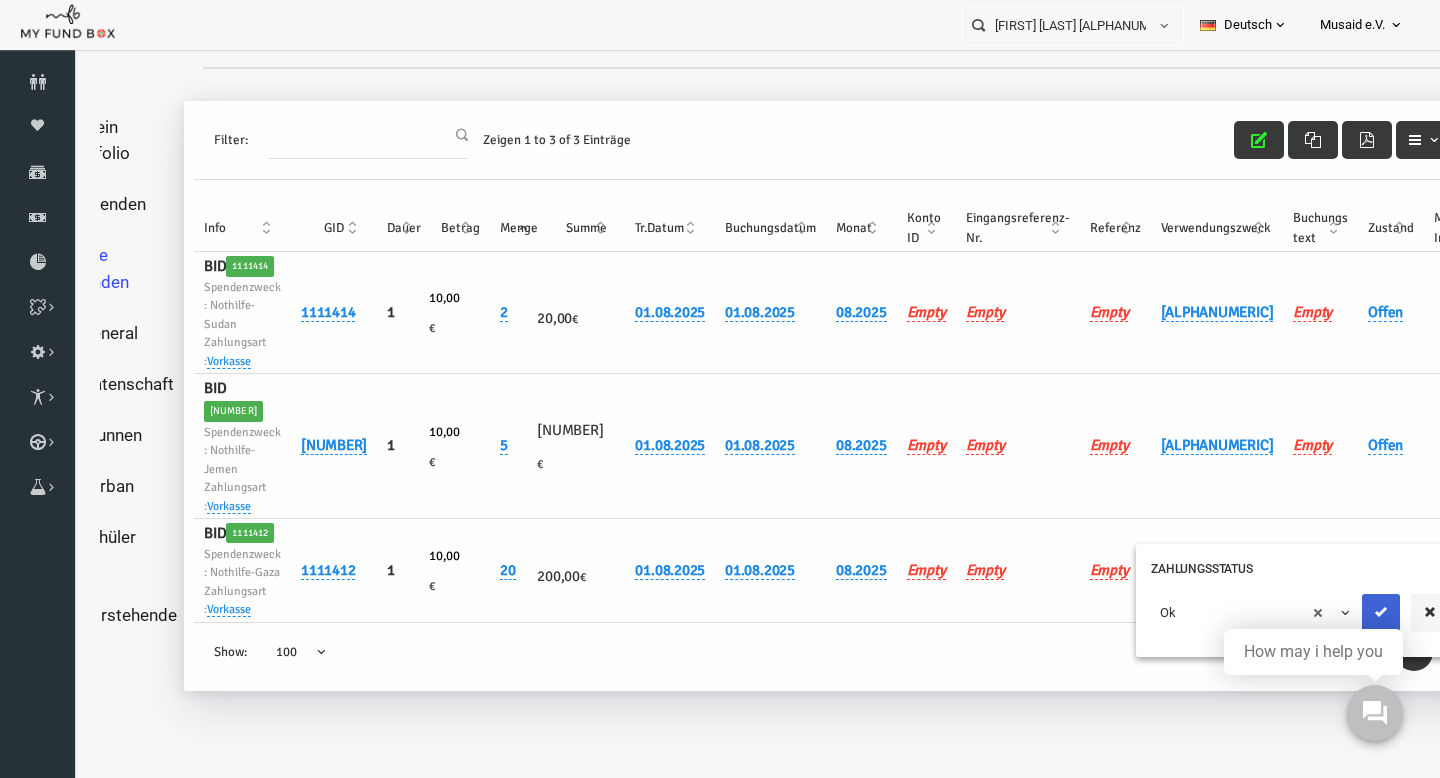 click at bounding box center (1353, 612) 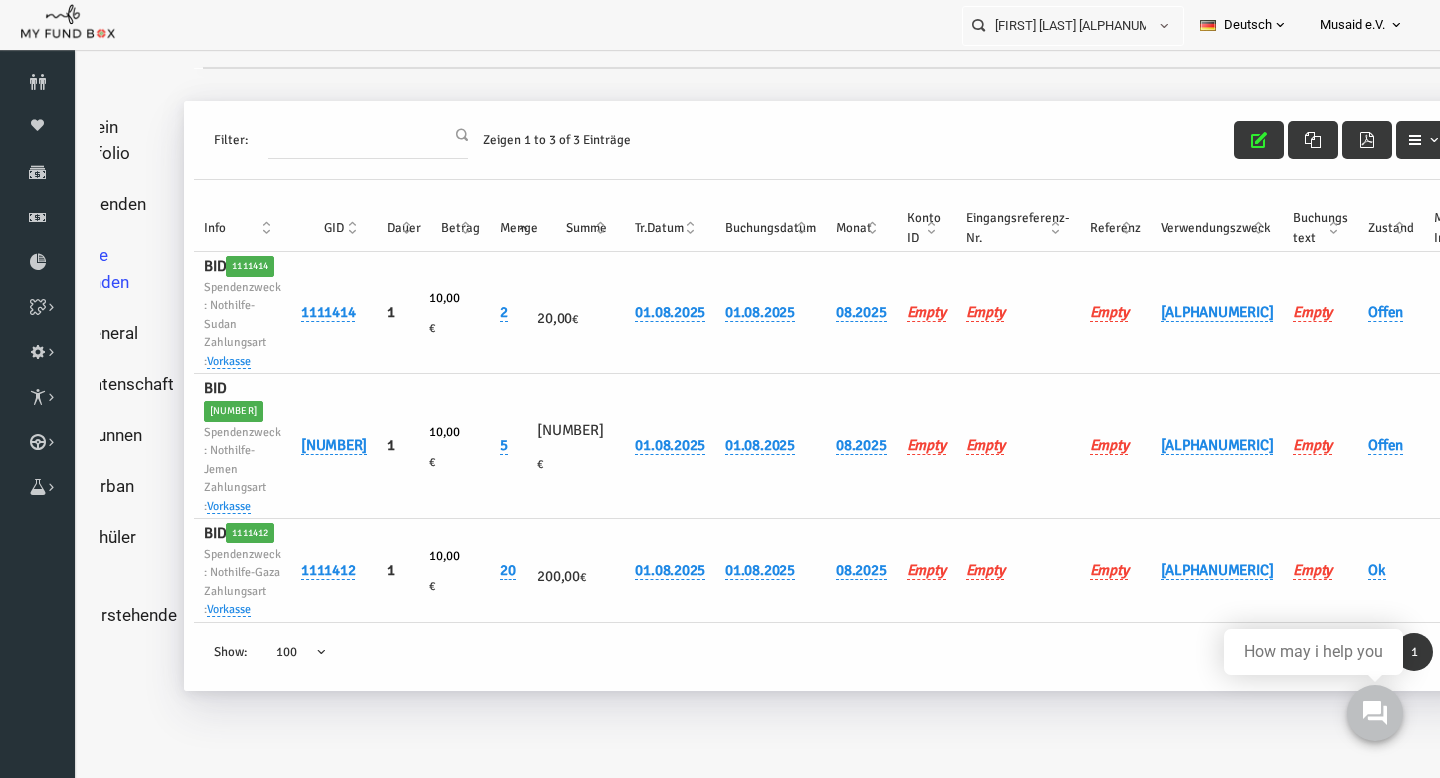click on "Offen" at bounding box center [1363, 446] 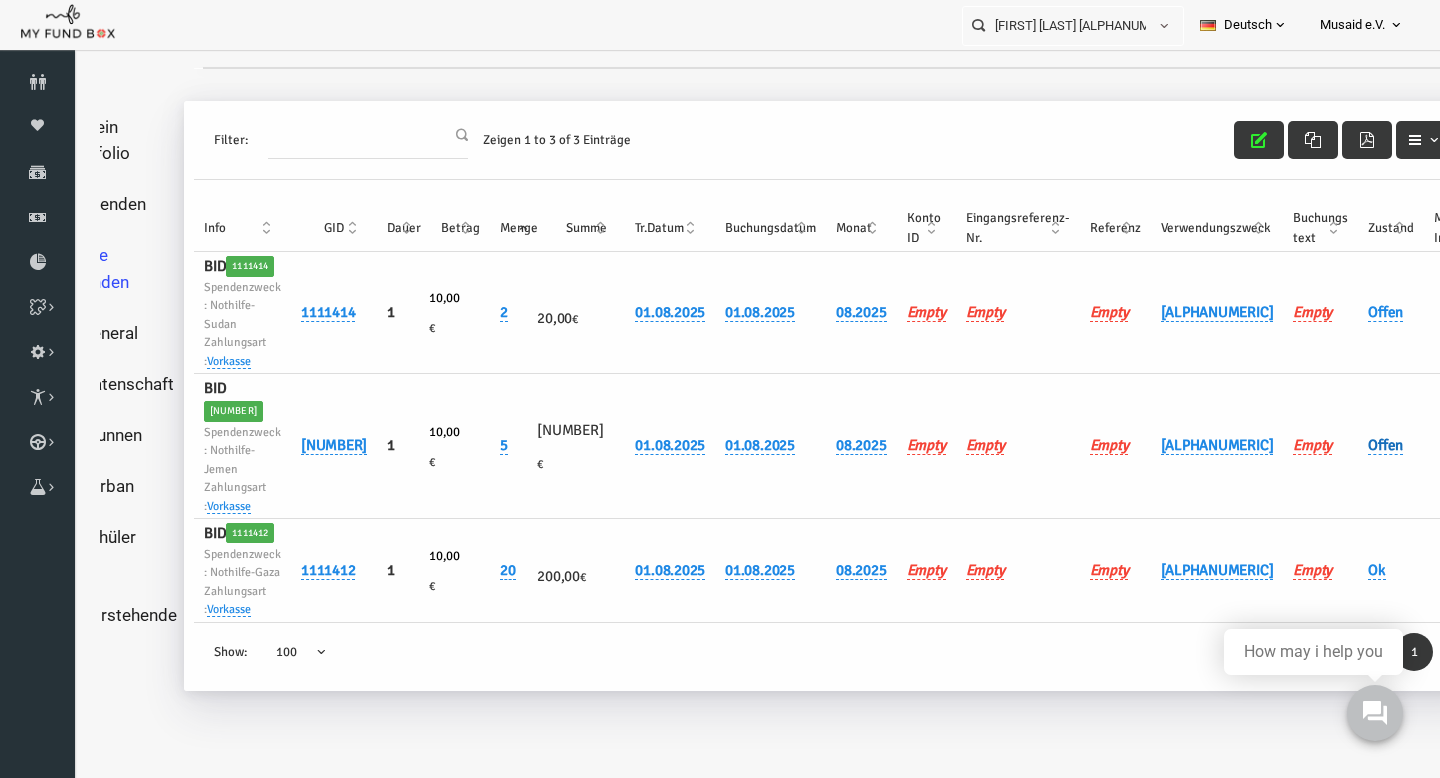 click on "Offen" at bounding box center (1357, 445) 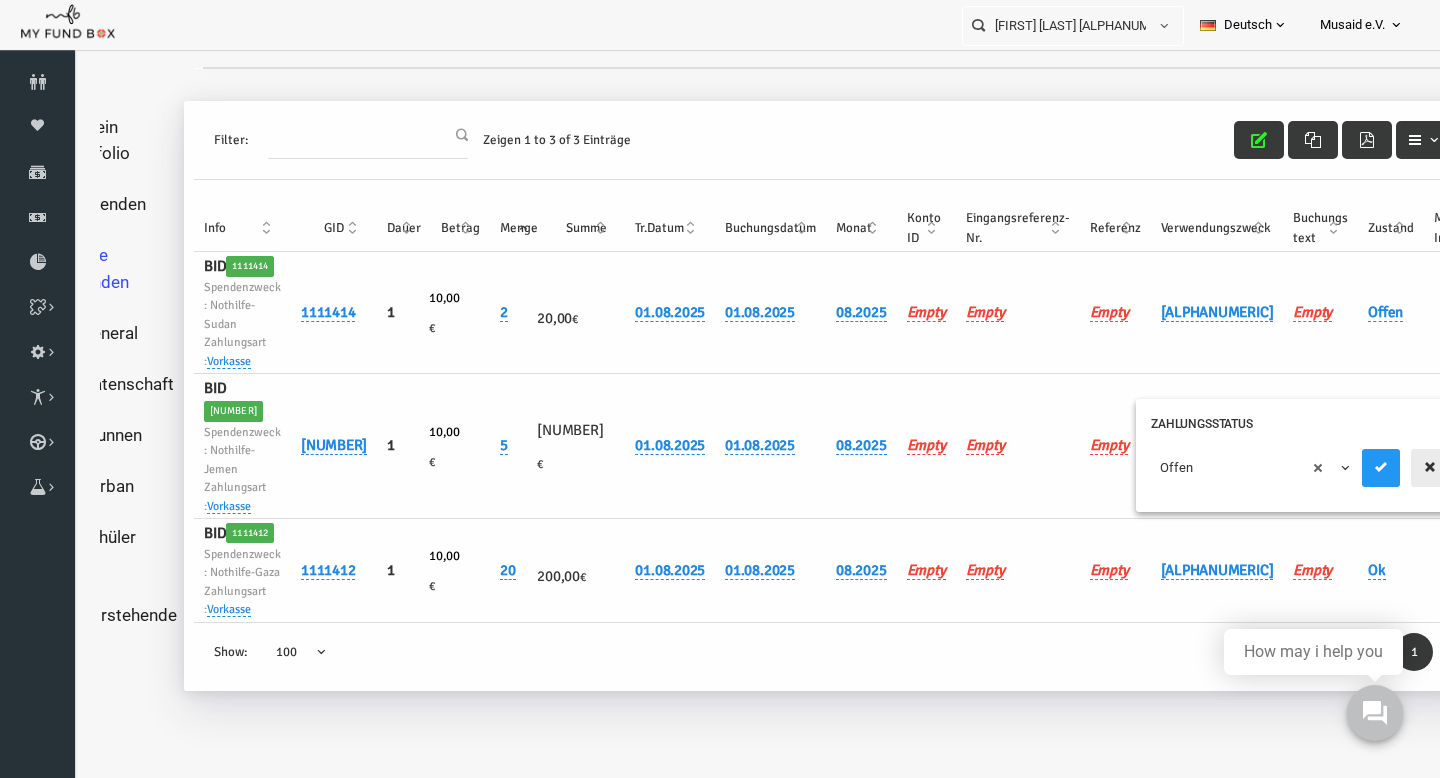 drag, startPoint x: 1214, startPoint y: 466, endPoint x: 1275, endPoint y: 395, distance: 93.60555 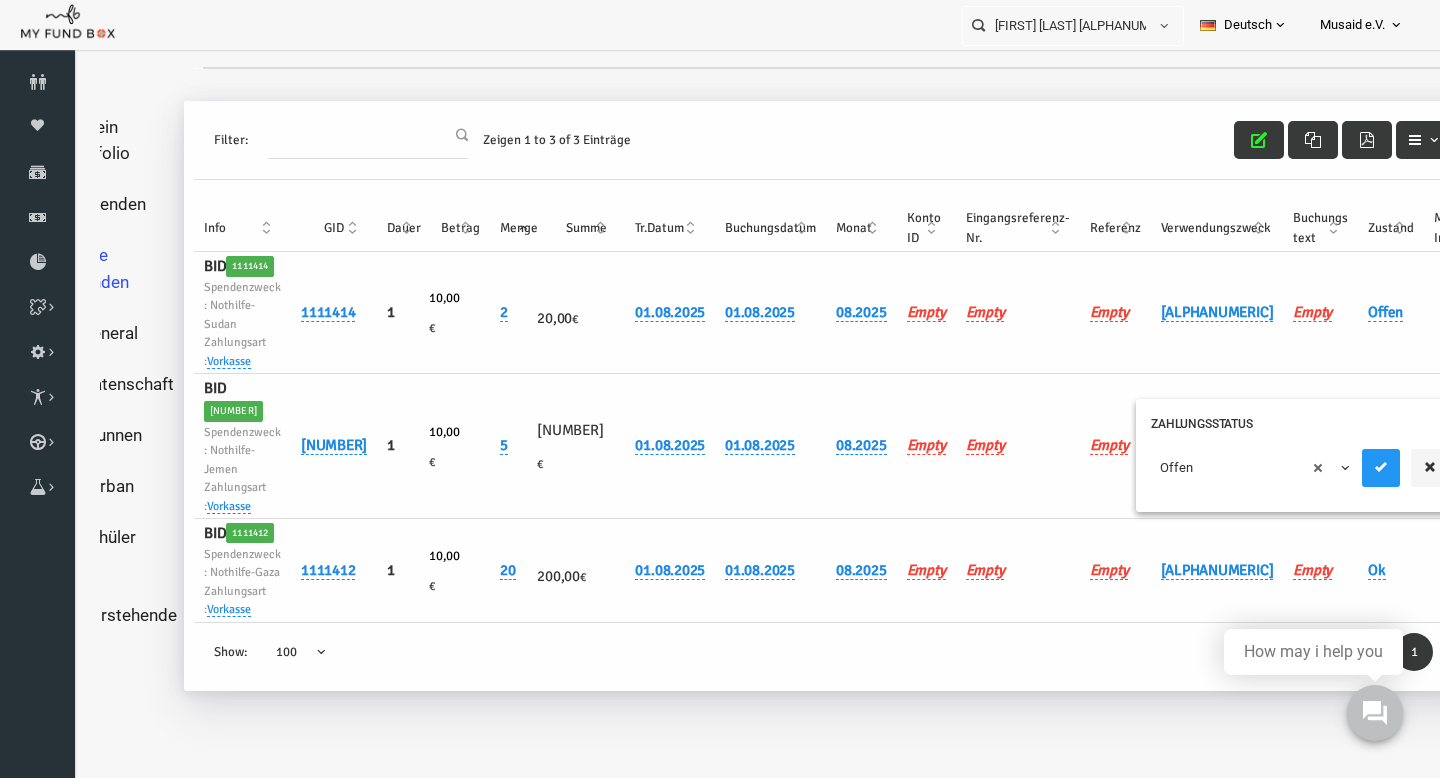 click on "× Offen" at bounding box center (1223, 468) 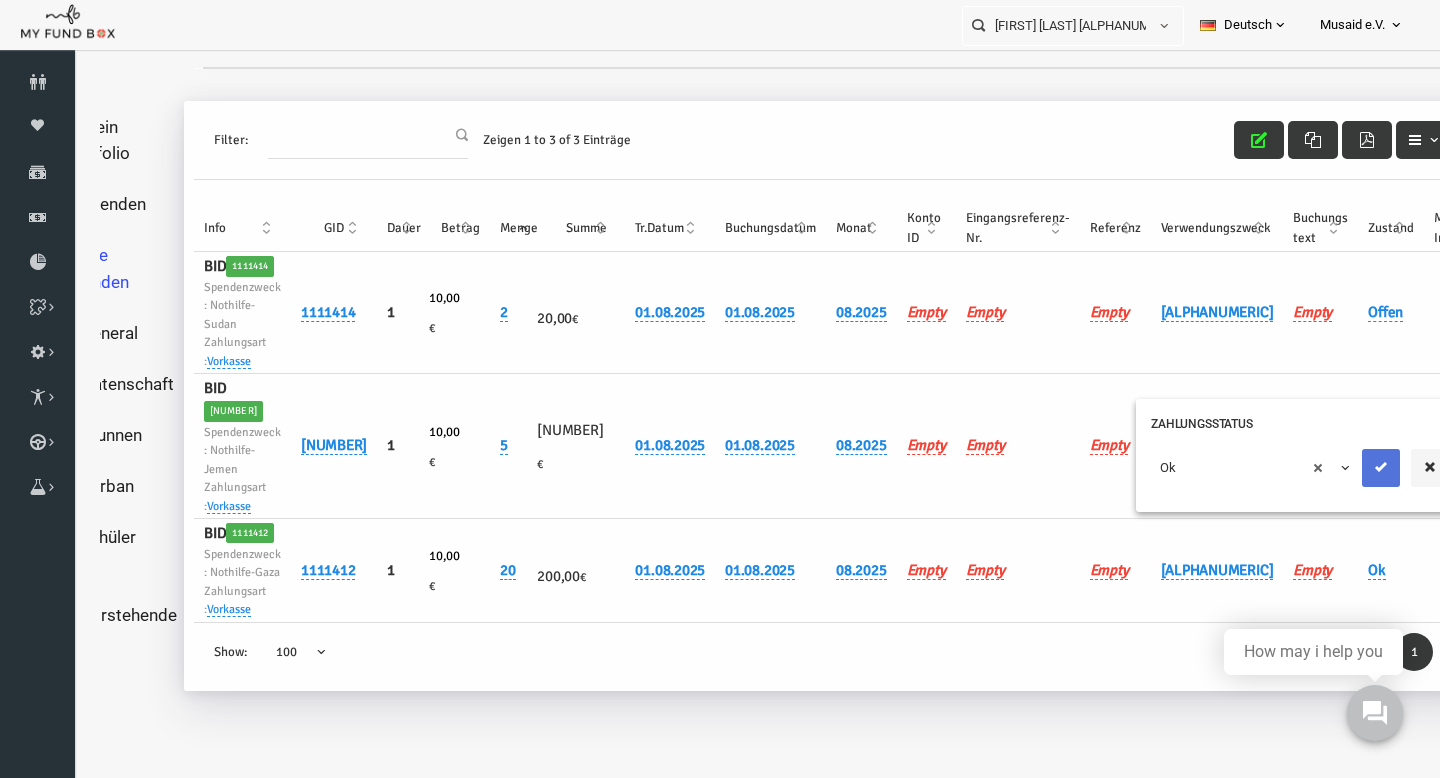 click at bounding box center (1353, 467) 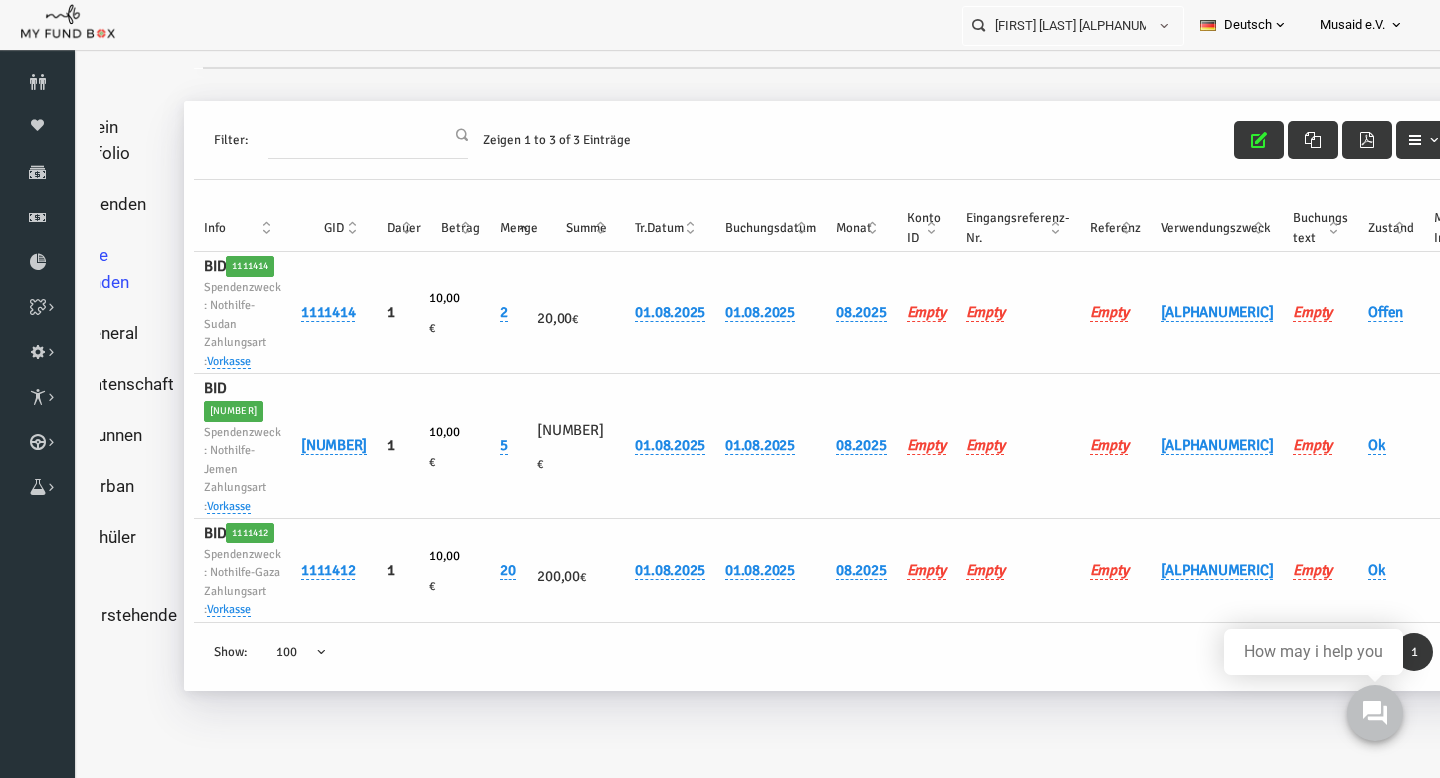 click on "Offen" at bounding box center [1363, 313] 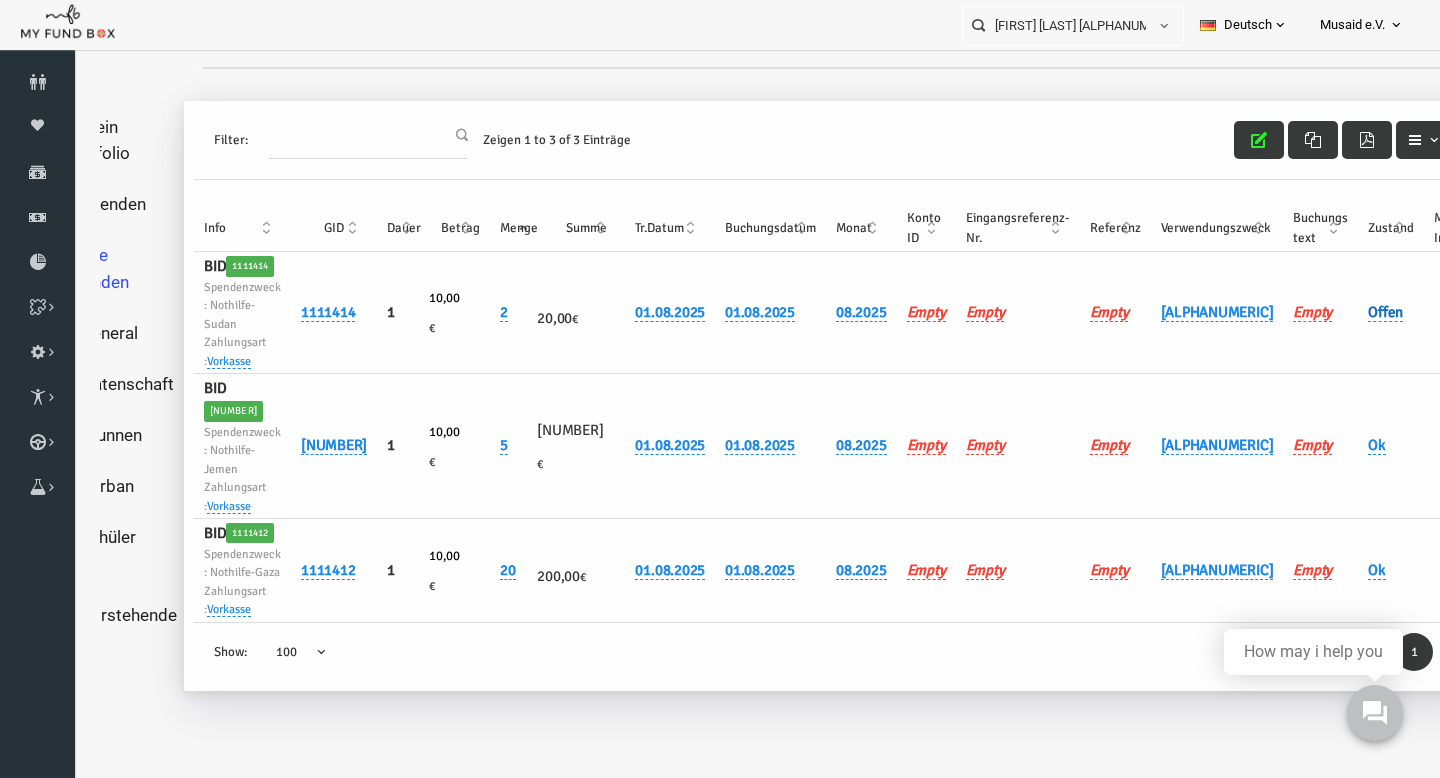 click on "Offen" at bounding box center (1357, 312) 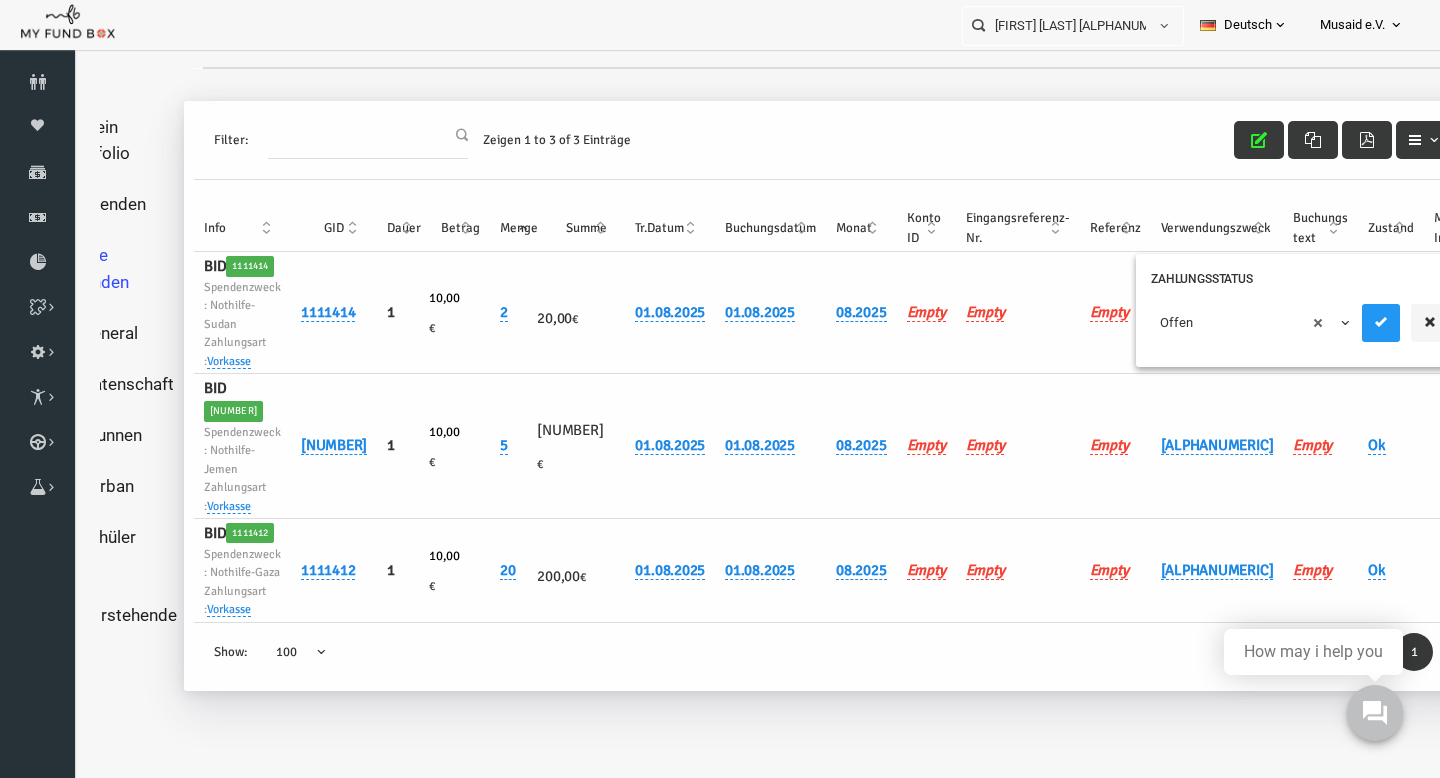 click on "× Offen" at bounding box center [1223, 323] 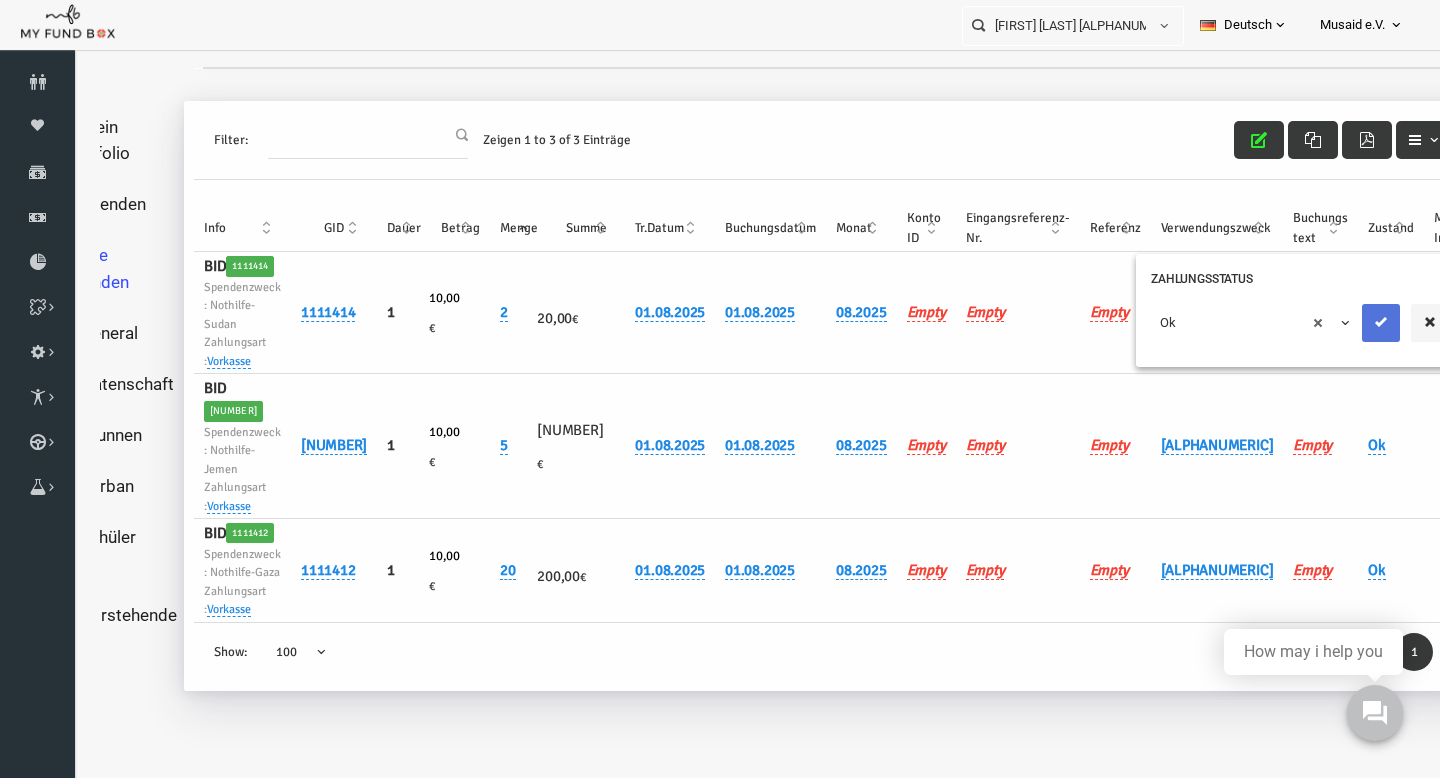 click at bounding box center [1353, 323] 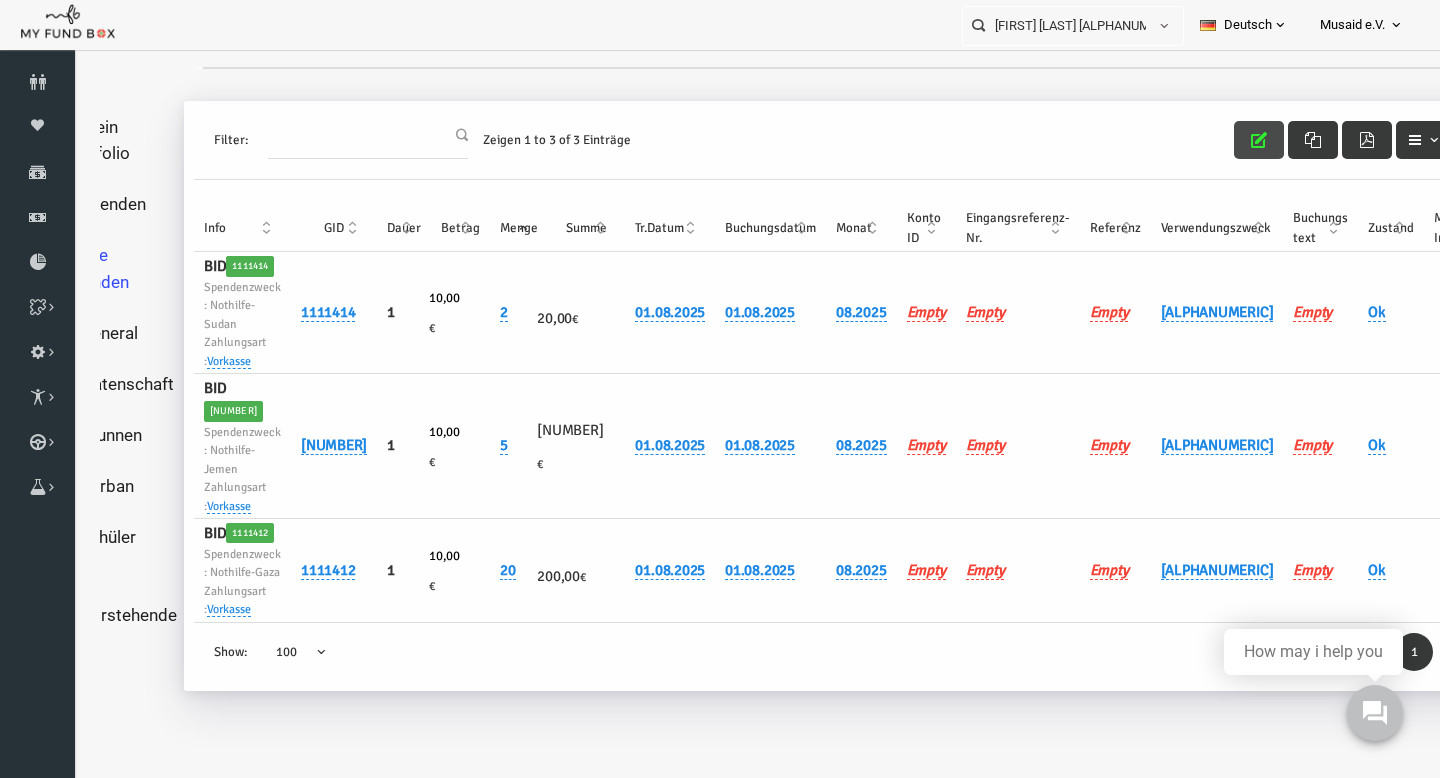 click at bounding box center [1231, 140] 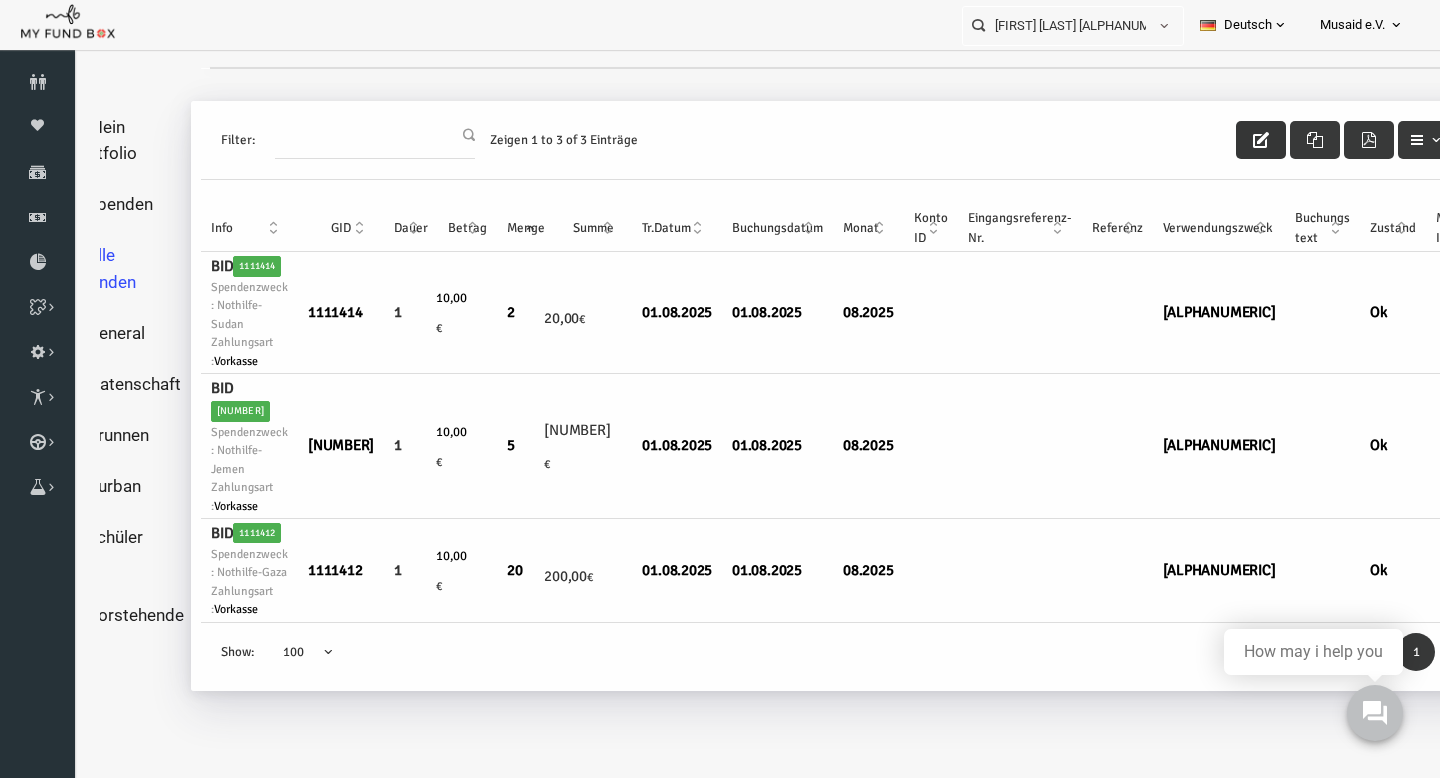 scroll, scrollTop: 0, scrollLeft: 0, axis: both 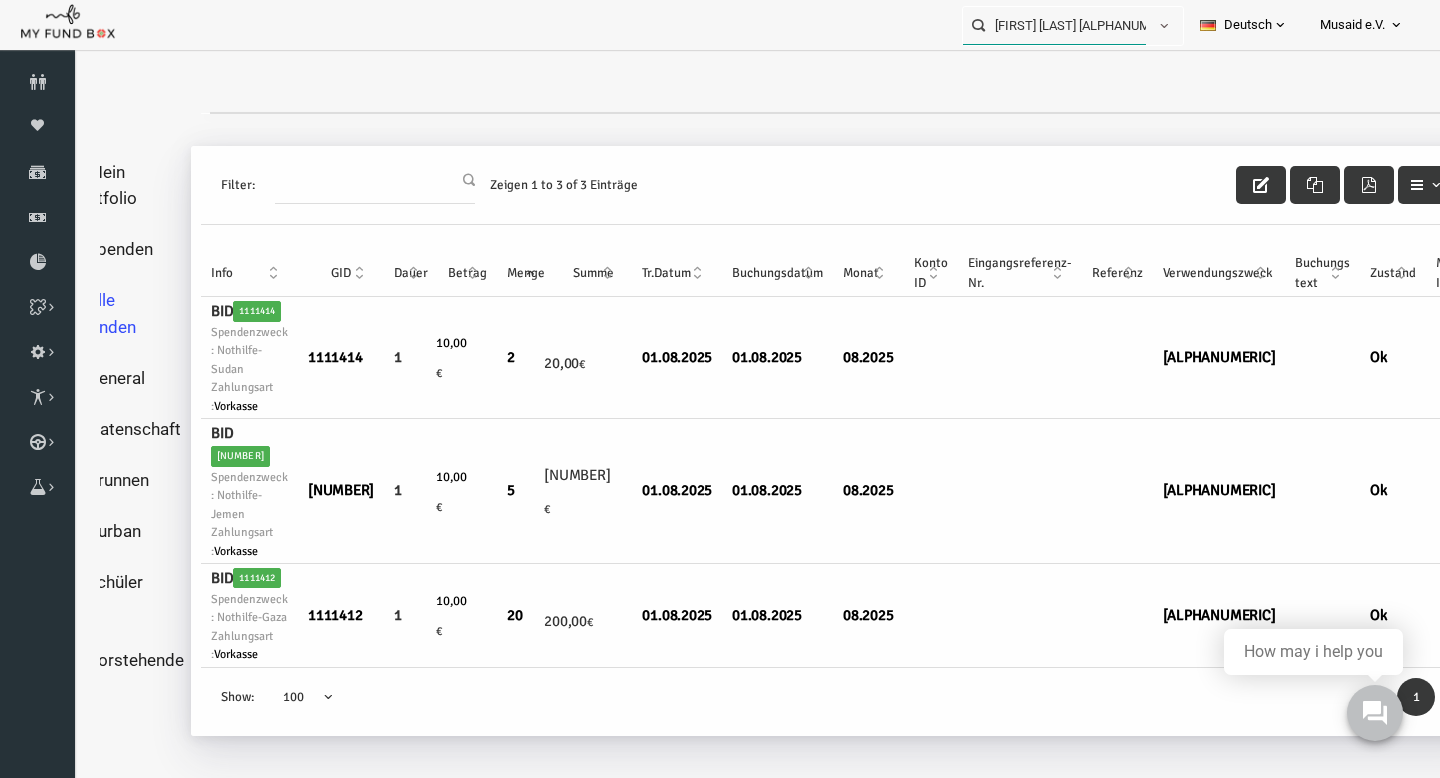 click on "[FIRST] [LAST] [ALPHANUMERIC]" at bounding box center (1054, 25) 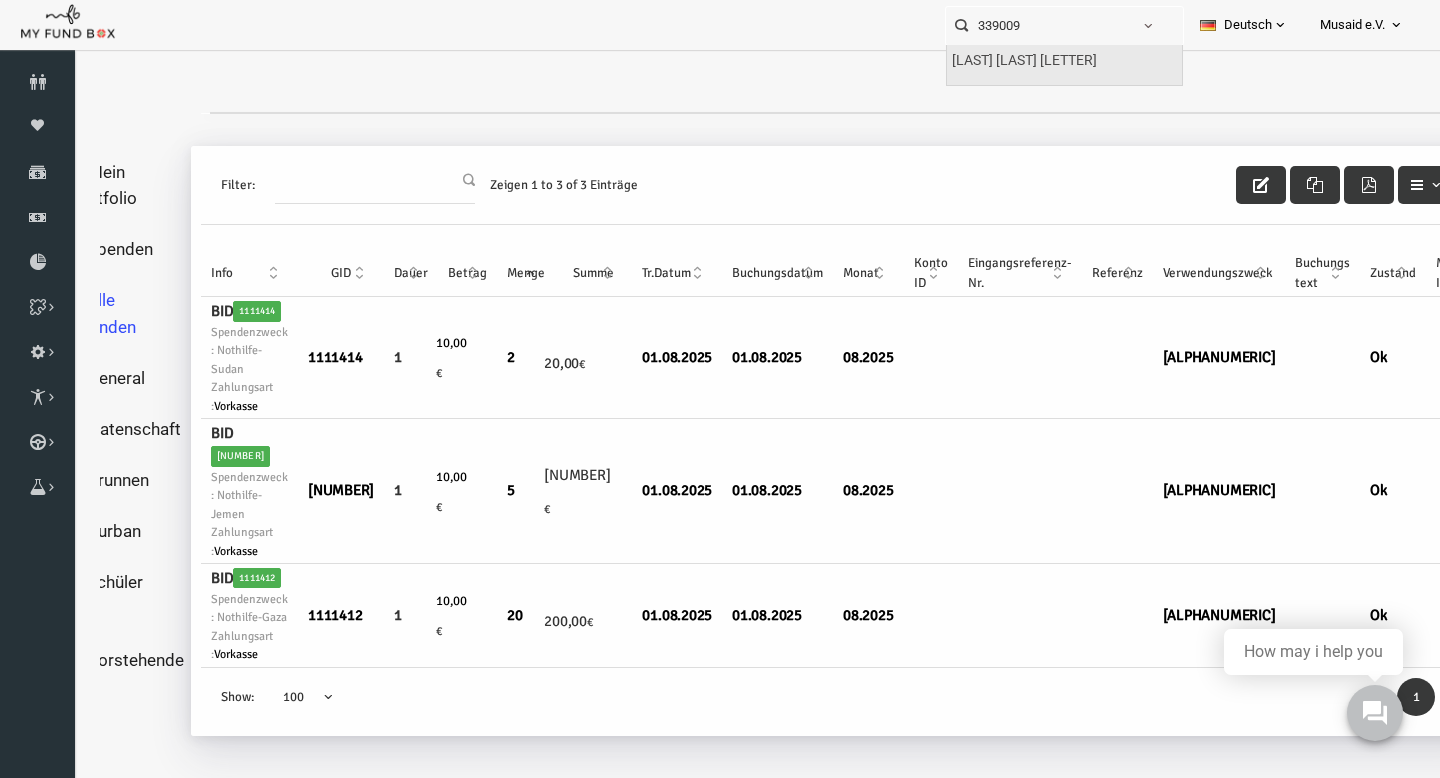click on "[LAST] [LAST] [LETTER]" at bounding box center [1024, 61] 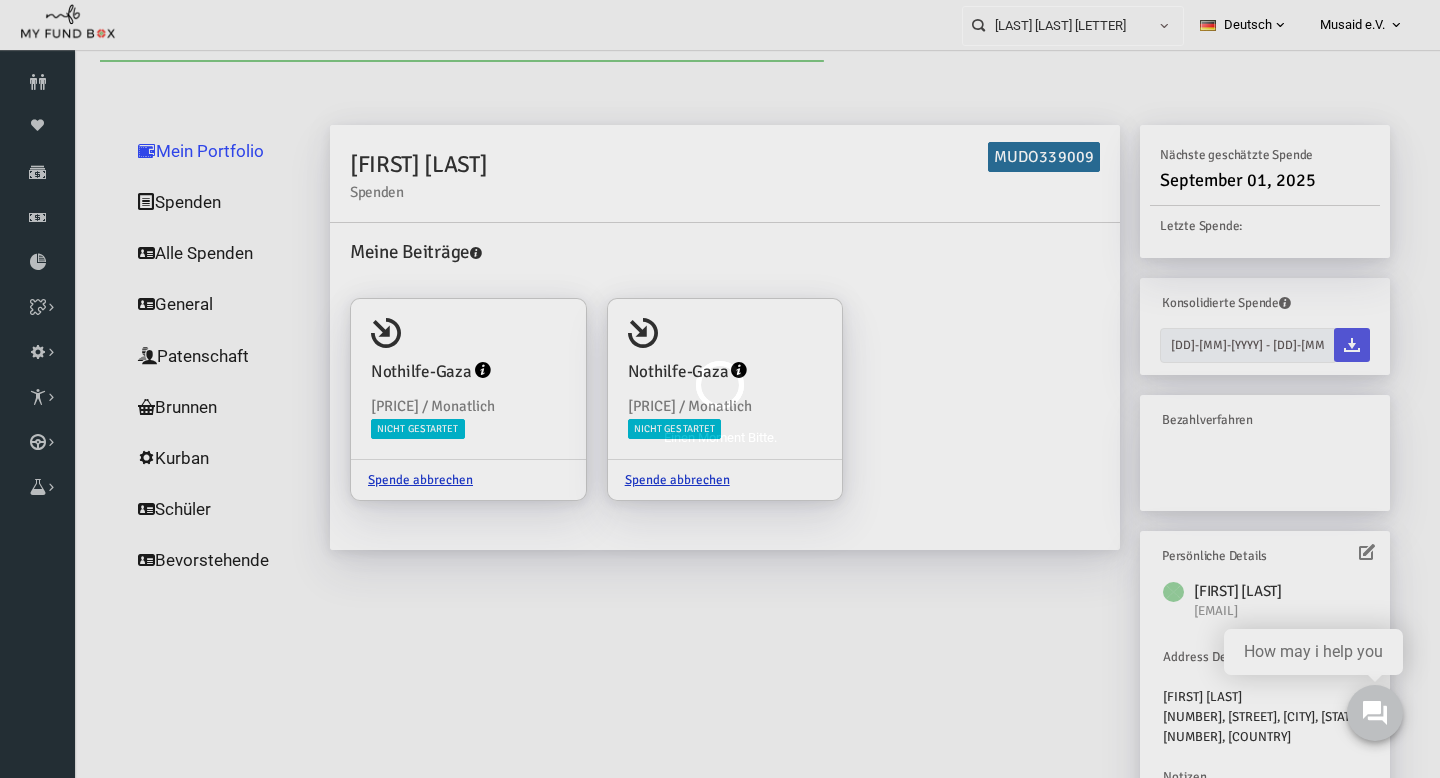 scroll, scrollTop: 0, scrollLeft: 0, axis: both 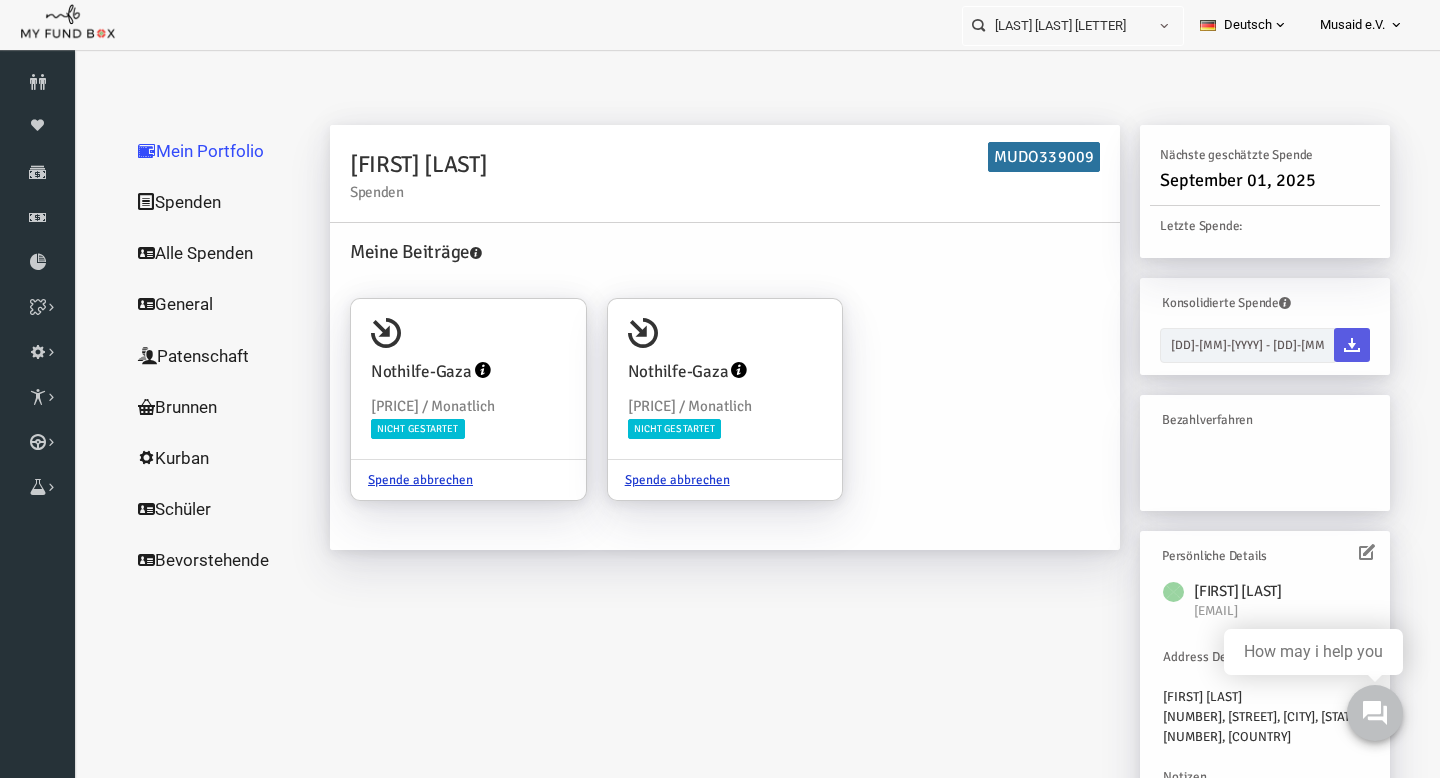 click on "Alle Spenden" at bounding box center (192, 253) 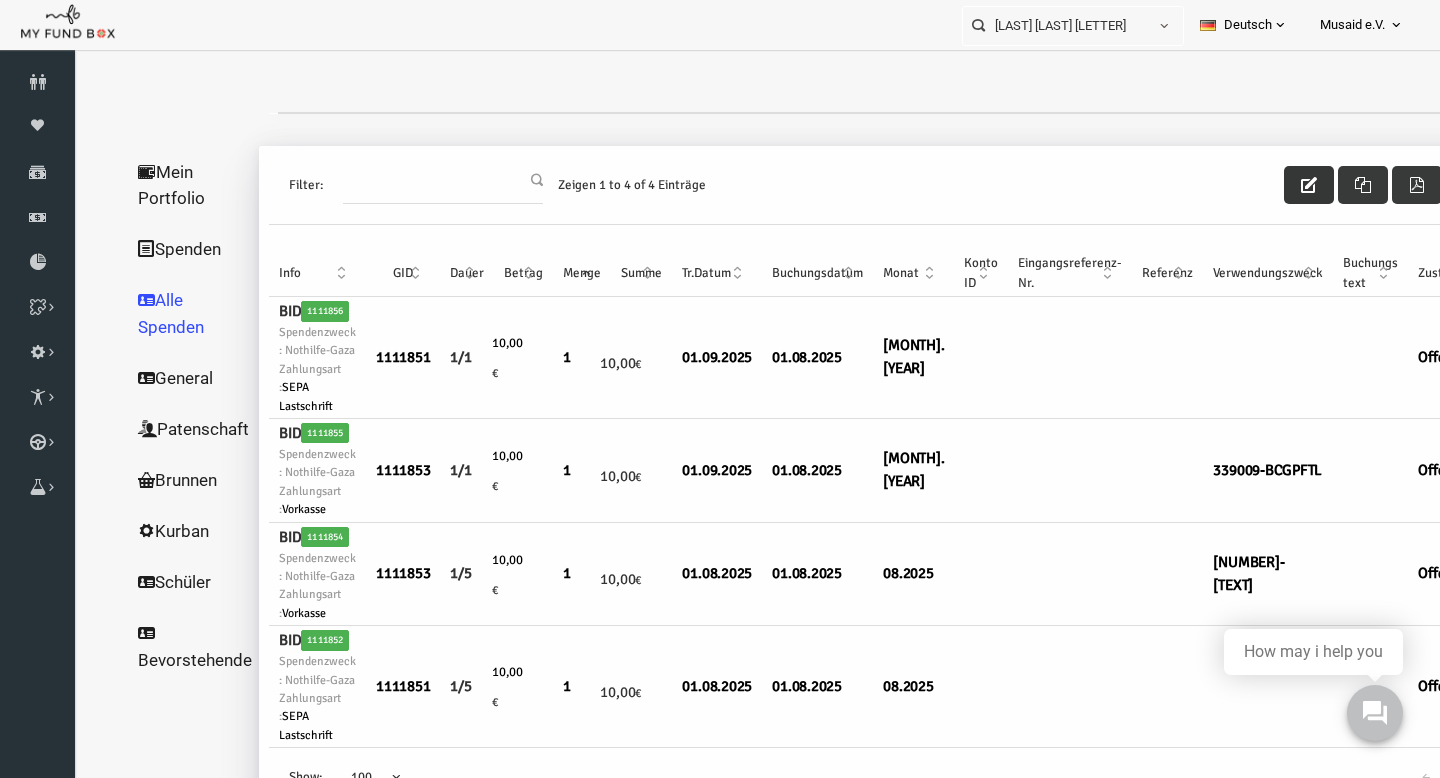 click at bounding box center (1281, 185) 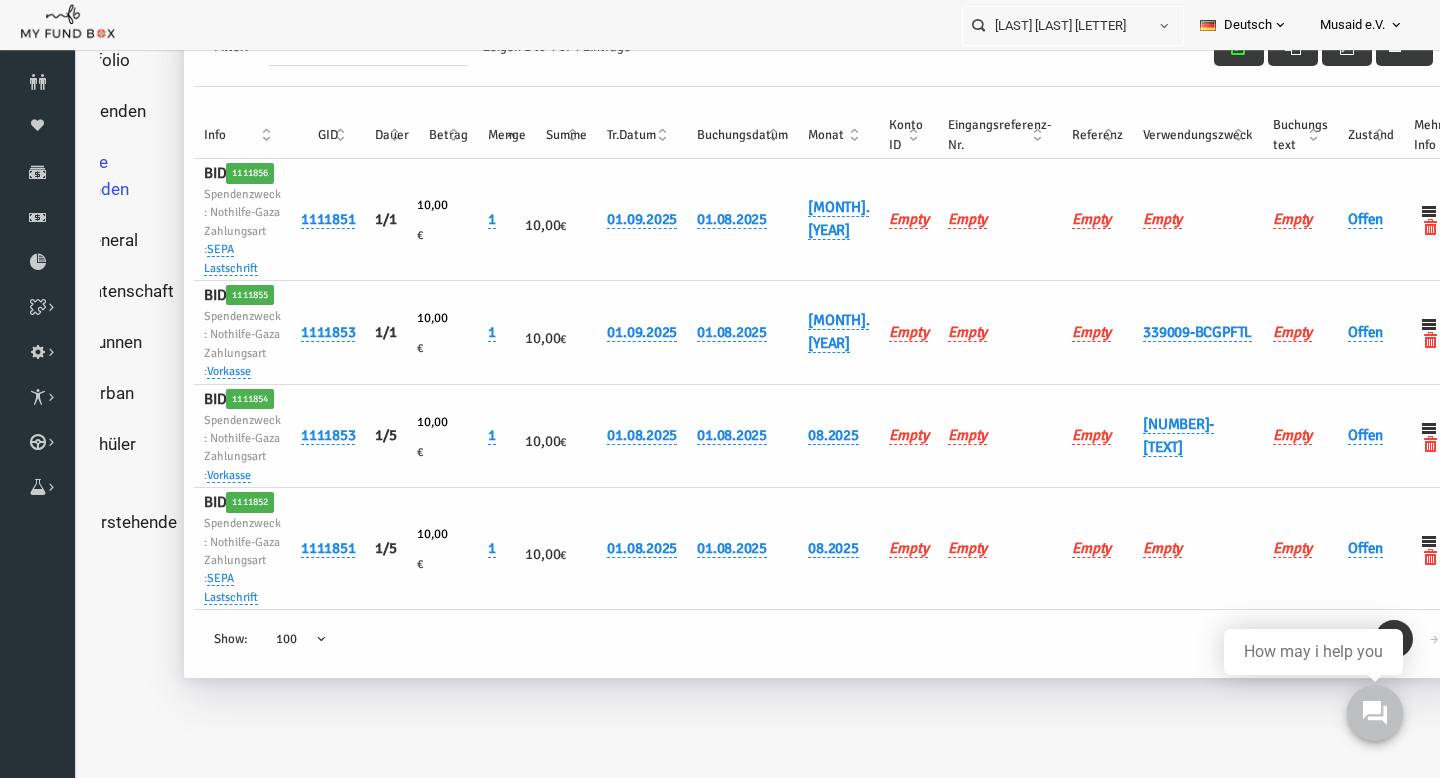 scroll, scrollTop: 227, scrollLeft: 0, axis: vertical 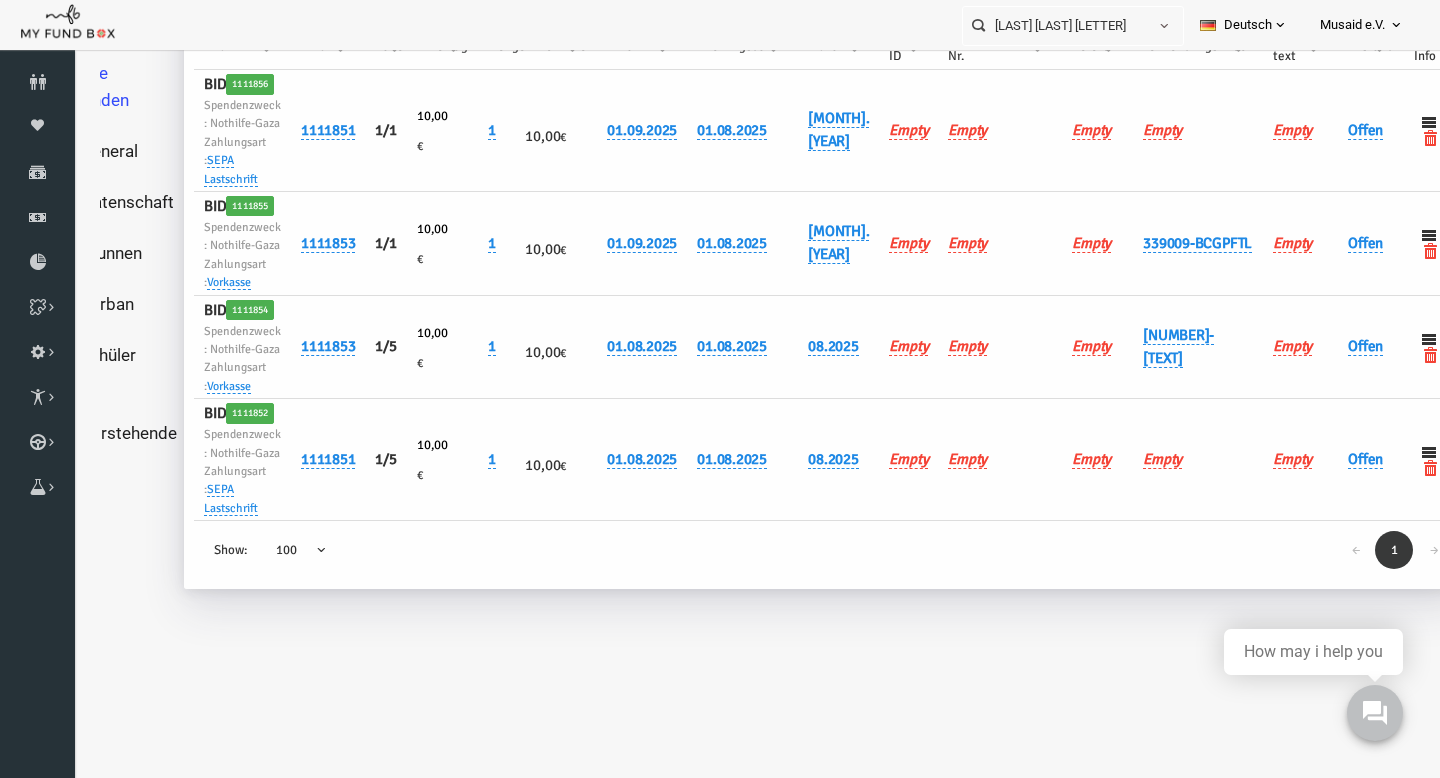 click on "Offen" at bounding box center [1343, 346] 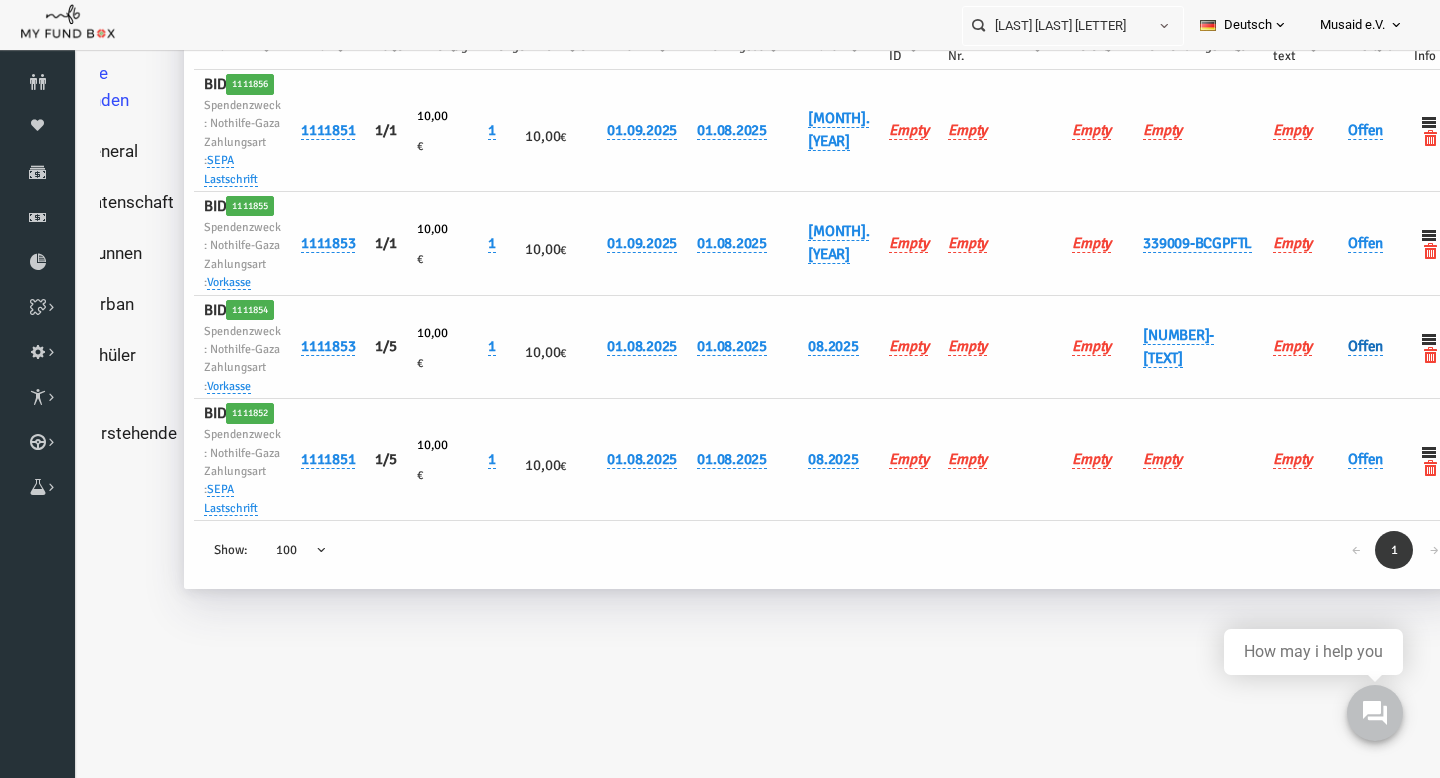 click on "Offen" at bounding box center (1337, 346) 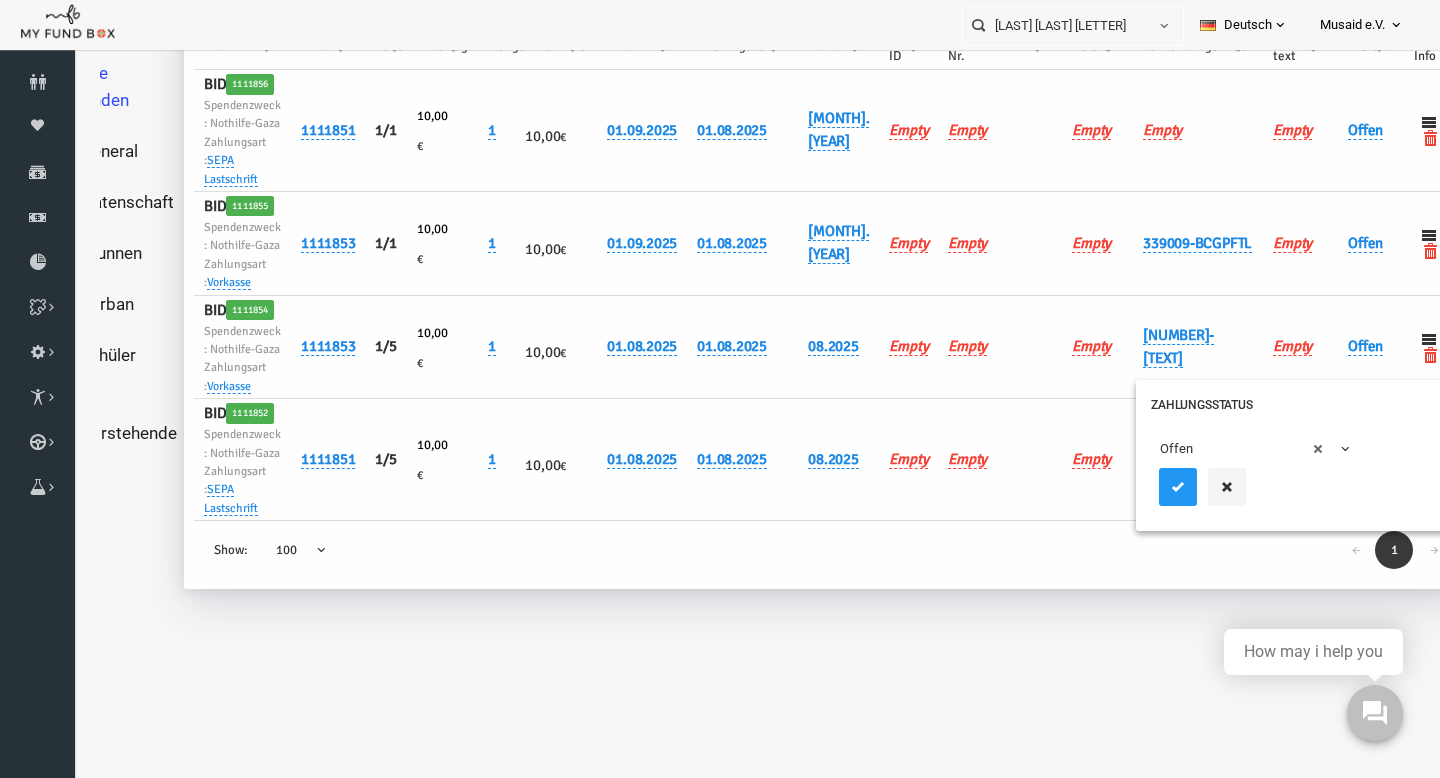 click on "× Offen" at bounding box center (1223, 449) 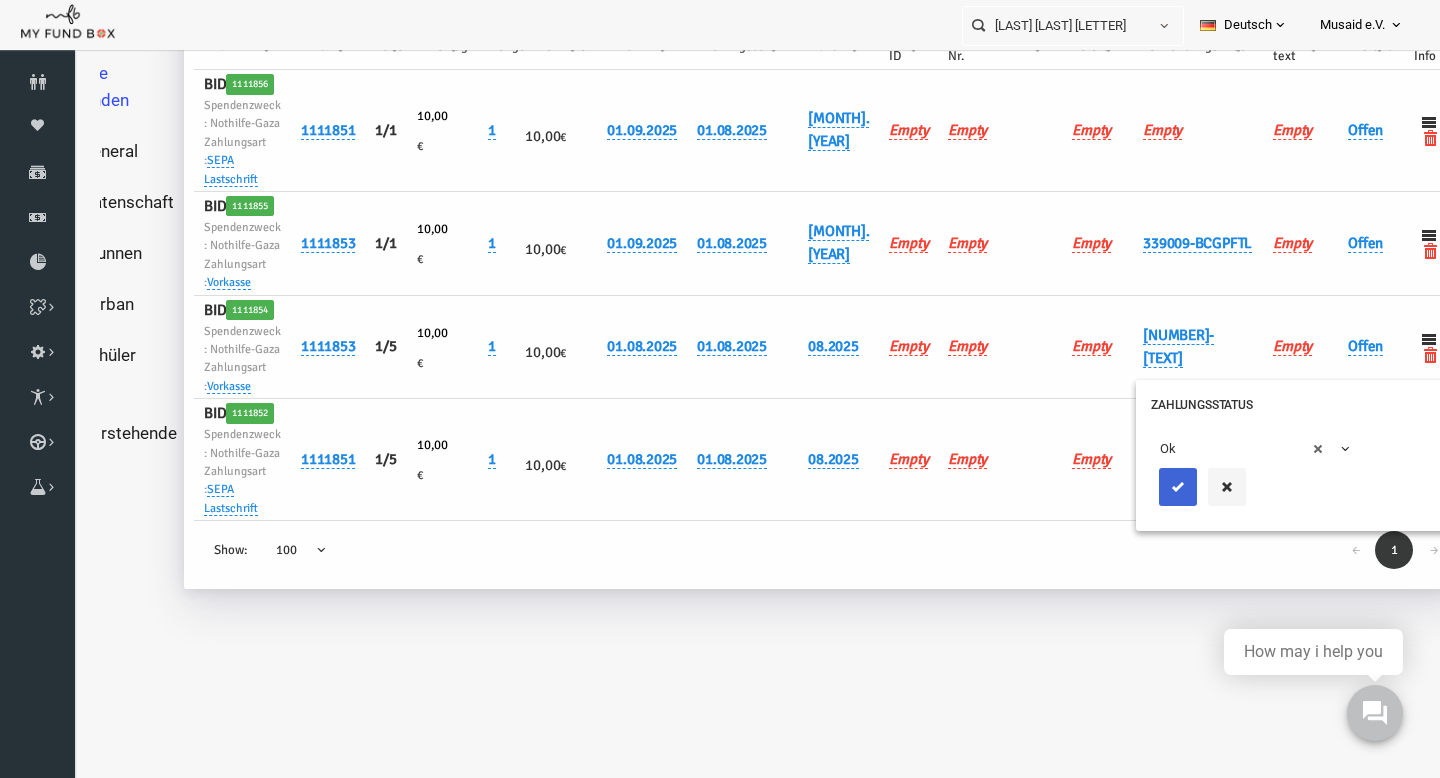 click at bounding box center (1150, 487) 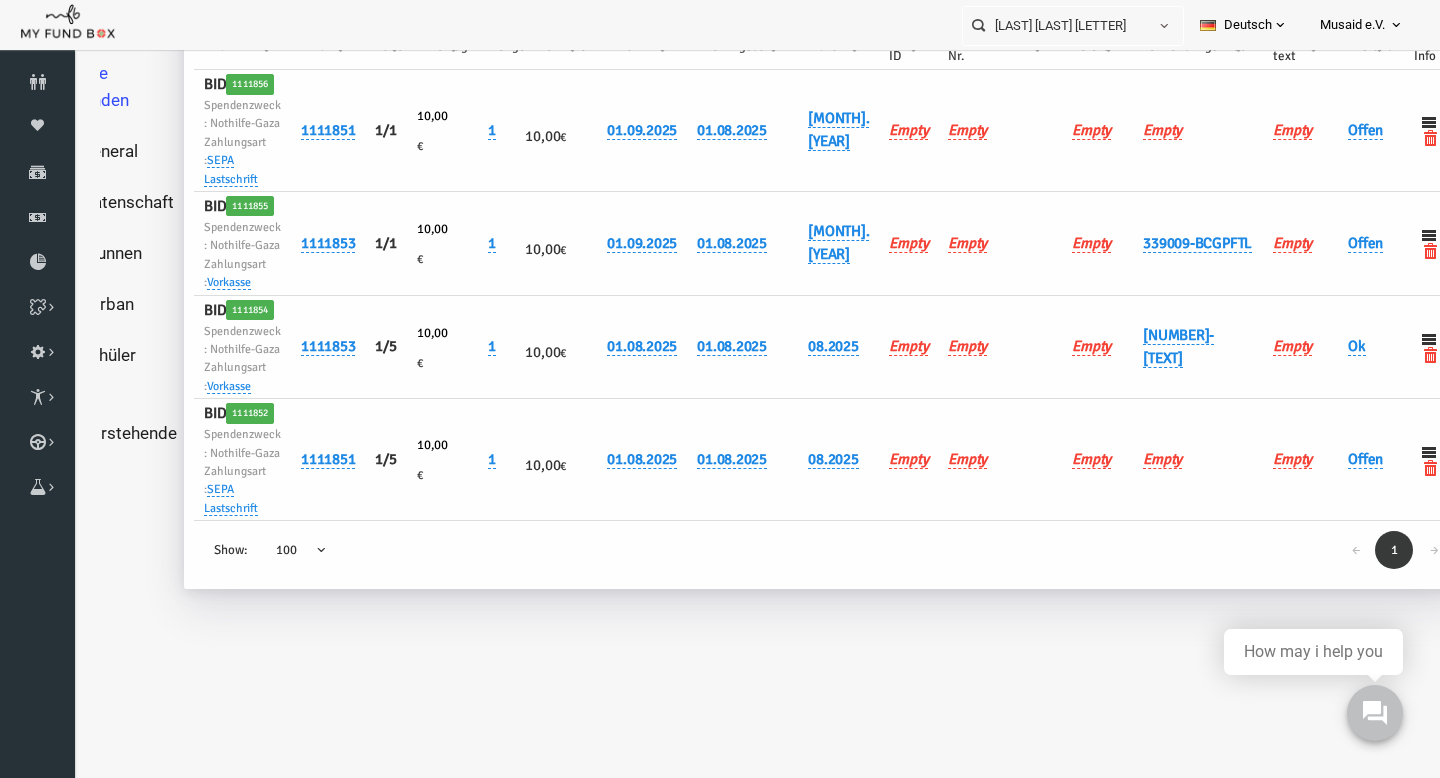 scroll, scrollTop: 0, scrollLeft: 0, axis: both 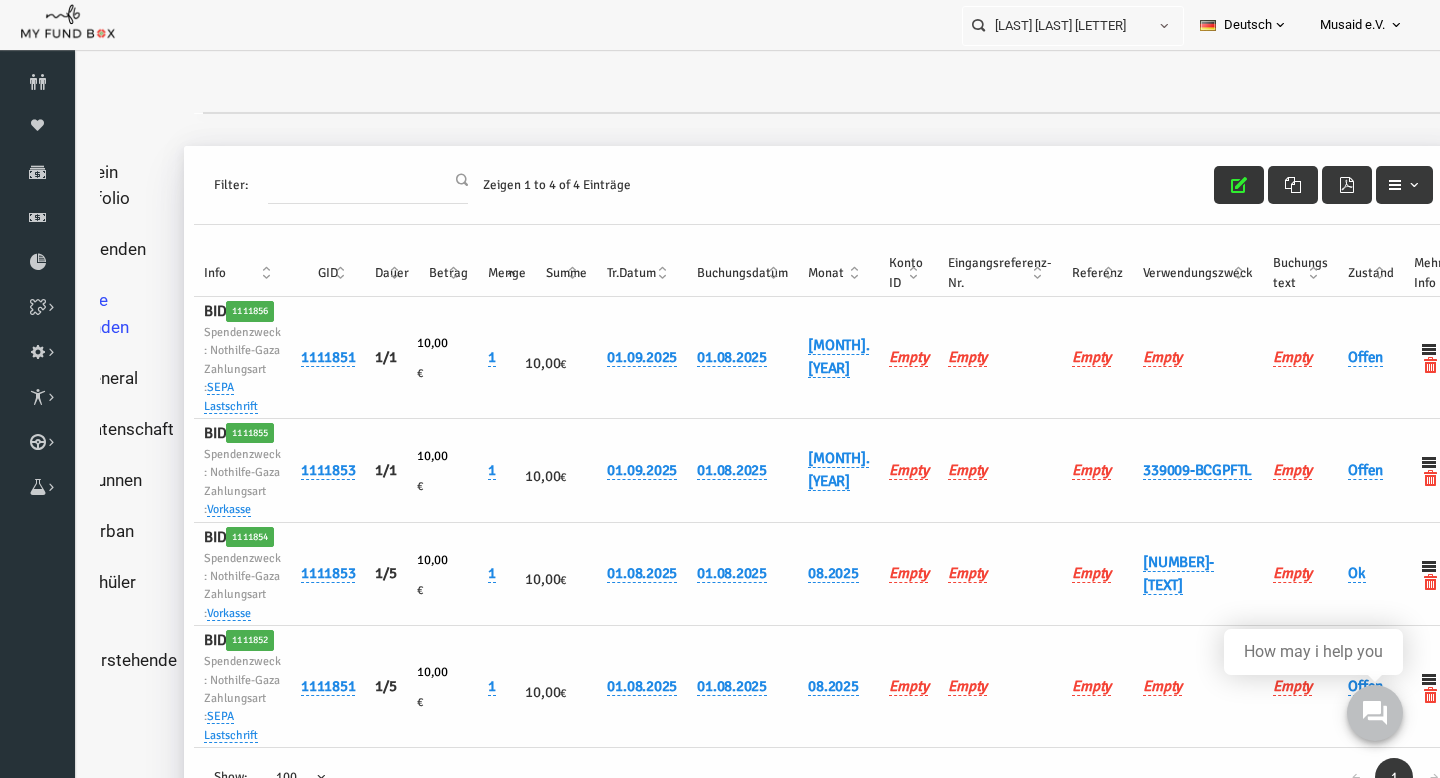 click at bounding box center [1211, 185] 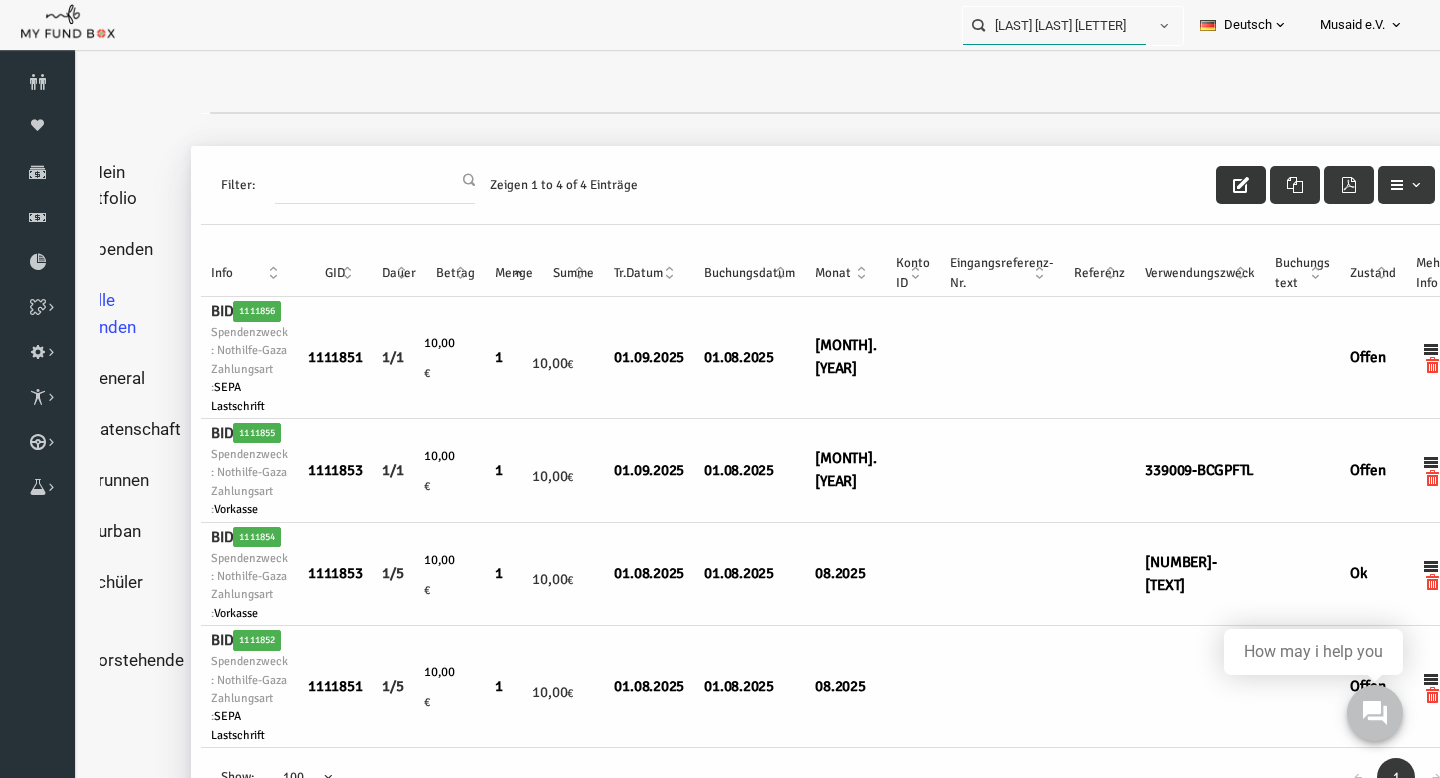 click on "[LAST] [LAST] [LETTER]" at bounding box center (1054, 25) 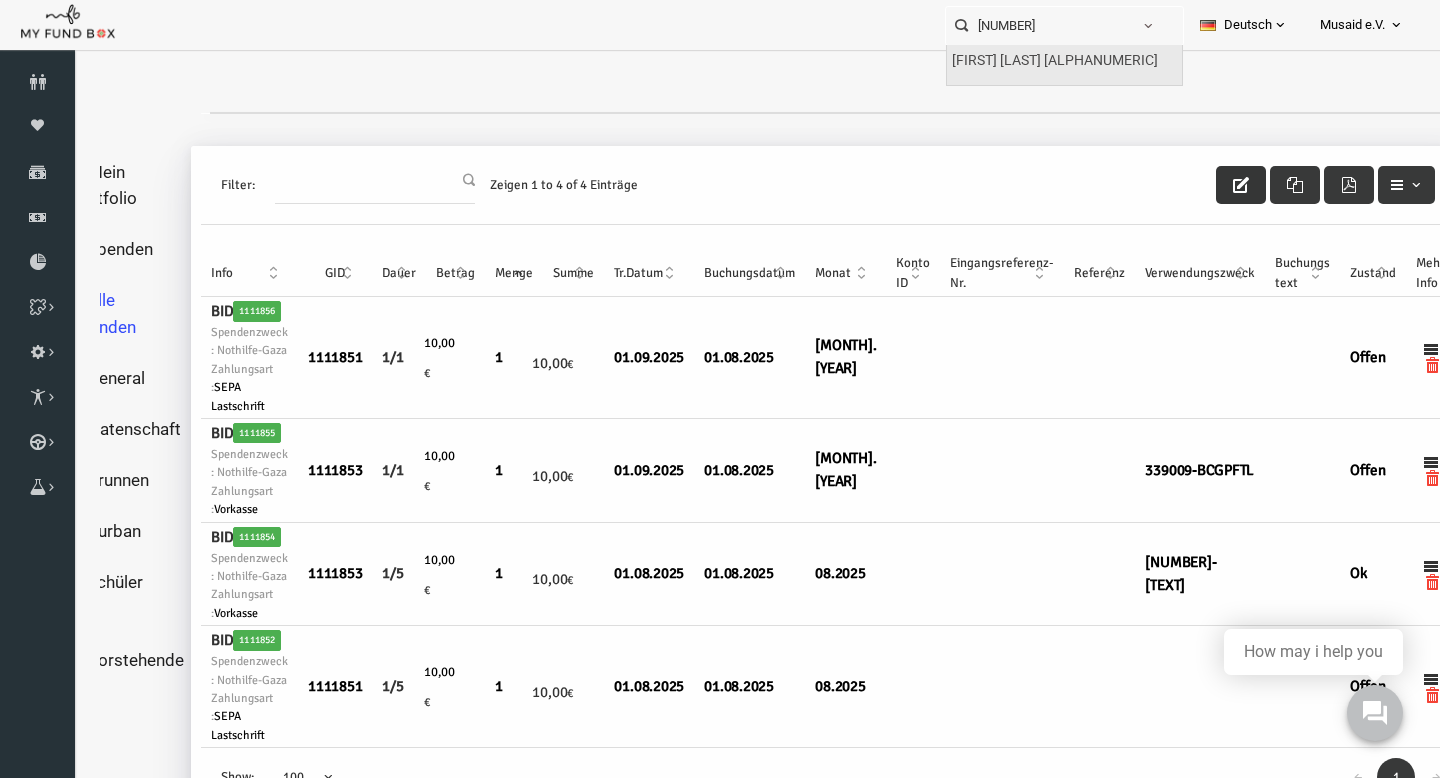 click on "[FIRST] [LAST] [ALPHANUMERIC]" at bounding box center (1055, 61) 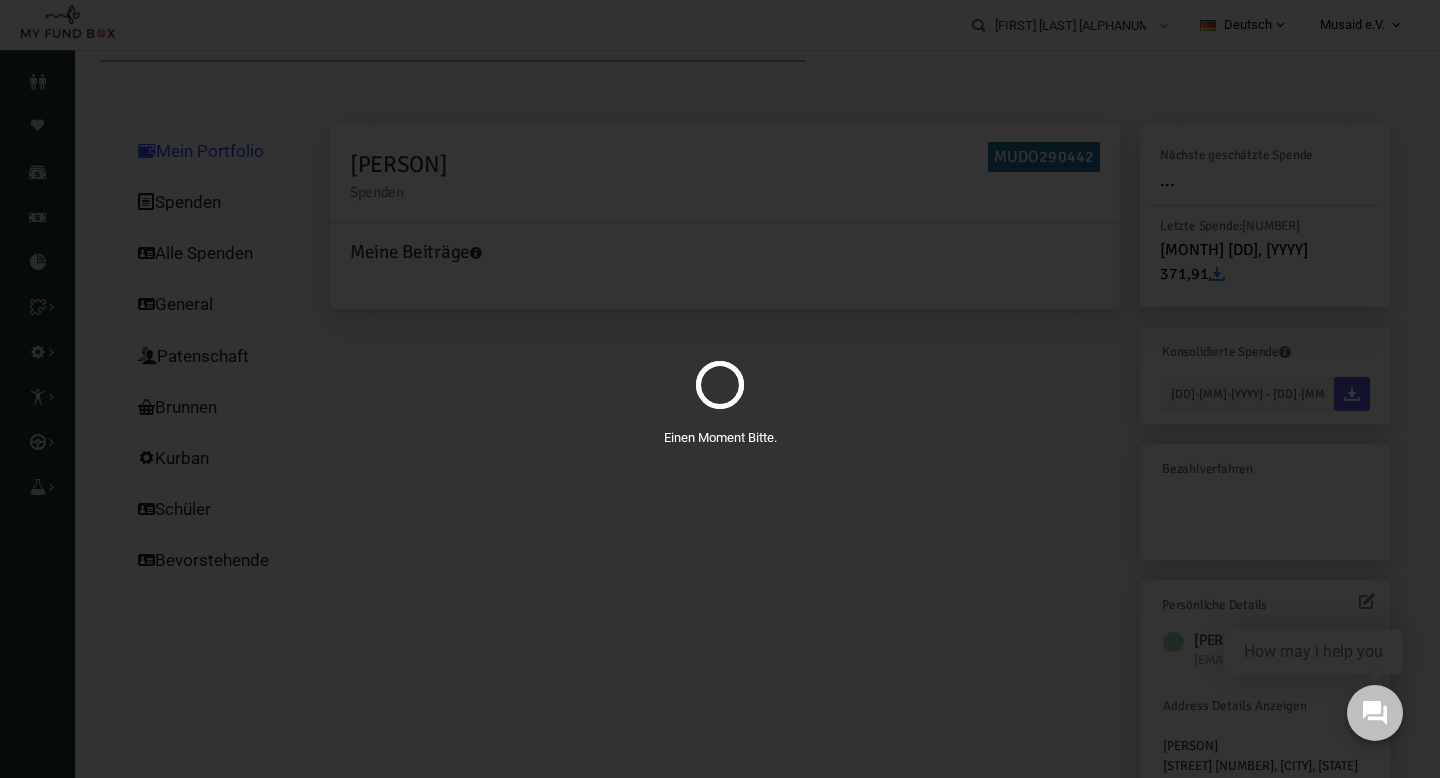 scroll, scrollTop: 0, scrollLeft: 0, axis: both 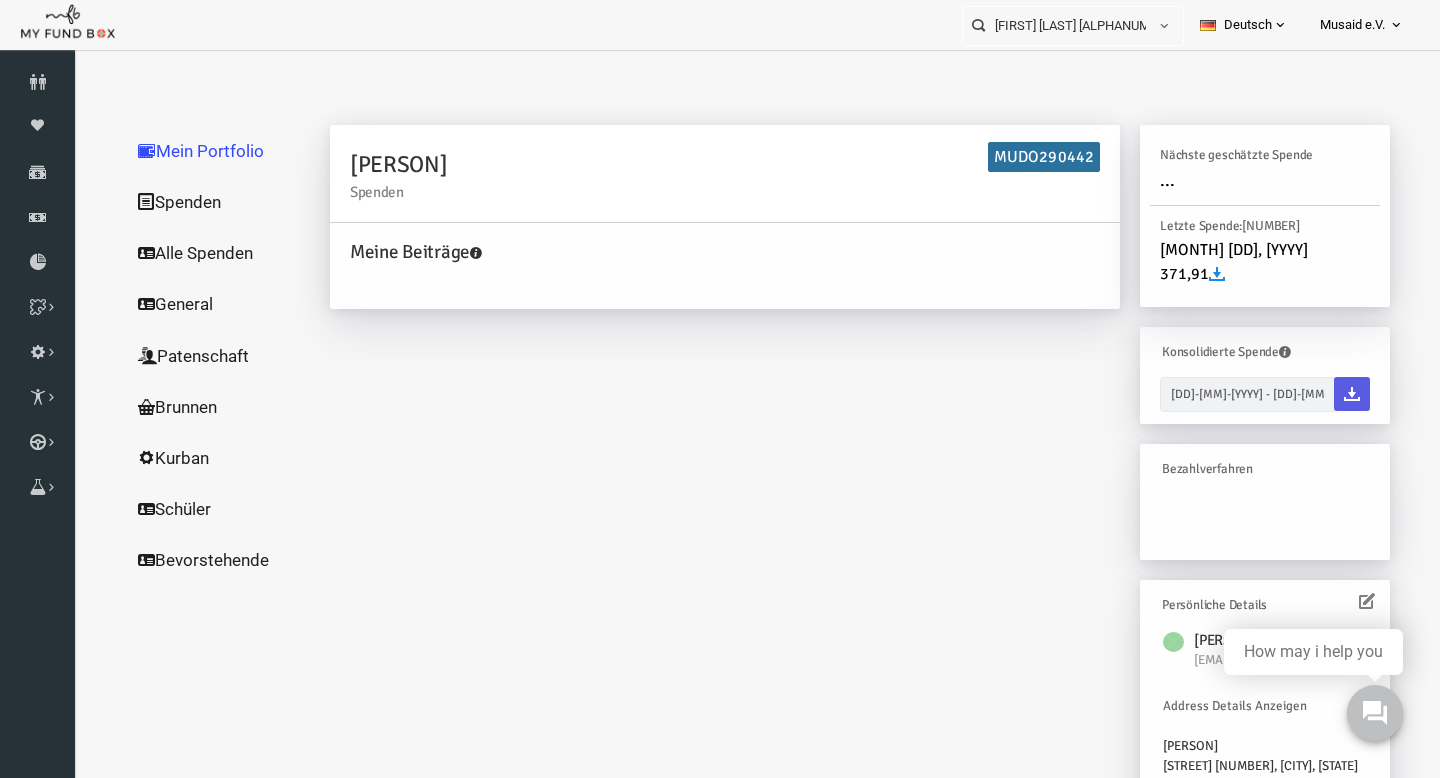 click on "Alle Spenden" at bounding box center [192, 253] 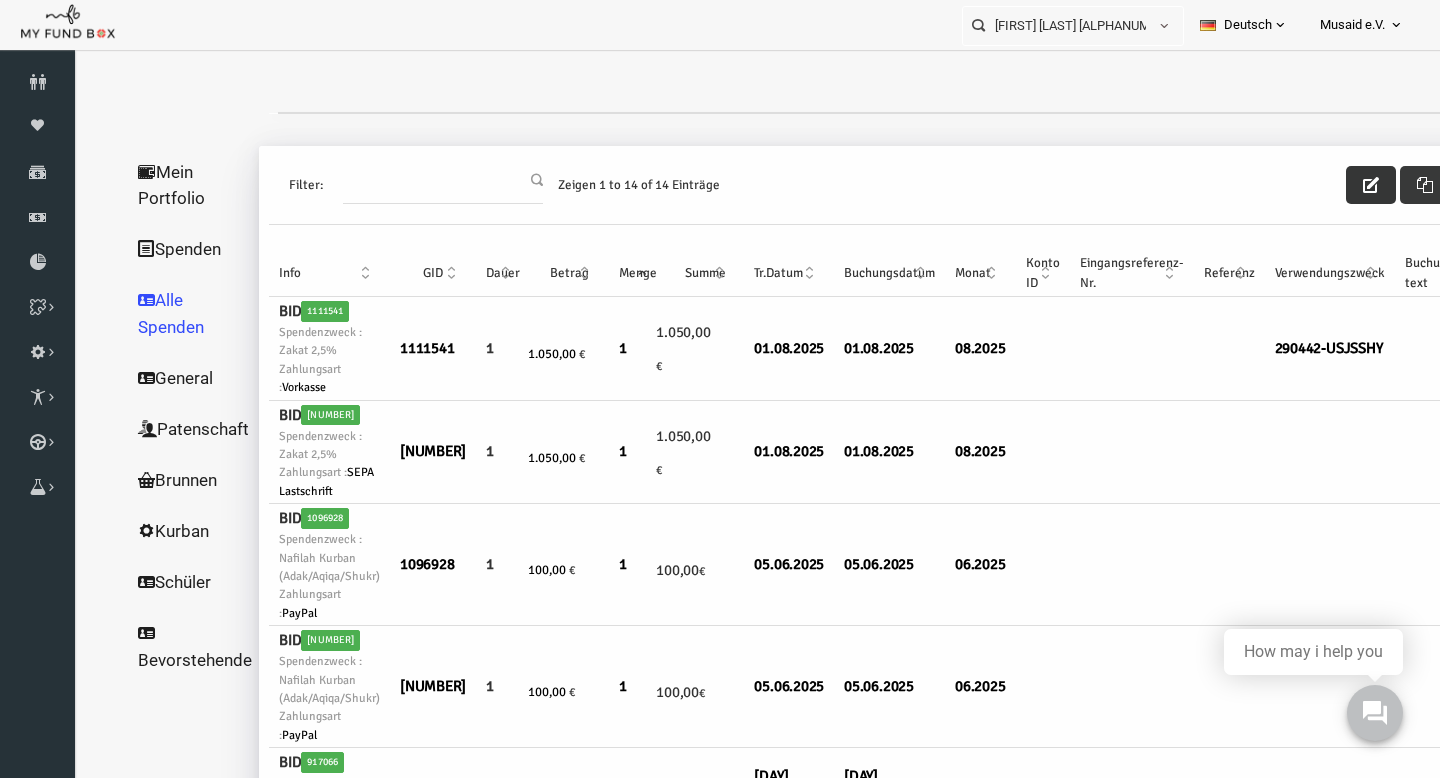 click at bounding box center (1343, 185) 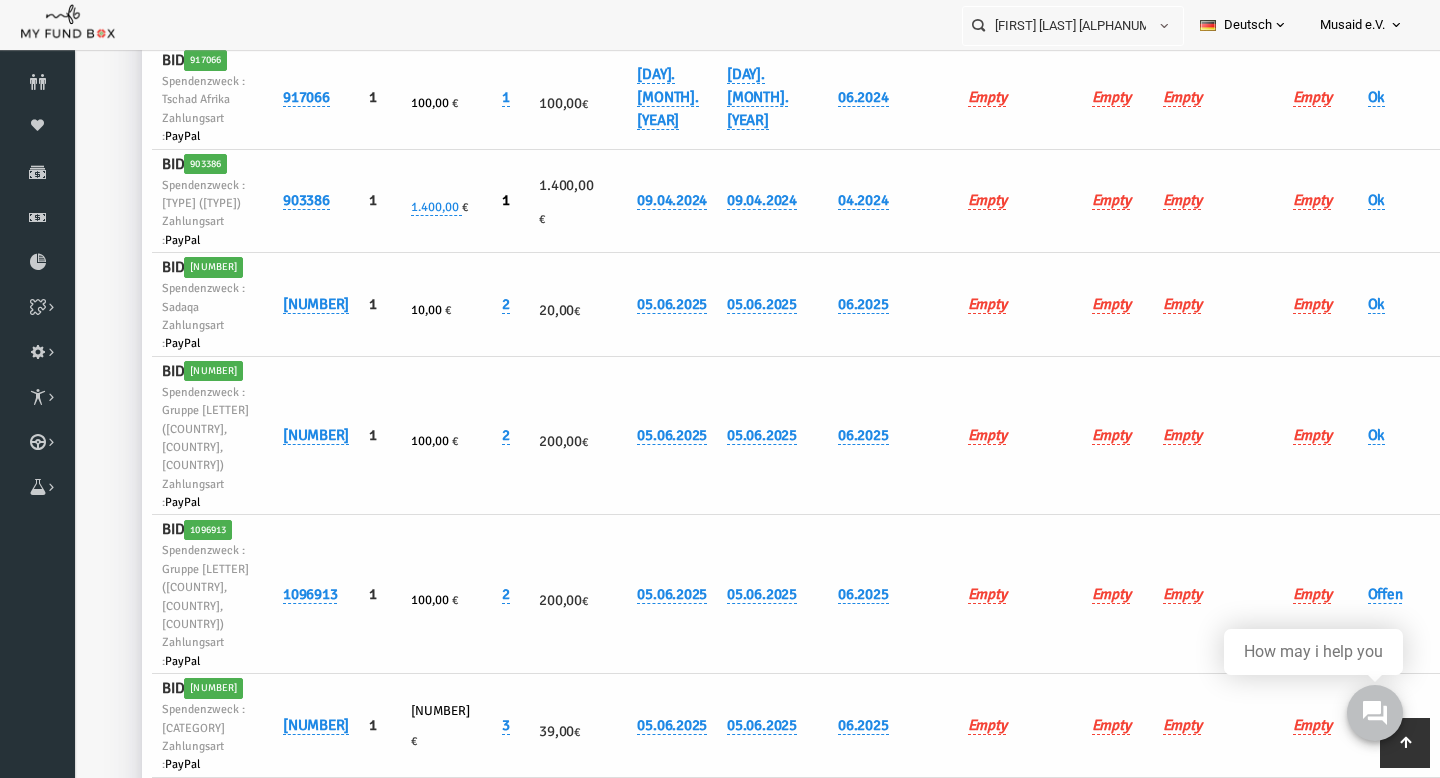 scroll, scrollTop: 1153, scrollLeft: 0, axis: vertical 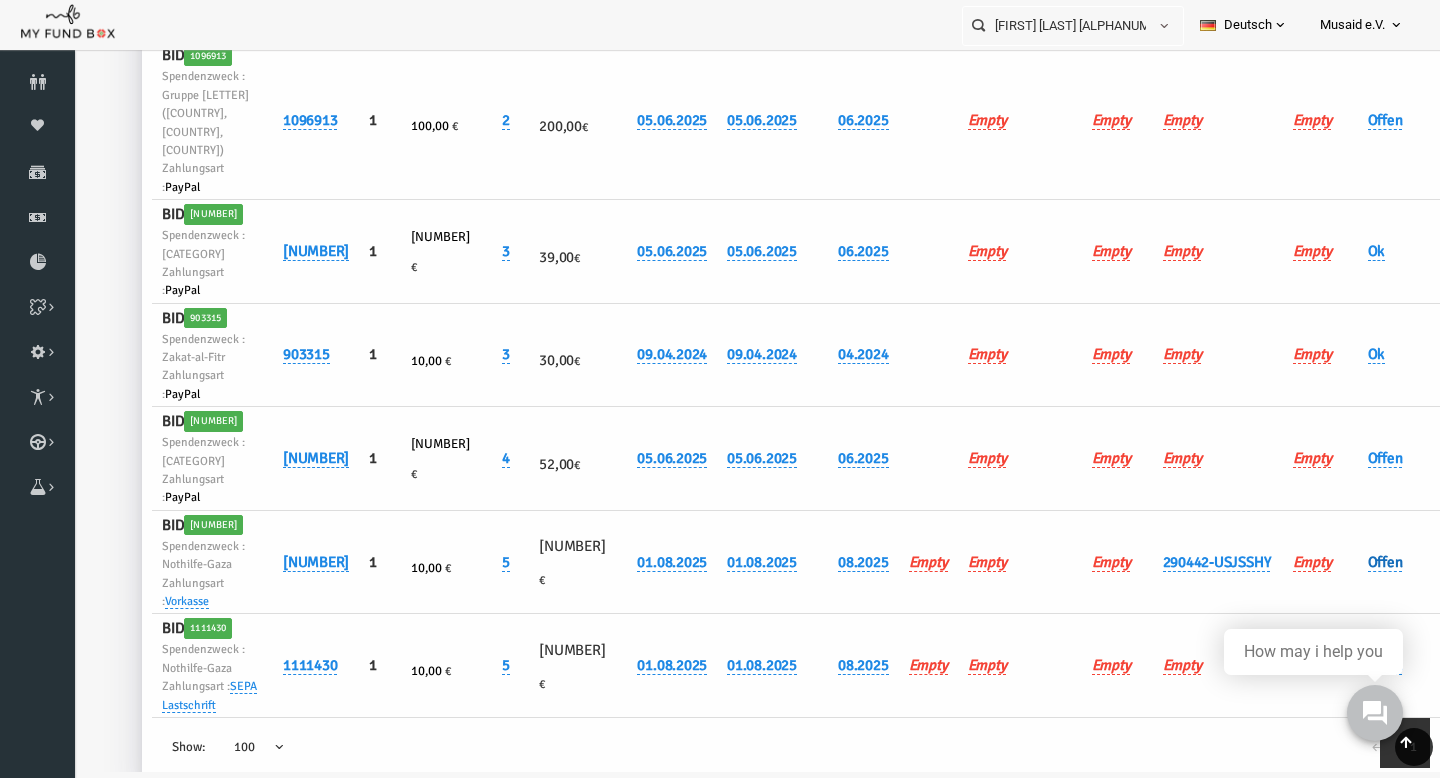 click on "Offen" at bounding box center [1357, 562] 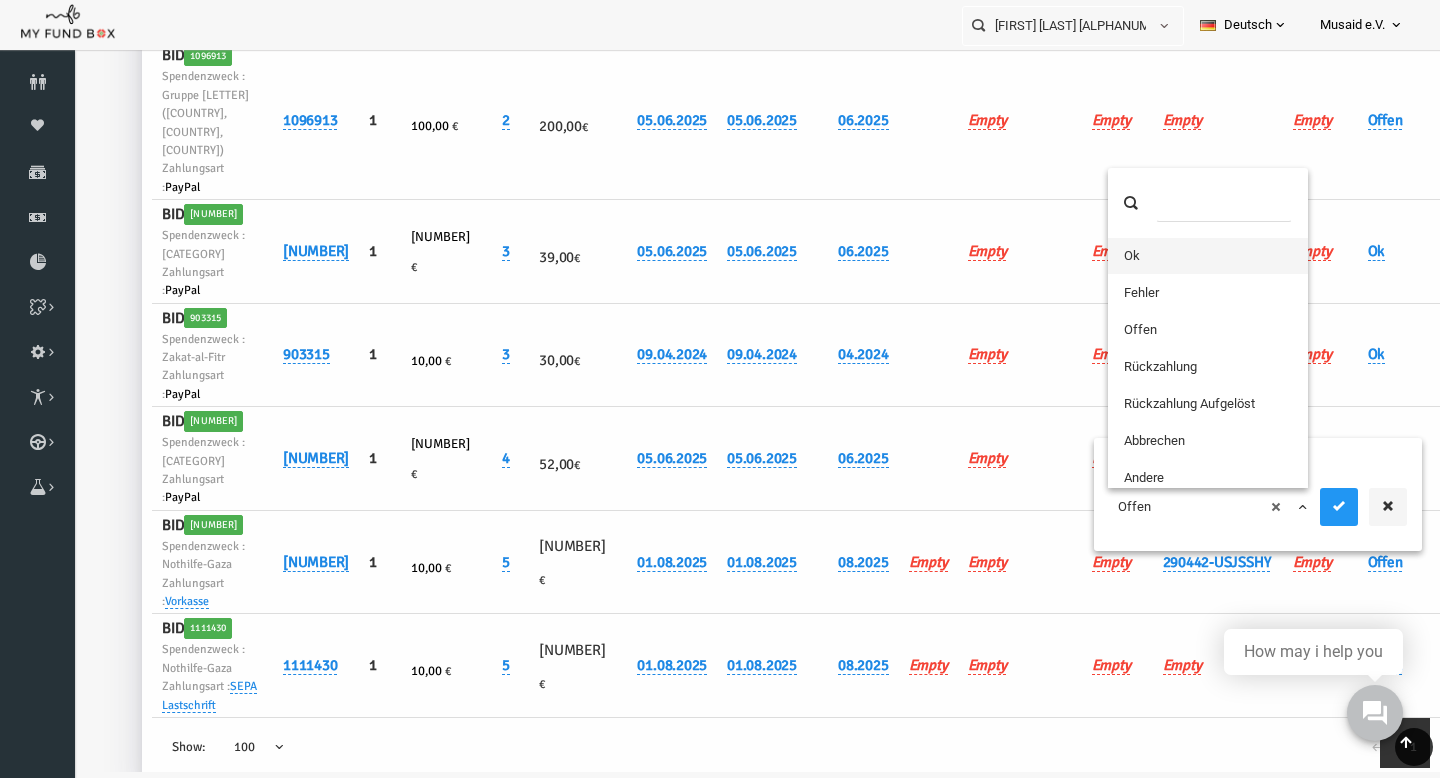click on "× Offen" at bounding box center [1181, 507] 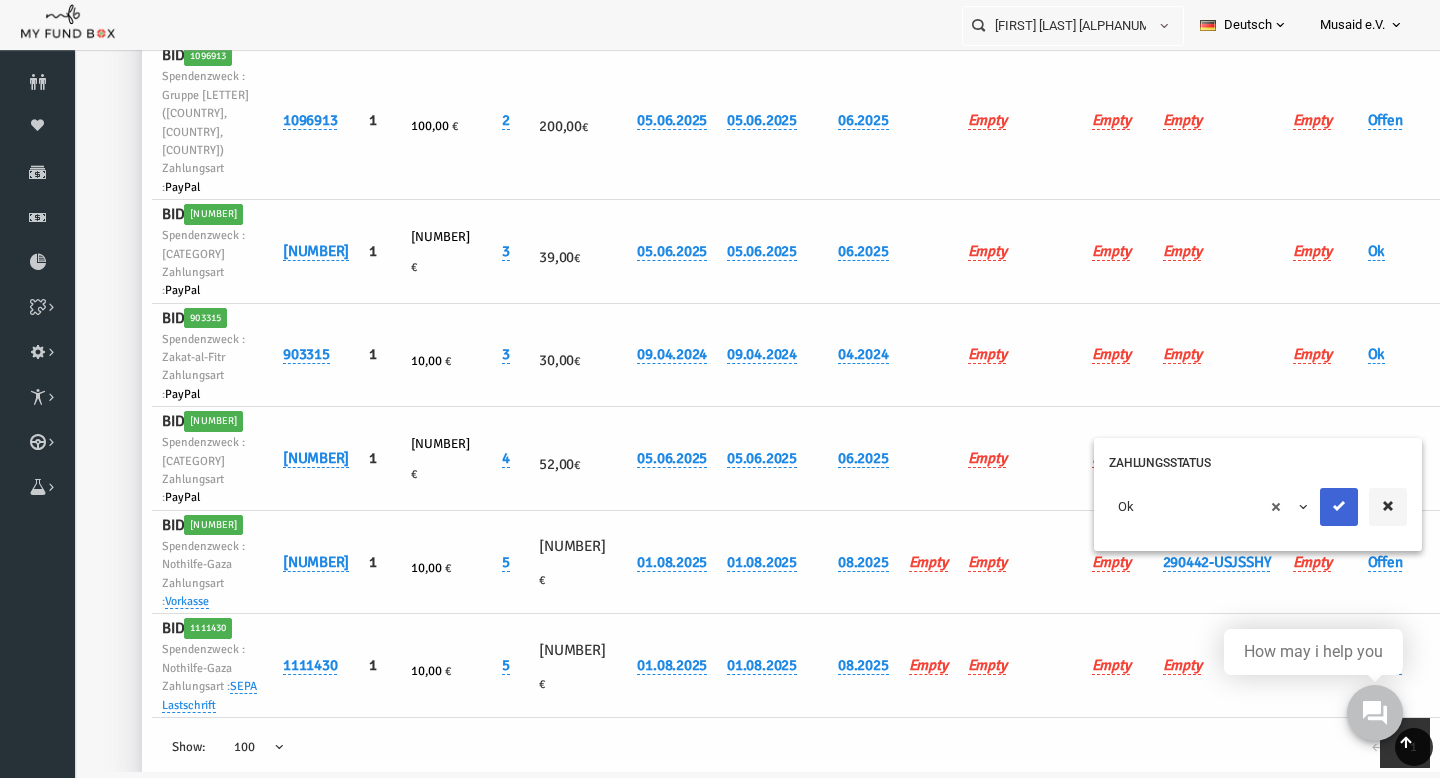 click at bounding box center [1311, 507] 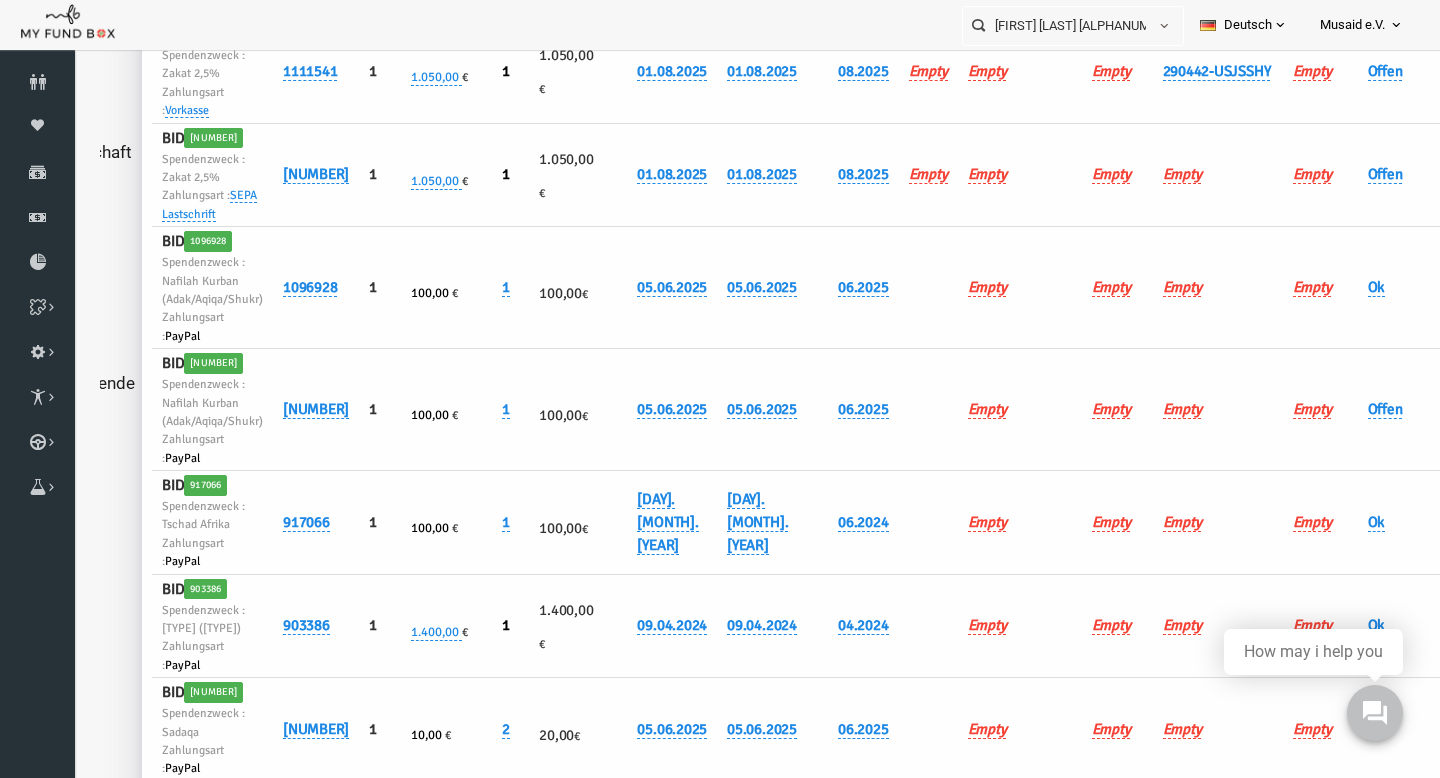 scroll, scrollTop: 0, scrollLeft: 0, axis: both 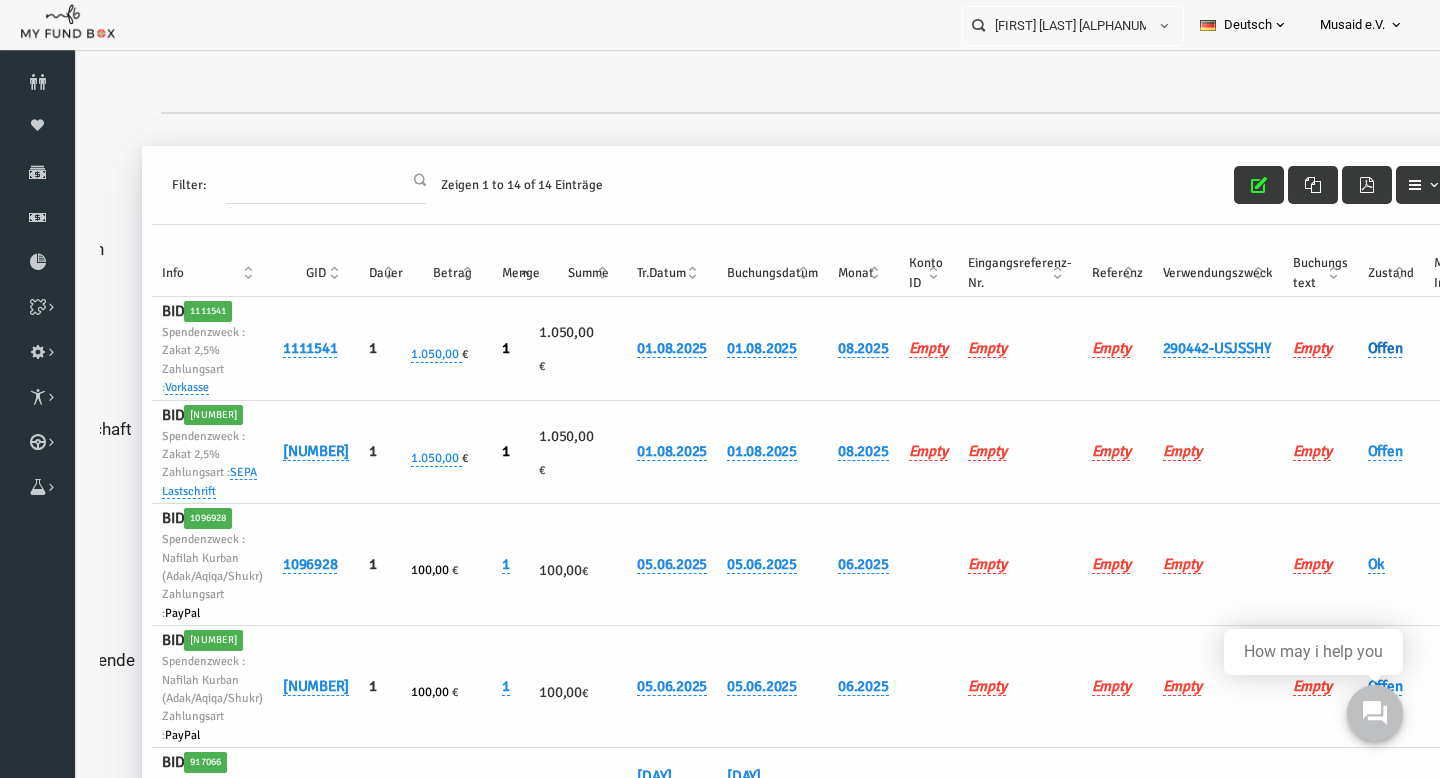 click on "Offen" at bounding box center (1357, 348) 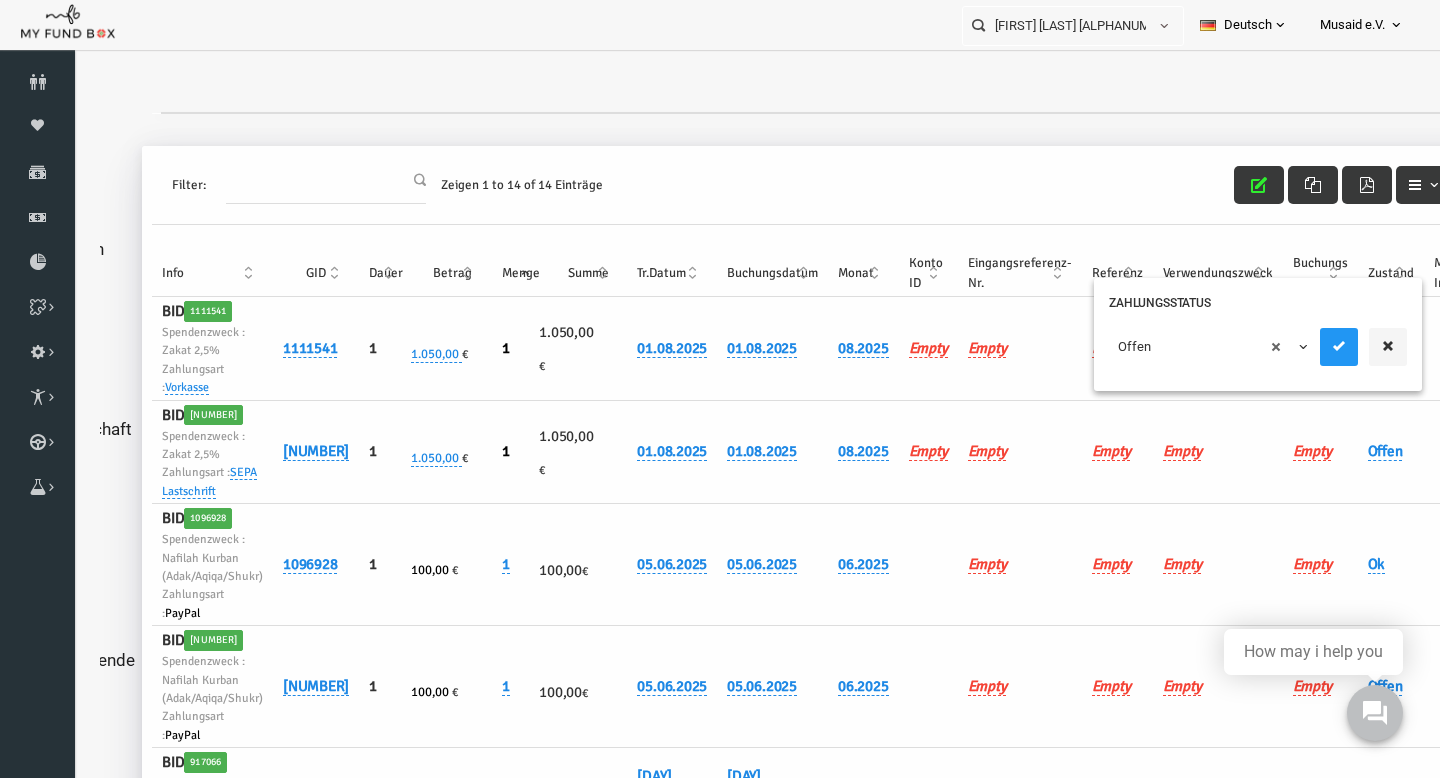 click on "× Offen" at bounding box center (1181, 347) 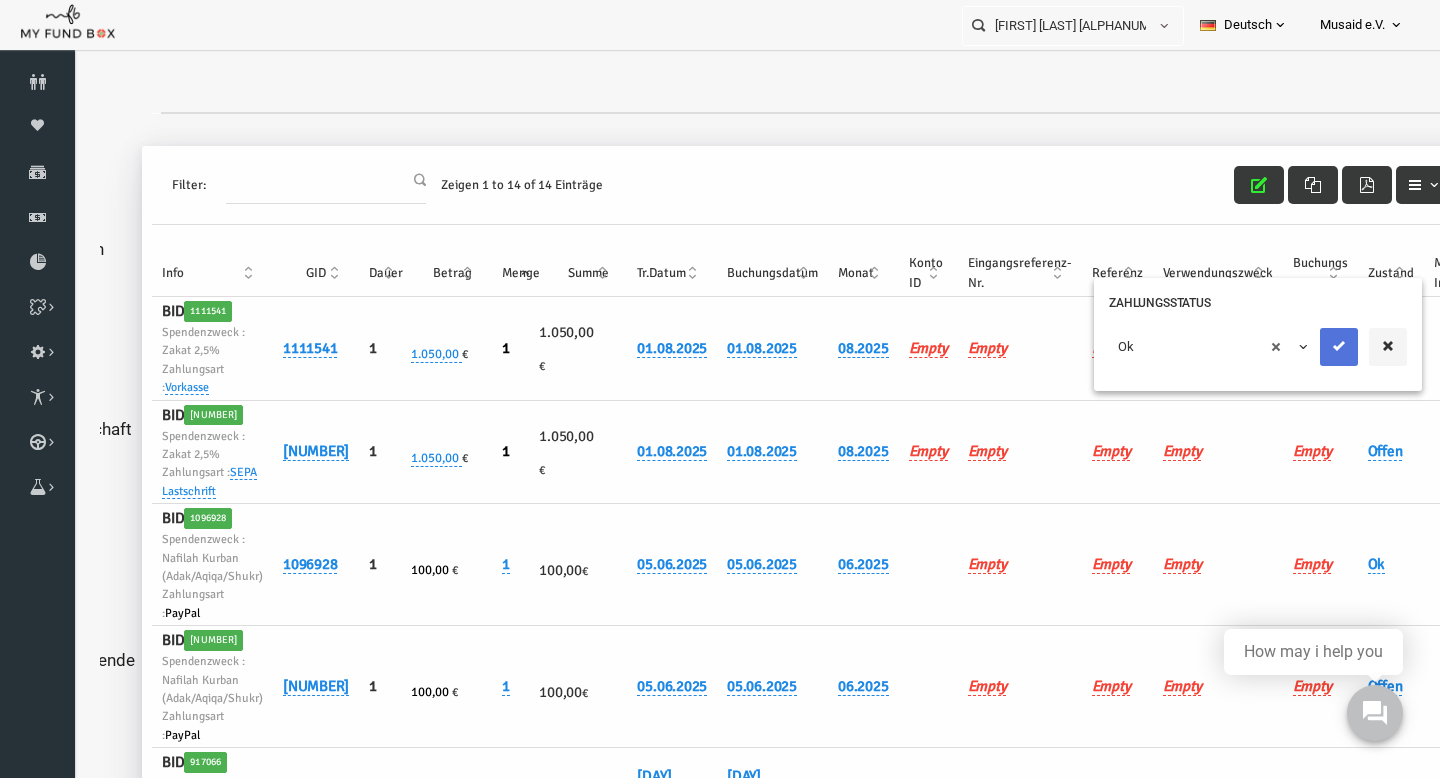 click at bounding box center [1311, 347] 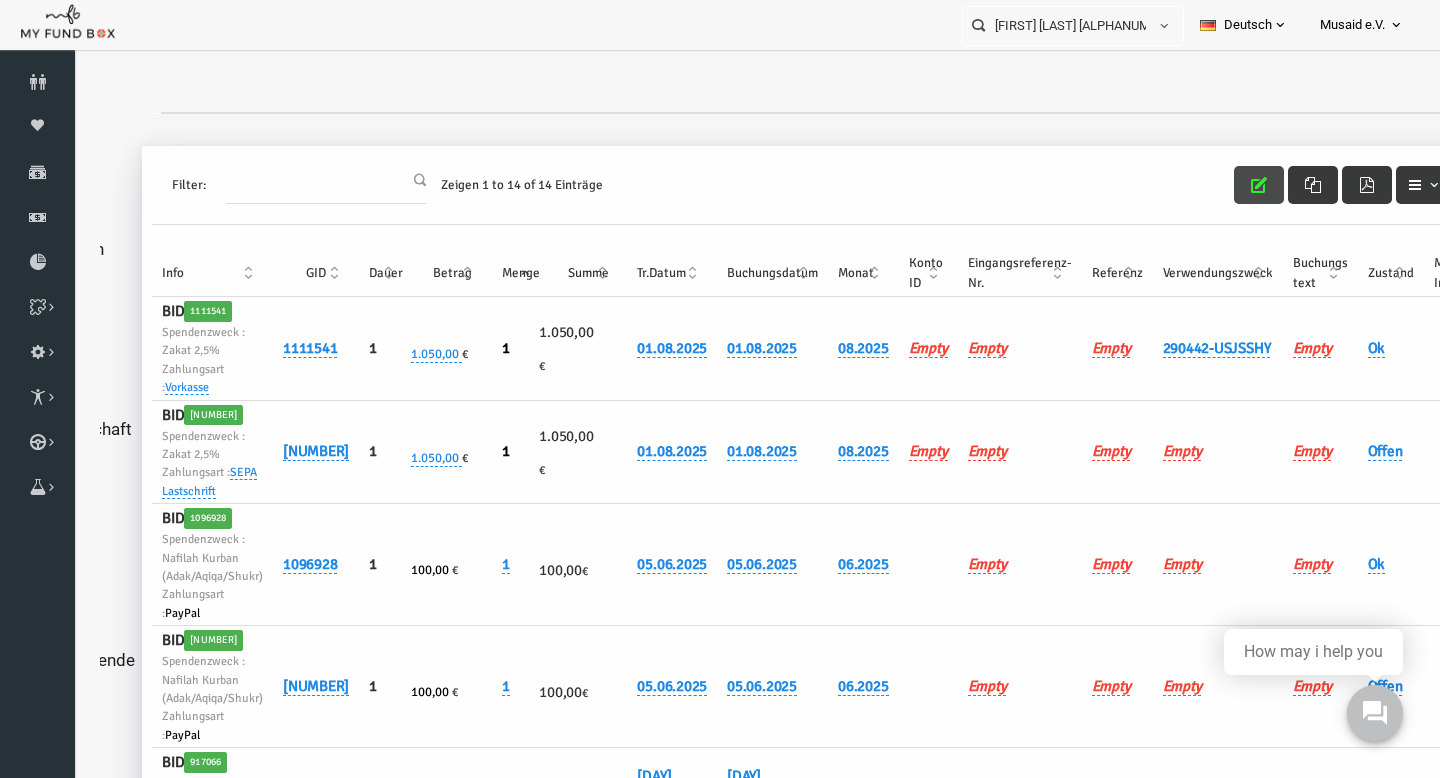 click at bounding box center [1231, 185] 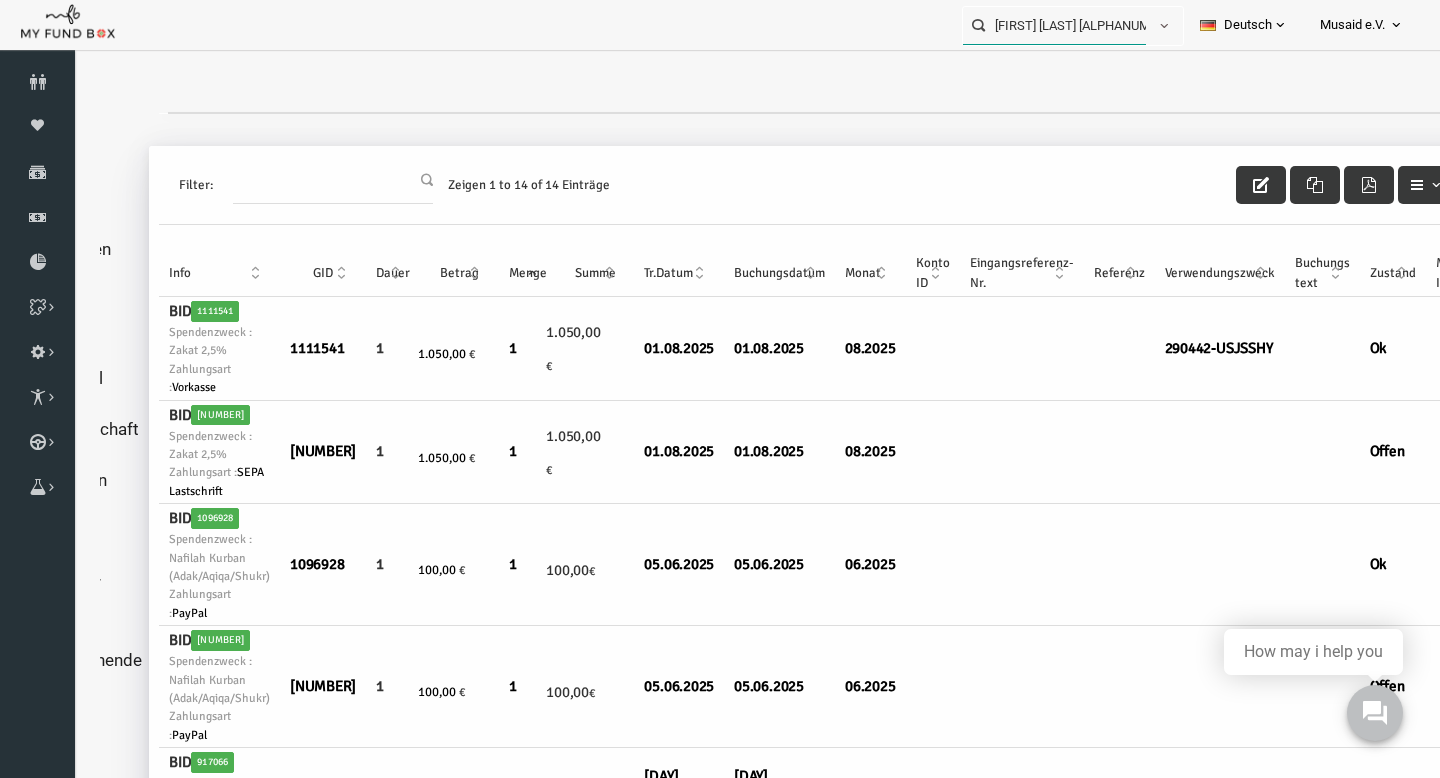 click on "[FIRST] [LAST] [ALPHANUMERIC]" at bounding box center [1054, 25] 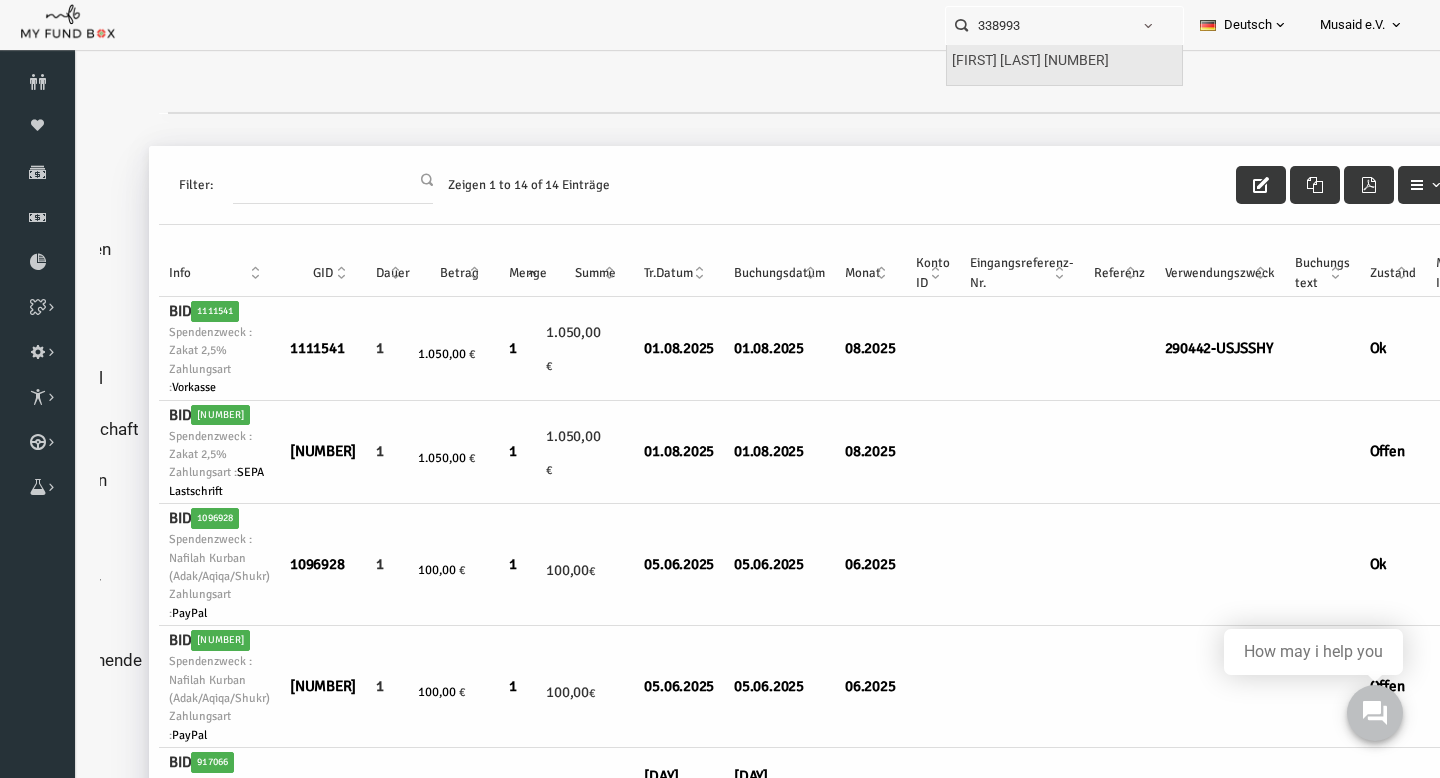 click on "[FIRST] [LAST] [NUMBER]" at bounding box center (1030, 61) 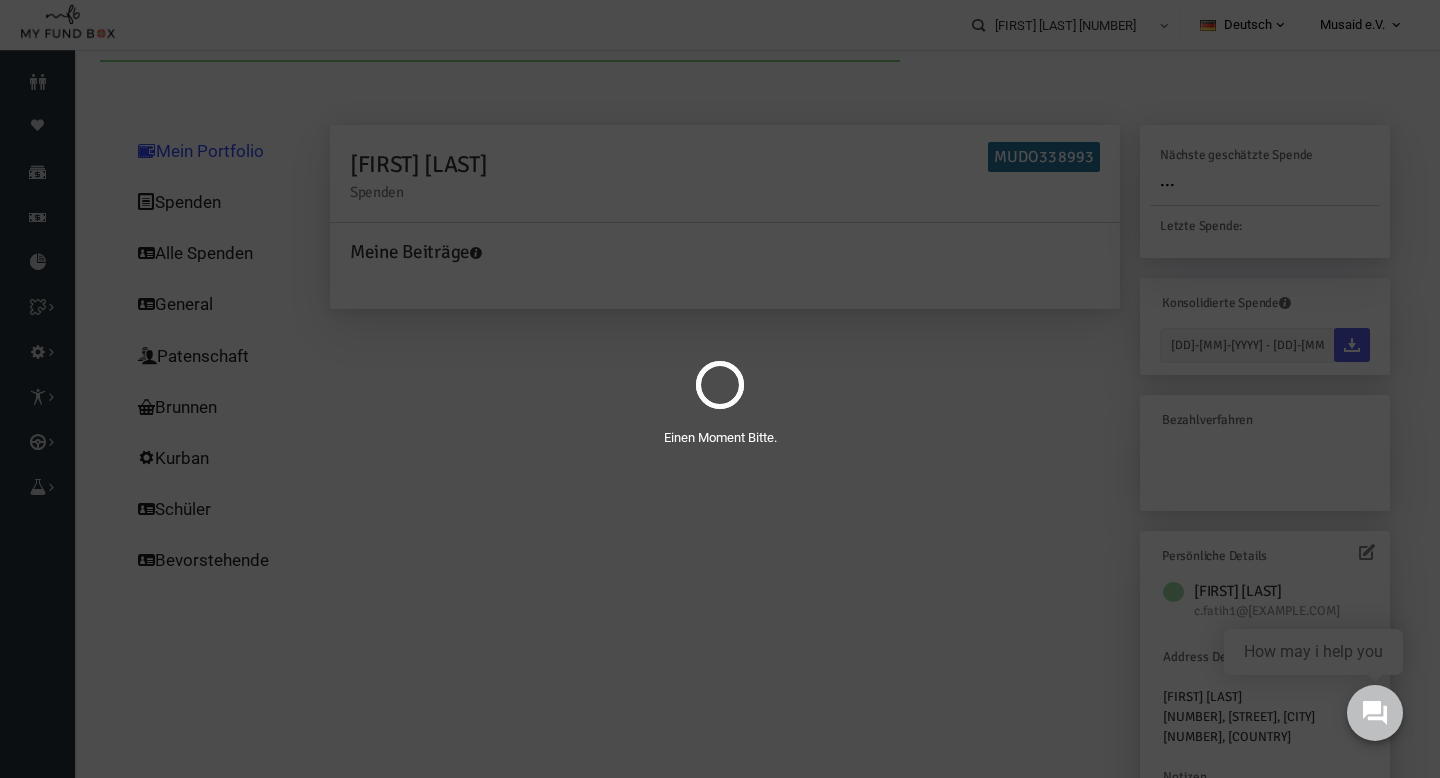 scroll, scrollTop: 0, scrollLeft: 0, axis: both 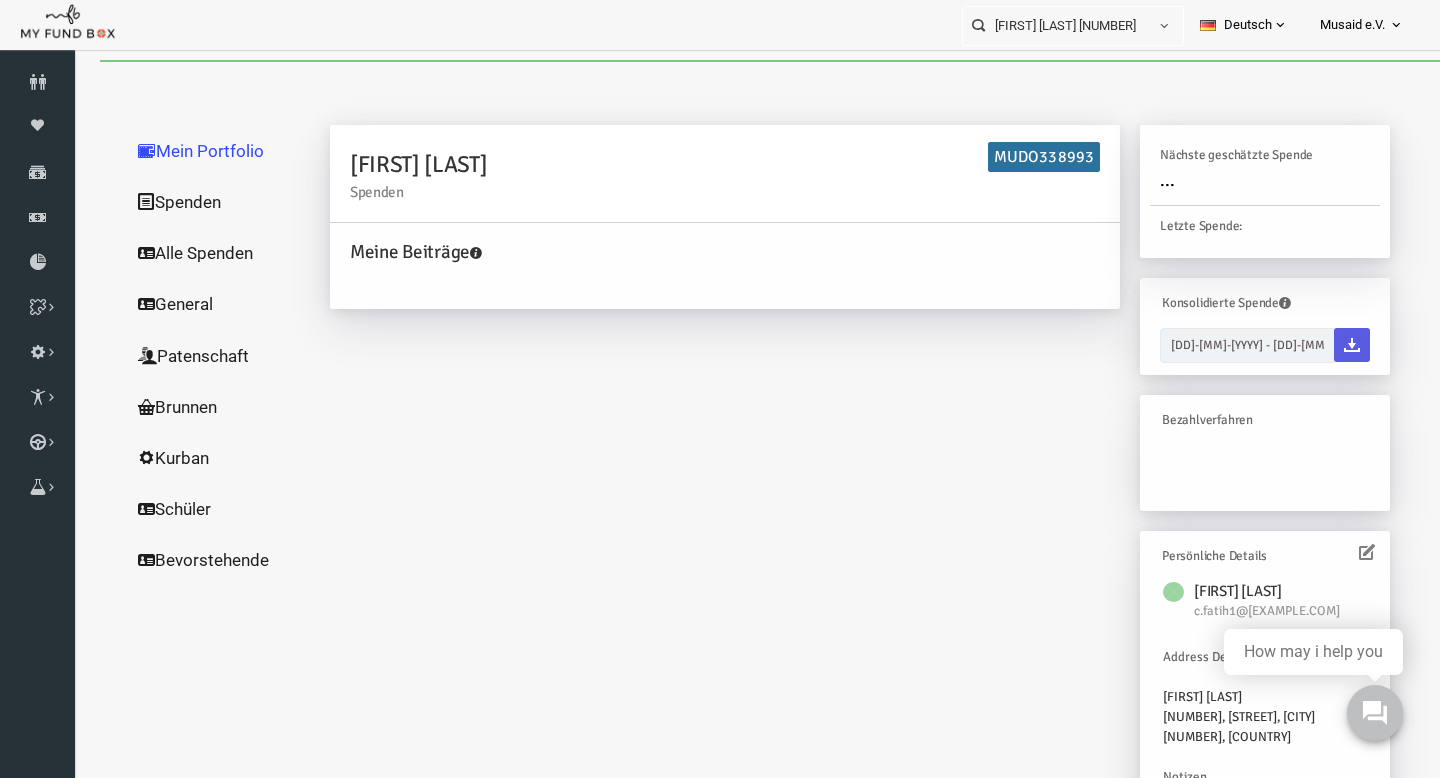 click on "Alle Spenden" at bounding box center (192, 253) 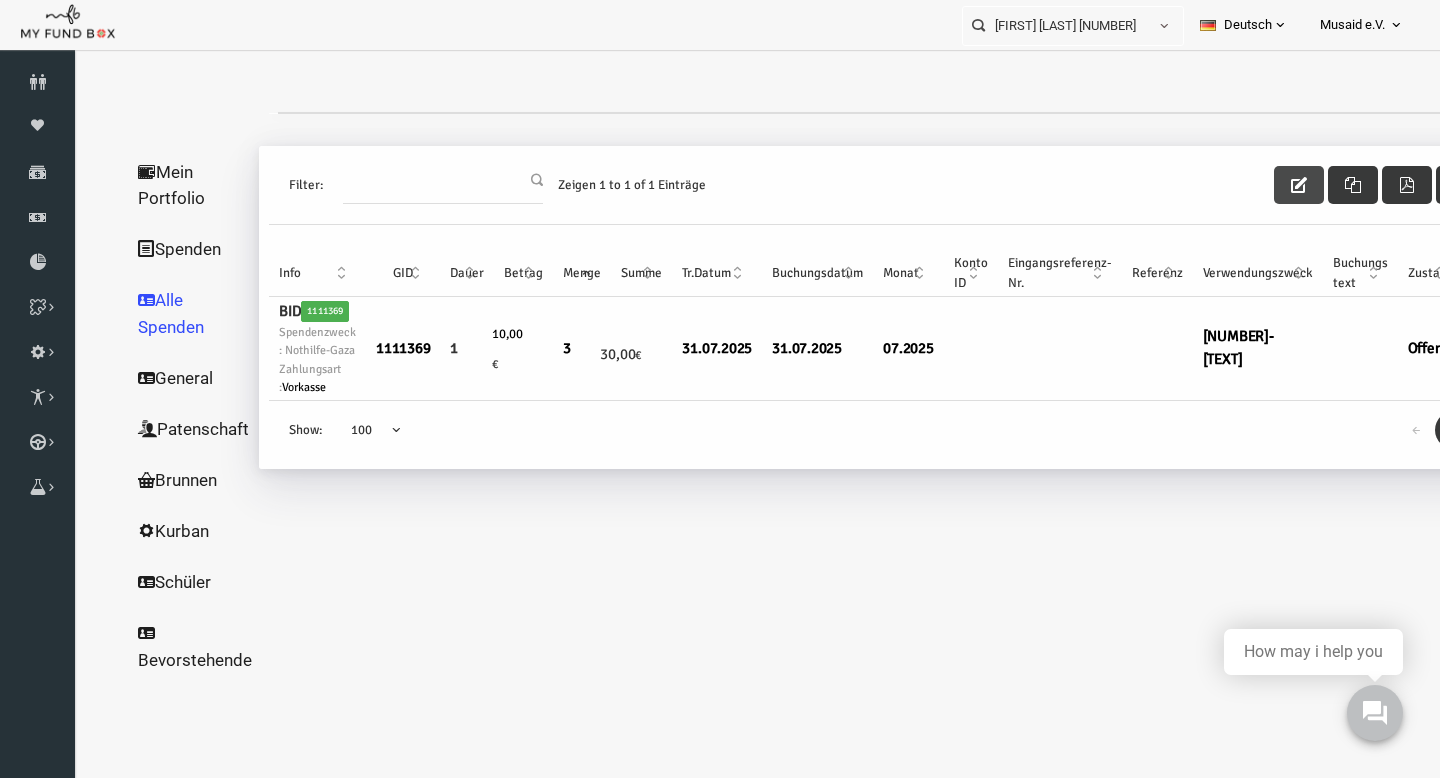 click at bounding box center [1271, 185] 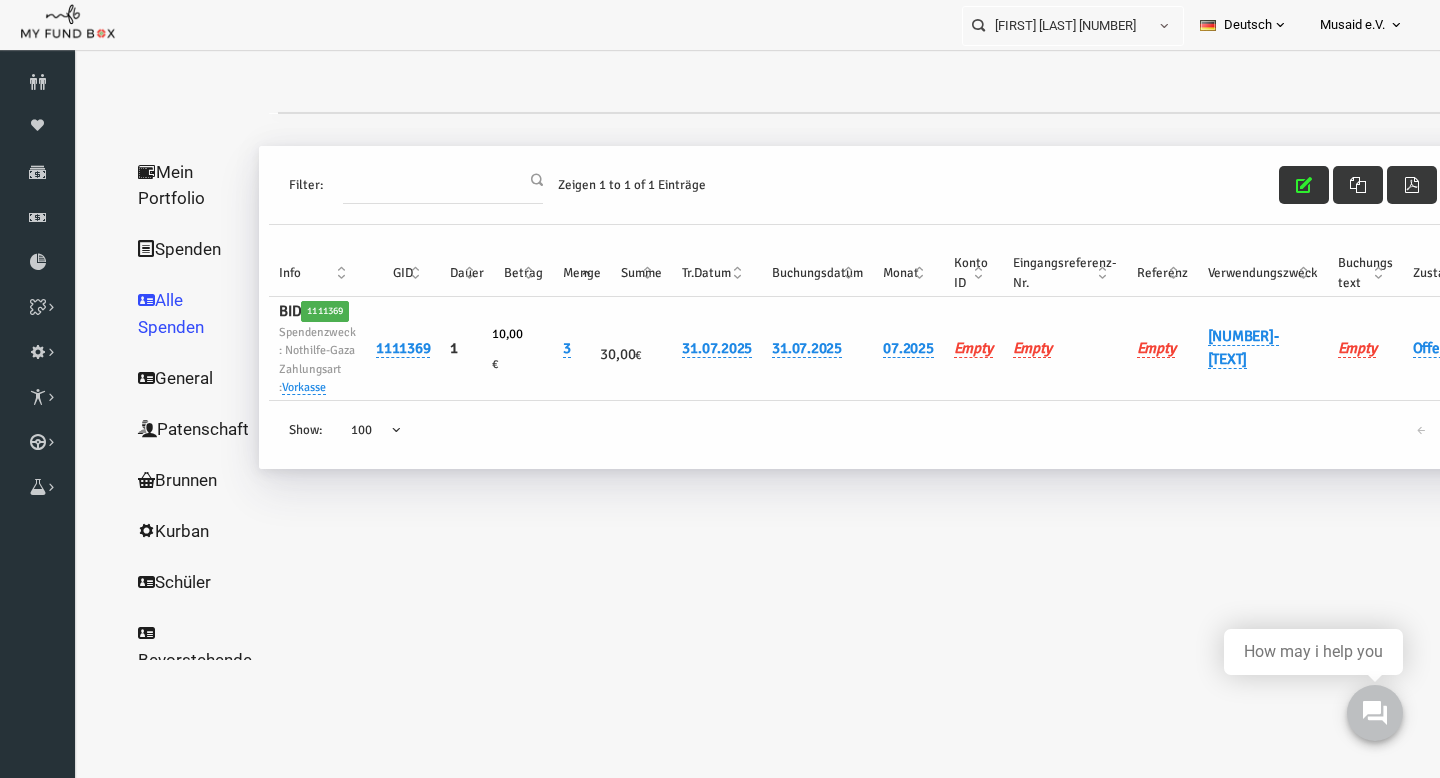 scroll, scrollTop: 0, scrollLeft: 75, axis: horizontal 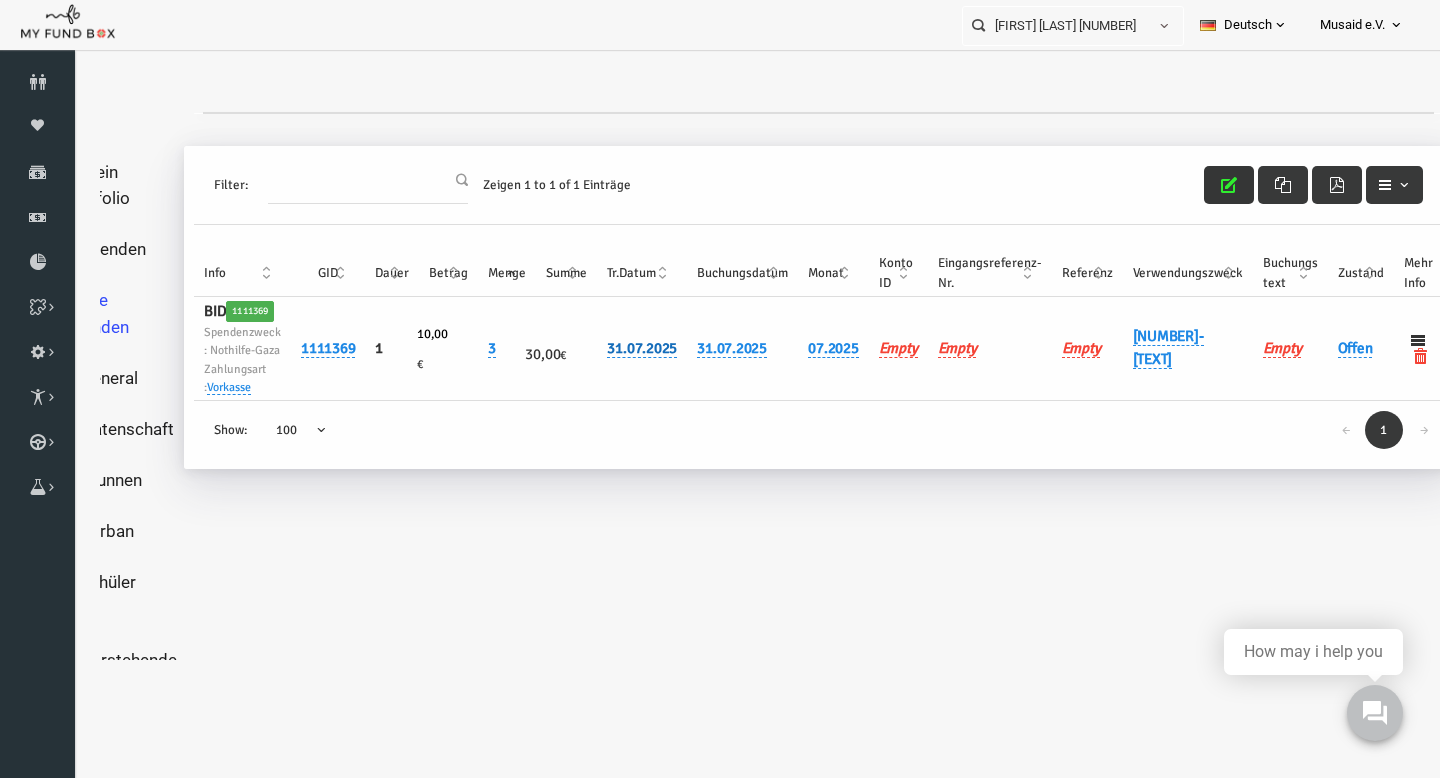 click on "31.07.2025" at bounding box center (614, 348) 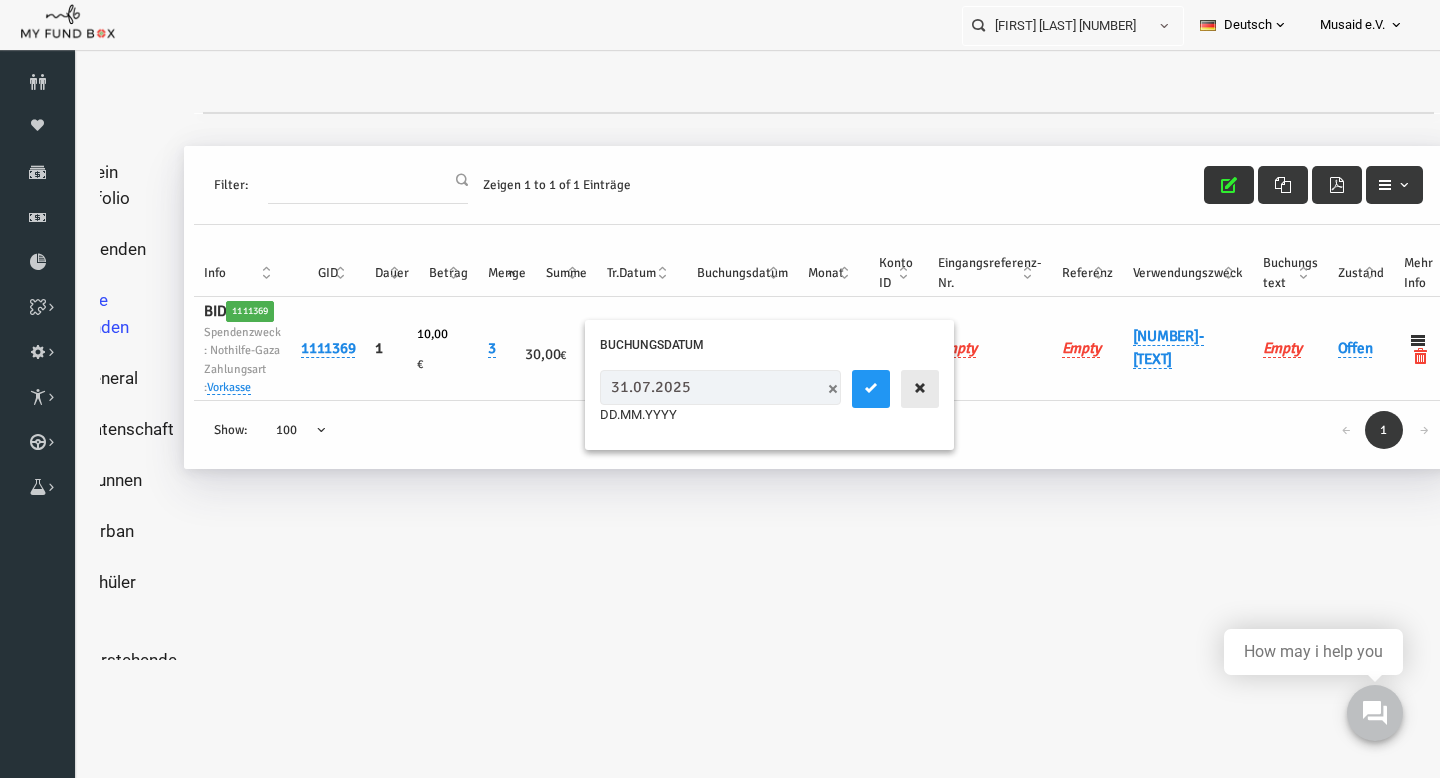 click at bounding box center [892, 388] 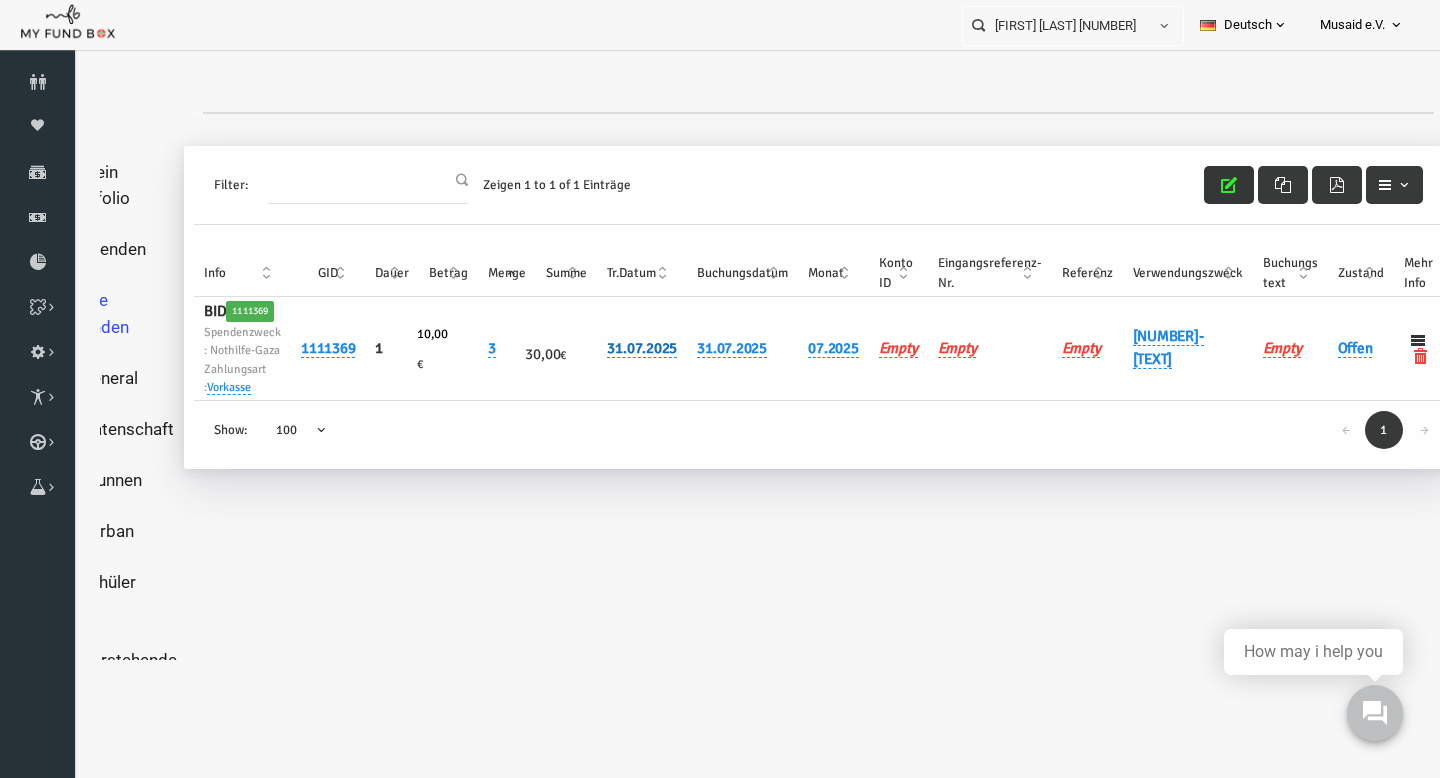 click on "31.07.2025" at bounding box center (614, 348) 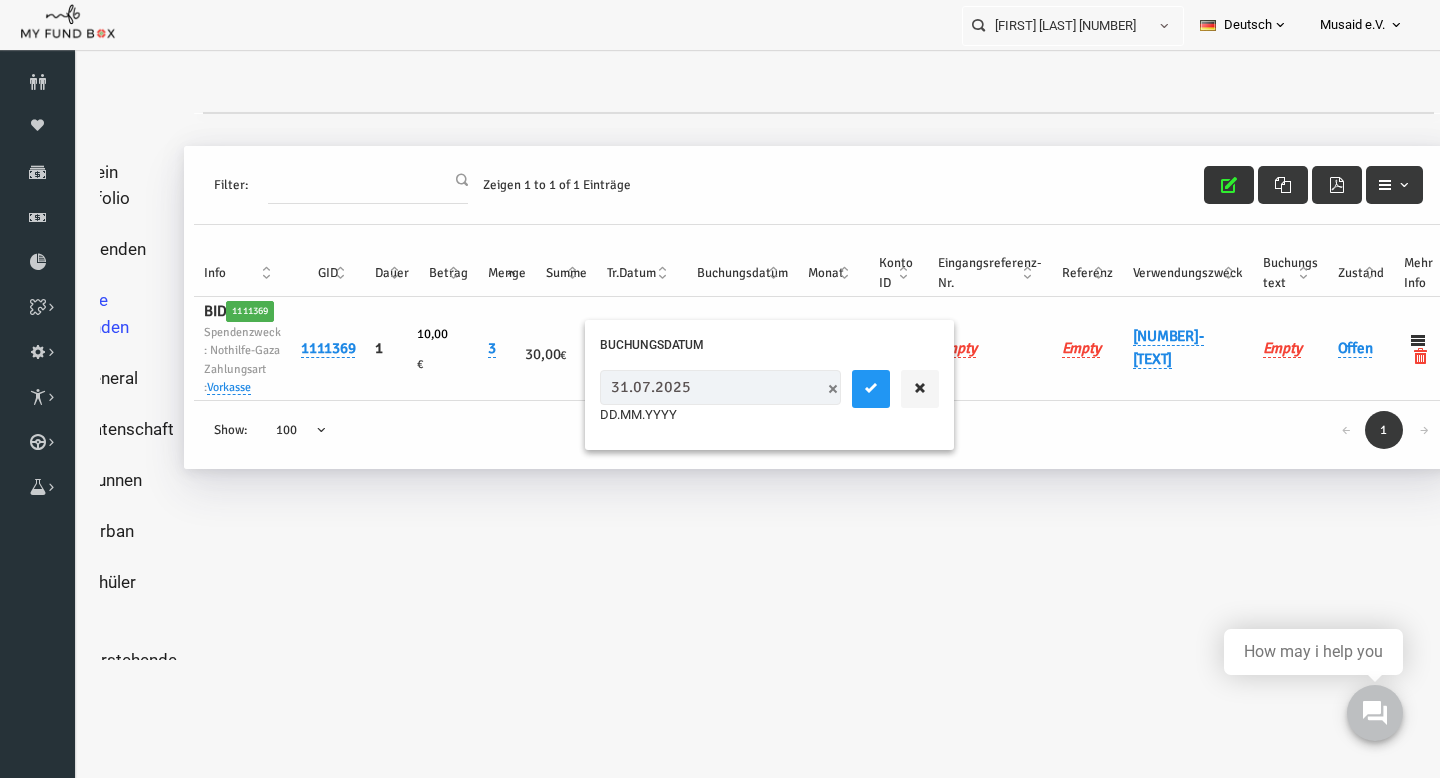 click on "31.07.2025" at bounding box center [692, 387] 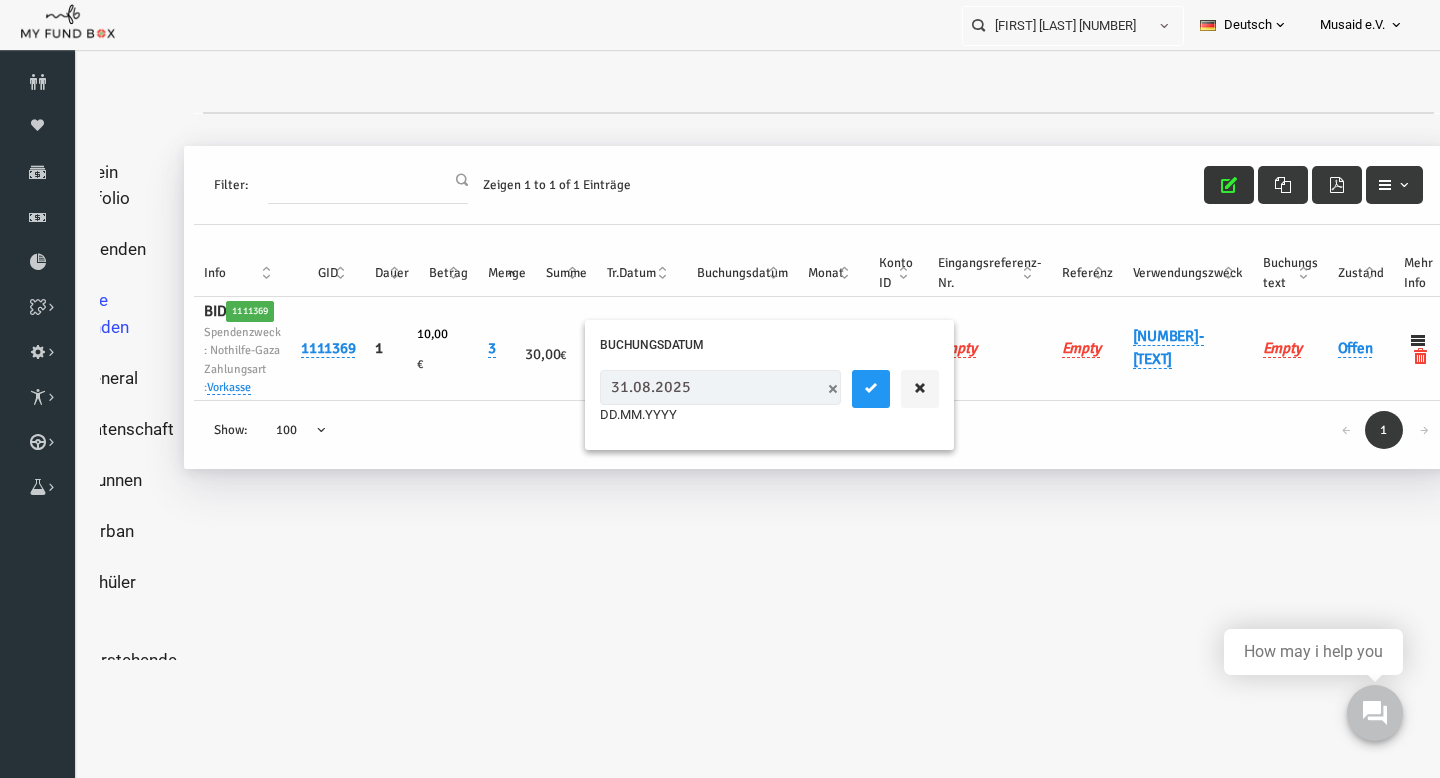 drag, startPoint x: 596, startPoint y: 387, endPoint x: 570, endPoint y: 386, distance: 26.019224 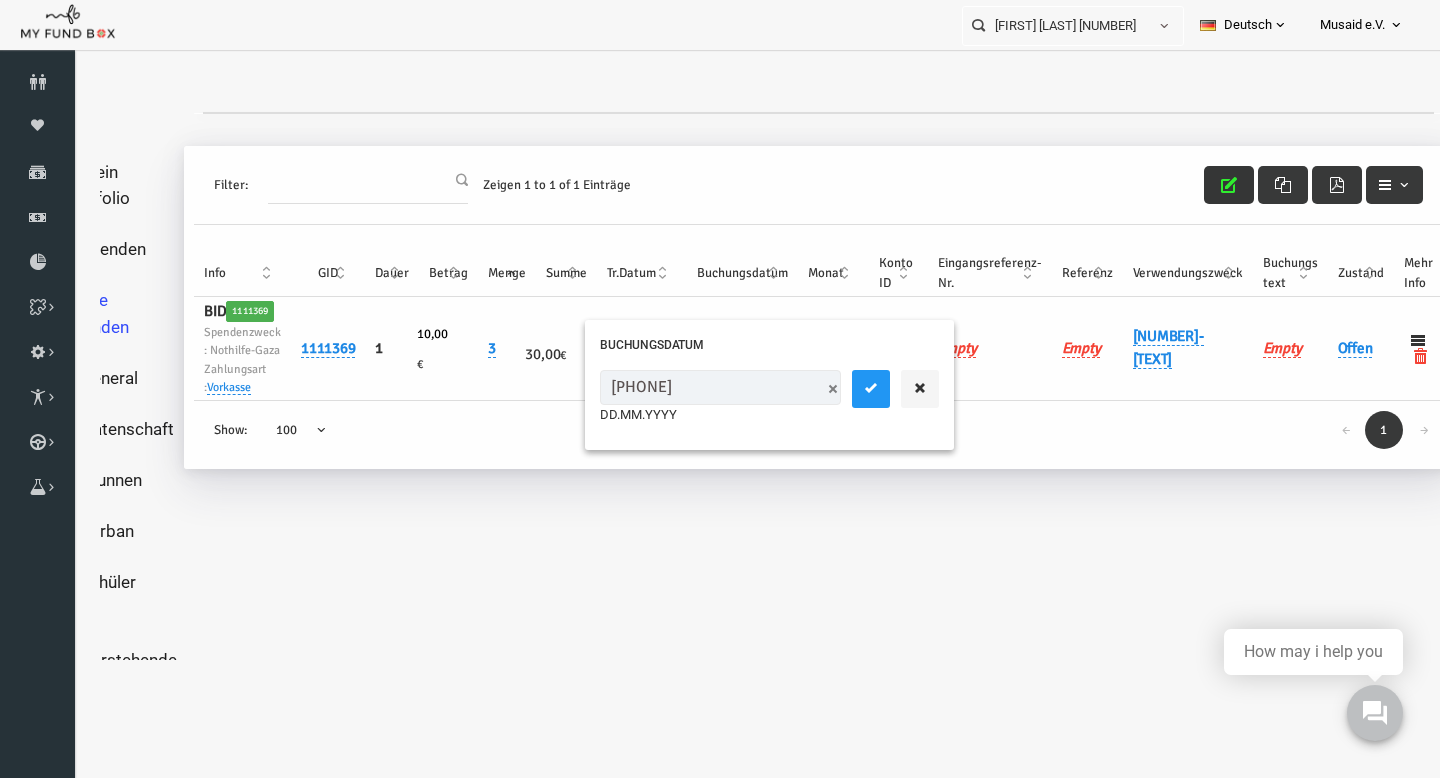 type on "01.08.2025" 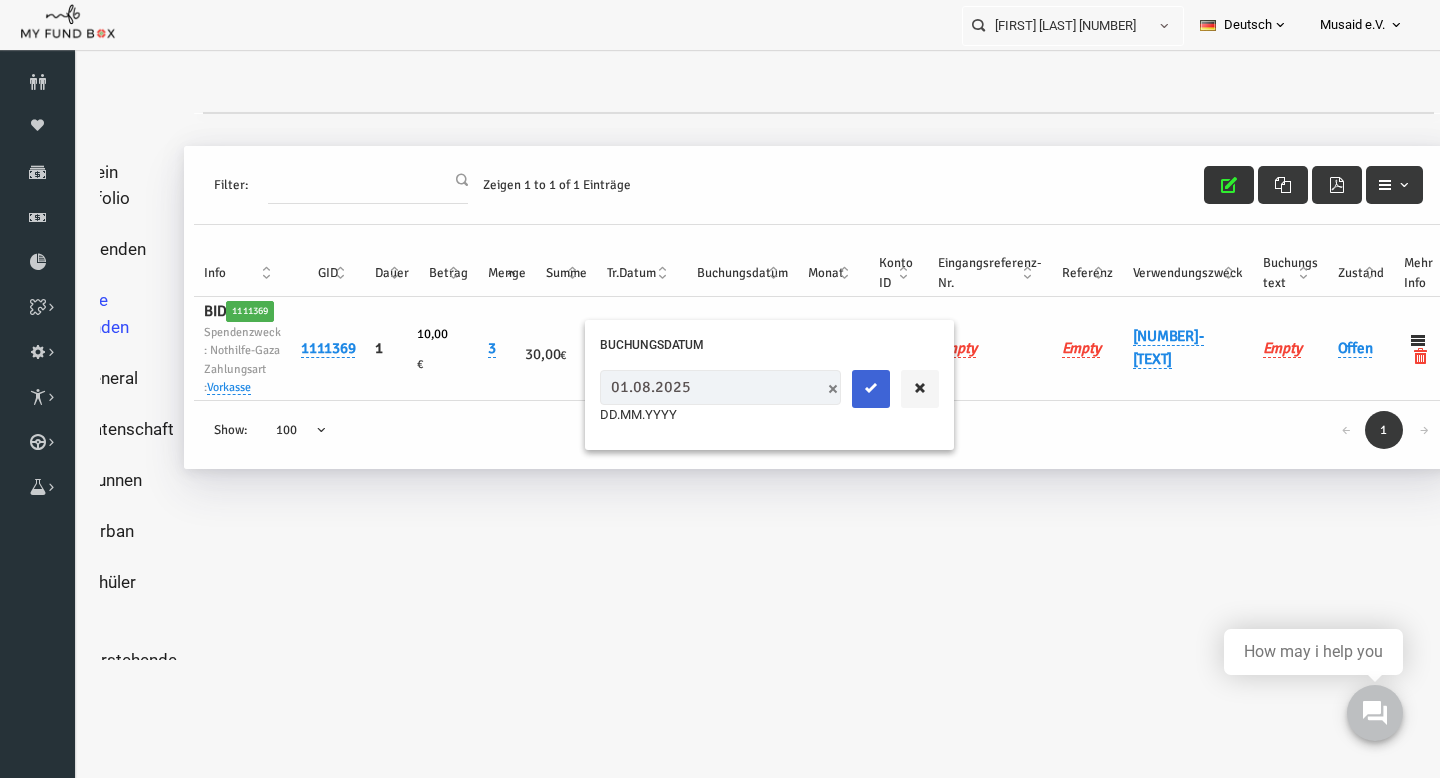 click at bounding box center (843, 389) 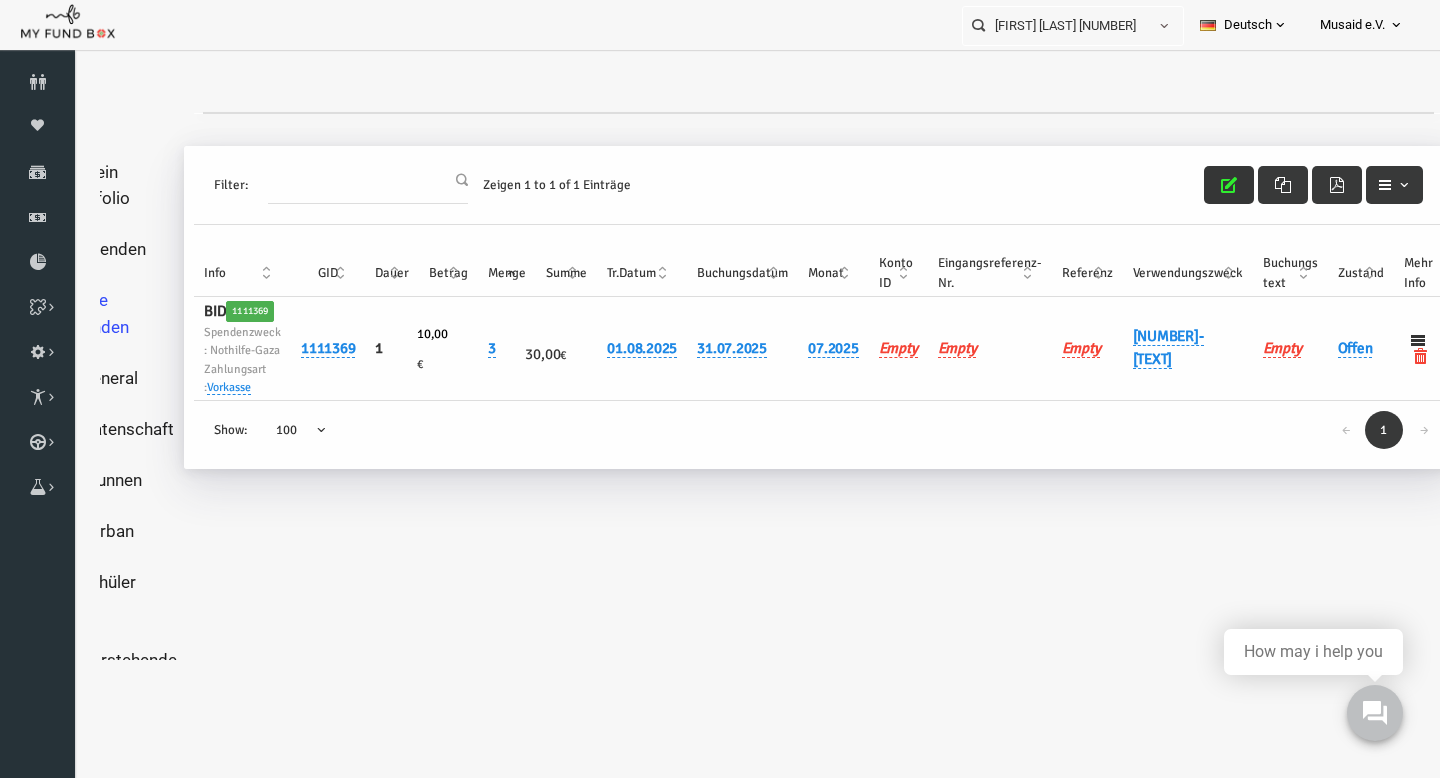 click on "Offen" at bounding box center (1333, 349) 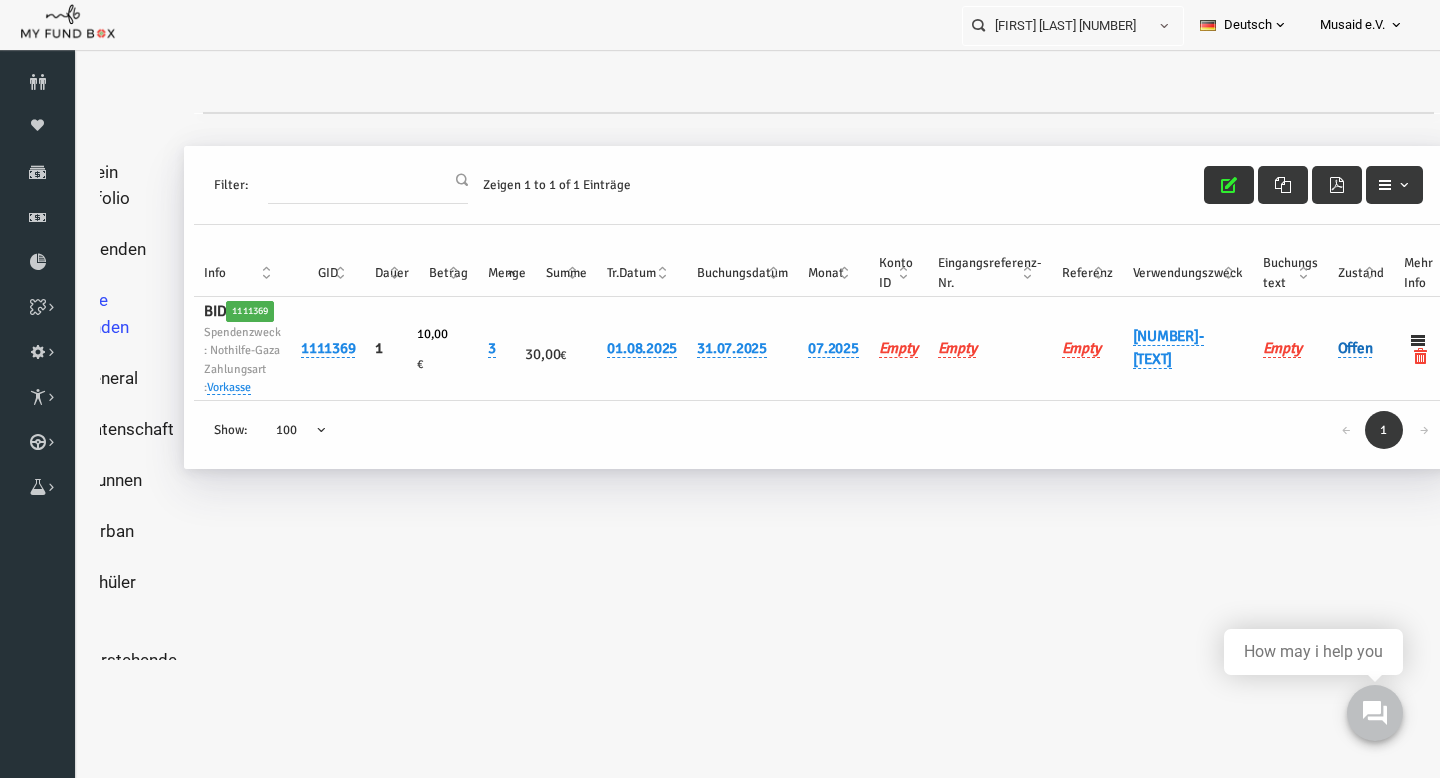 click on "Offen" at bounding box center [1327, 348] 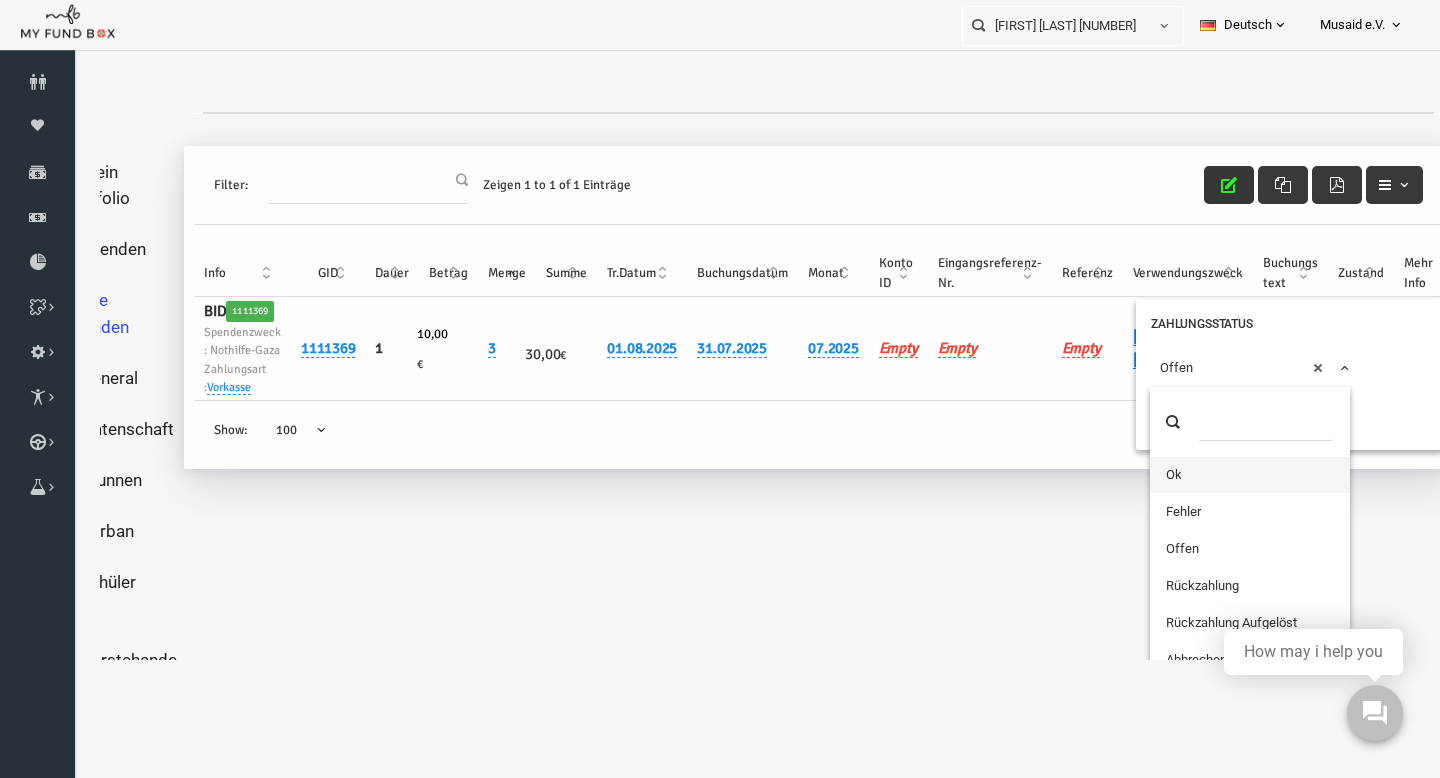 click on "× Offen" at bounding box center (1223, 368) 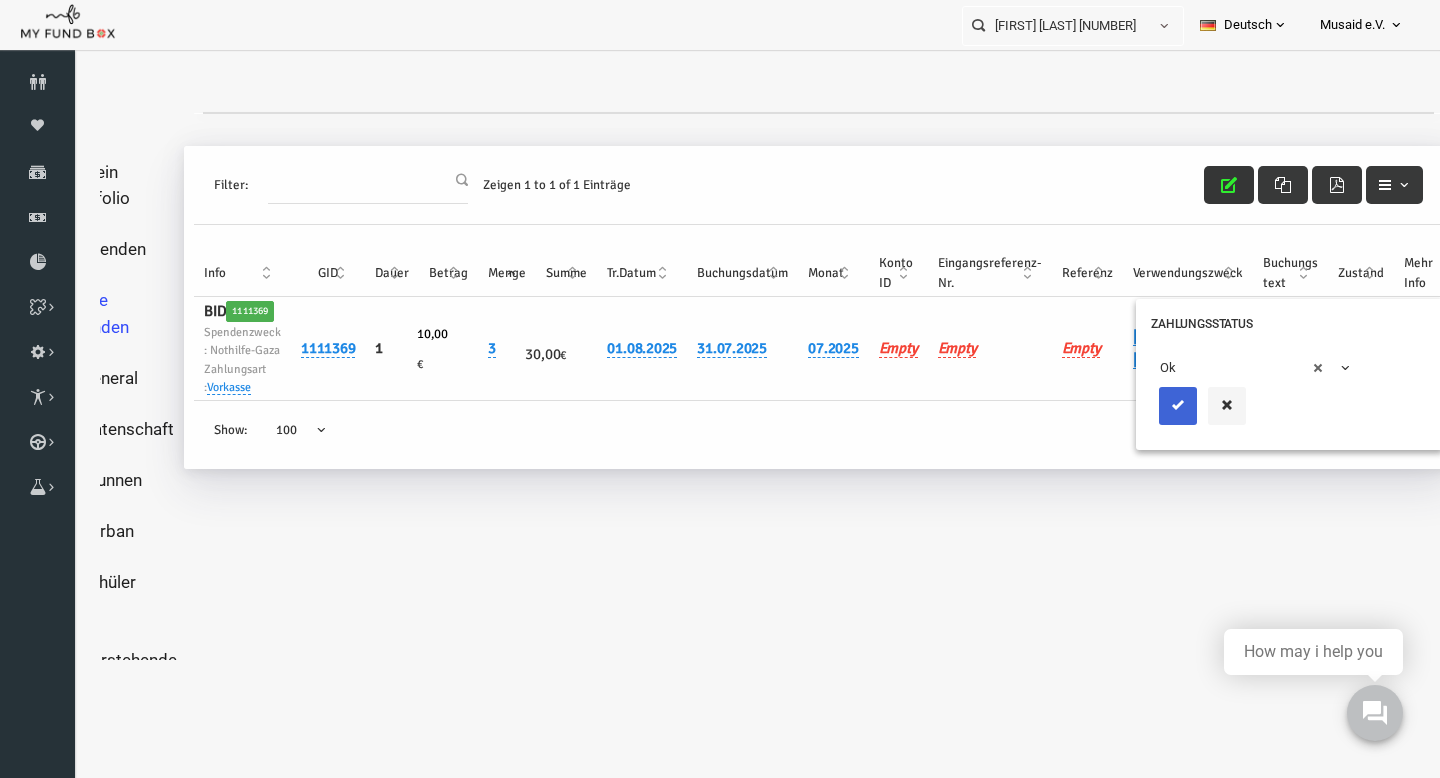 click at bounding box center [1150, 405] 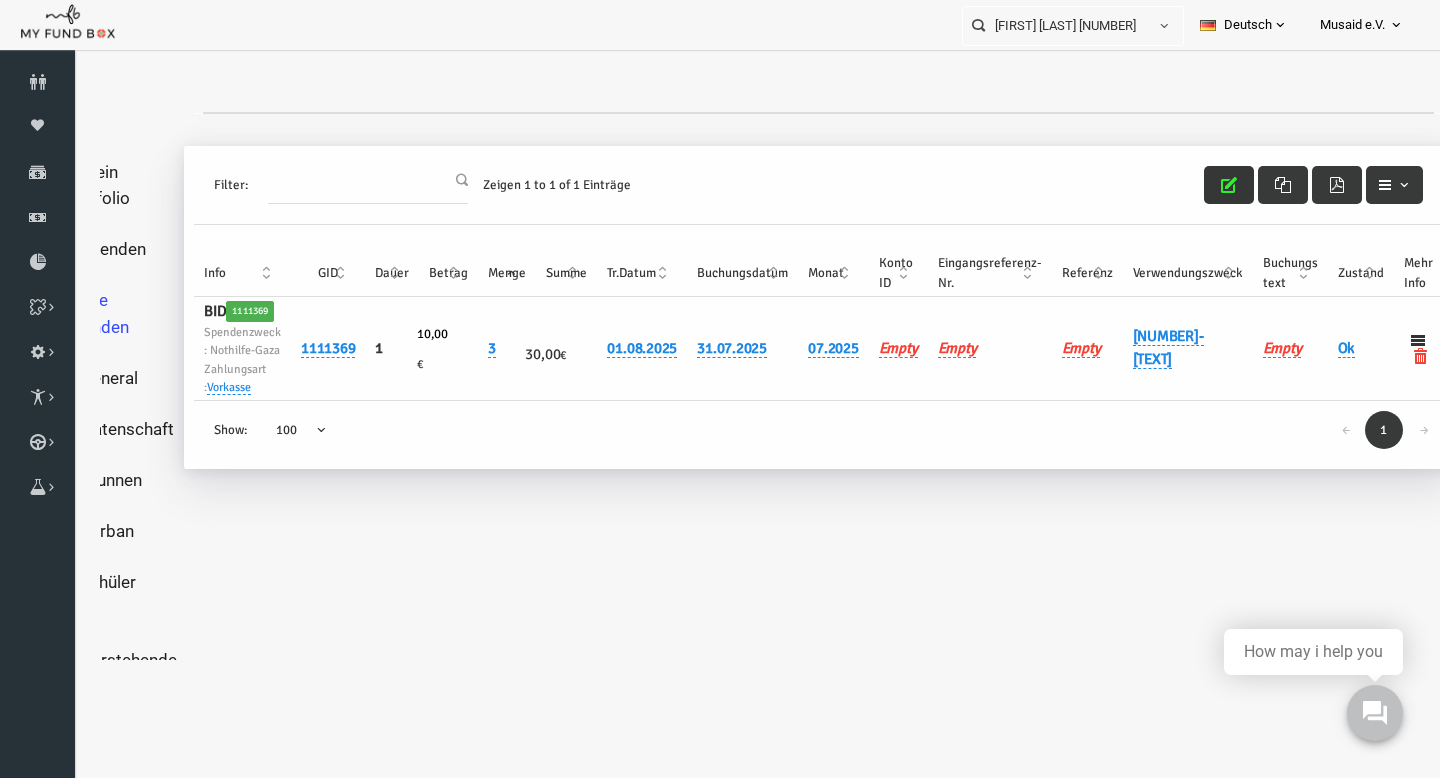 click at bounding box center [1201, 185] 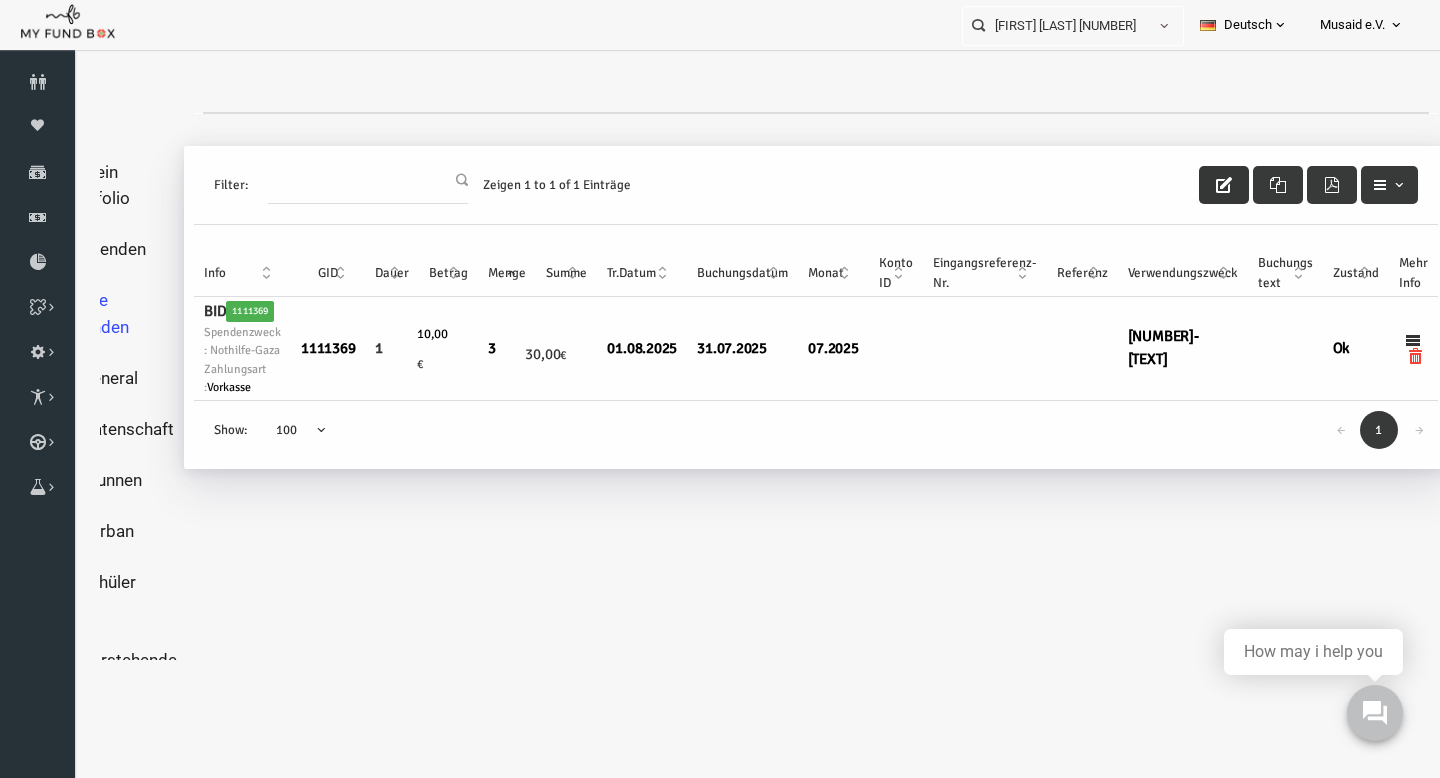scroll, scrollTop: 0, scrollLeft: 68, axis: horizontal 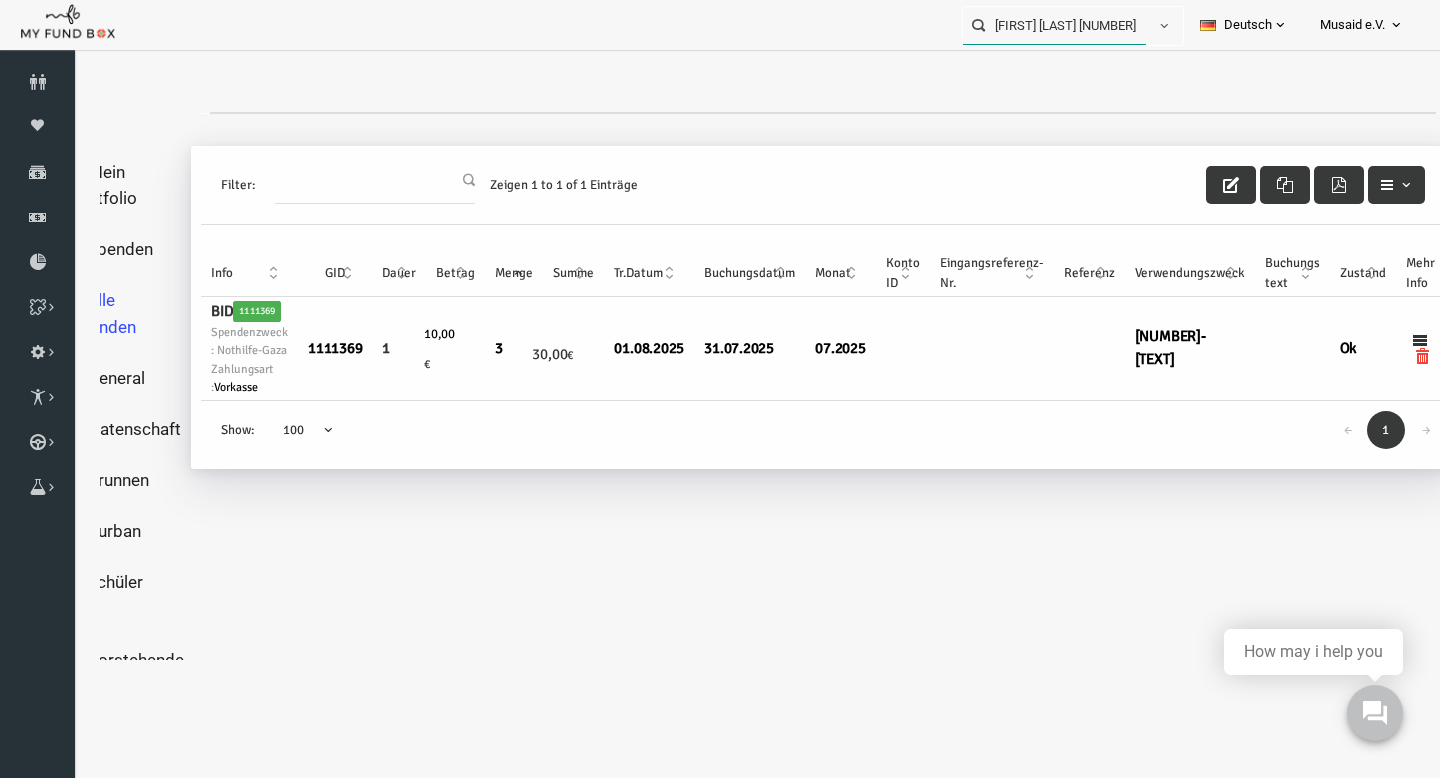 click on "[FIRST] [LAST] [NUMBER]" at bounding box center (1054, 25) 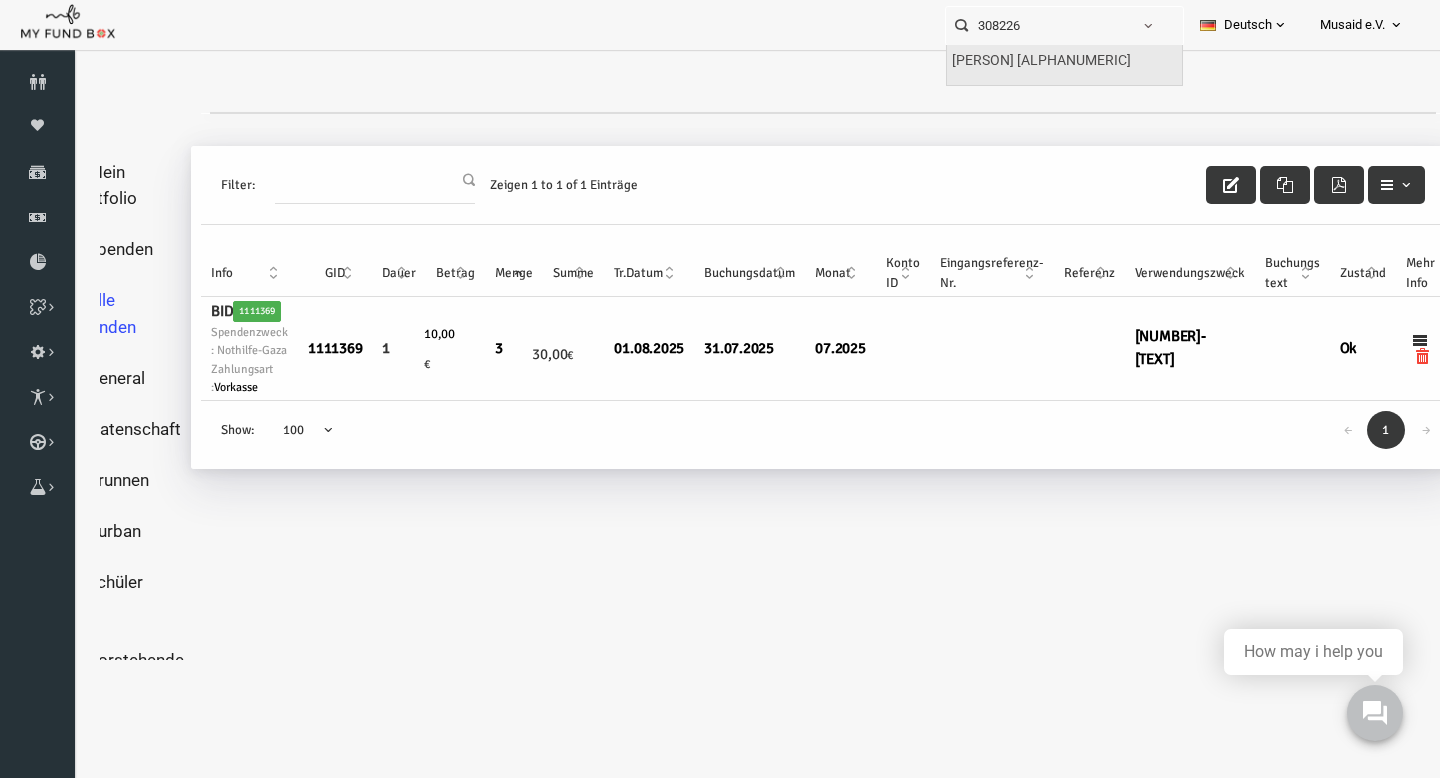 click on "[PERSON] [ALPHANUMERIC]" at bounding box center [1064, 65] 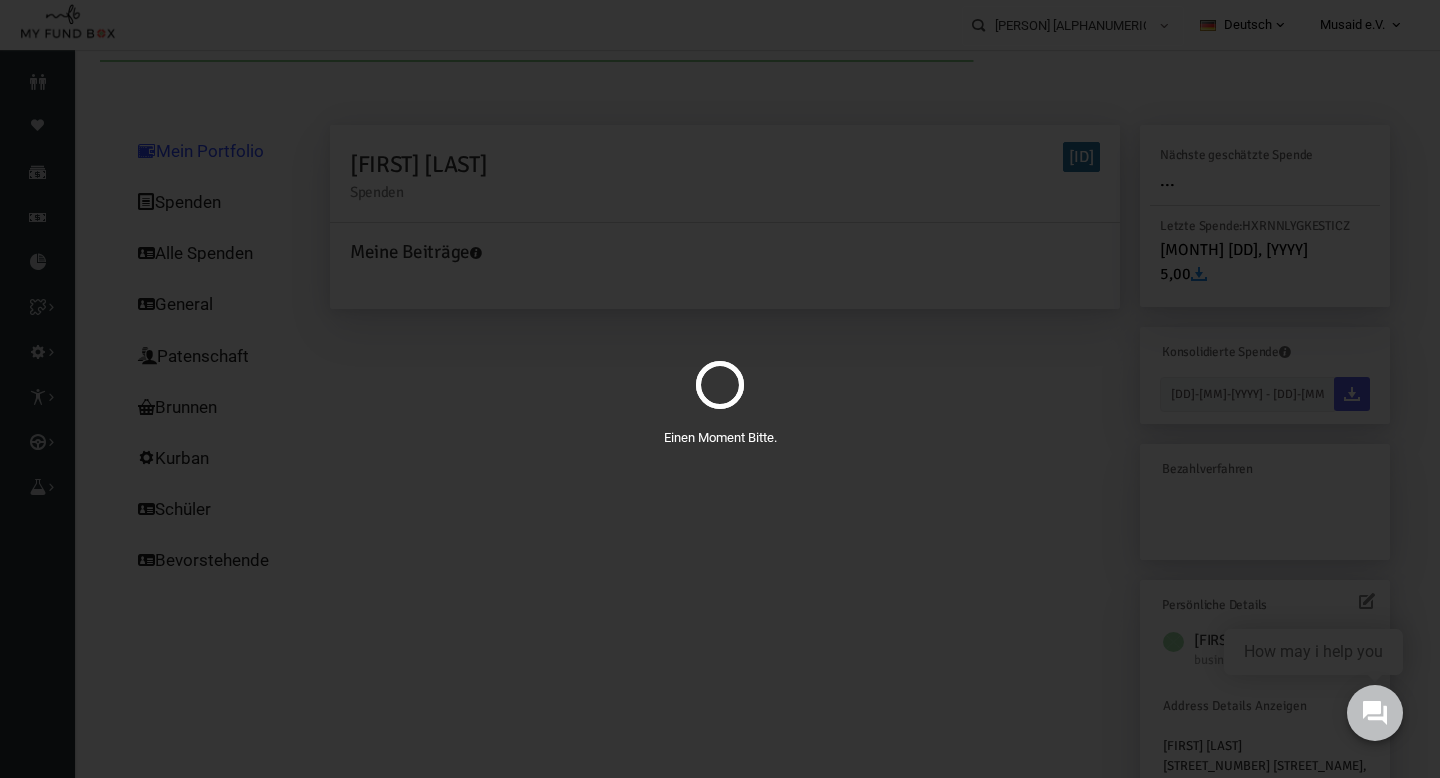 scroll, scrollTop: 0, scrollLeft: 0, axis: both 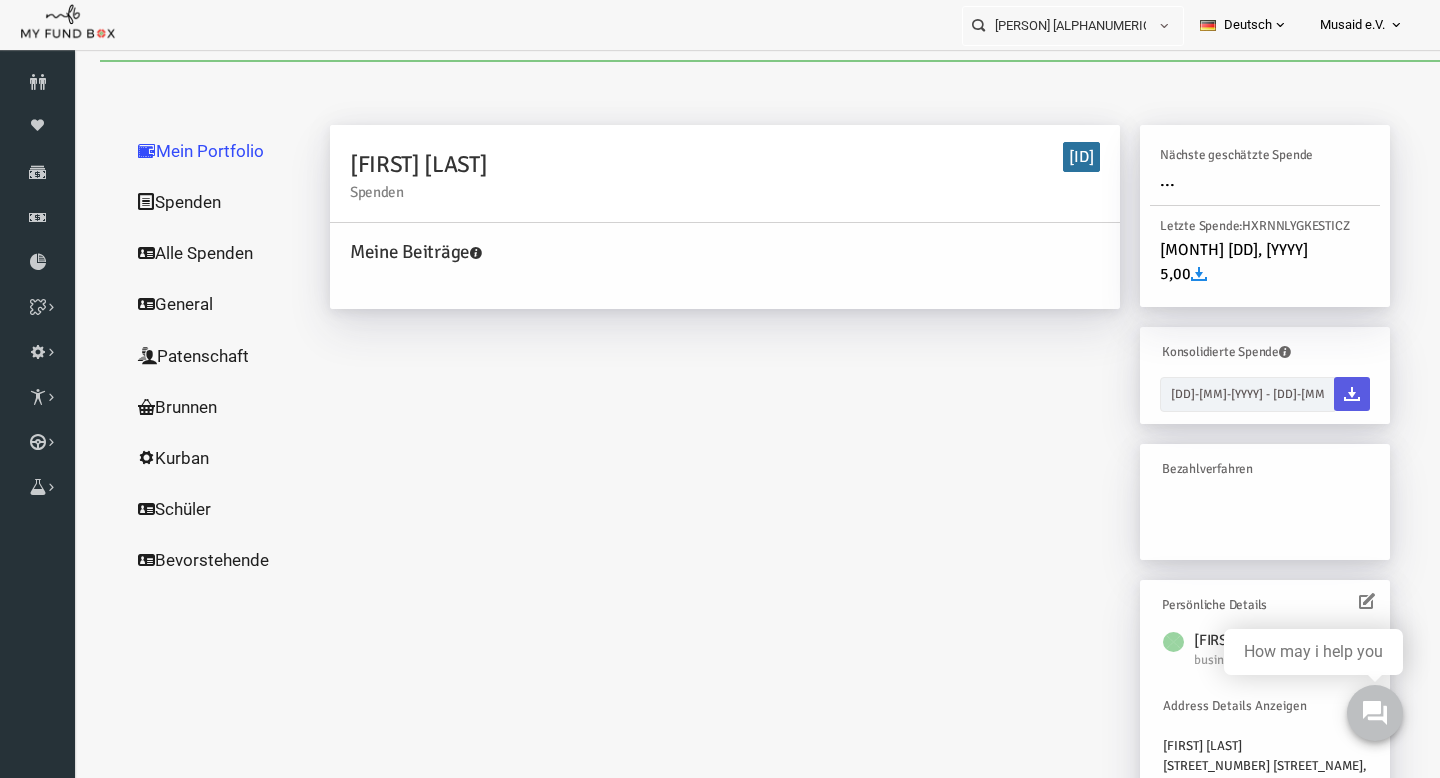 click on "Alle Spenden" at bounding box center [192, 253] 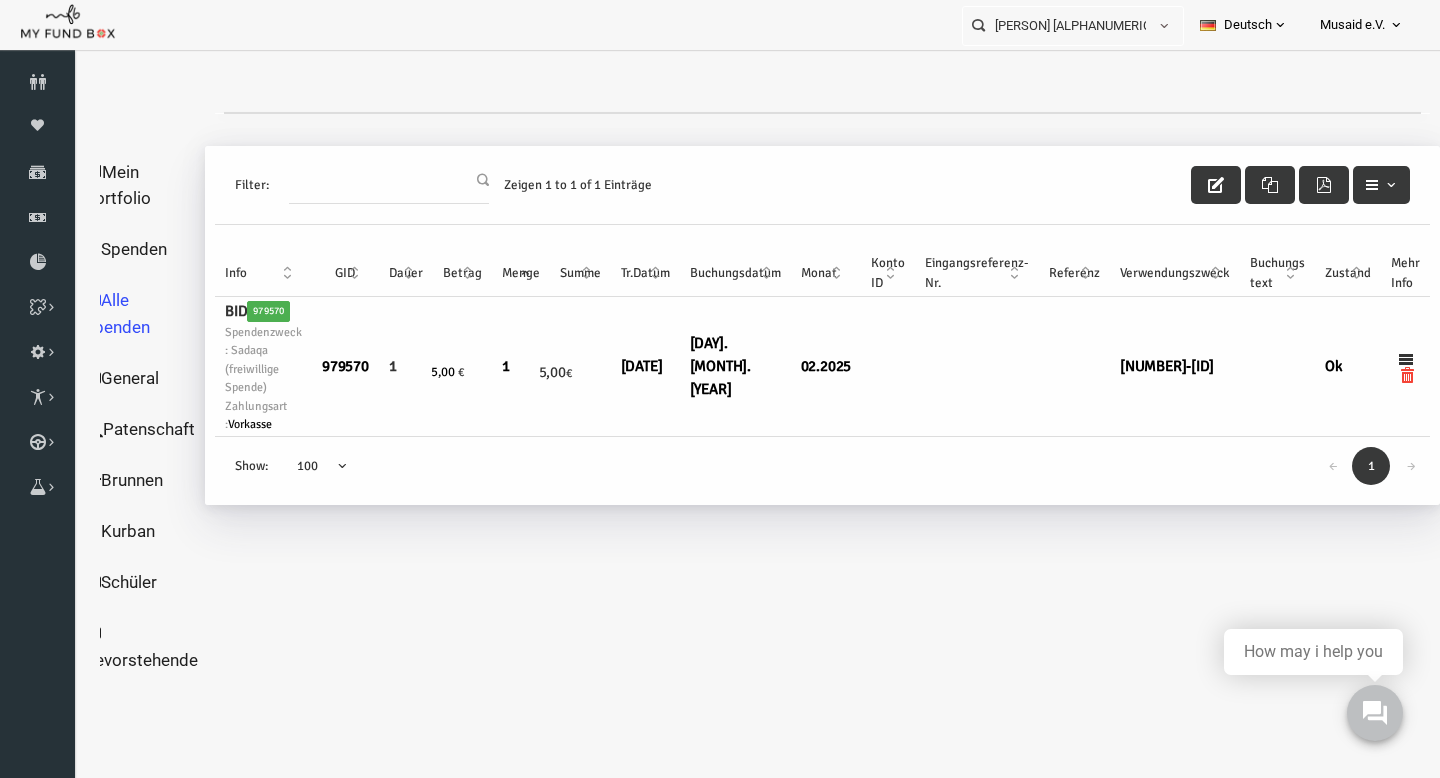 scroll, scrollTop: 0, scrollLeft: 0, axis: both 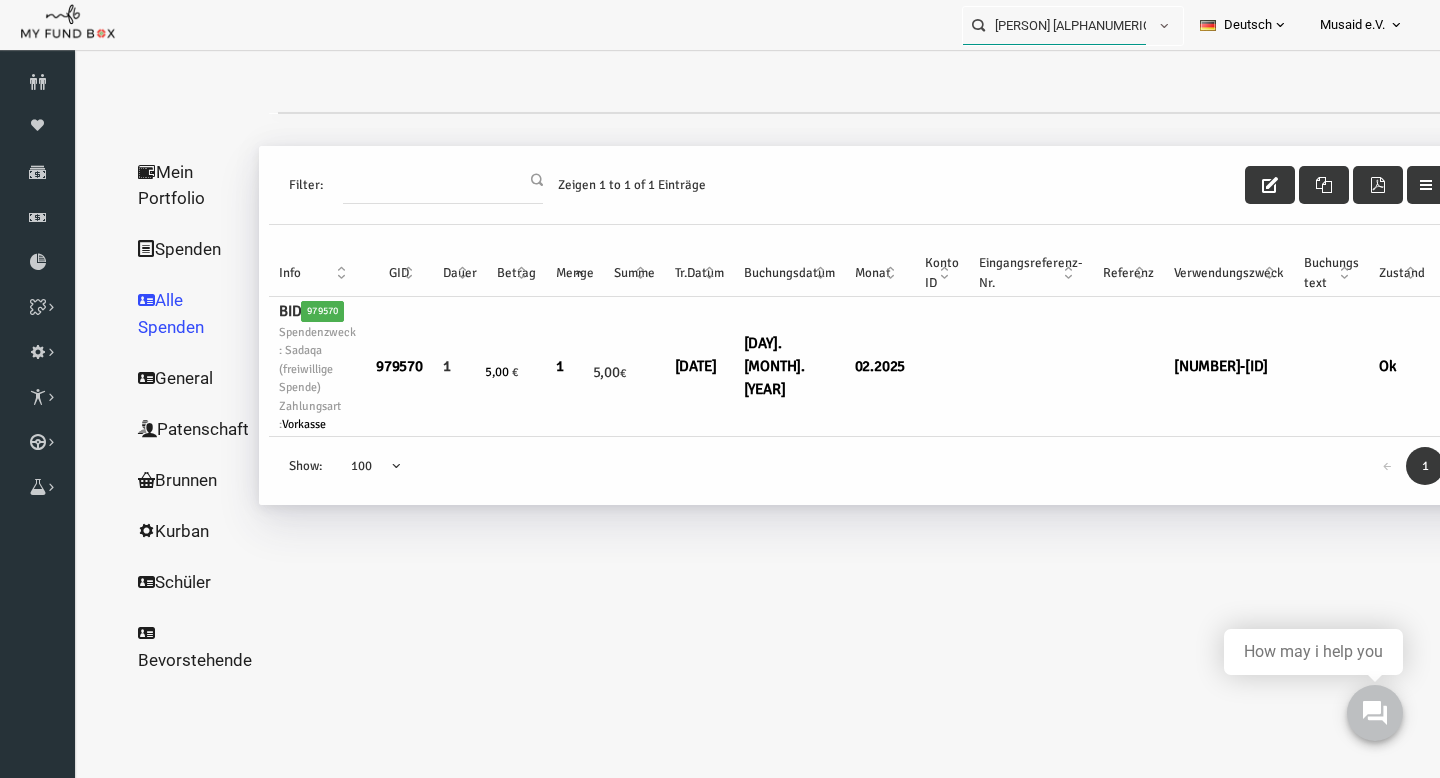 click on "[PERSON] [ALPHANUMERIC]" at bounding box center (1054, 25) 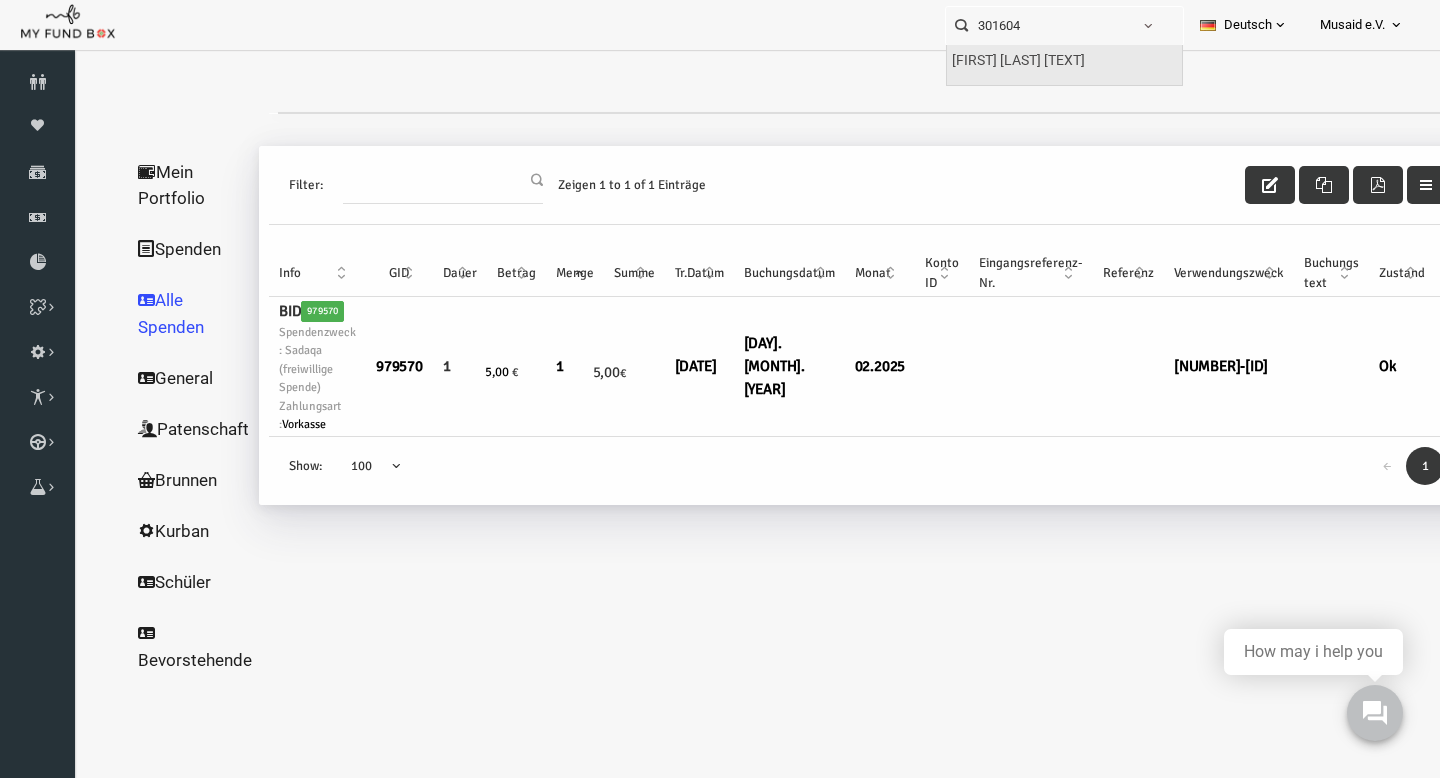 click on "[FIRST] [LAST] [TEXT]" at bounding box center (1018, 61) 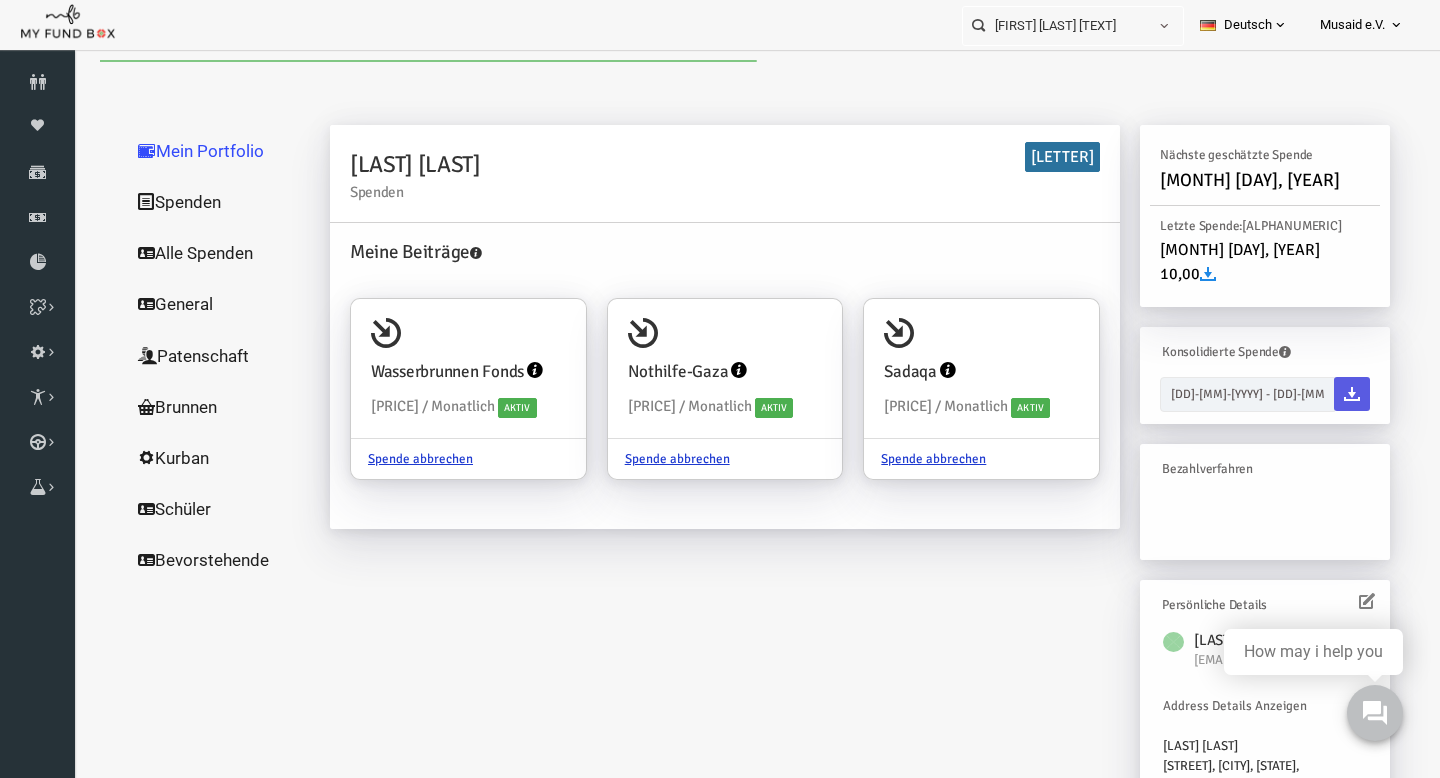 scroll, scrollTop: 0, scrollLeft: 0, axis: both 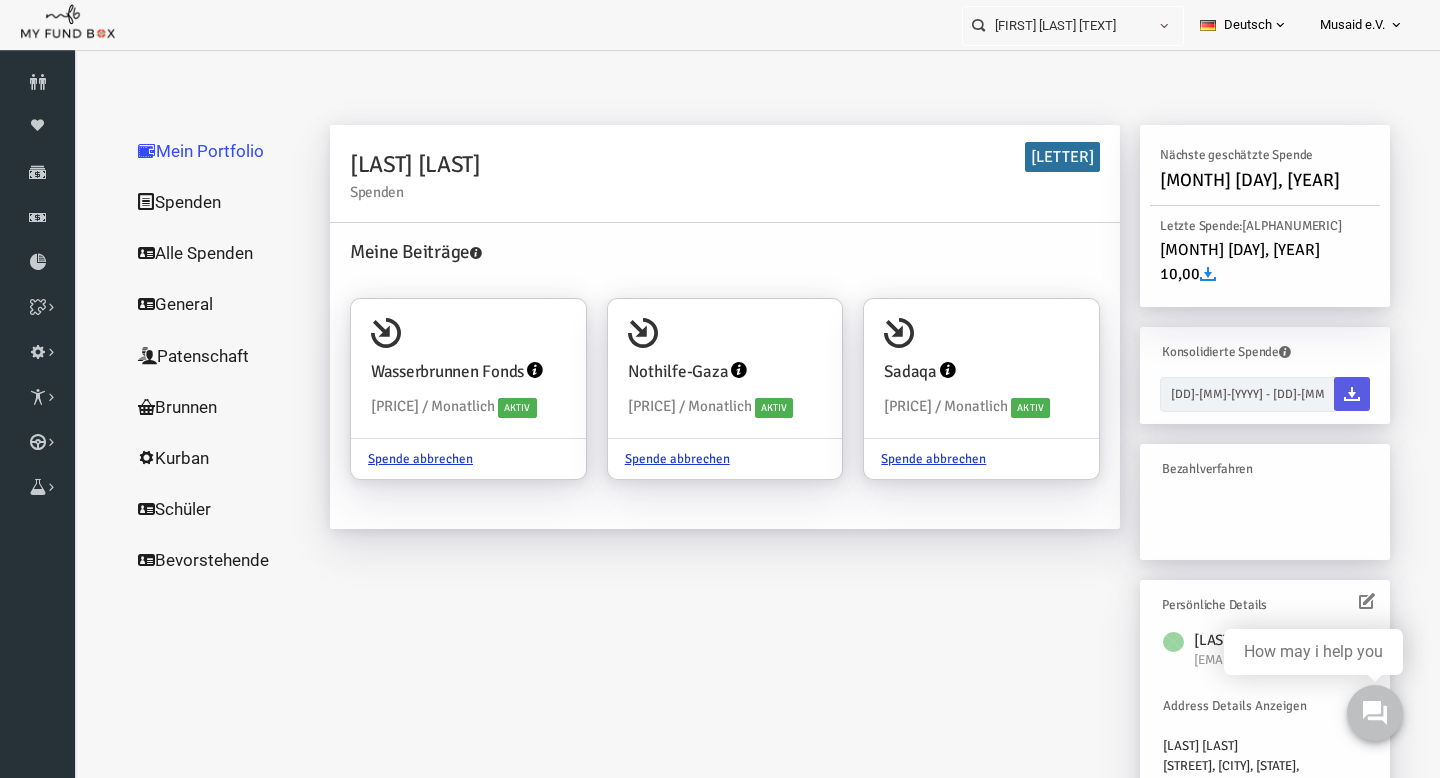 click on "Alle Spenden" at bounding box center [192, 253] 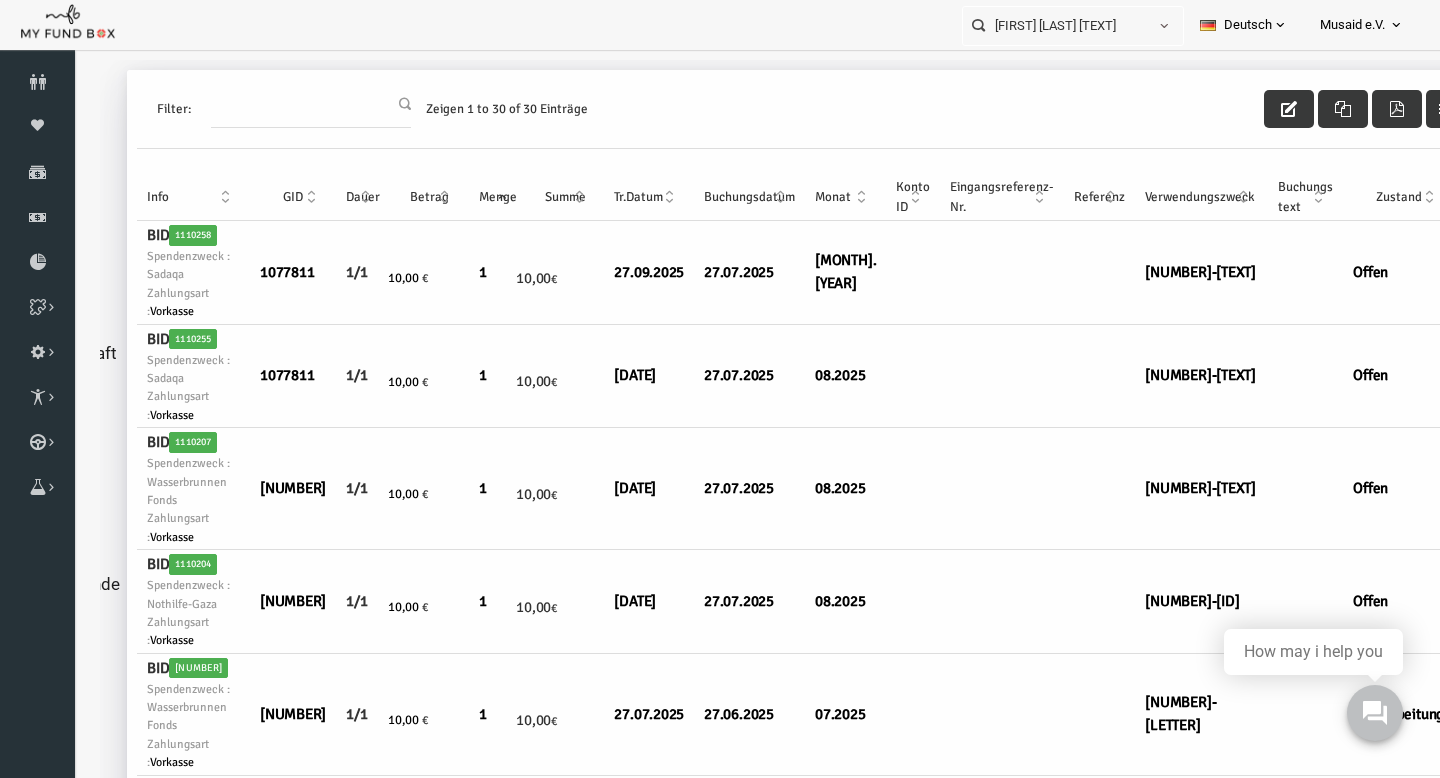 scroll, scrollTop: 0, scrollLeft: 132, axis: horizontal 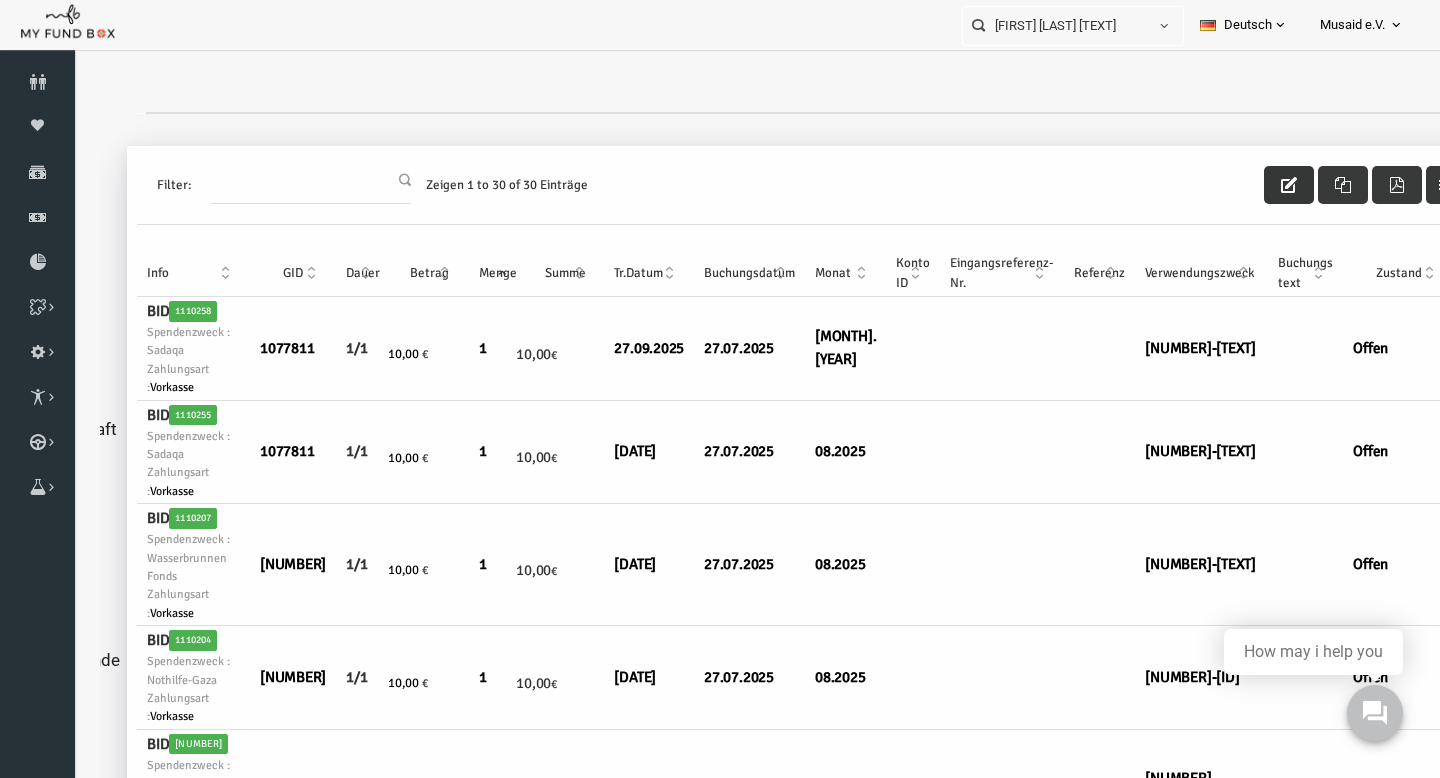 click at bounding box center [1261, 185] 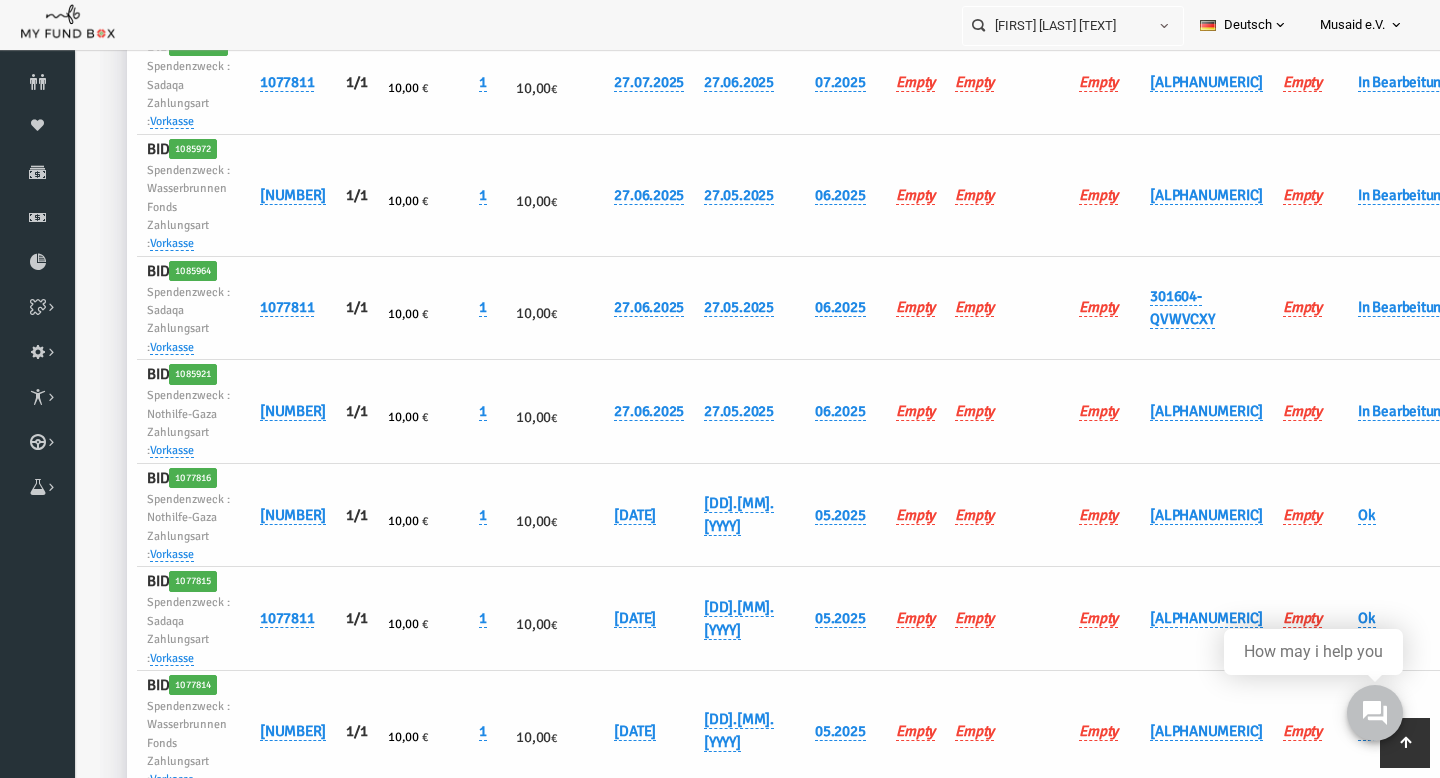 scroll, scrollTop: 904, scrollLeft: 0, axis: vertical 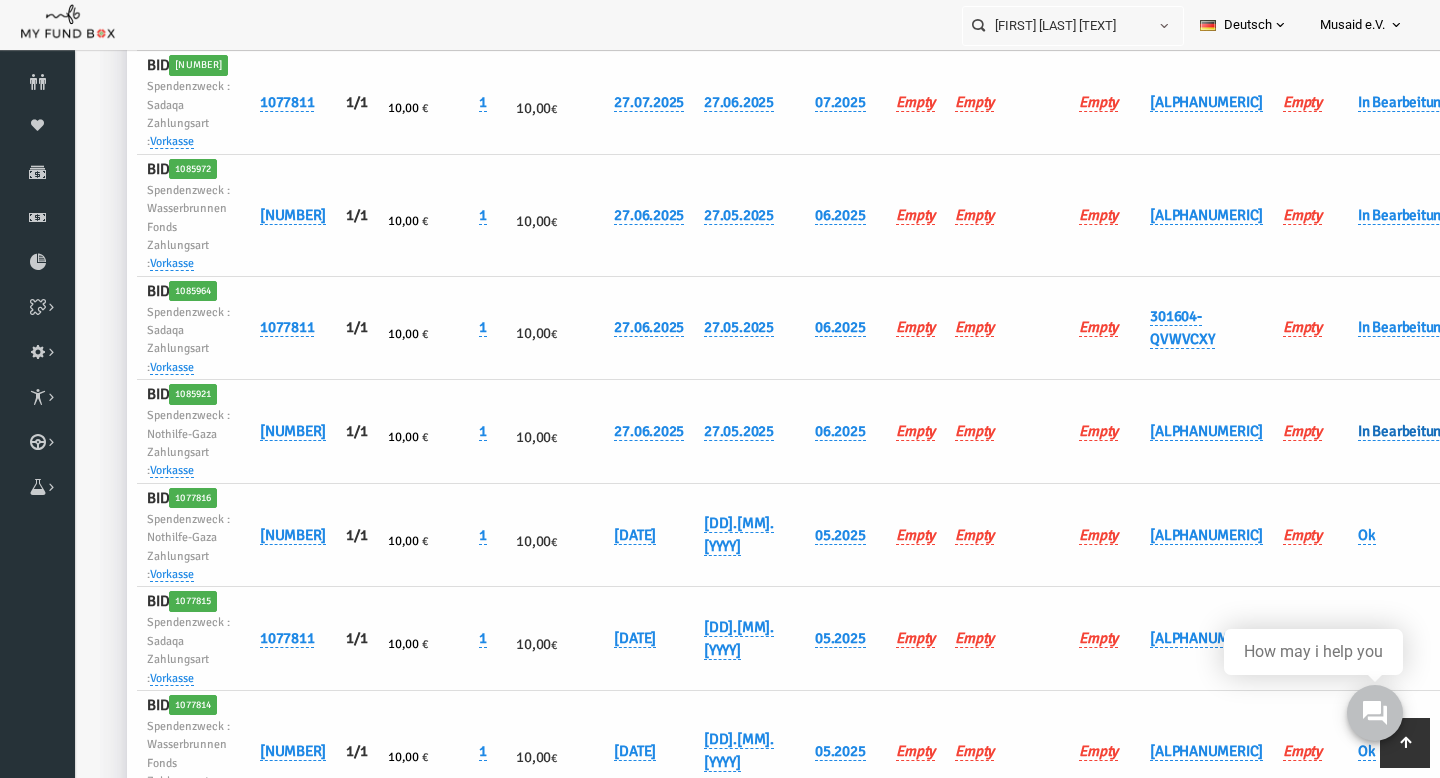 click on "In Bearbeitung" at bounding box center (1375, 431) 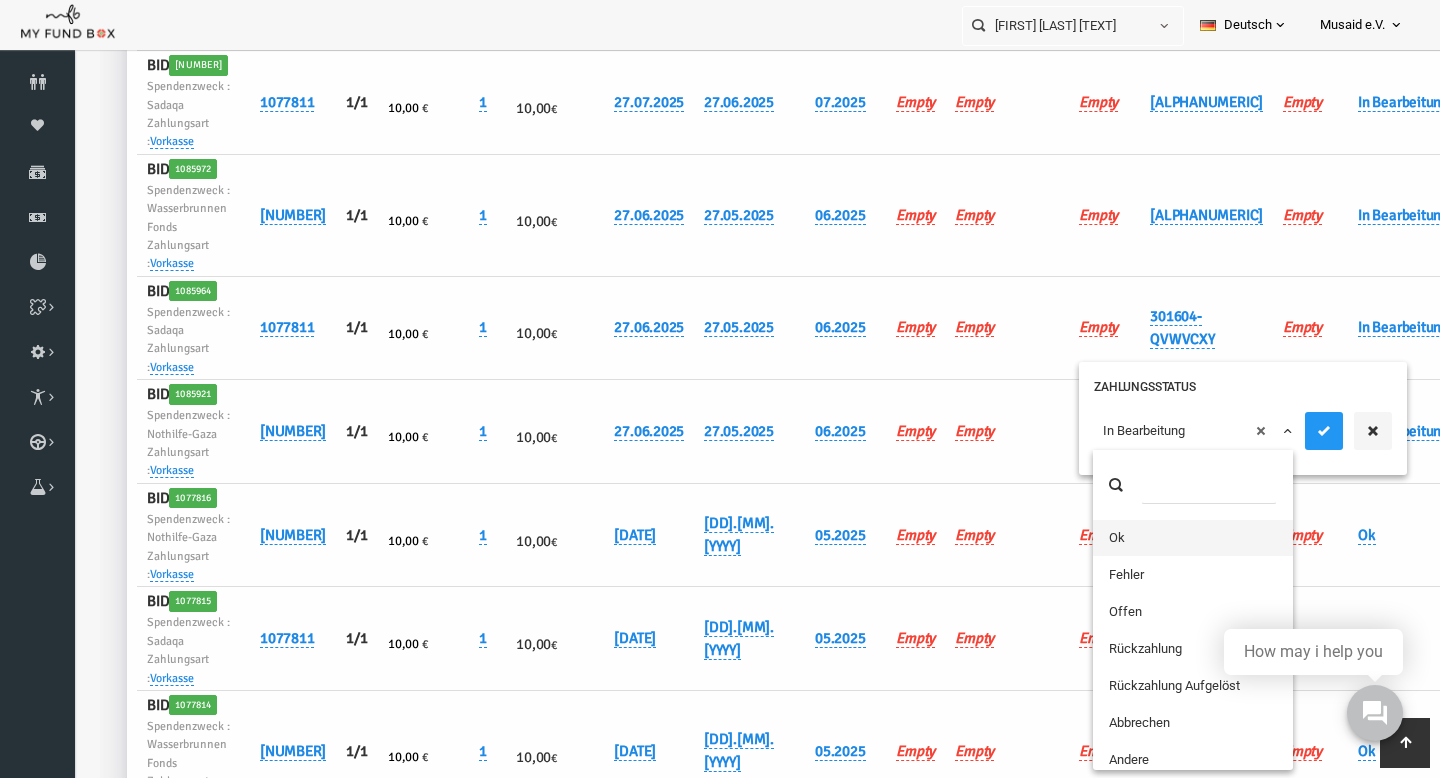 click on "× In Bearbeitung" at bounding box center [1166, 431] 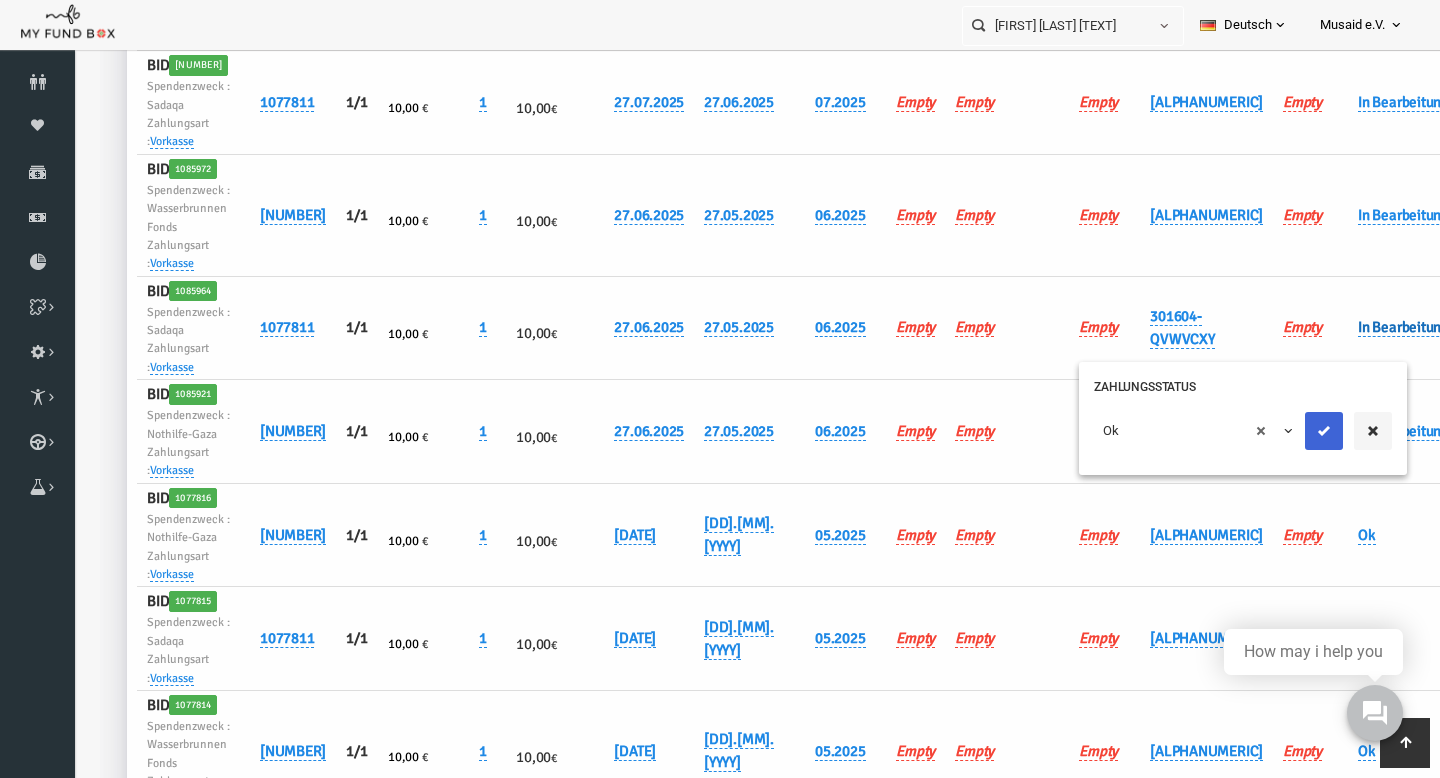 click at bounding box center [1296, 431] 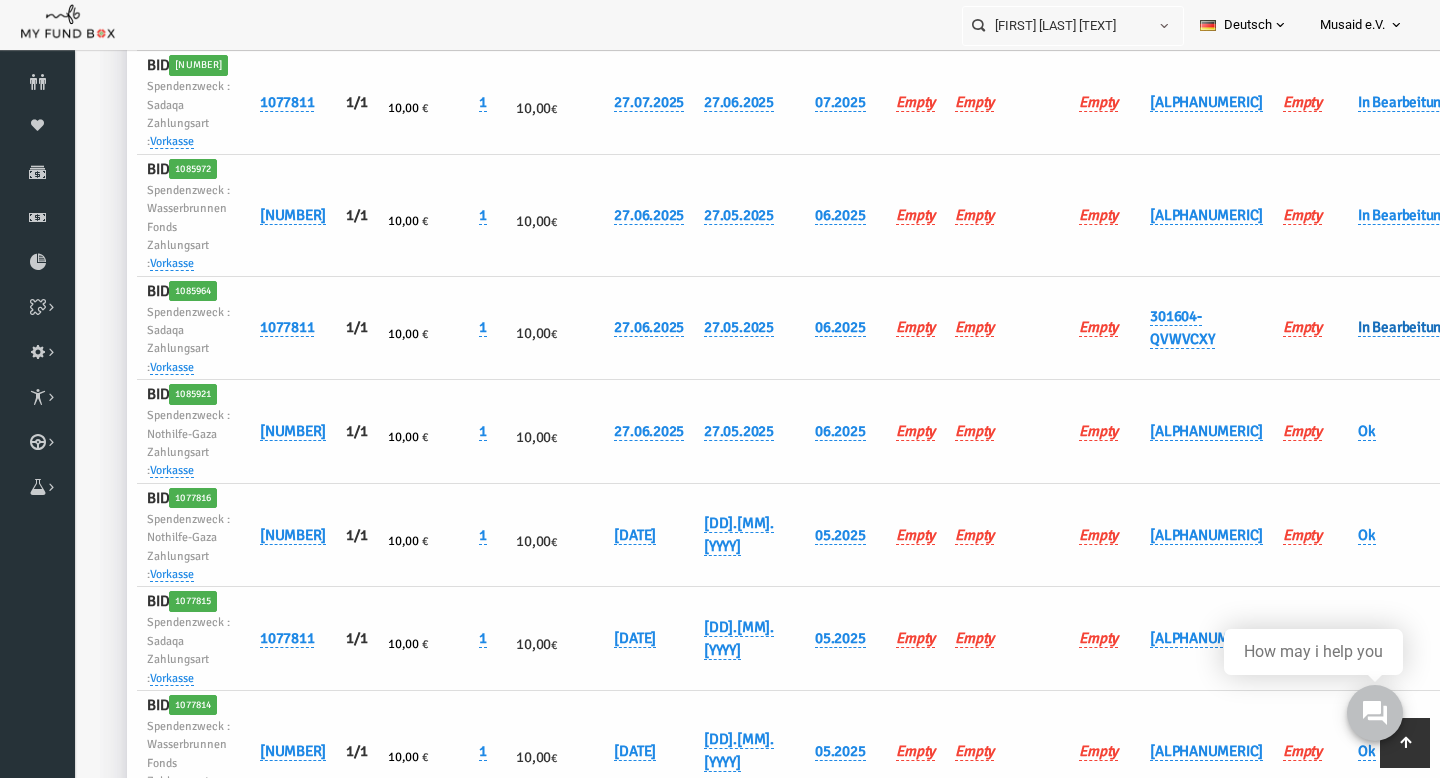 click on "In Bearbeitung" at bounding box center (1375, 327) 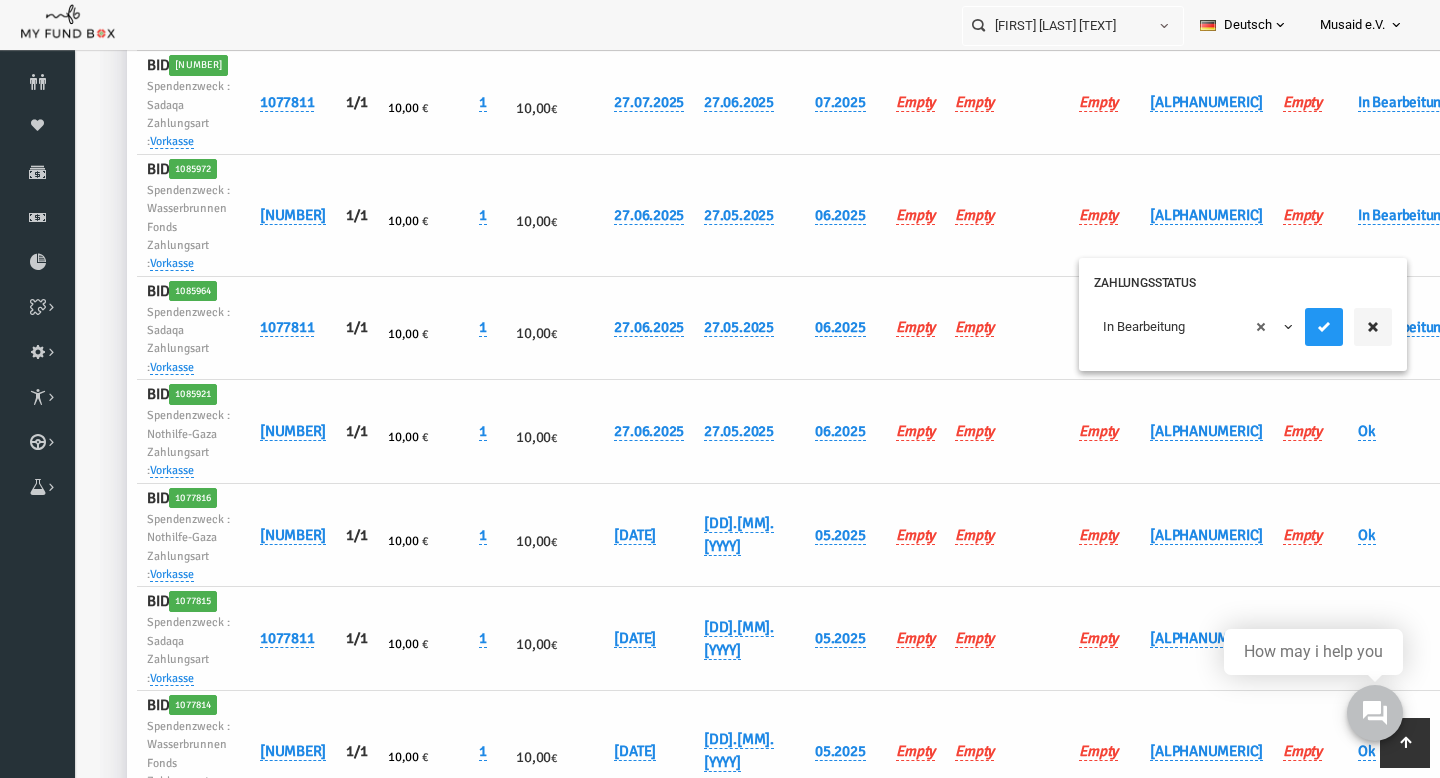 click on "× In Bearbeitung" at bounding box center (1166, 327) 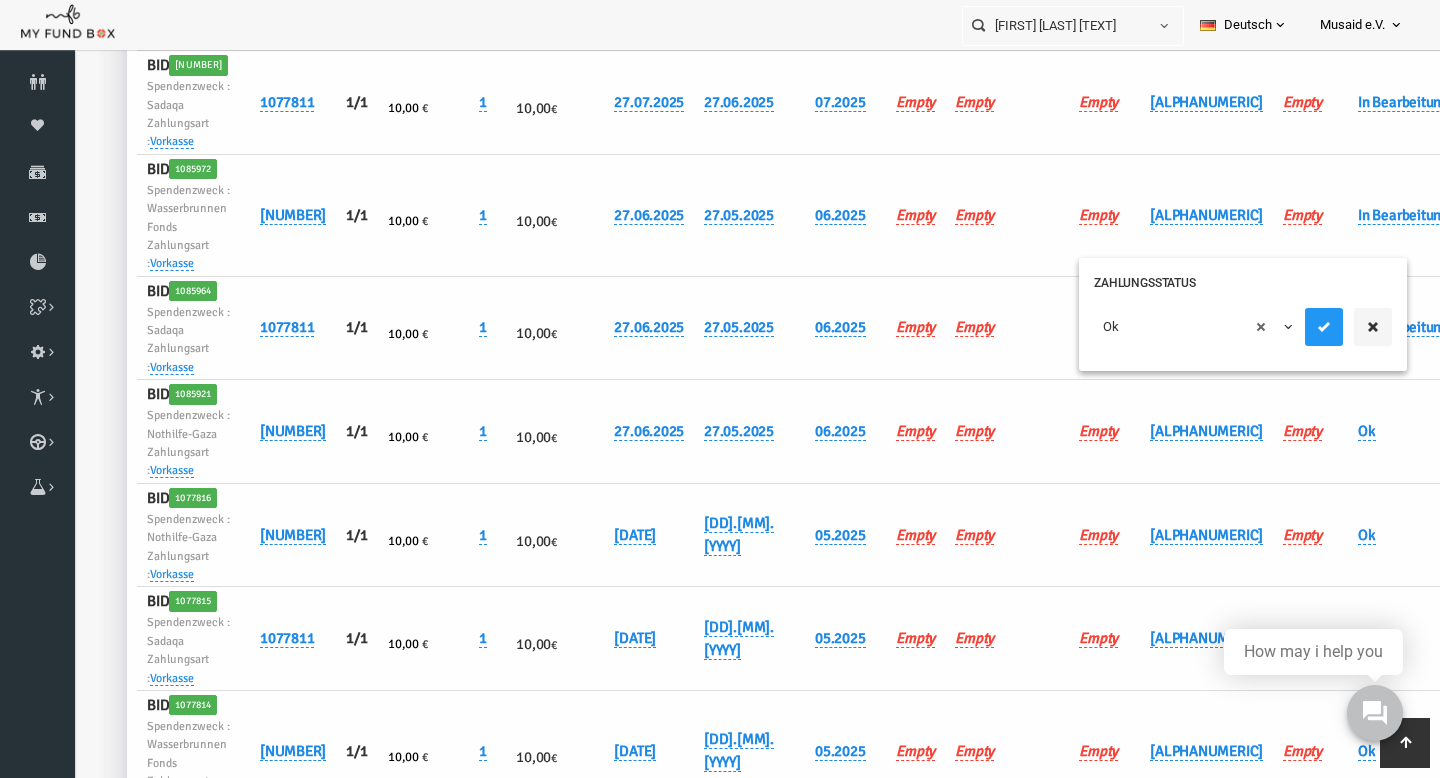 click on "× Ok" at bounding box center (1215, 332) 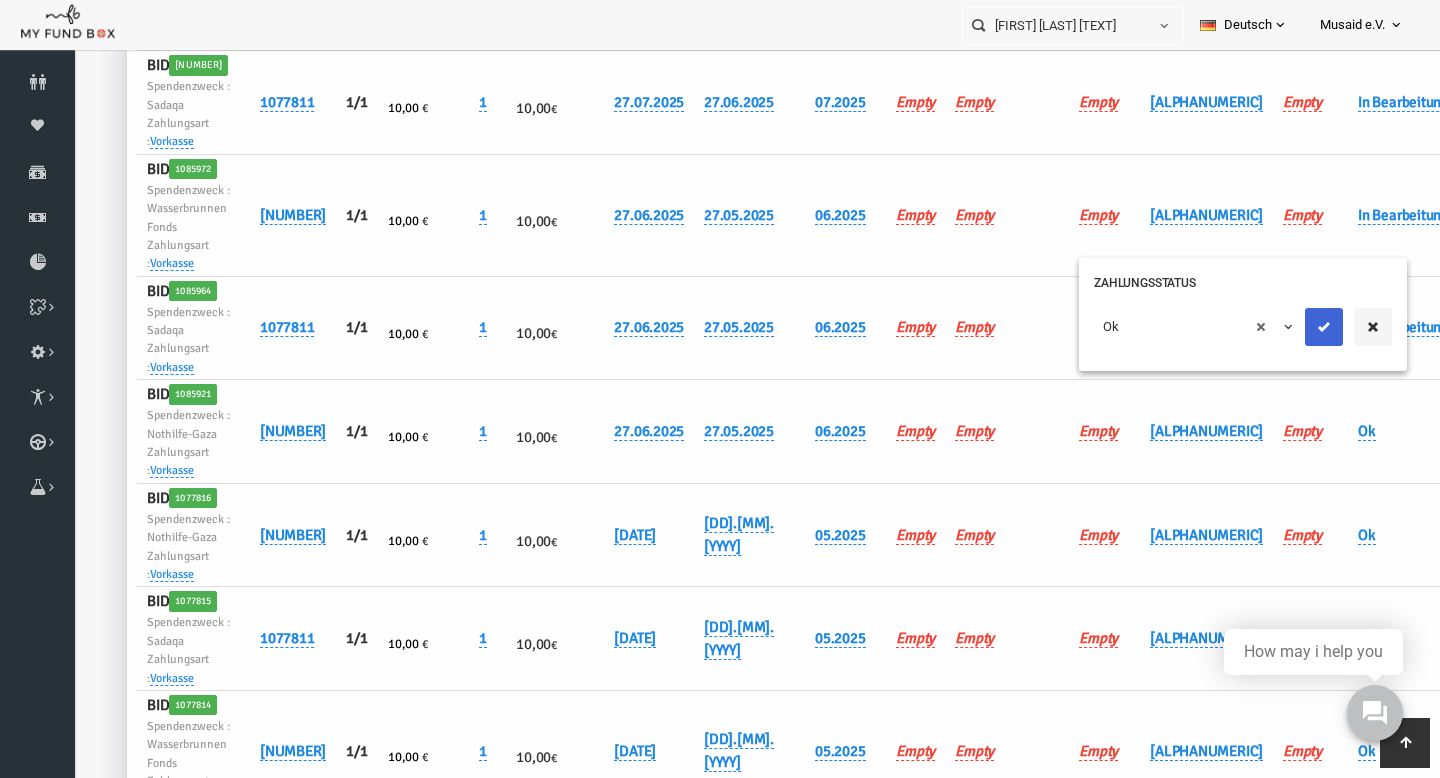click at bounding box center (1296, 327) 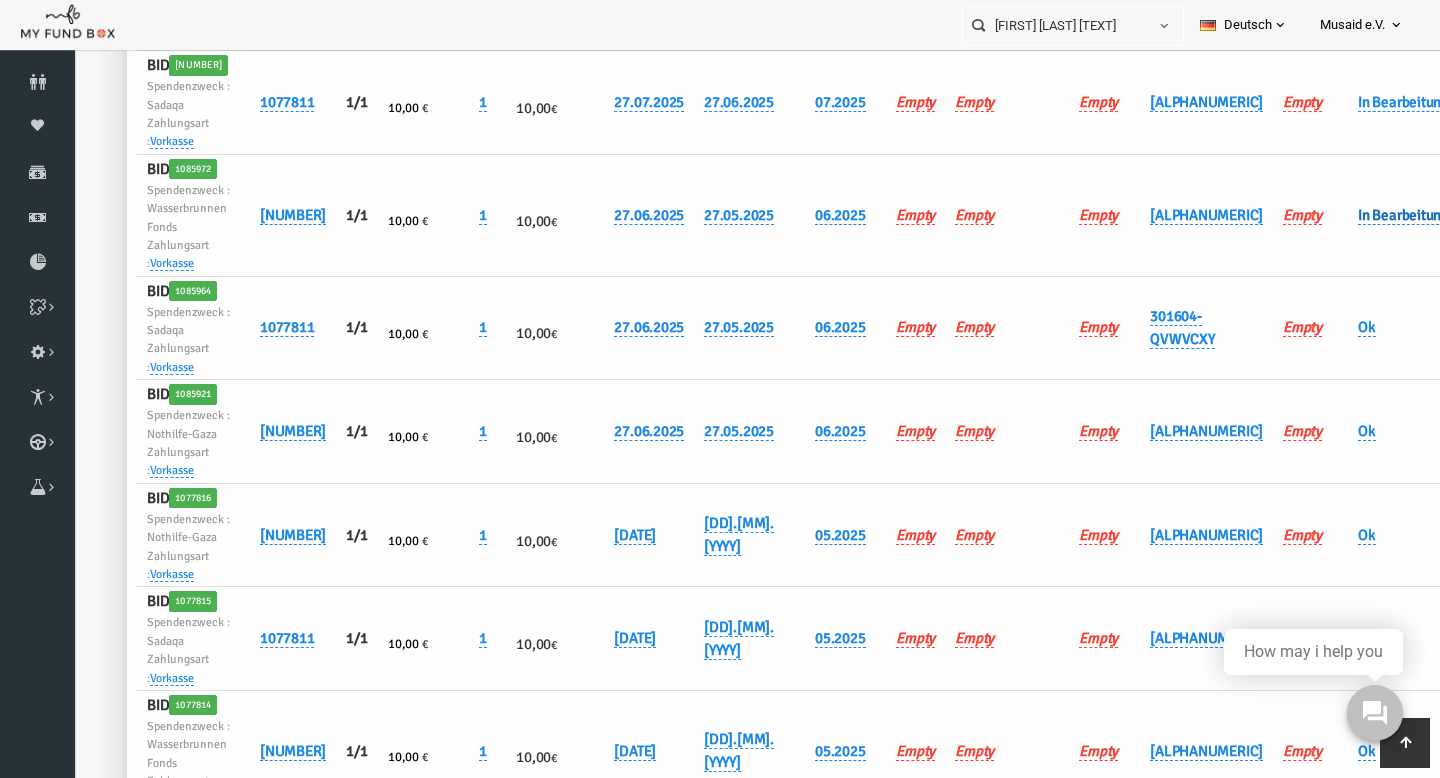 click on "In Bearbeitung" at bounding box center (1375, 215) 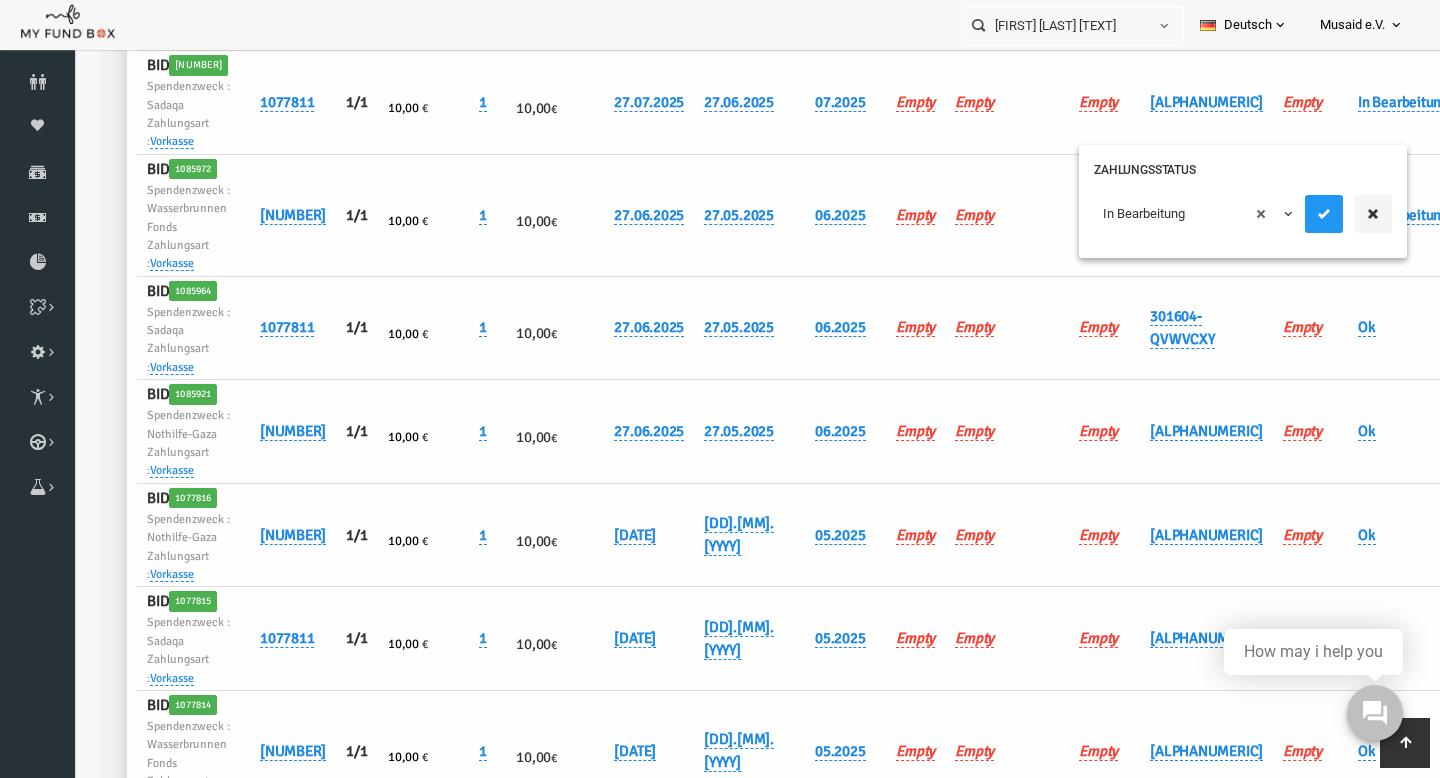 click on "× In Bearbeitung" at bounding box center (1215, 219) 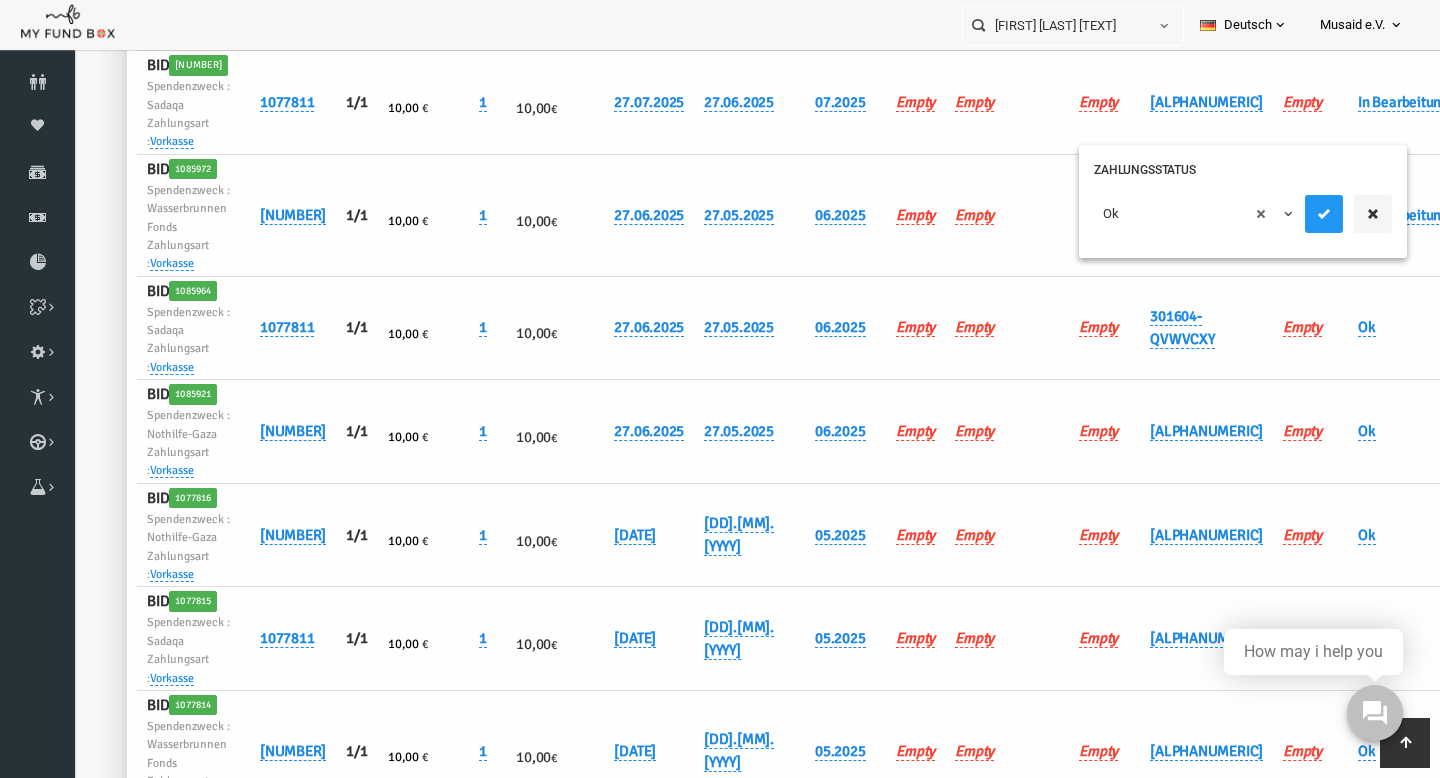click on "× Ok" at bounding box center (1215, 219) 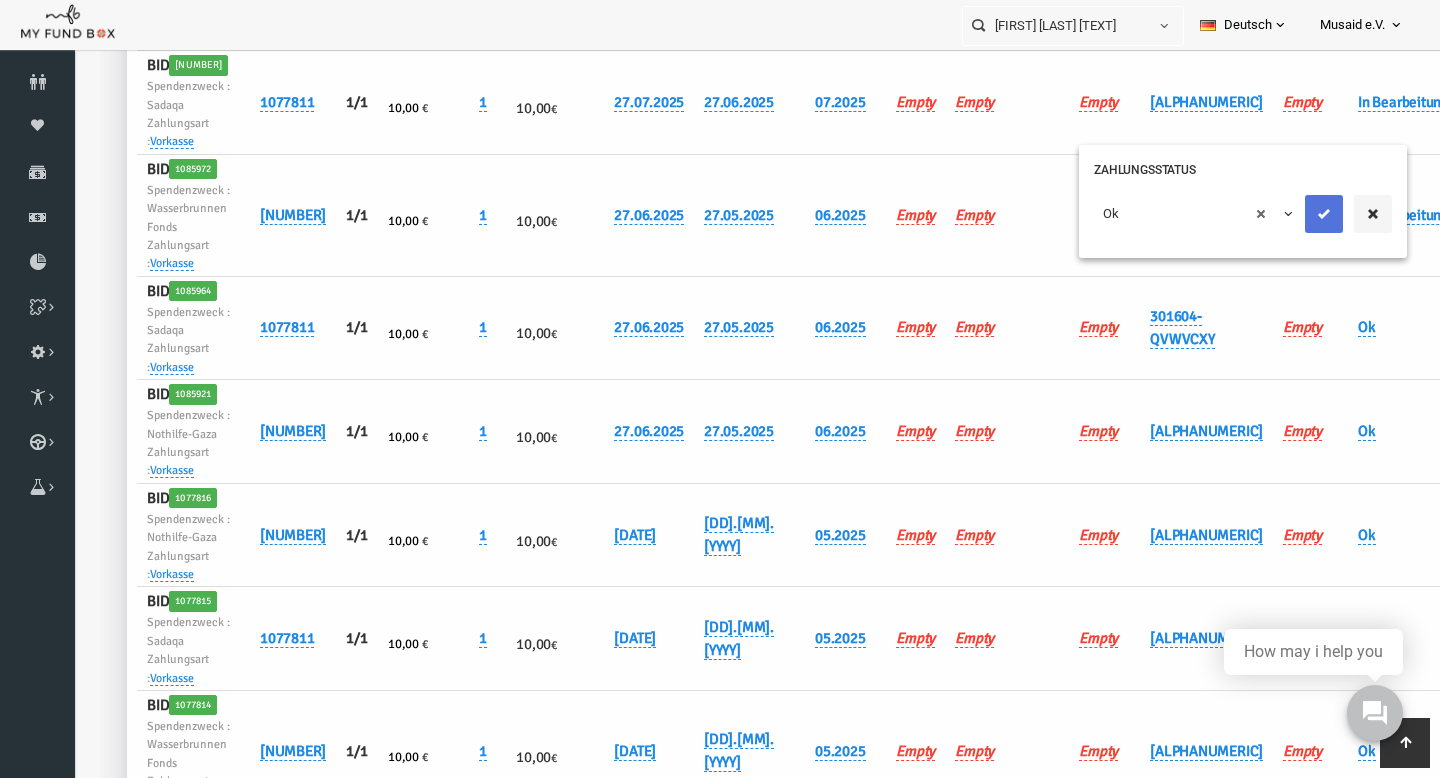 click at bounding box center (1296, 214) 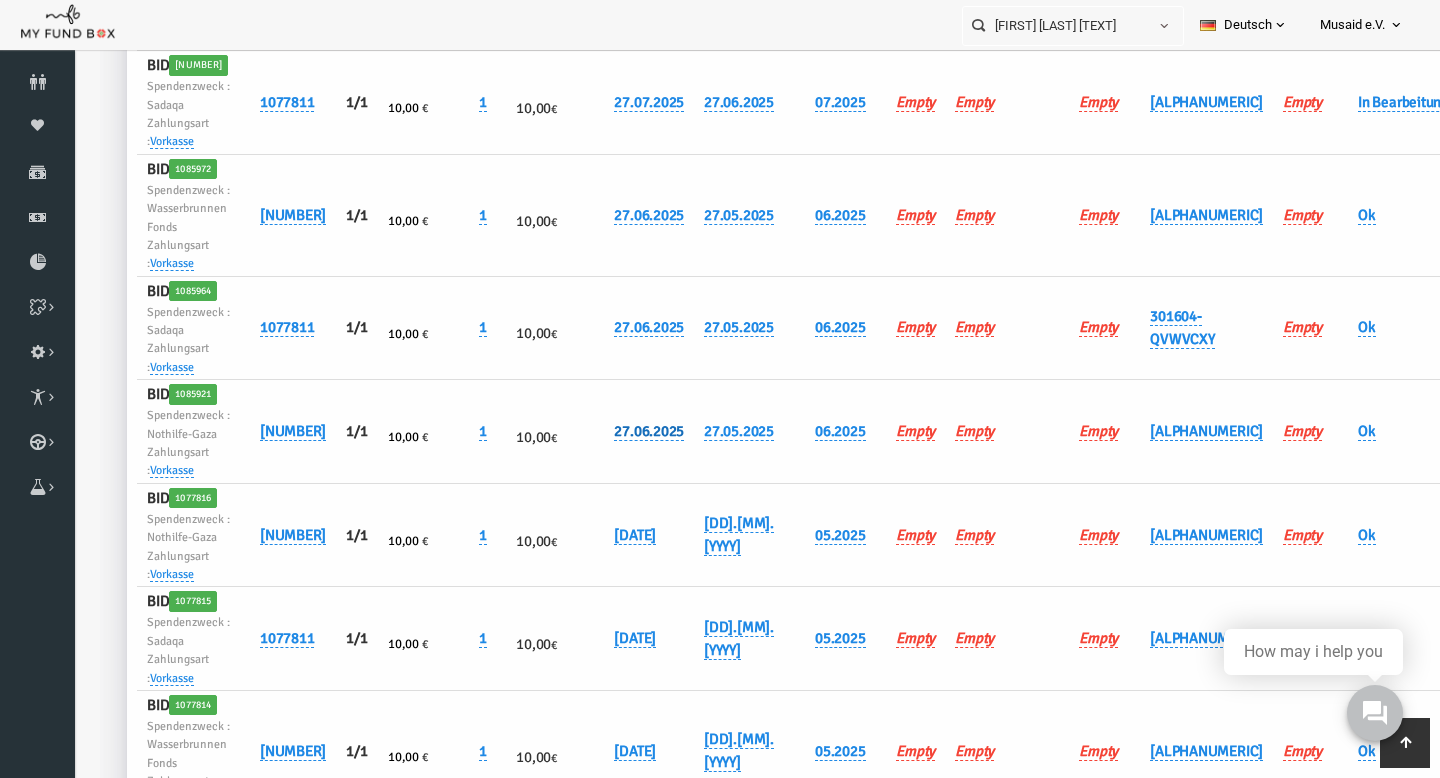 click on "27.06.2025" at bounding box center (621, 431) 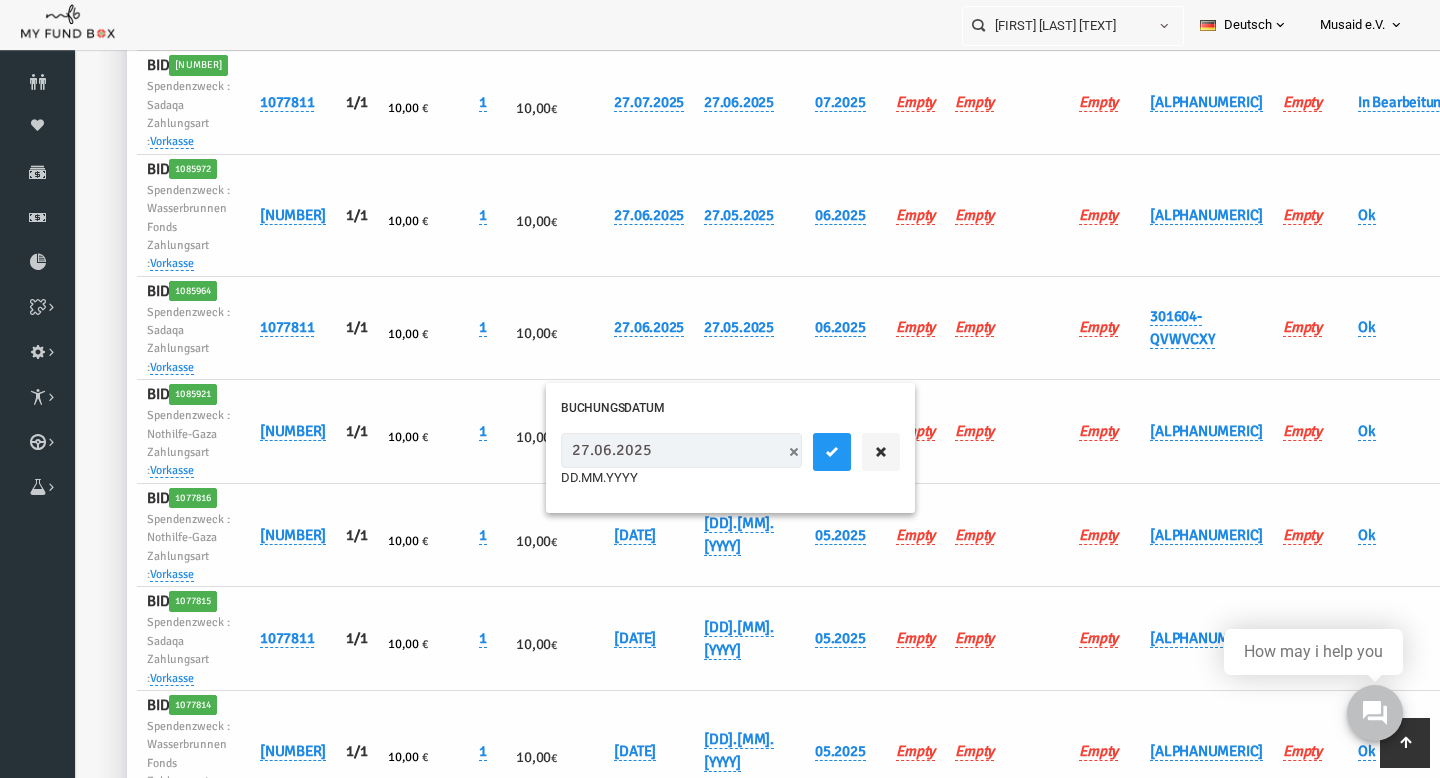 click on "27.06.2025" at bounding box center [653, 450] 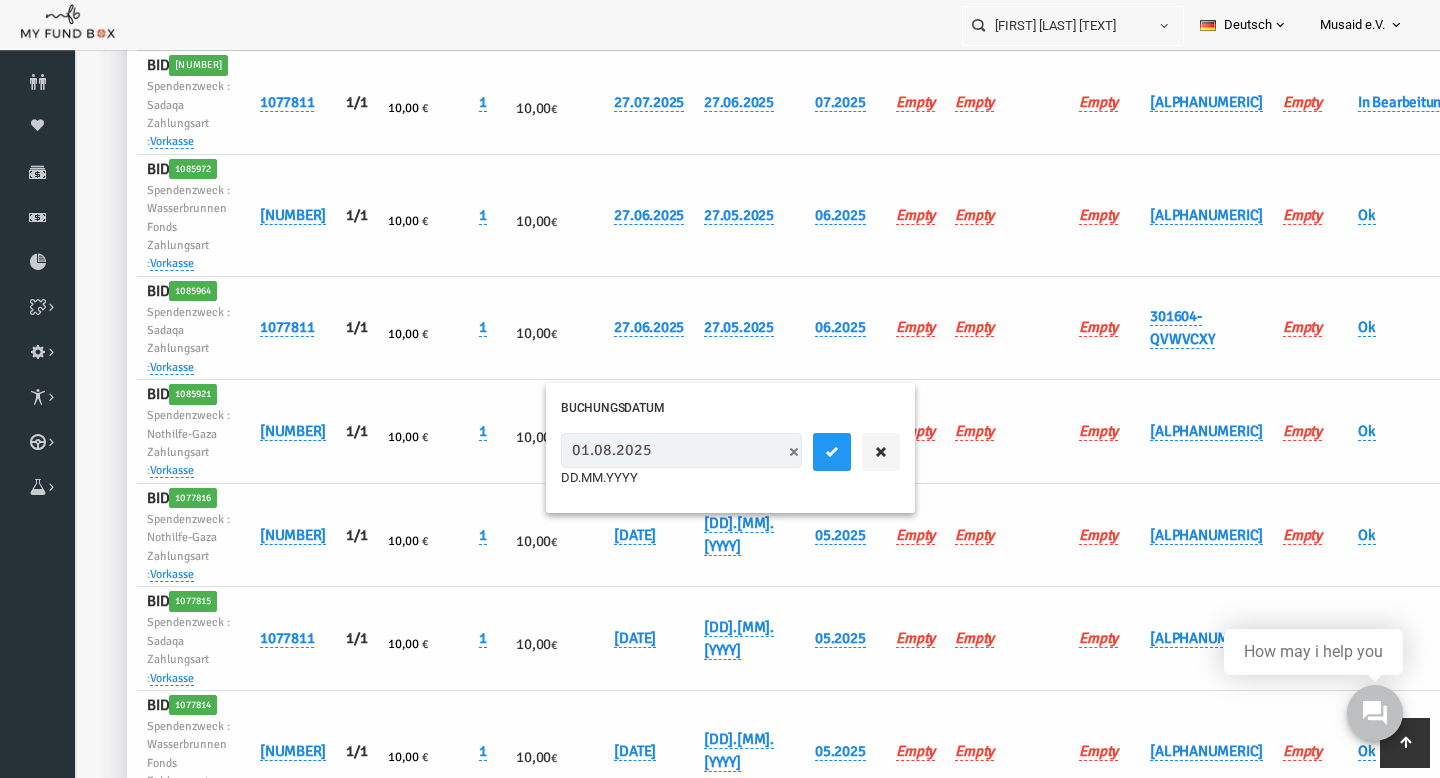 click on "01.08.2025" at bounding box center [653, 450] 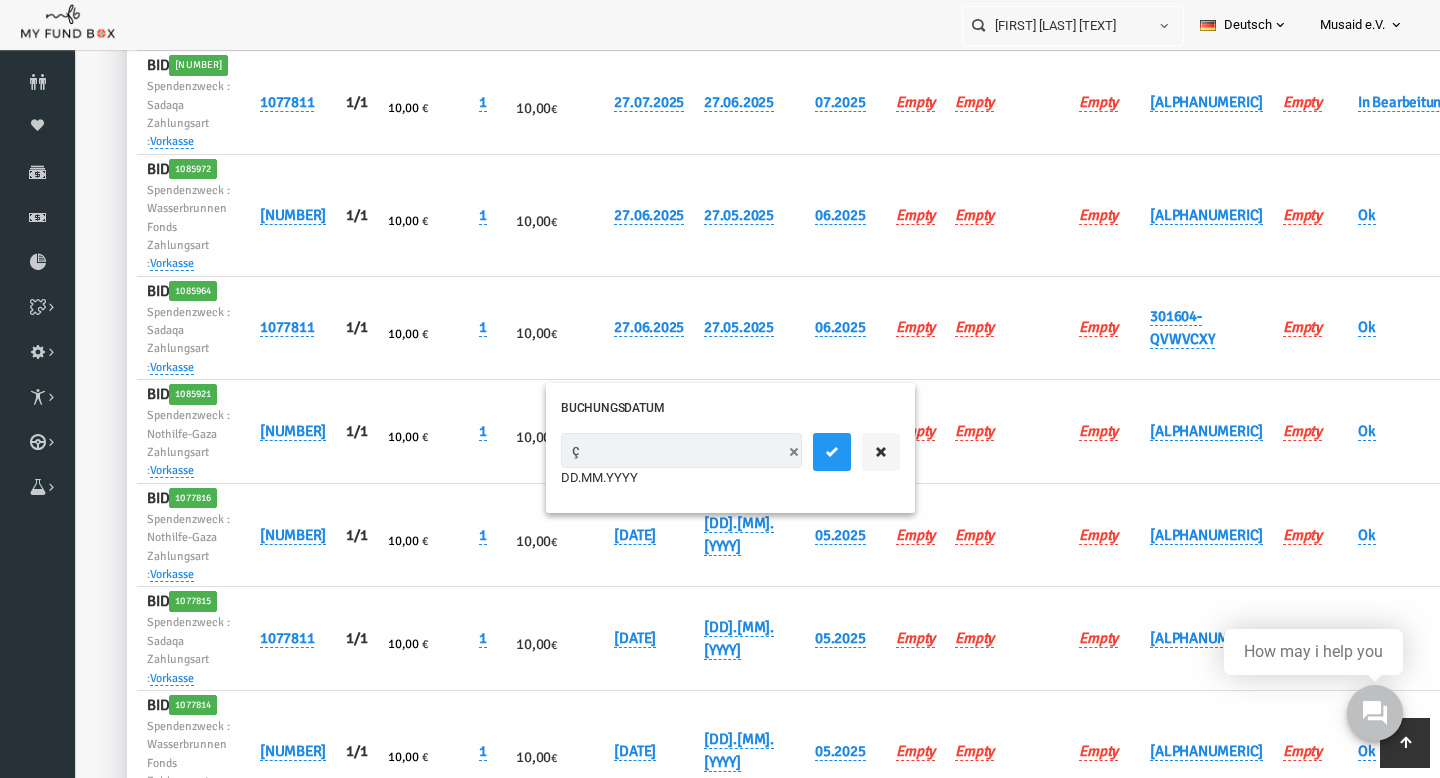 type on "ç≈" 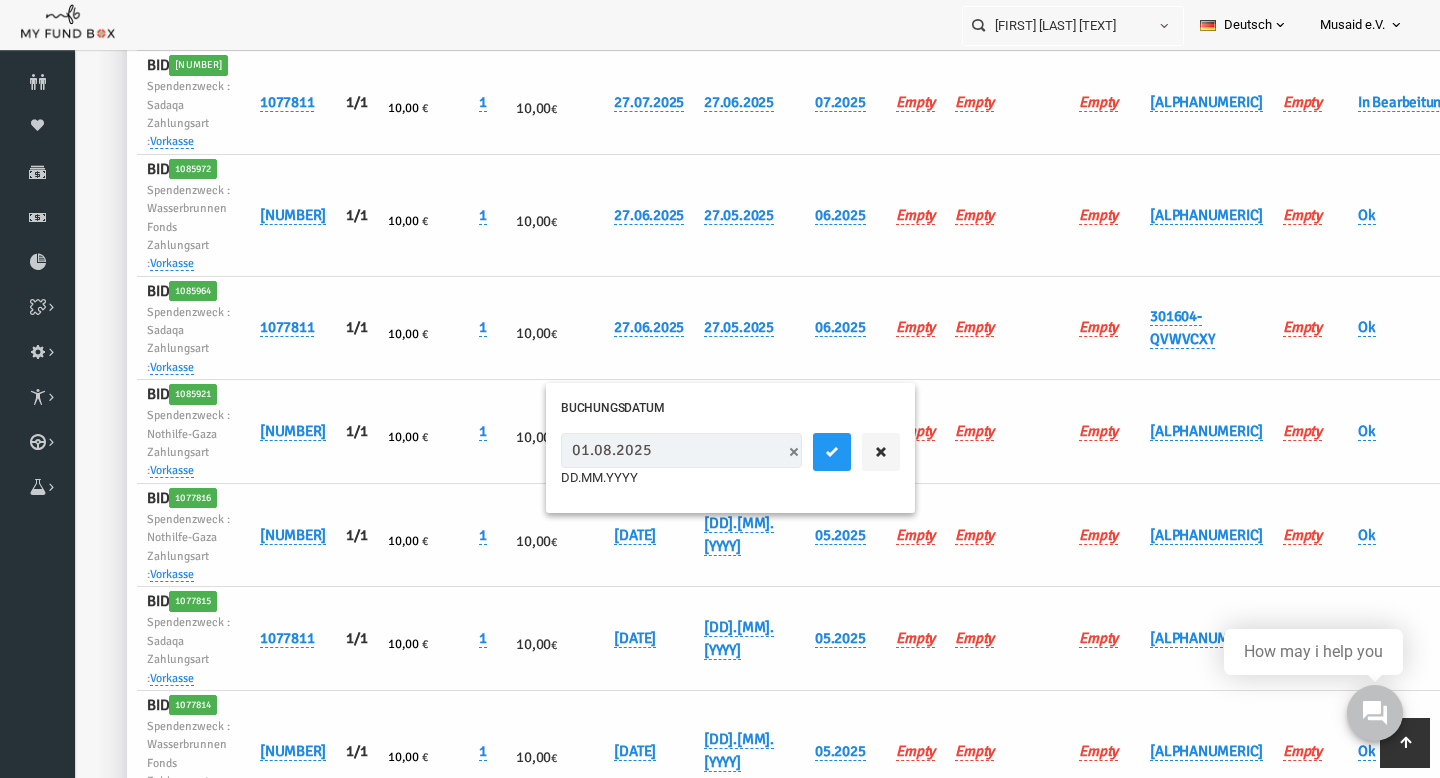 click on "01.08.2025" at bounding box center [653, 450] 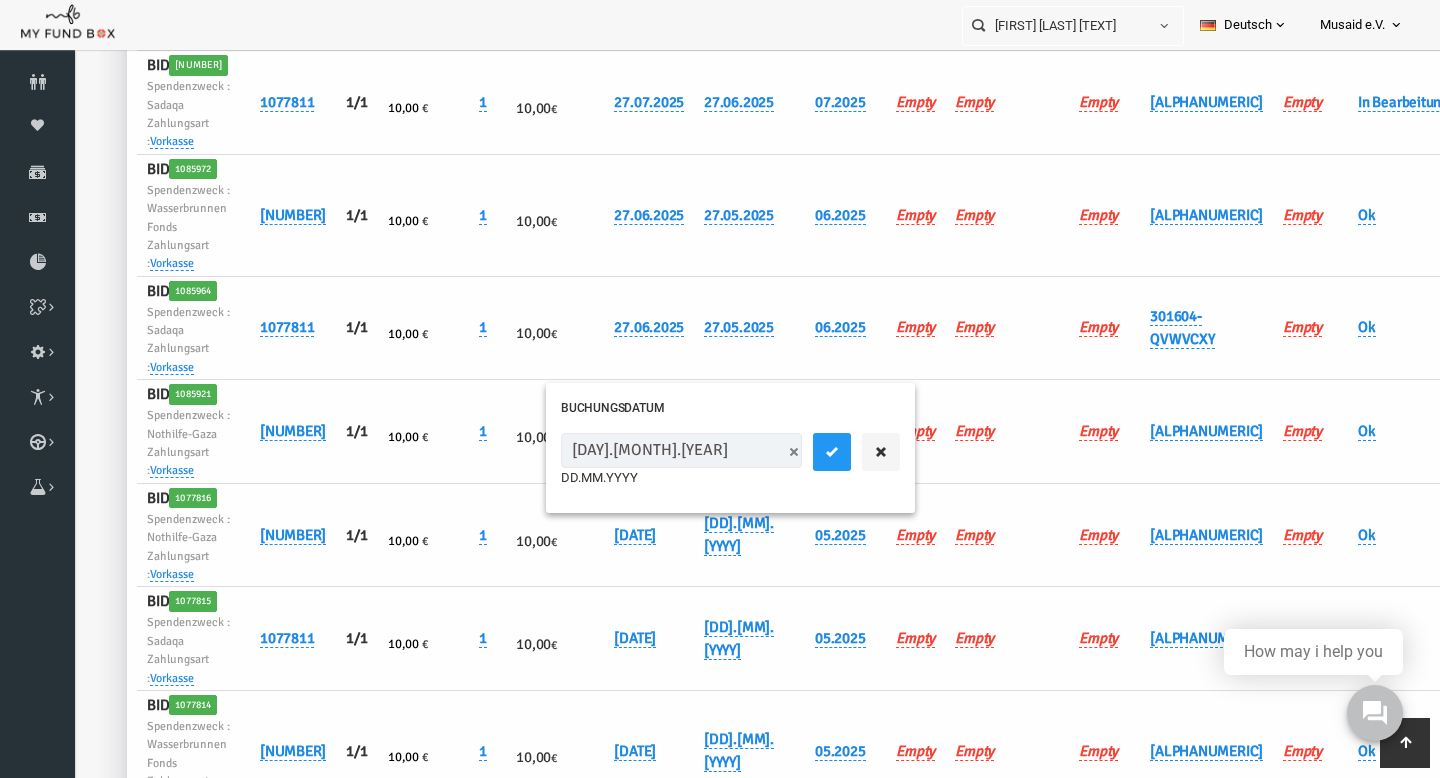 type on "01.08.2025" 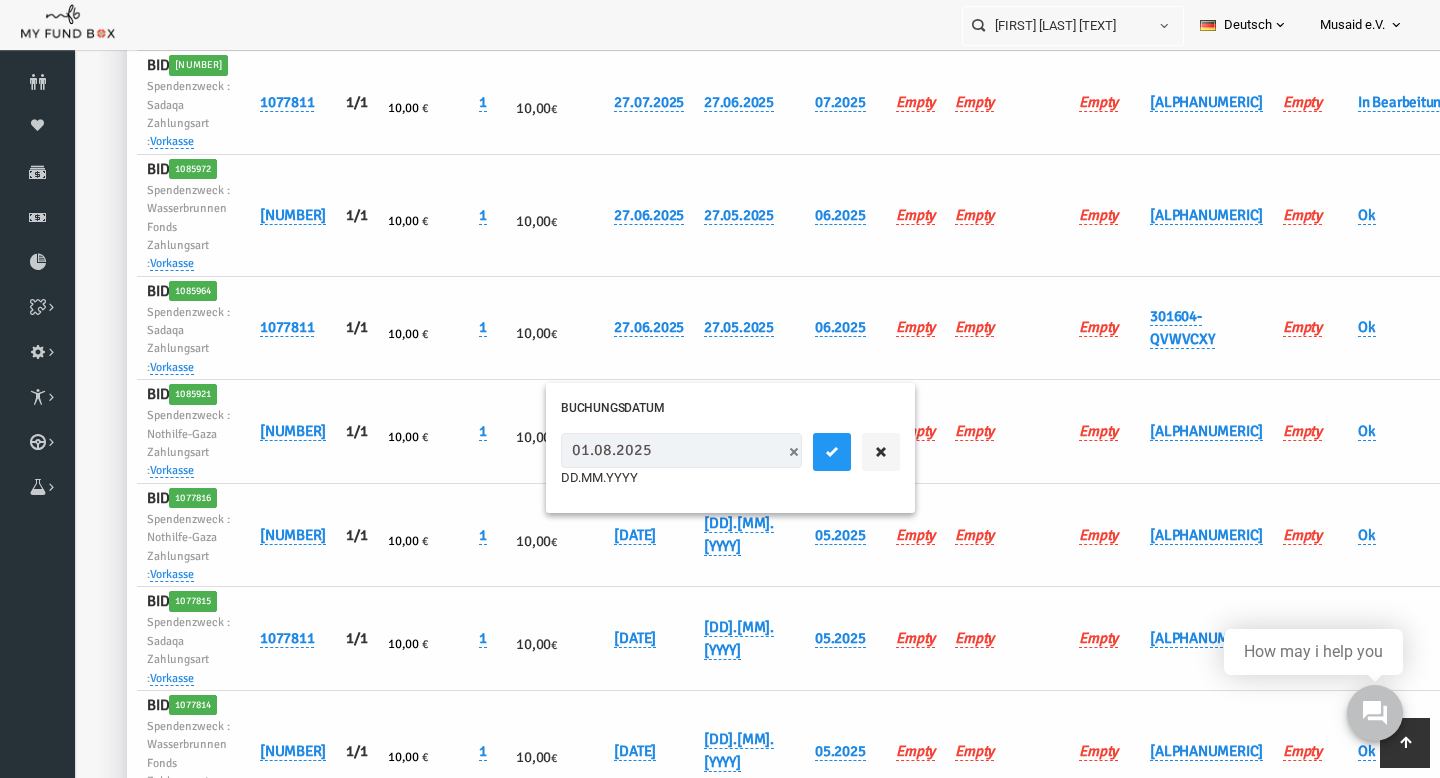 click on "01.08.2025" at bounding box center [653, 450] 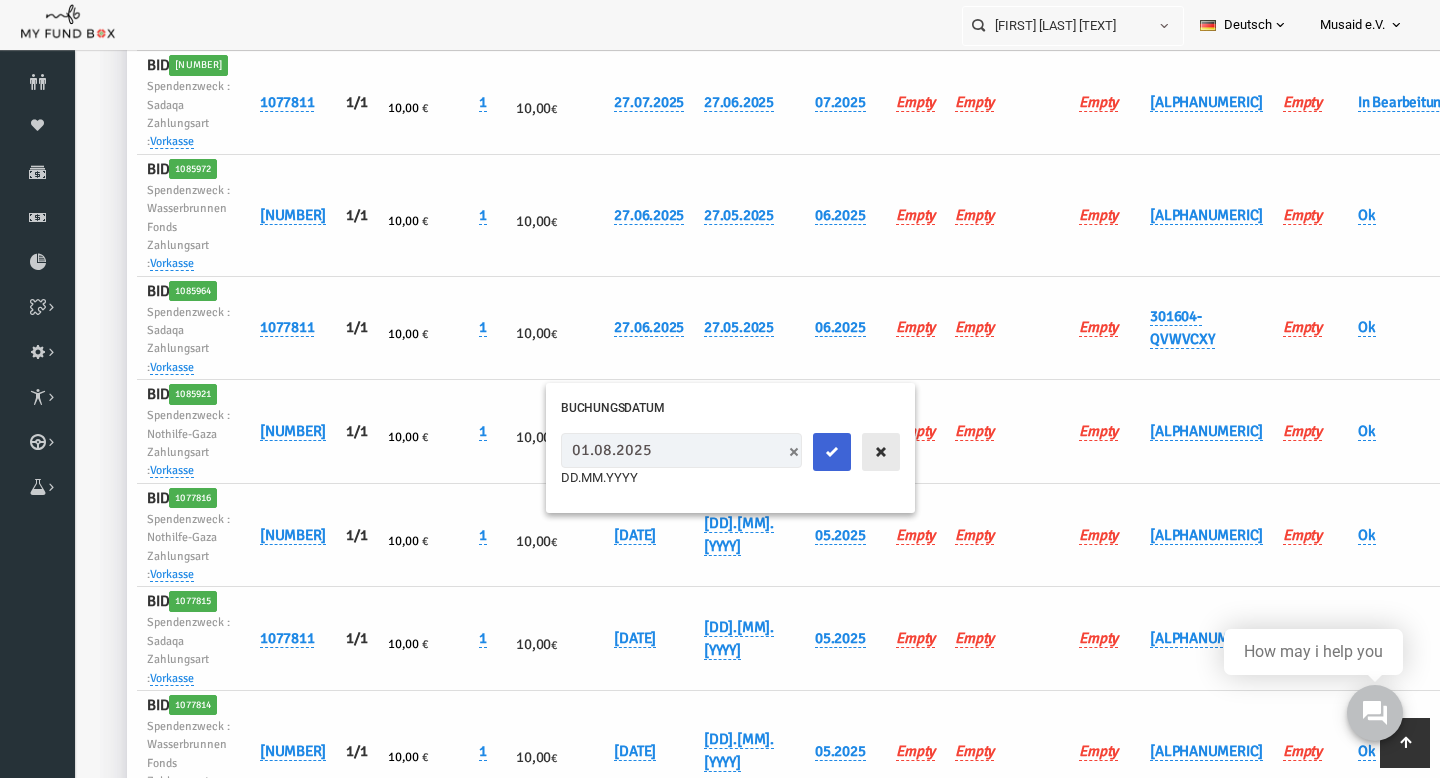 drag, startPoint x: 744, startPoint y: 450, endPoint x: 793, endPoint y: 446, distance: 49.162994 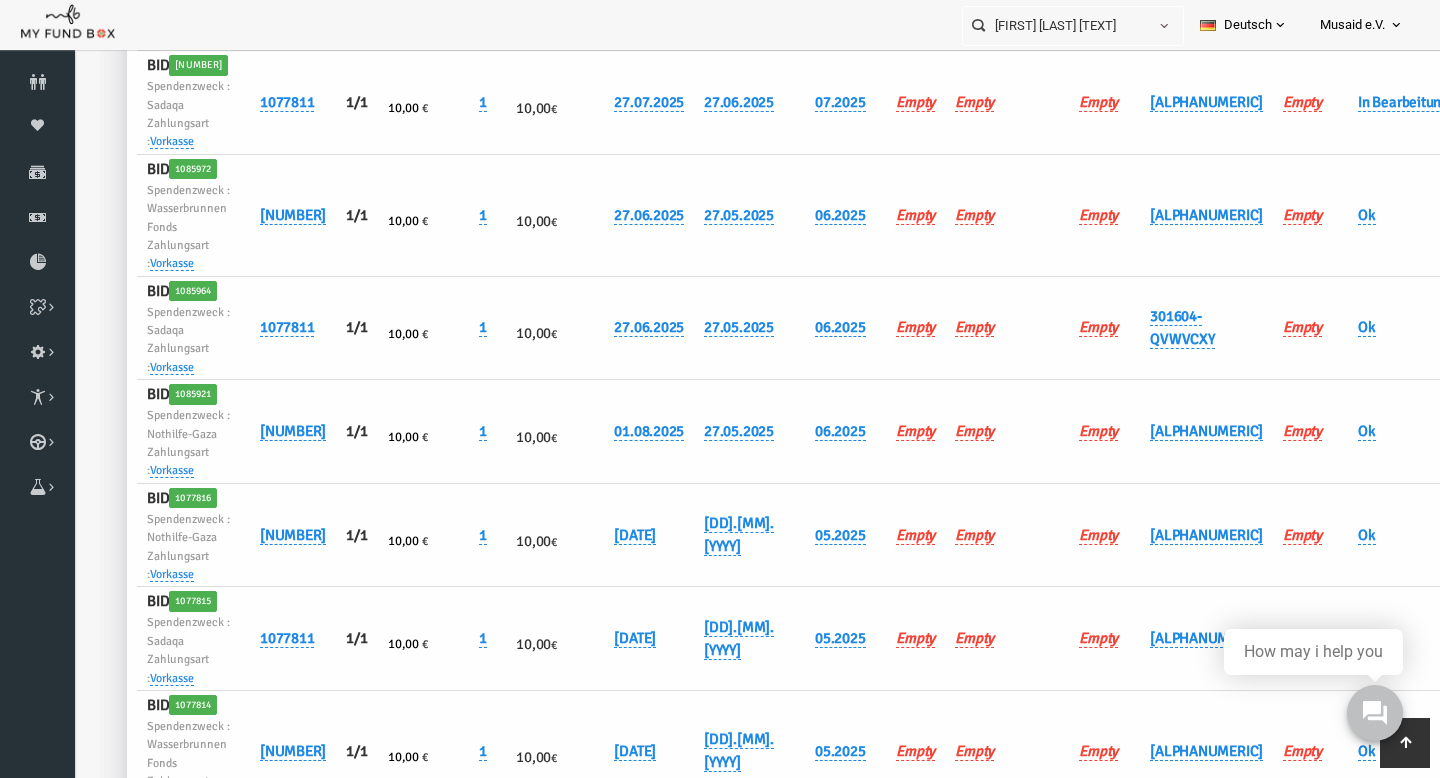 click on "27.06.2025" at bounding box center [621, 329] 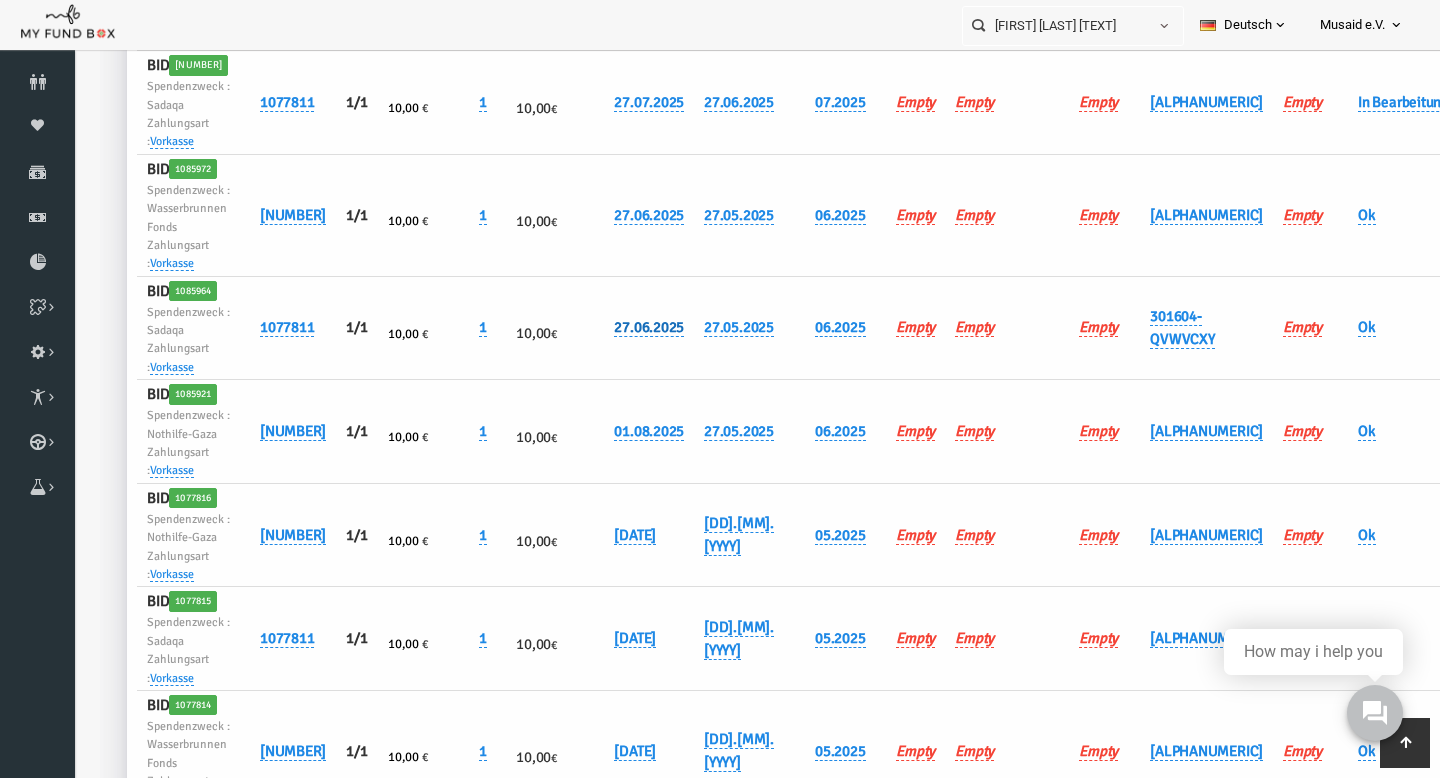 click on "27.06.2025" at bounding box center [621, 327] 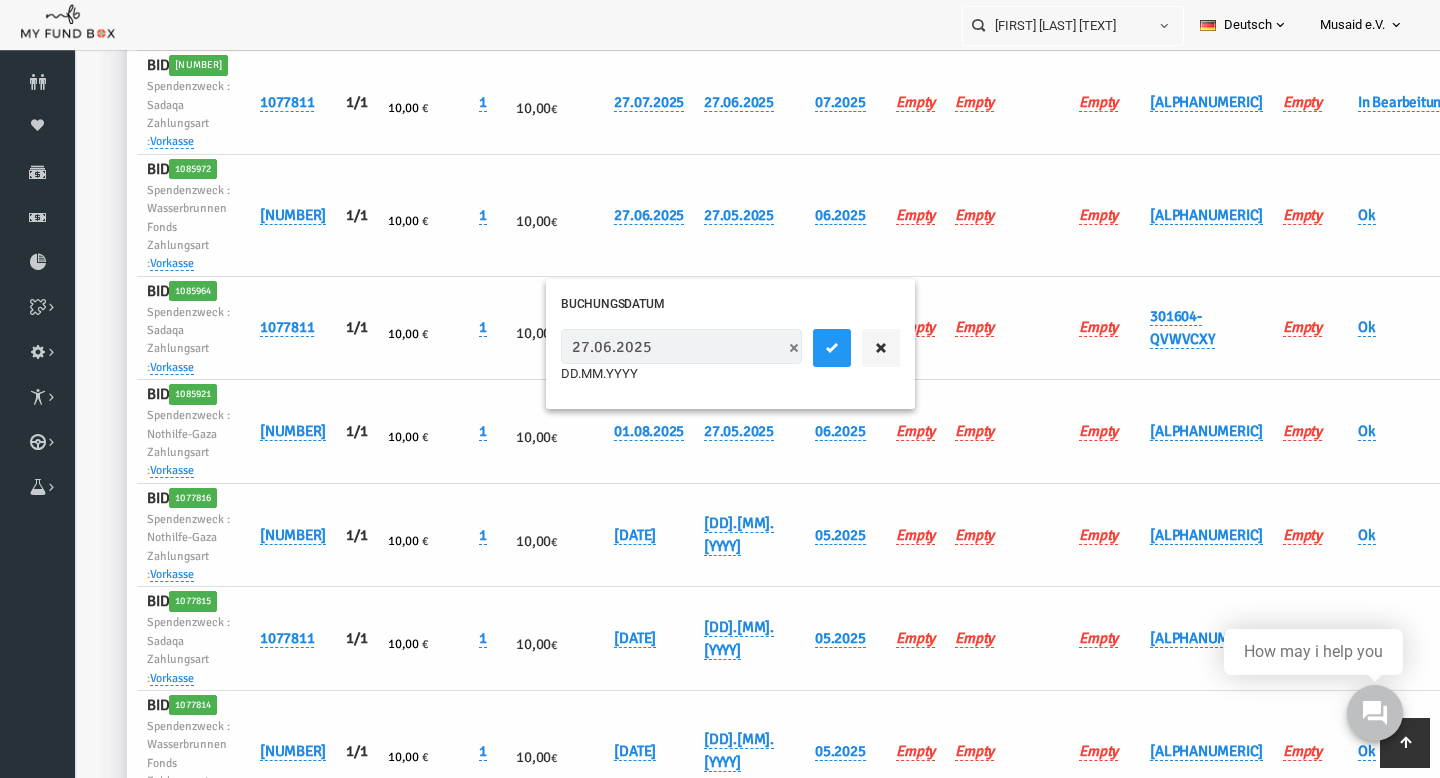 click on "27.06.2025" at bounding box center (653, 346) 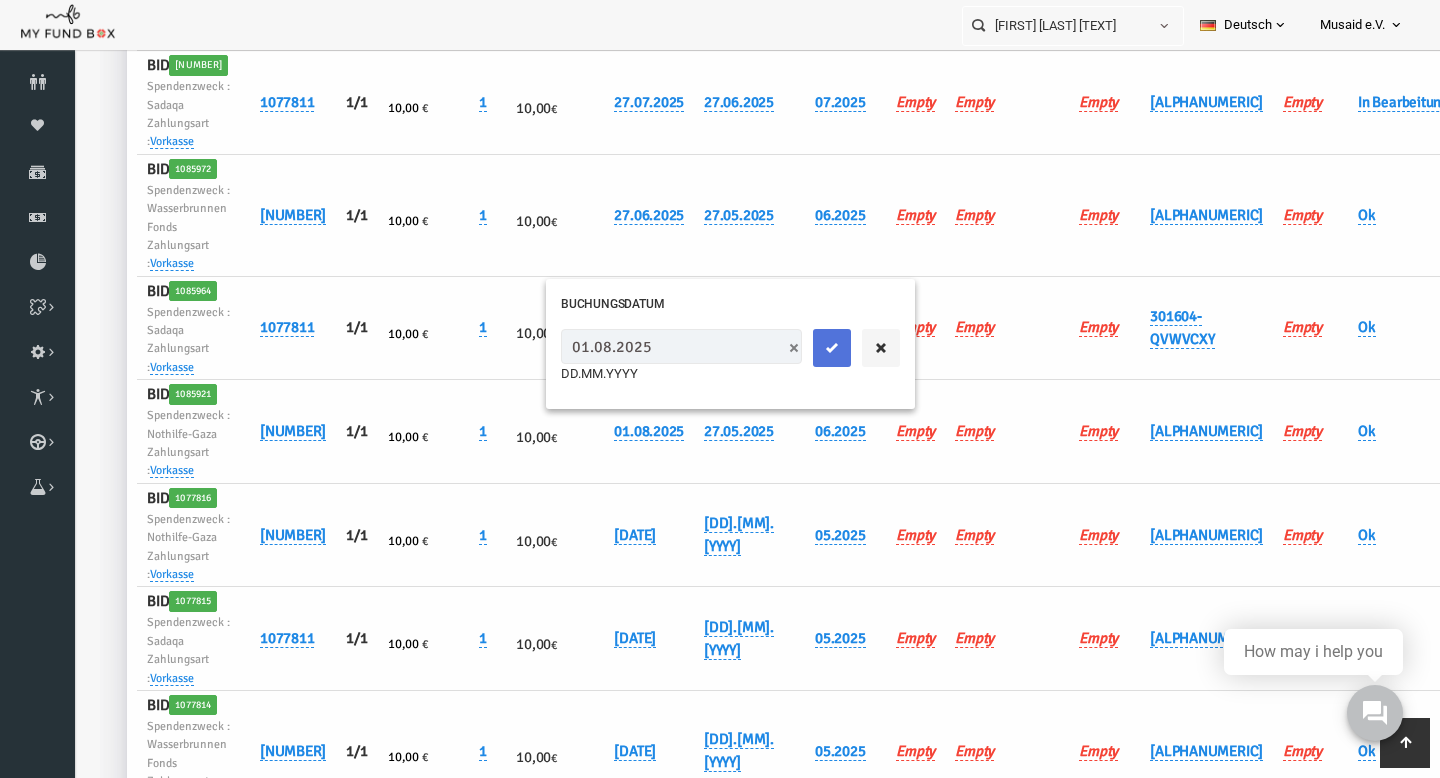 click at bounding box center [804, 348] 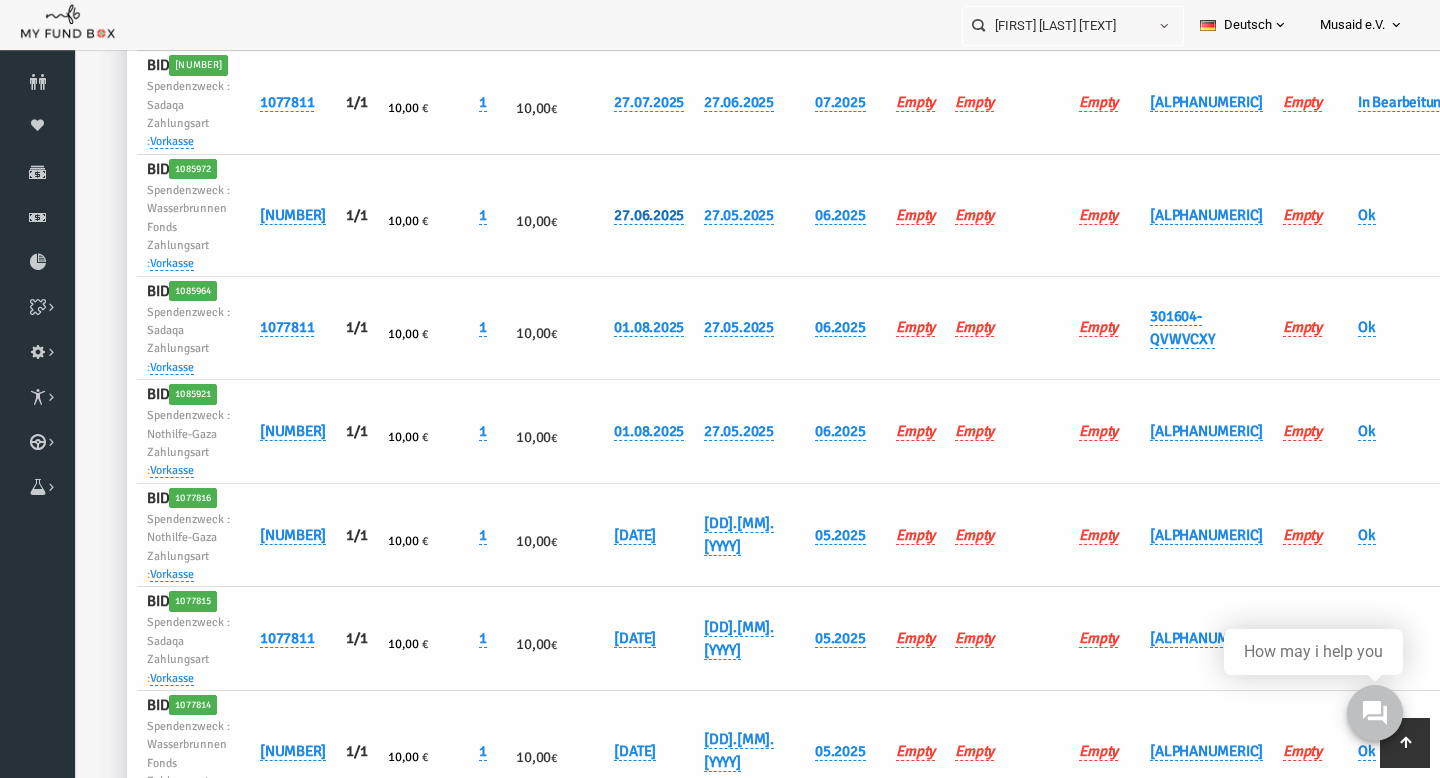 click on "27.06.2025" at bounding box center [621, 215] 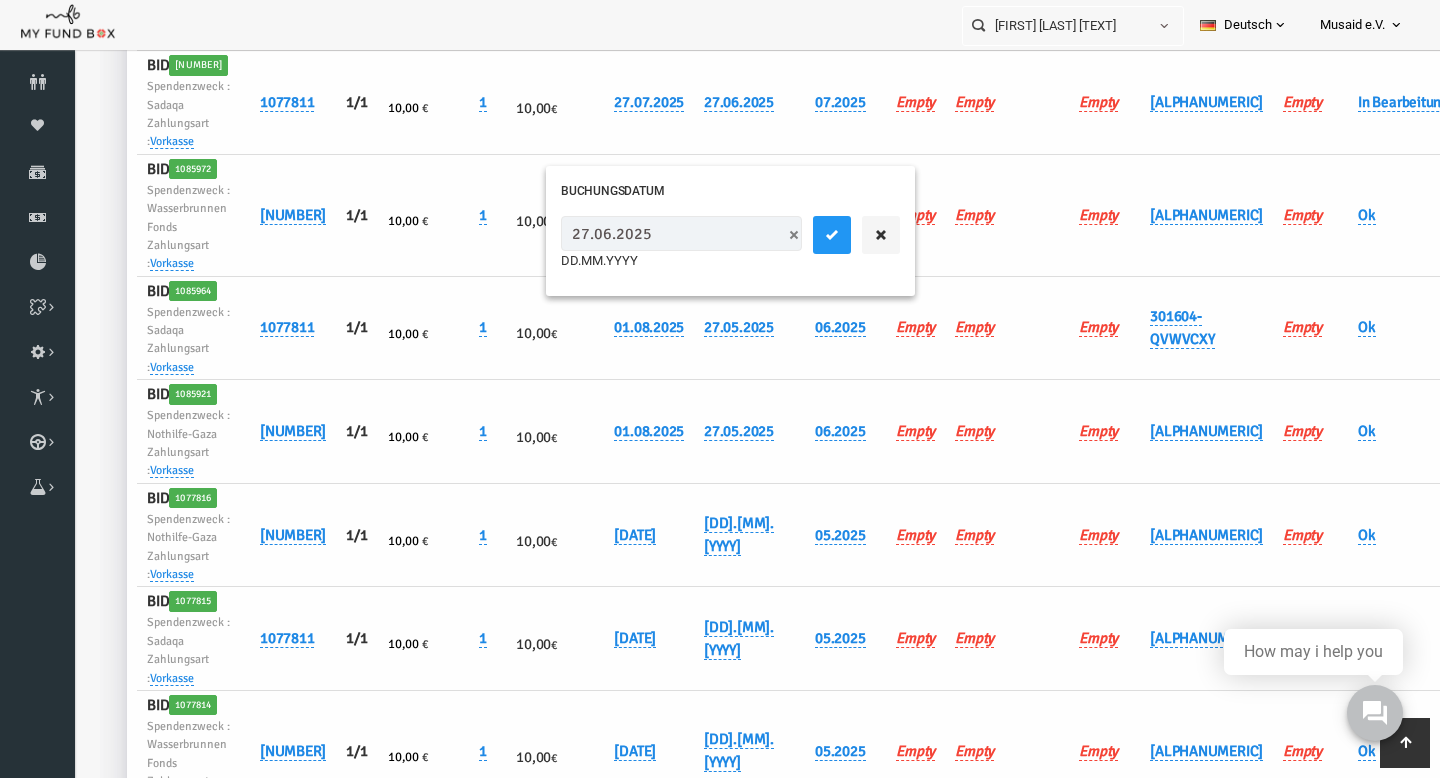 click on "27.06.2025" at bounding box center (653, 233) 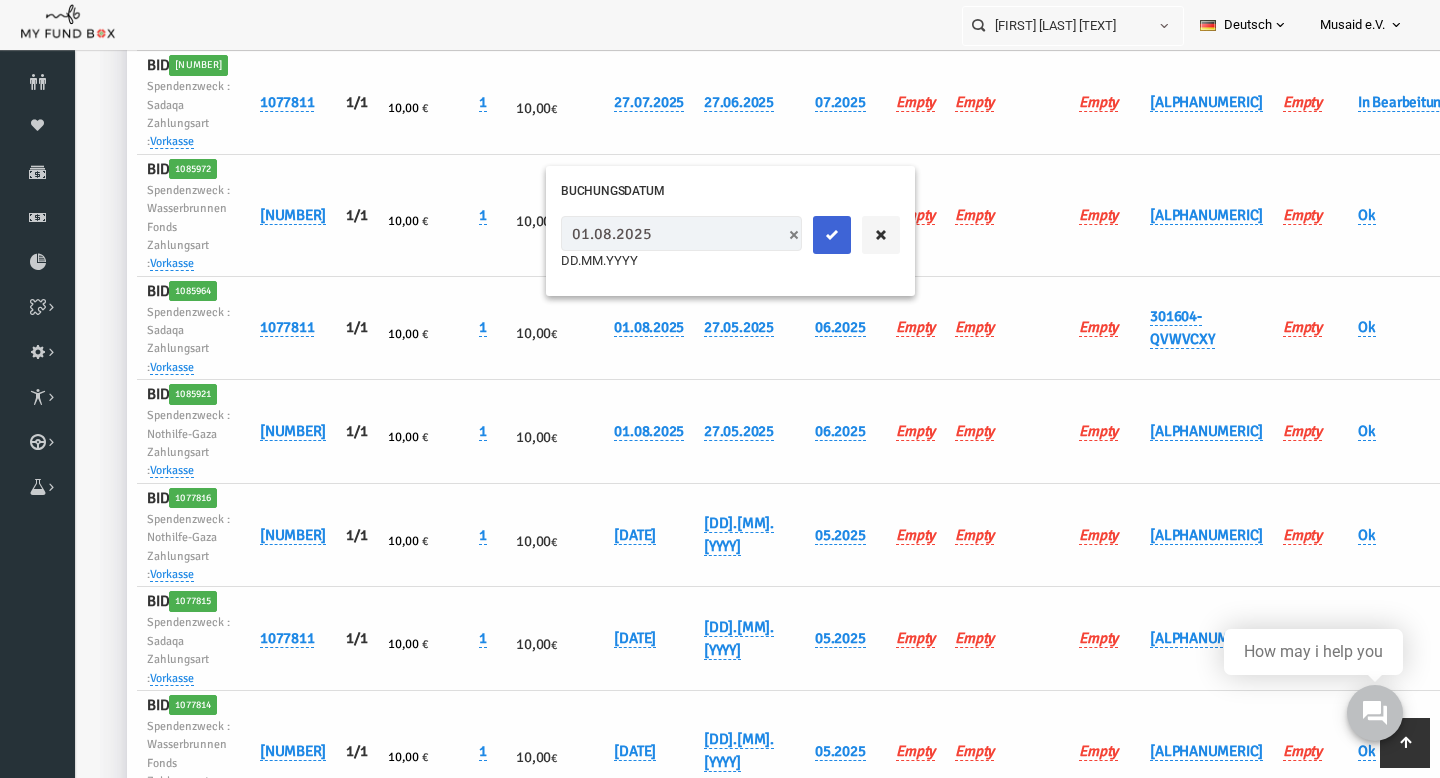 click at bounding box center (804, 235) 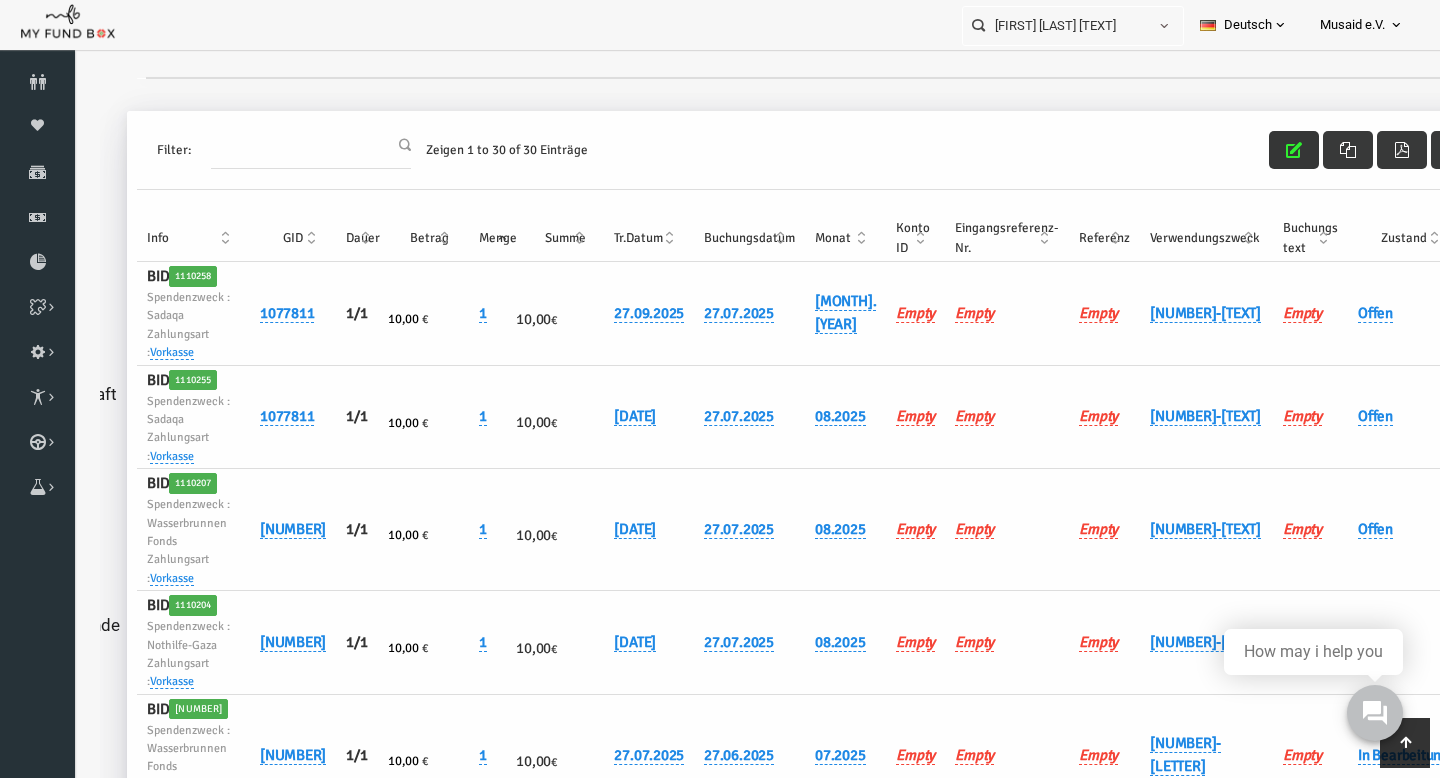 scroll, scrollTop: 0, scrollLeft: 0, axis: both 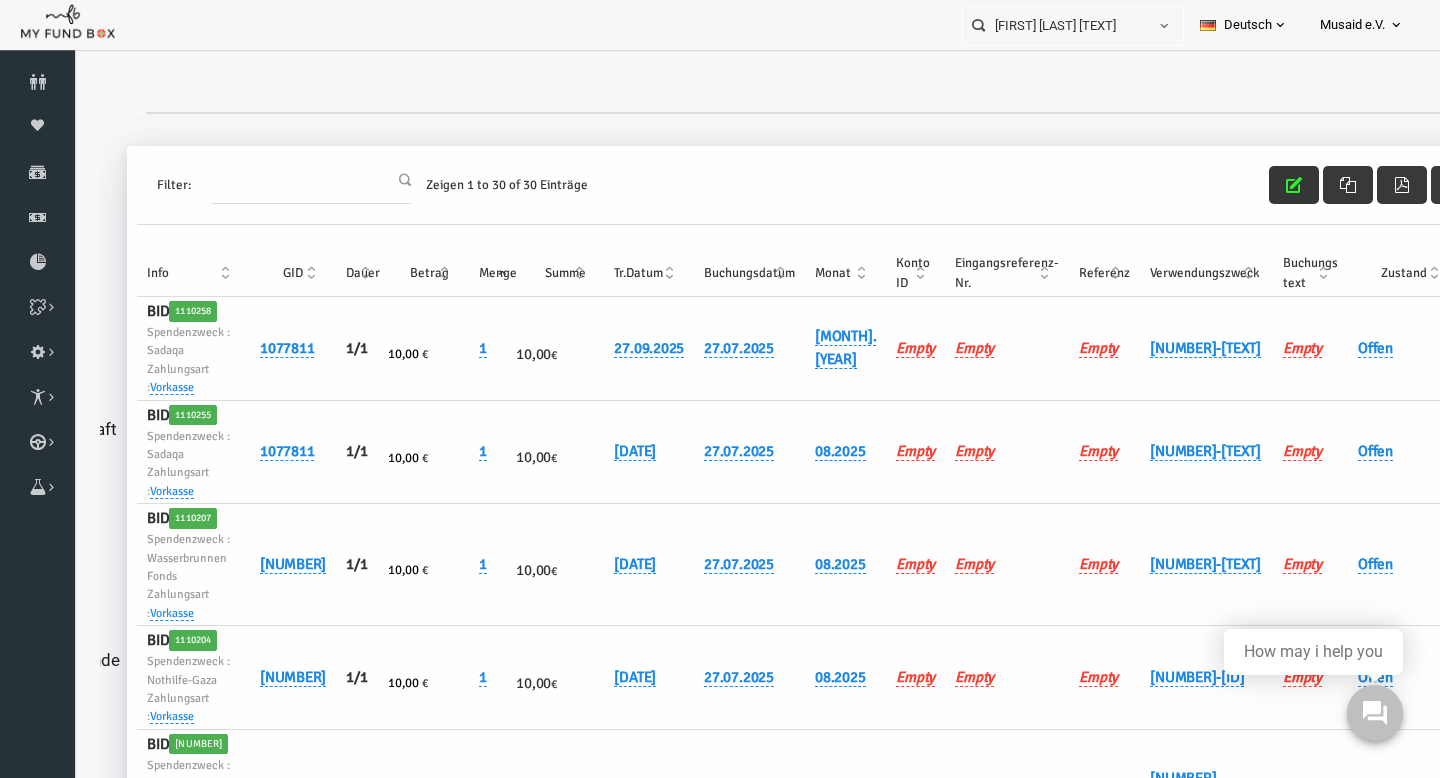 click at bounding box center (1266, 185) 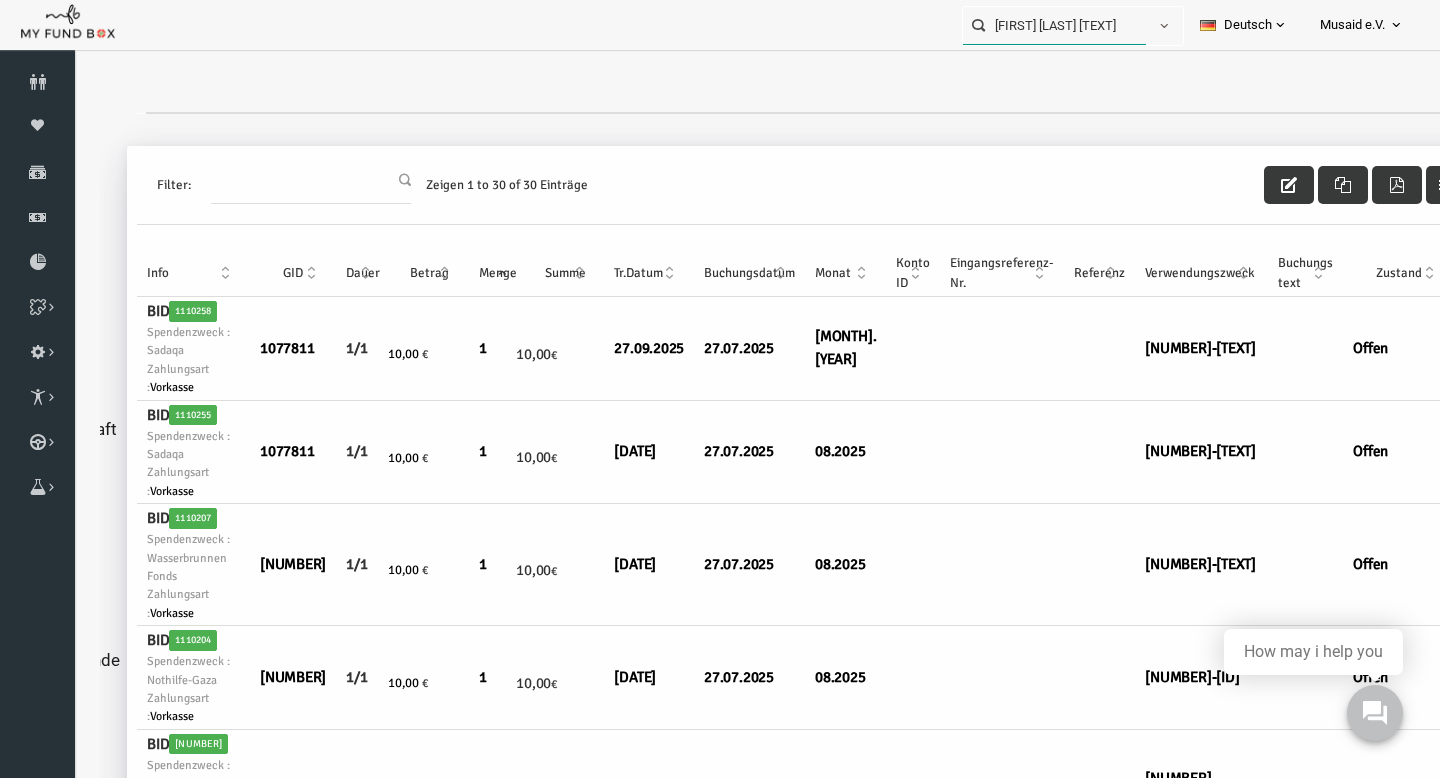 click on "[FIRST] [LAST] [TEXT]" at bounding box center (1054, 25) 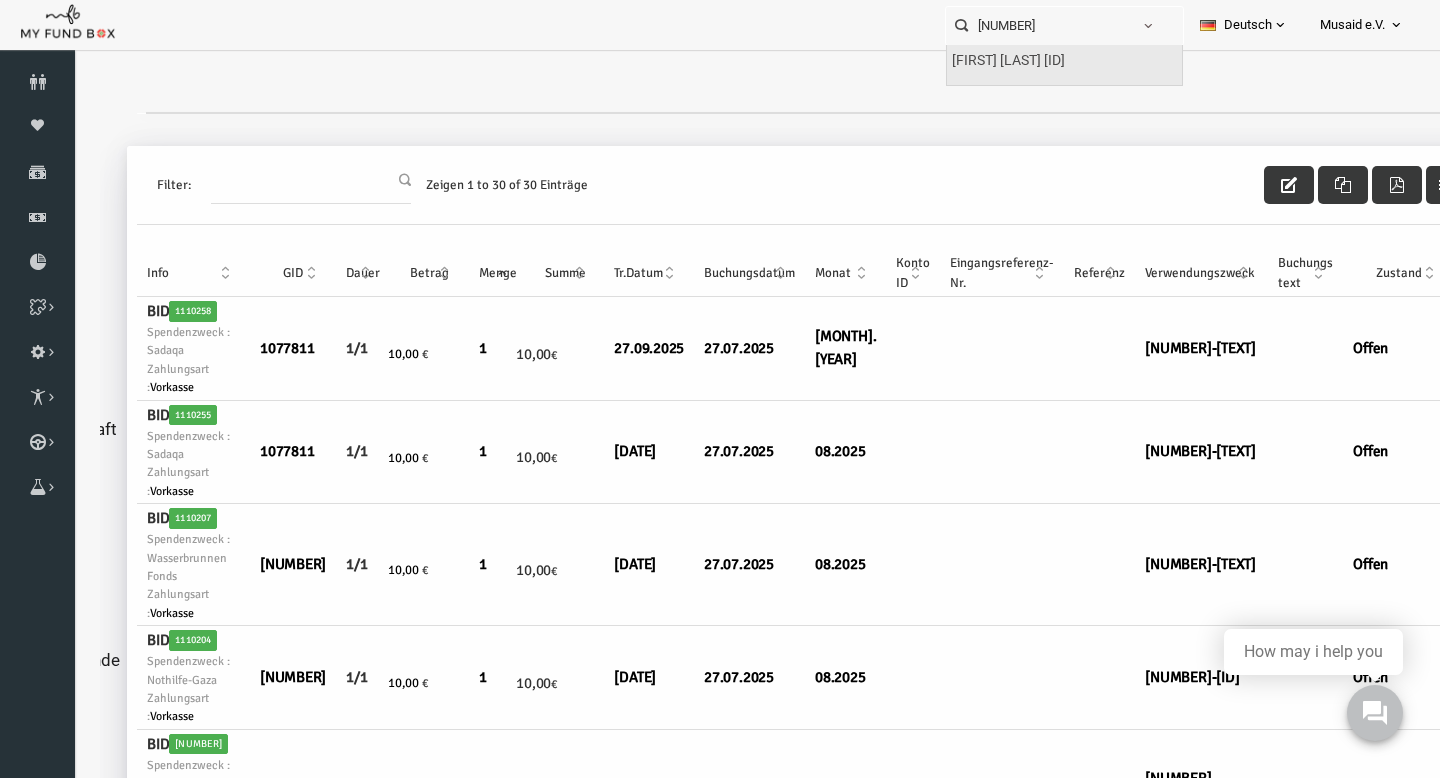 click on "[FIRST] [LAST] [ID]" at bounding box center [1008, 61] 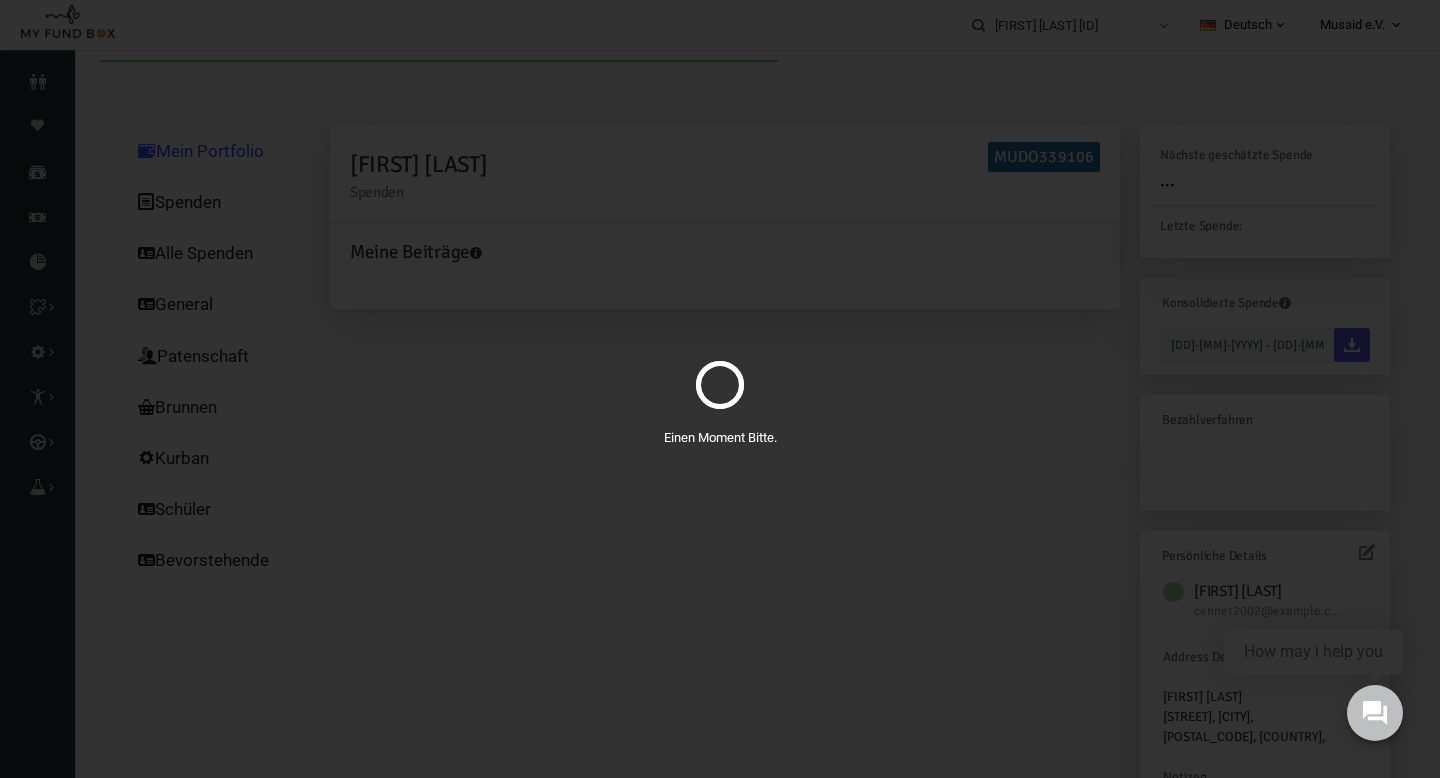 scroll, scrollTop: 0, scrollLeft: 0, axis: both 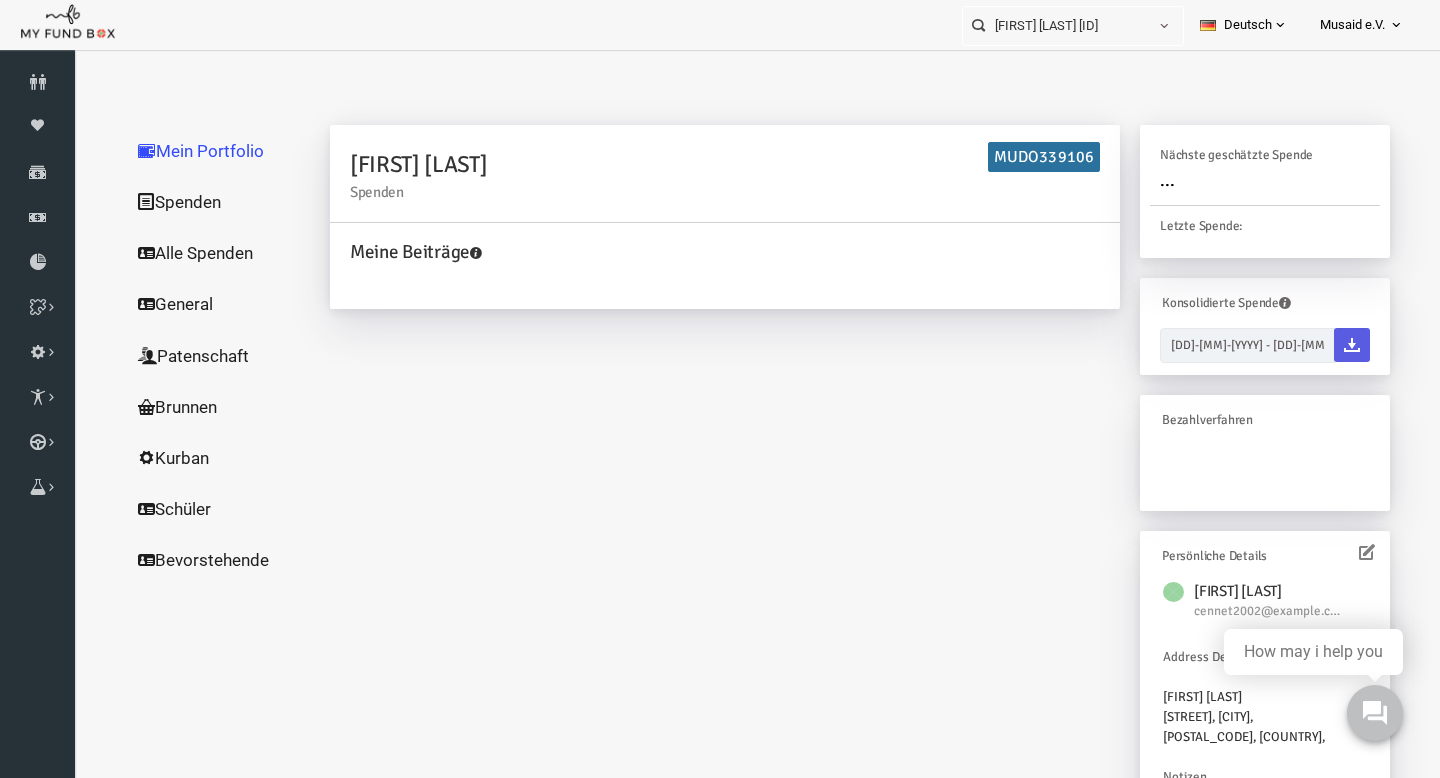 click on "Alle Spenden" at bounding box center [192, 253] 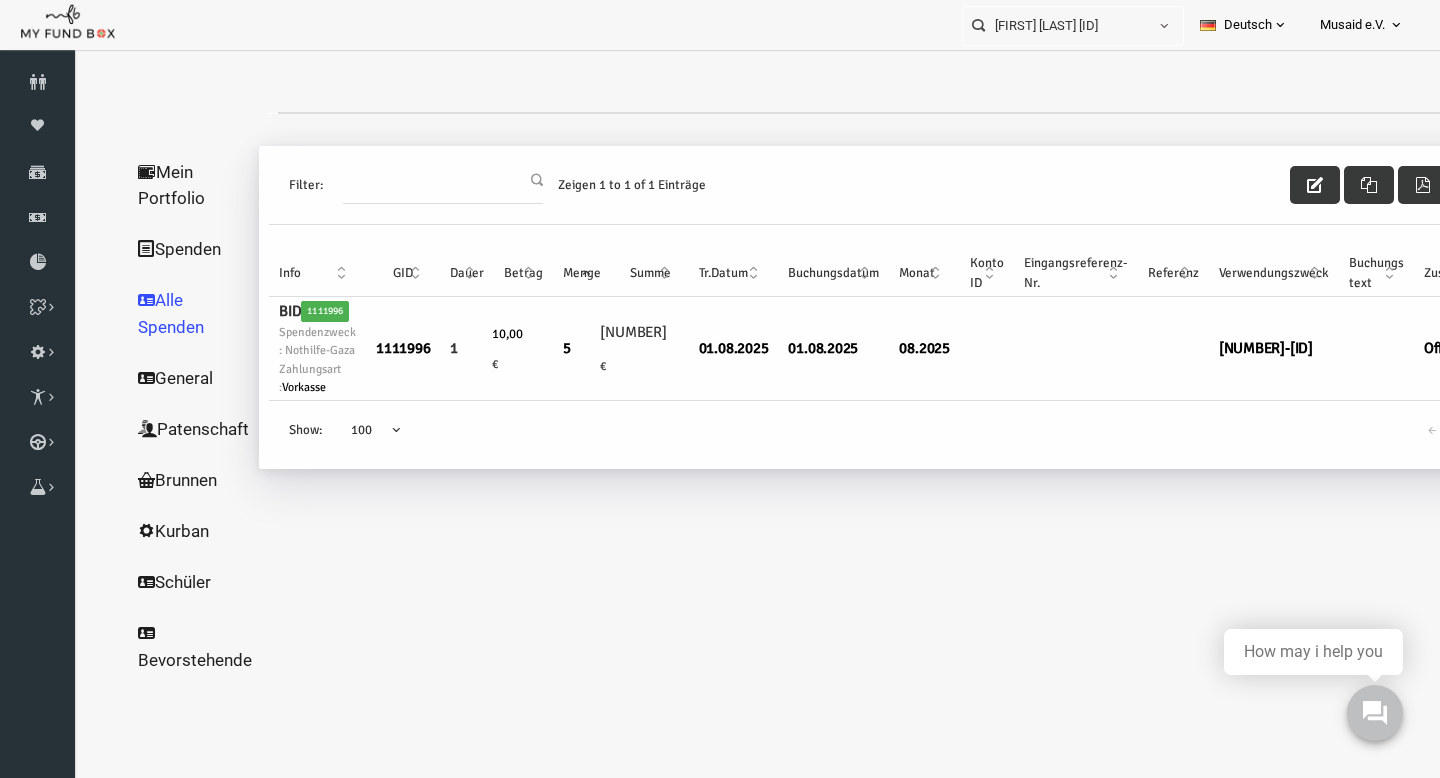 click on "Filter:                           Zeigen 1 to 1 of 1 Einträge" at bounding box center (871, 185) 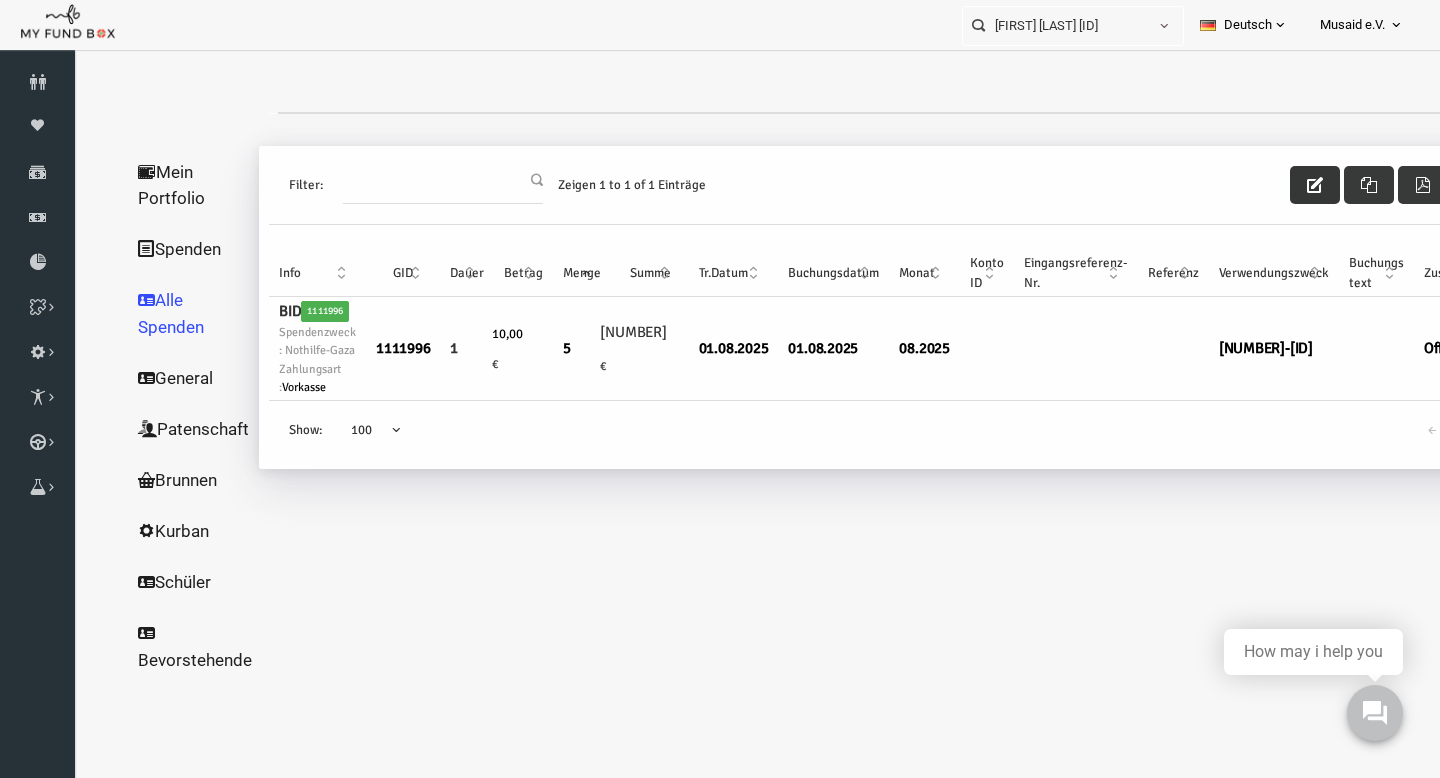 click at bounding box center [1287, 185] 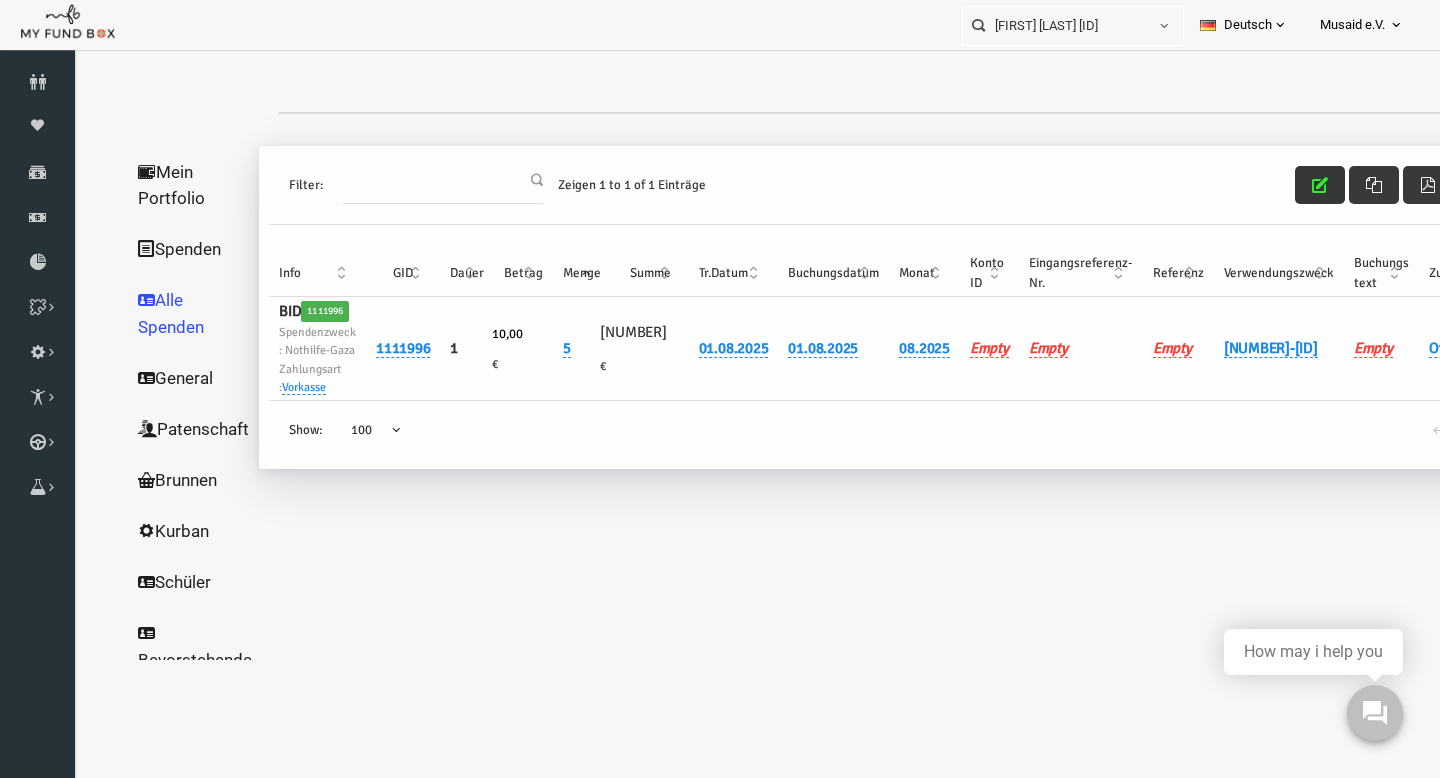 scroll, scrollTop: 0, scrollLeft: 75, axis: horizontal 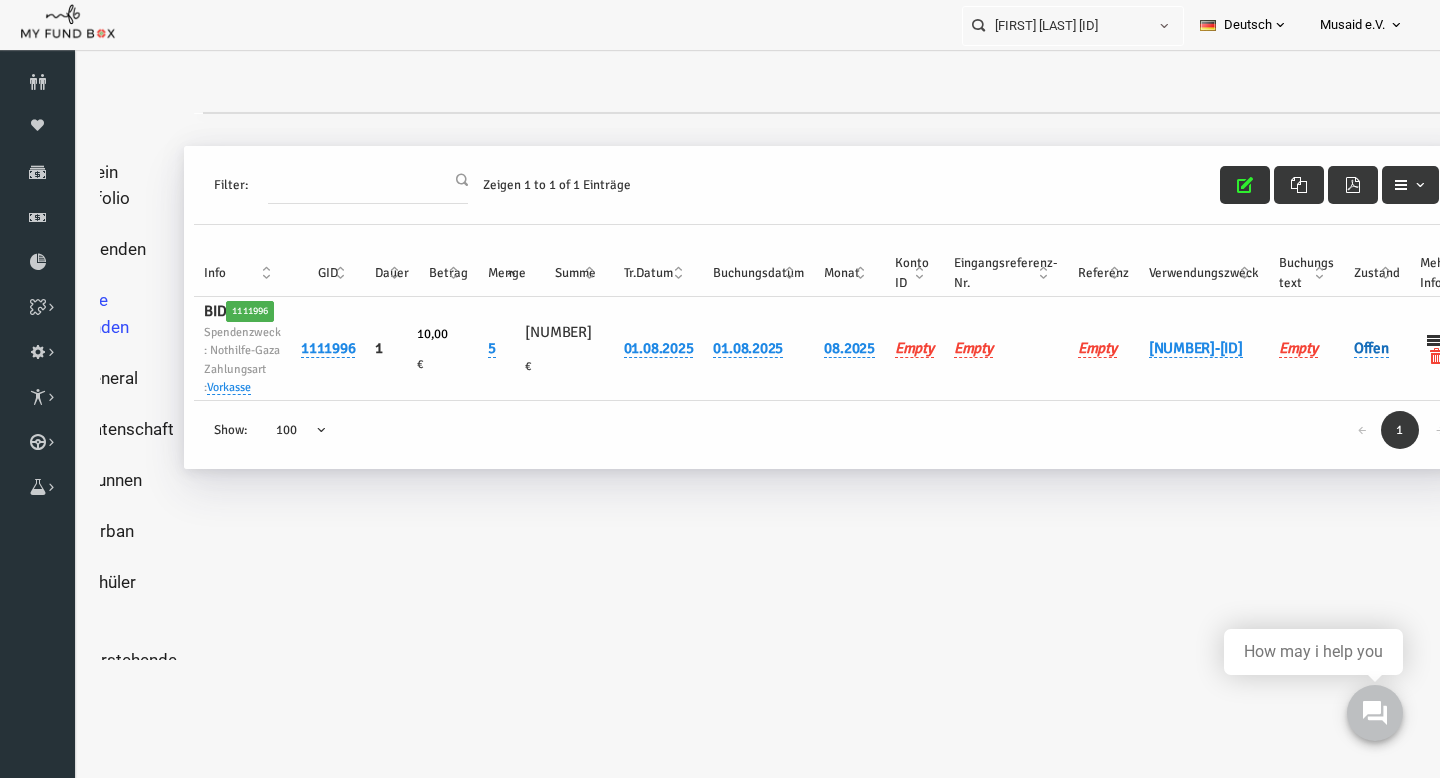 click on "Offen" at bounding box center (1343, 348) 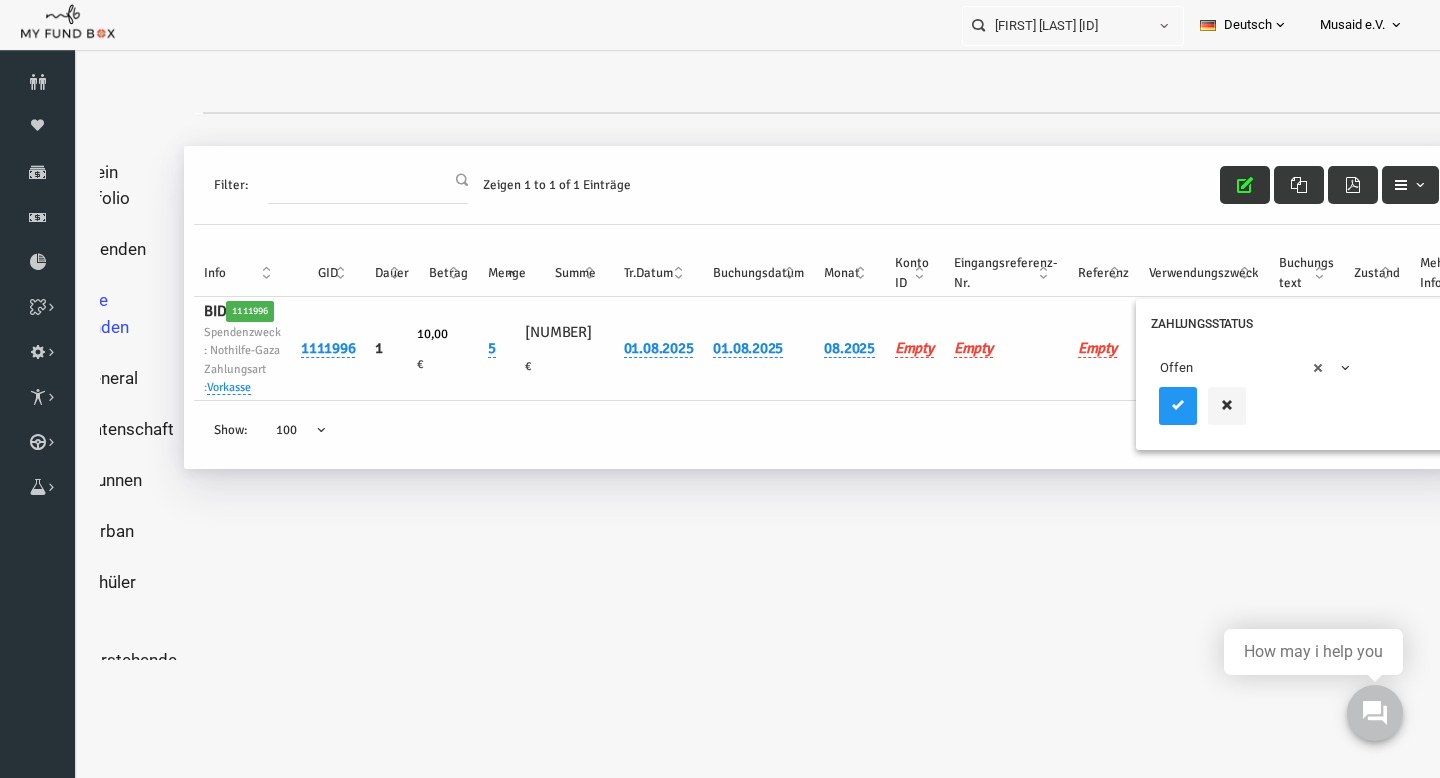 click on "× Offen" at bounding box center (1223, 368) 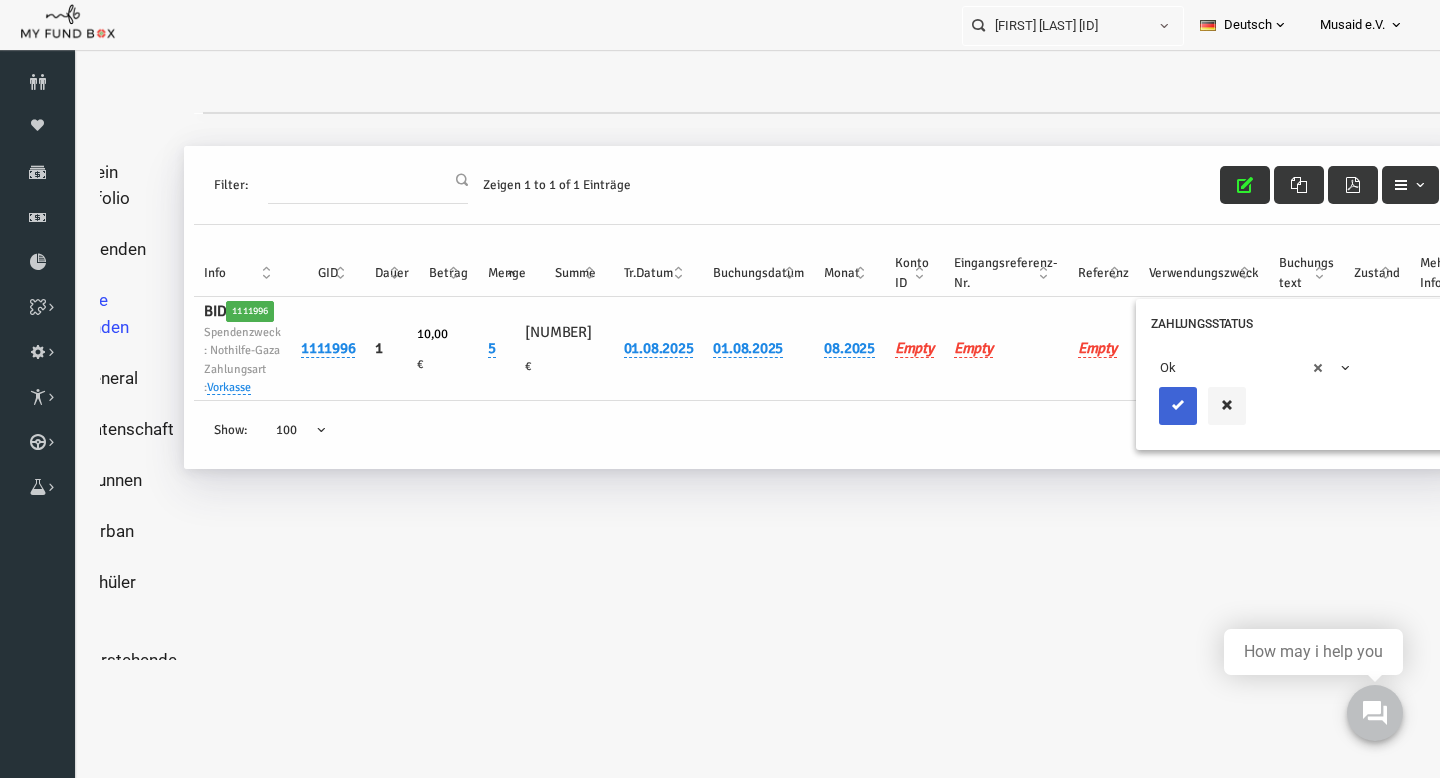 click at bounding box center [1150, 405] 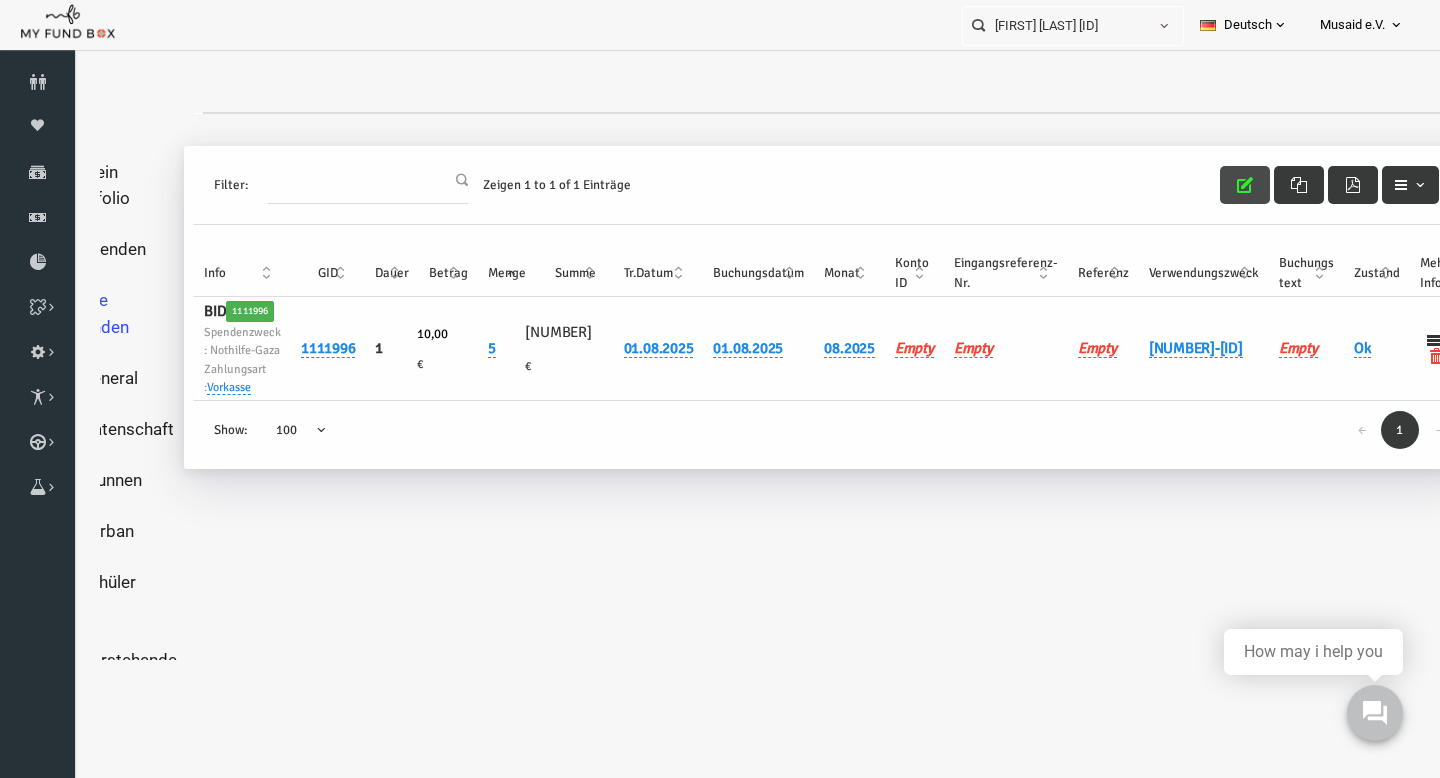 click at bounding box center [1217, 185] 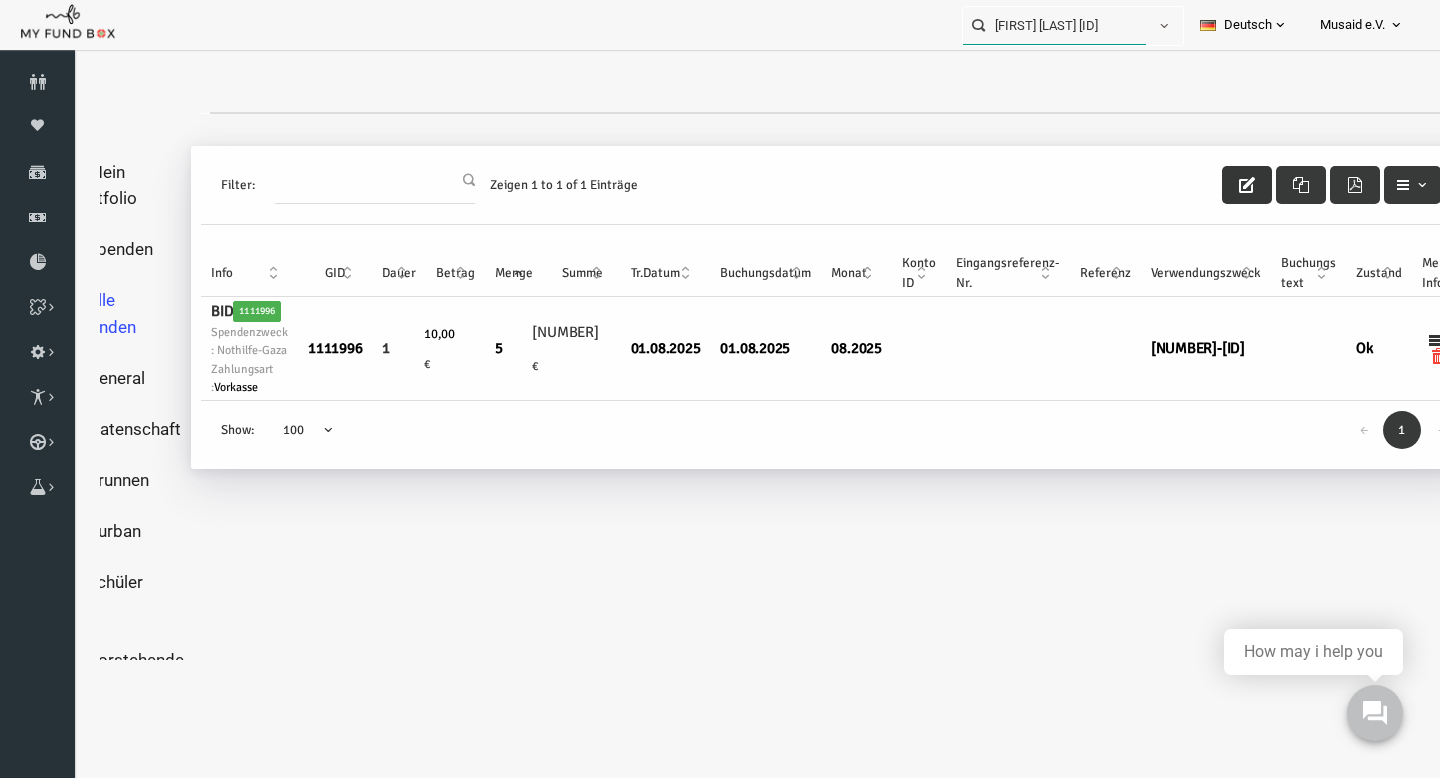 click on "[FIRST] [LAST] [ID]" at bounding box center [1054, 25] 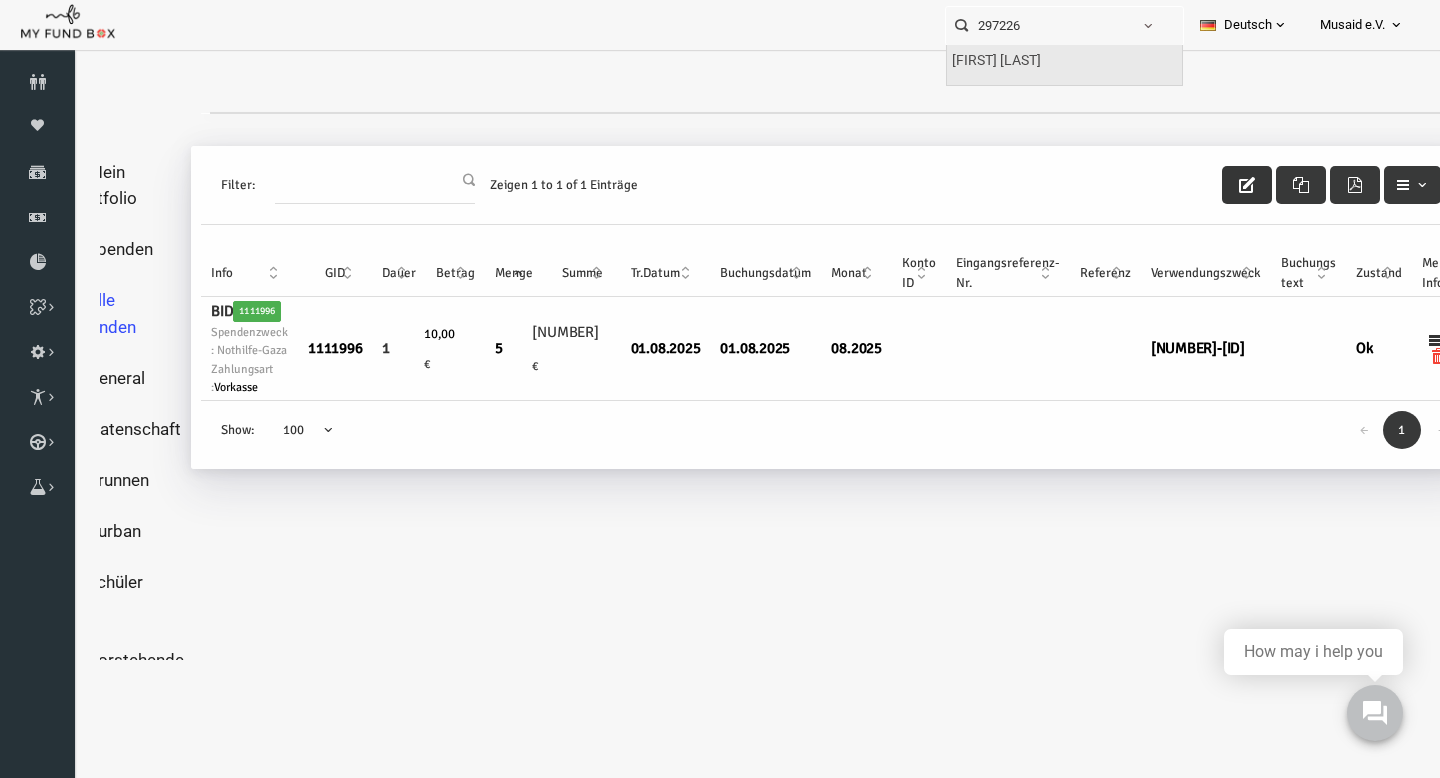 click on "[FIRST] [LAST]" at bounding box center (996, 61) 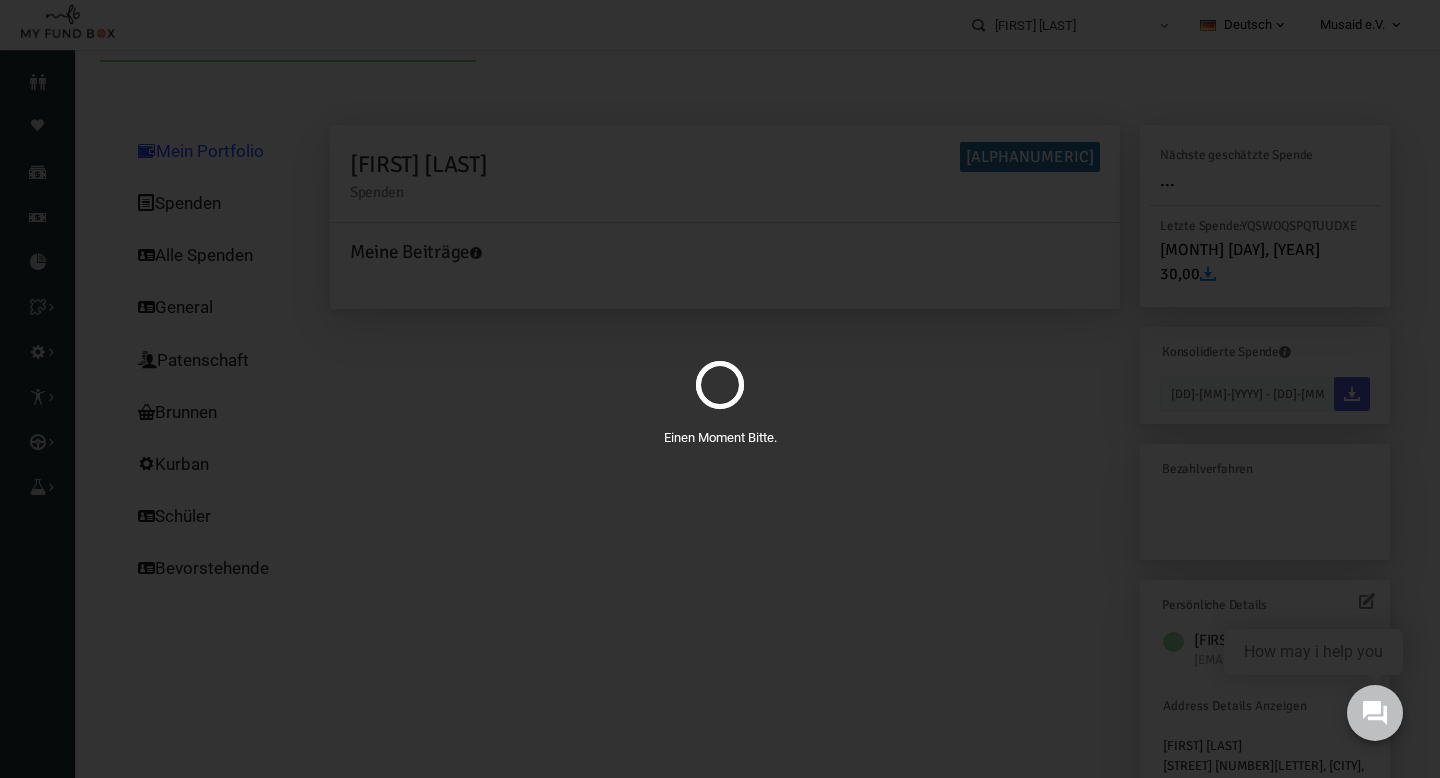 scroll, scrollTop: 0, scrollLeft: 0, axis: both 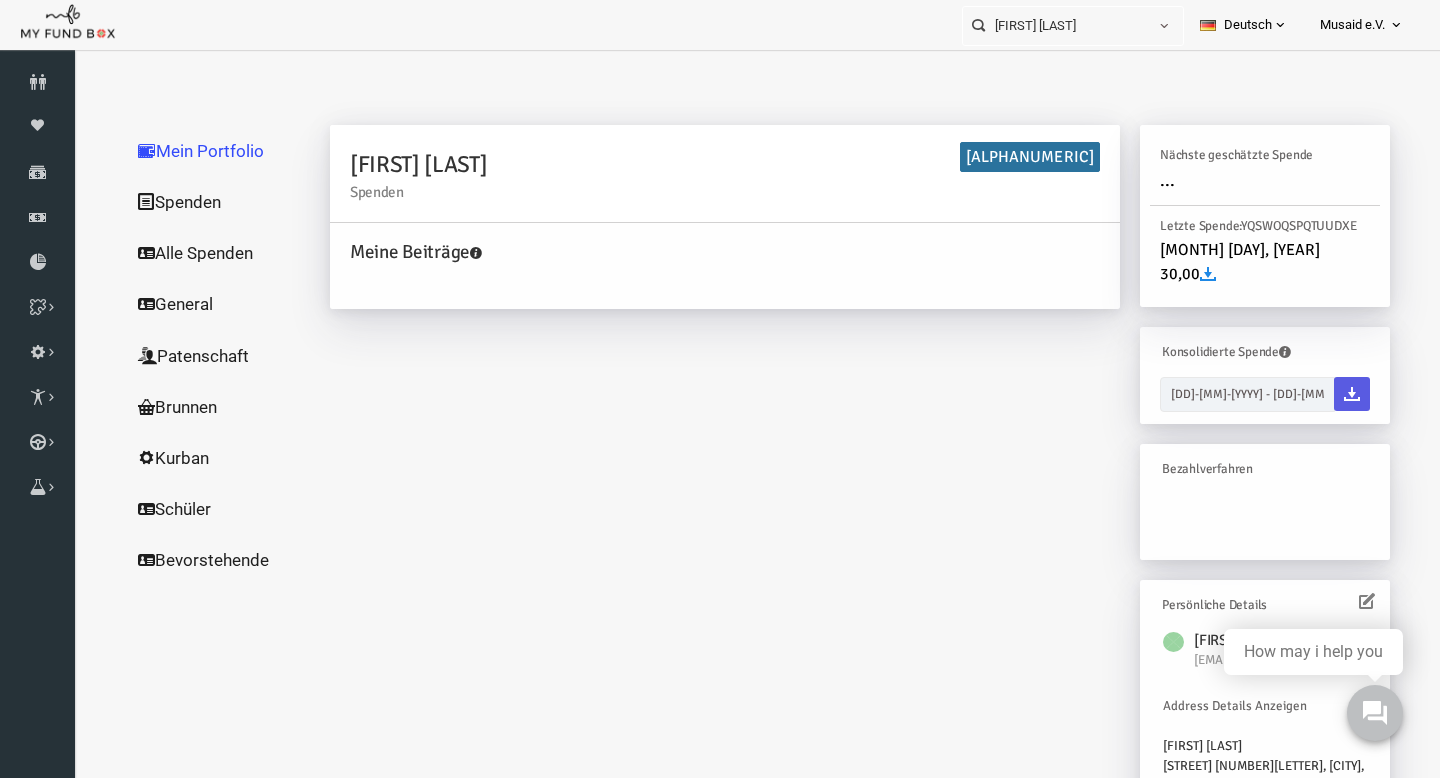 click on "Alle Spenden" at bounding box center (192, 253) 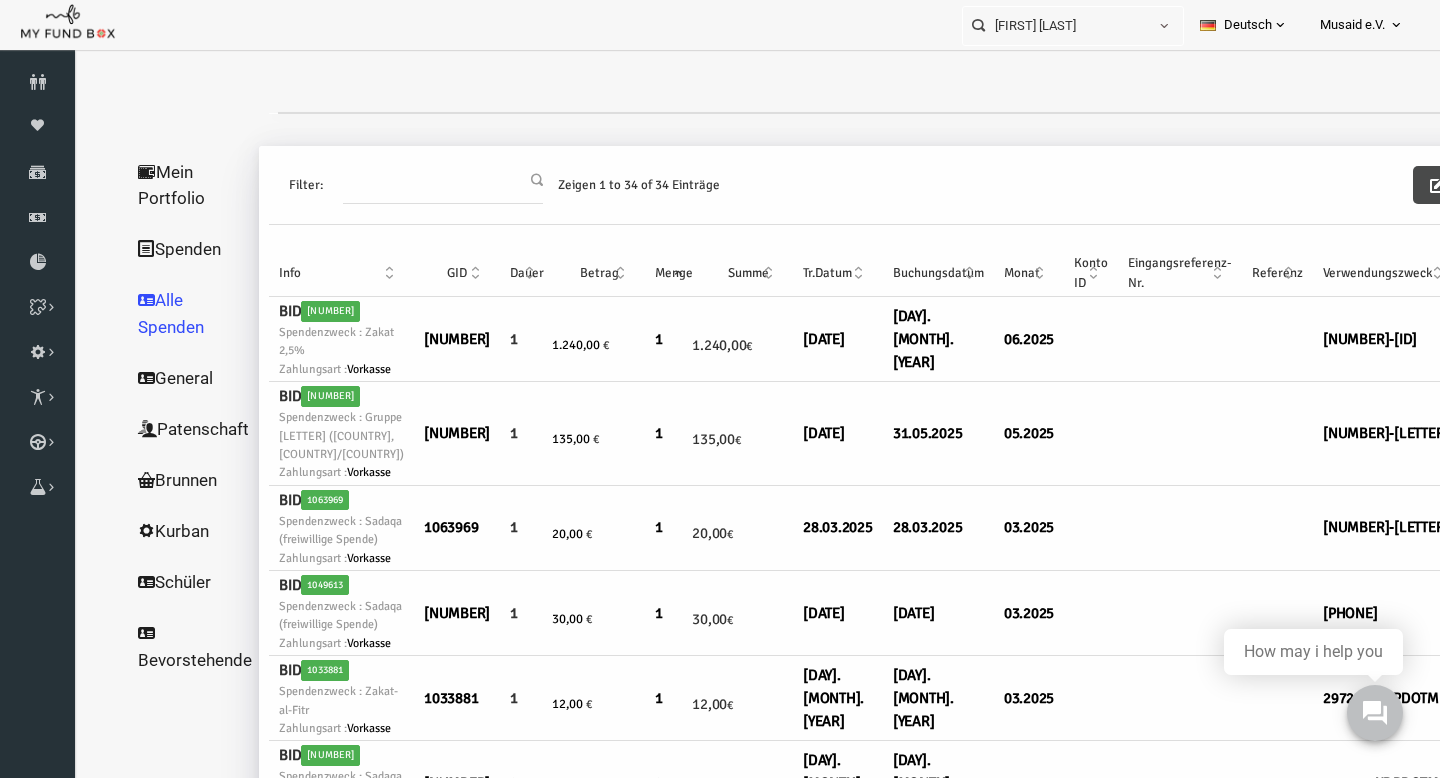 click at bounding box center [1410, 185] 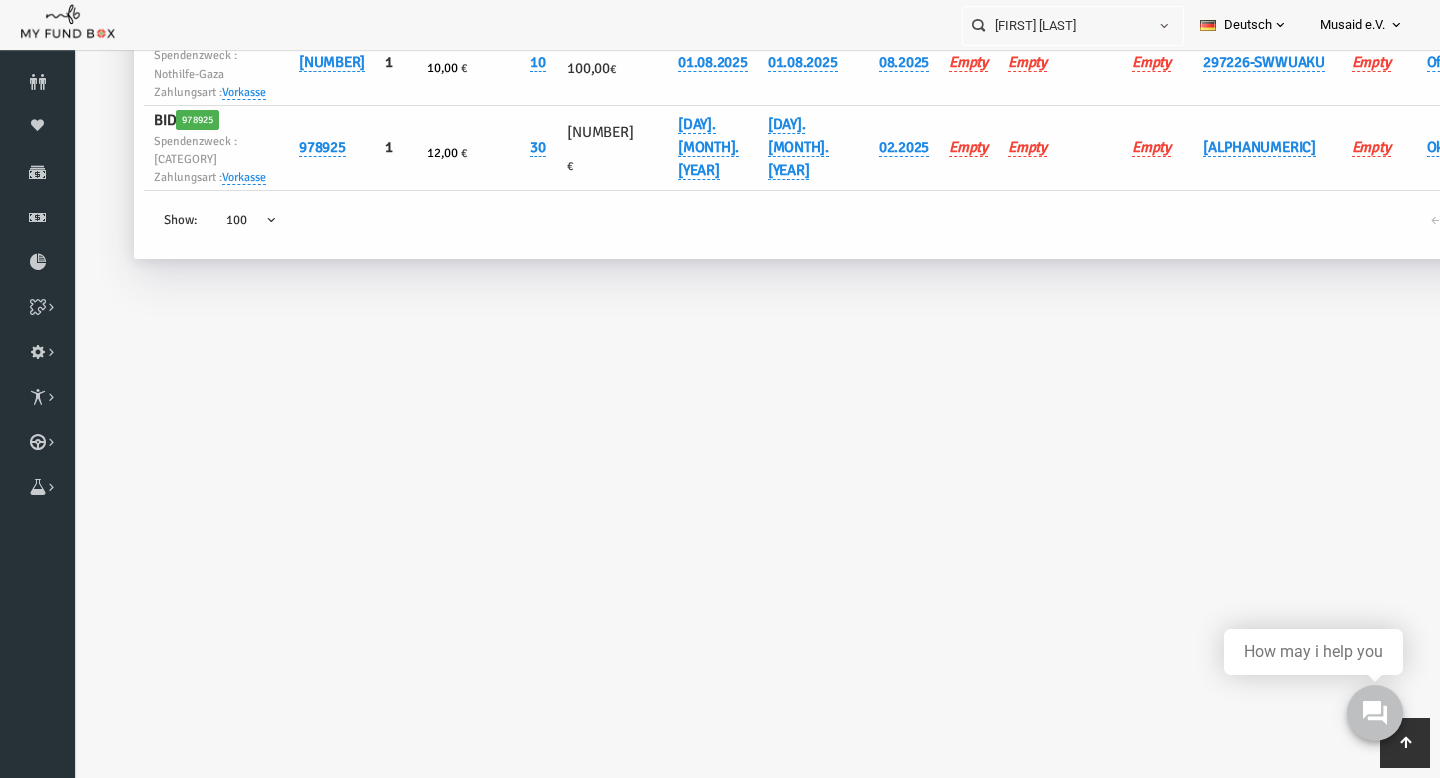 scroll, scrollTop: 3999, scrollLeft: 0, axis: vertical 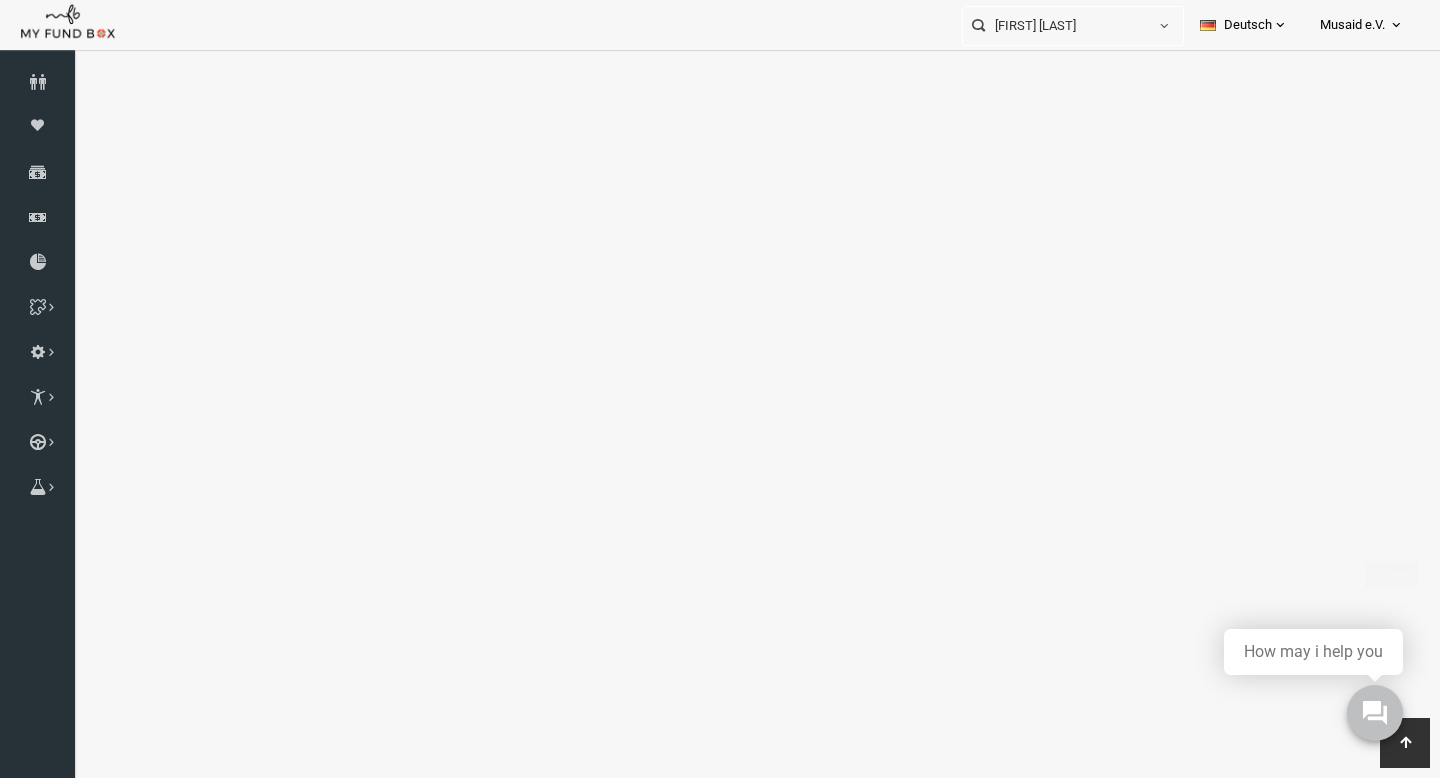 click on "Offen" at bounding box center [1422, -769] 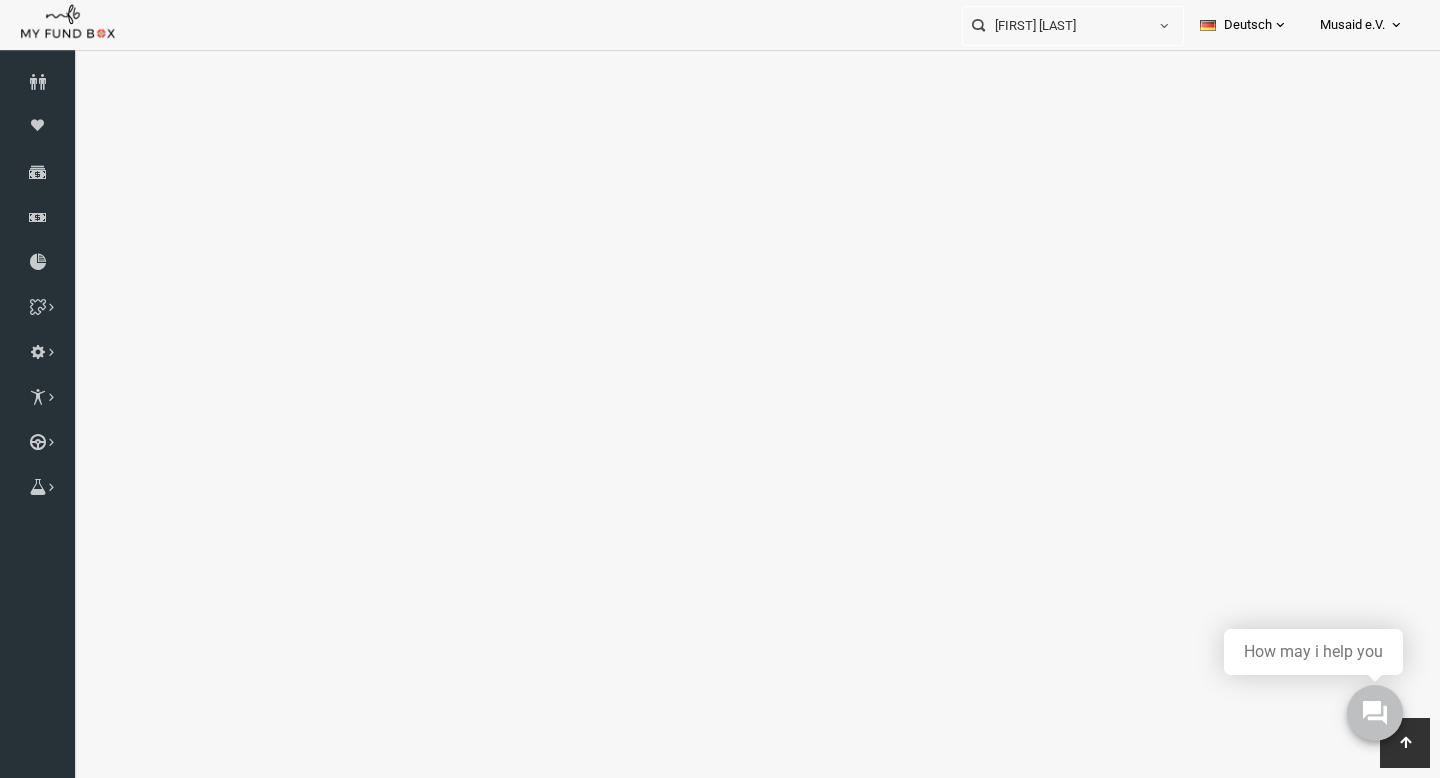 click on "Offen" at bounding box center (1416, -769) 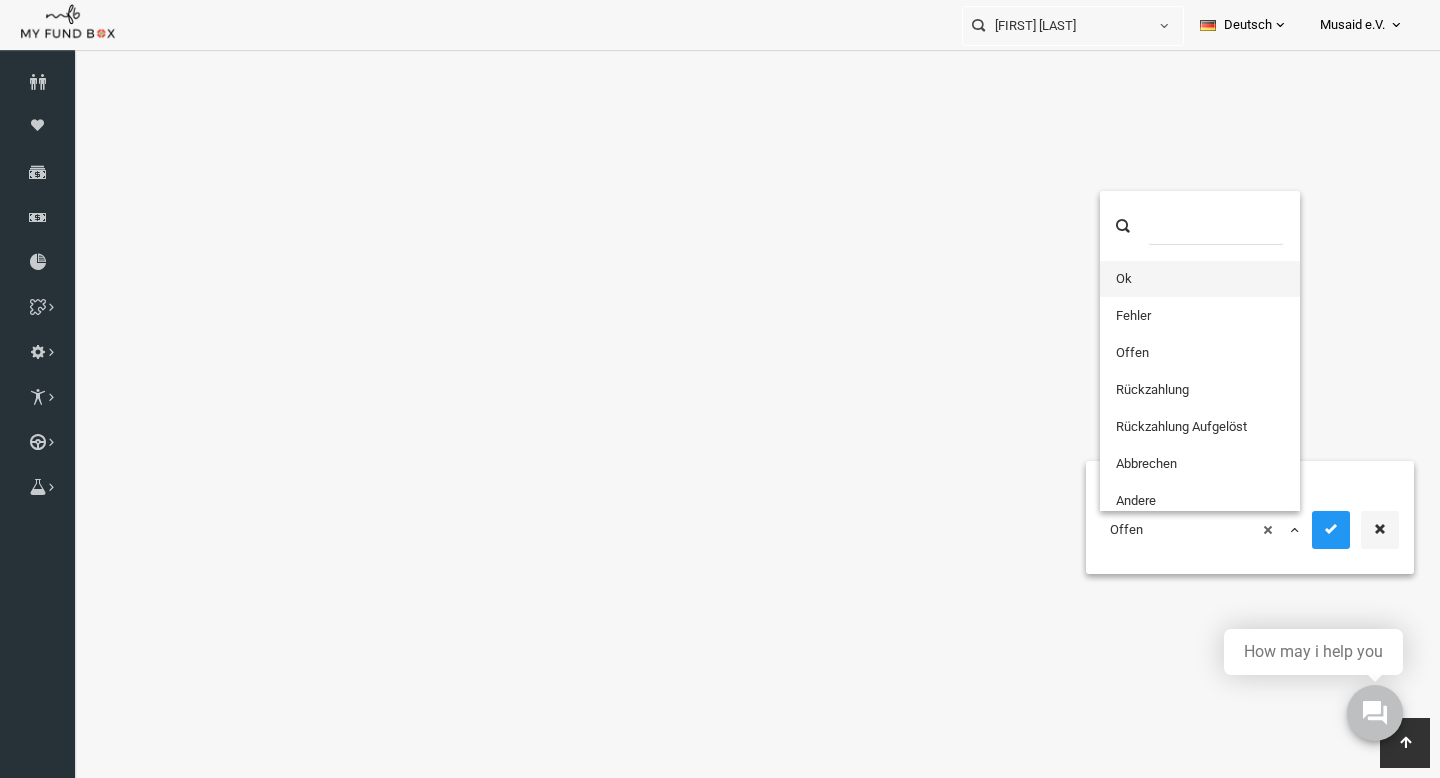 click on "× Offen" at bounding box center [1173, 530] 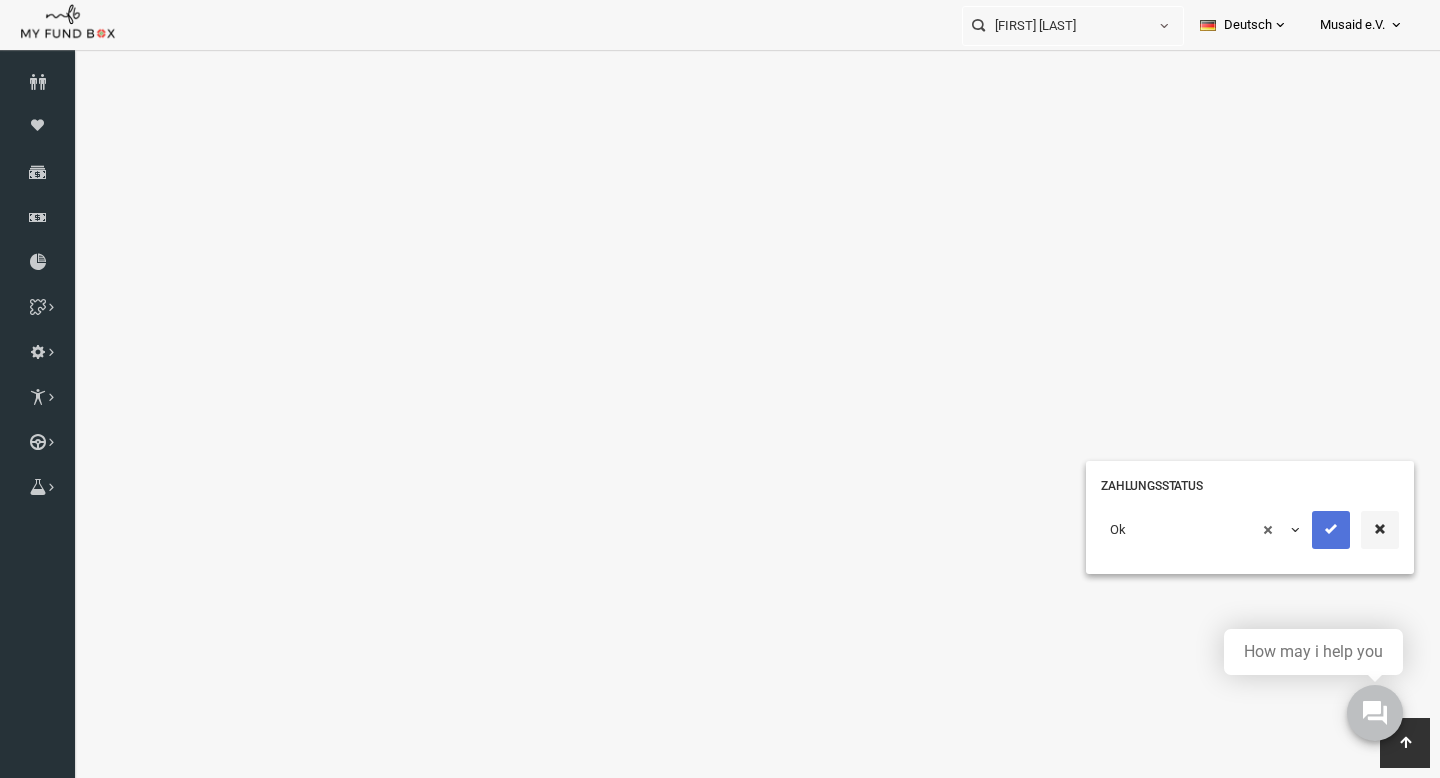 click at bounding box center (1303, 529) 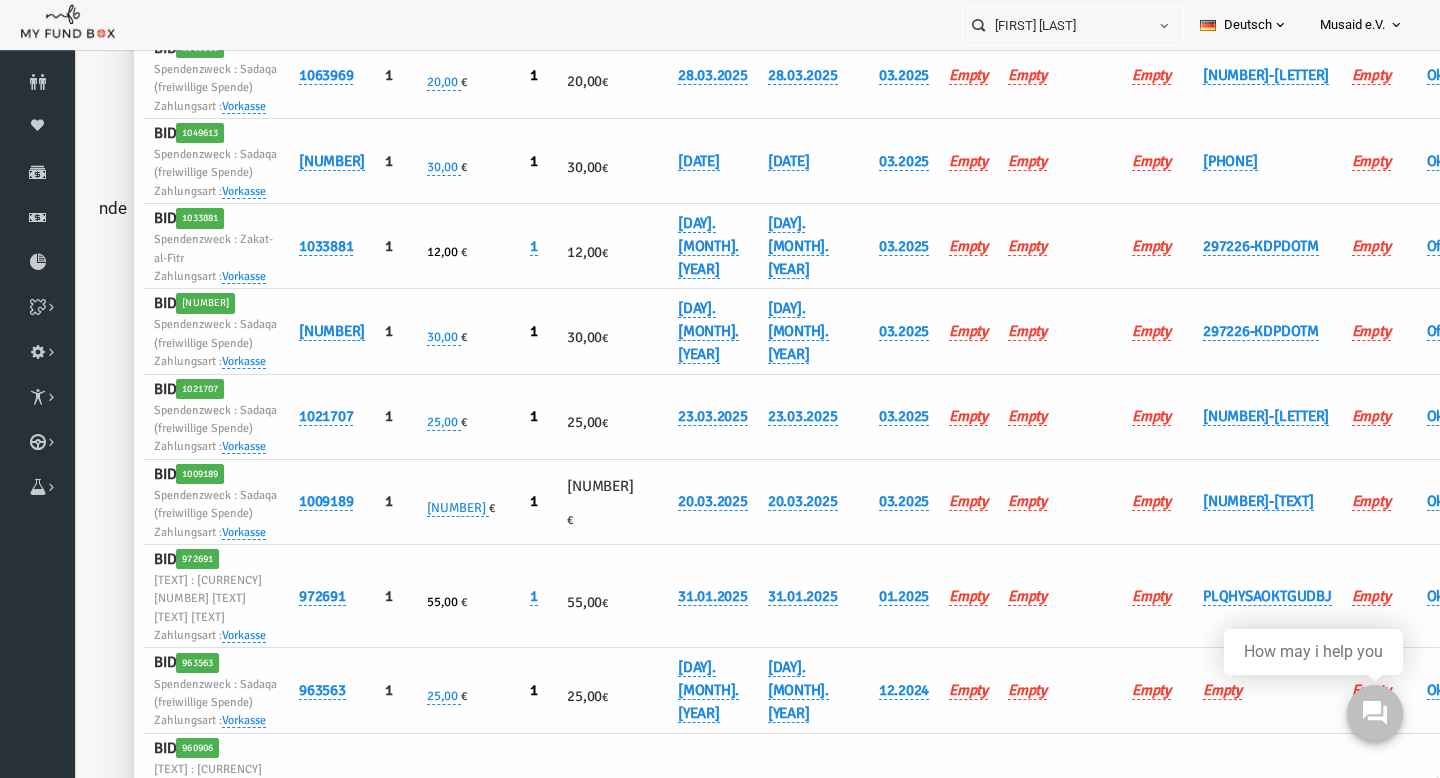 scroll, scrollTop: 0, scrollLeft: 0, axis: both 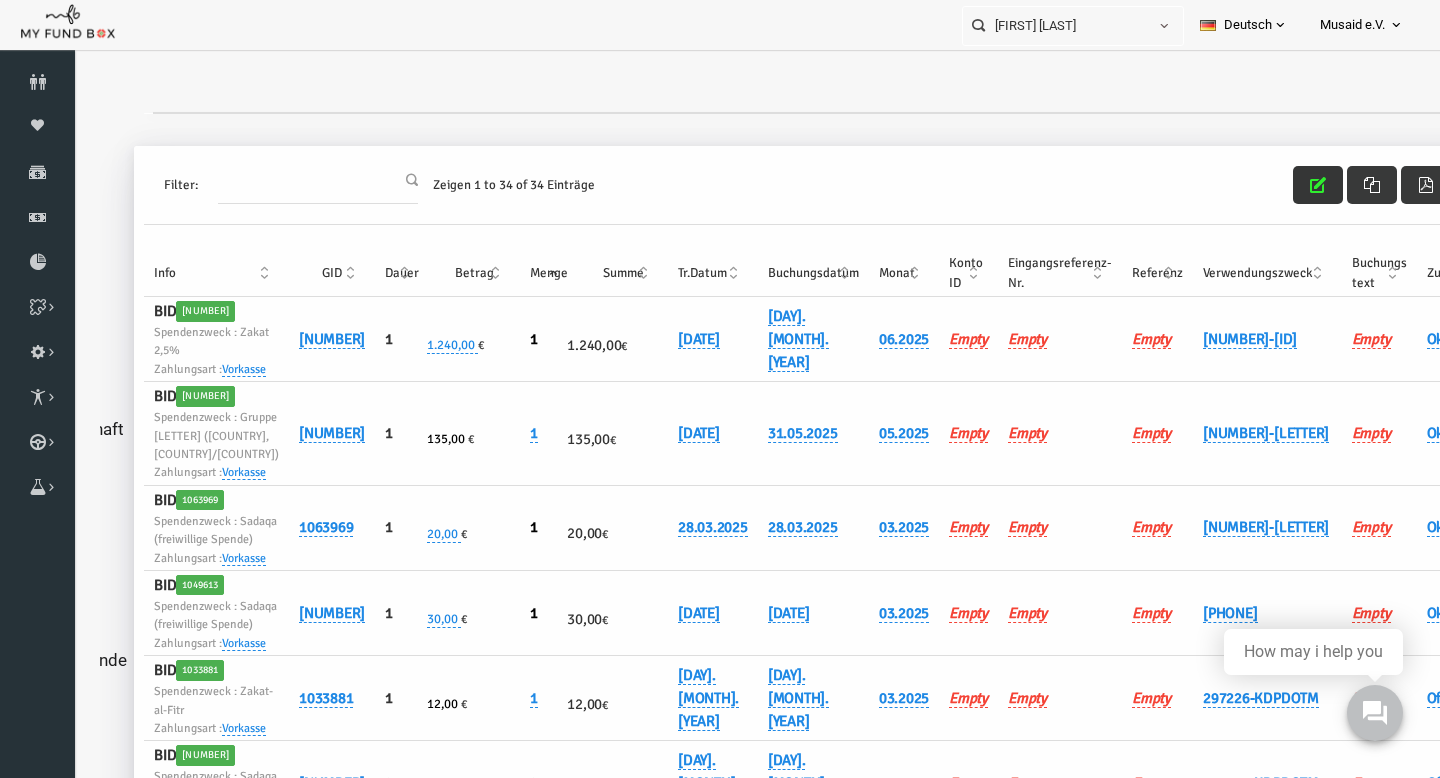 click at bounding box center [1290, 185] 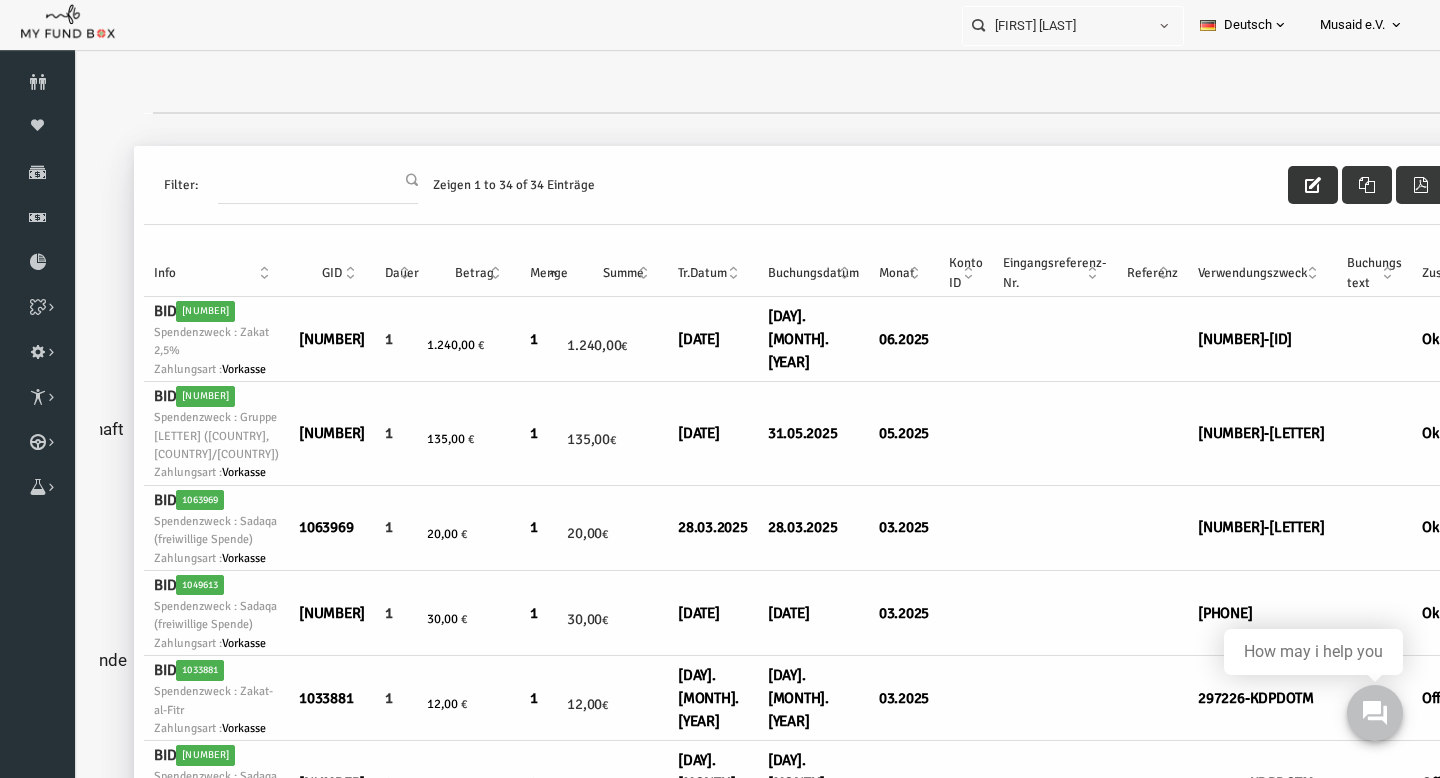 scroll, scrollTop: 0, scrollLeft: 118, axis: horizontal 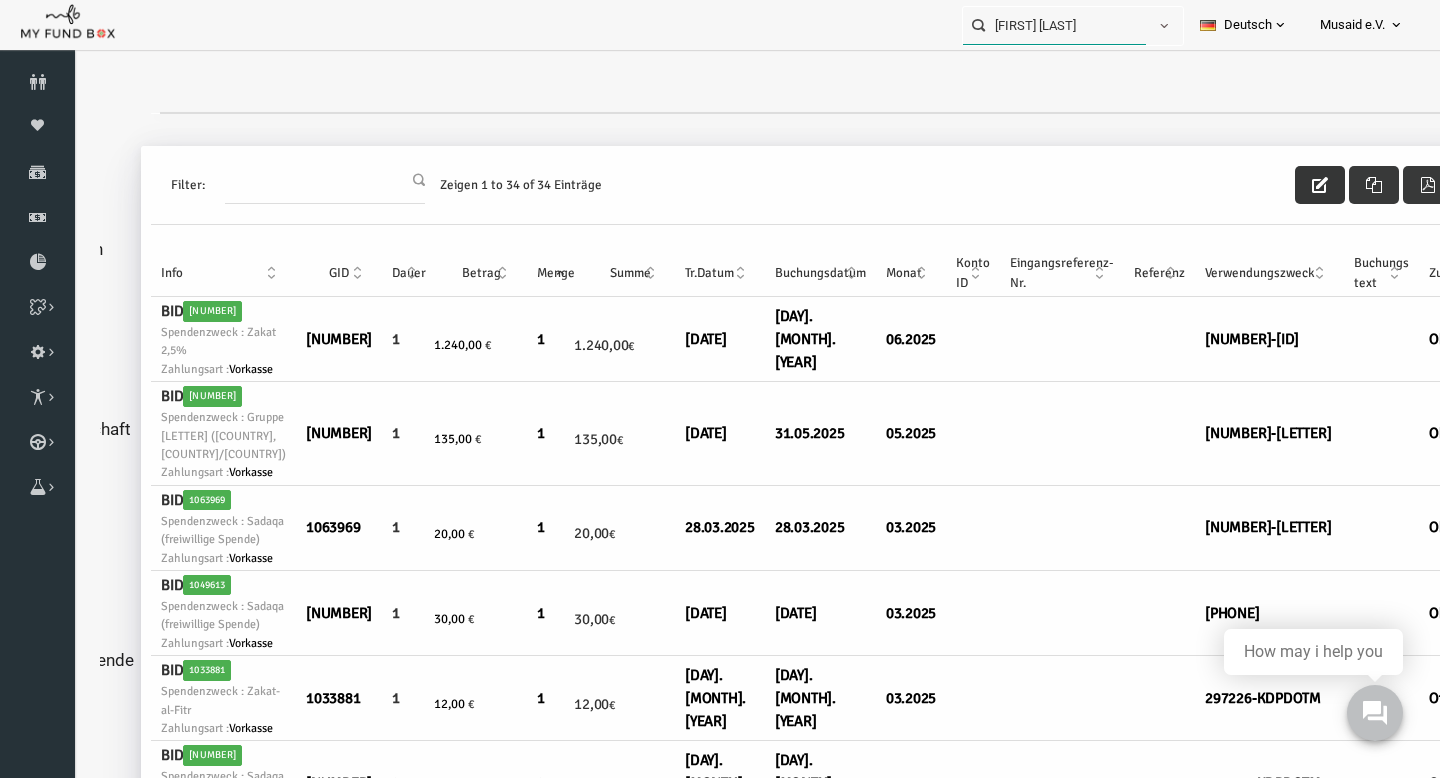 click on "[FIRST] [LAST]" at bounding box center (1054, 25) 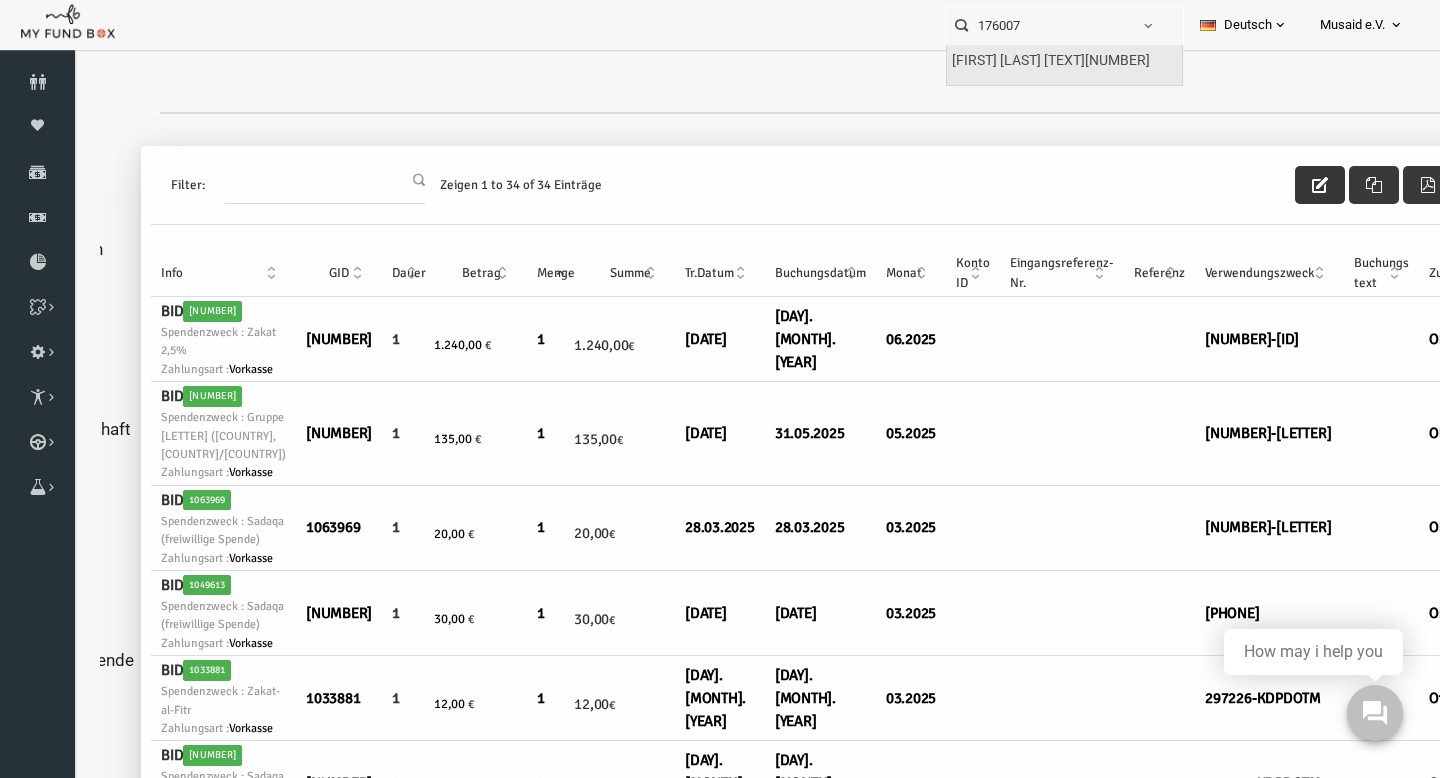 click on "[FIRST] [LAST] [TEXT][NUMBER]" at bounding box center [1051, 61] 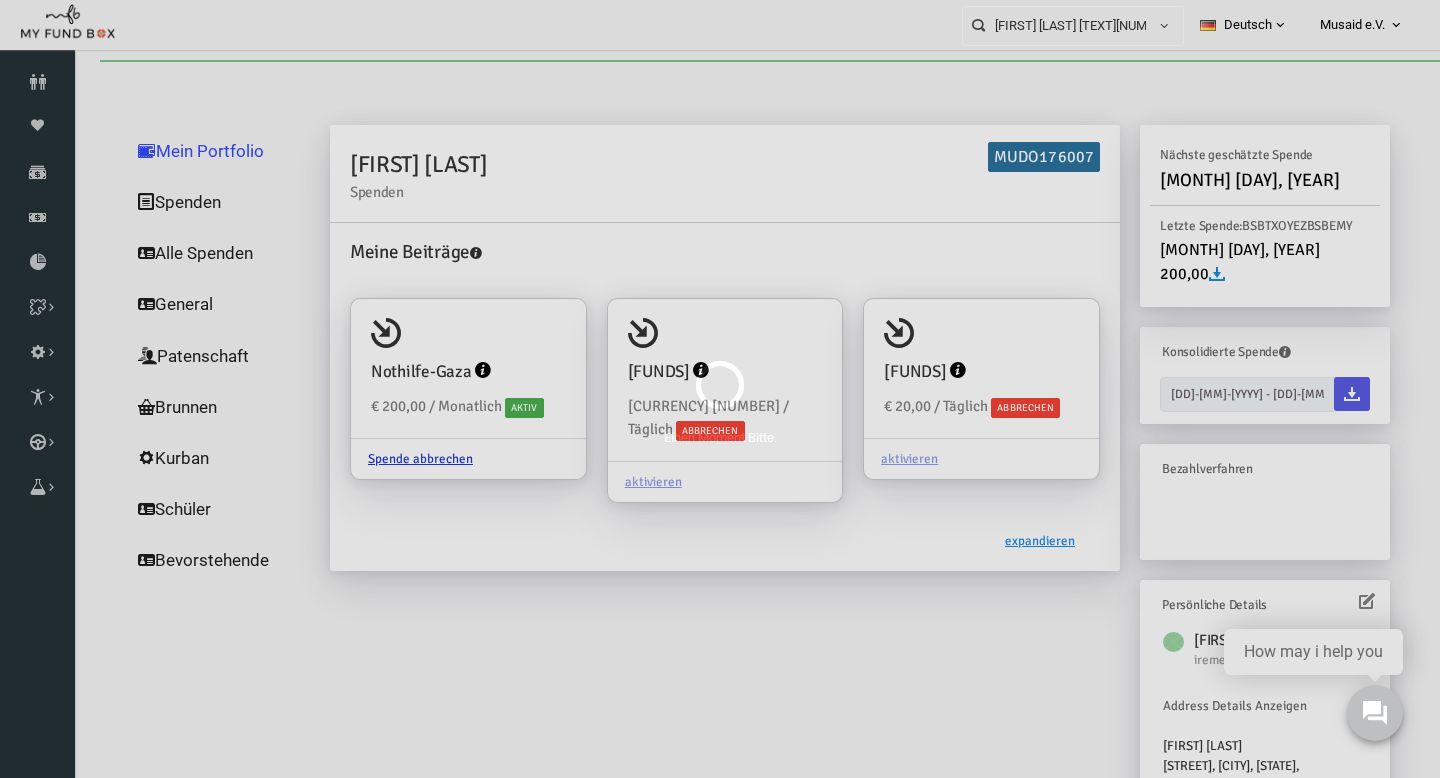 scroll, scrollTop: 0, scrollLeft: 0, axis: both 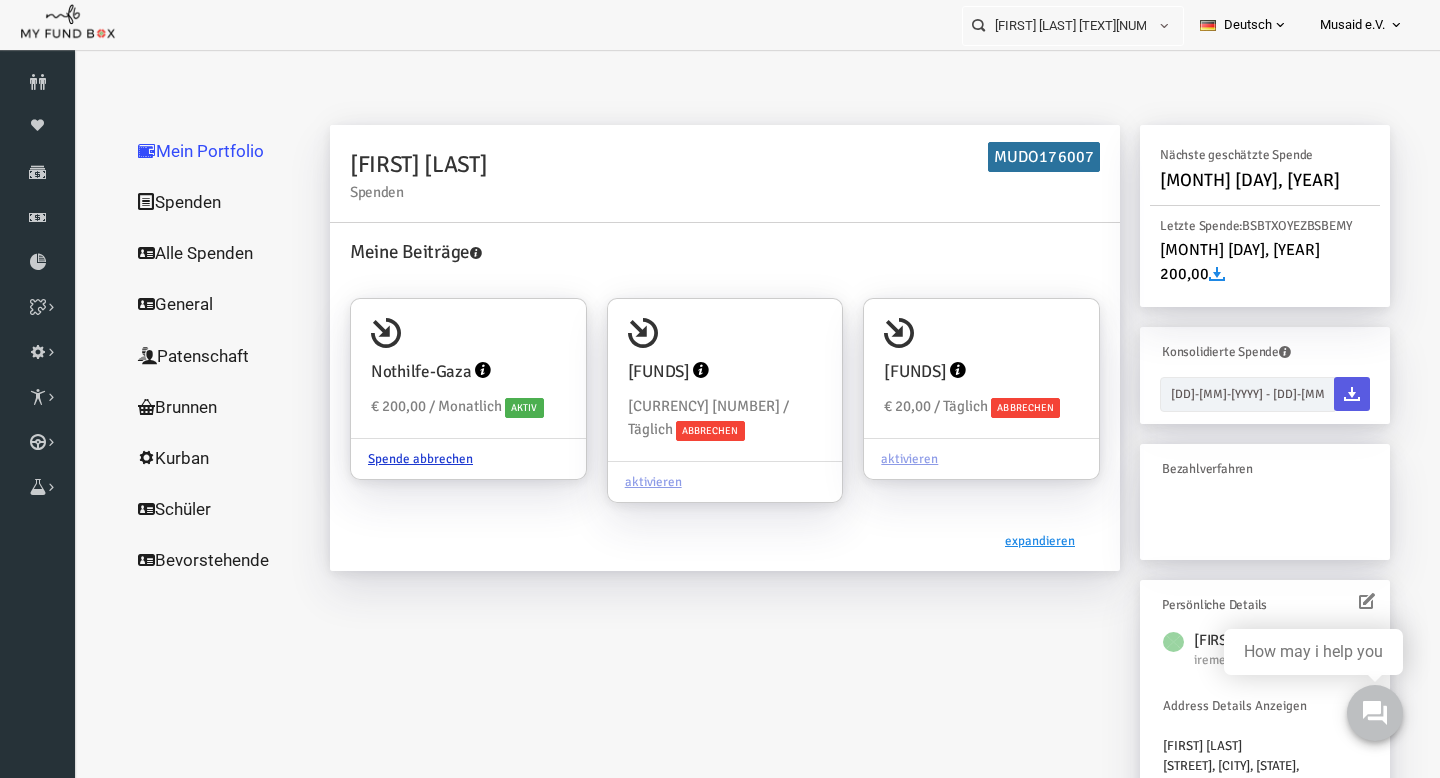 click on "Alle Spenden" at bounding box center [192, 253] 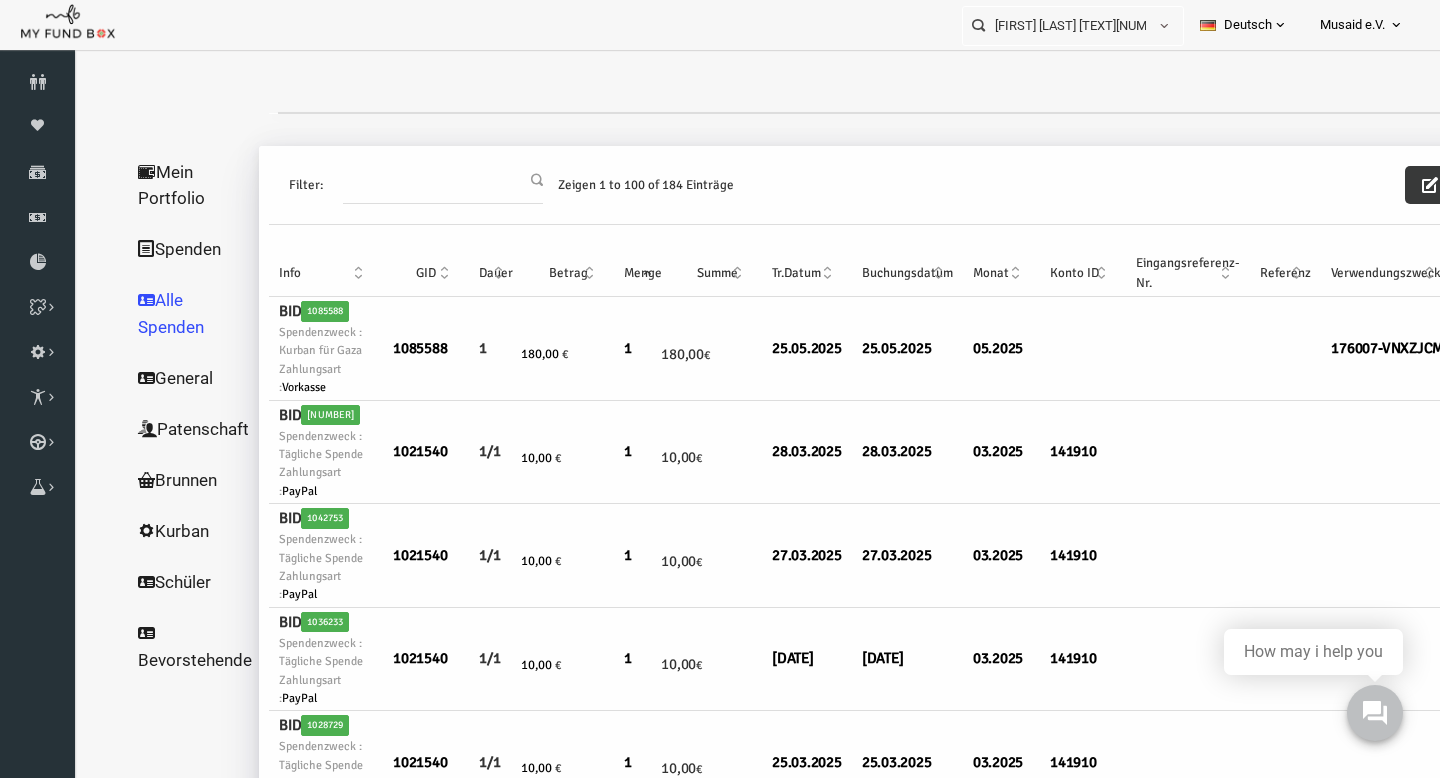 scroll, scrollTop: 0, scrollLeft: 103, axis: horizontal 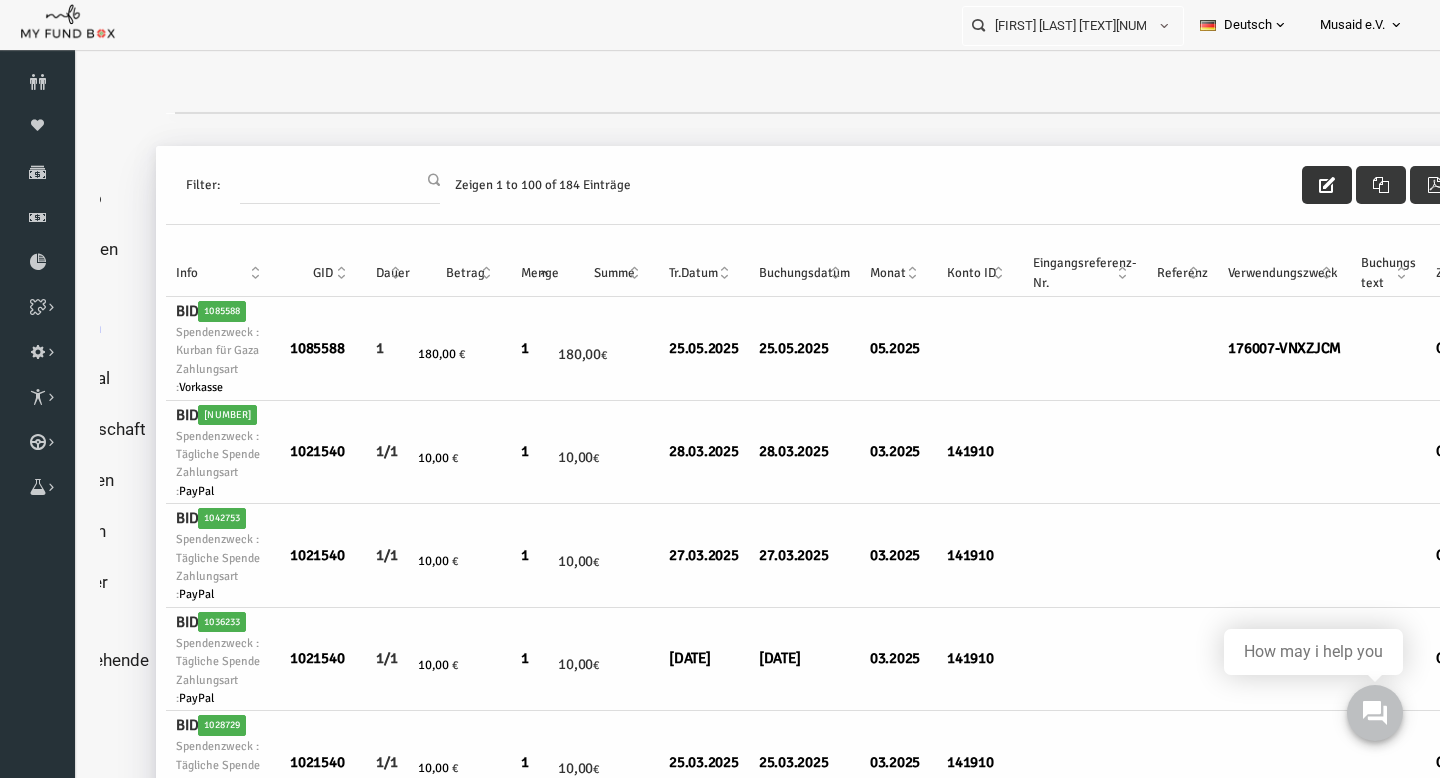 click at bounding box center (1299, 185) 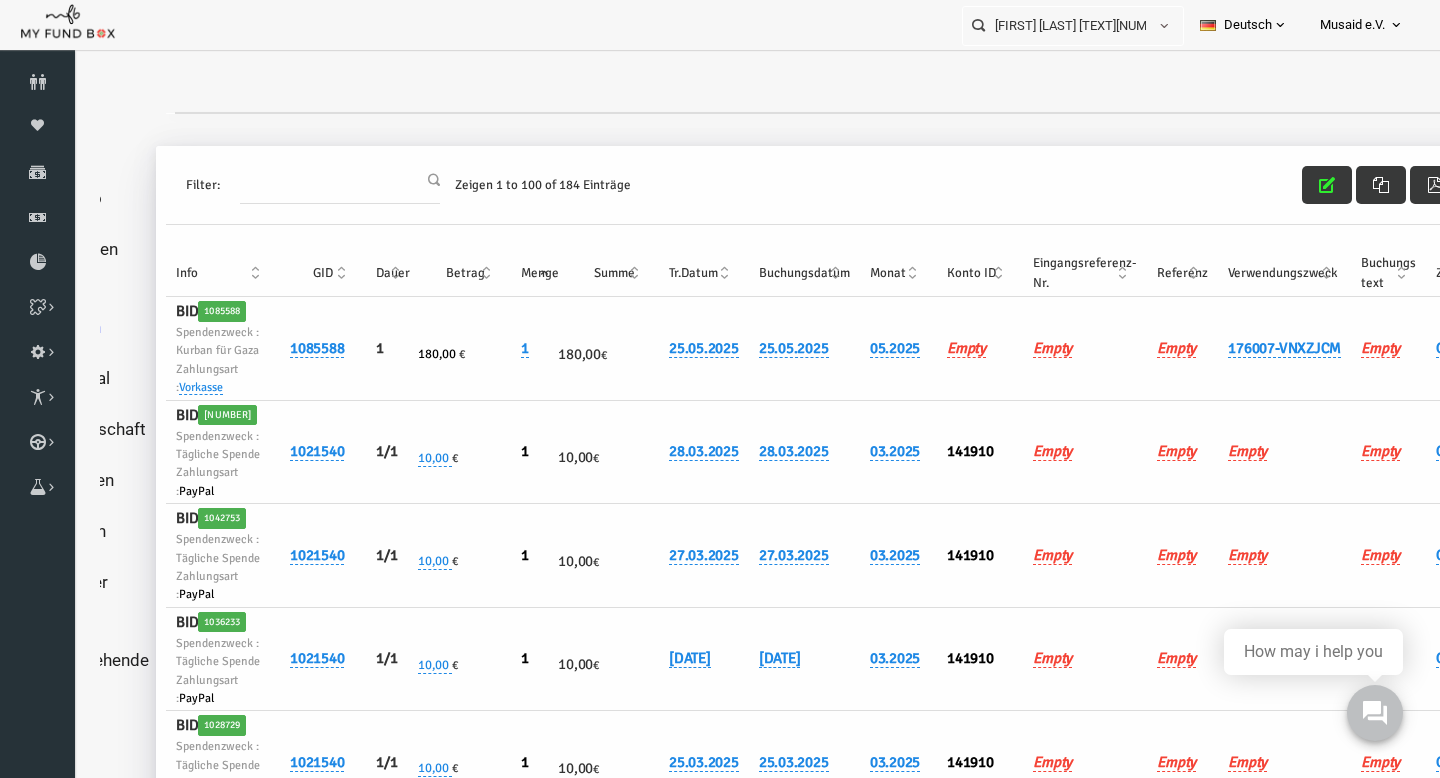 click on "Verwendungszweck" at bounding box center (1256, 273) 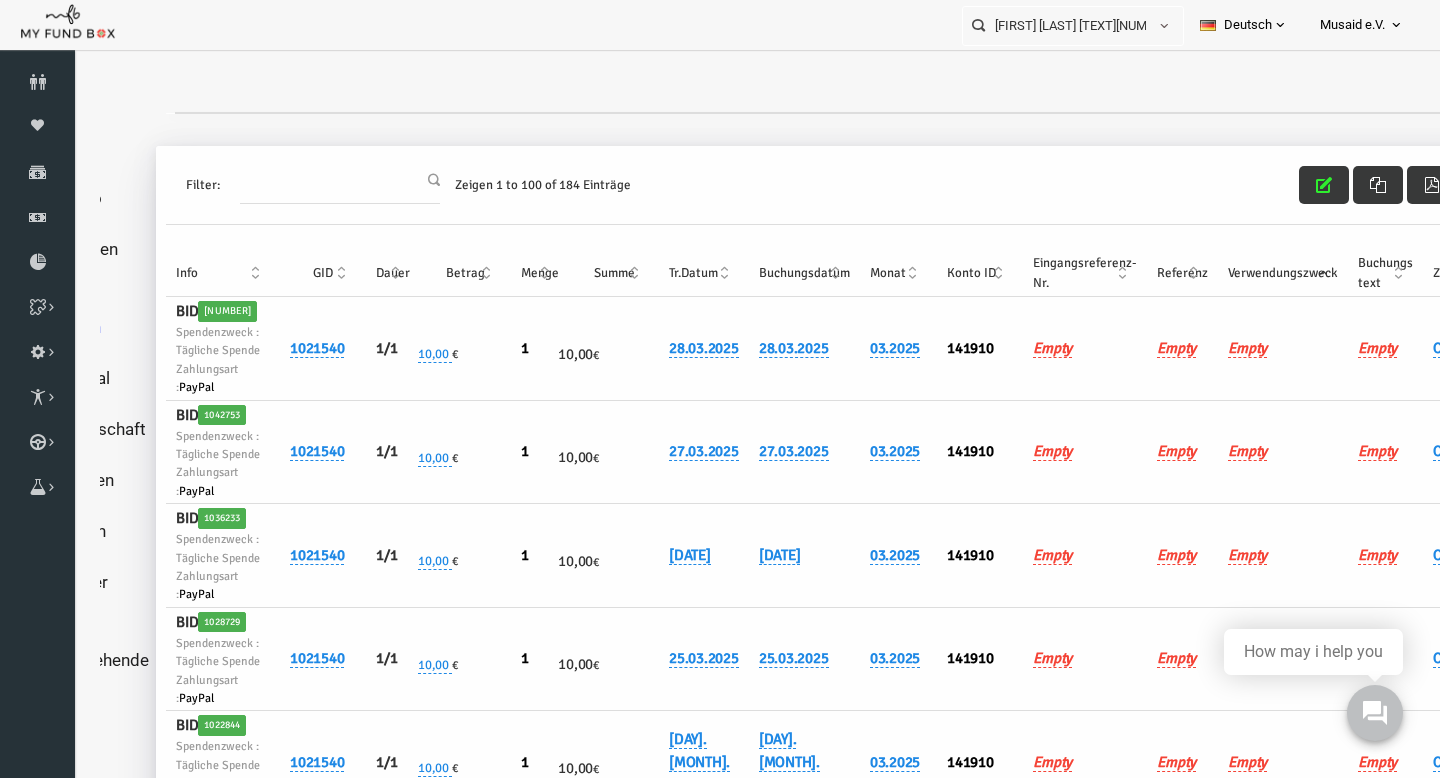 click on "Verwendungszweck" at bounding box center [1255, 273] 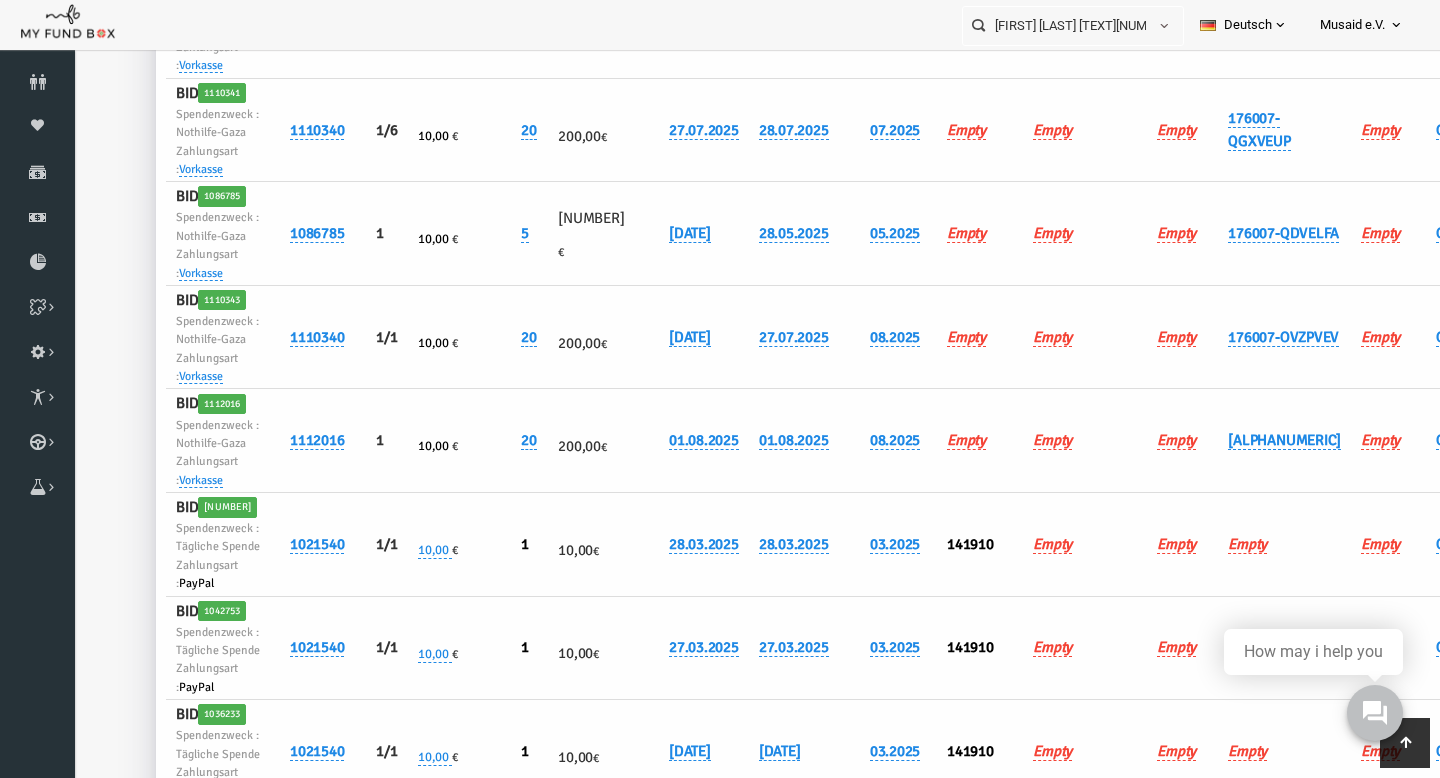 scroll, scrollTop: 860, scrollLeft: 0, axis: vertical 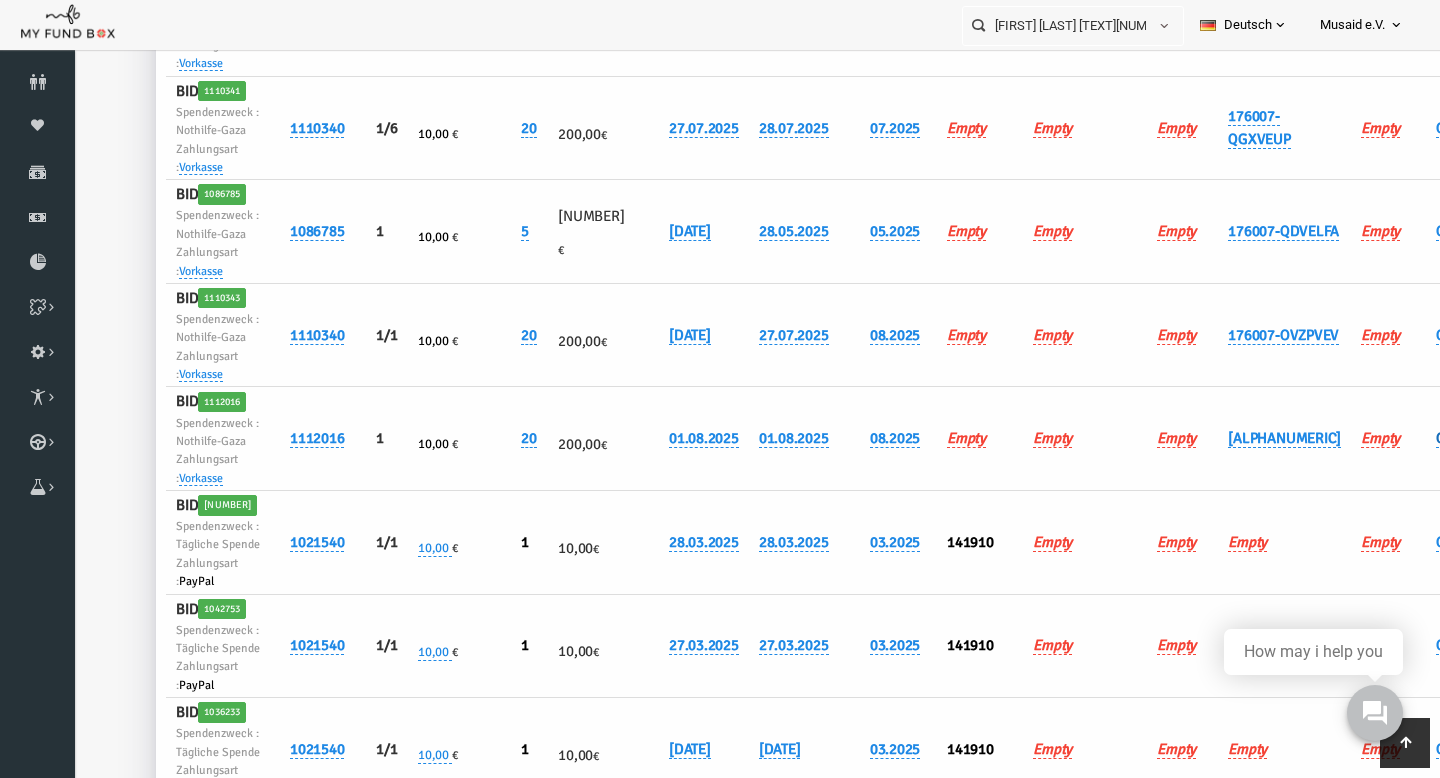 click on "Offen" at bounding box center [1425, 438] 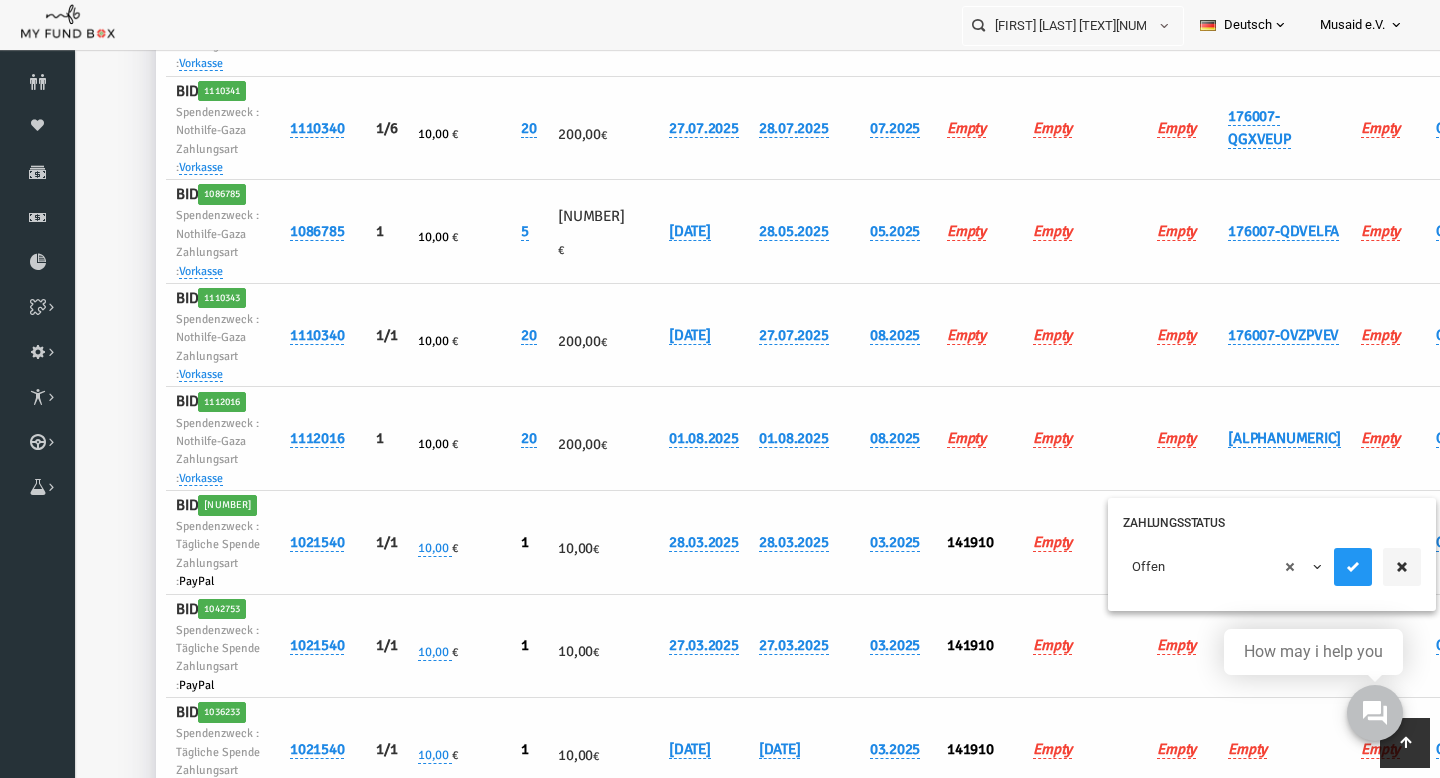click on "× Offen" at bounding box center (1195, 567) 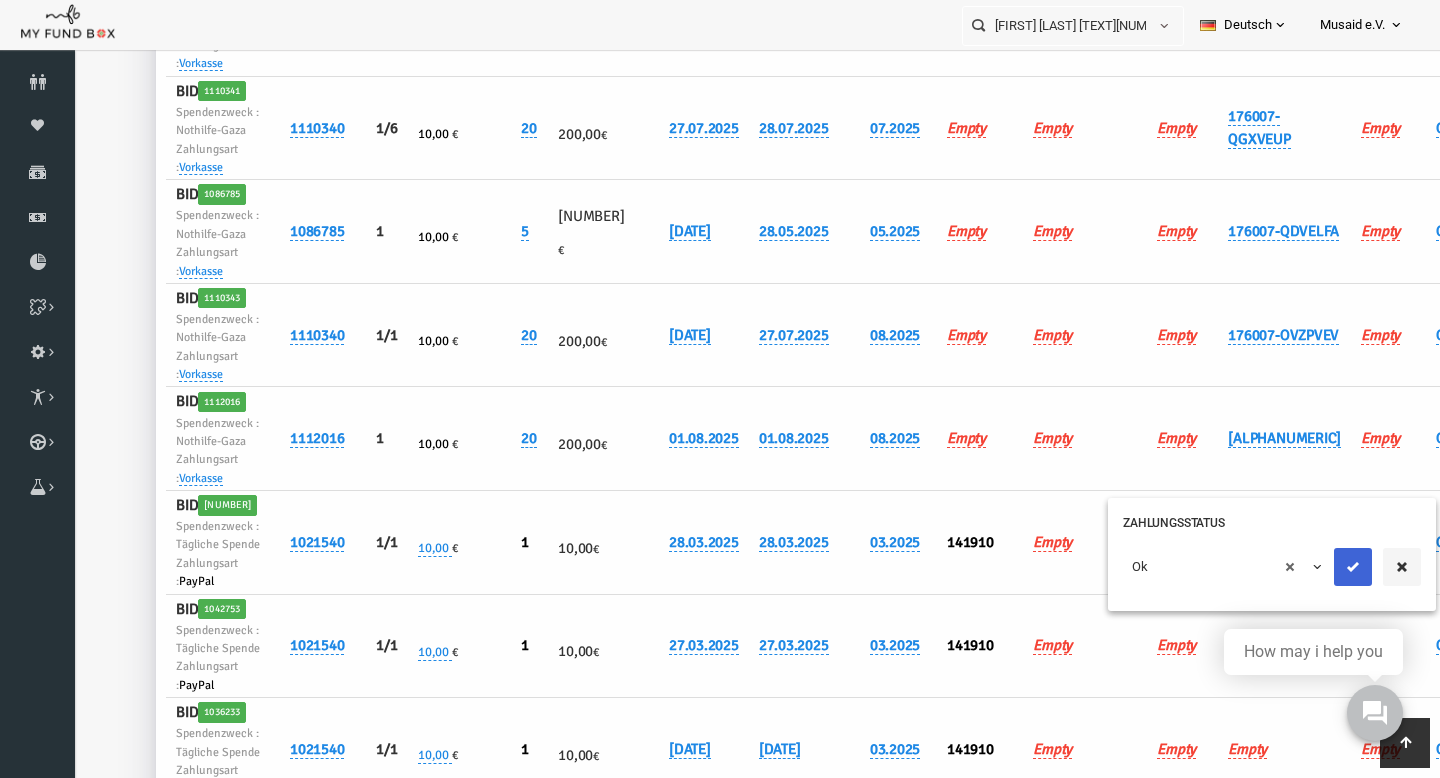 click at bounding box center (1325, 567) 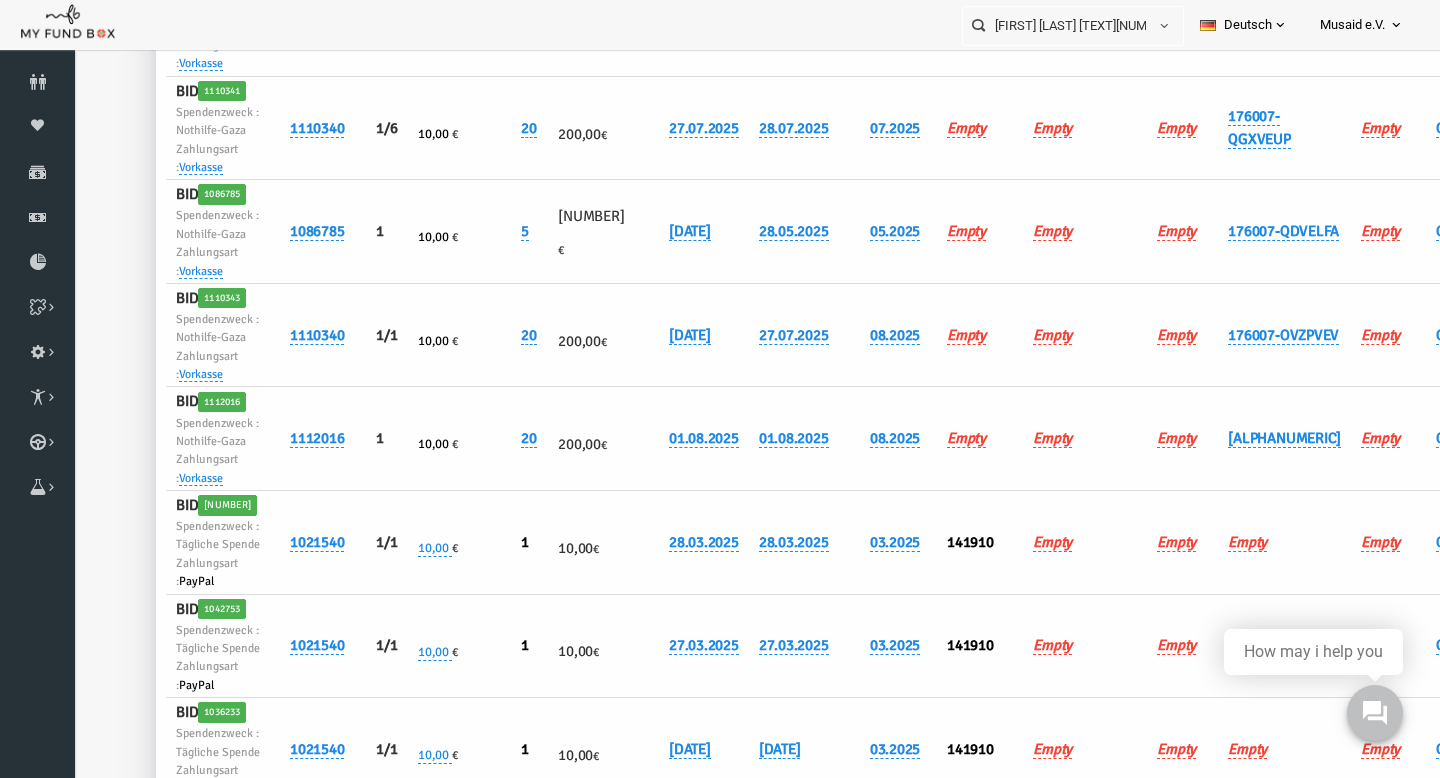 scroll, scrollTop: 0, scrollLeft: 0, axis: both 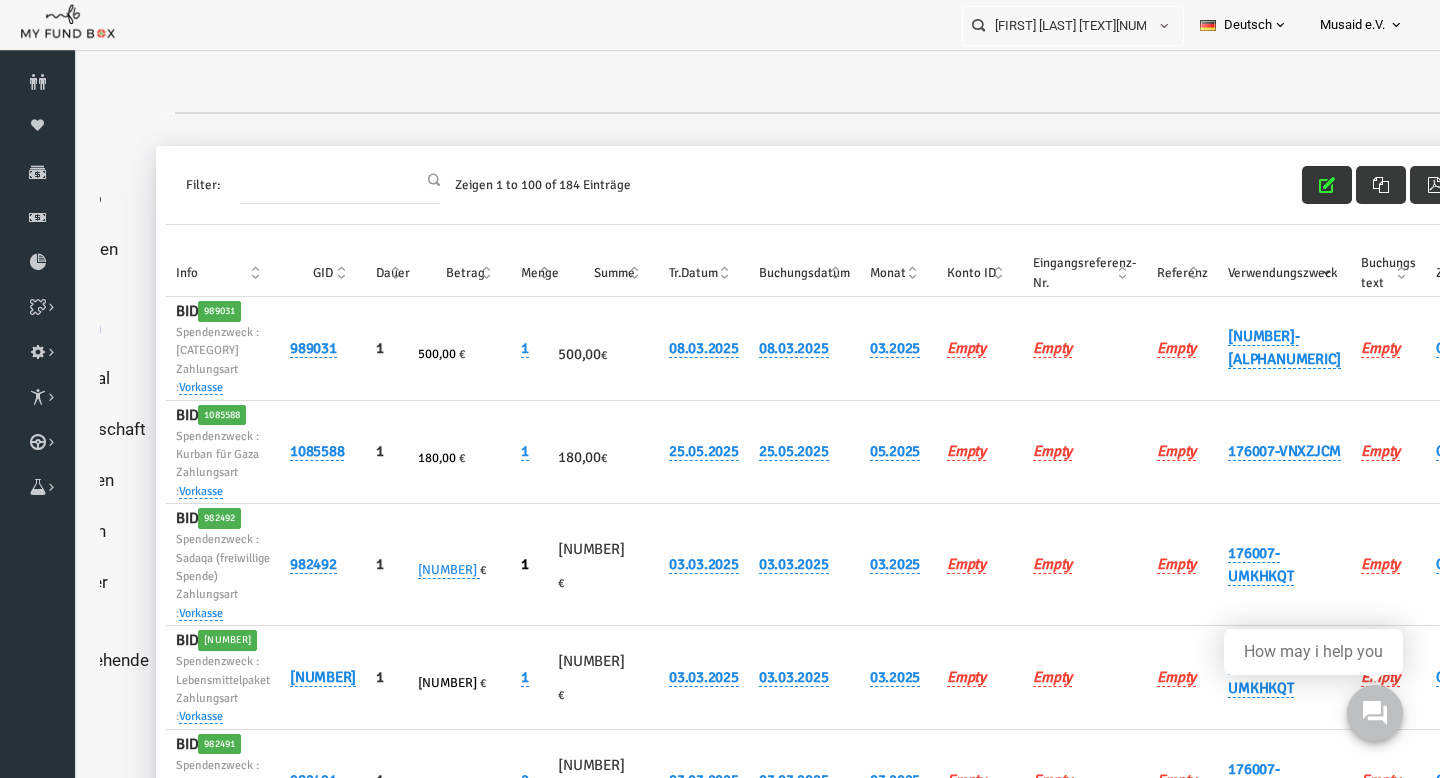 click at bounding box center (1299, 185) 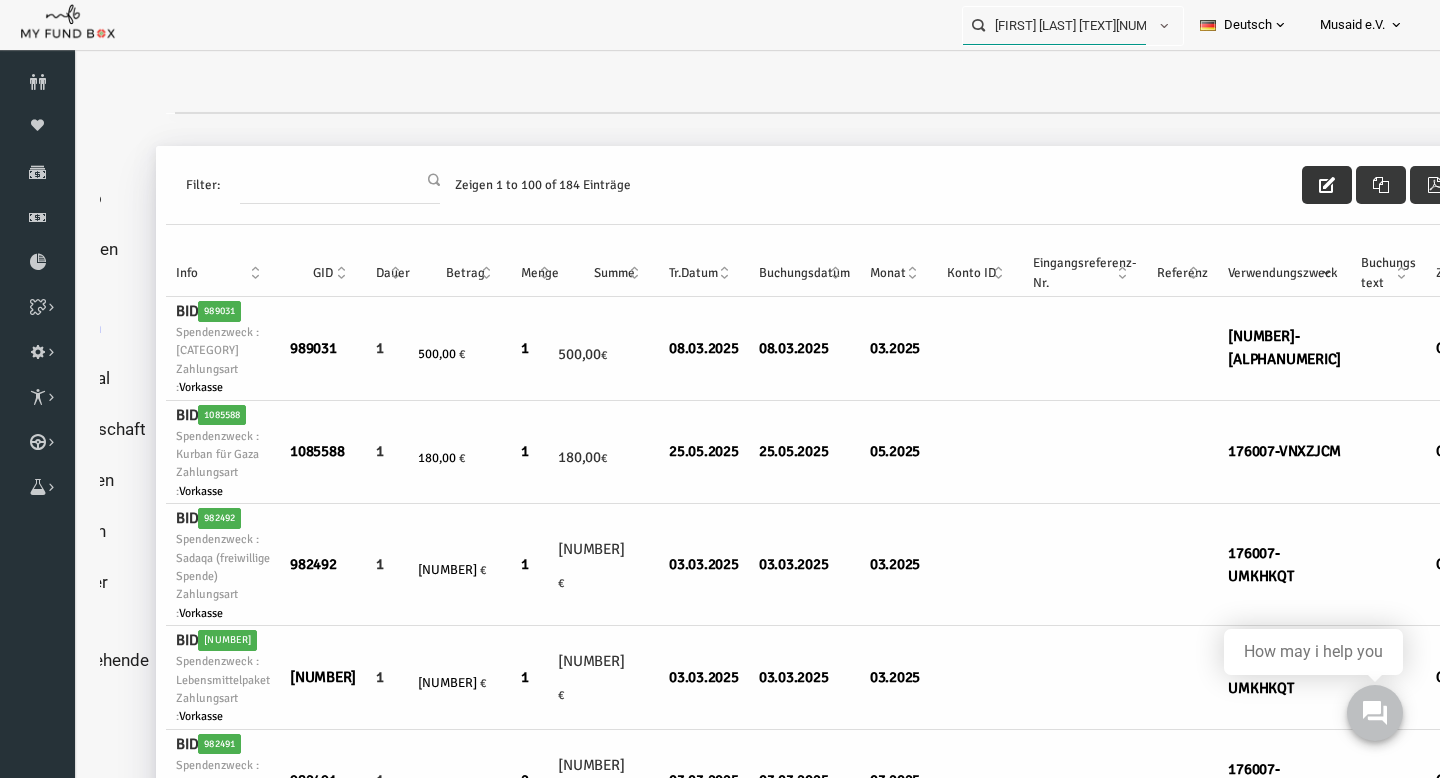 click on "[FIRST] [LAST] [TEXT][NUMBER]" at bounding box center [1054, 25] 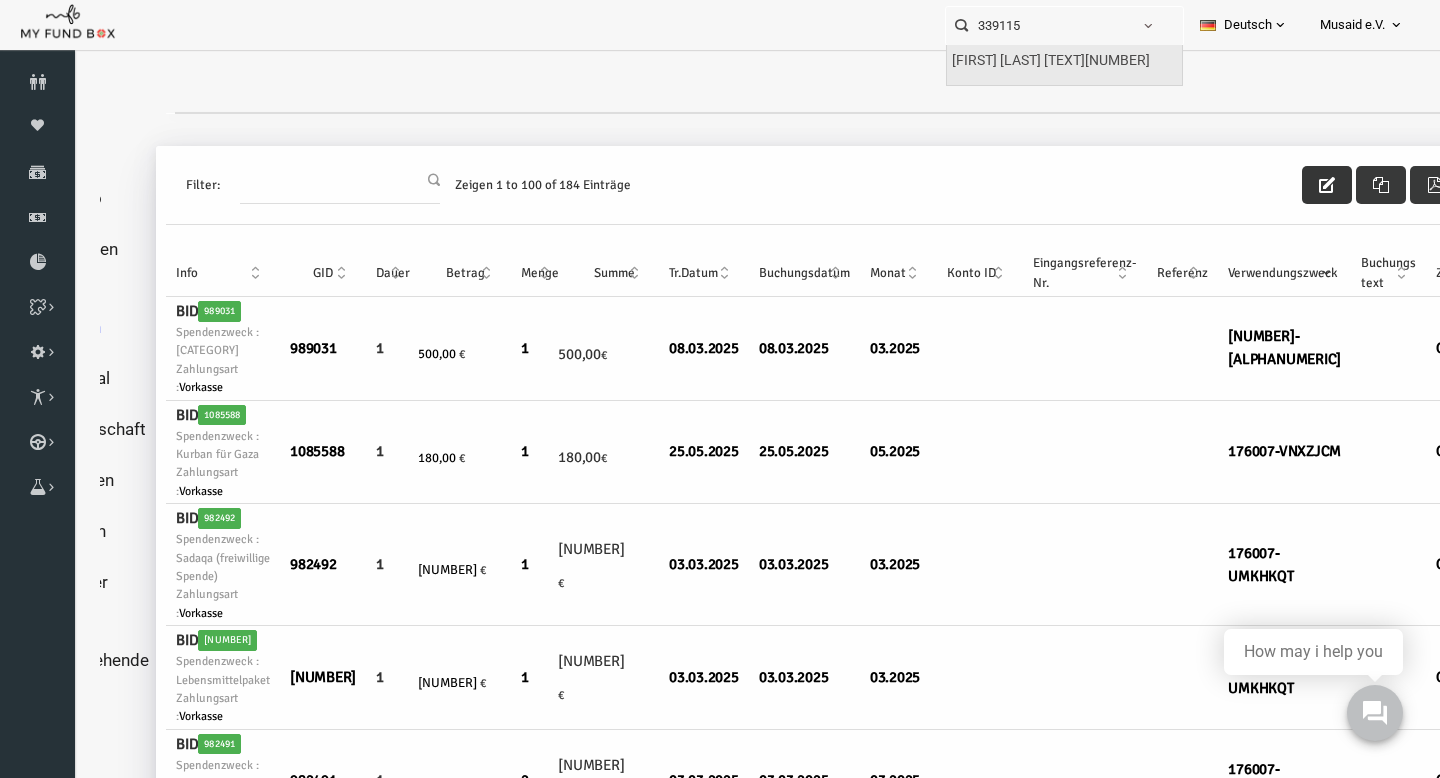 click on "[FIRST] [LAST] [TEXT][NUMBER]" at bounding box center (1051, 61) 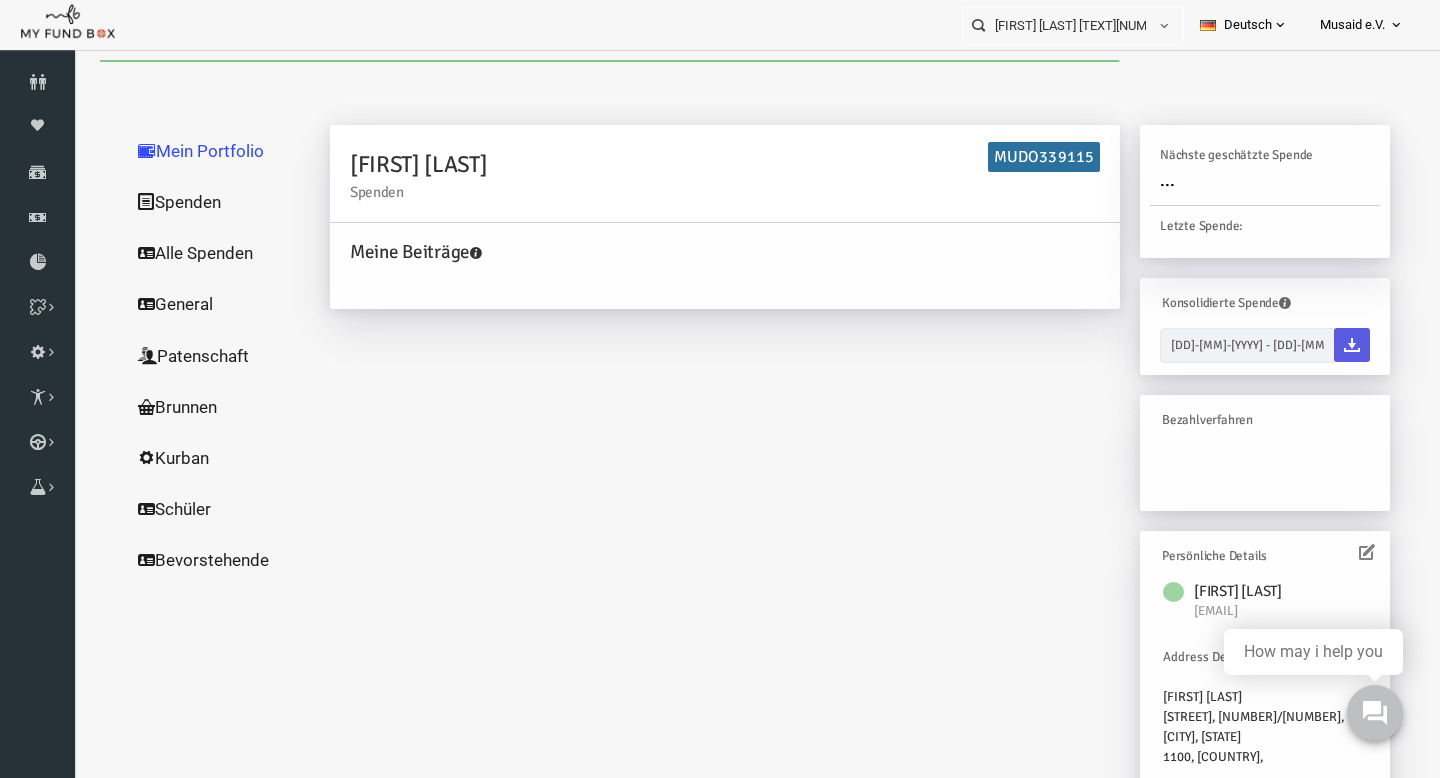 scroll, scrollTop: 0, scrollLeft: 0, axis: both 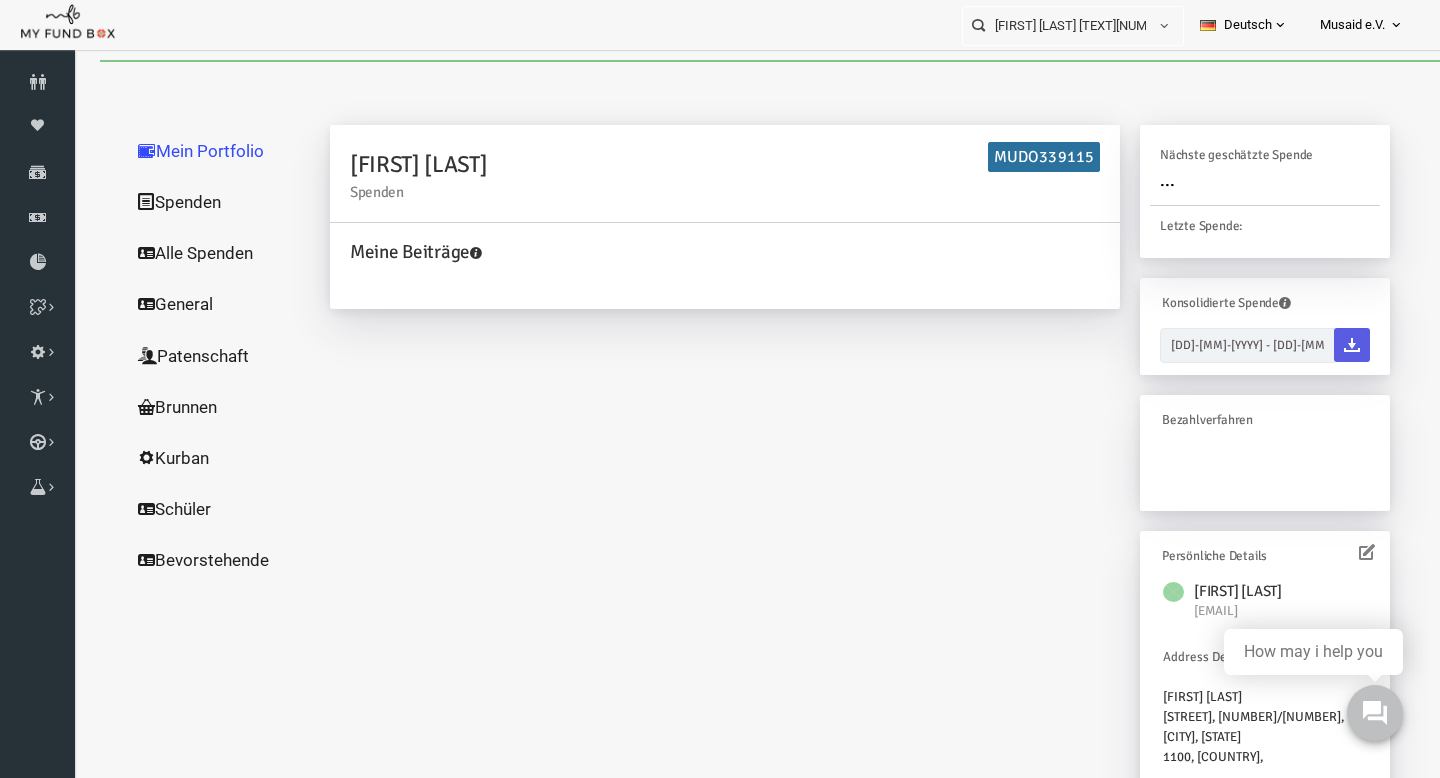 click on "Alle Spenden" at bounding box center [192, 253] 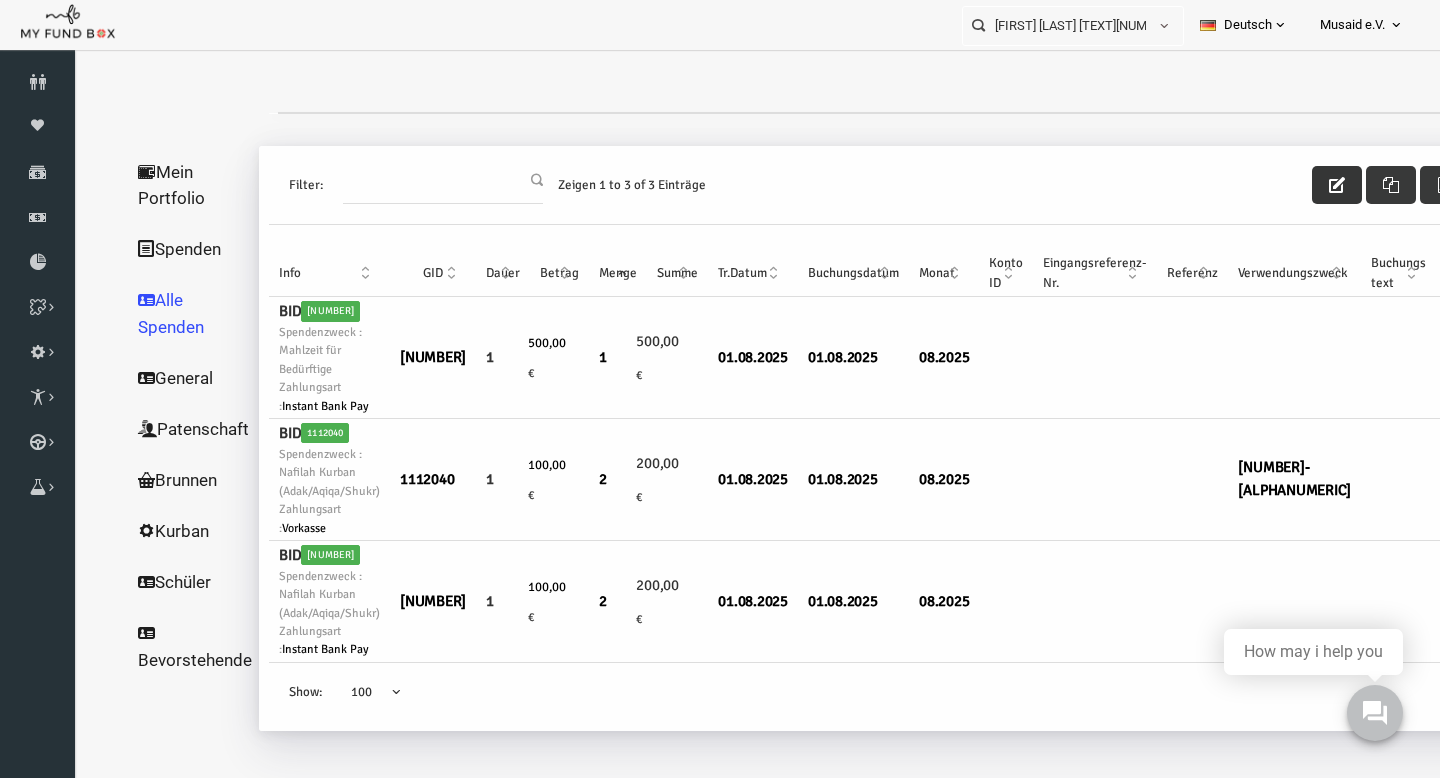 click at bounding box center [1309, 185] 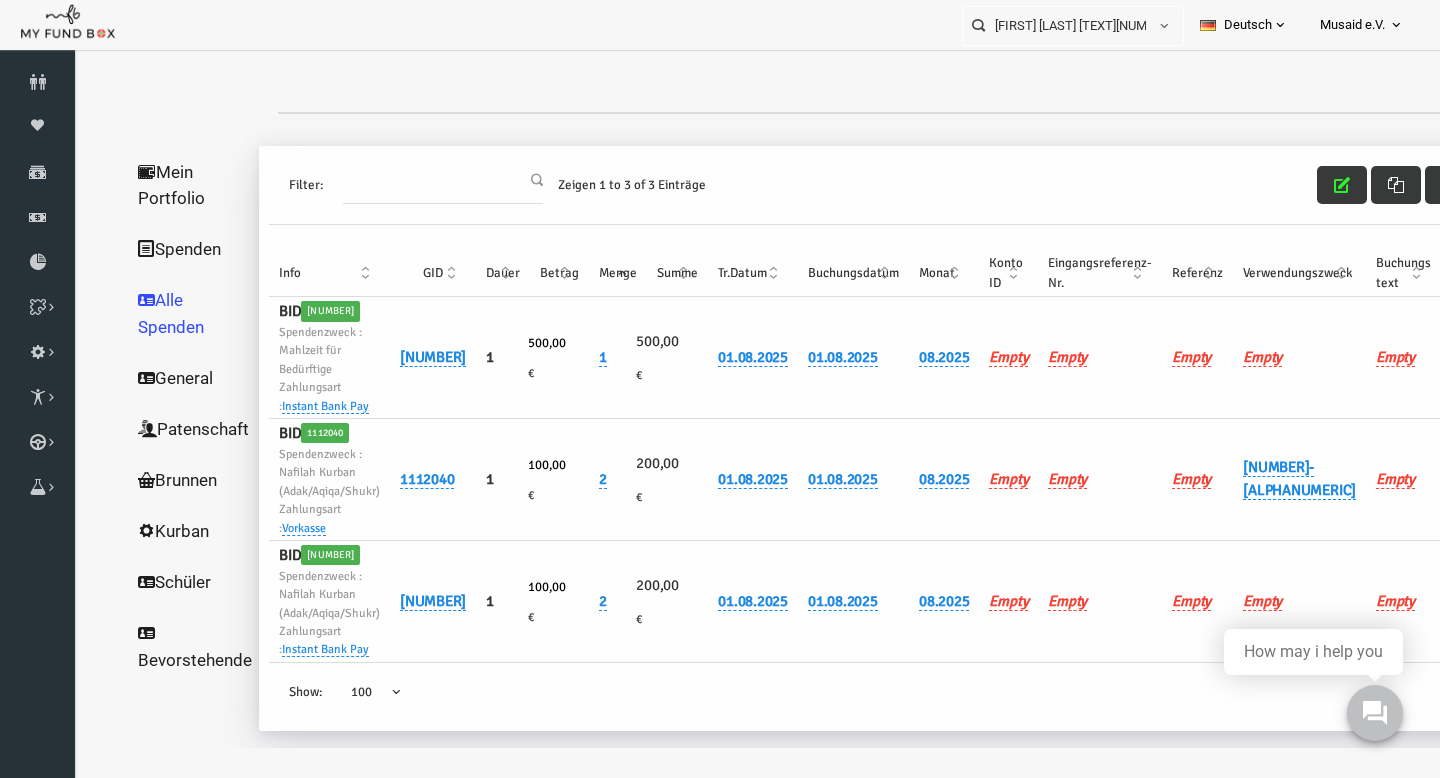 scroll, scrollTop: 0, scrollLeft: 102, axis: horizontal 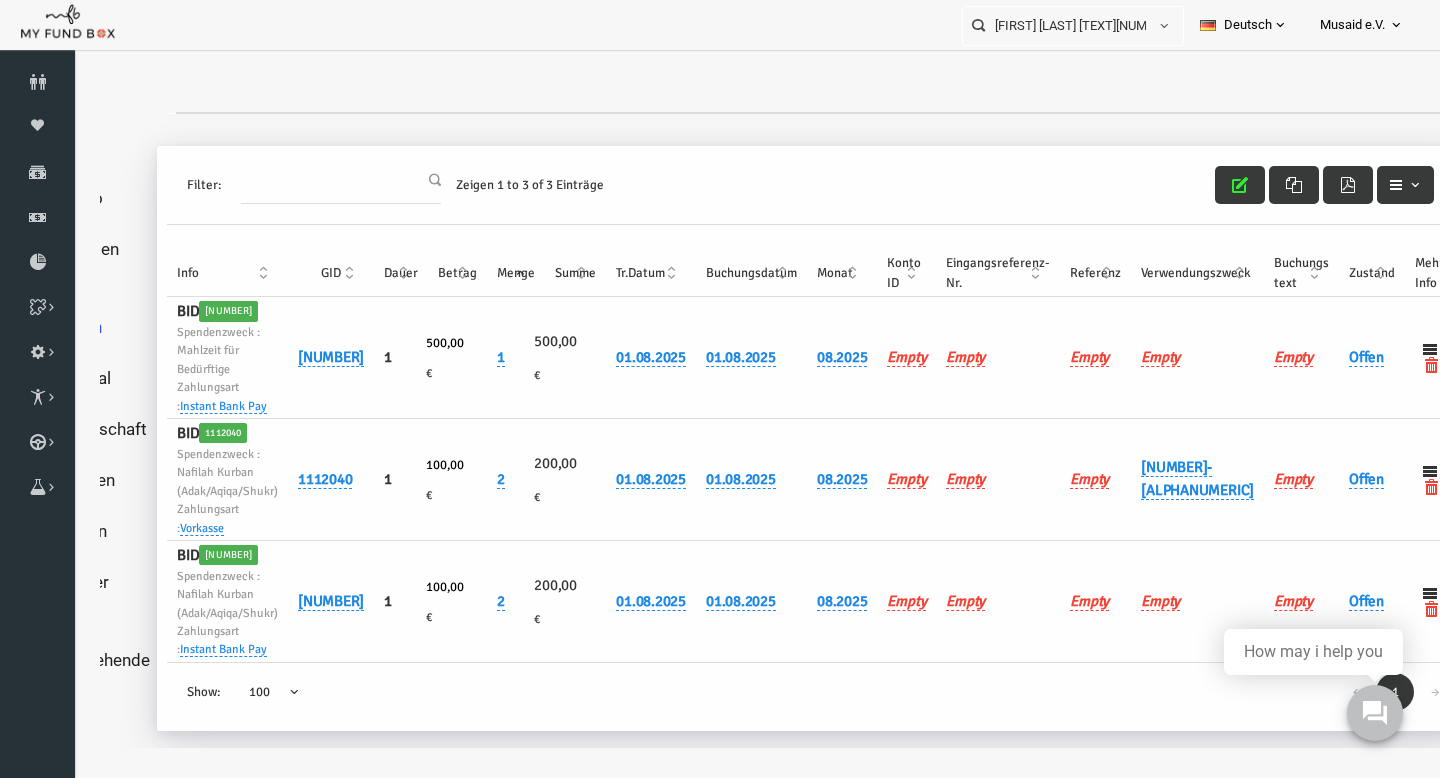 click on "Offen" at bounding box center [1344, 479] 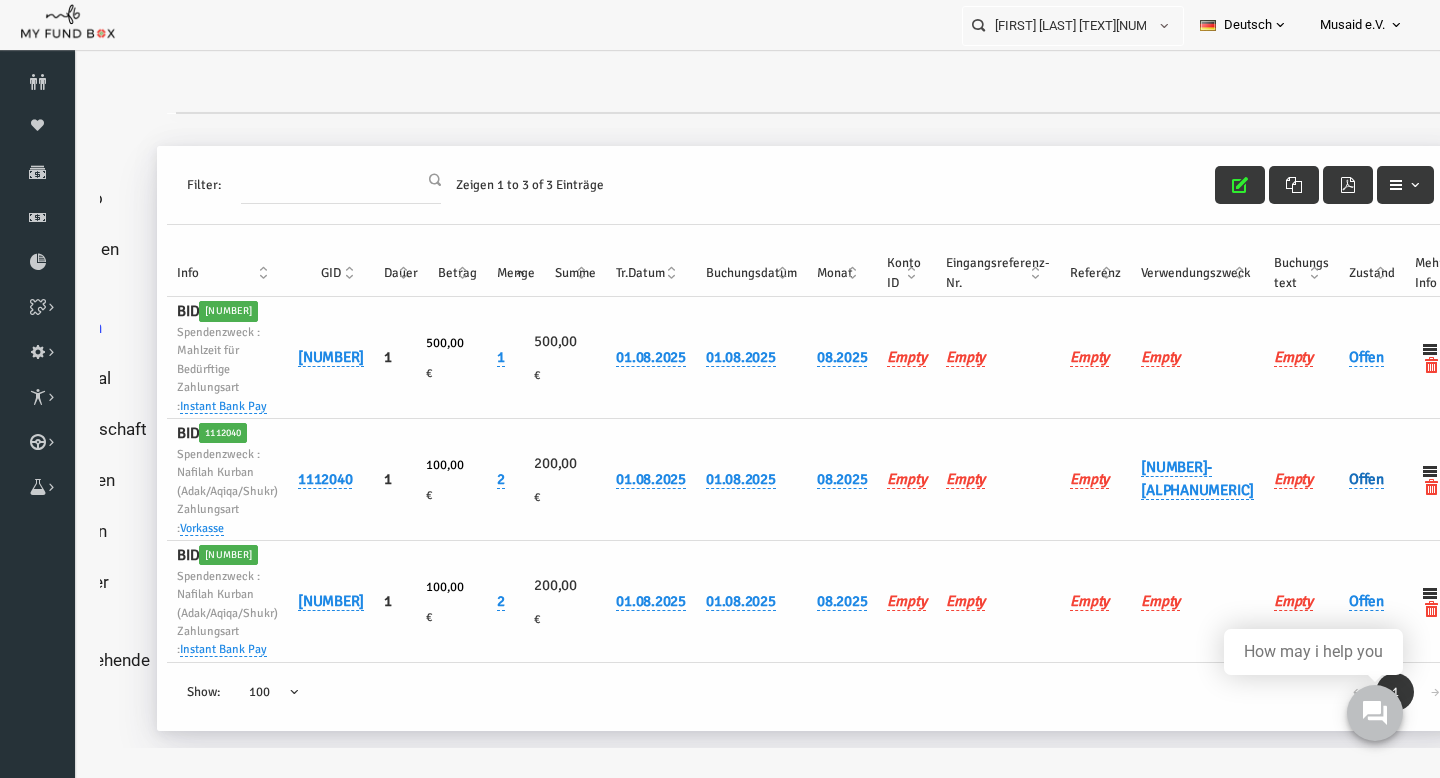 click on "Offen" at bounding box center [1338, 479] 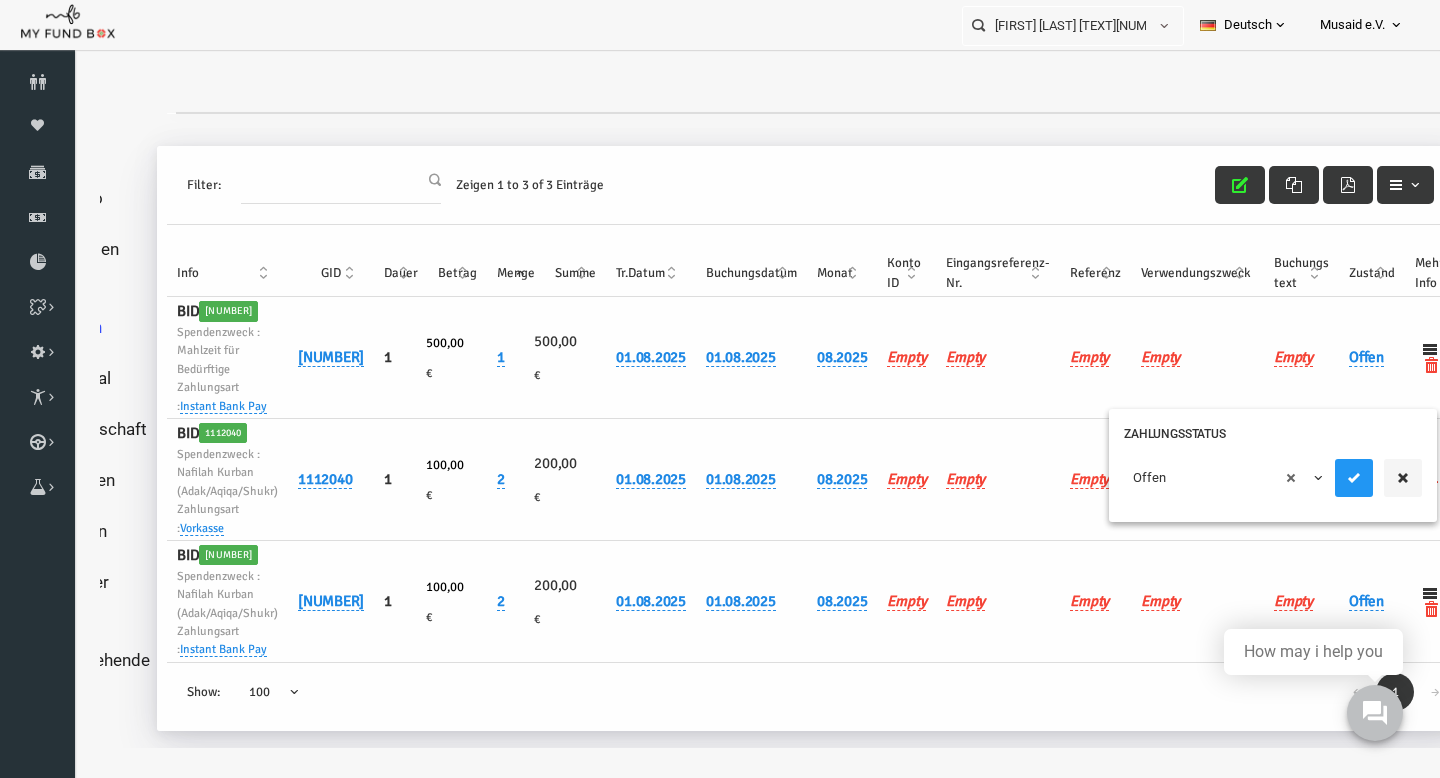 click on "× Offen" at bounding box center (1196, 478) 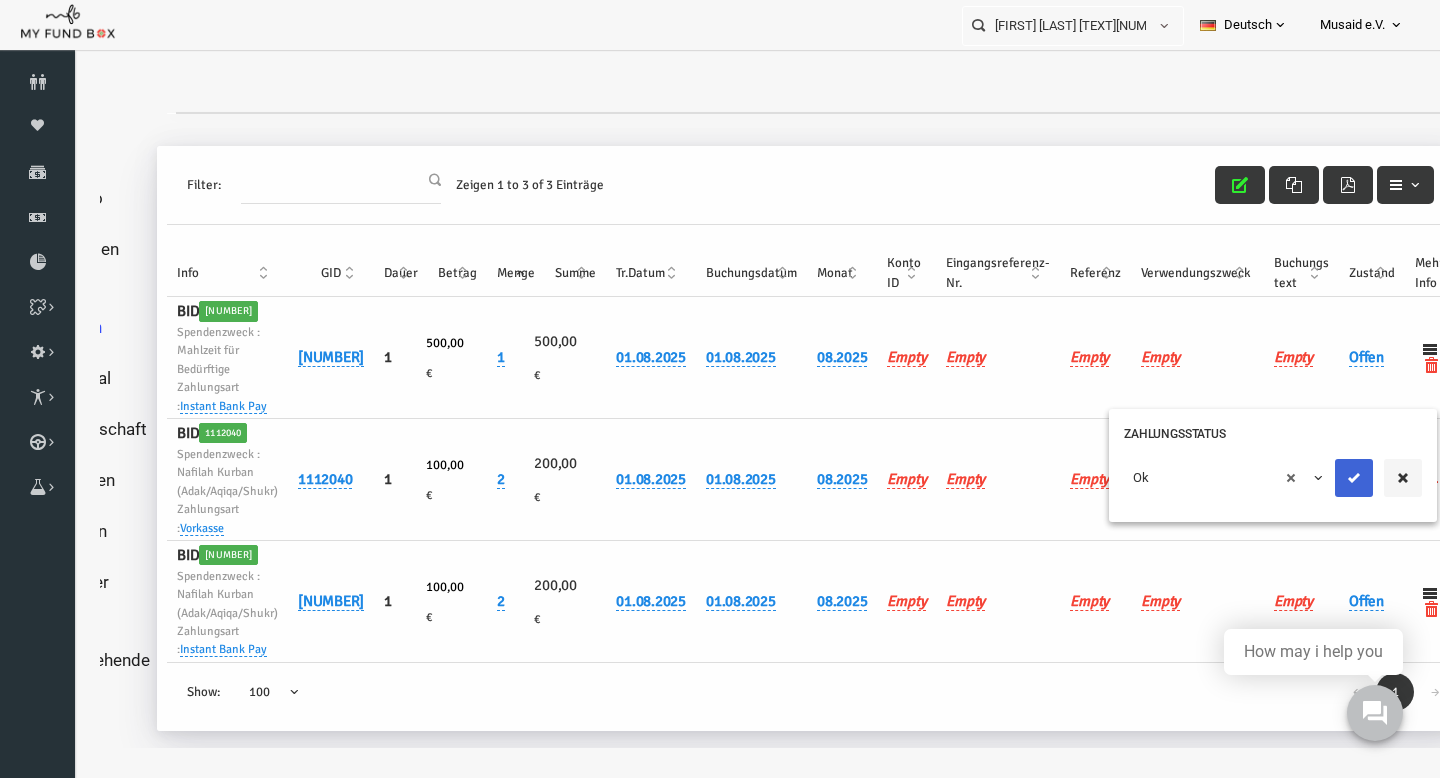 click at bounding box center [1326, 478] 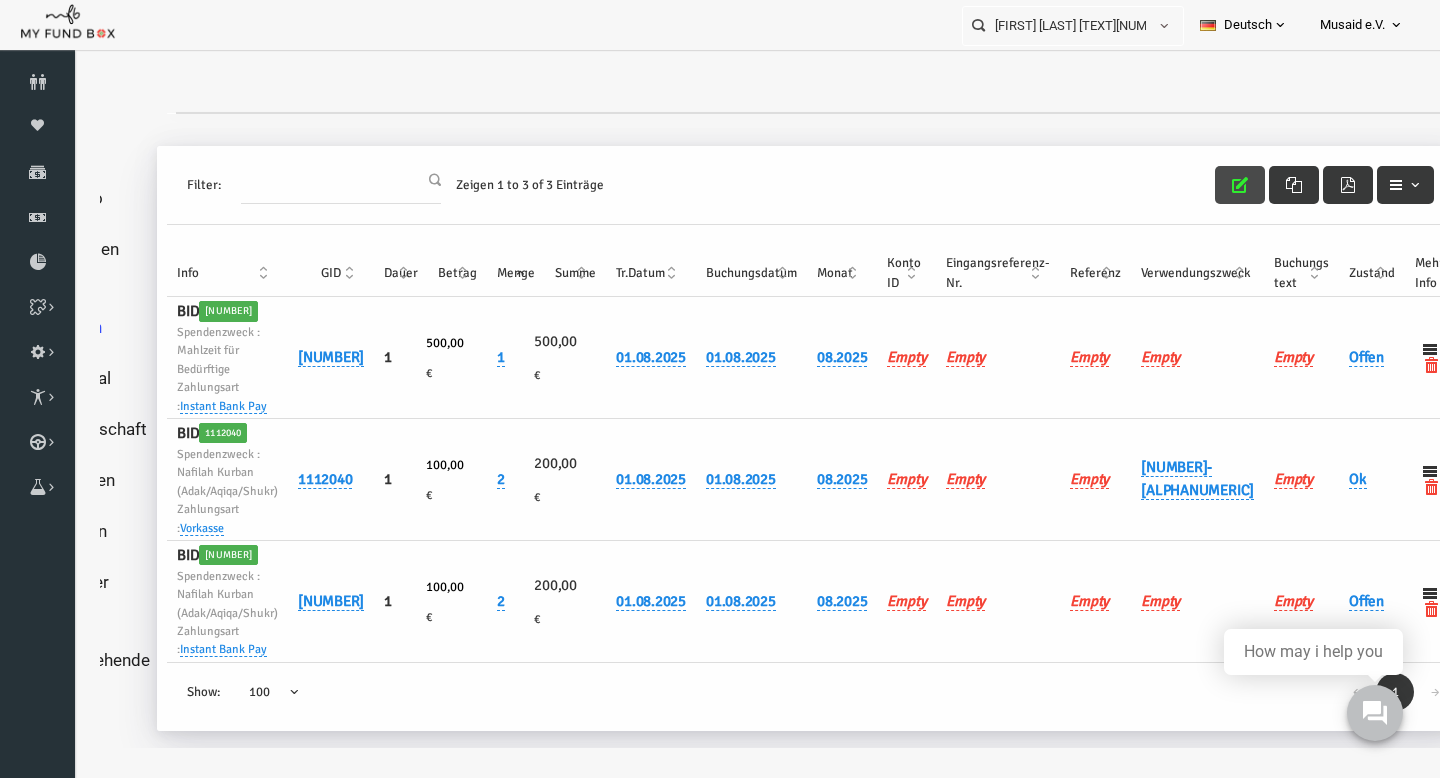click at bounding box center (1212, 185) 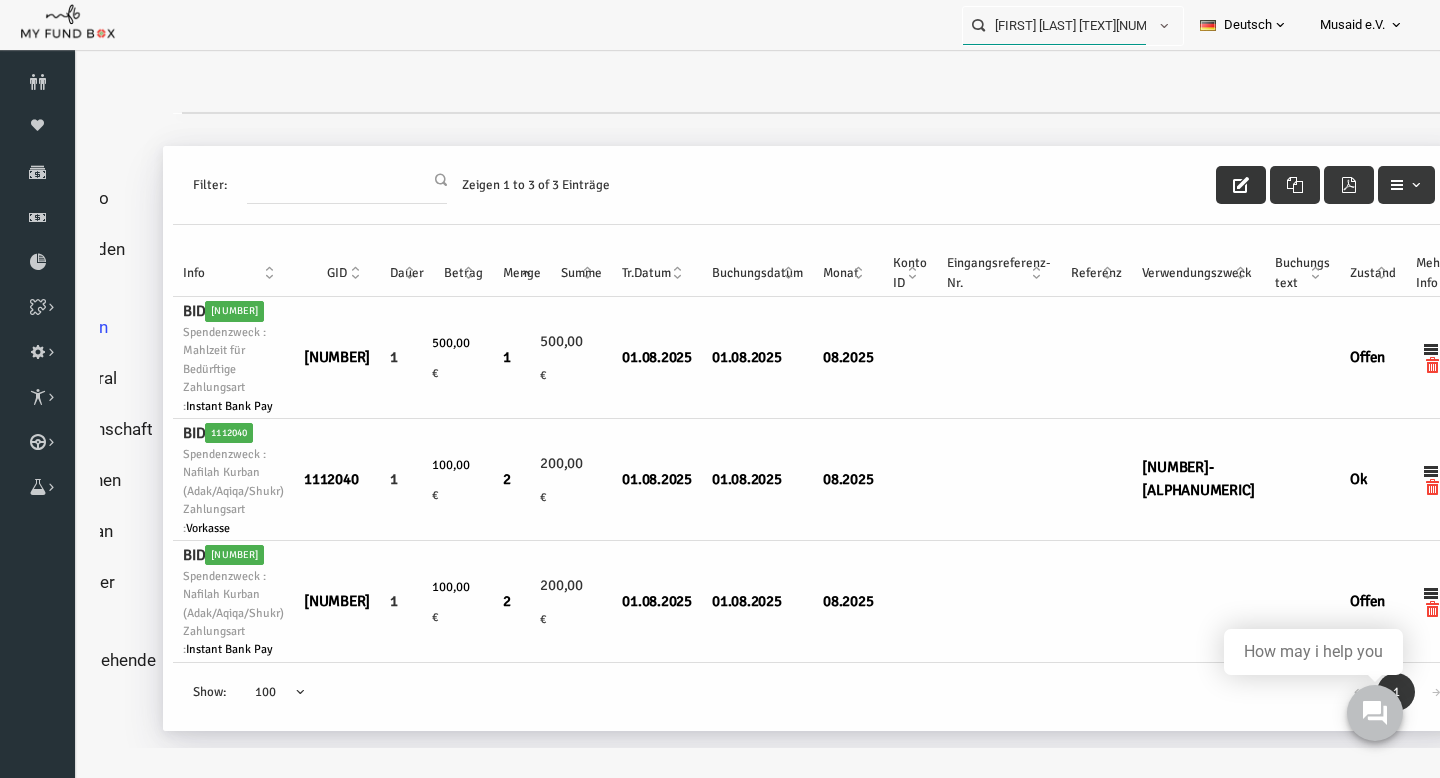 click on "[FIRST] [LAST] [TEXT][NUMBER]" at bounding box center [1054, 25] 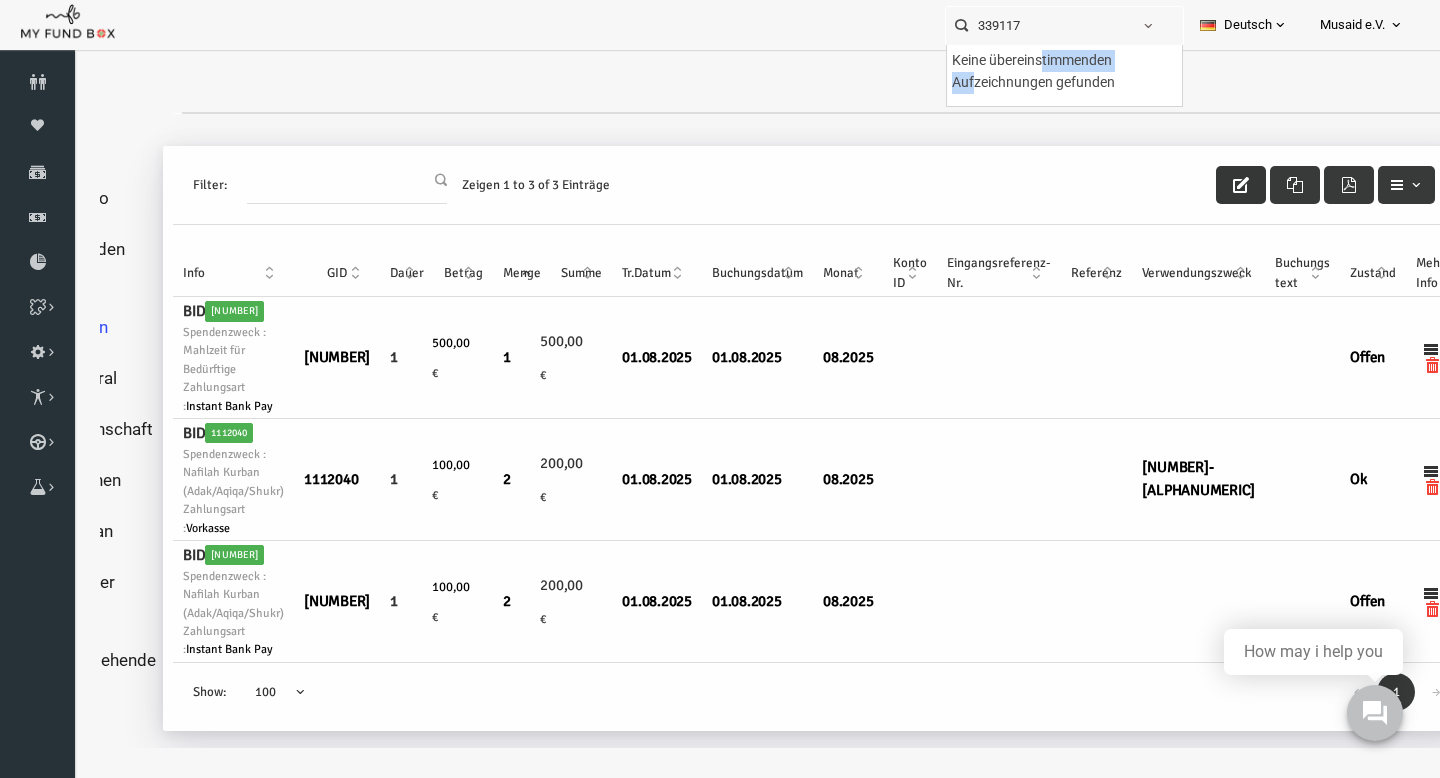 drag, startPoint x: 1122, startPoint y: 123, endPoint x: 798, endPoint y: 89, distance: 325.77905 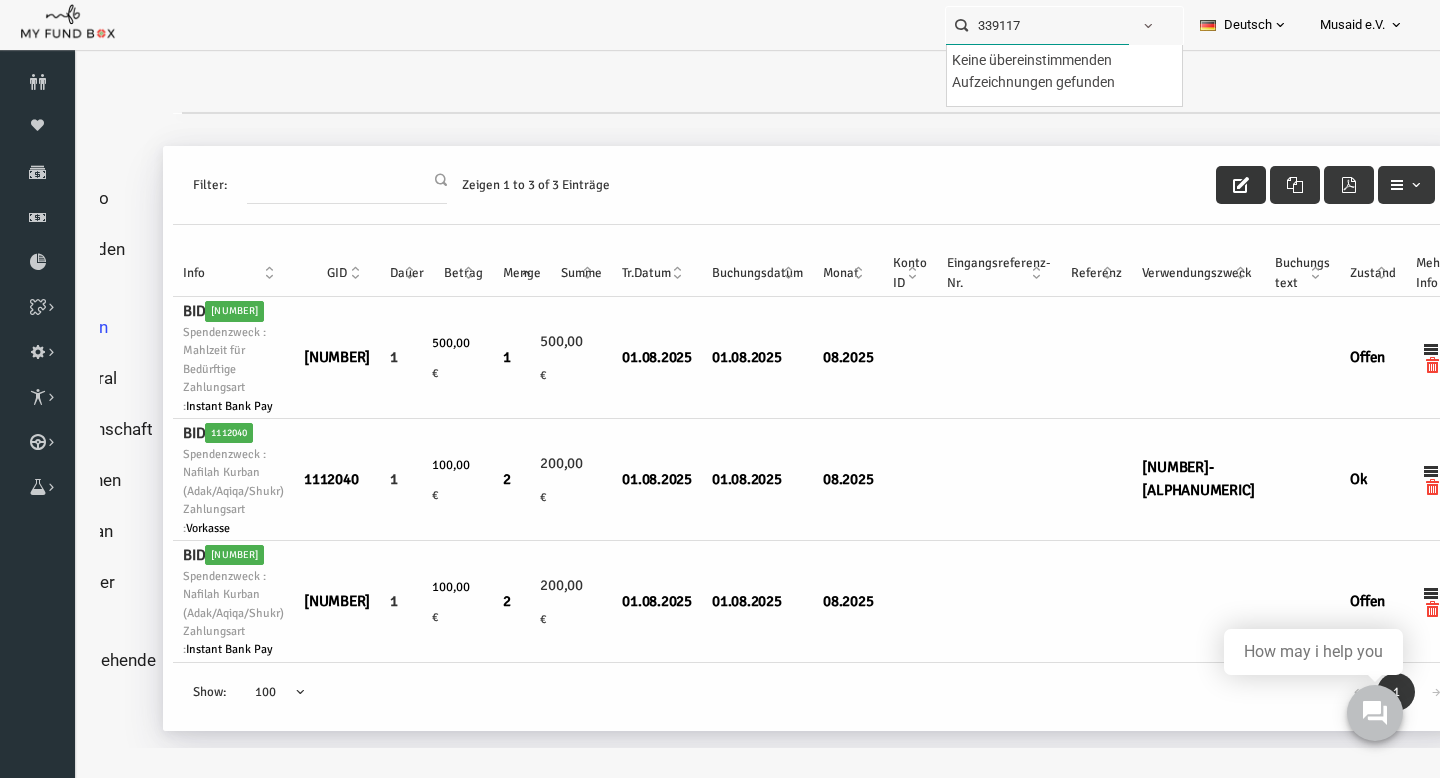click on "339117" at bounding box center (1037, 25) 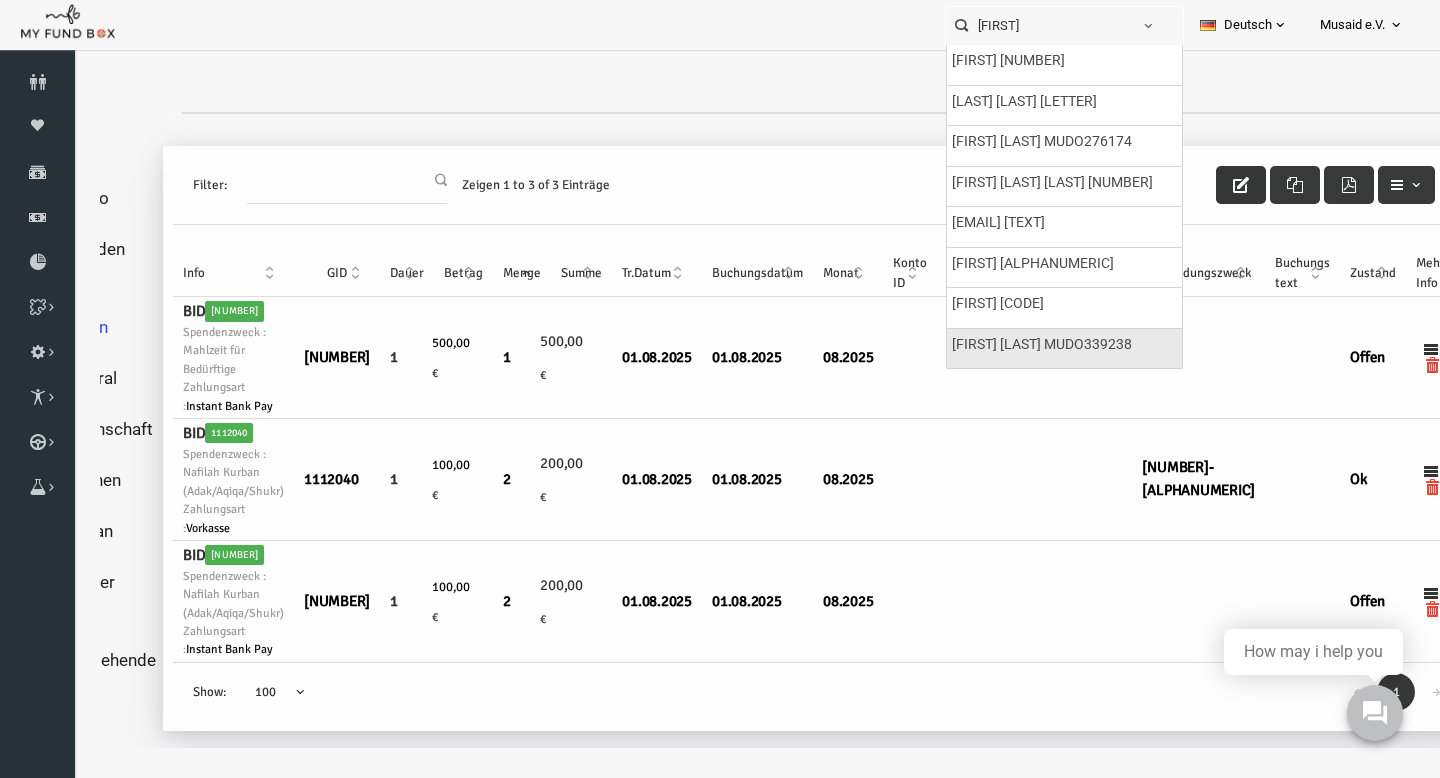 click on "[FIRST] [LAST] MUDO339238" at bounding box center [1042, 345] 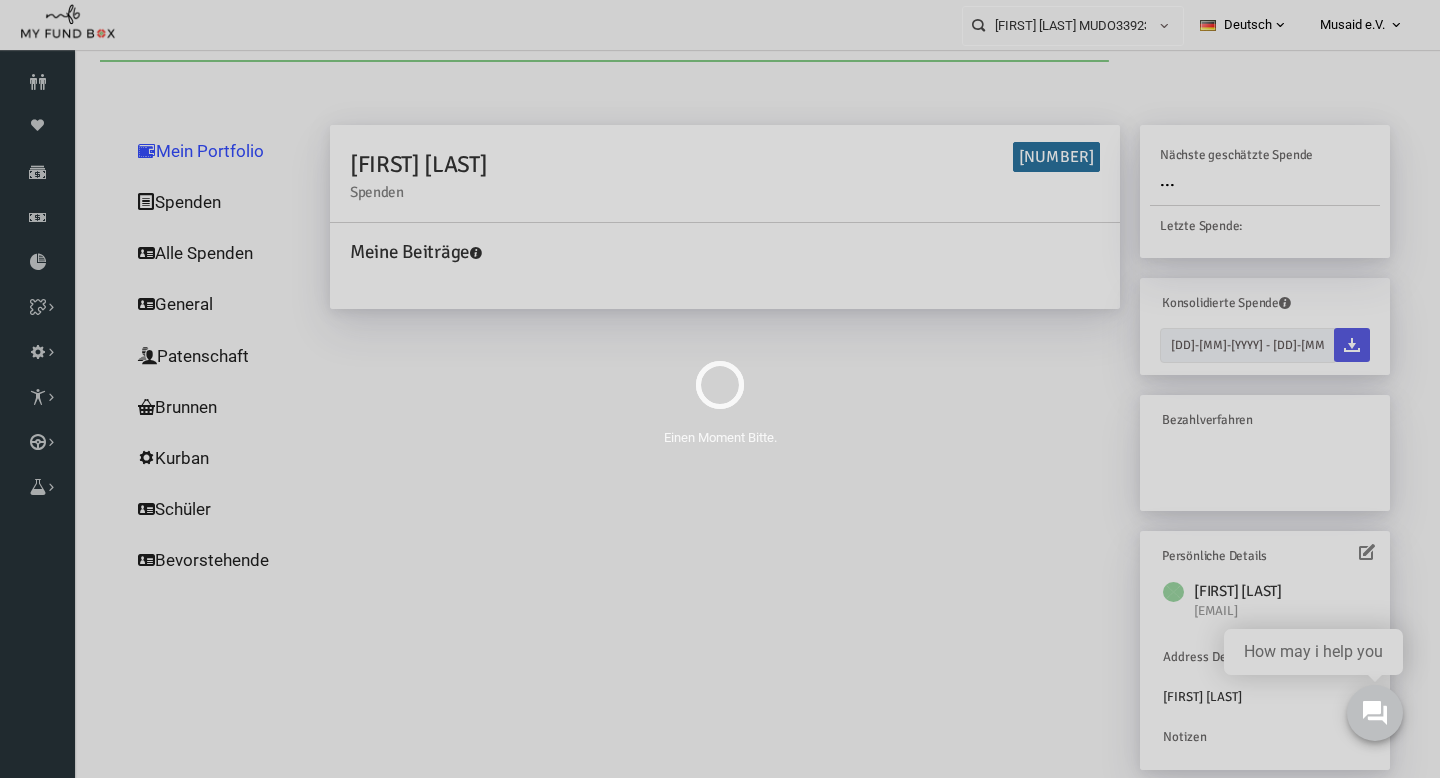 scroll, scrollTop: 0, scrollLeft: 0, axis: both 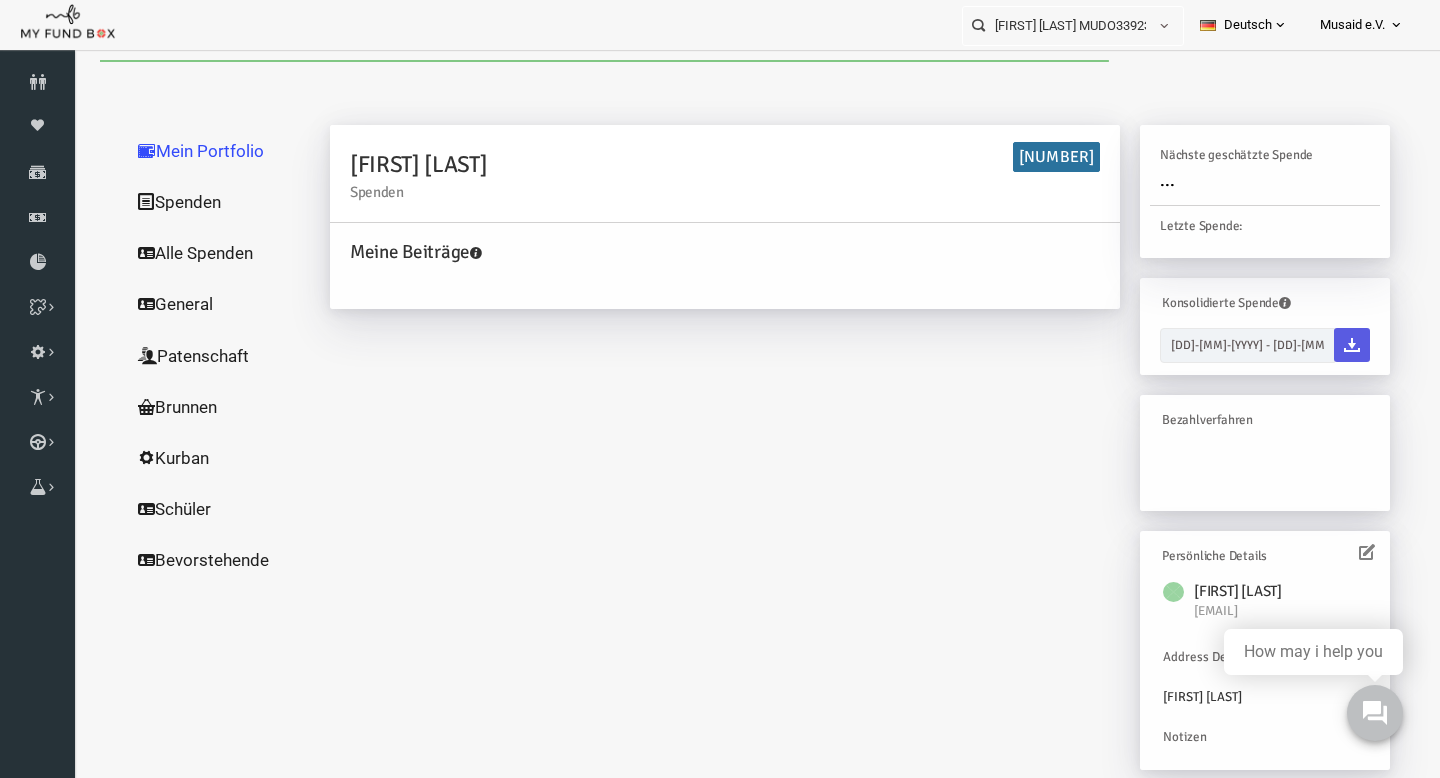 click on "Alle Spenden" at bounding box center (192, 253) 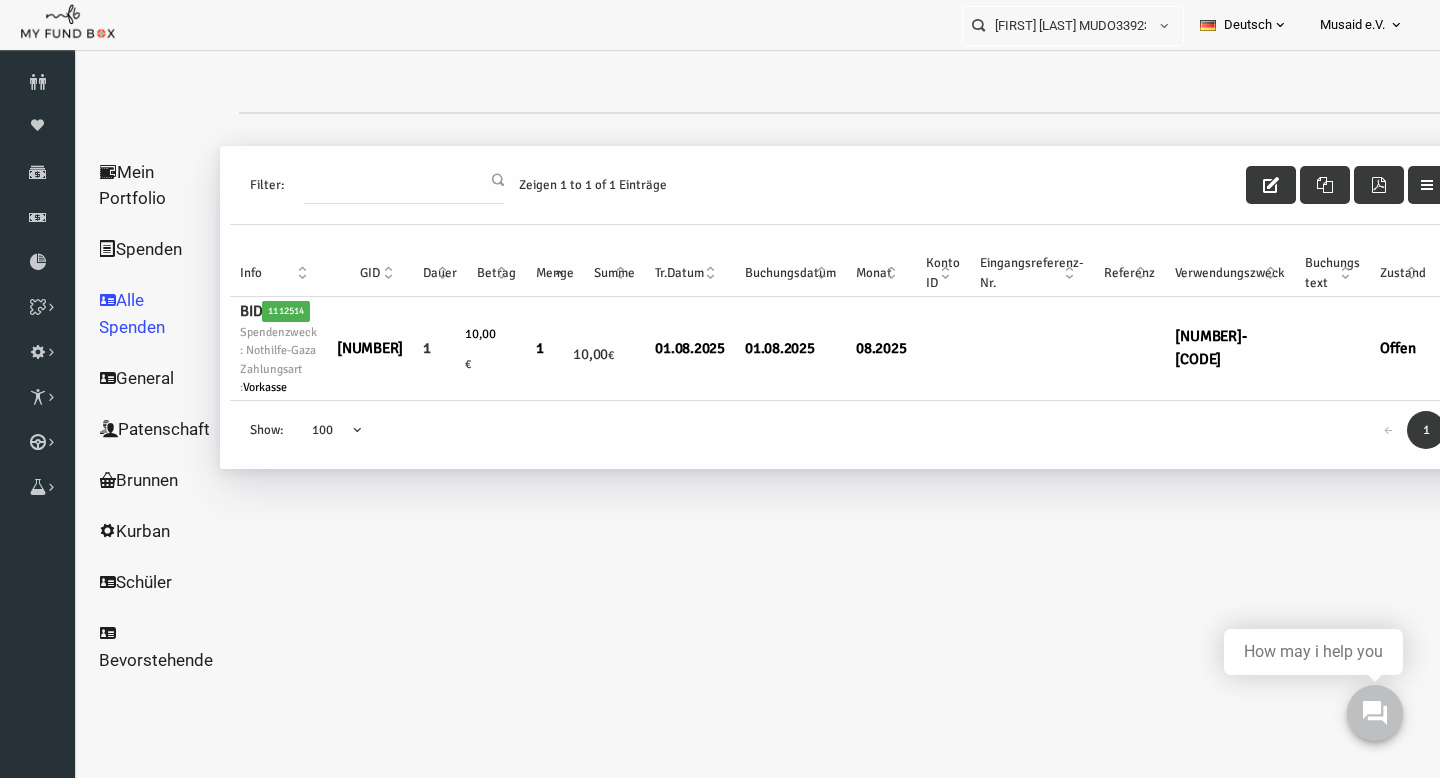 scroll, scrollTop: 0, scrollLeft: 68, axis: horizontal 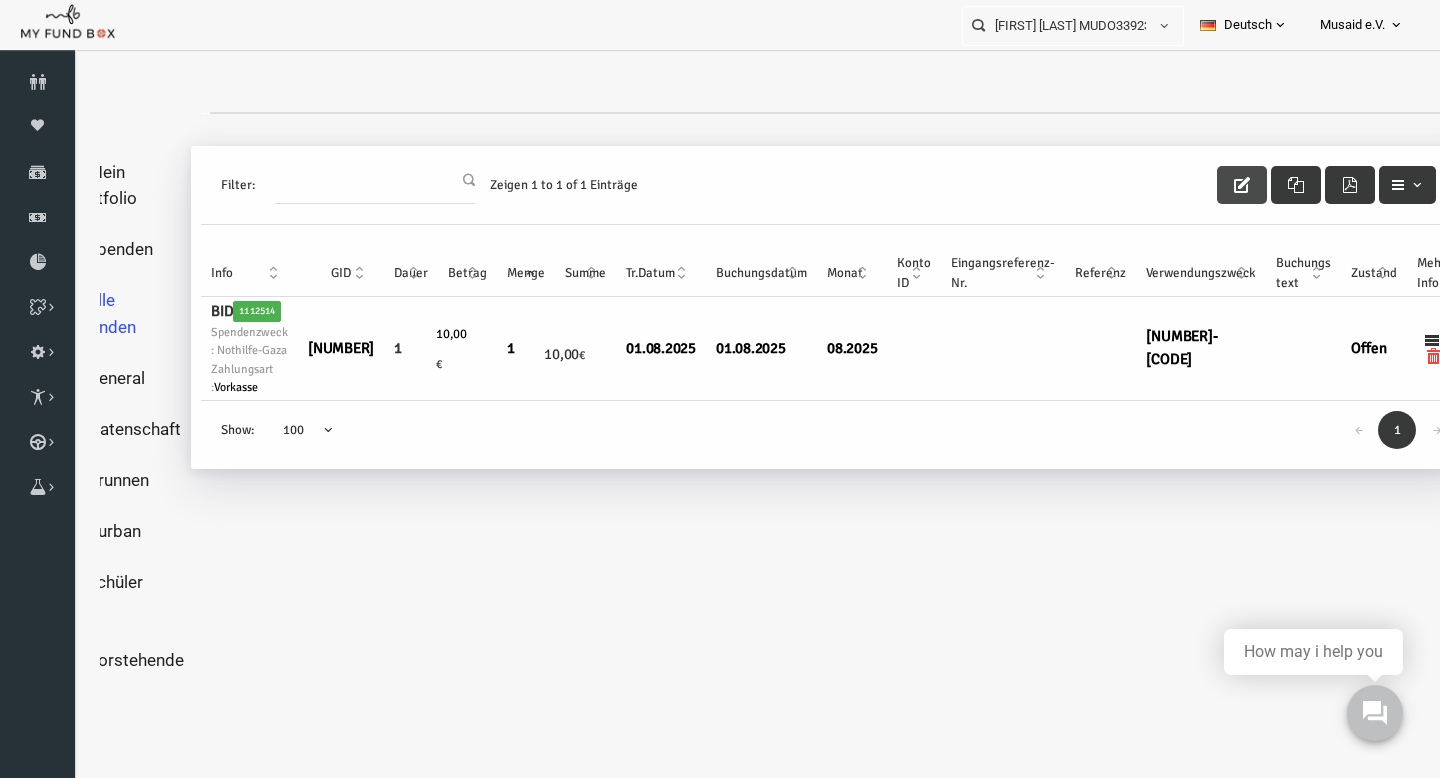 click at bounding box center (1214, 185) 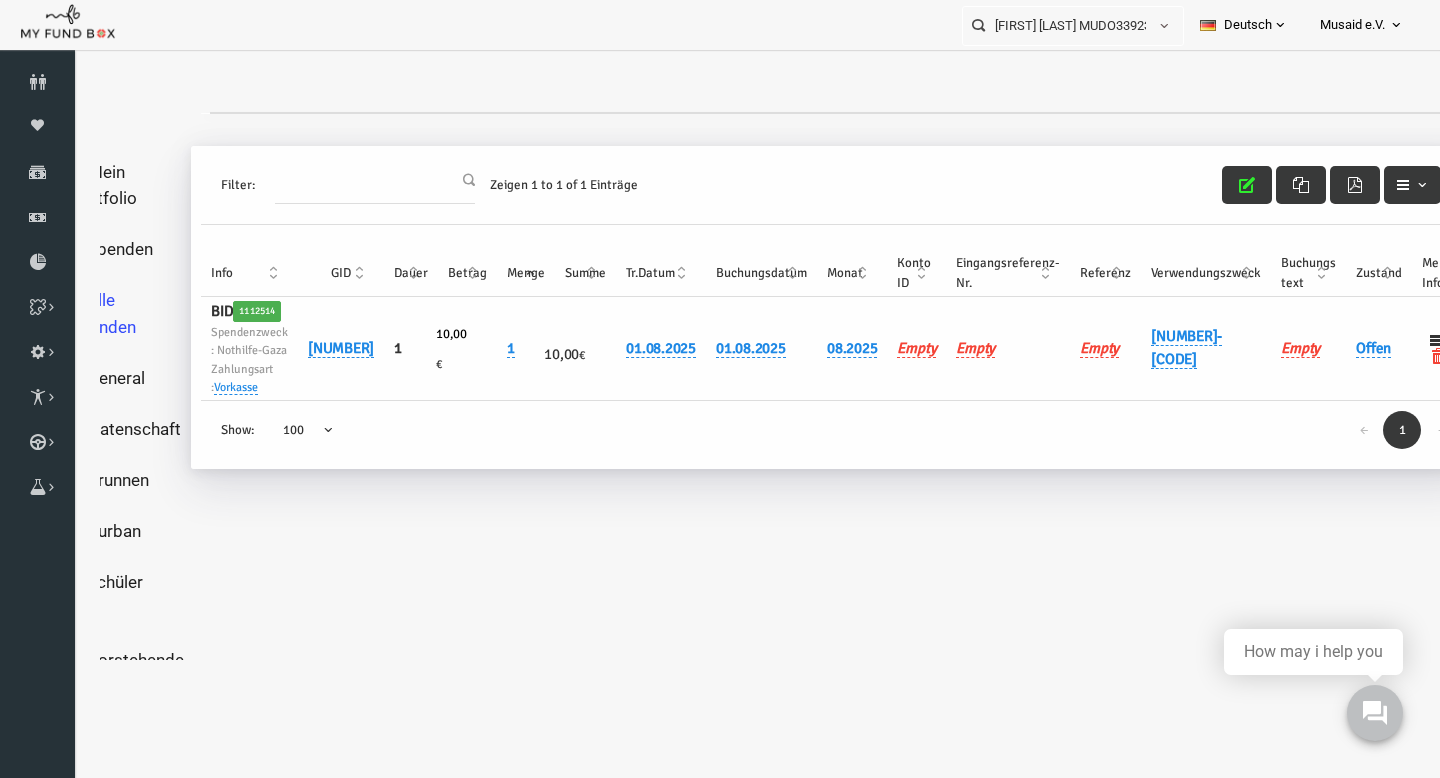 click on "10,00" at bounding box center [533, 354] 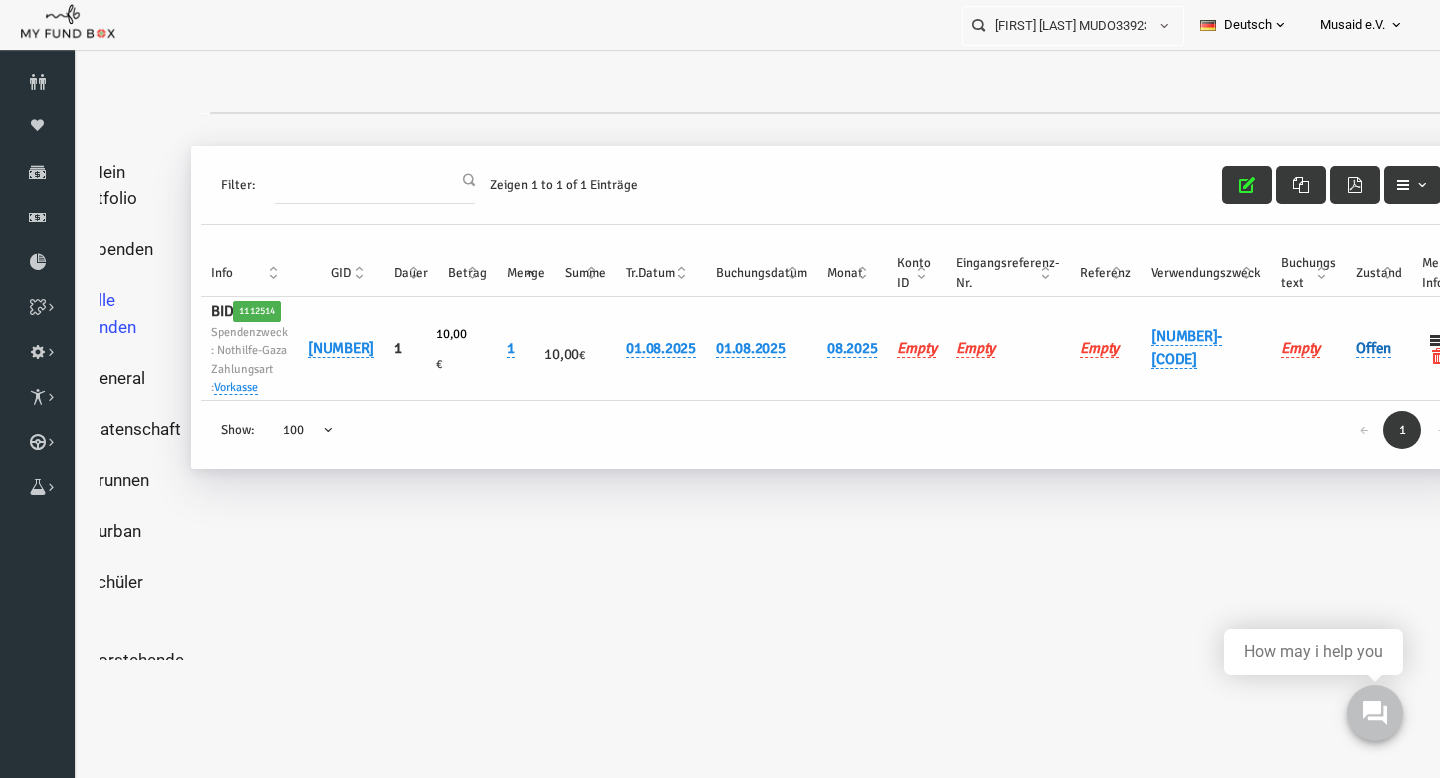 click on "Offen" at bounding box center [1345, 348] 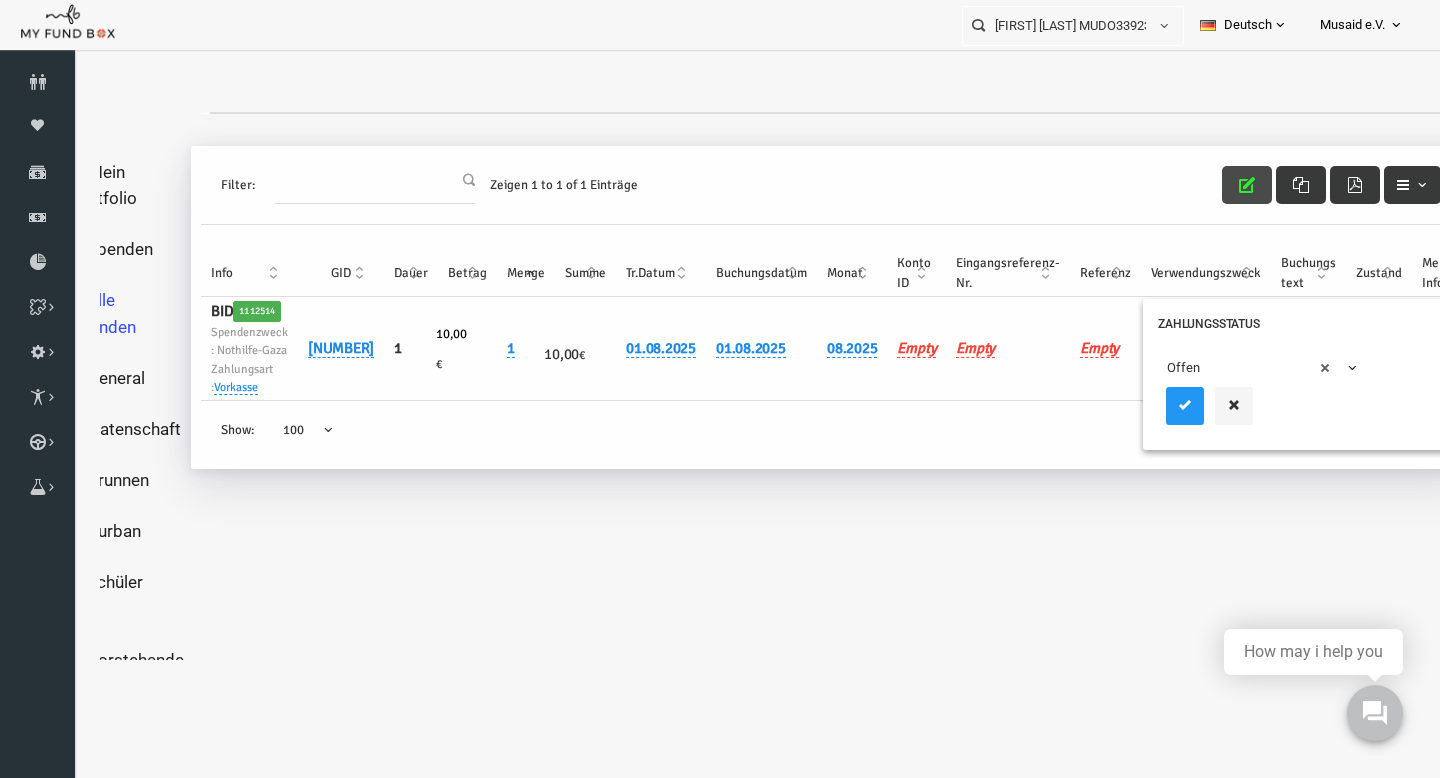 click at bounding box center [1219, 185] 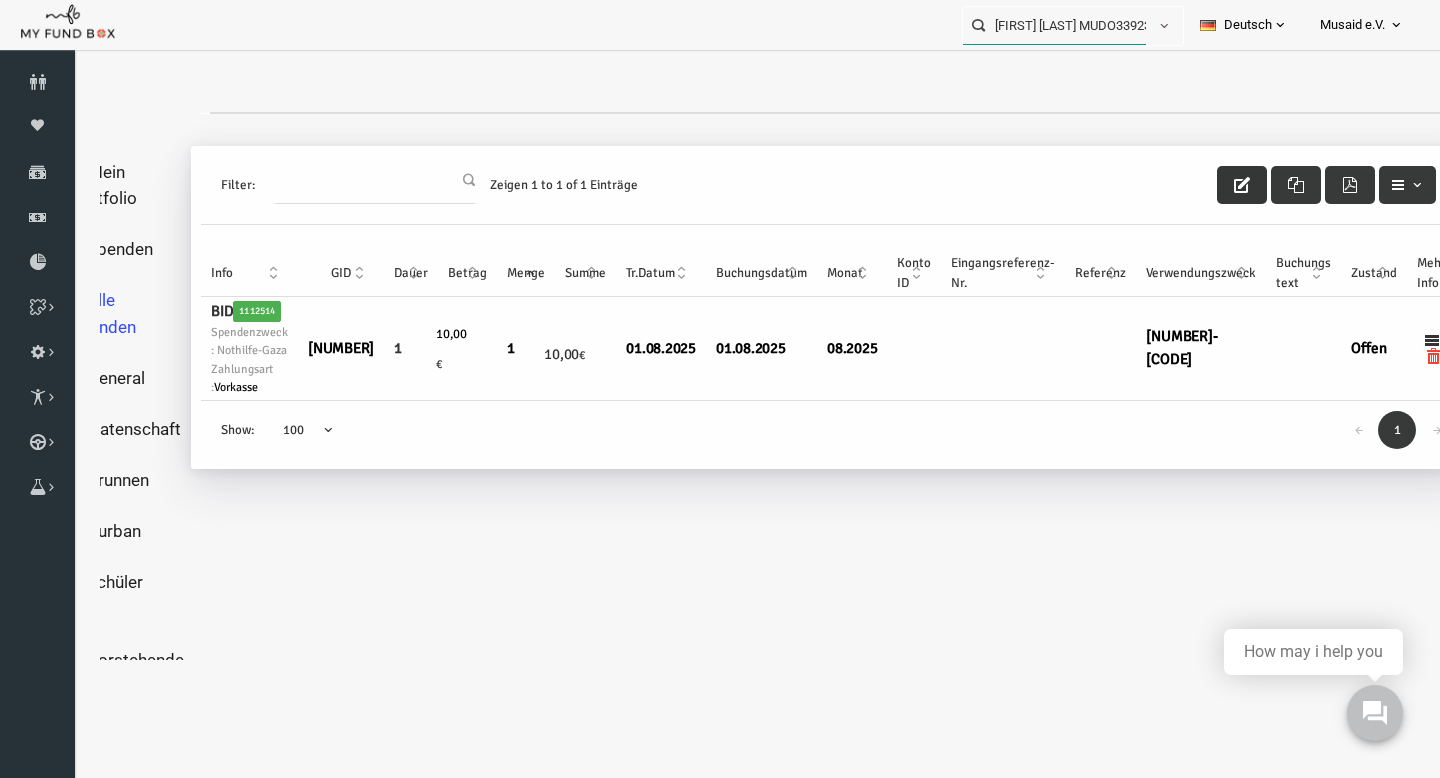 click on "[FIRST] [LAST] MUDO339238" at bounding box center (1054, 25) 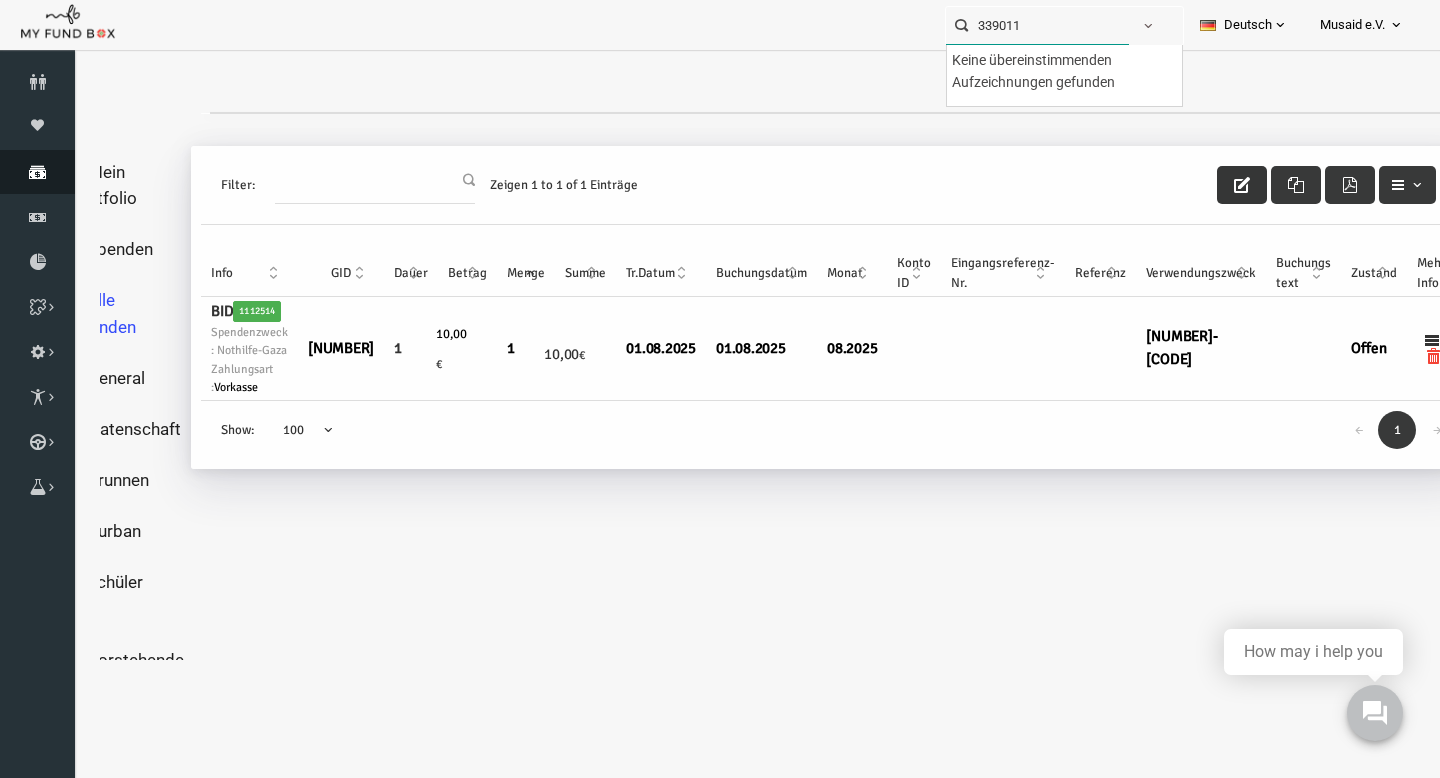 type on "339011" 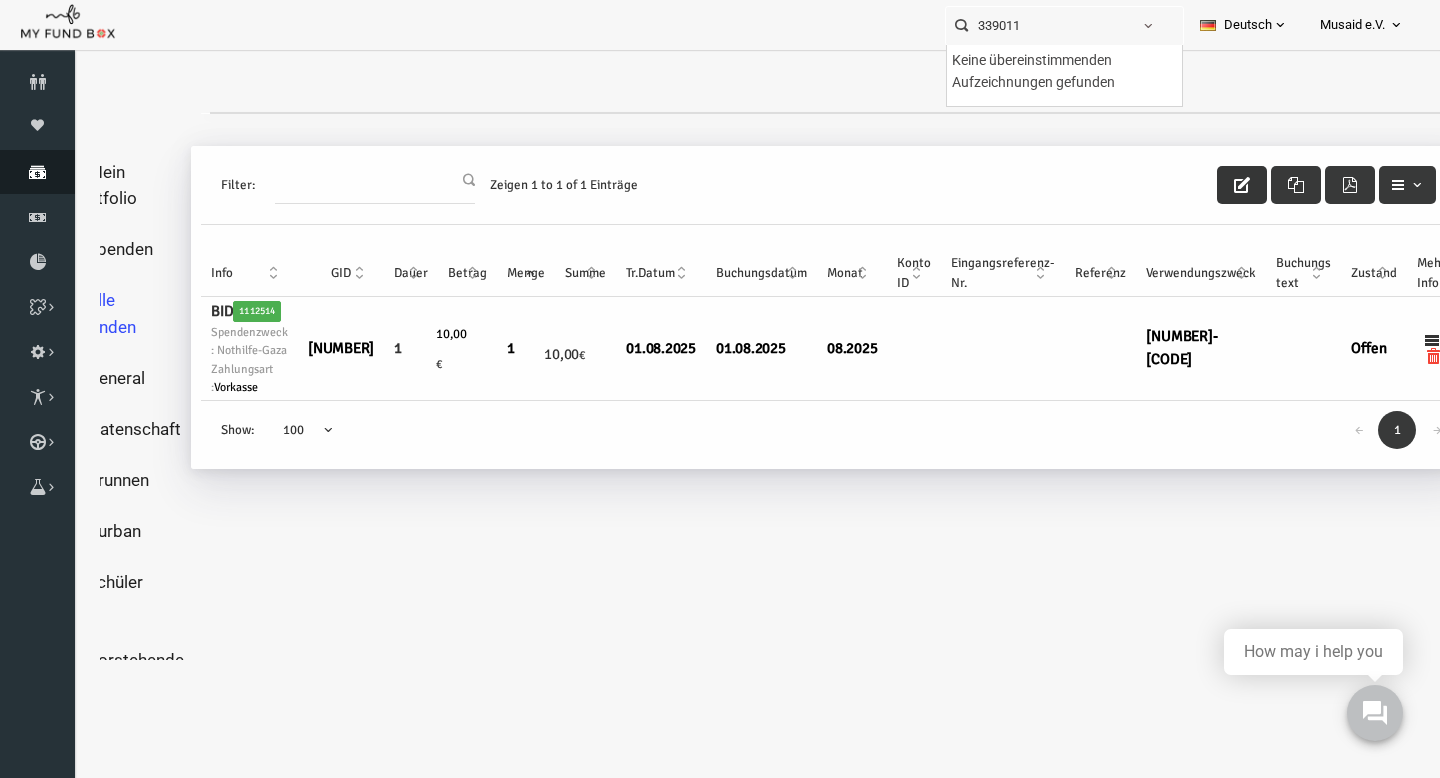 click at bounding box center [37, 172] 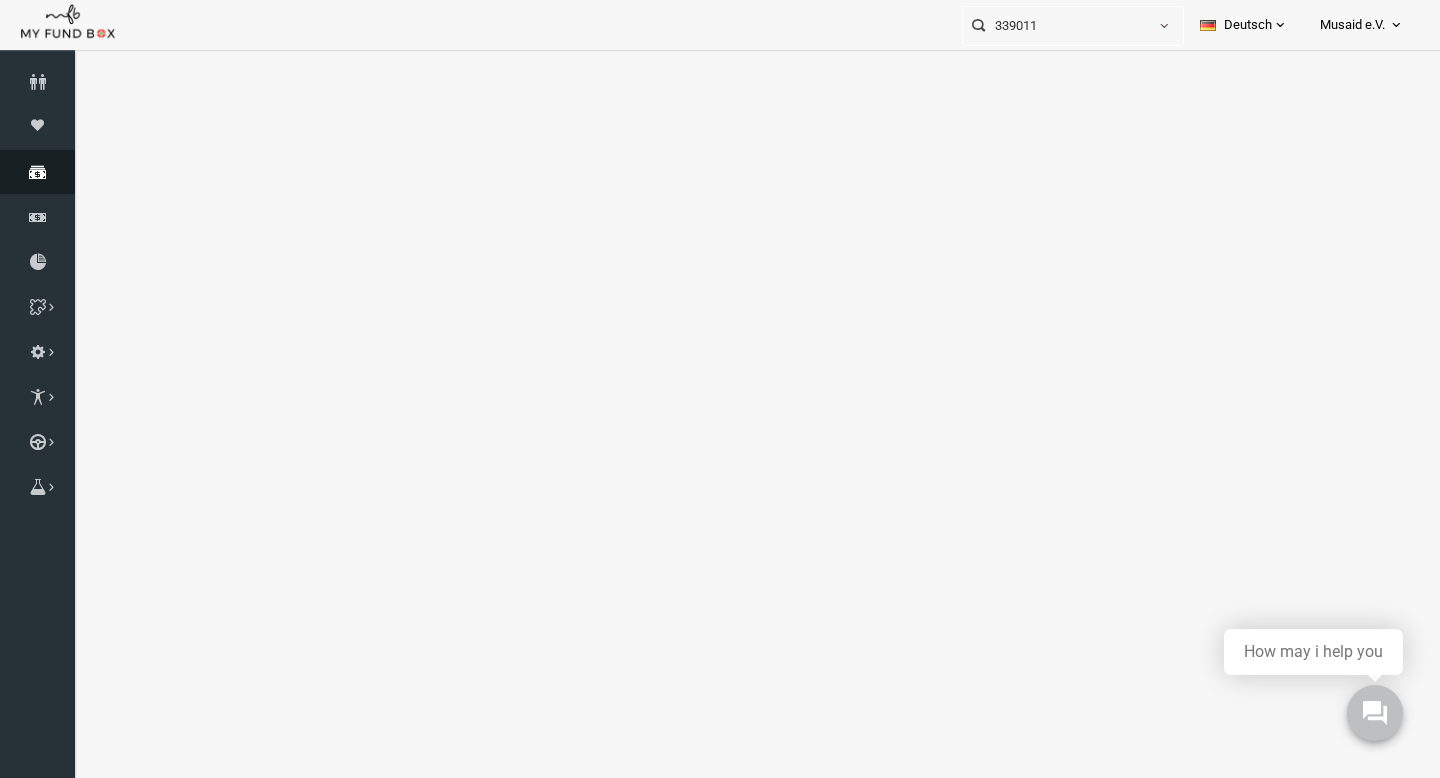 select on "100" 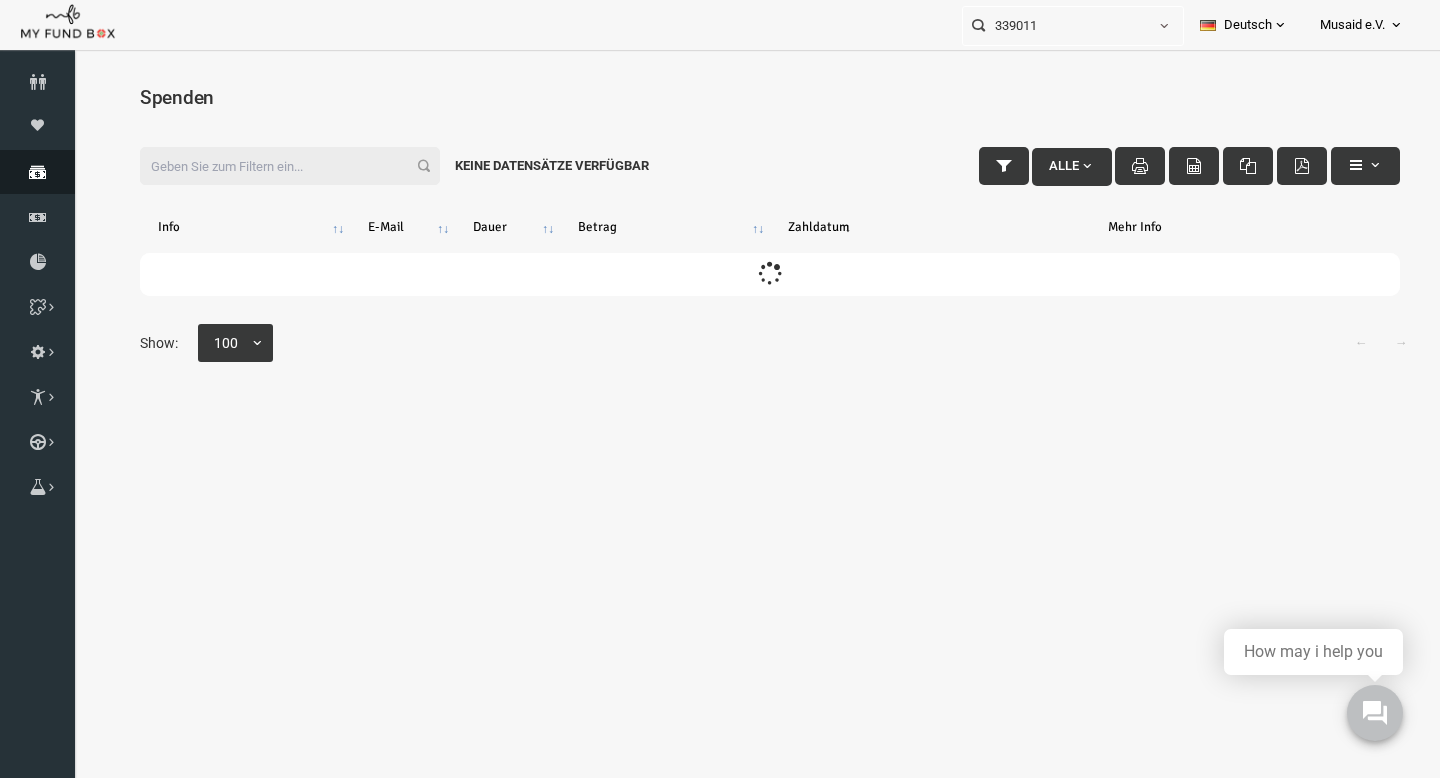 scroll, scrollTop: 0, scrollLeft: 0, axis: both 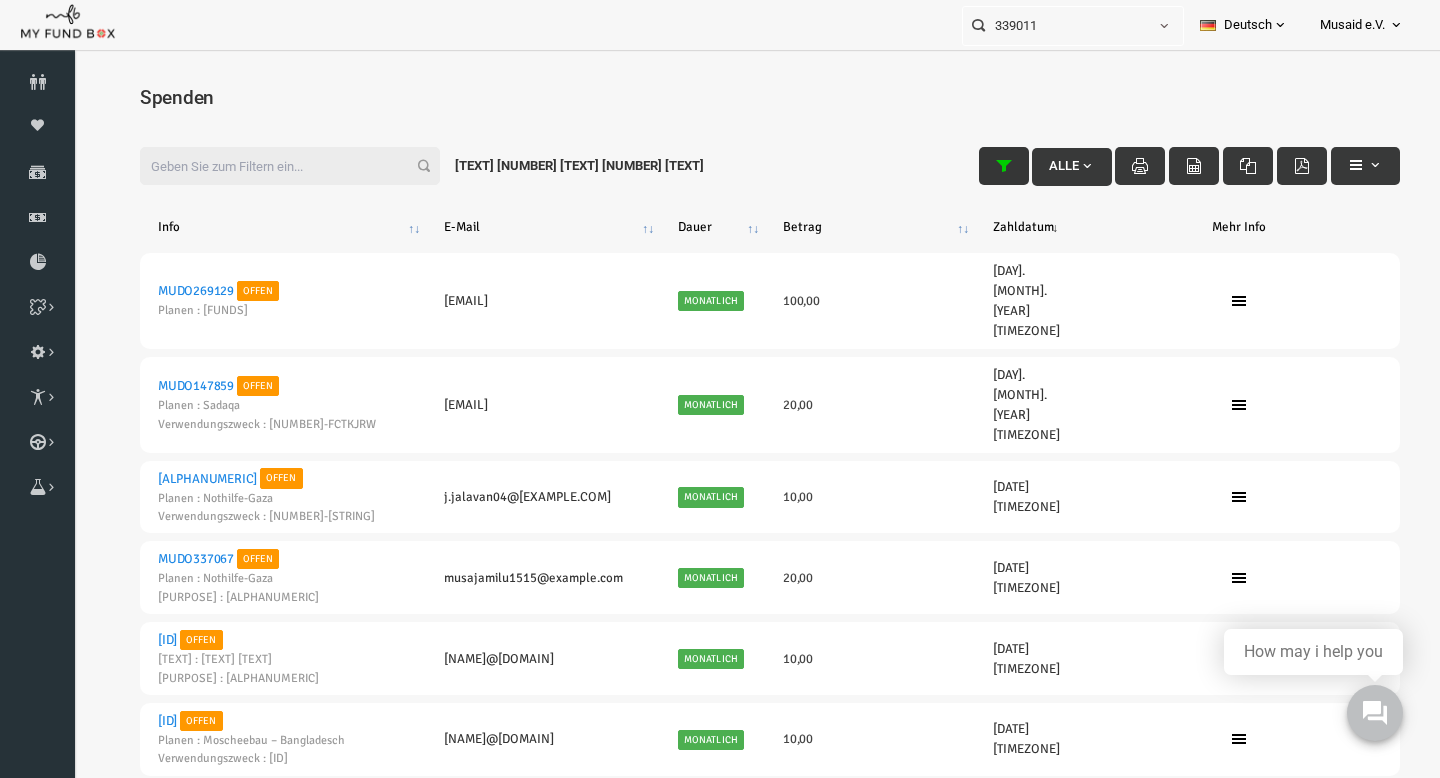 click at bounding box center [976, 166] 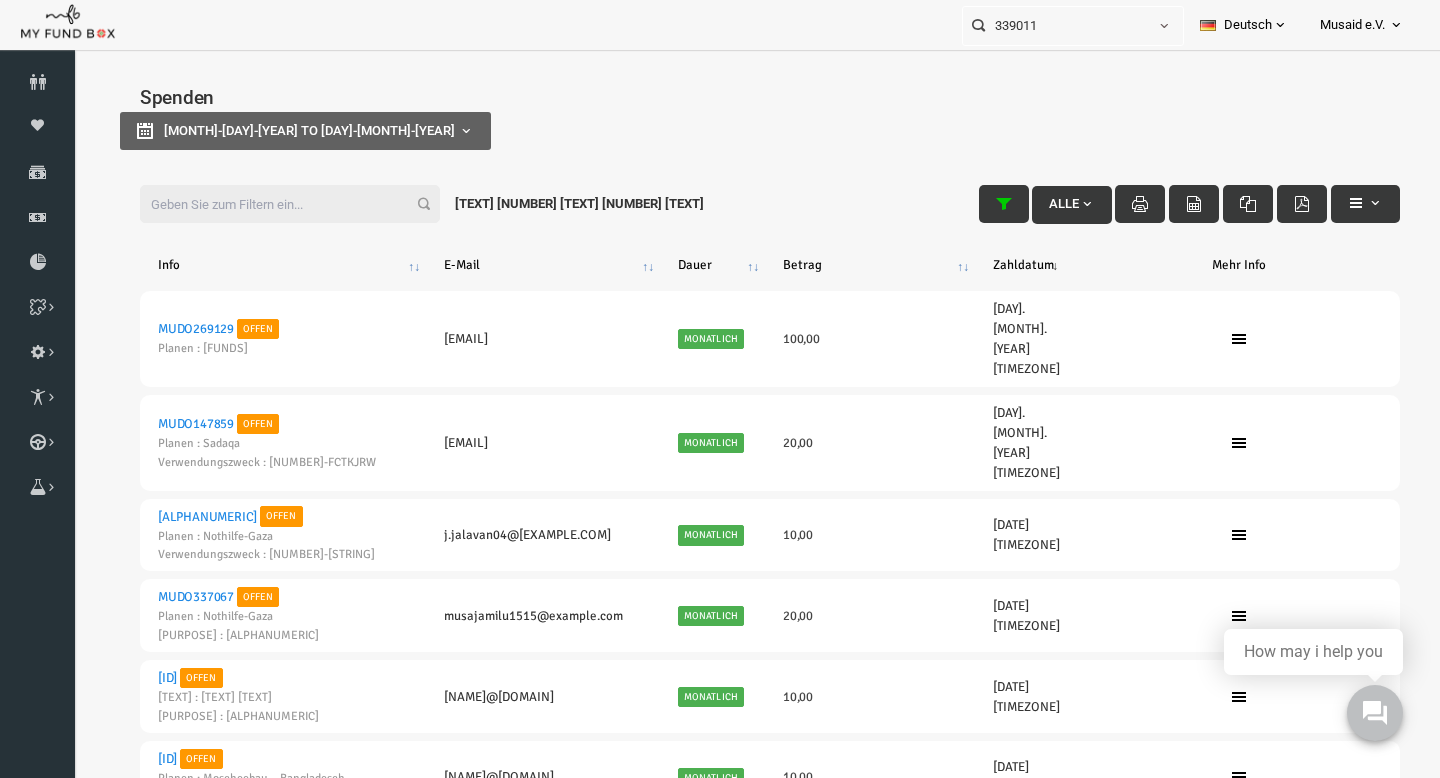 type on "[DD]-[MM]-[YYYY]" 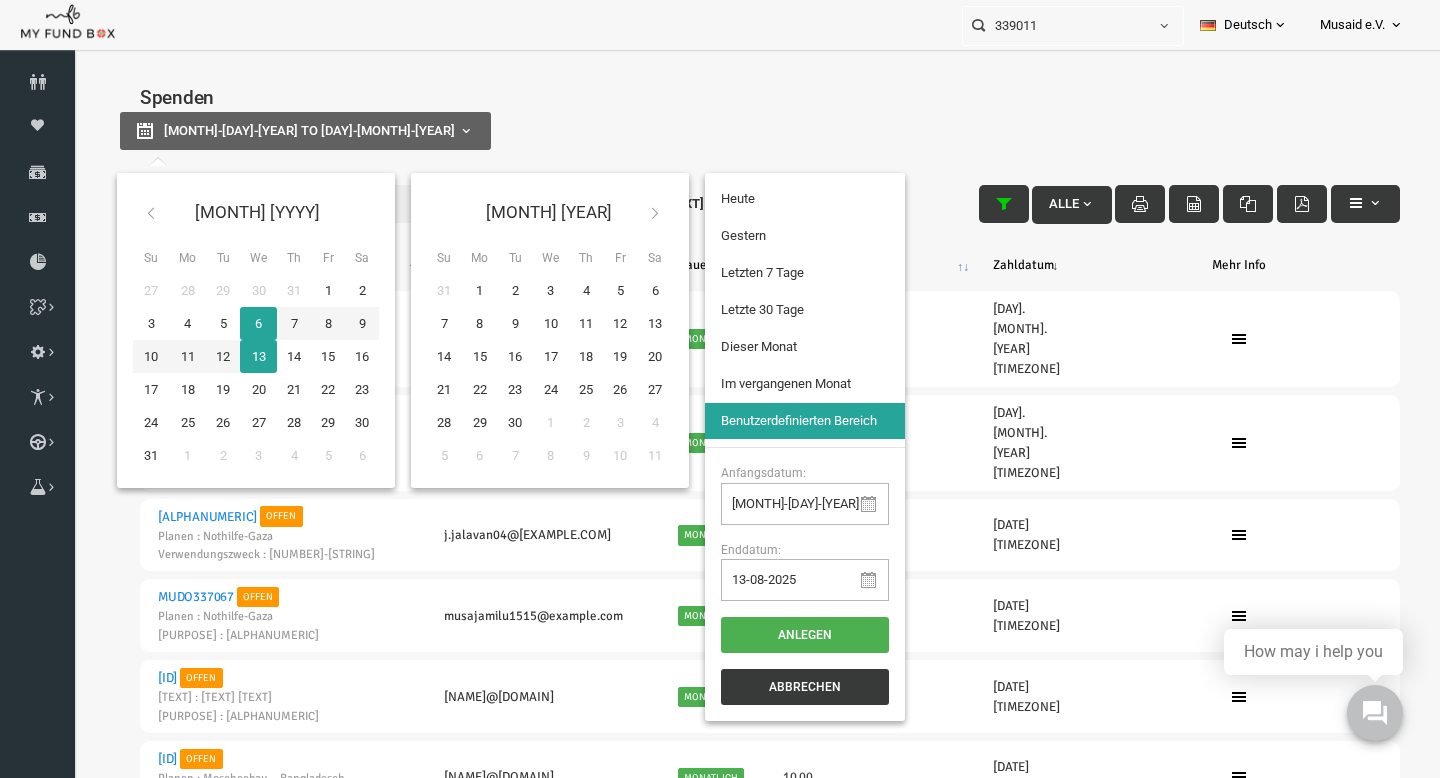 type on "[DATE]" 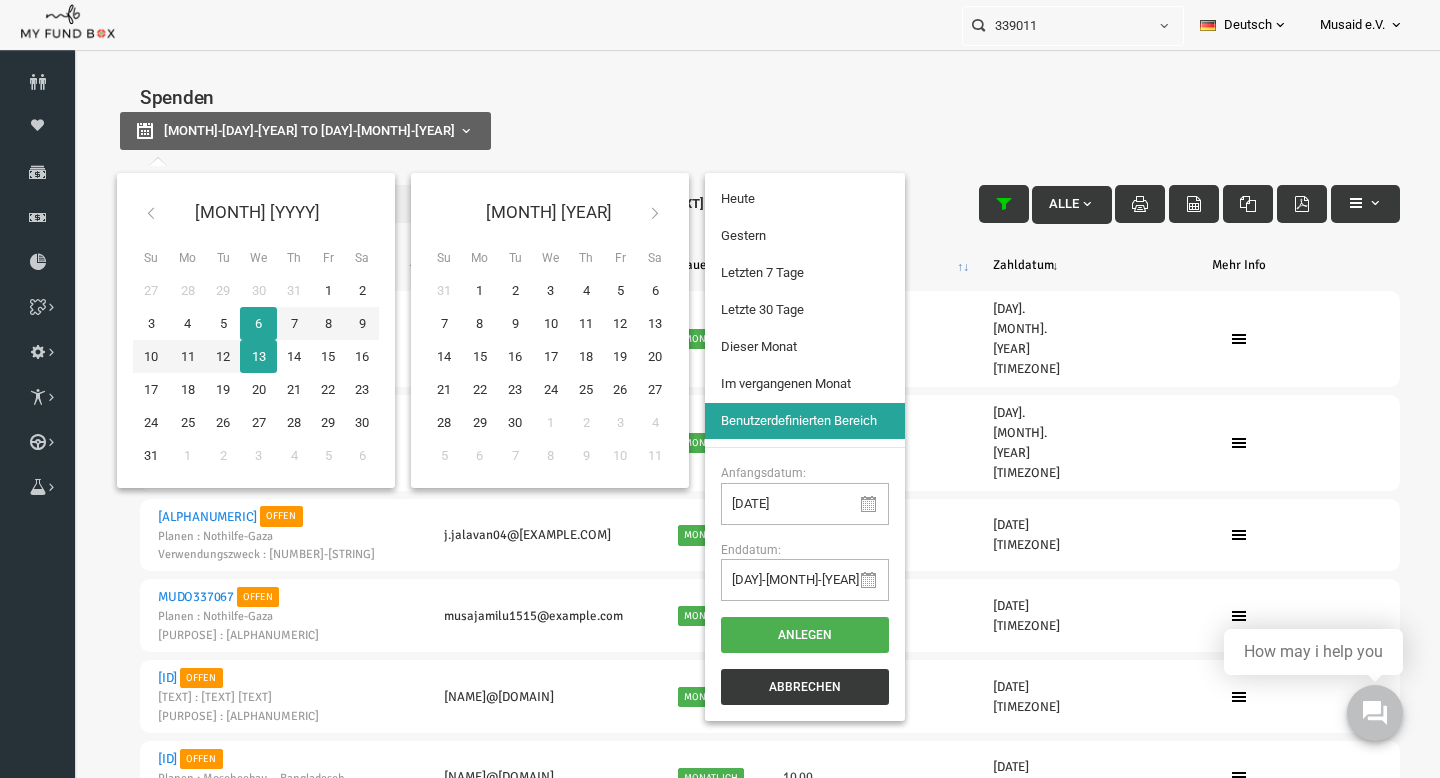 type on "[DD]-[MM]-[YYYY]" 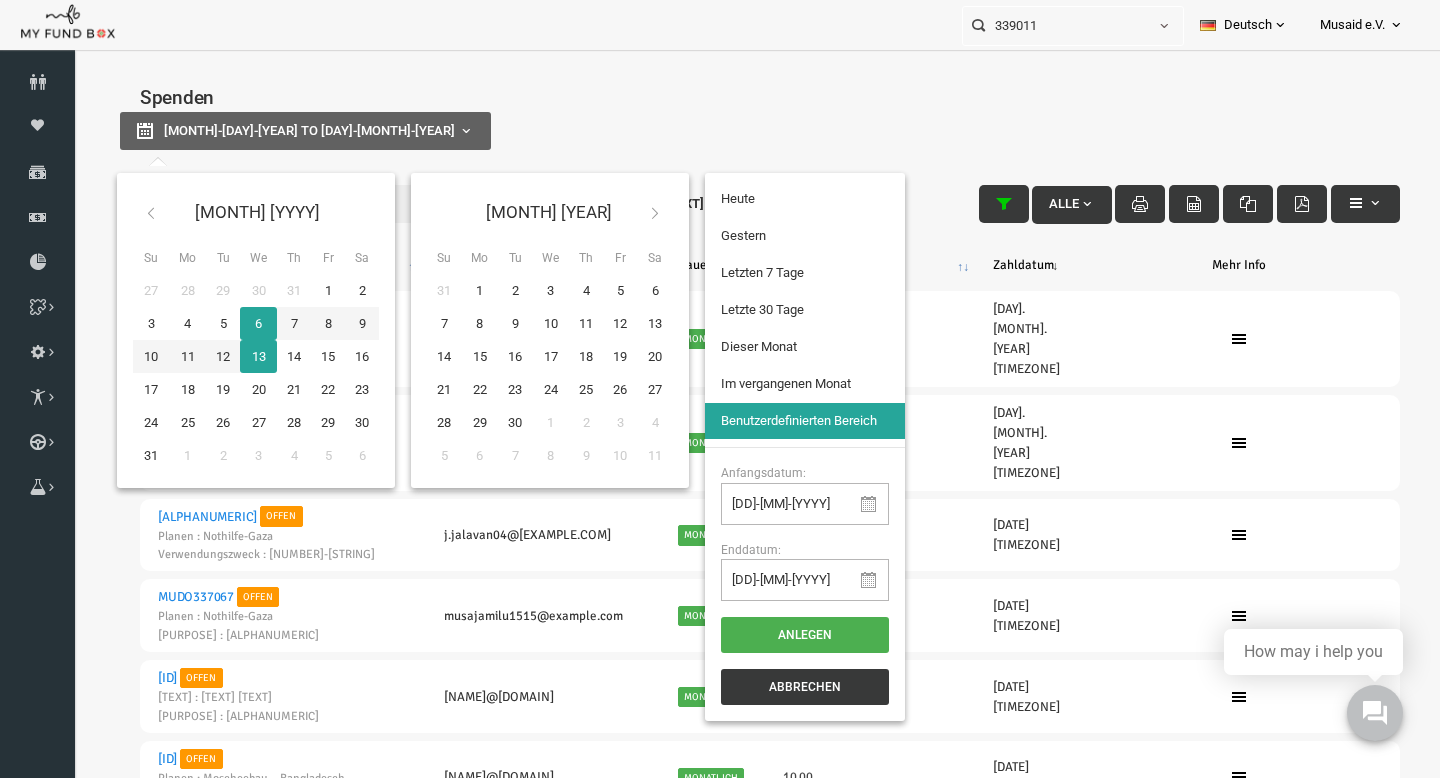 type on "[DATE]" 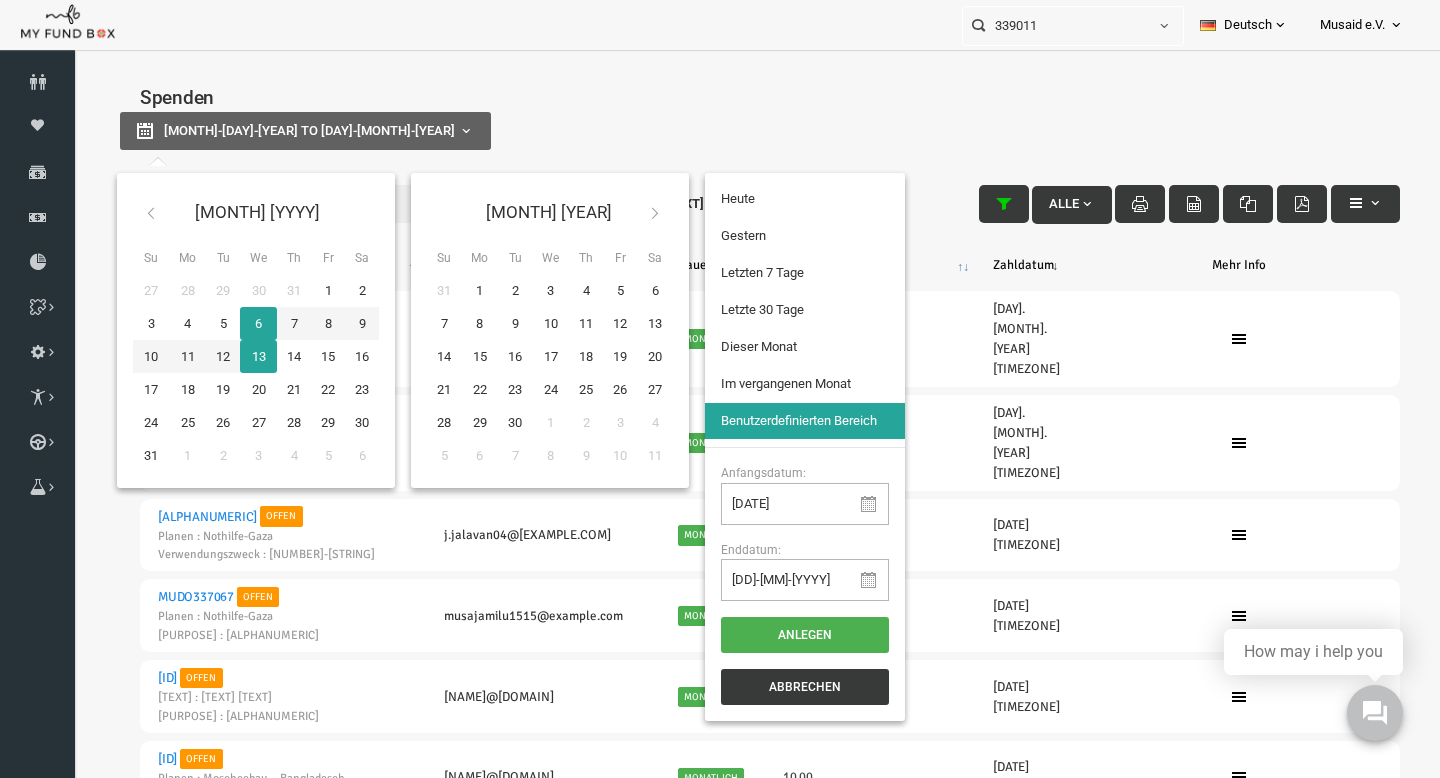 type on "[DD]-[MM]-[YYYY]" 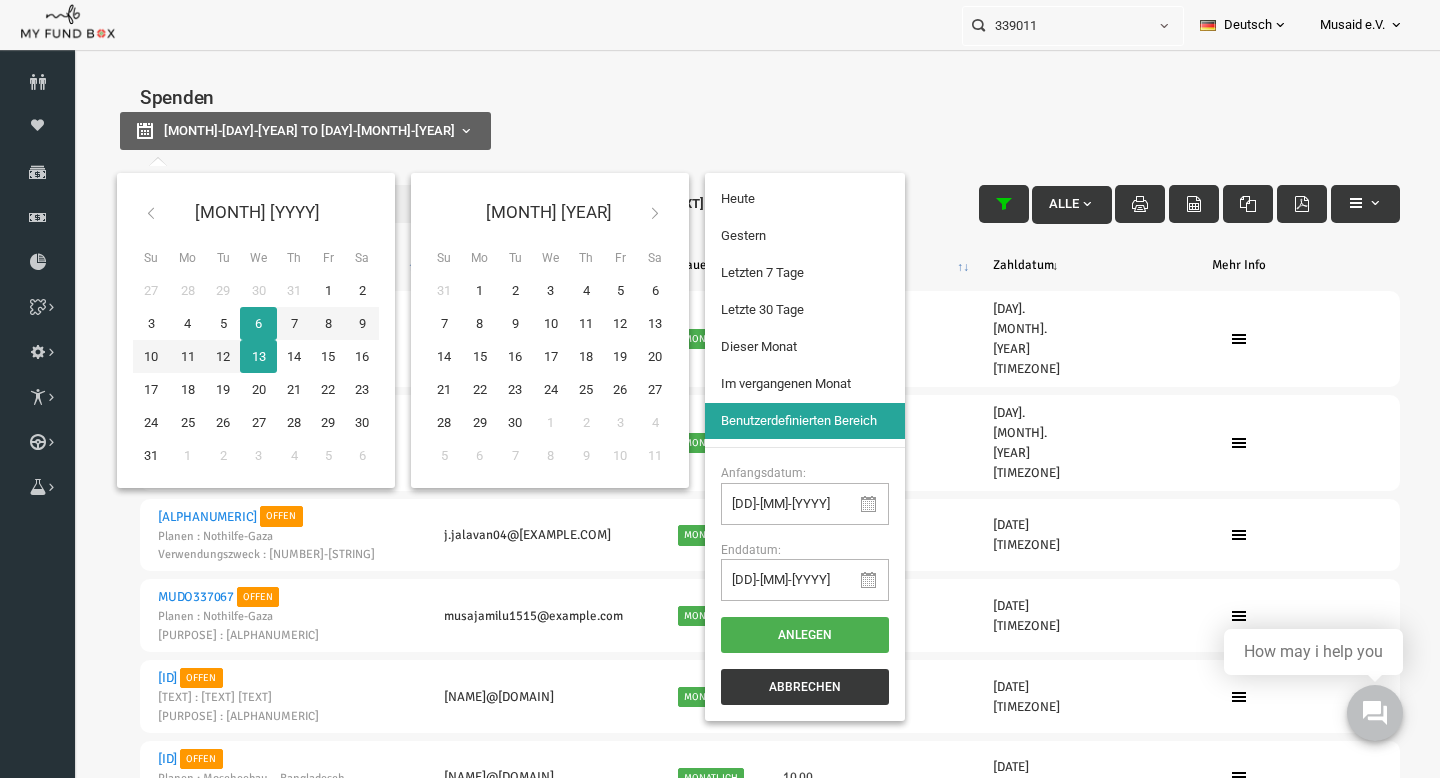 type on "[DD]-[MM]-[YYYY]" 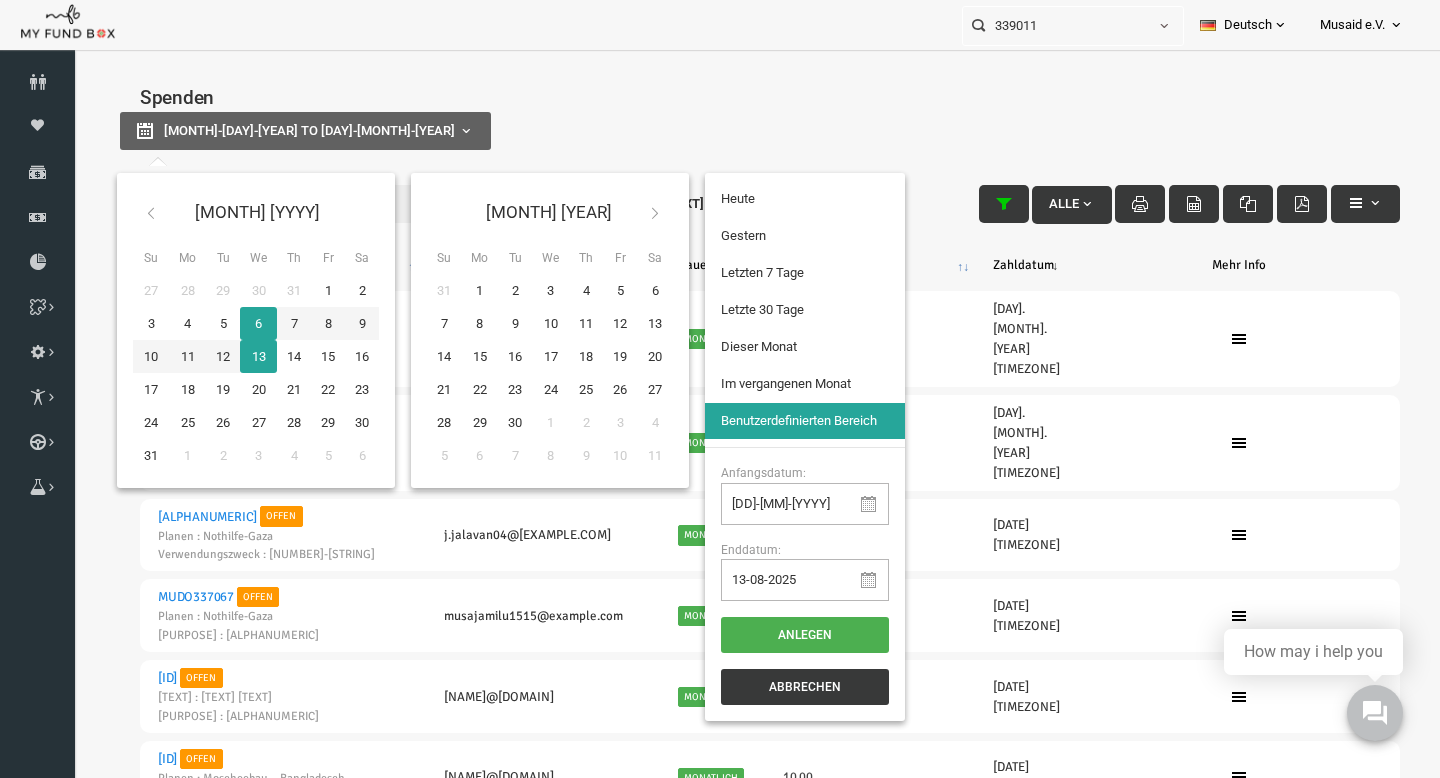 type on "[DATE]" 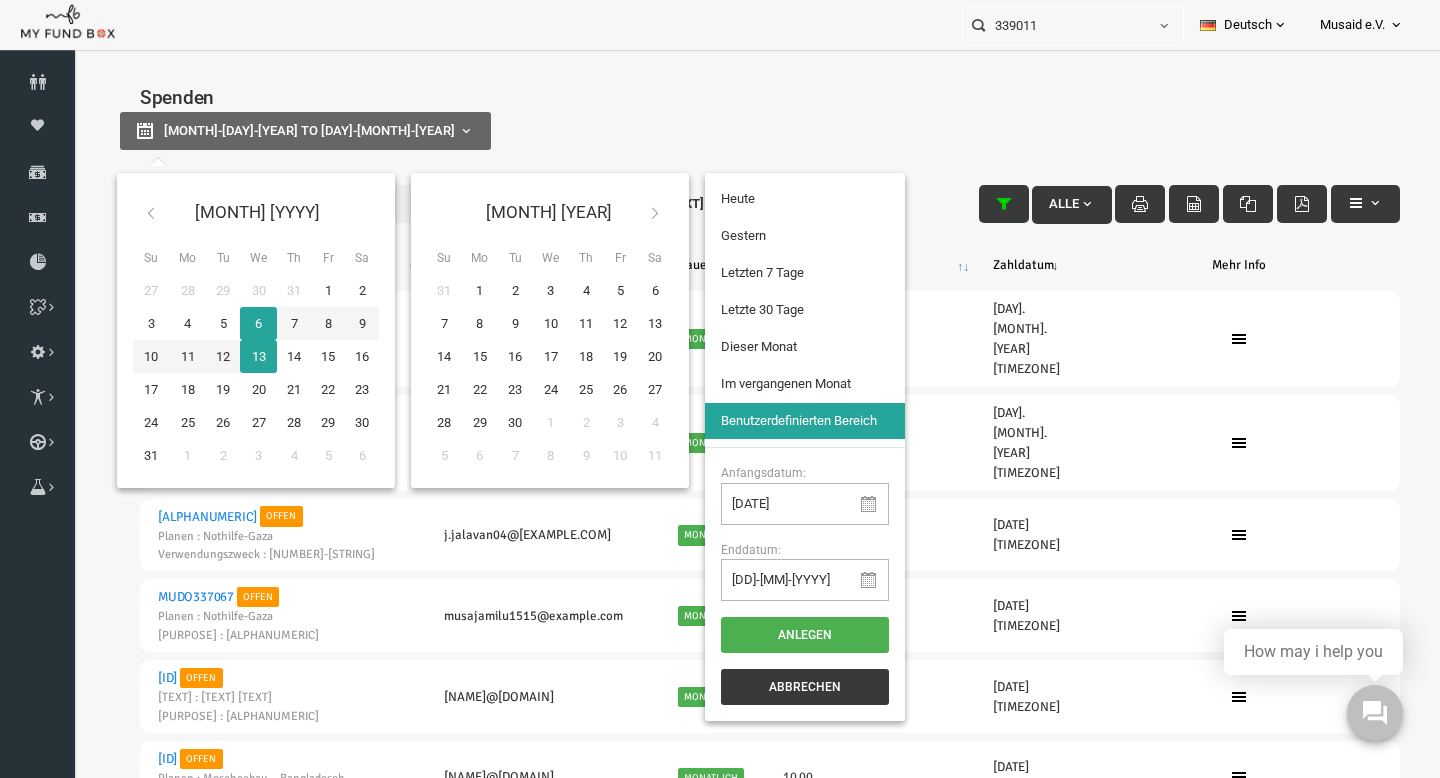 click on "Letzten 7 Tage" at bounding box center [777, 273] 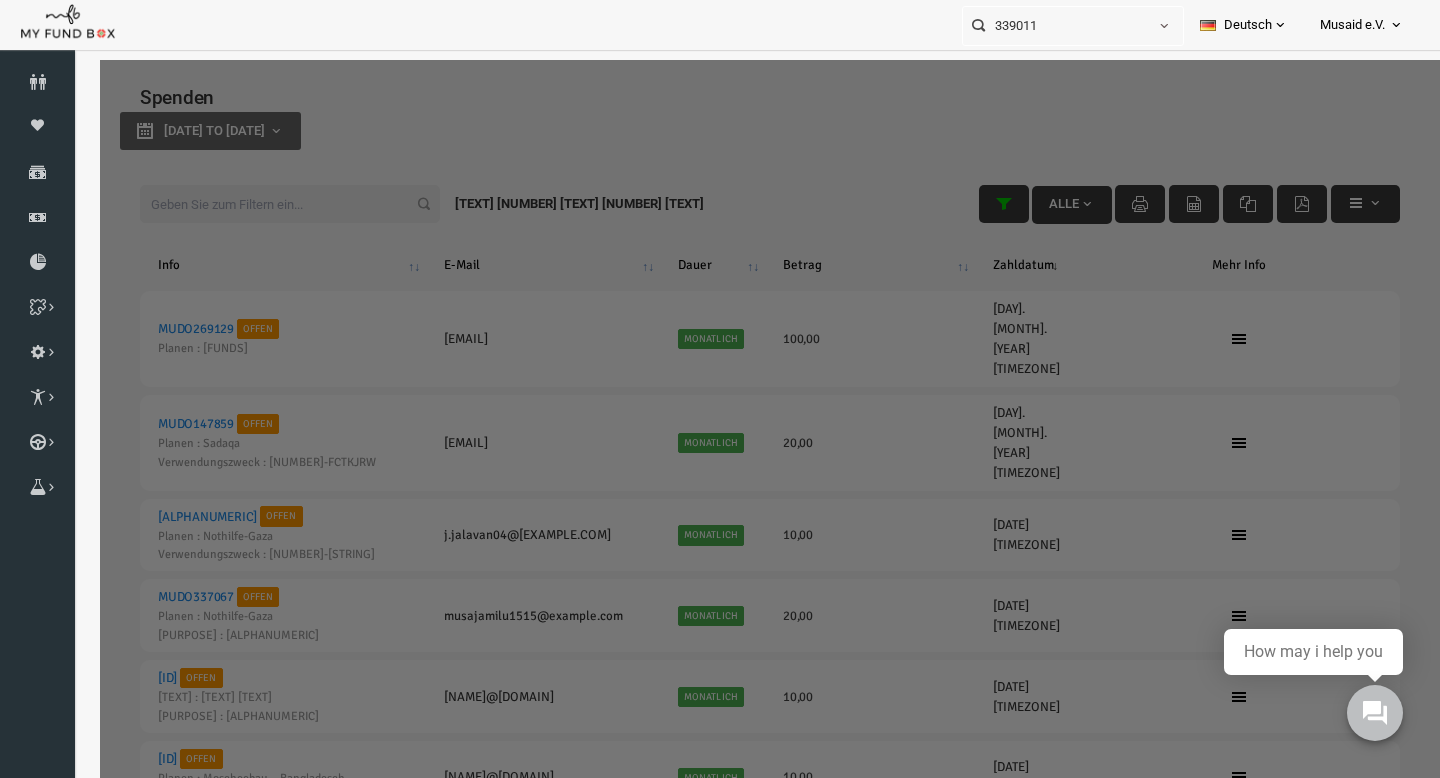 select on "100" 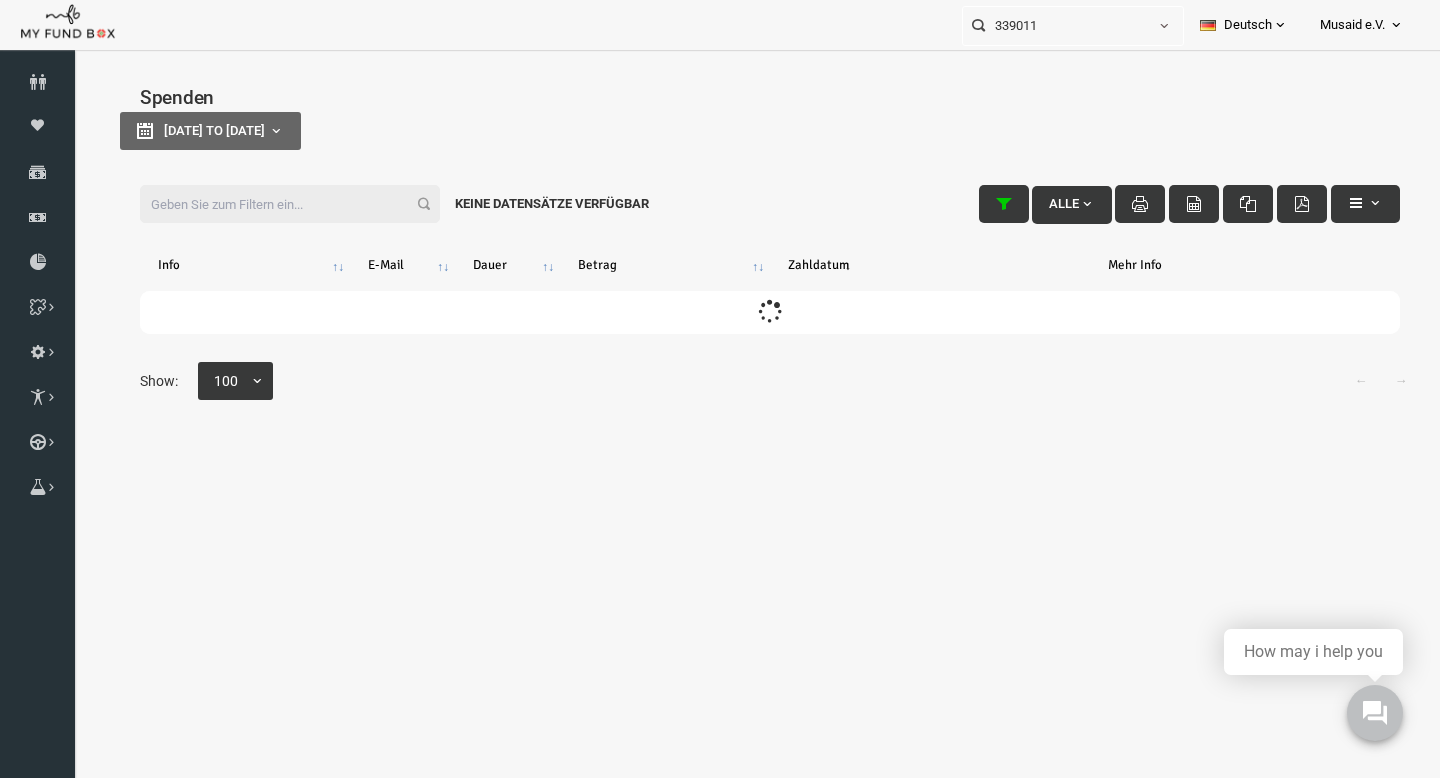 click on "Filter:" at bounding box center (262, 204) 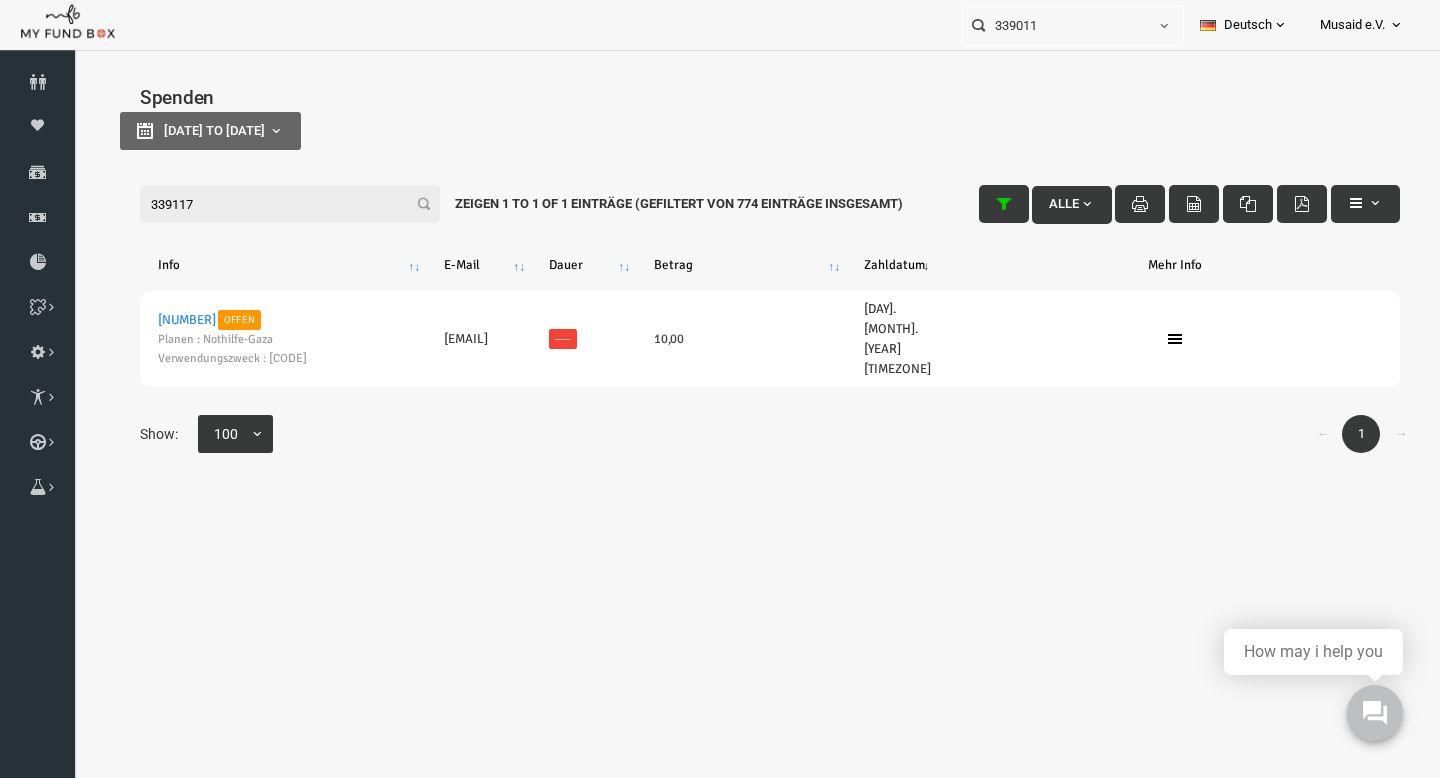 click on "339117" at bounding box center (262, 204) 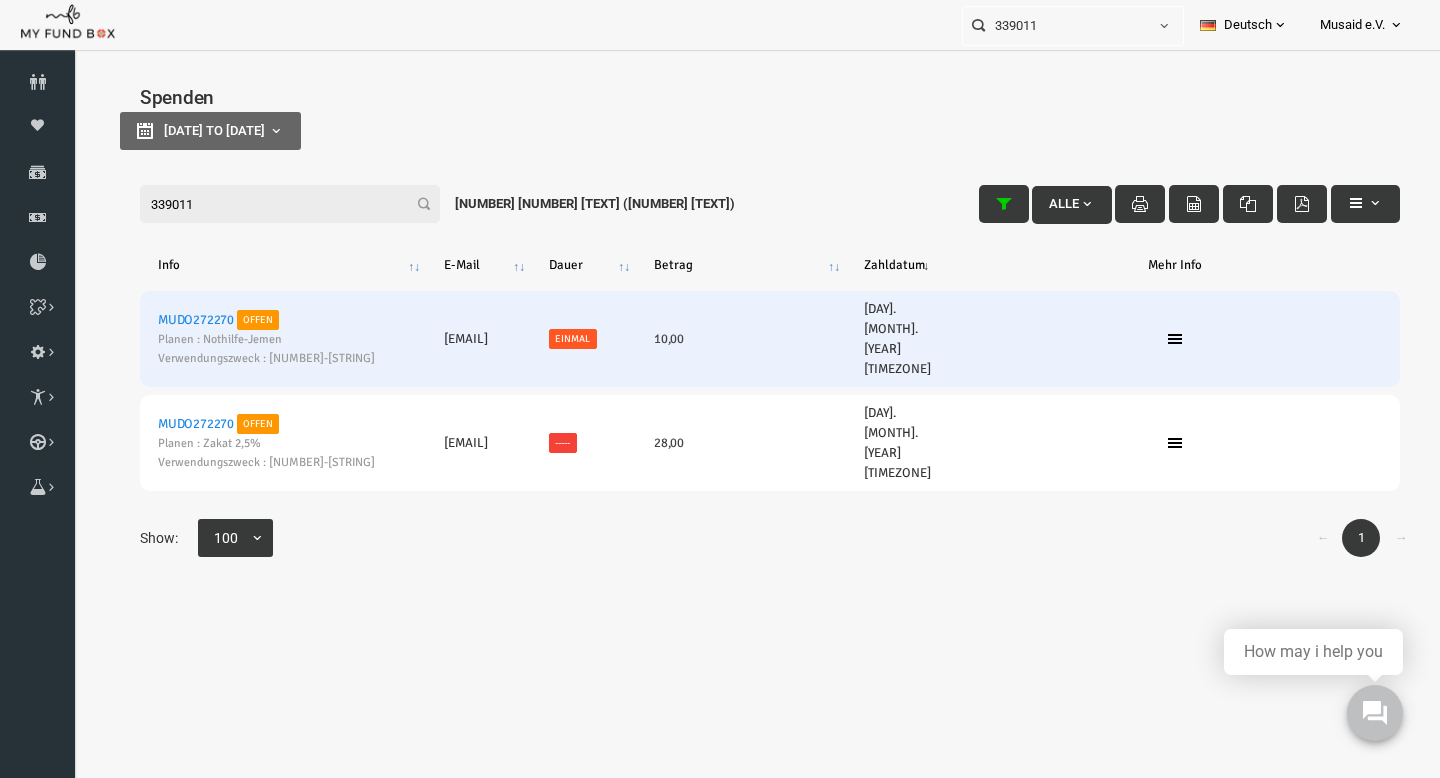 type on "339011" 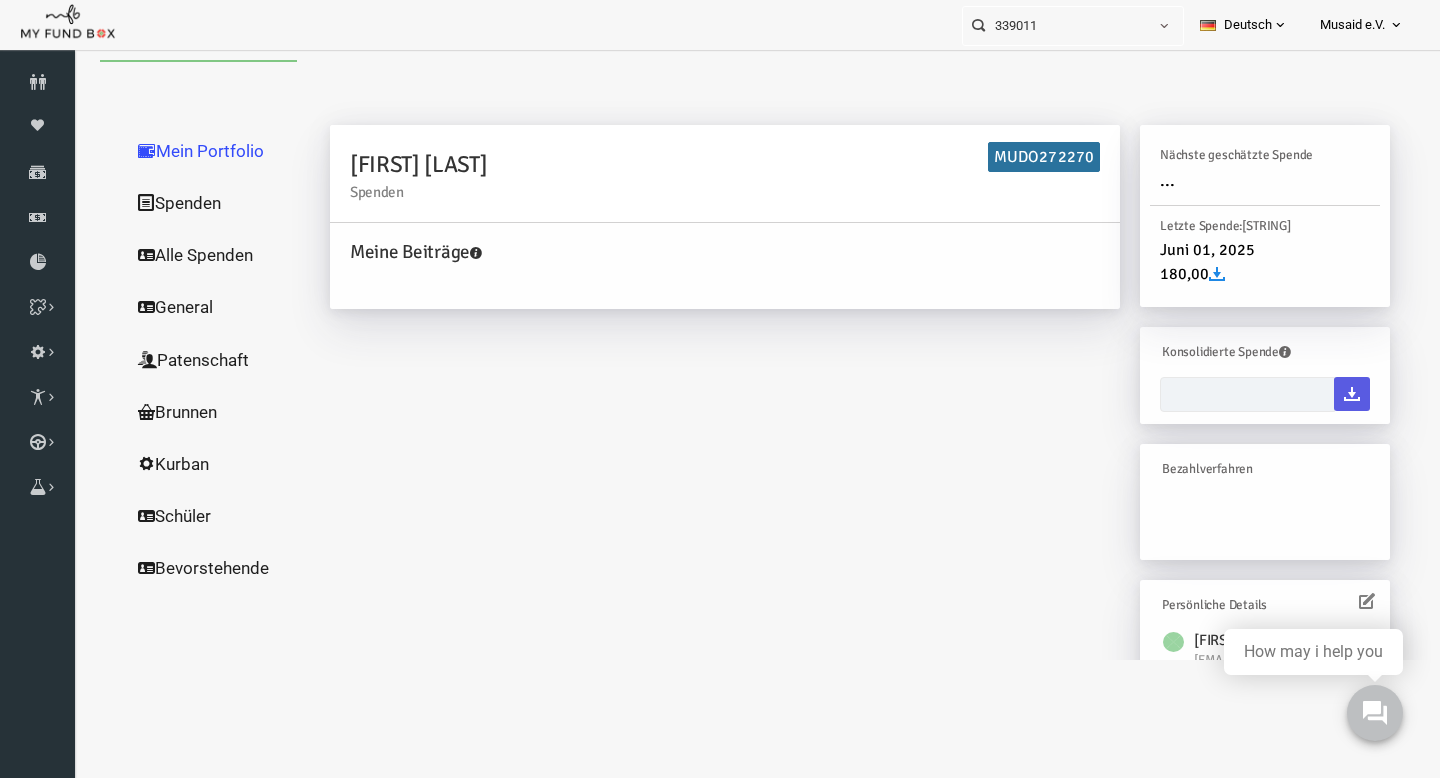 type on "[DD]-[MM]-[YYYY] - [DD]-[MM]-[YYYY]" 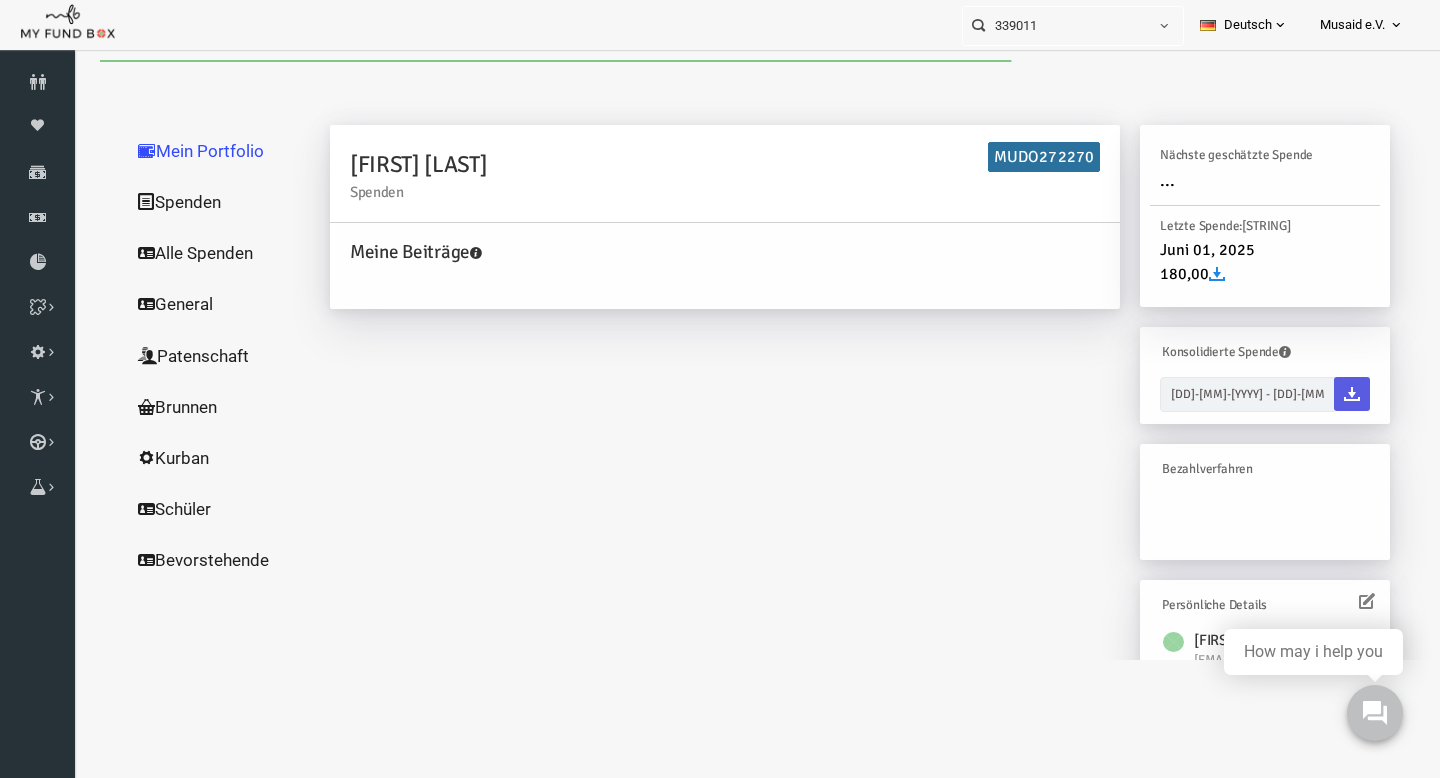 scroll, scrollTop: 0, scrollLeft: 0, axis: both 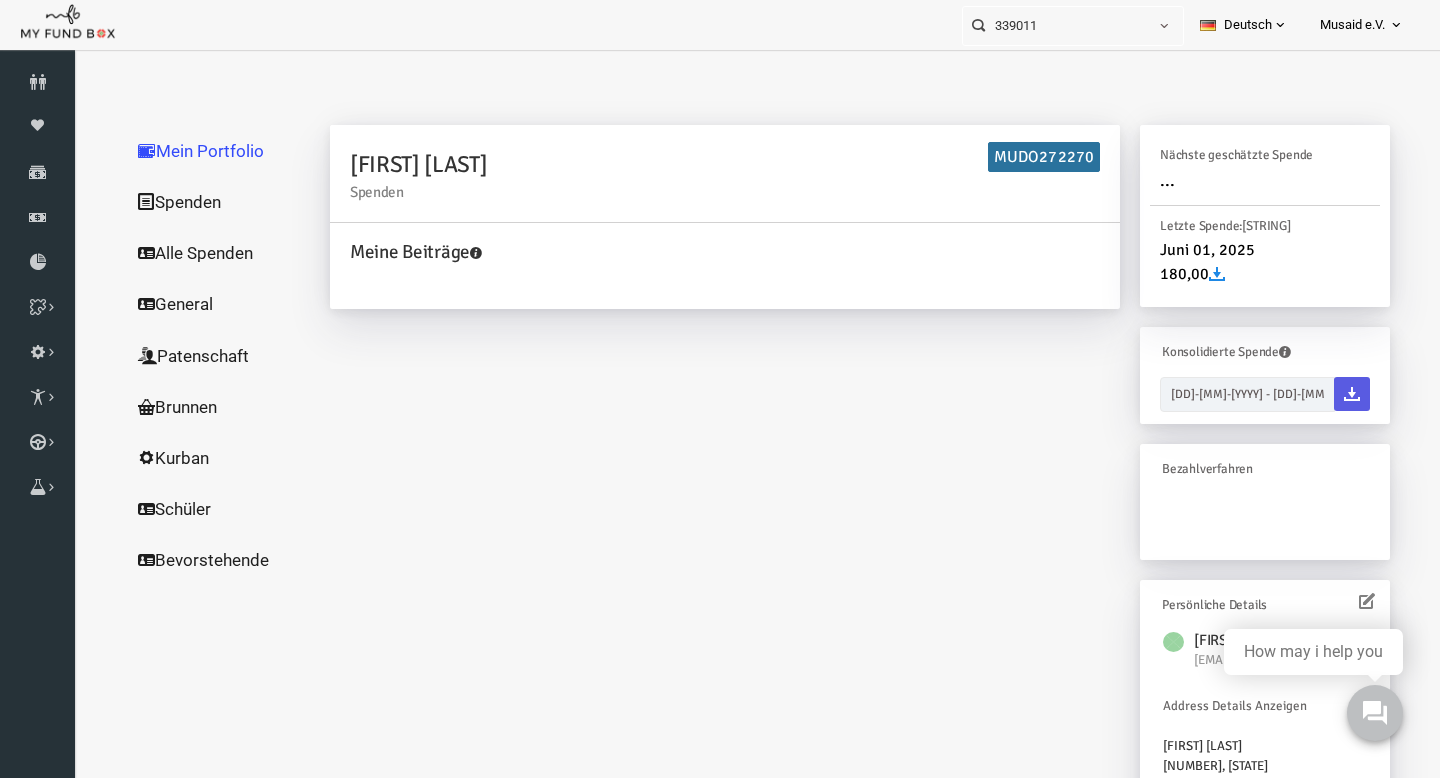 click on "Alle Spenden" at bounding box center [192, 253] 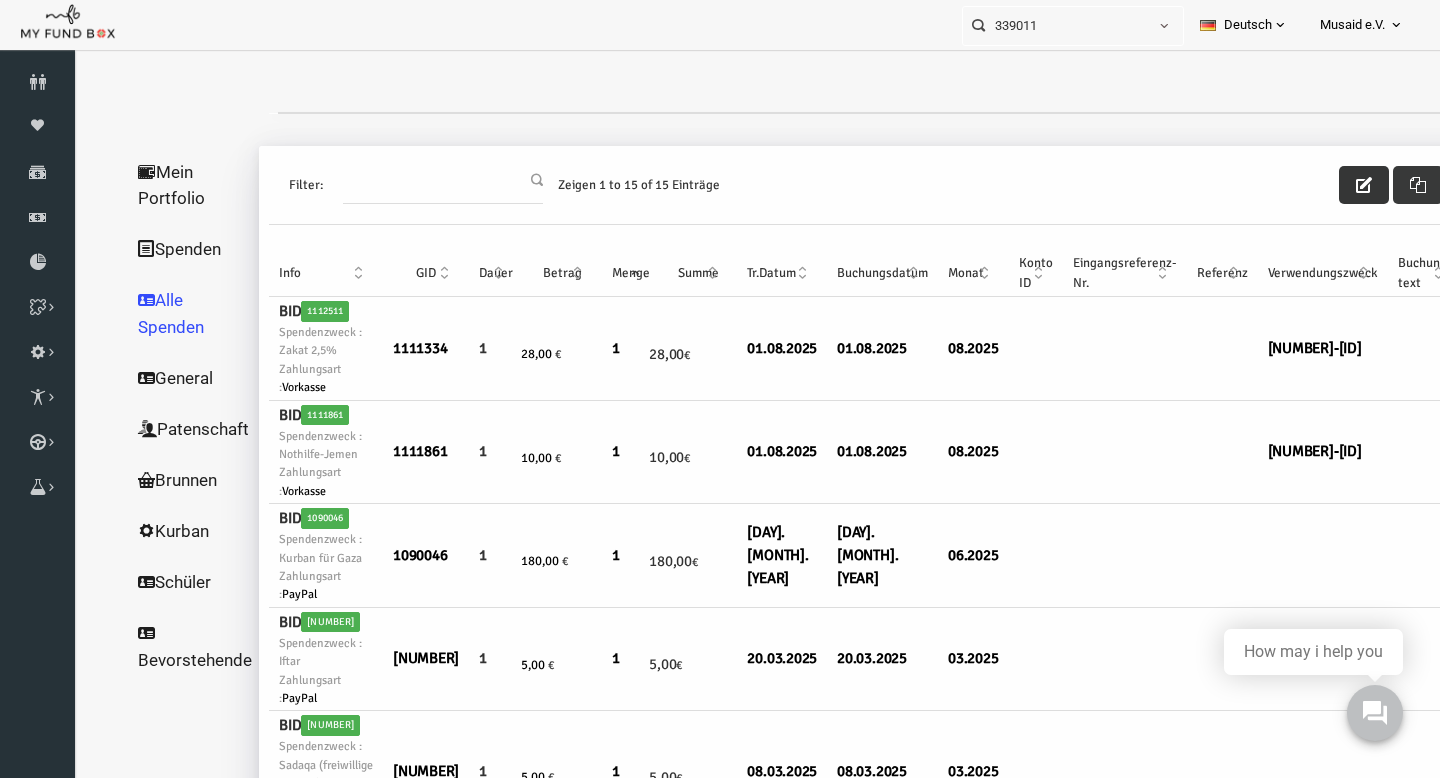 click at bounding box center [1336, 185] 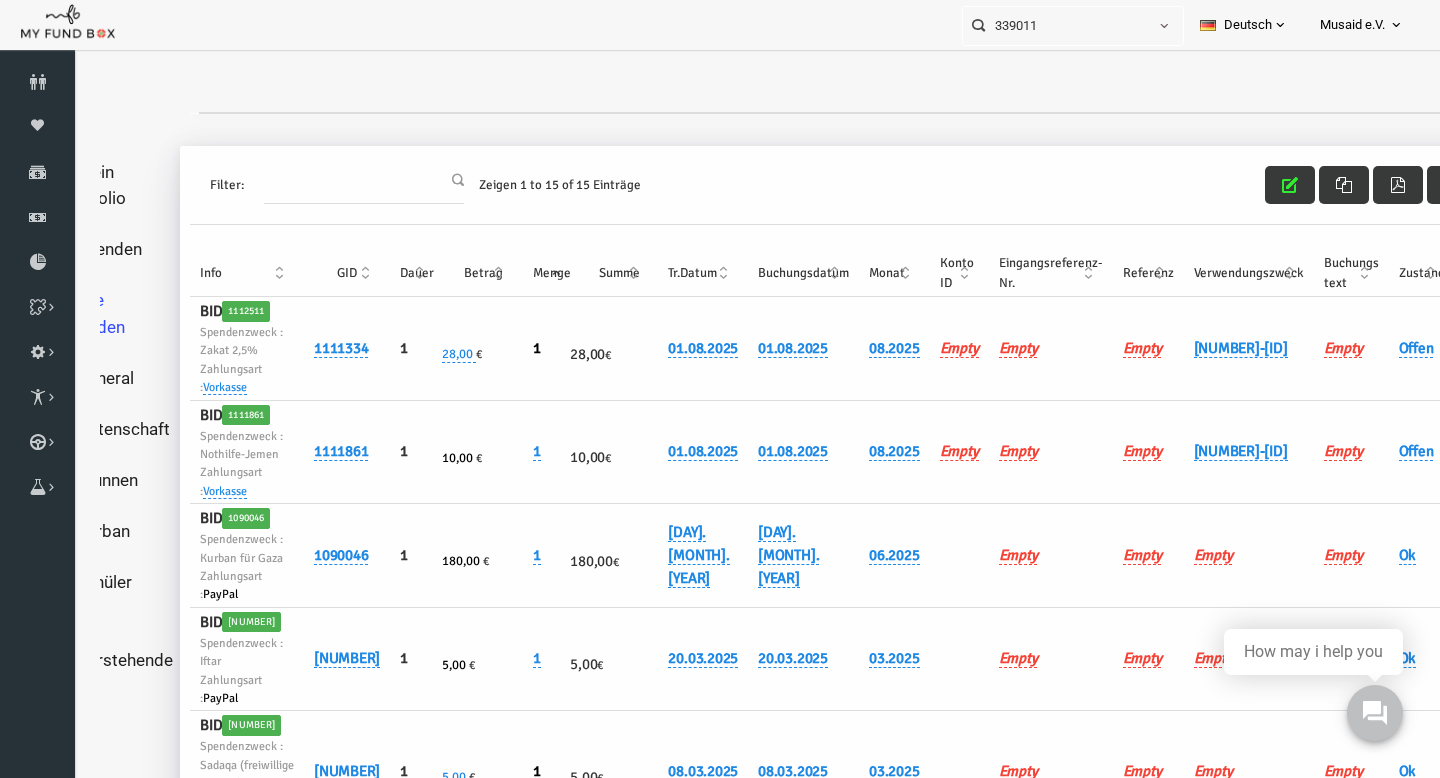 scroll, scrollTop: 0, scrollLeft: 95, axis: horizontal 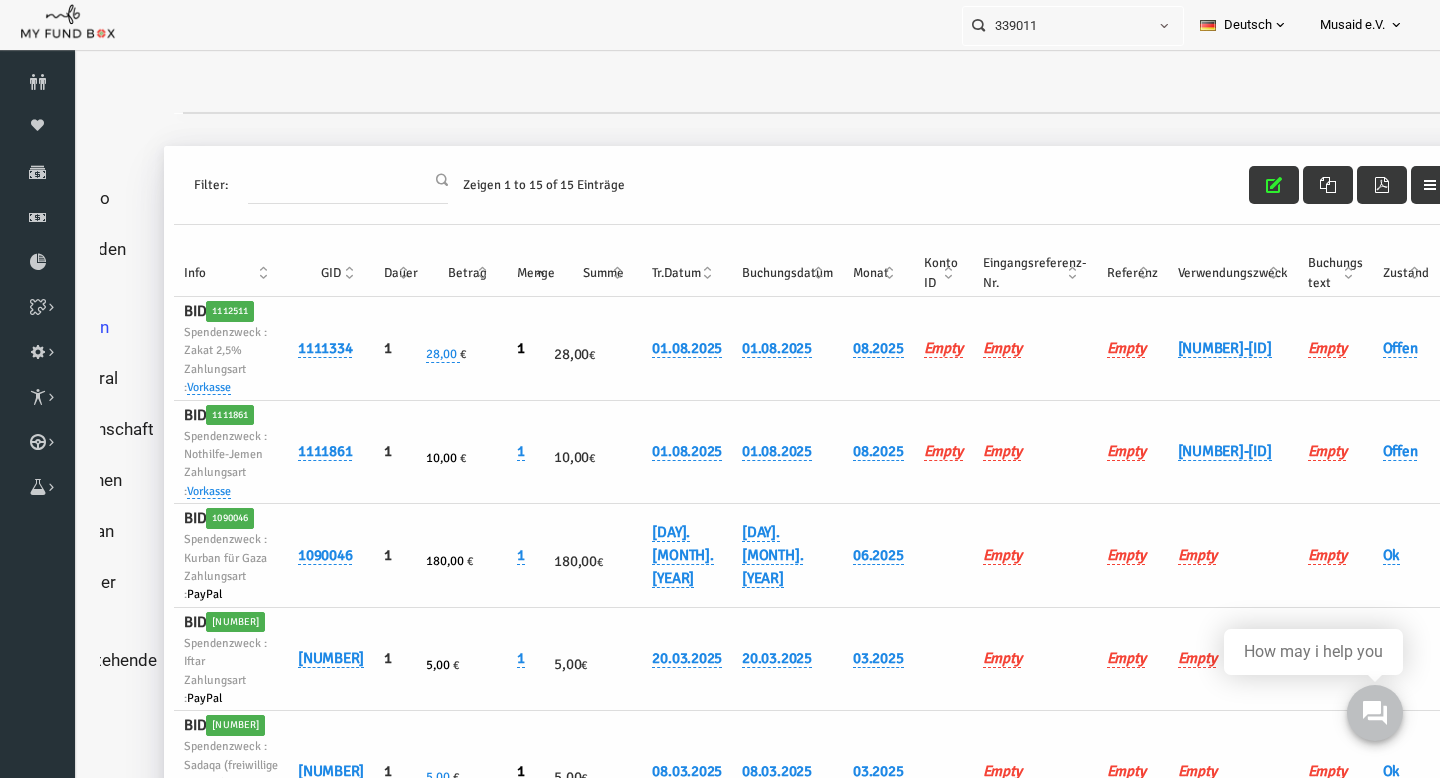 click on "Verwendungszweck" at bounding box center [1205, 273] 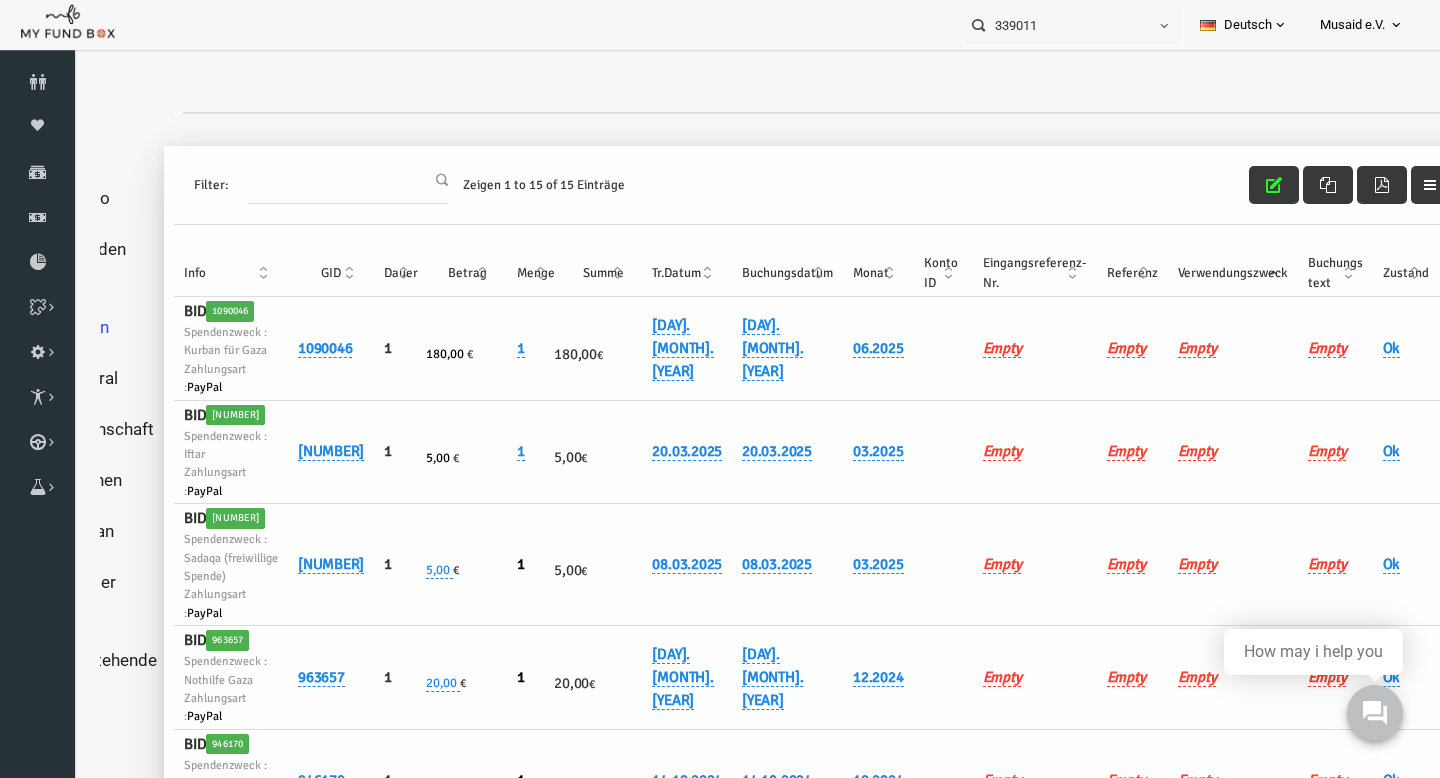 click on "Verwendungszweck" at bounding box center [1205, 273] 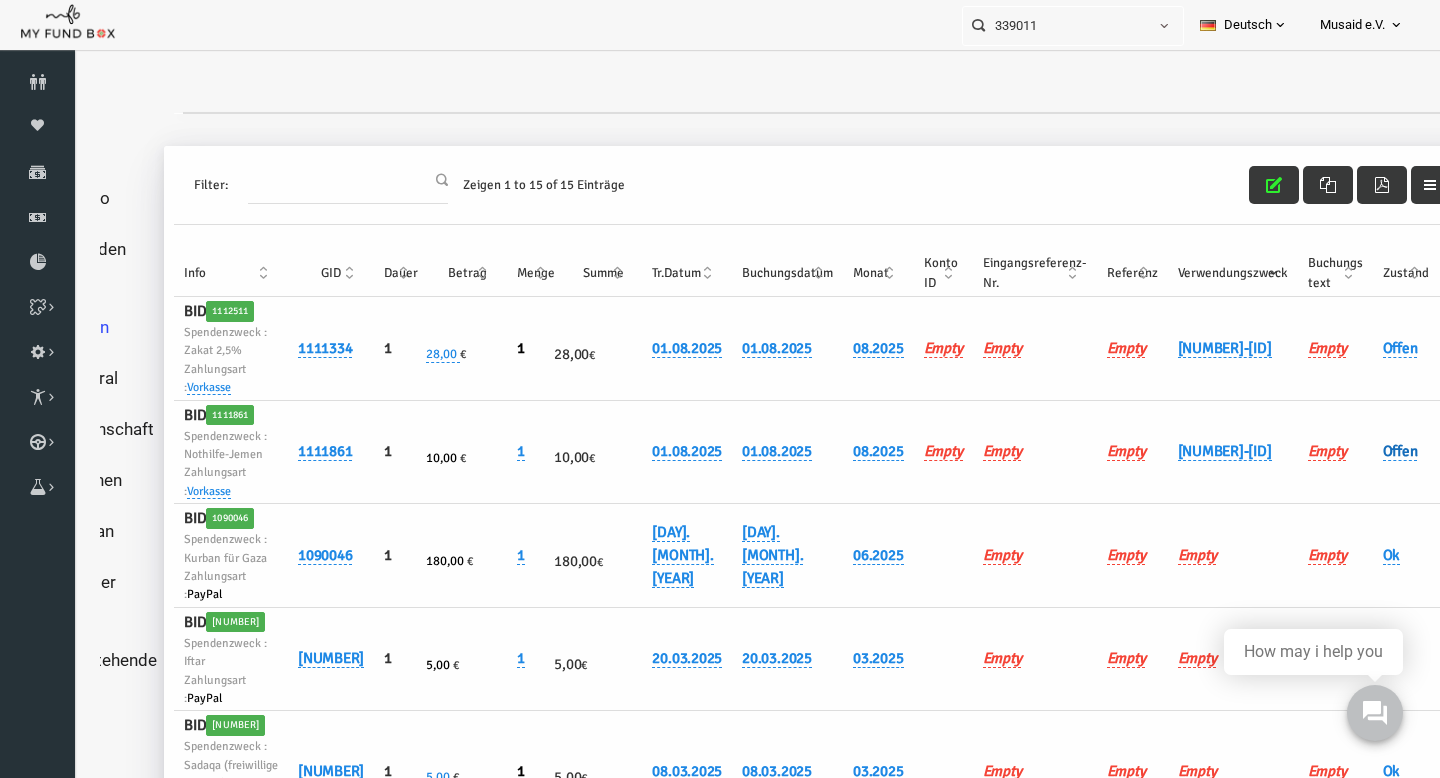 click on "Offen" at bounding box center (1372, 451) 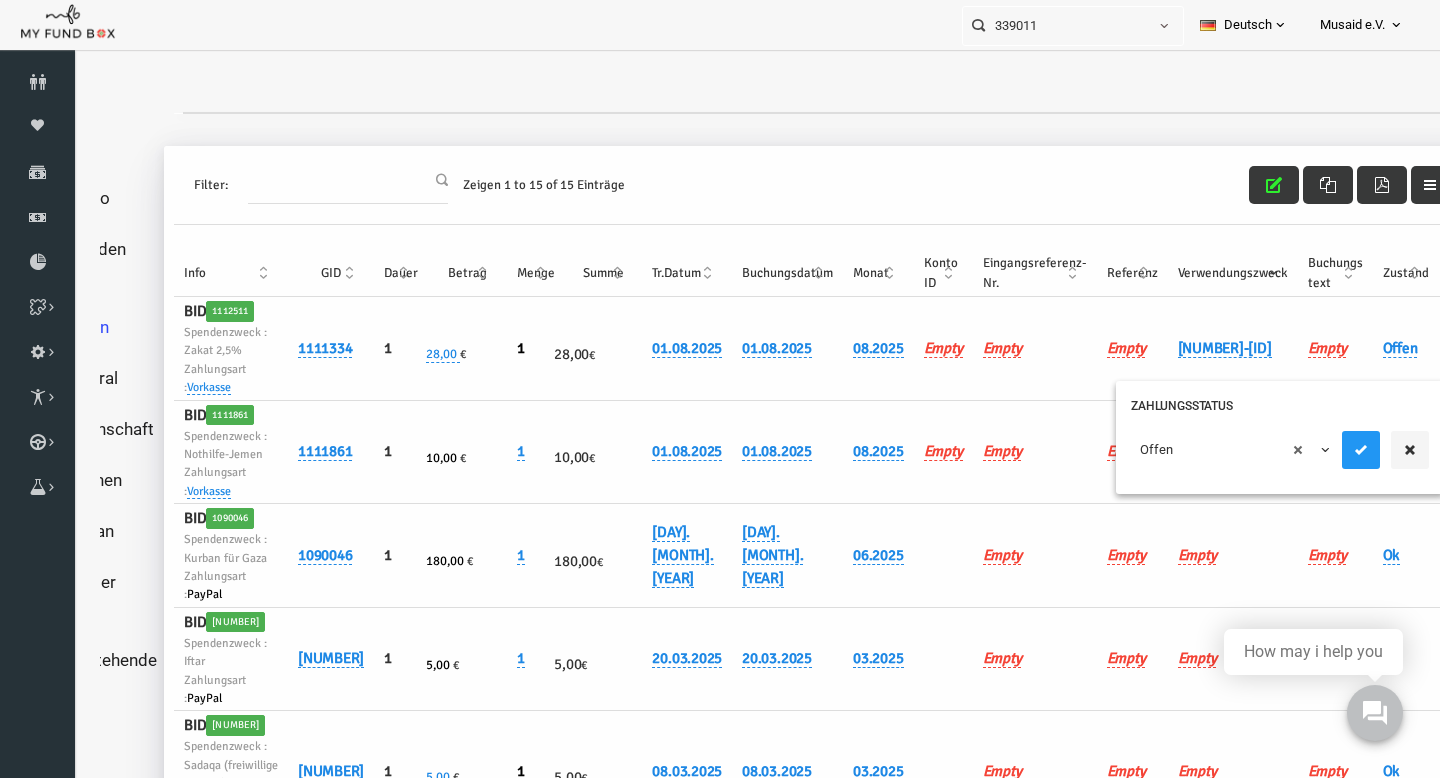 click on "× Offen" at bounding box center (1203, 450) 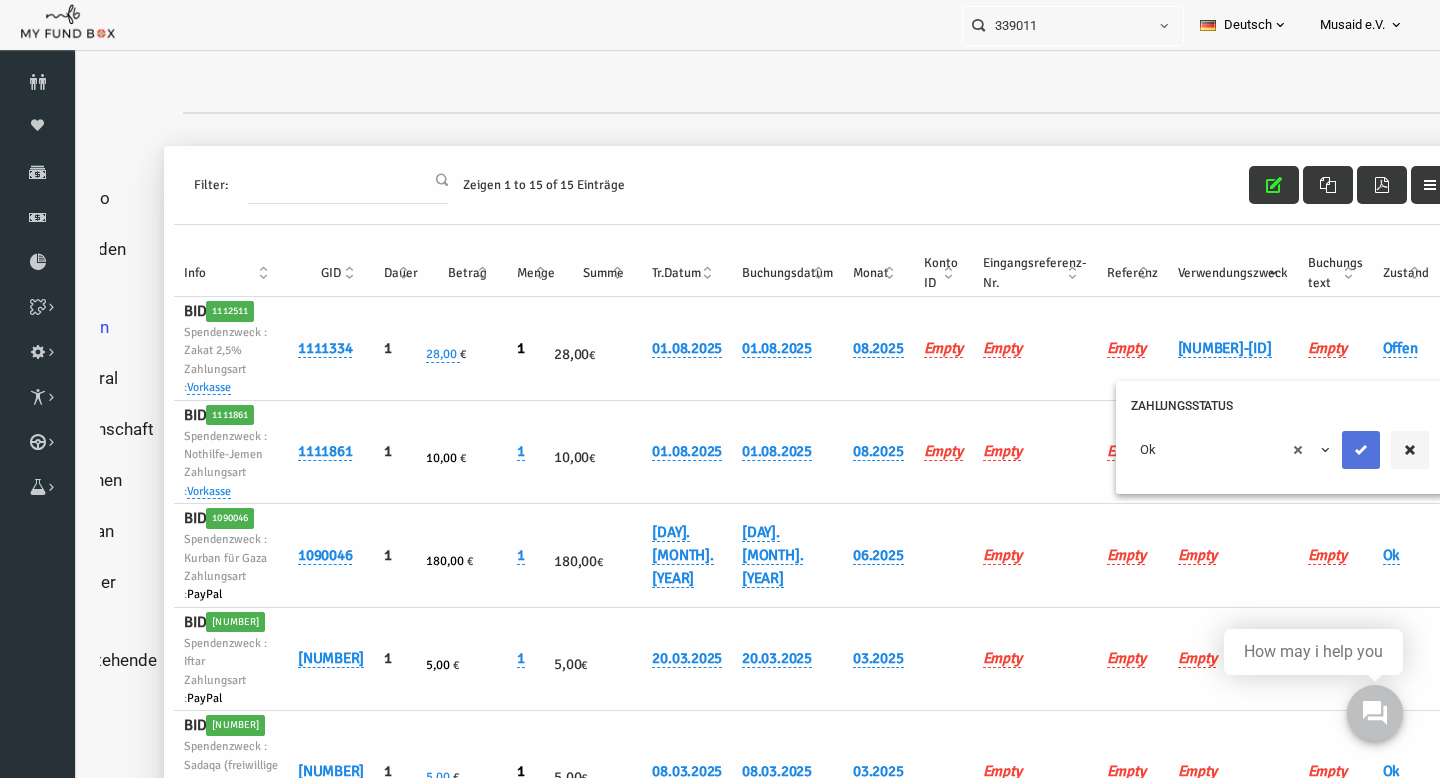 click at bounding box center [1333, 450] 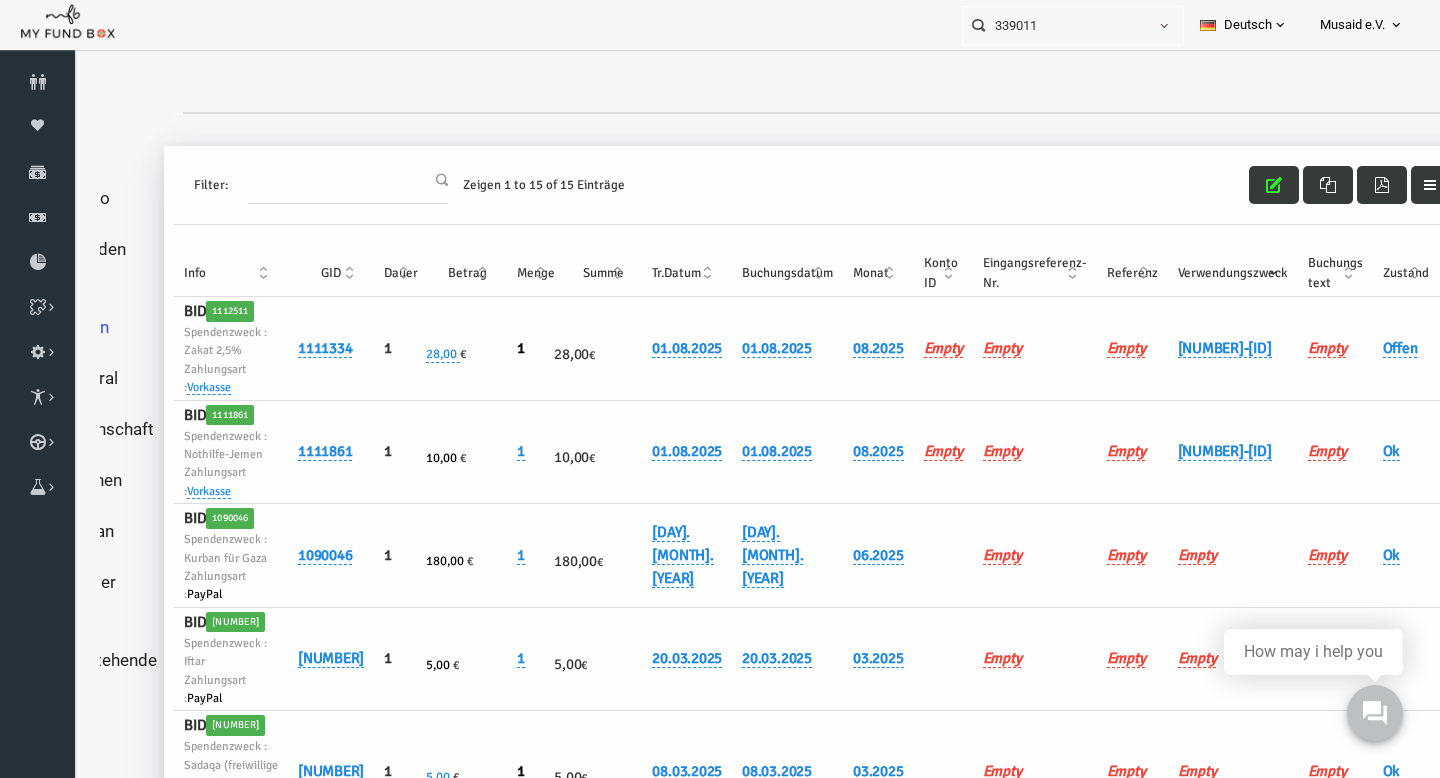 click on "Offen" at bounding box center (1378, 349) 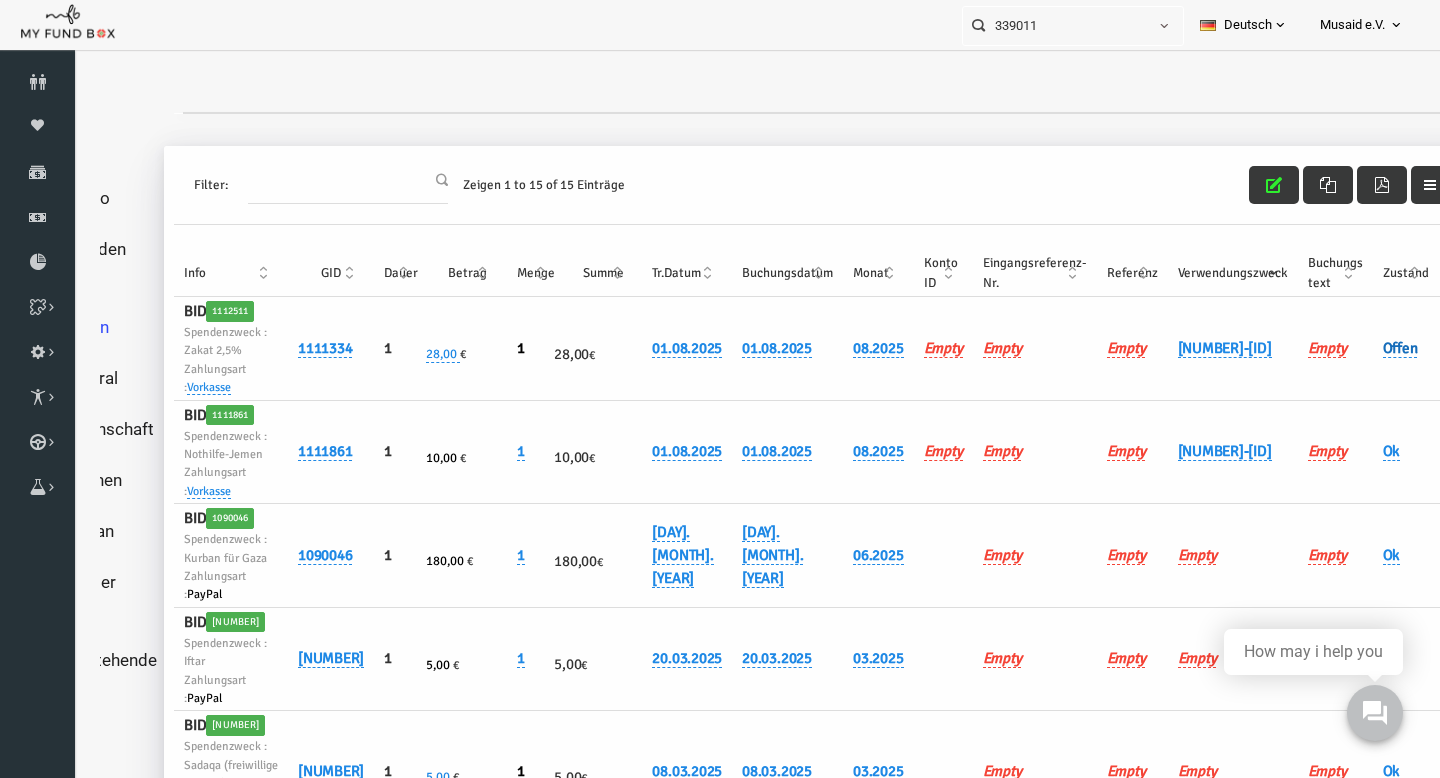 click on "Offen" at bounding box center [1372, 348] 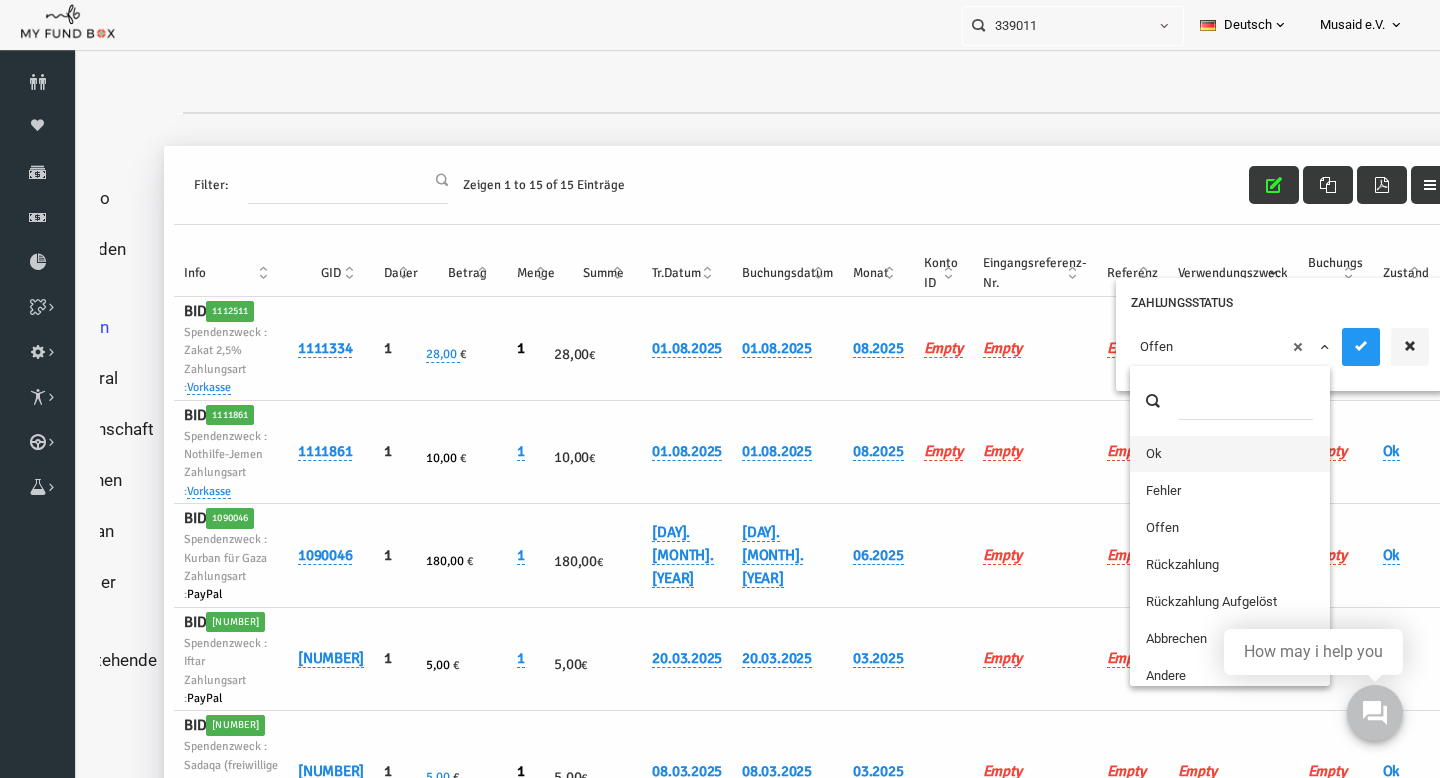 click on "× Offen" at bounding box center (1203, 347) 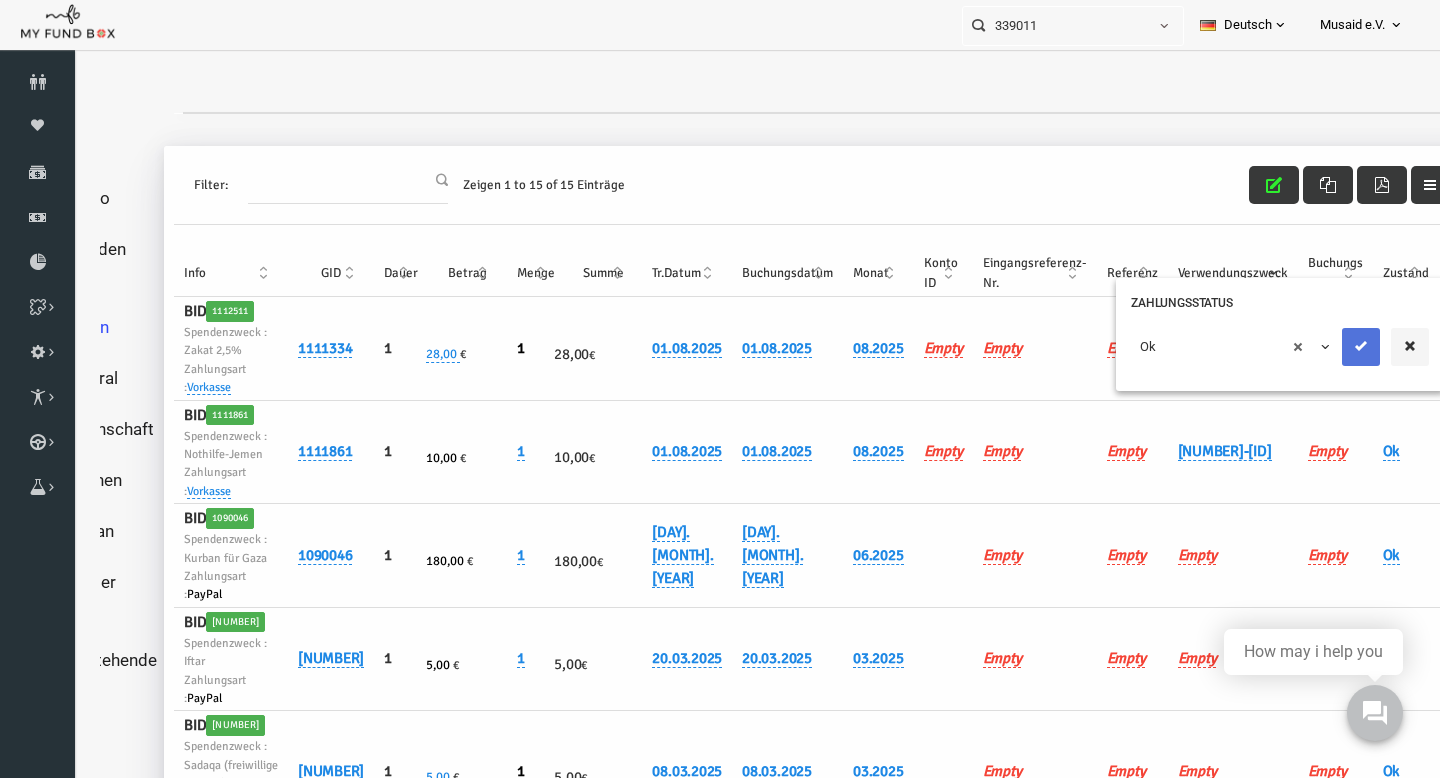 click at bounding box center [1333, 346] 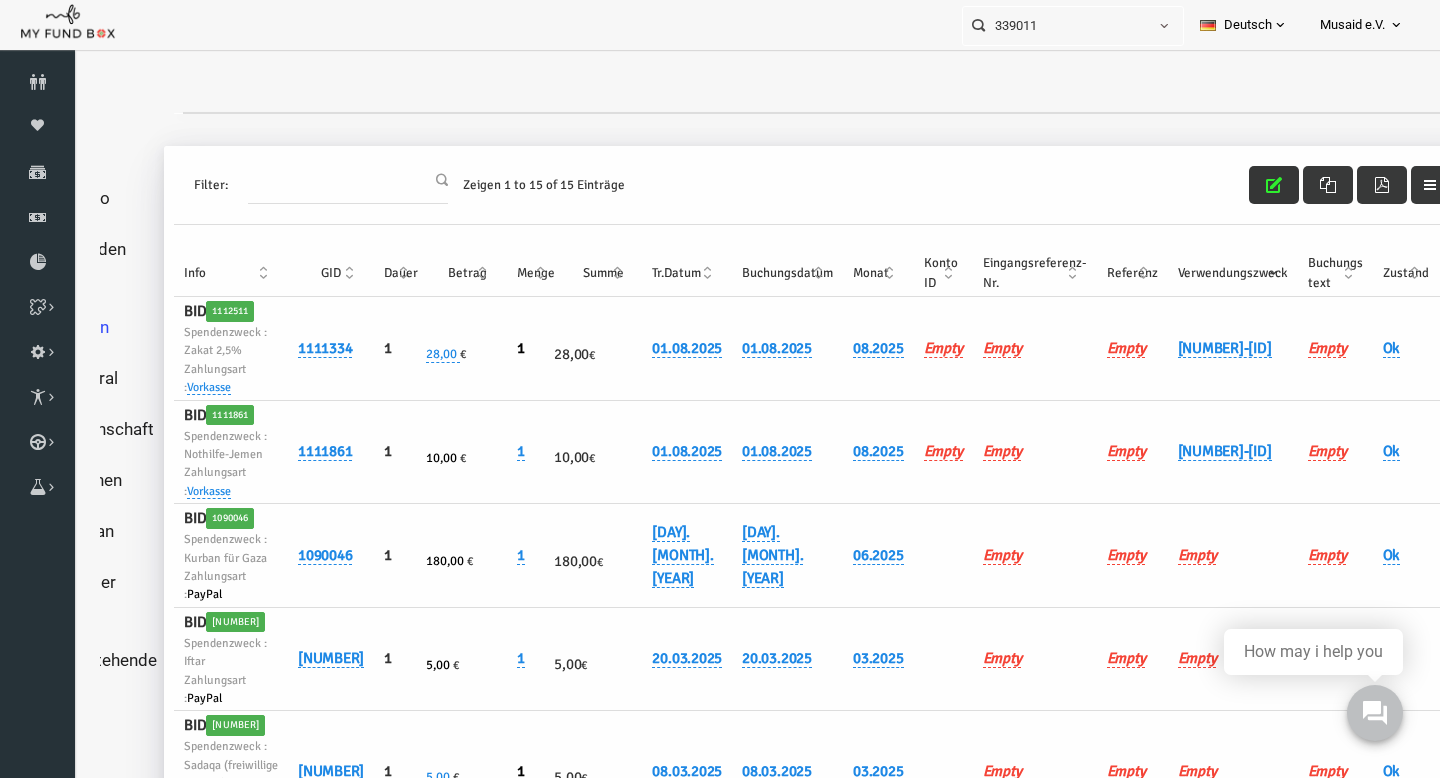 click at bounding box center (1246, 185) 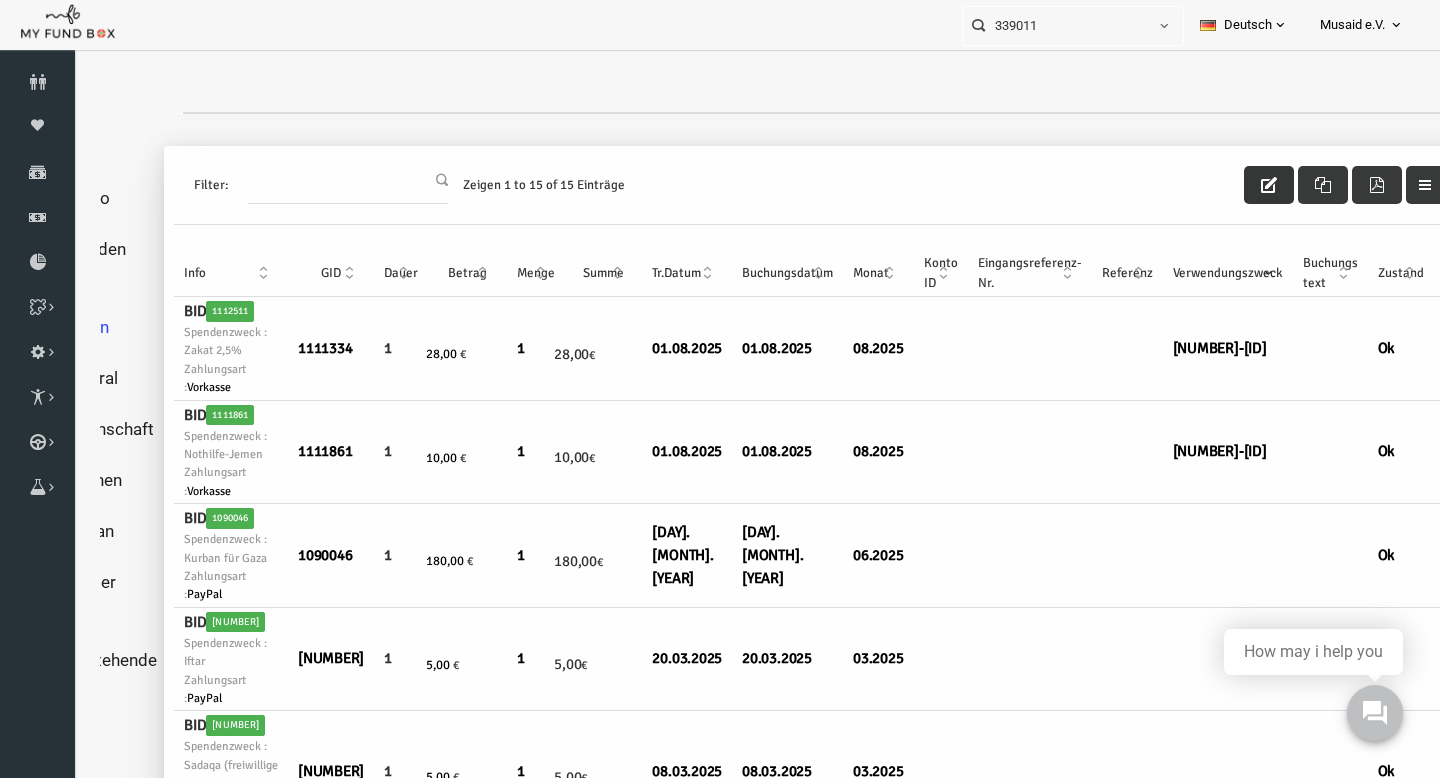 scroll, scrollTop: 0, scrollLeft: 88, axis: horizontal 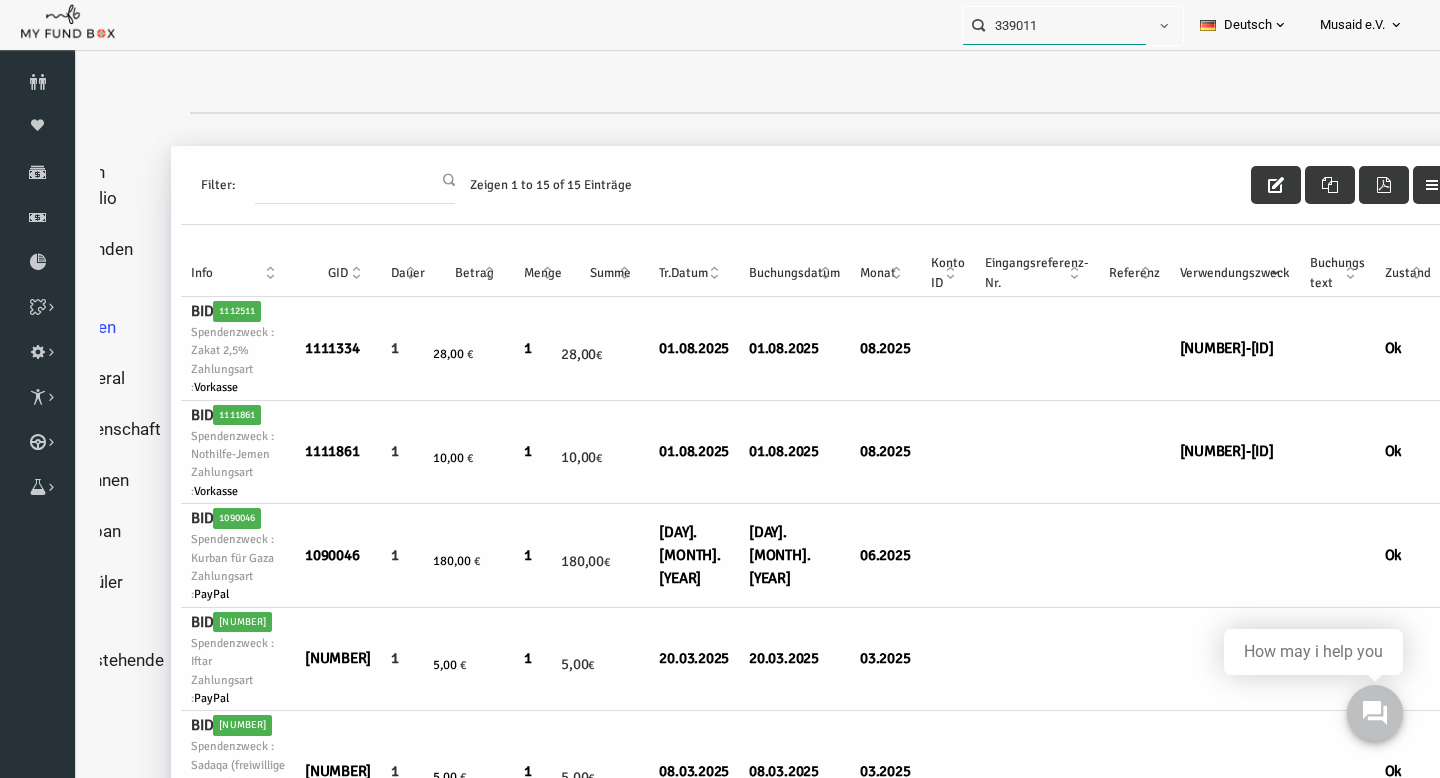 click on "339011" at bounding box center (1054, 25) 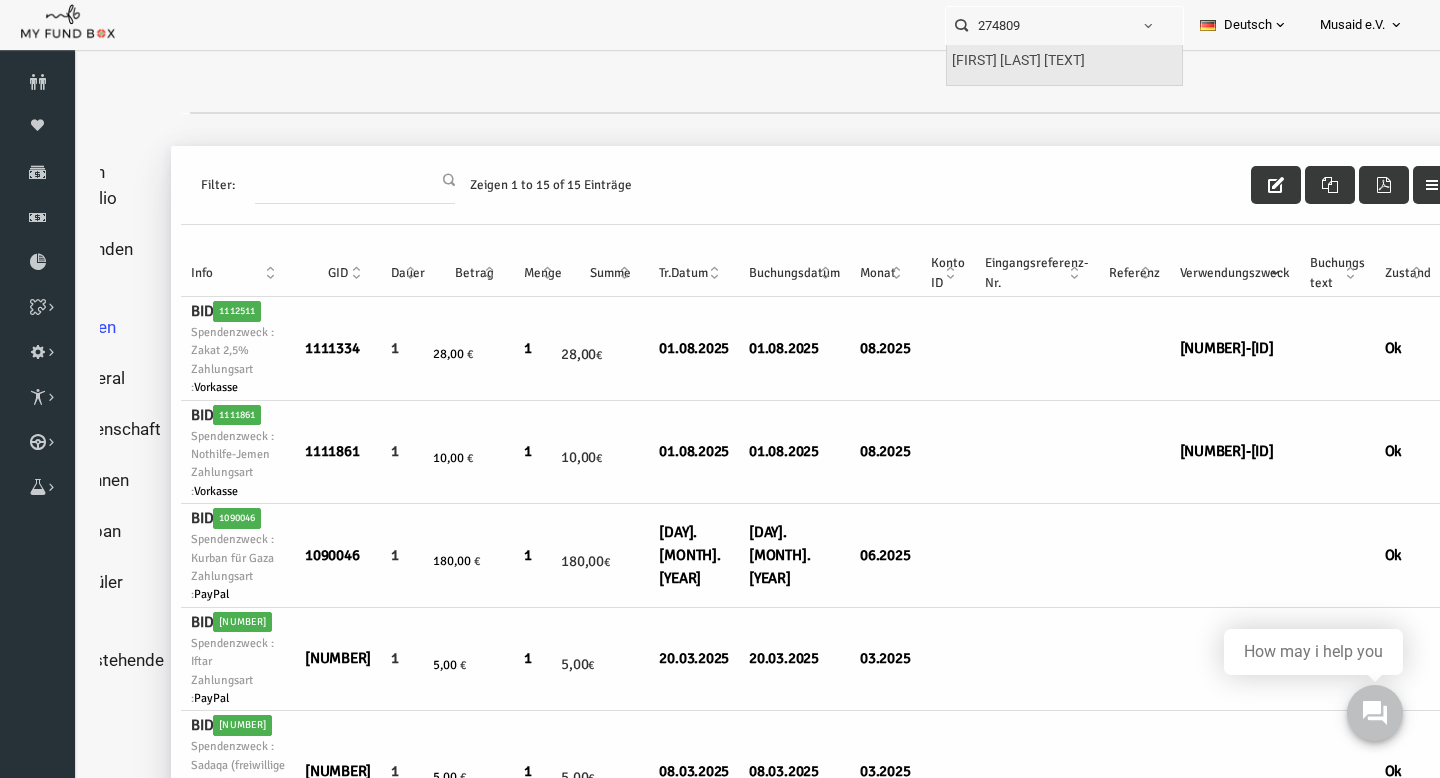 click on "[FIRST] [LAST] [TEXT]" at bounding box center [1018, 61] 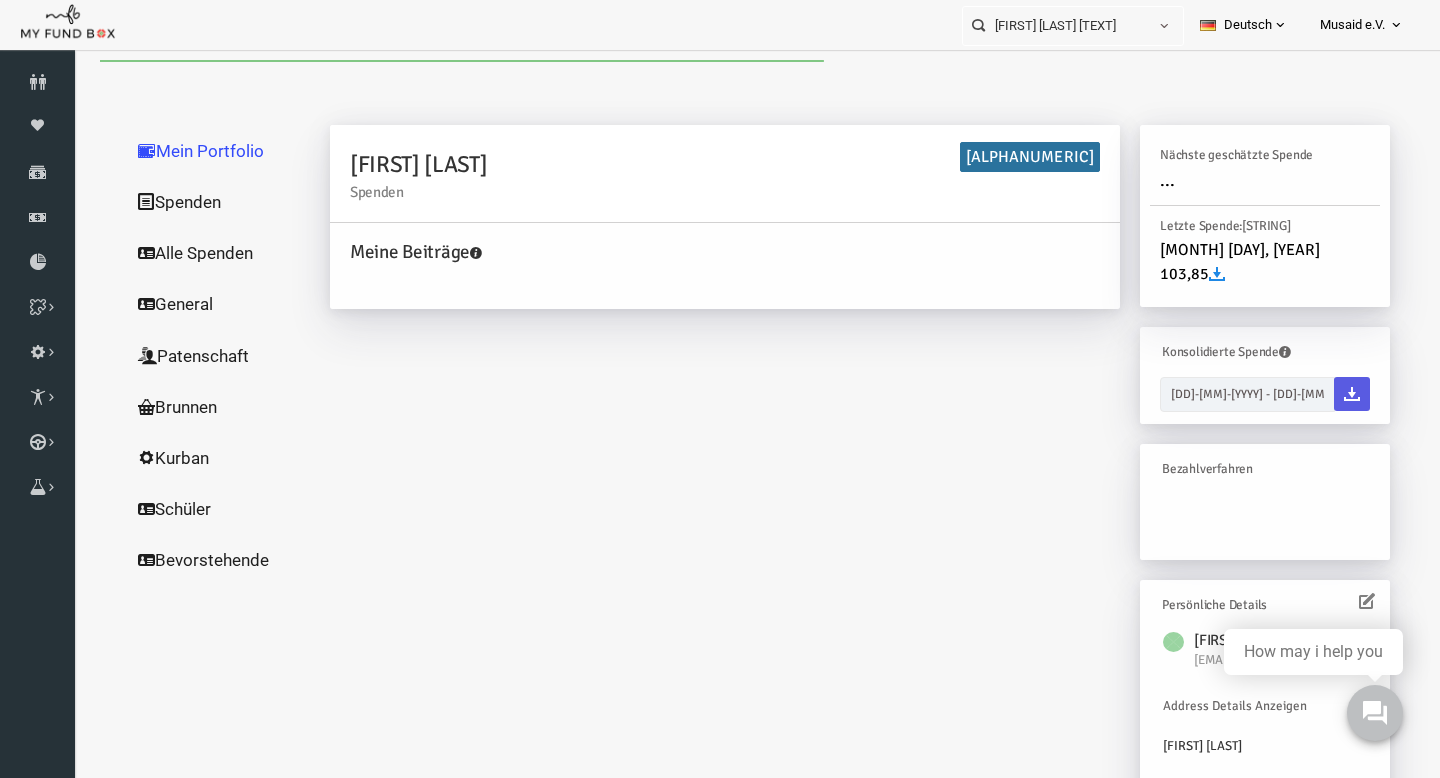 scroll, scrollTop: 0, scrollLeft: 0, axis: both 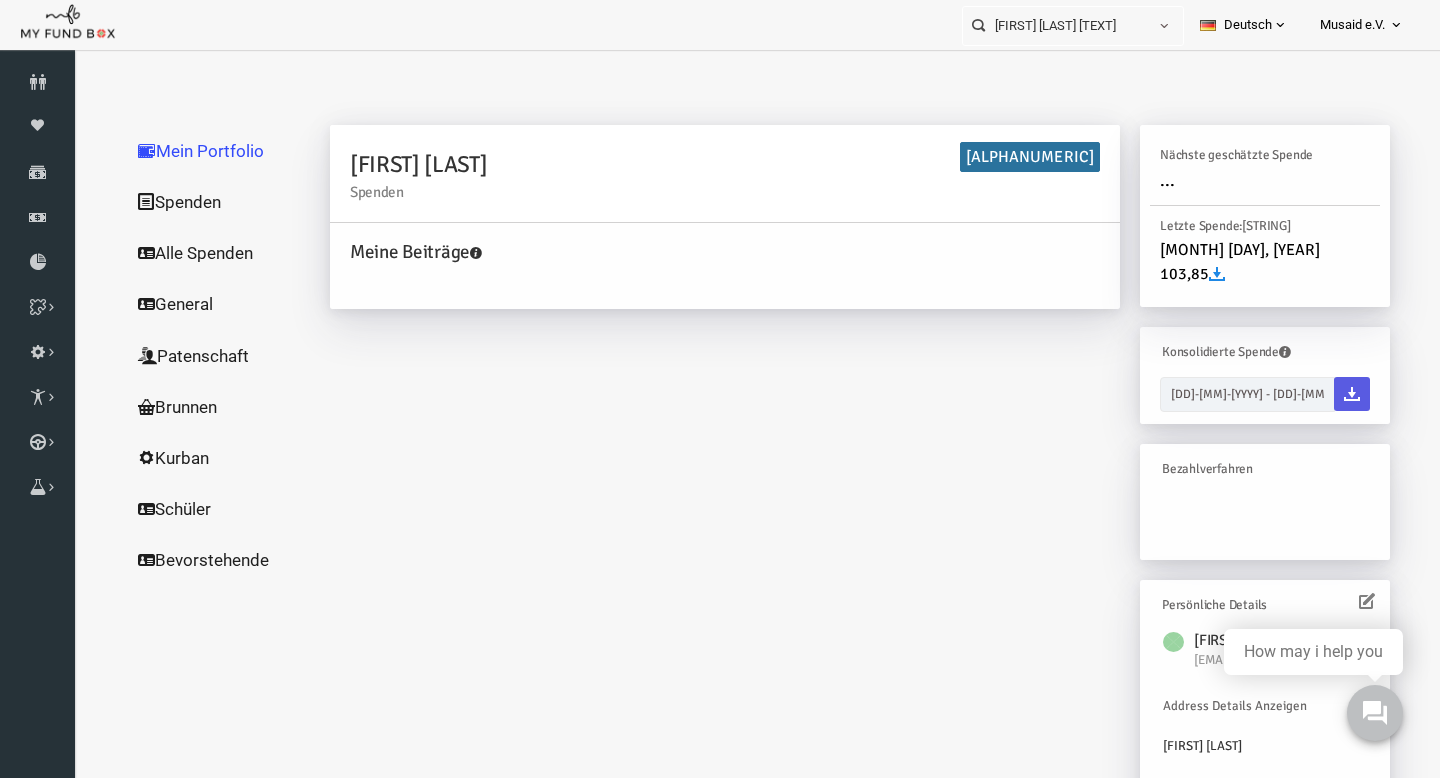 click on "Alle Spenden" at bounding box center (192, 253) 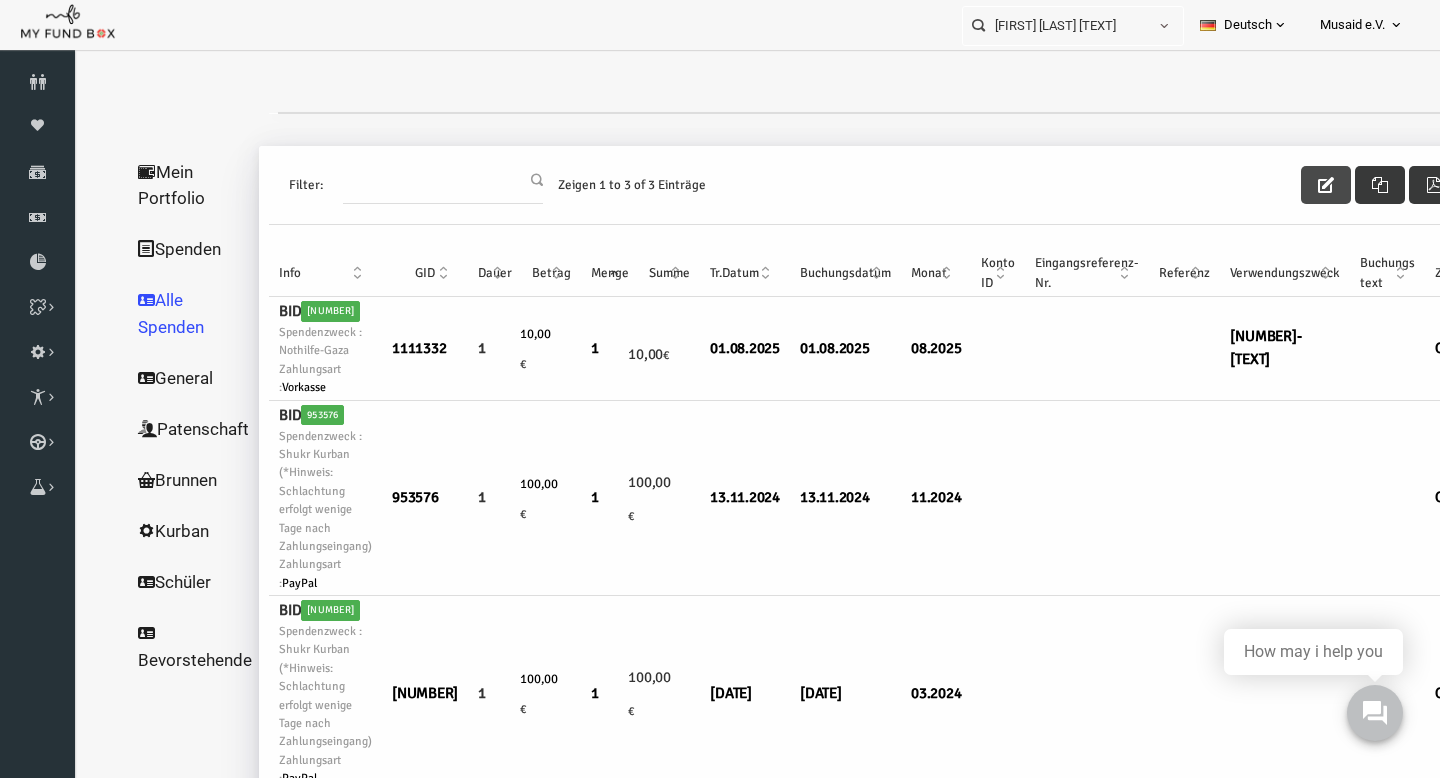 click at bounding box center (1298, 185) 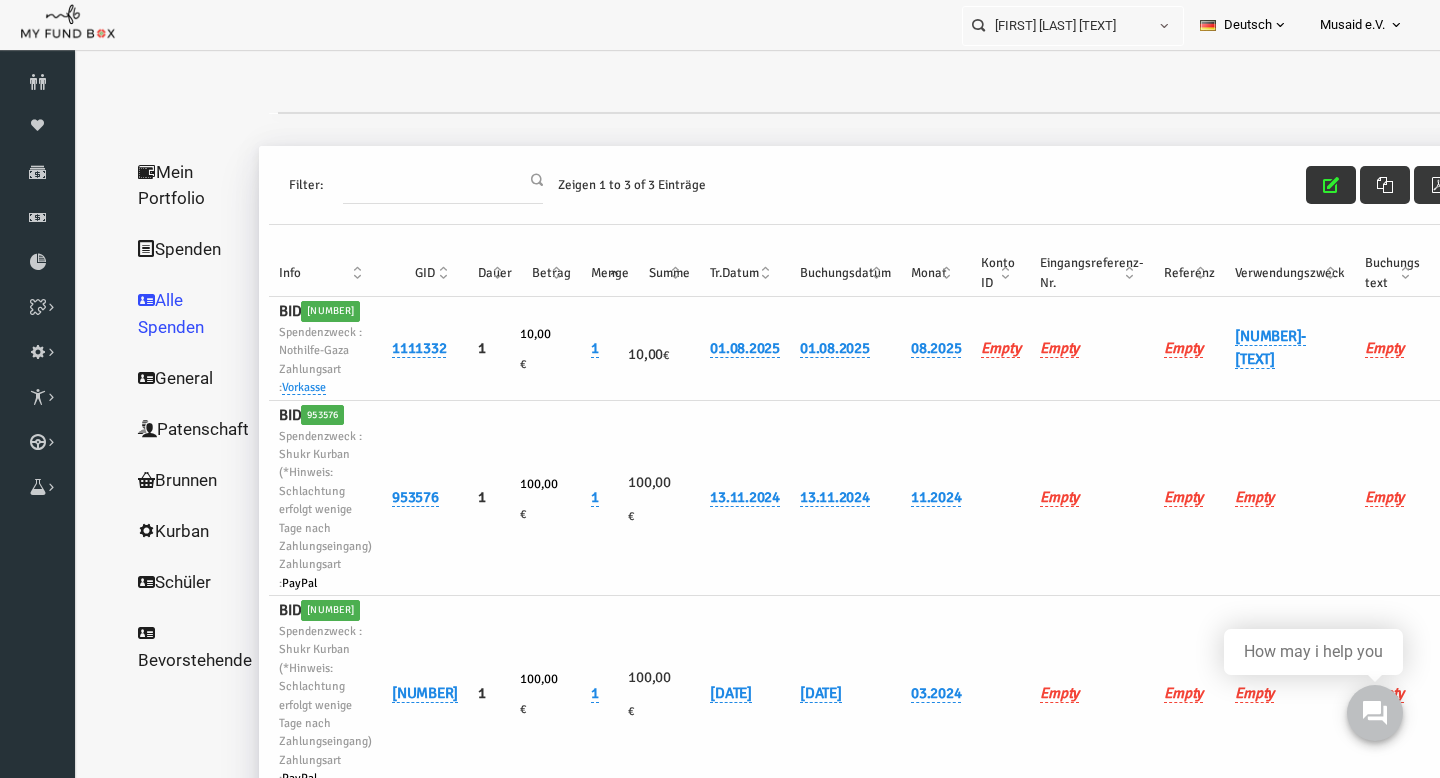 scroll, scrollTop: 0, scrollLeft: 93, axis: horizontal 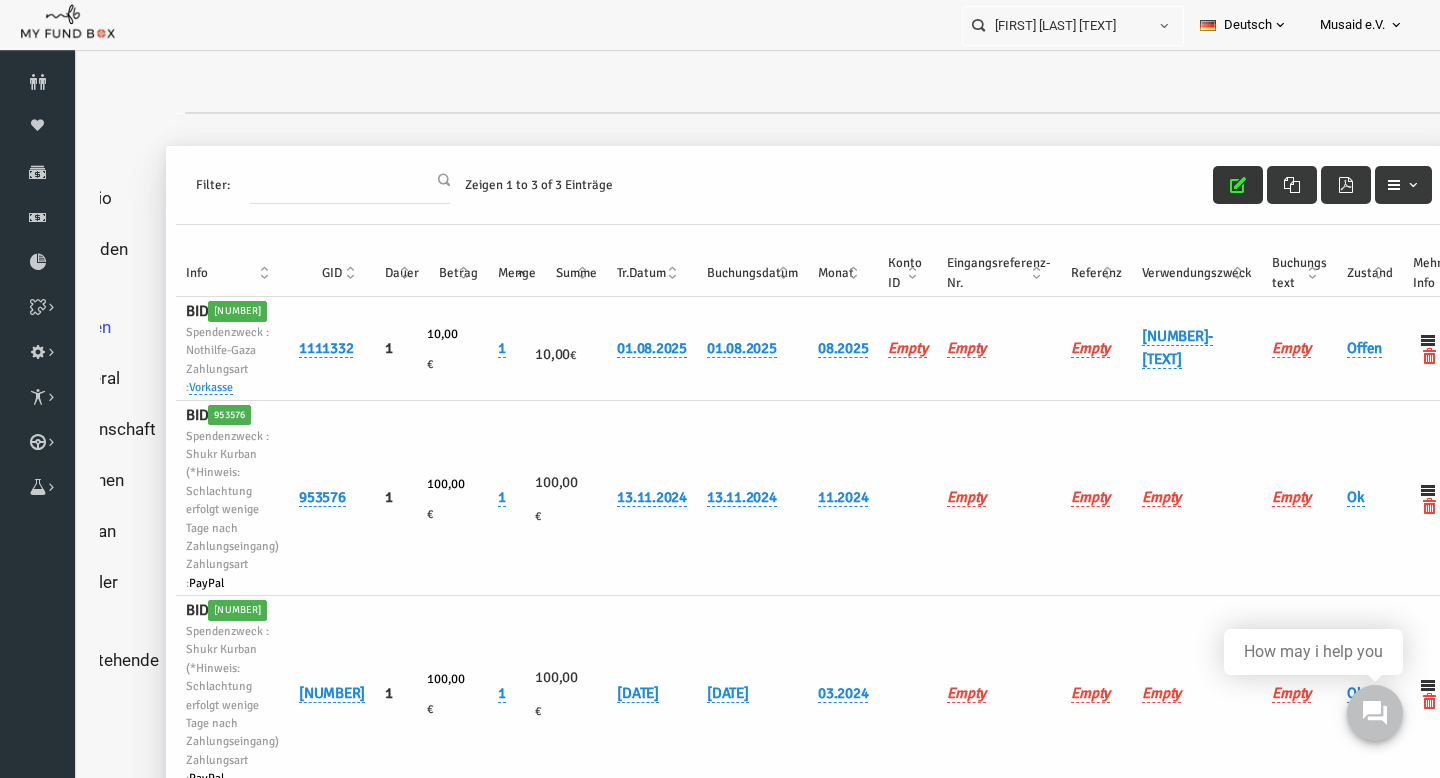 click on "Offen" at bounding box center (1342, 348) 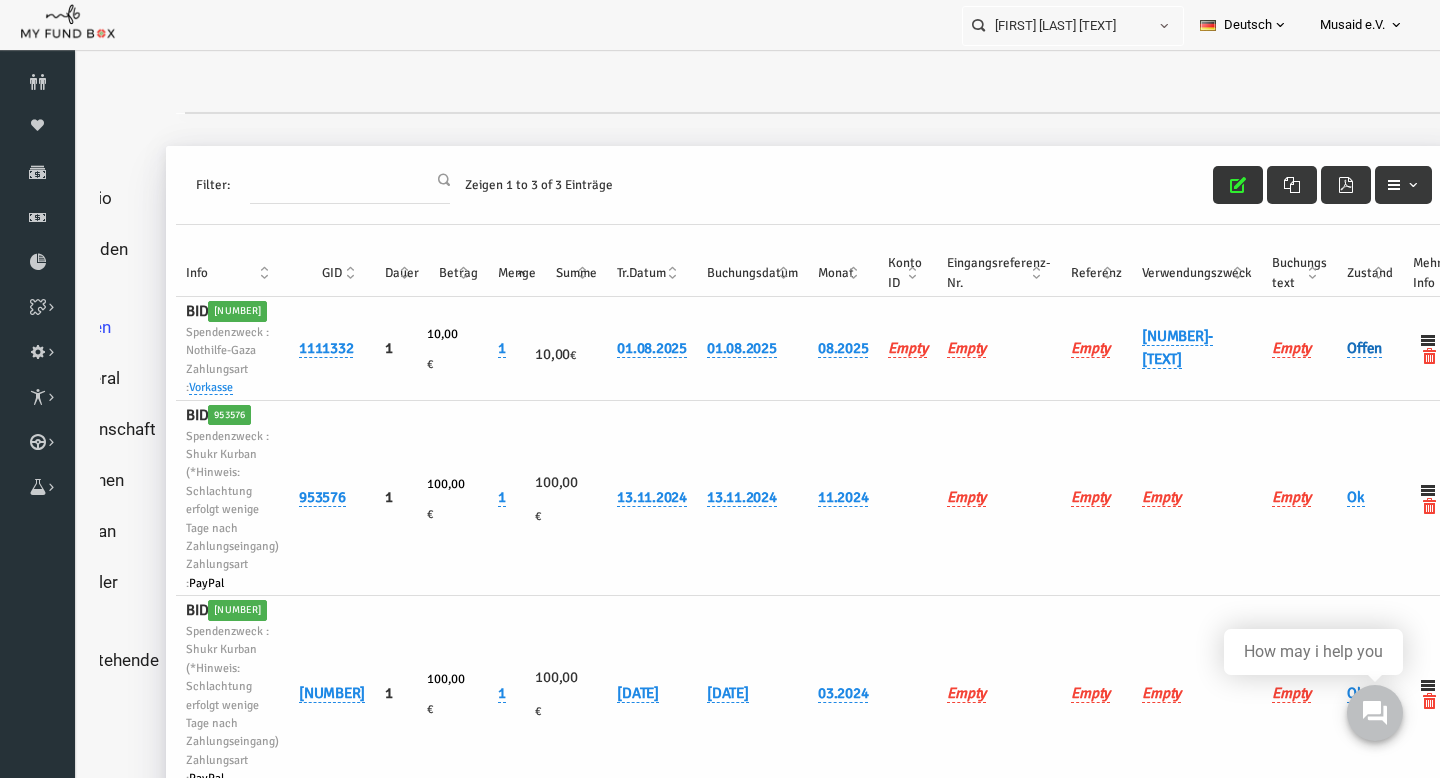click on "Offen" at bounding box center [1336, 348] 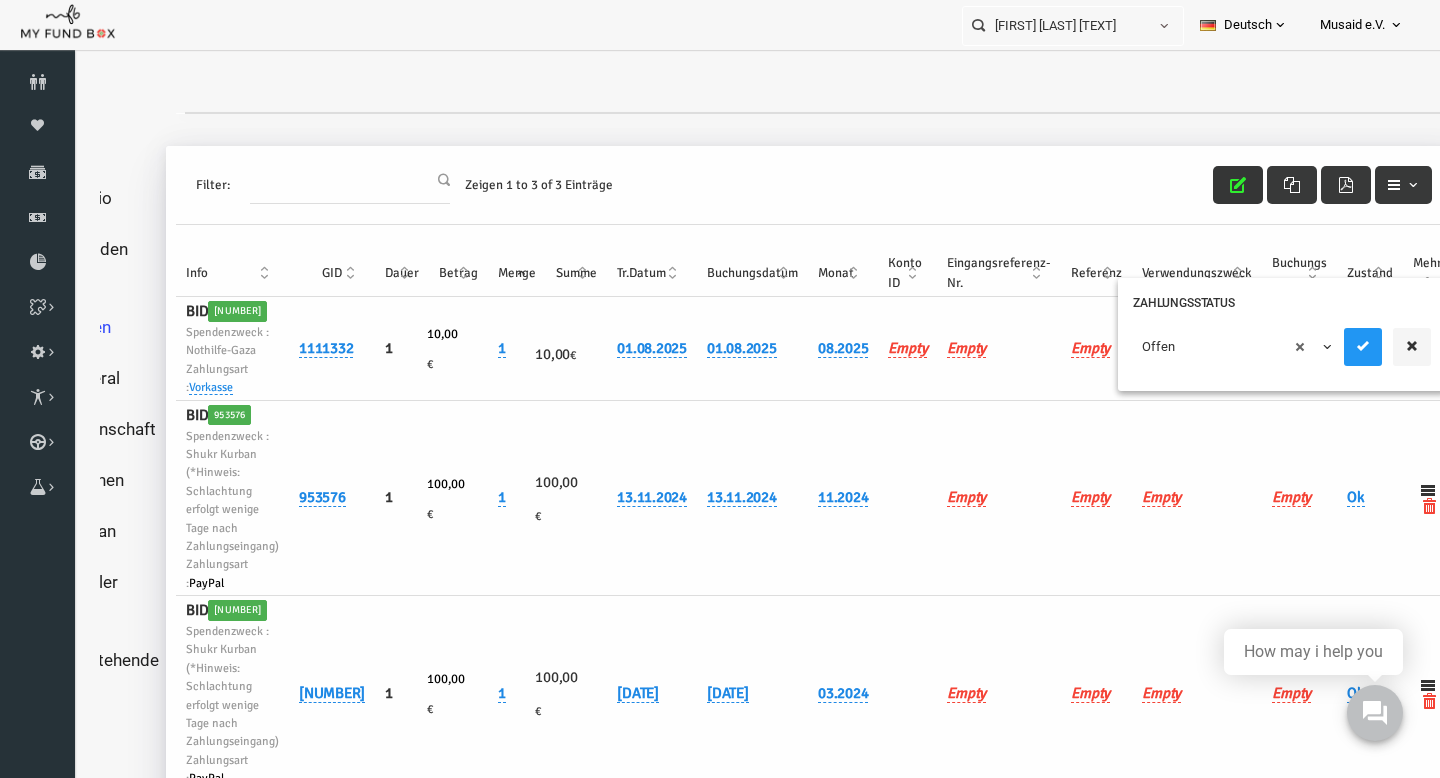 click on "× Offen" at bounding box center [1205, 347] 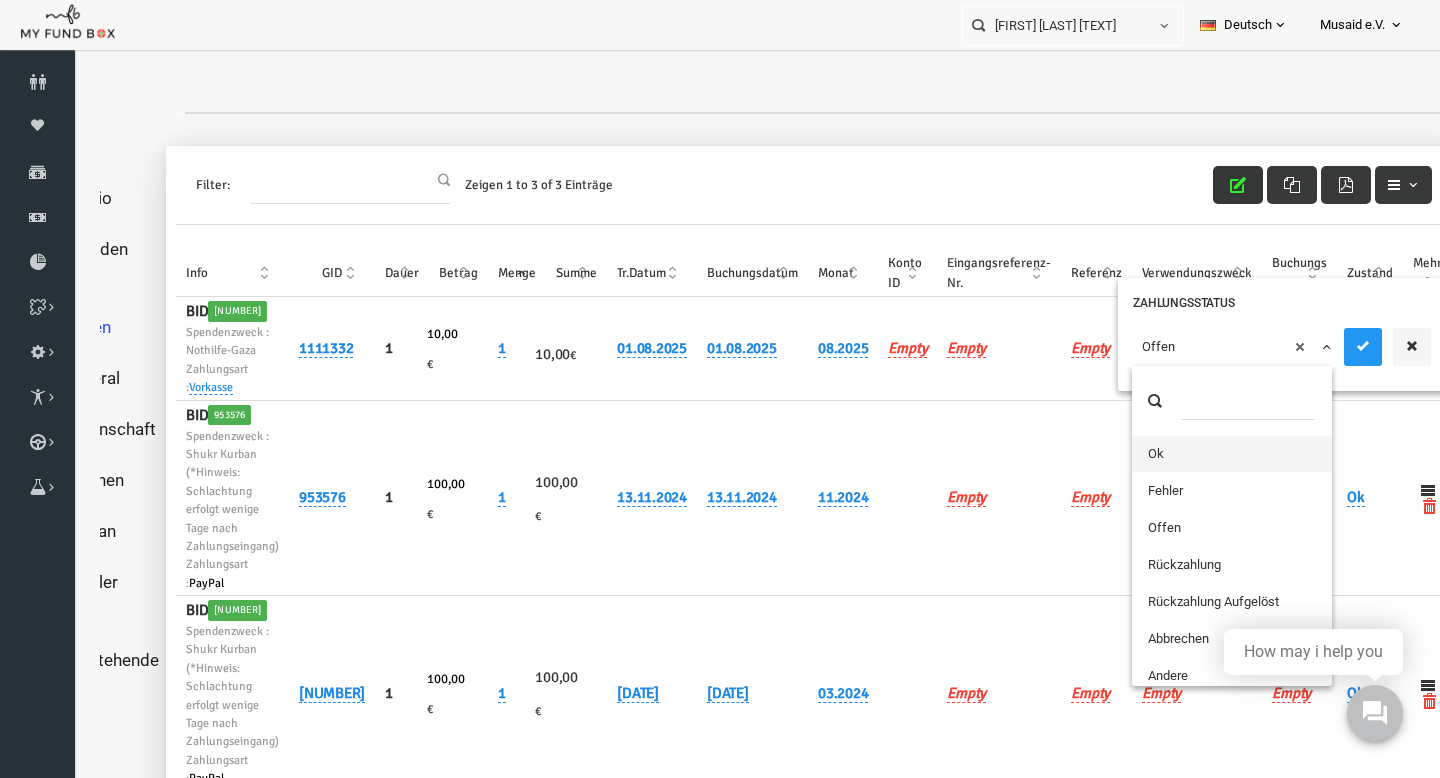 click at bounding box center [1204, 401] 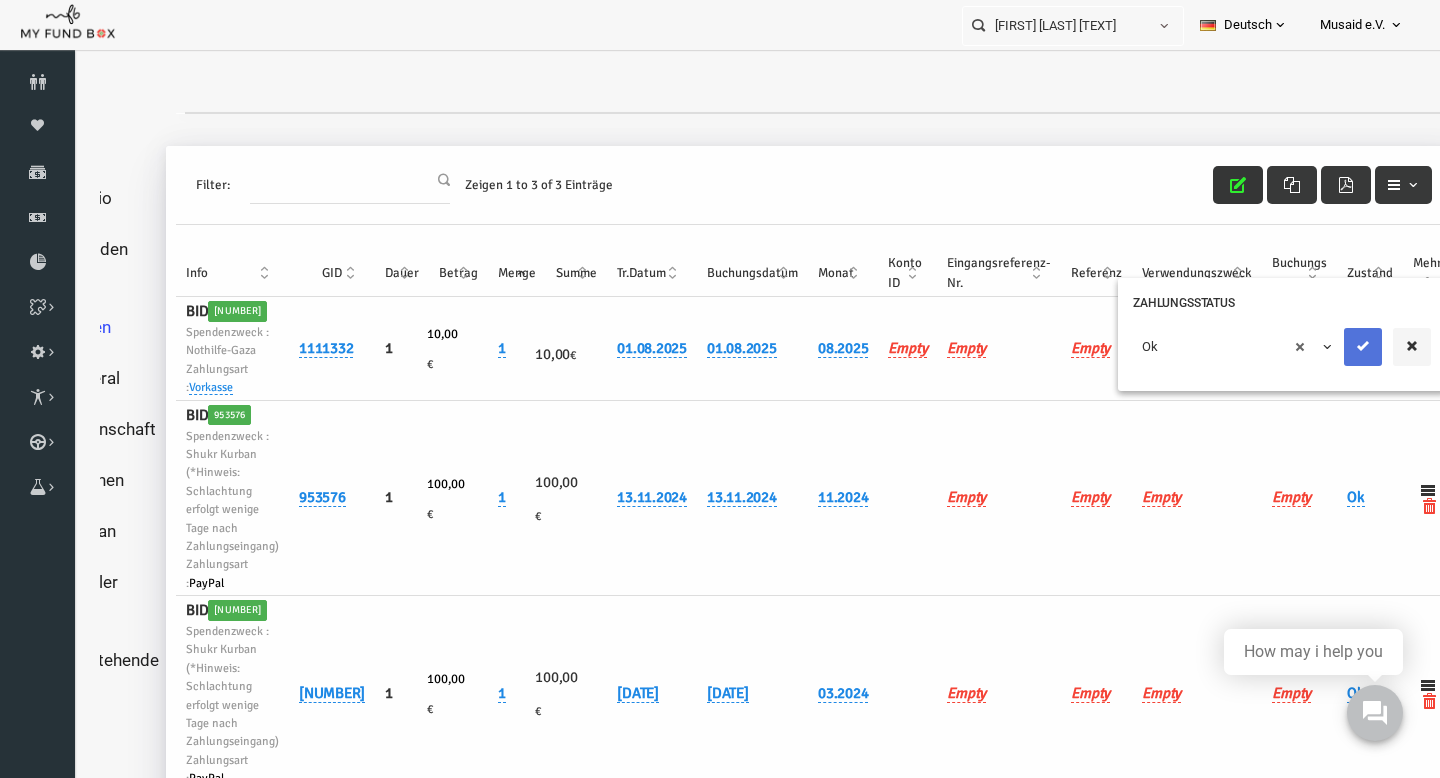 click at bounding box center (1335, 346) 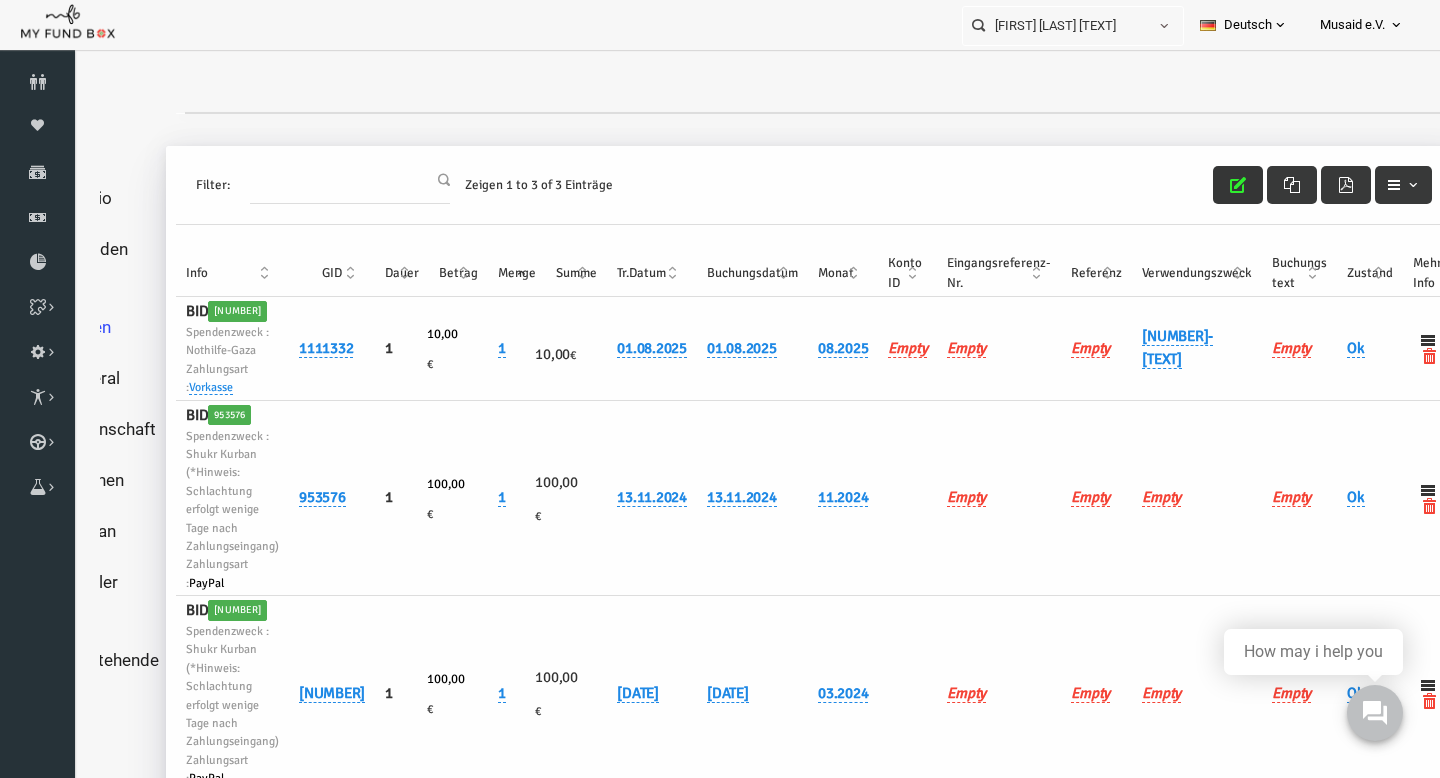 click at bounding box center [1210, 185] 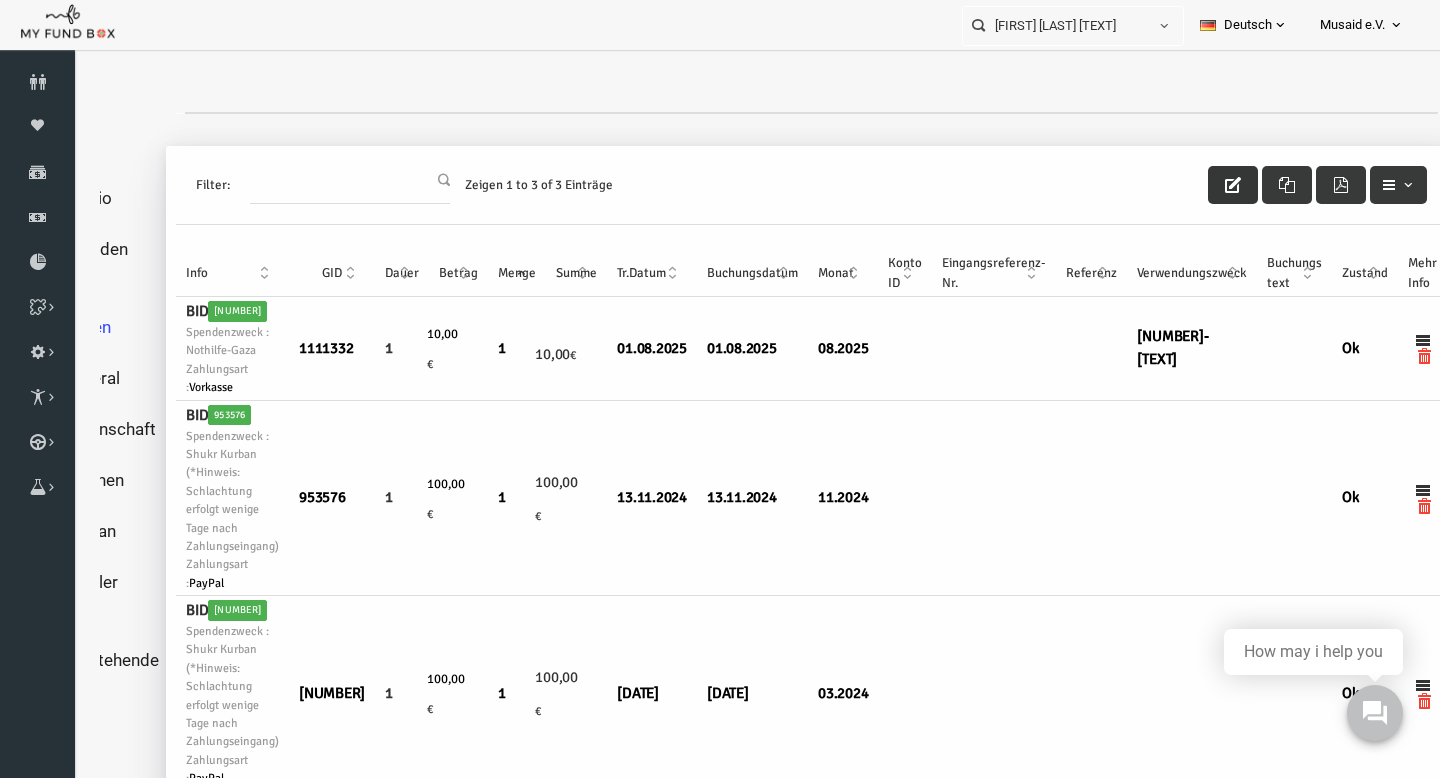 scroll, scrollTop: 0, scrollLeft: 86, axis: horizontal 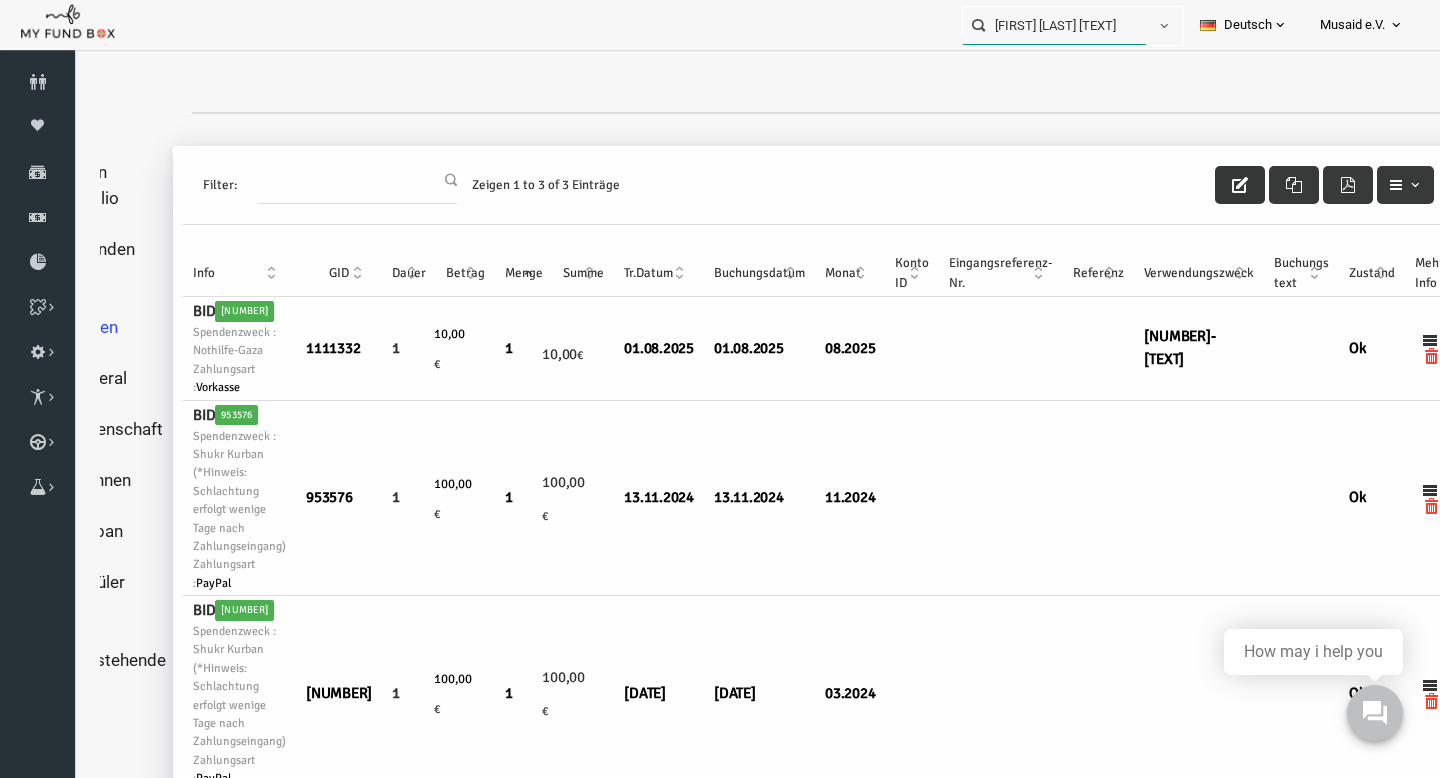 click on "[FIRST] [LAST] [TEXT]" at bounding box center [1054, 25] 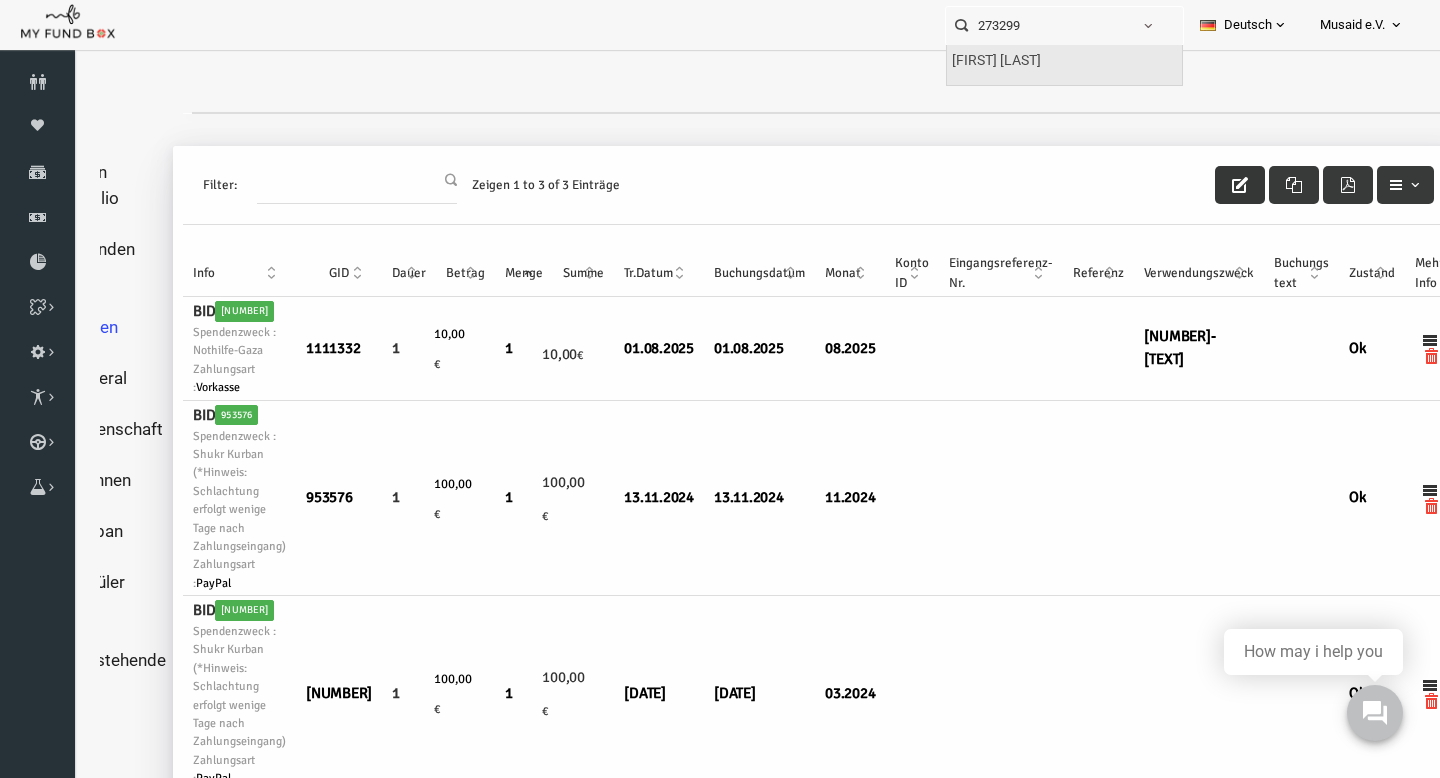 click on "[FIRST] [LAST]" at bounding box center [996, 61] 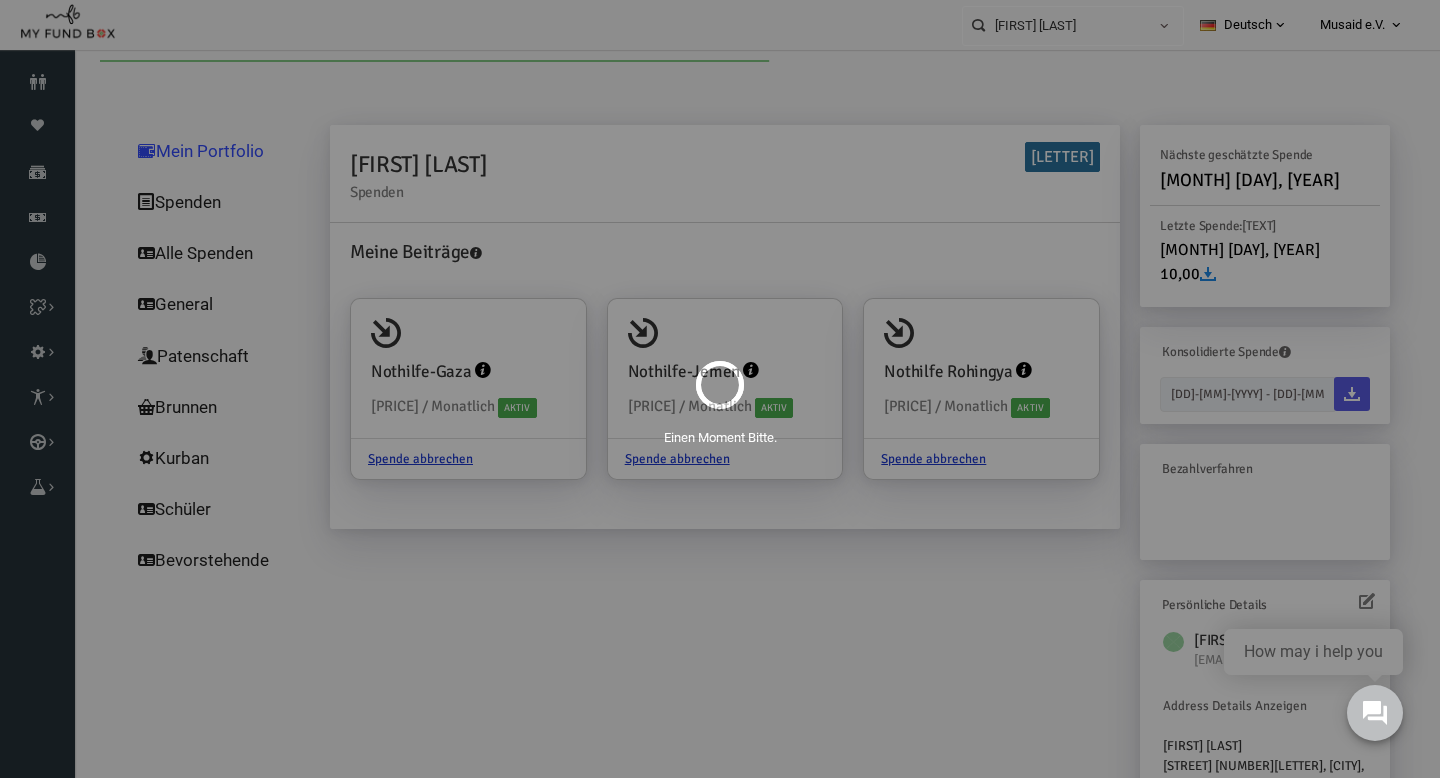 scroll, scrollTop: 0, scrollLeft: 0, axis: both 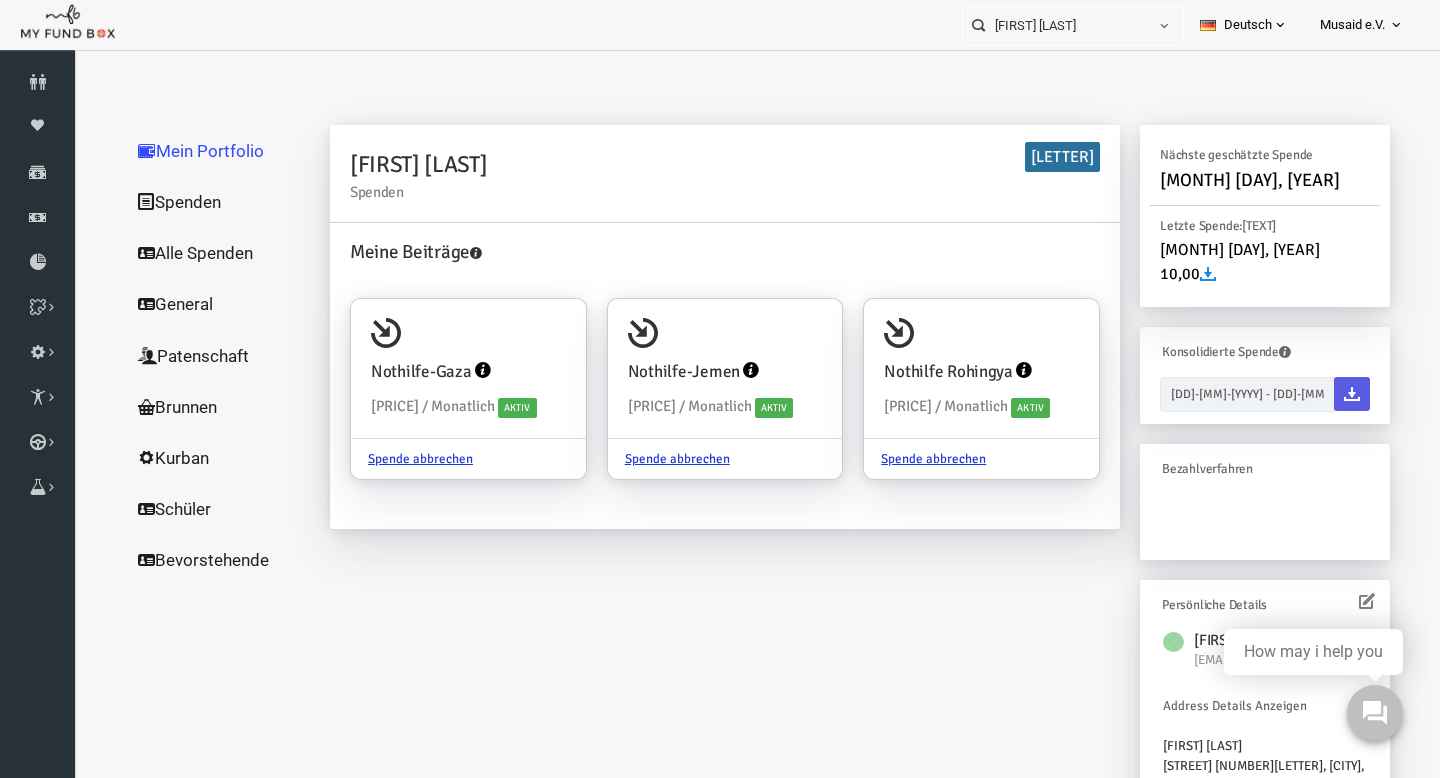 click on "Alle Spenden" at bounding box center (192, 253) 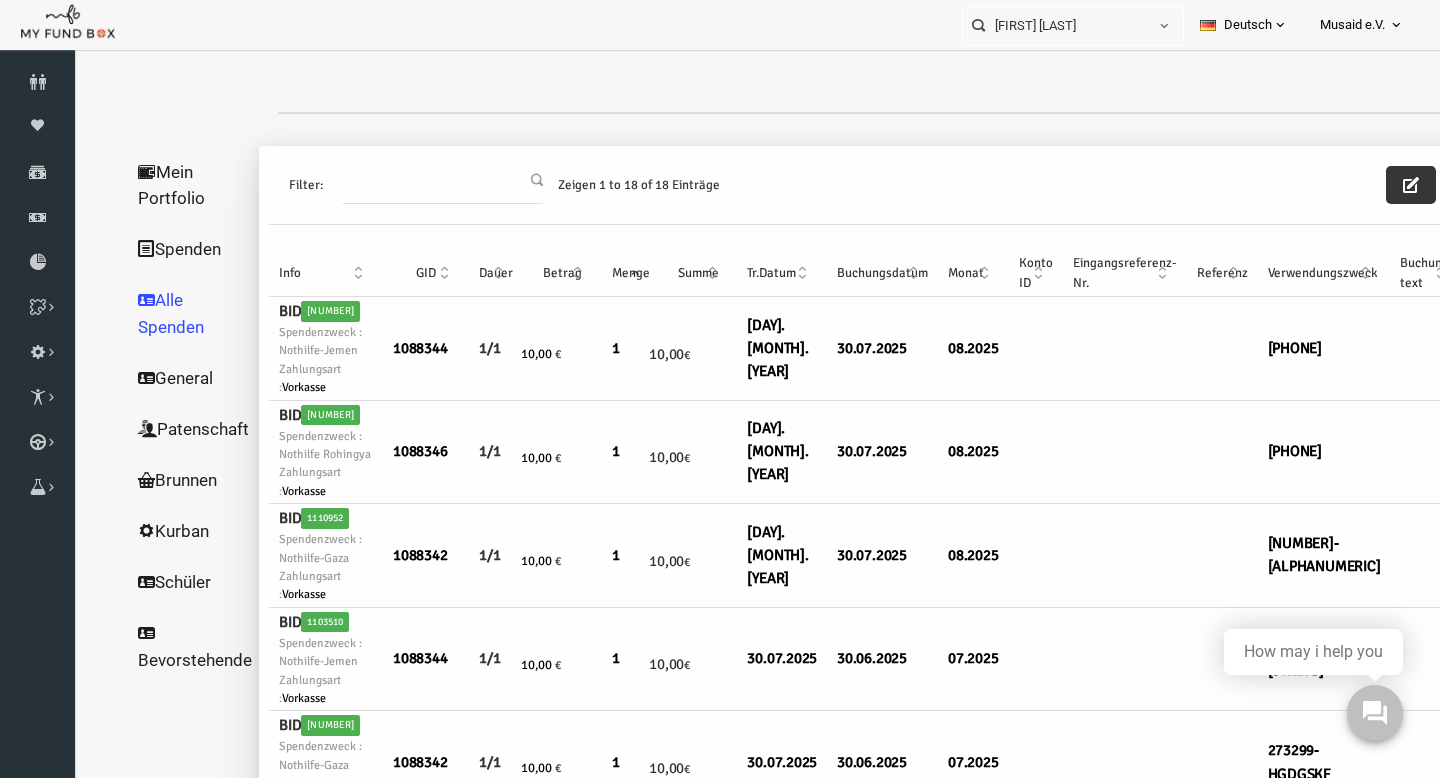 click at bounding box center (1383, 185) 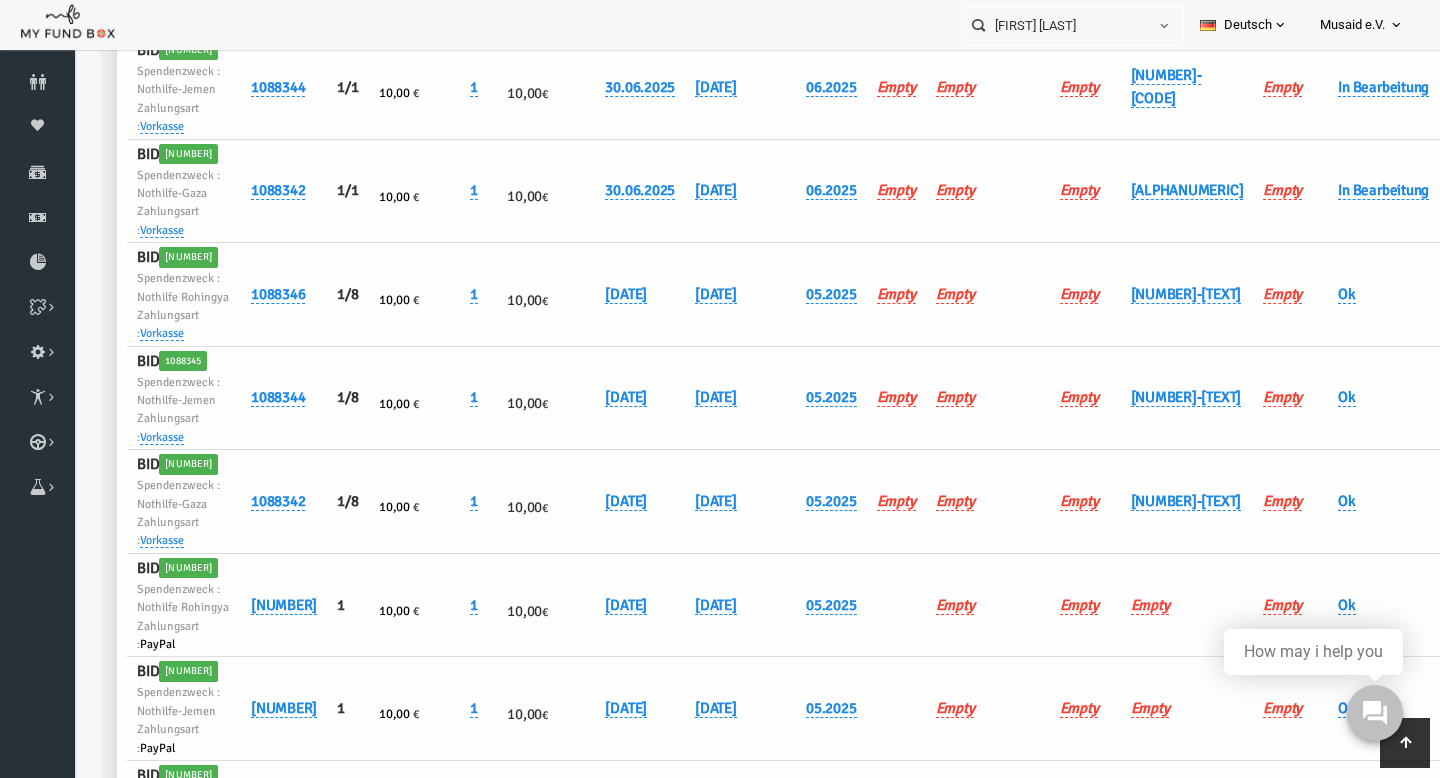 scroll, scrollTop: 0, scrollLeft: 142, axis: horizontal 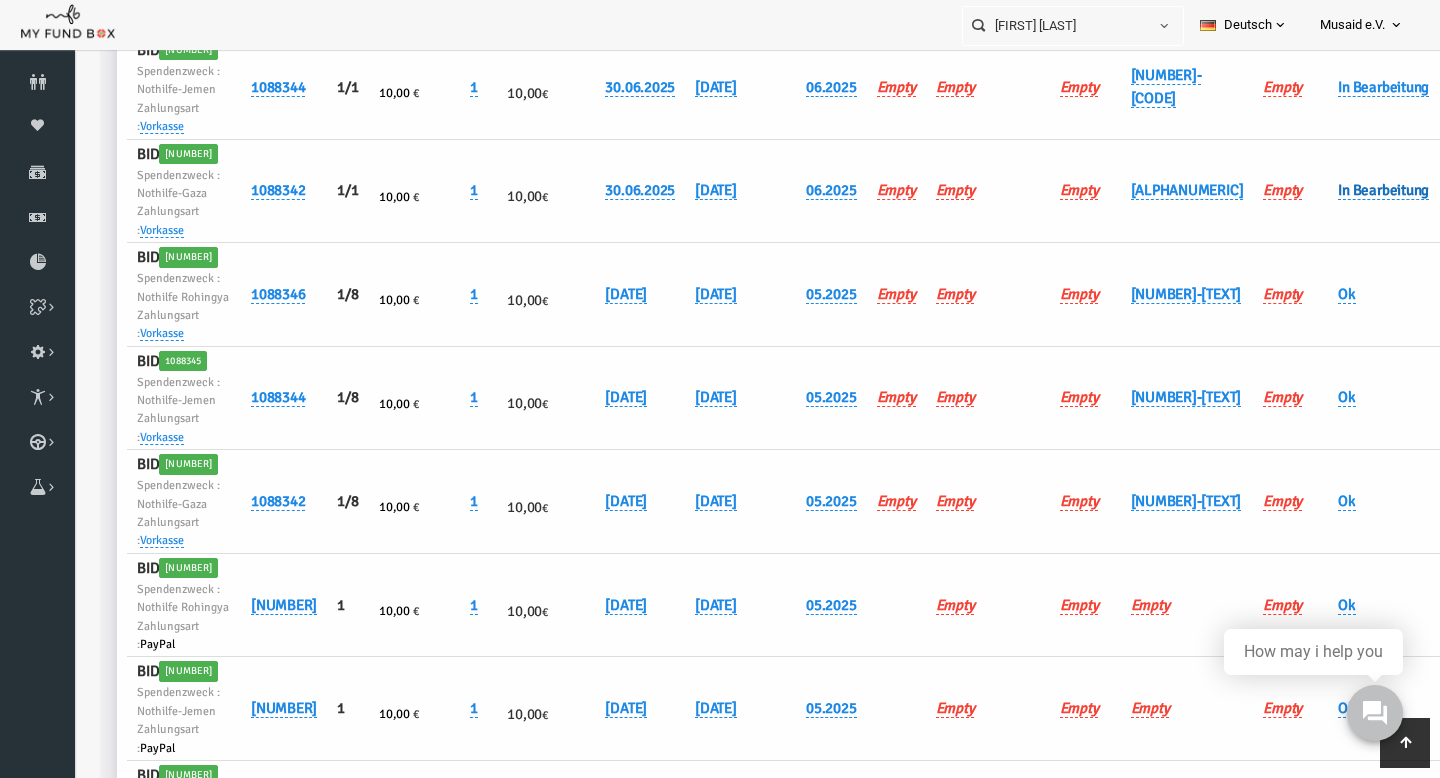 click on "In Bearbeitung" at bounding box center [1355, 190] 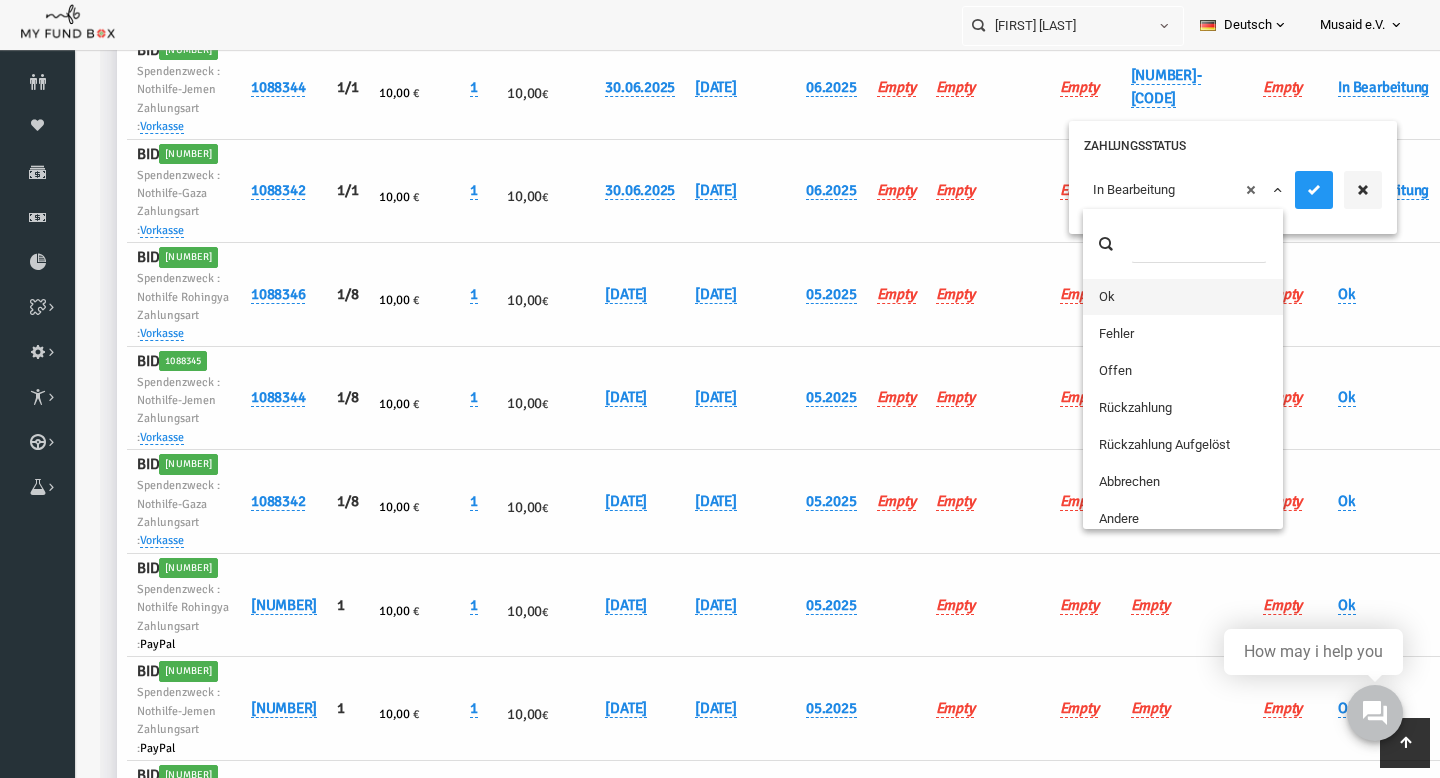 click on "× In Bearbeitung" at bounding box center (1156, 190) 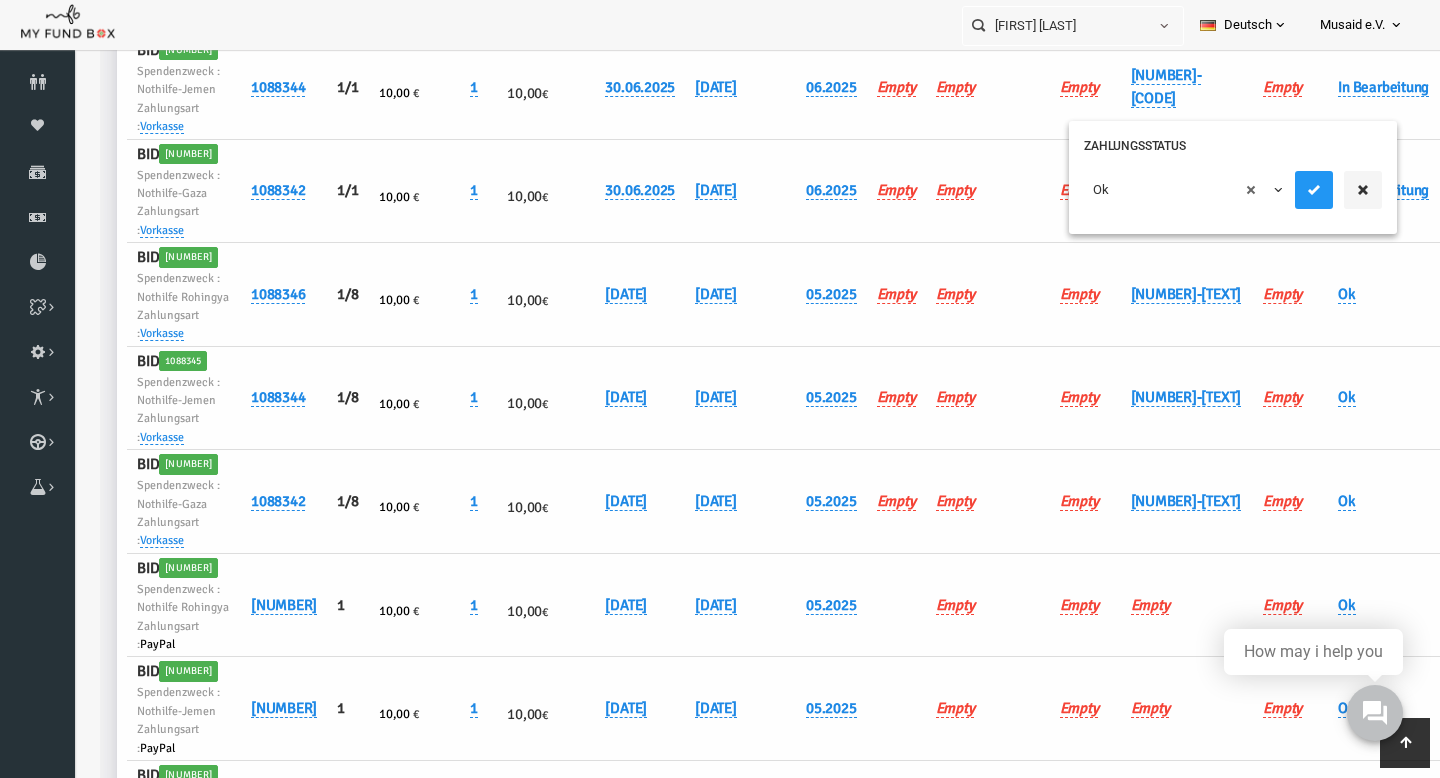 click at bounding box center [1310, 190] 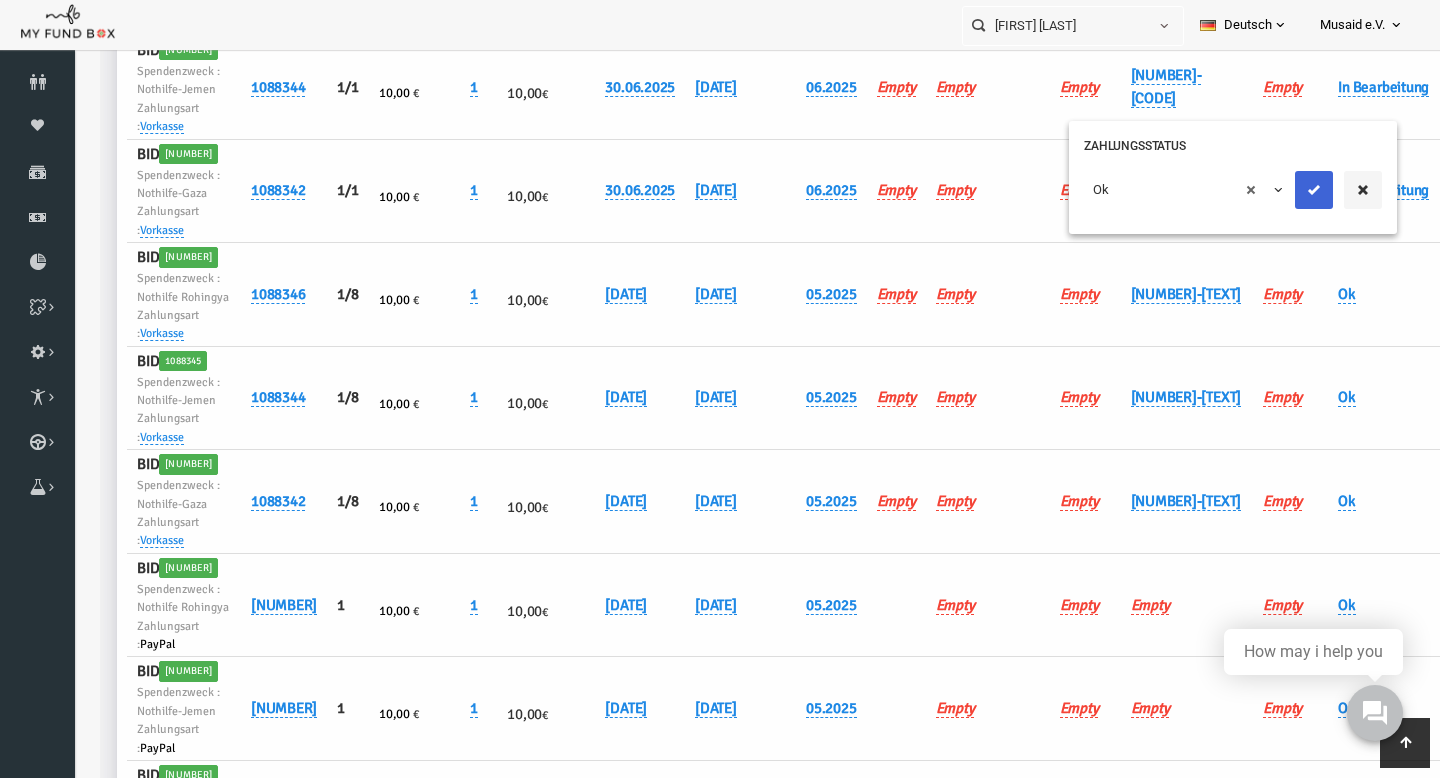 drag, startPoint x: 1272, startPoint y: 187, endPoint x: 1212, endPoint y: 224, distance: 70.491135 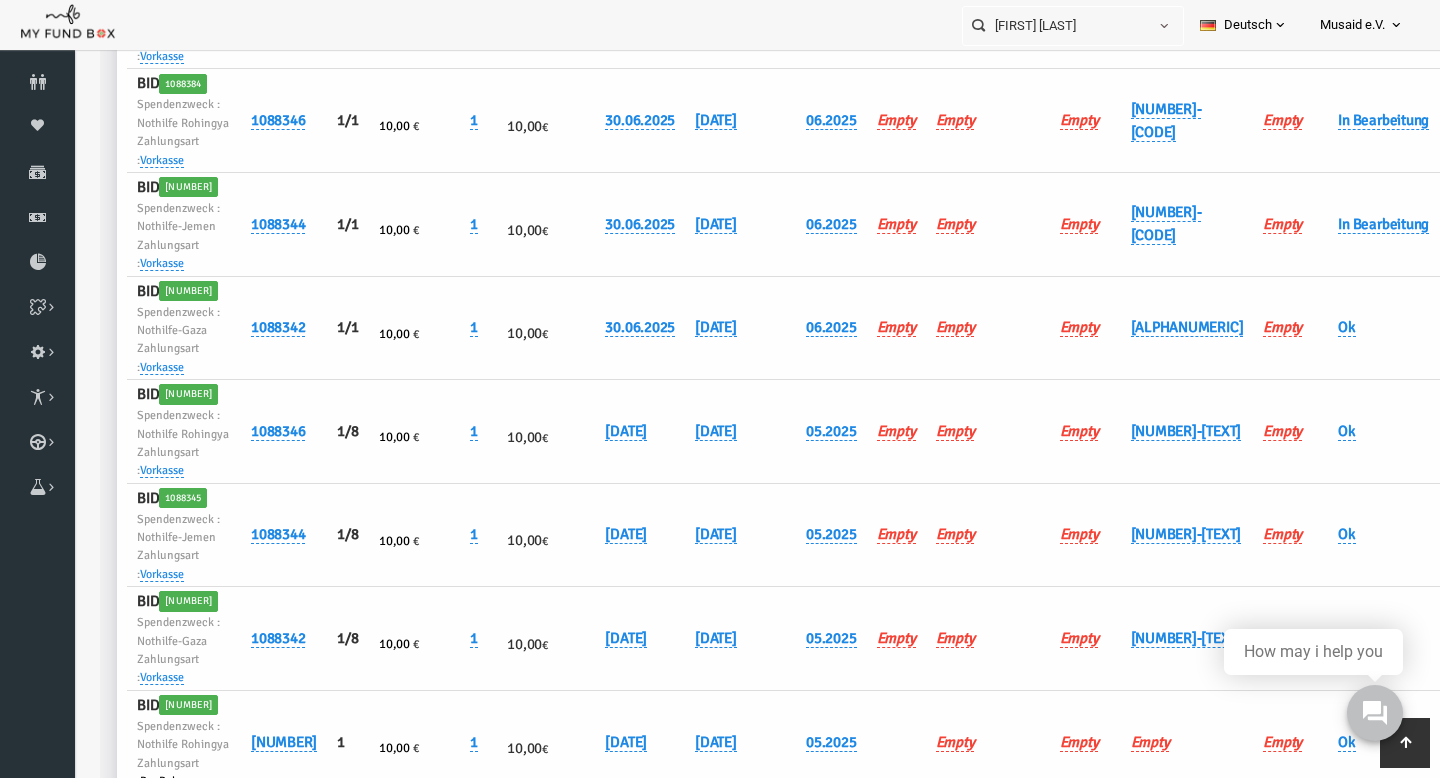 scroll, scrollTop: 839, scrollLeft: 0, axis: vertical 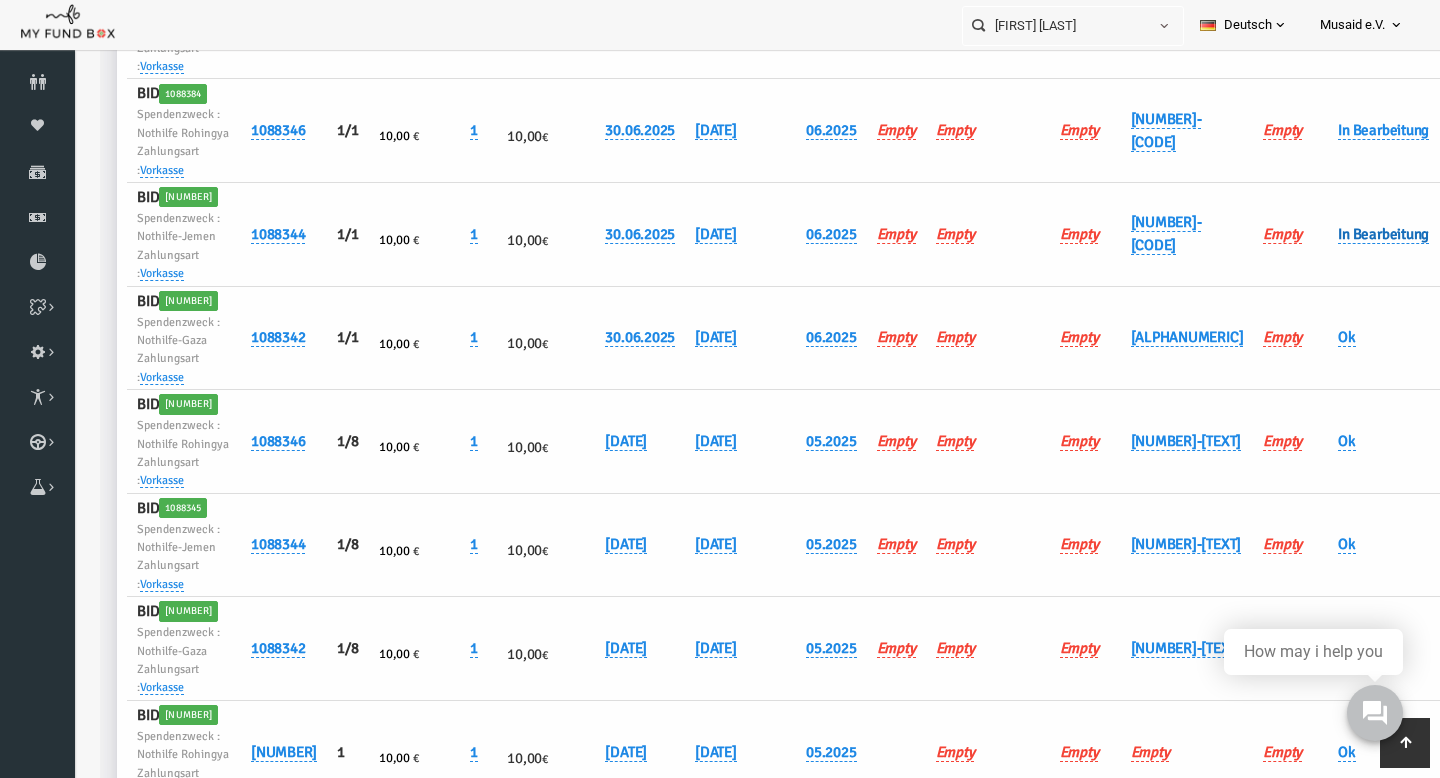 click on "In Bearbeitung" at bounding box center [1355, 234] 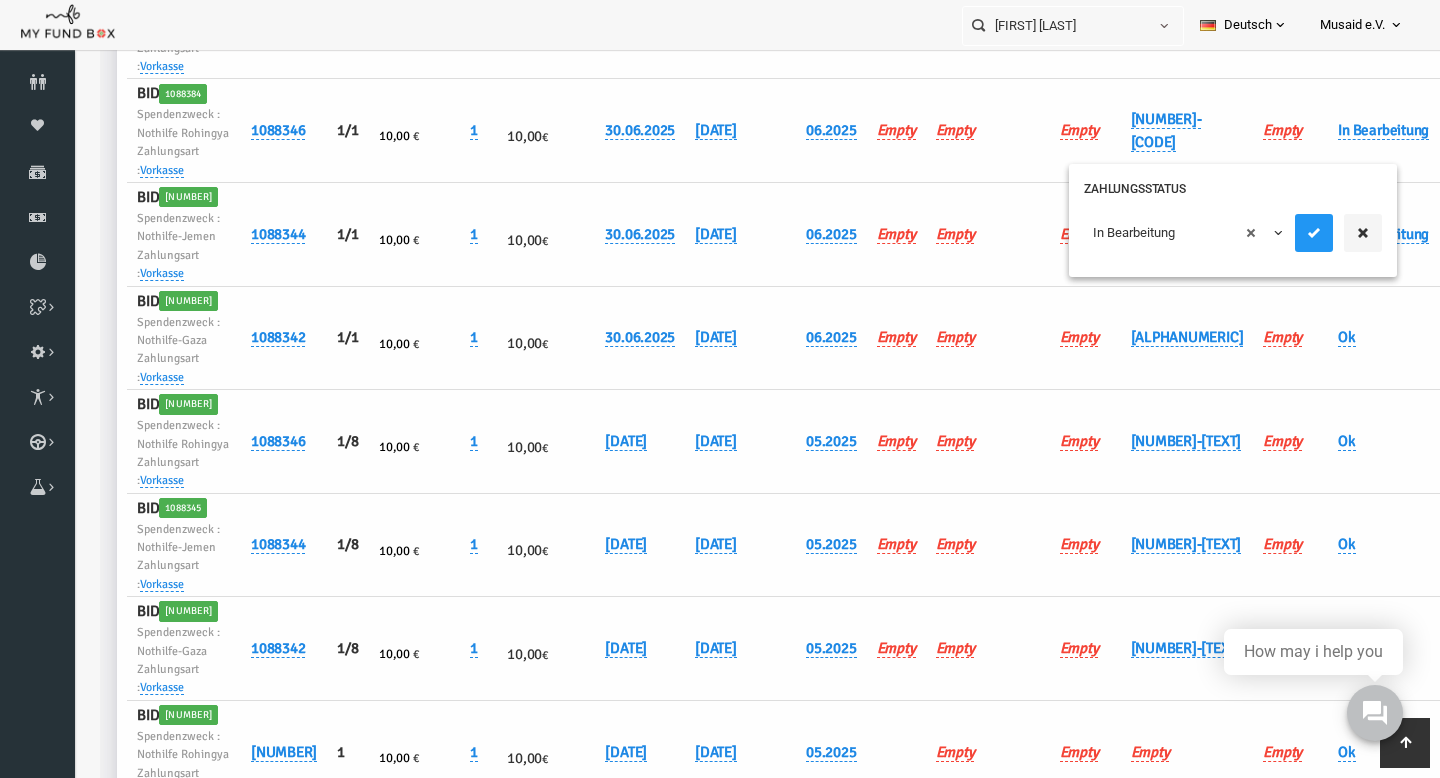 click on "× In Bearbeitung" at bounding box center (1156, 233) 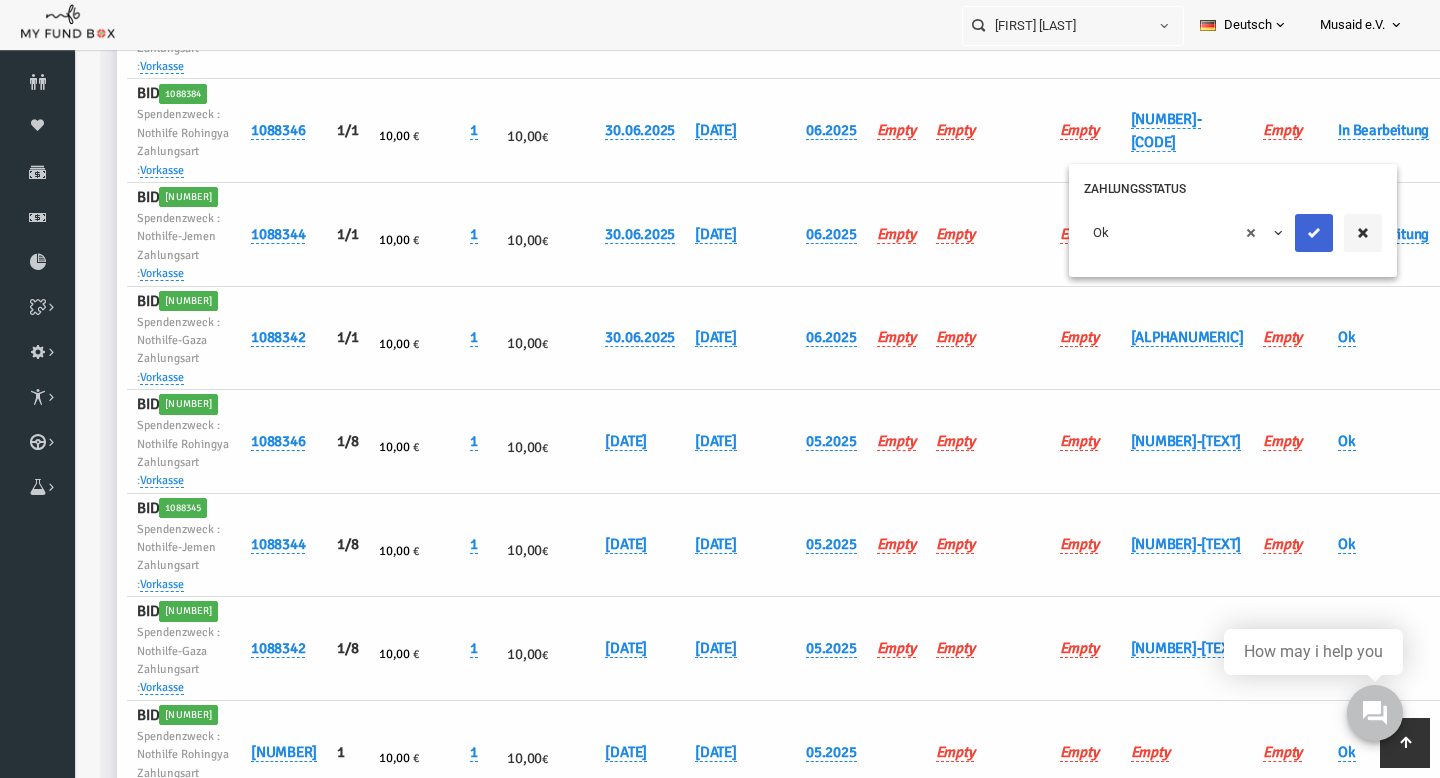 click at bounding box center (1286, 233) 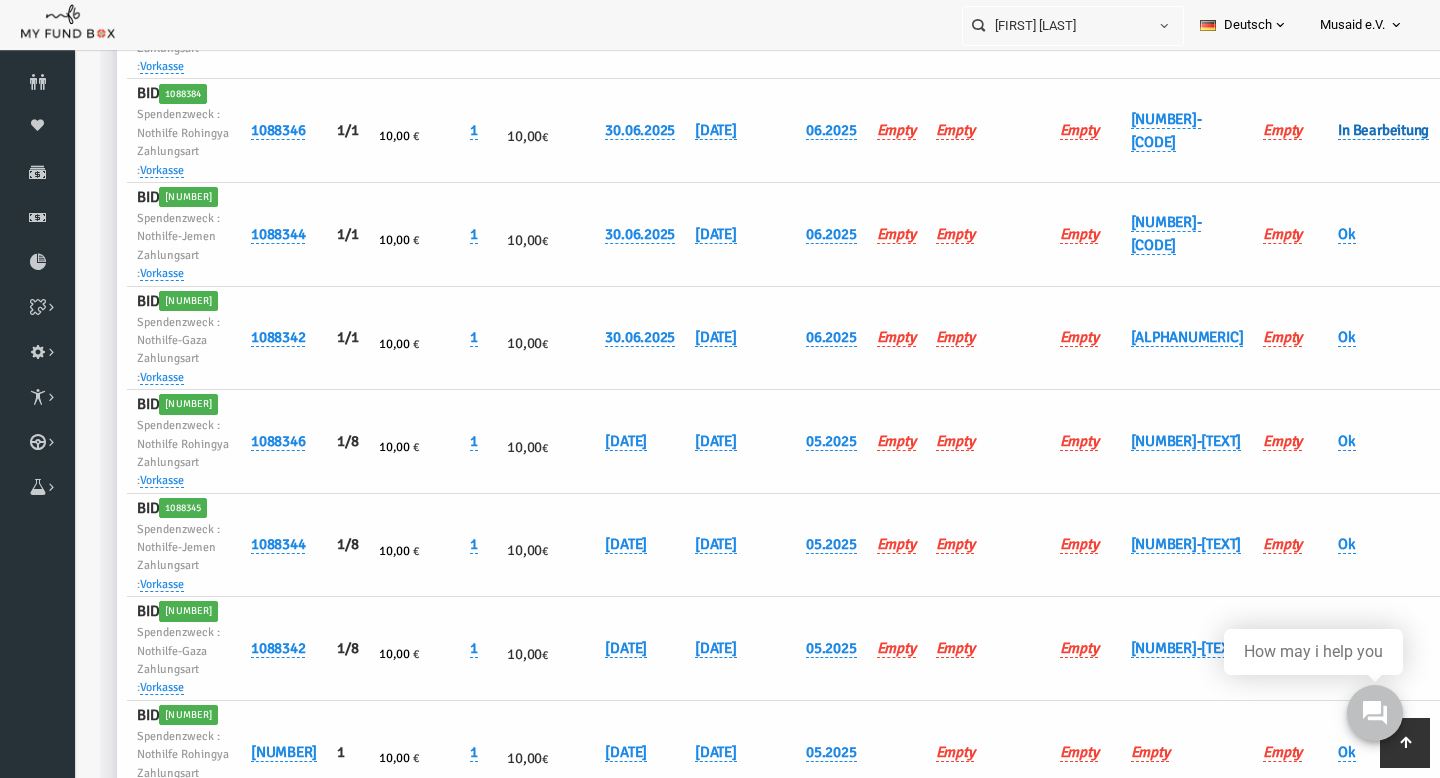 click on "In Bearbeitung" at bounding box center (1355, 130) 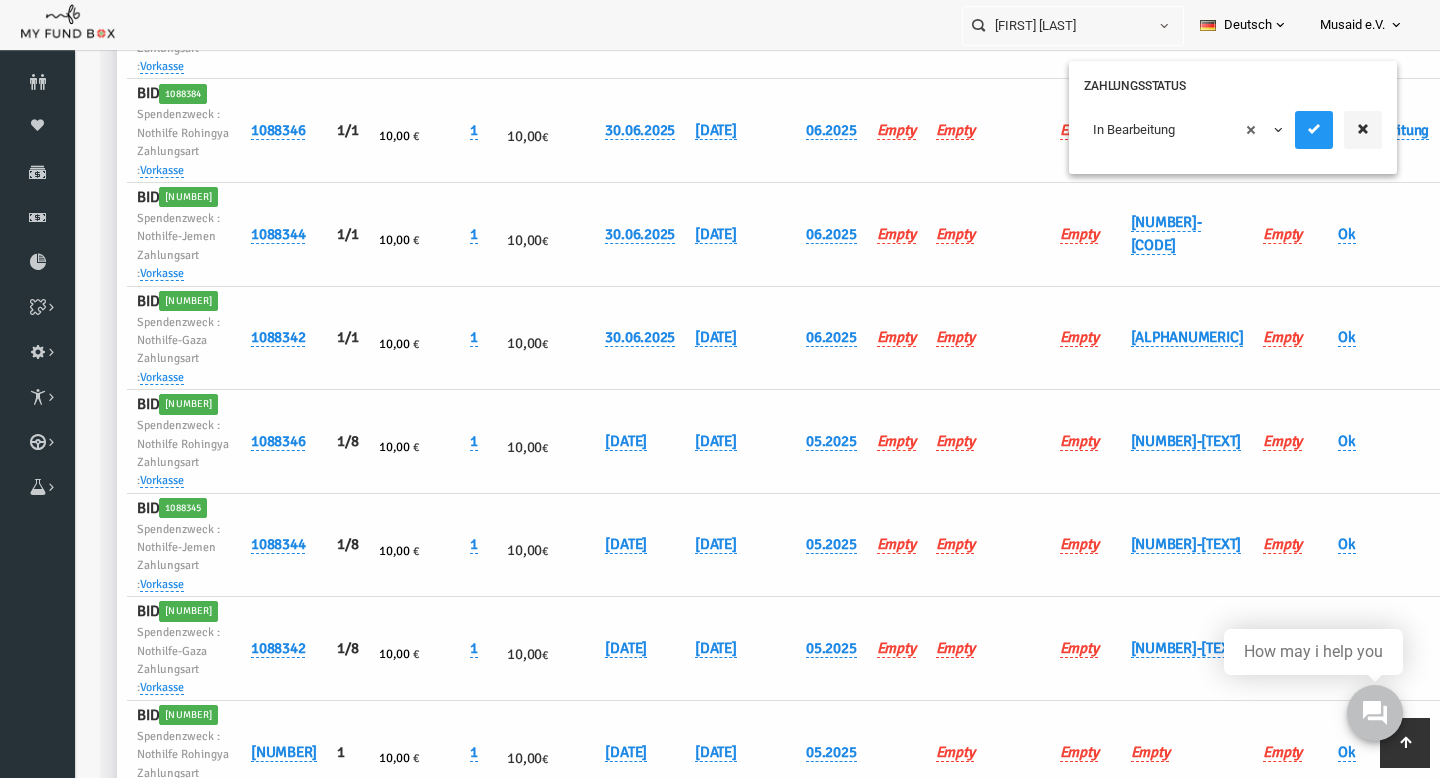click on "× In Bearbeitung" at bounding box center (1156, 130) 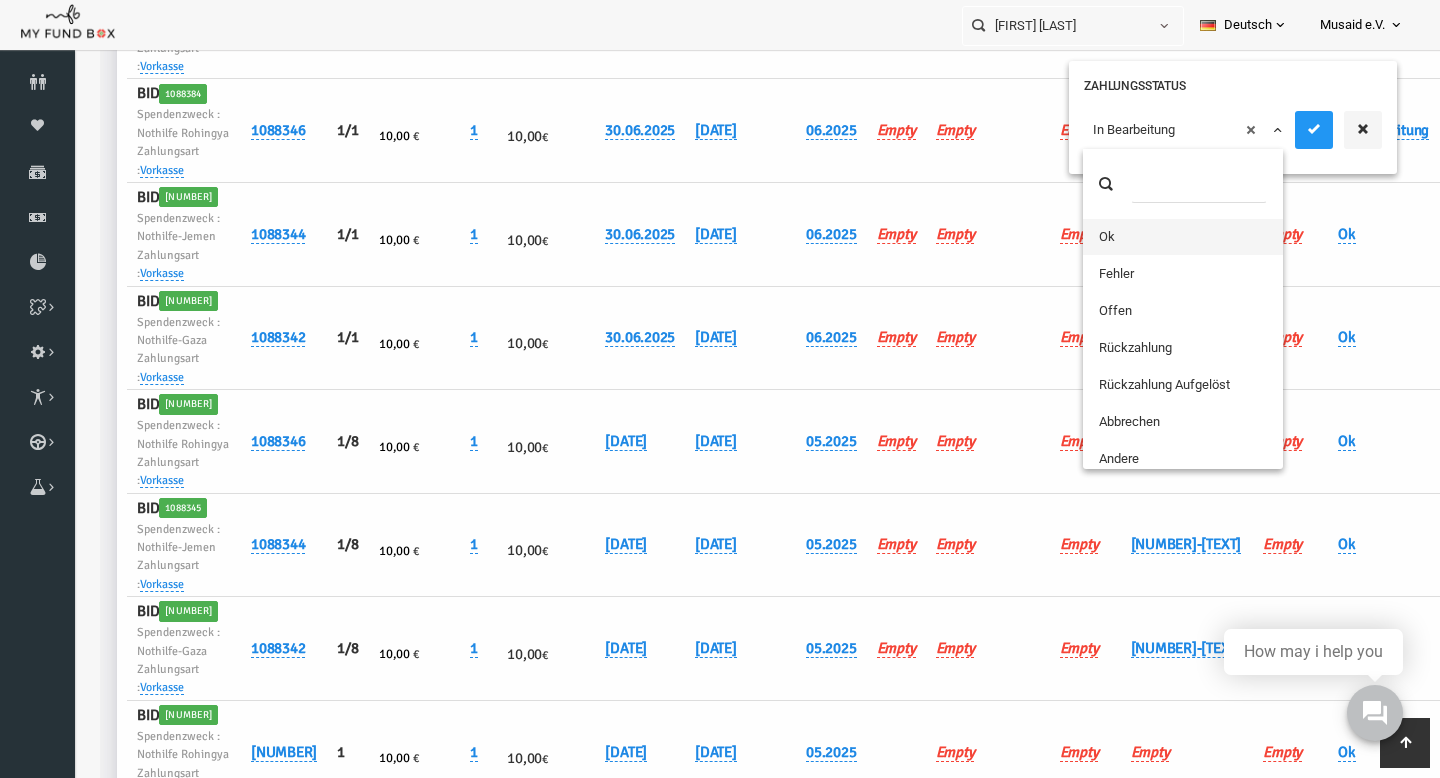 drag, startPoint x: 1104, startPoint y: 250, endPoint x: 1104, endPoint y: 230, distance: 20 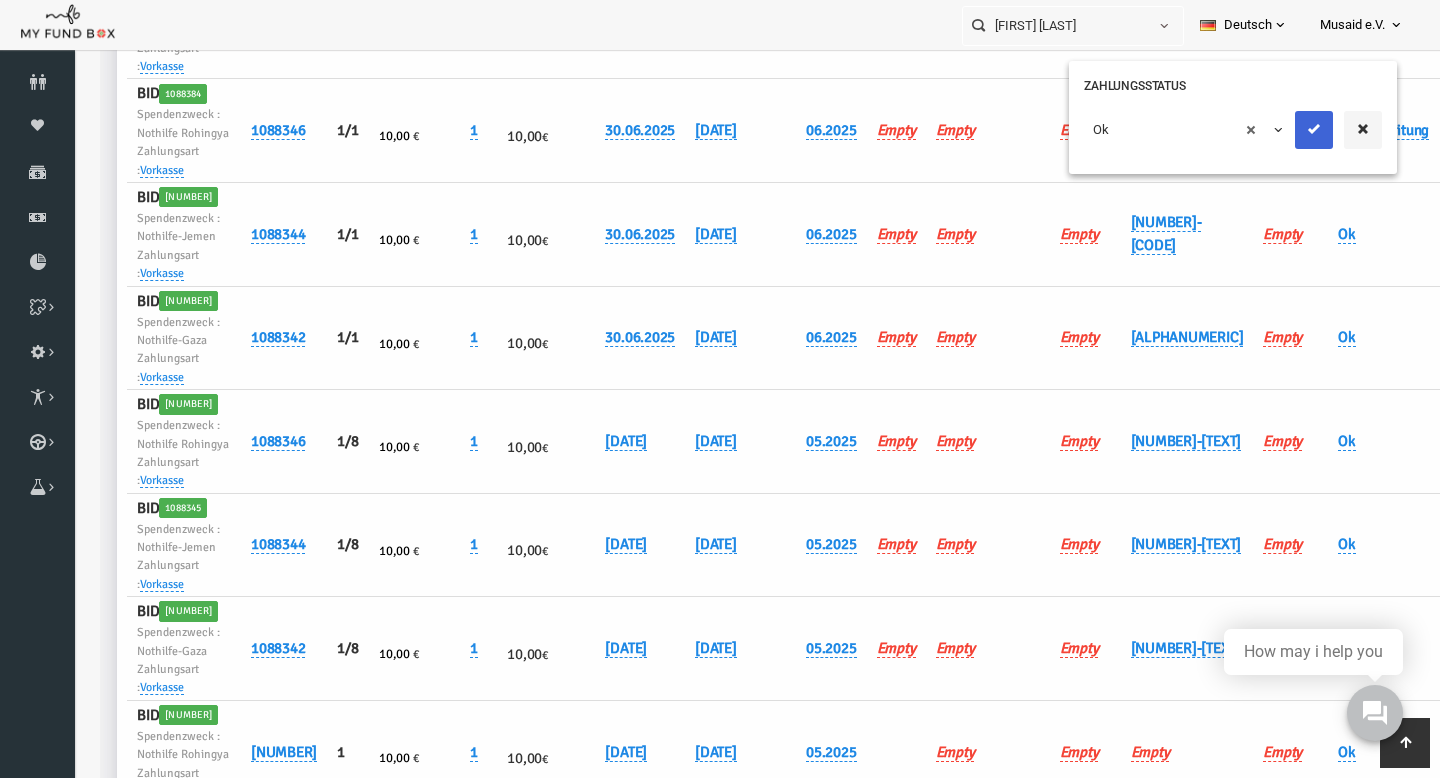 click at bounding box center (1286, 130) 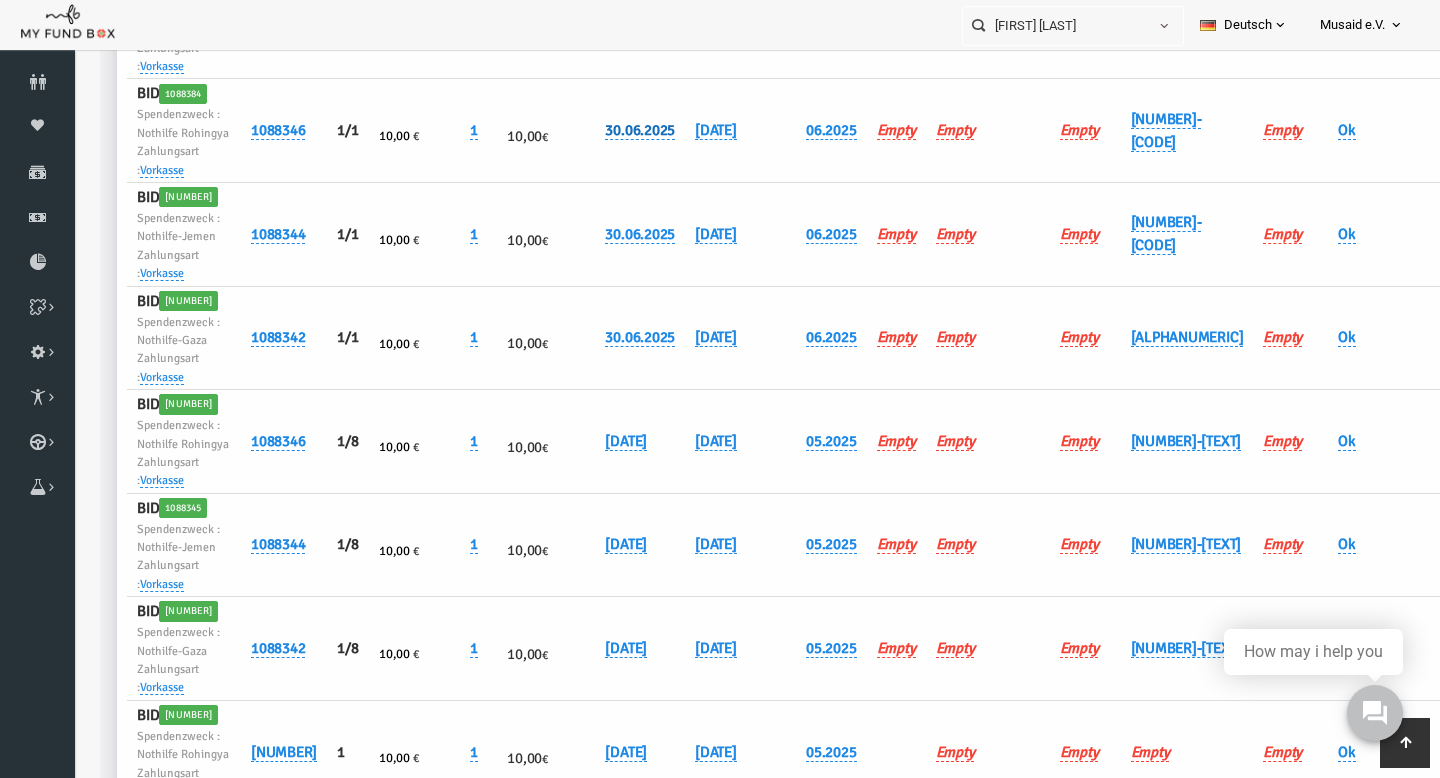 click on "30.06.2025" at bounding box center [612, 130] 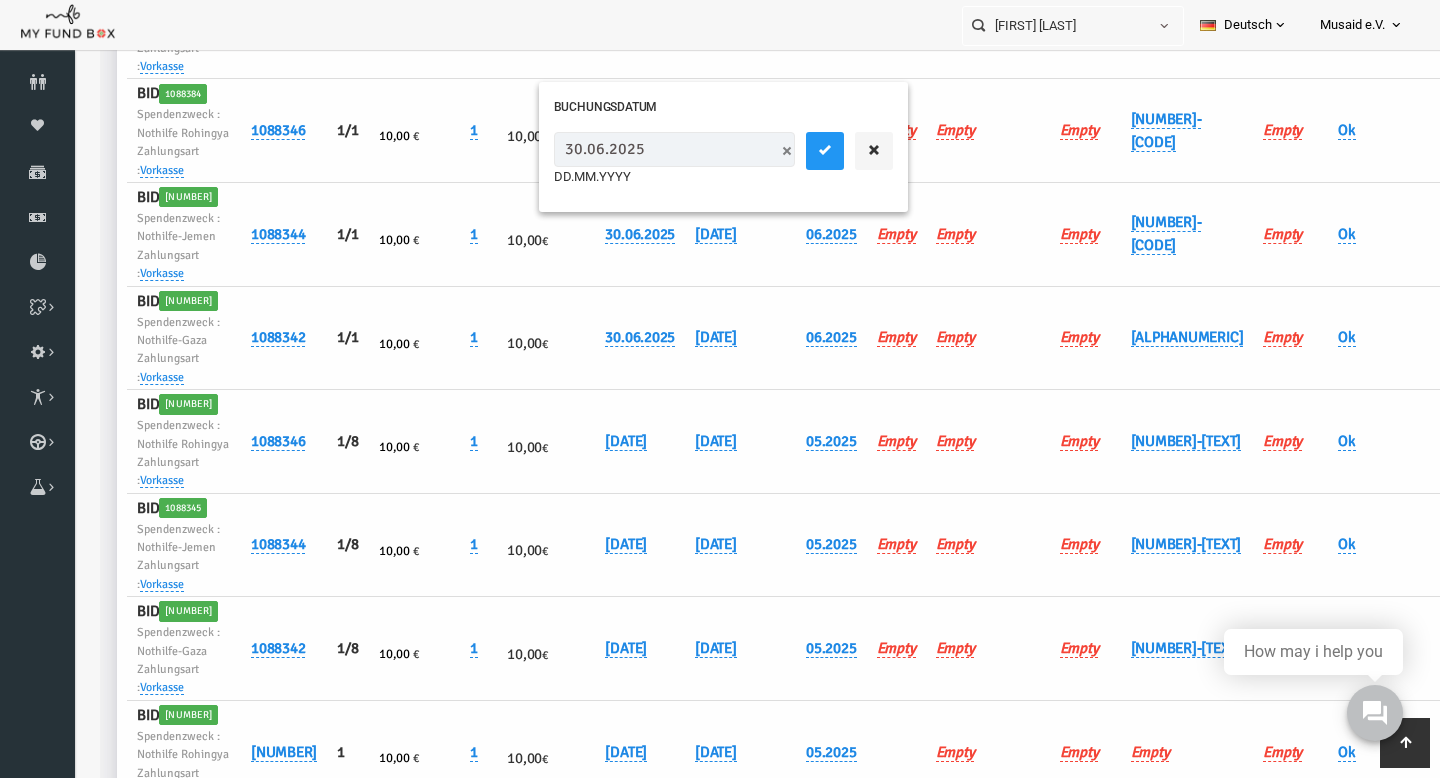 click on "30.06.2025" at bounding box center [646, 149] 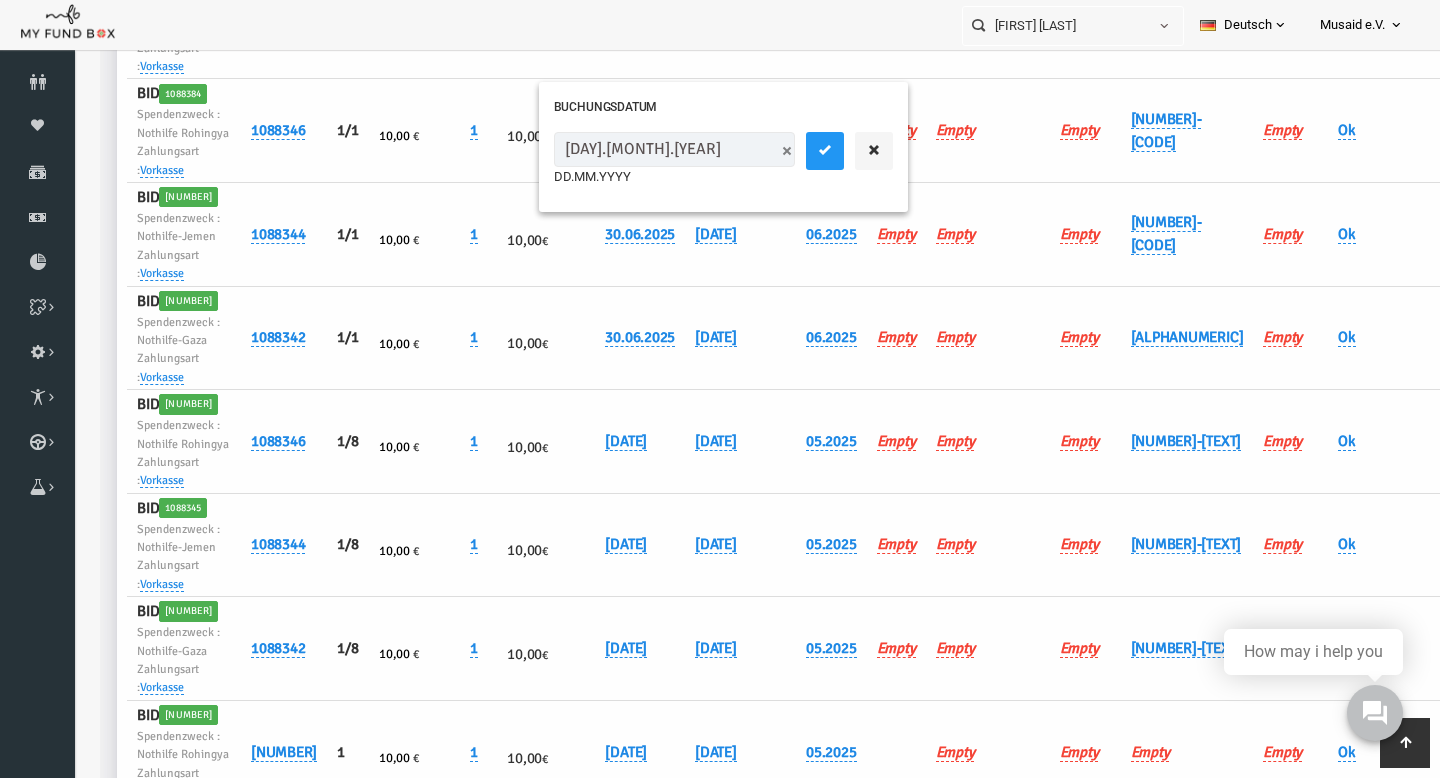 drag, startPoint x: 549, startPoint y: 150, endPoint x: 533, endPoint y: 150, distance: 16 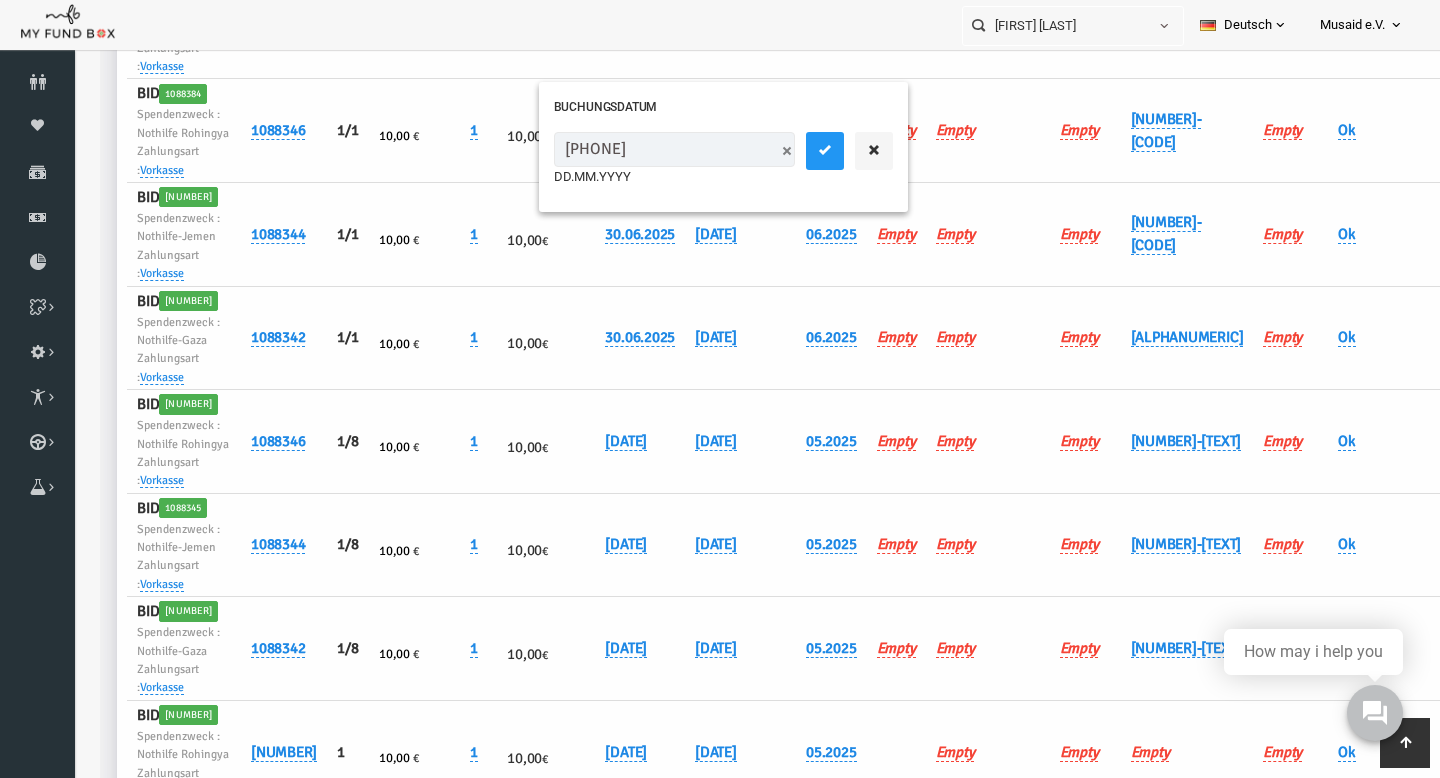 type on "04.08.2025" 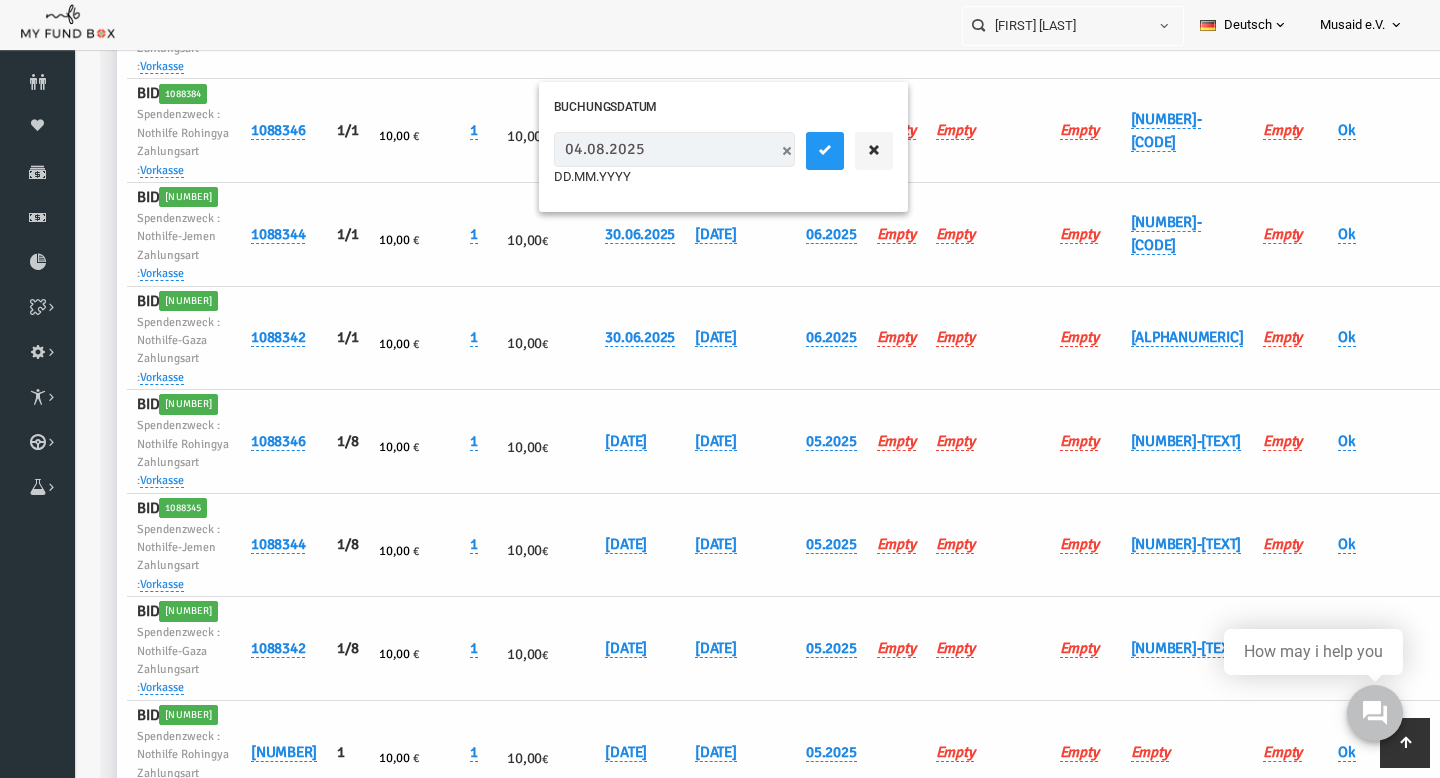 click on "04.08.2025" at bounding box center [646, 149] 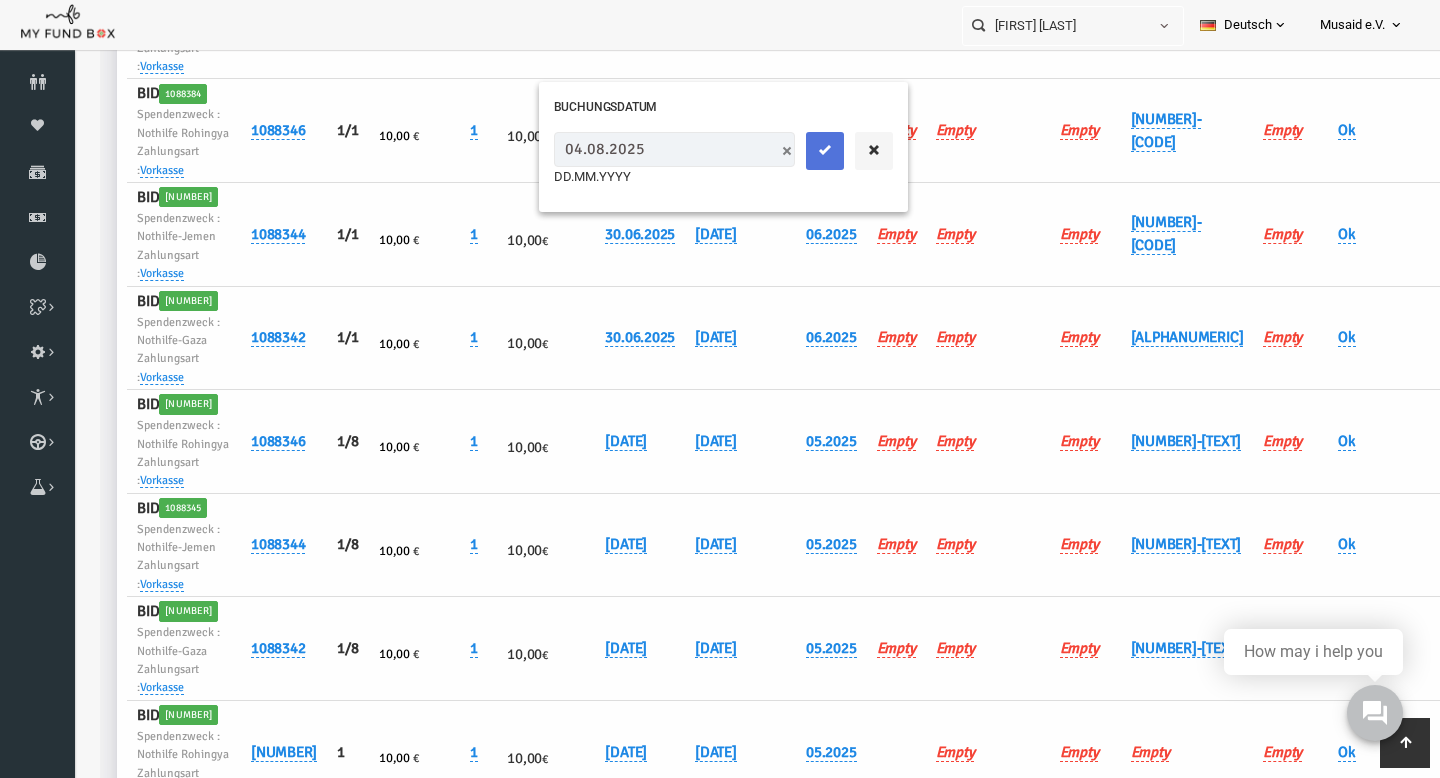 click at bounding box center (797, 151) 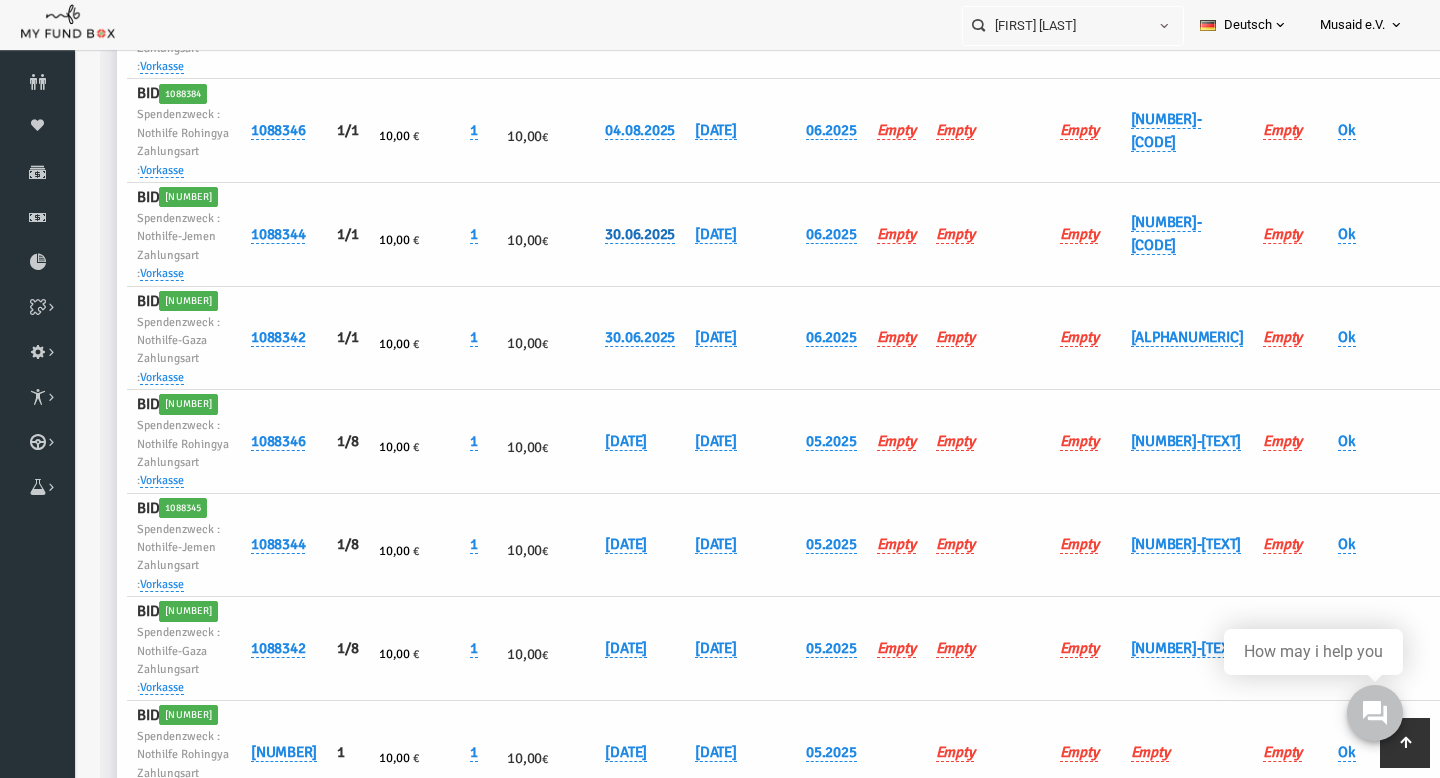 click on "30.06.2025" at bounding box center (612, 234) 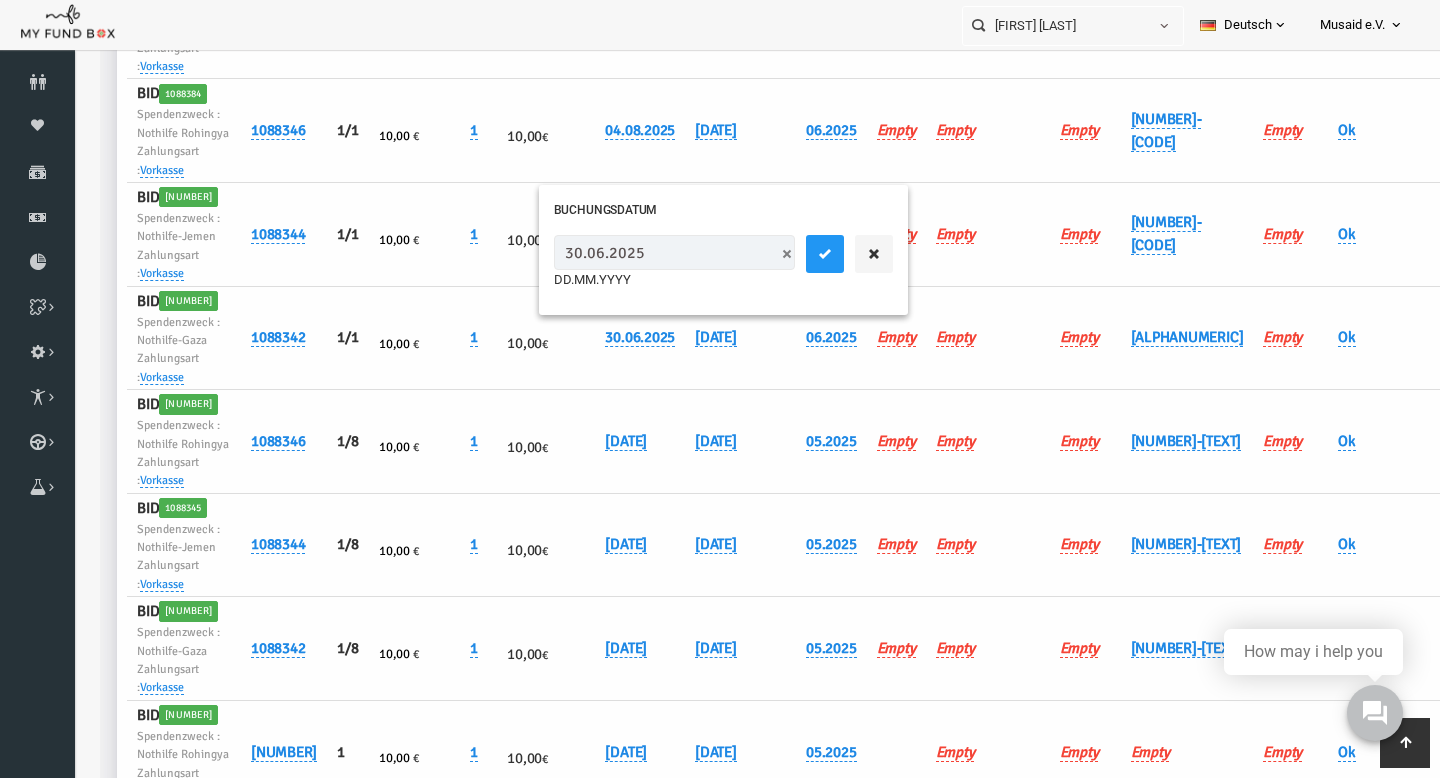 click on "30.06.2025" at bounding box center [646, 252] 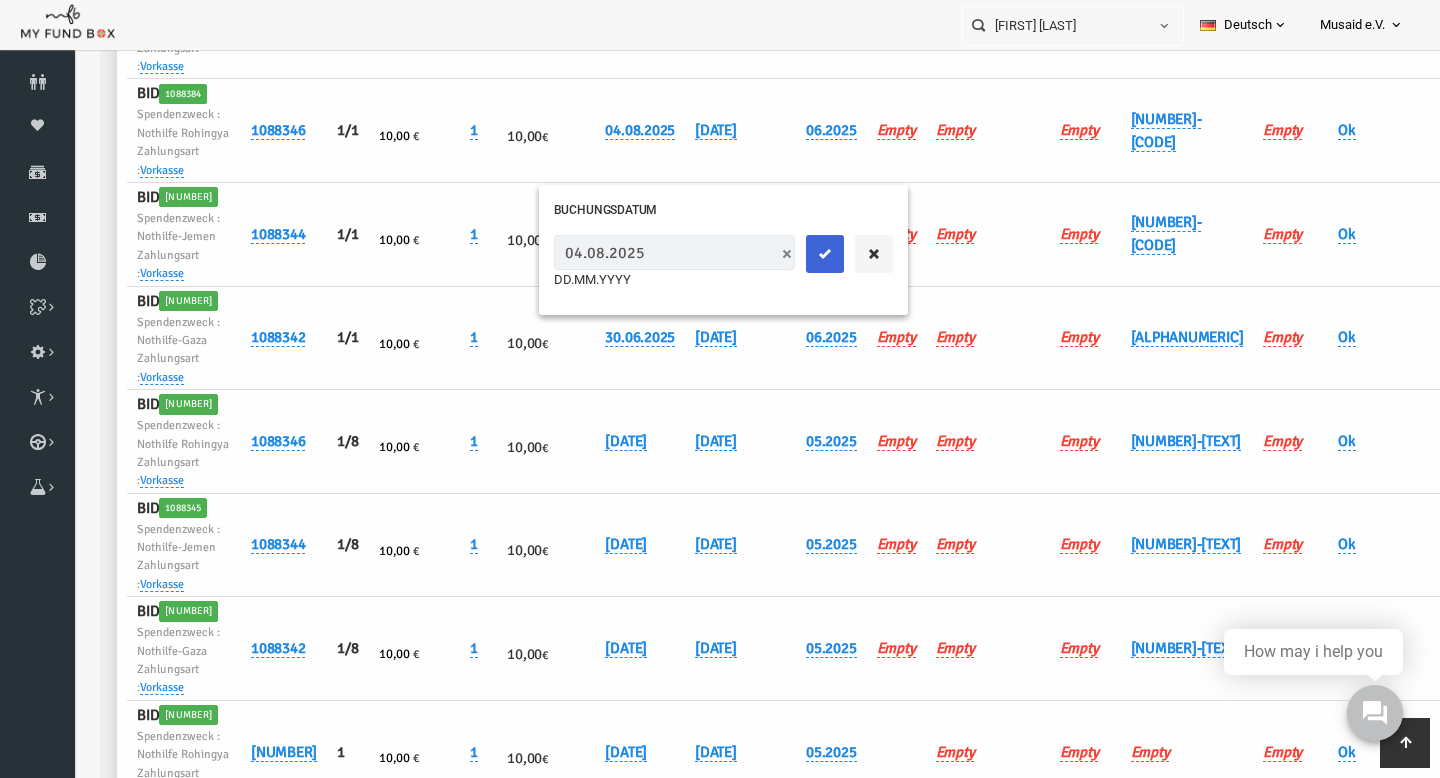 click at bounding box center (797, 254) 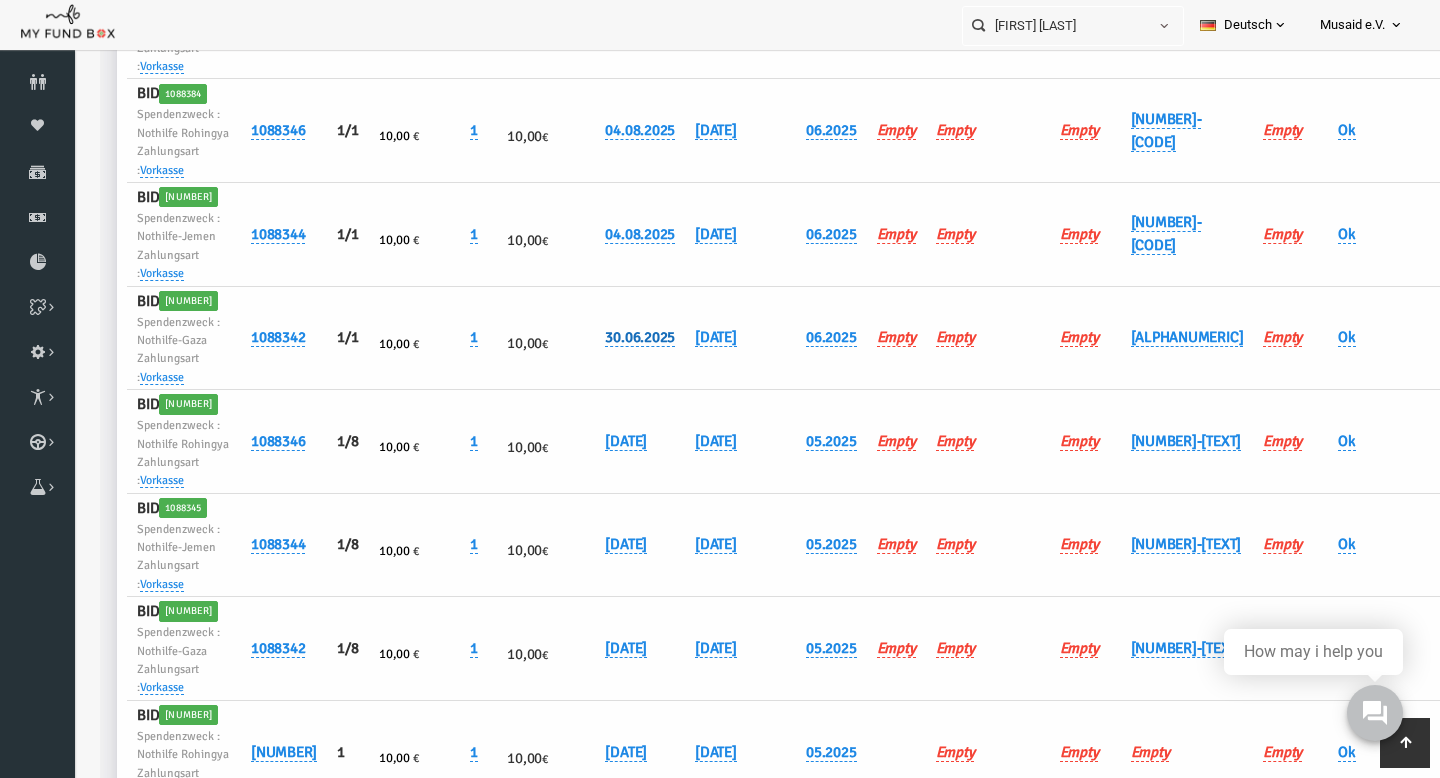 click on "30.06.2025" at bounding box center (612, 337) 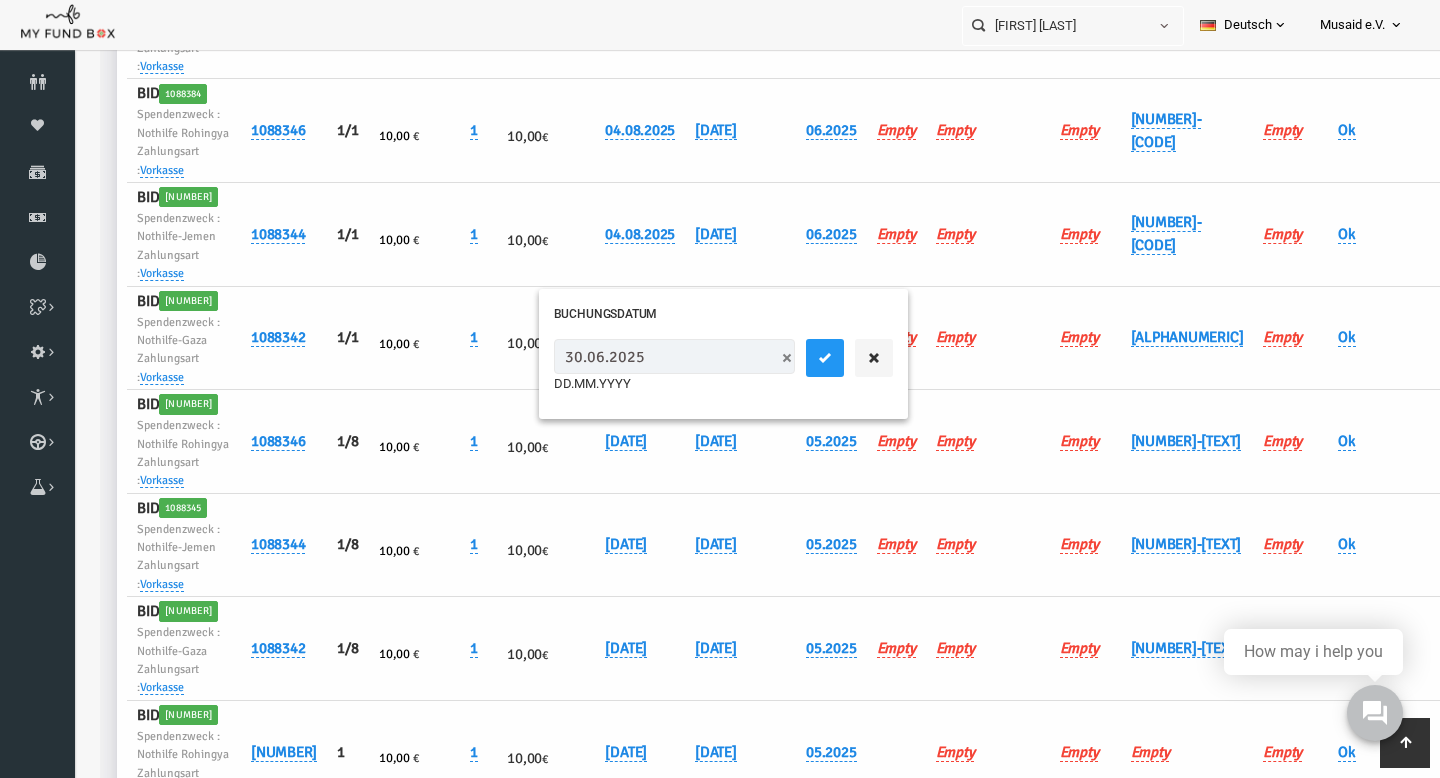 click on "30.06.2025" at bounding box center [646, 356] 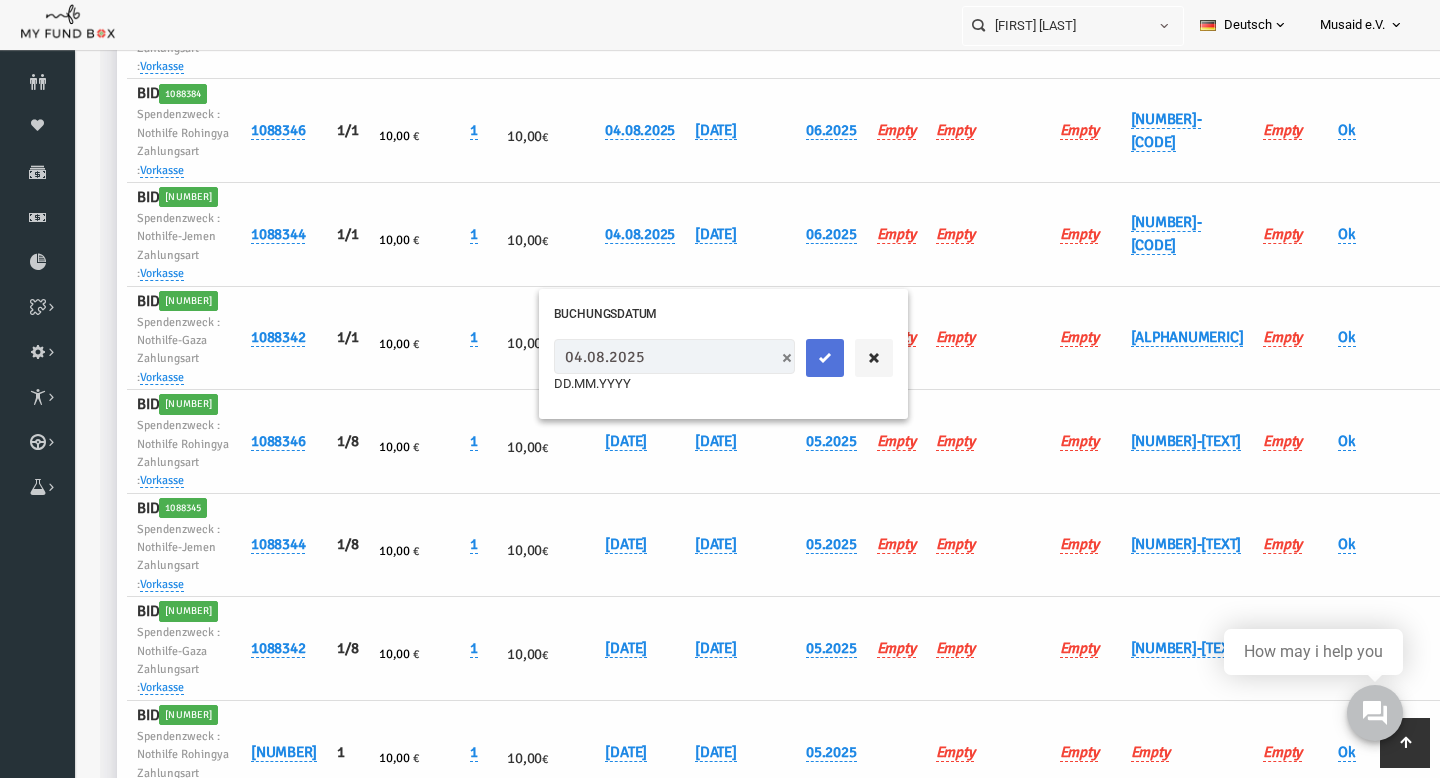 click at bounding box center (797, 358) 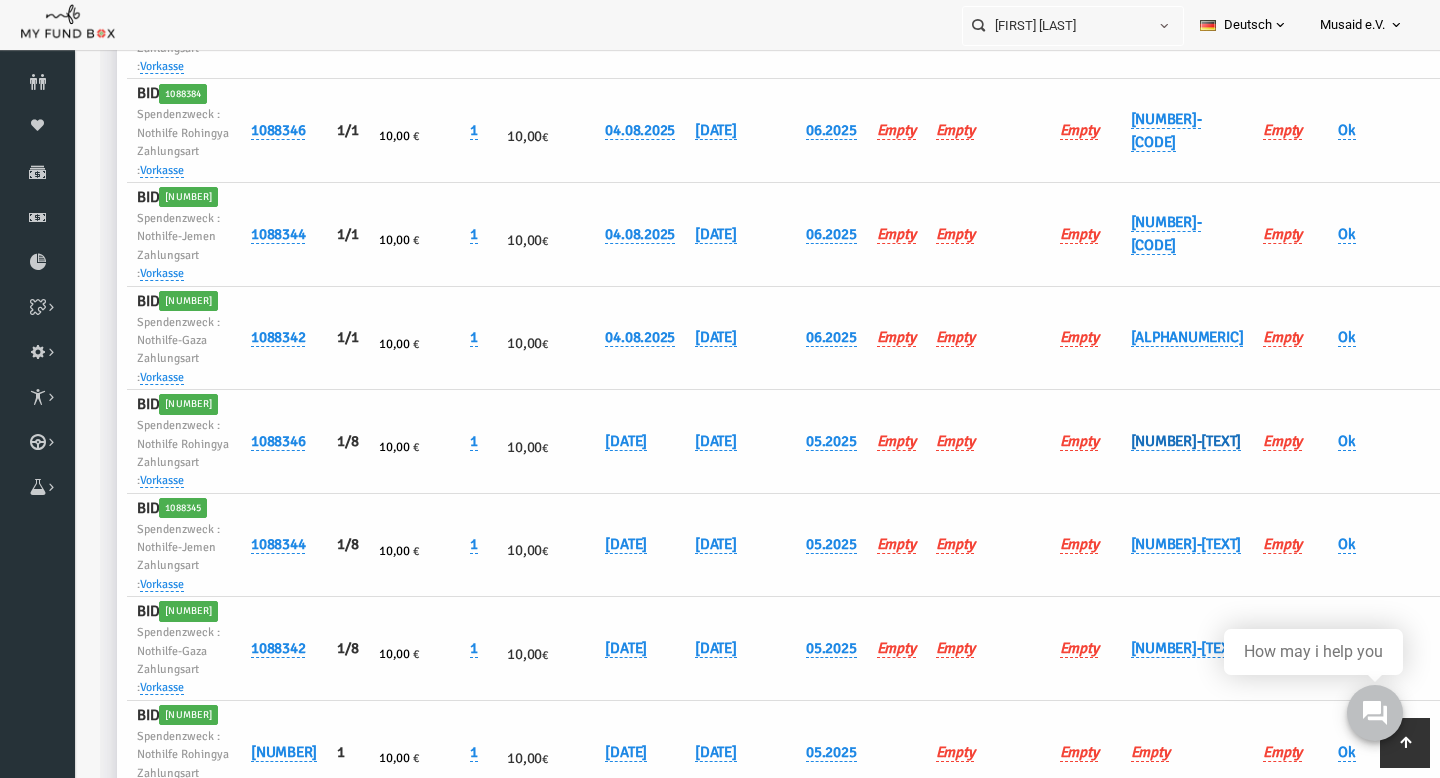 click on "[NUMBER]-[TEXT]" at bounding box center (1158, 441) 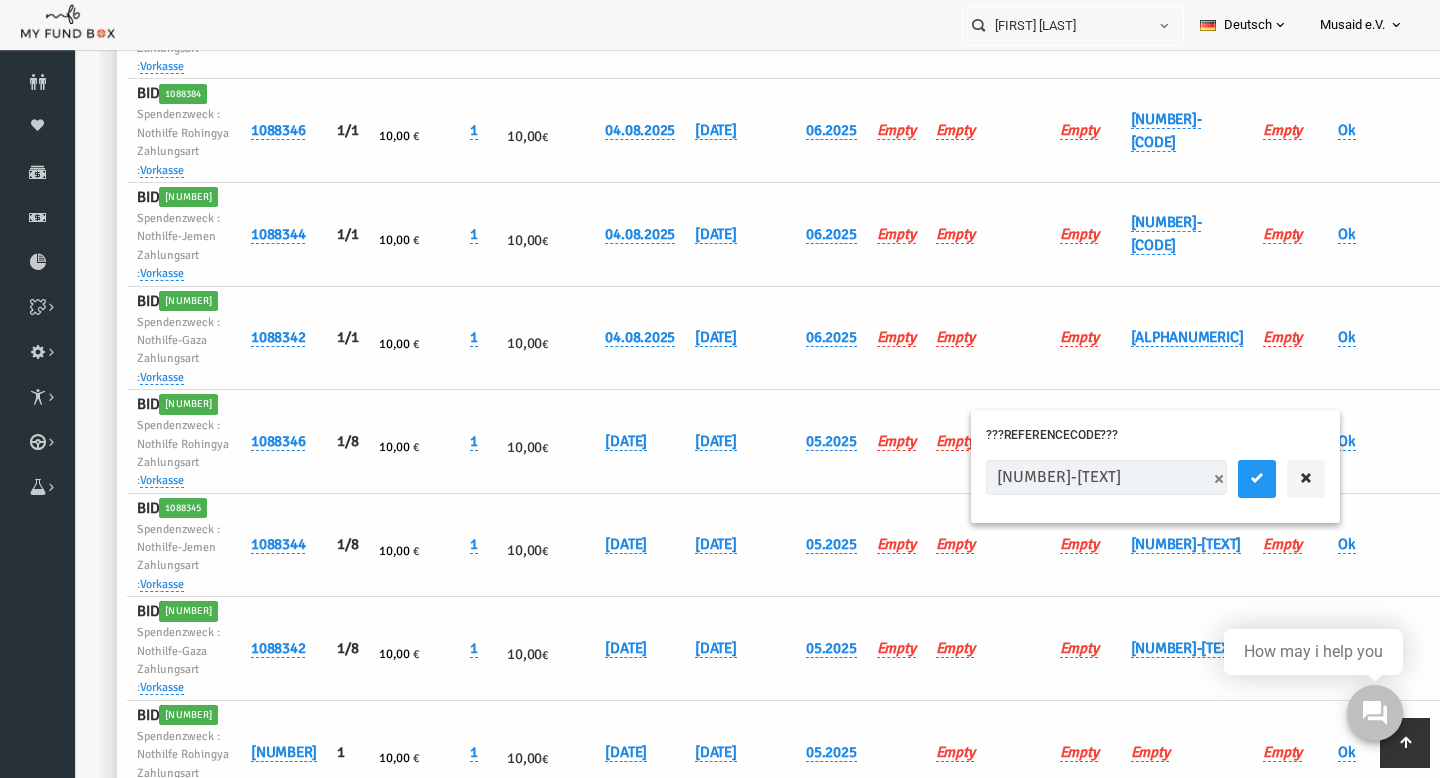 click on "[NUMBER]-[TEXT]" at bounding box center [1078, 477] 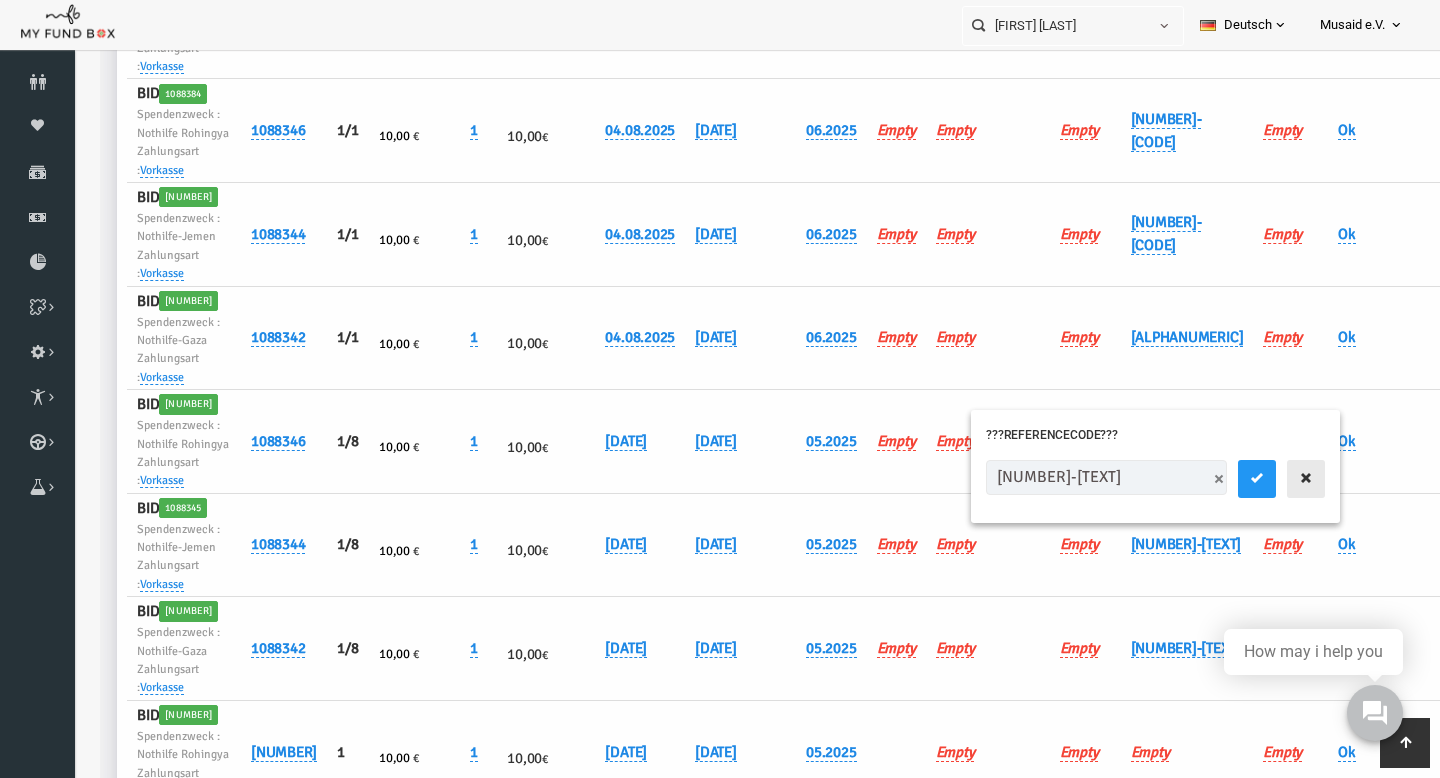 click at bounding box center [1278, 479] 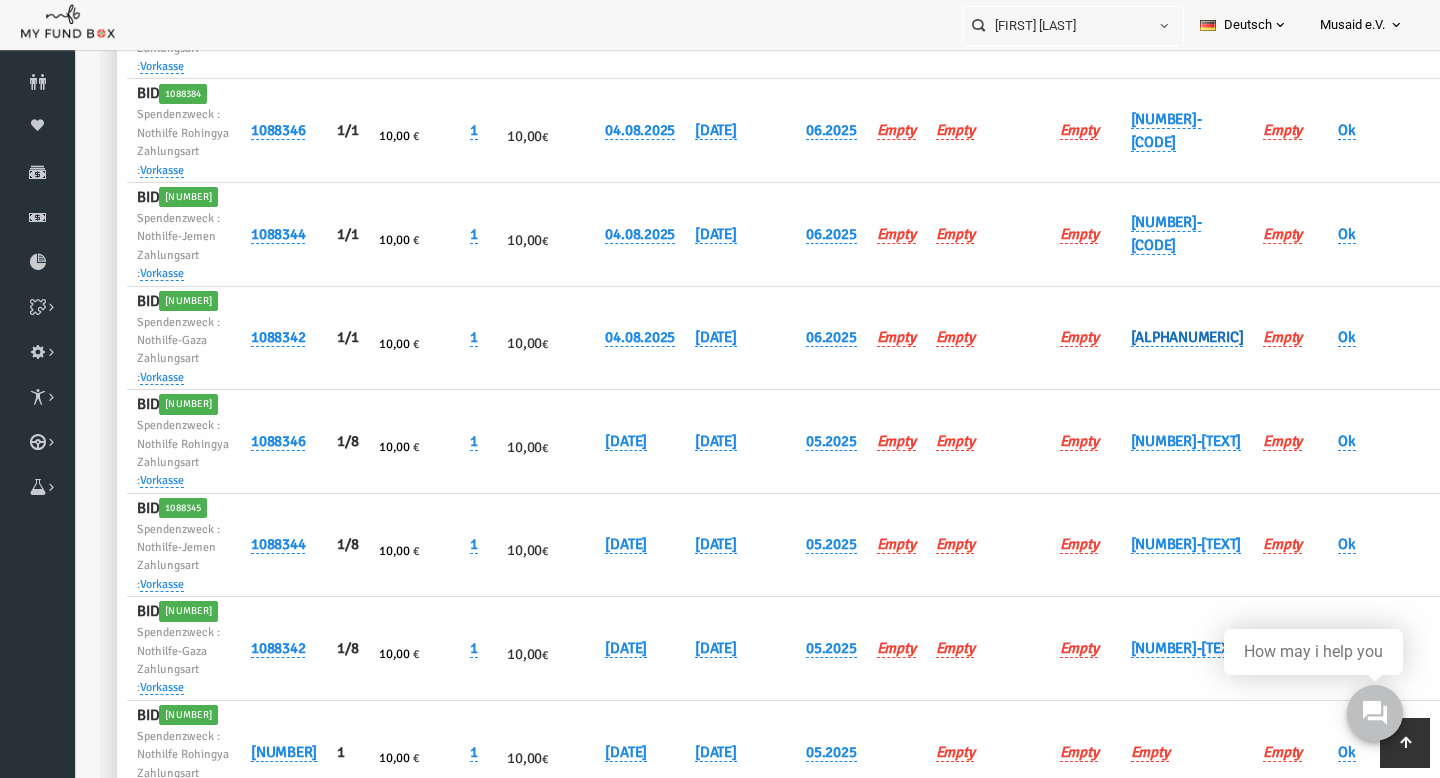 click on "[ALPHANUMERIC]" at bounding box center [1159, 337] 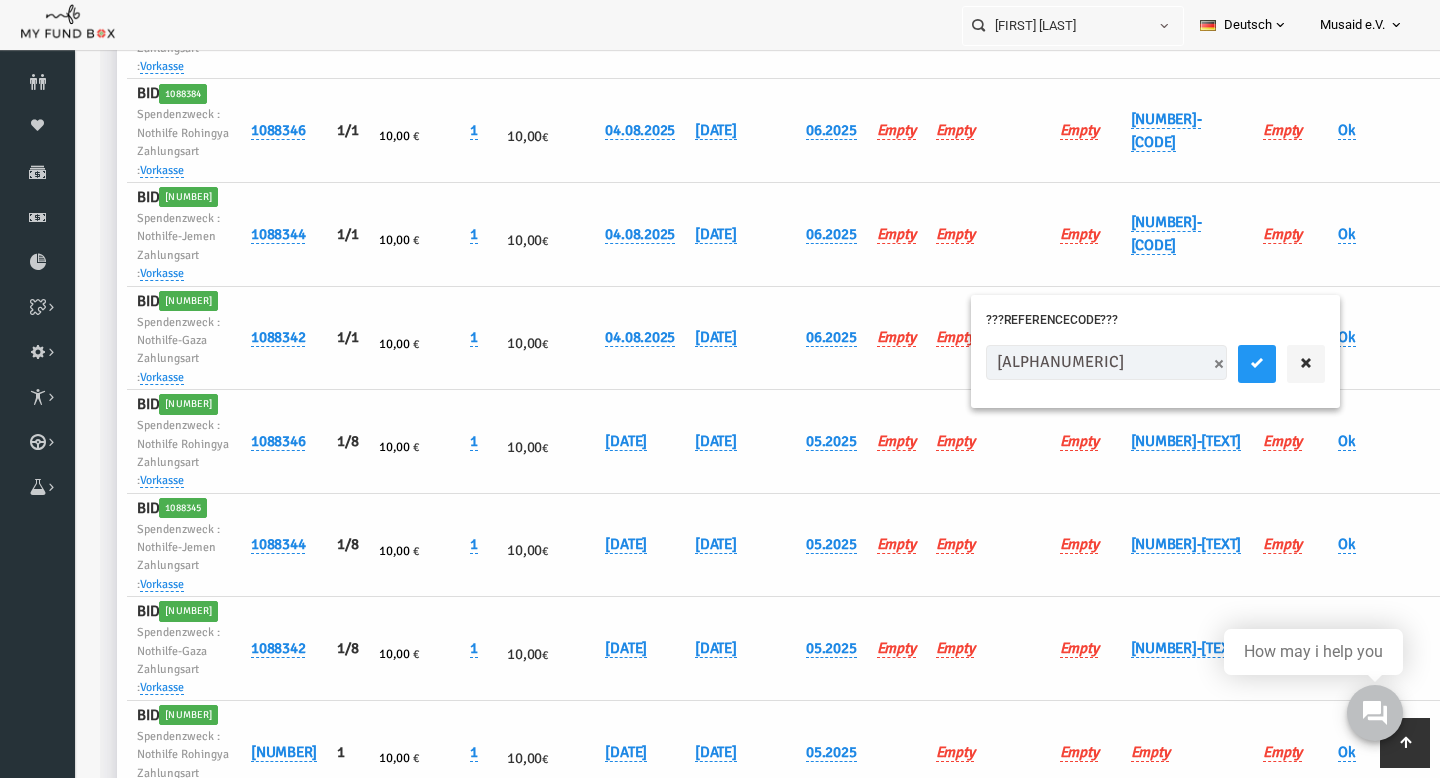 click on "[ALPHANUMERIC]" at bounding box center (1078, 362) 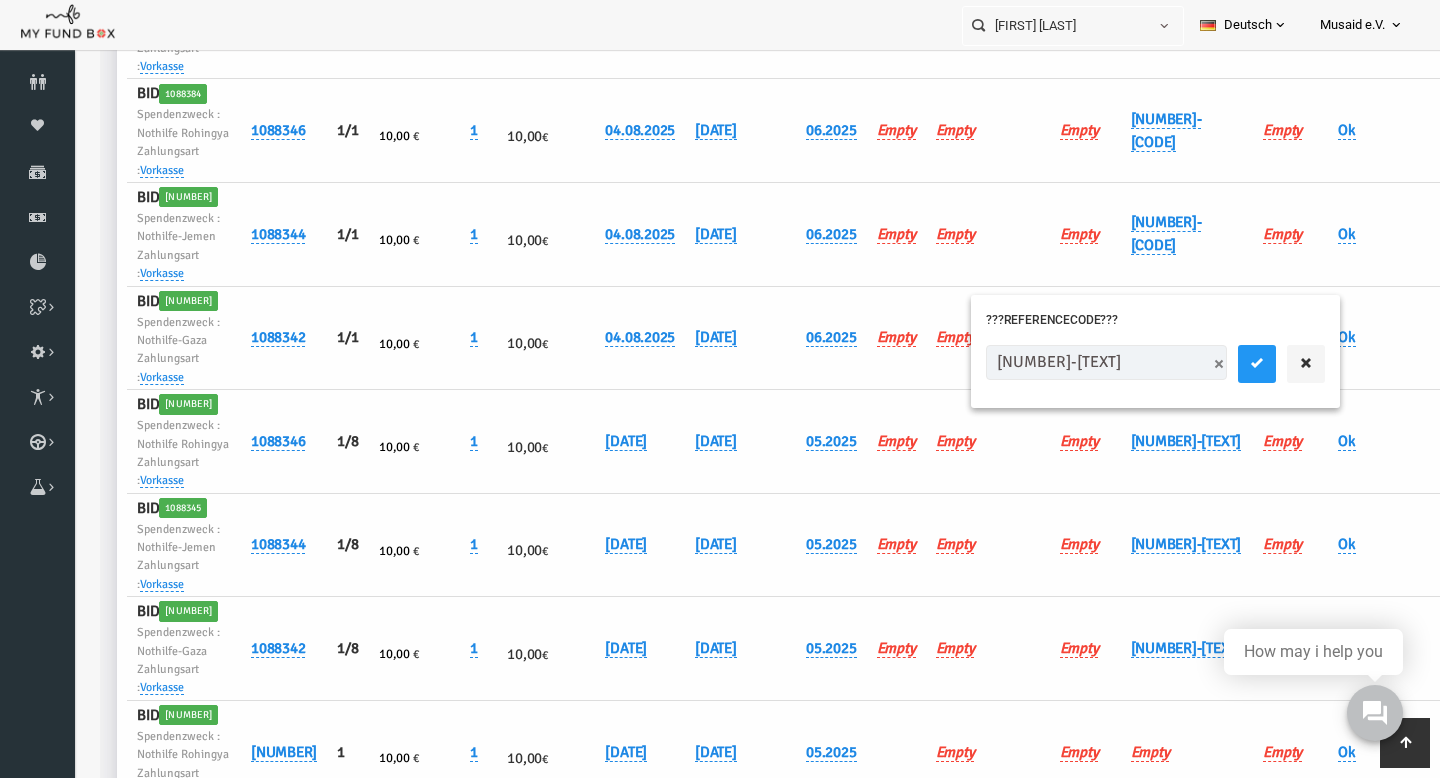 click on "[NUMBER]-[TEXT]" at bounding box center (1078, 362) 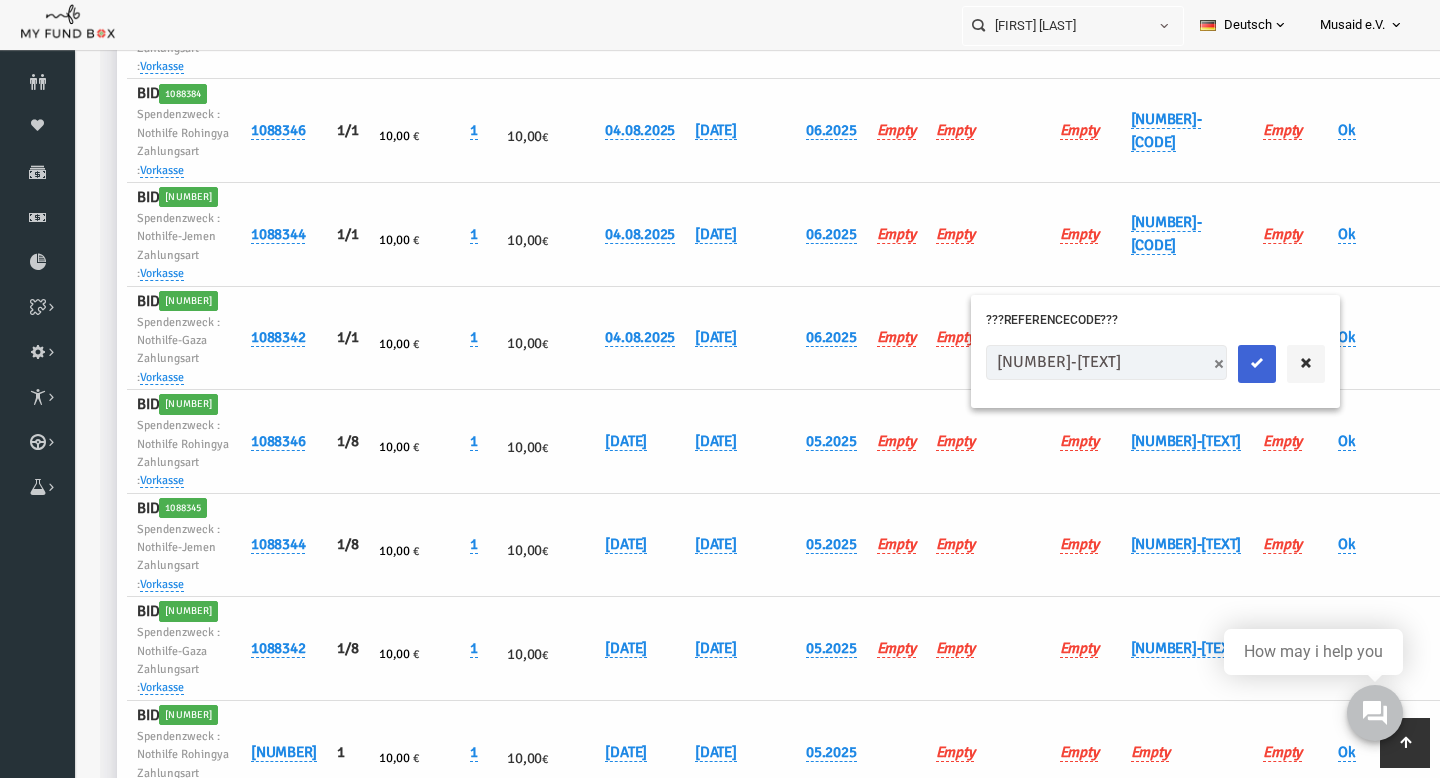 type on "[NUMBER]-[TEXT]" 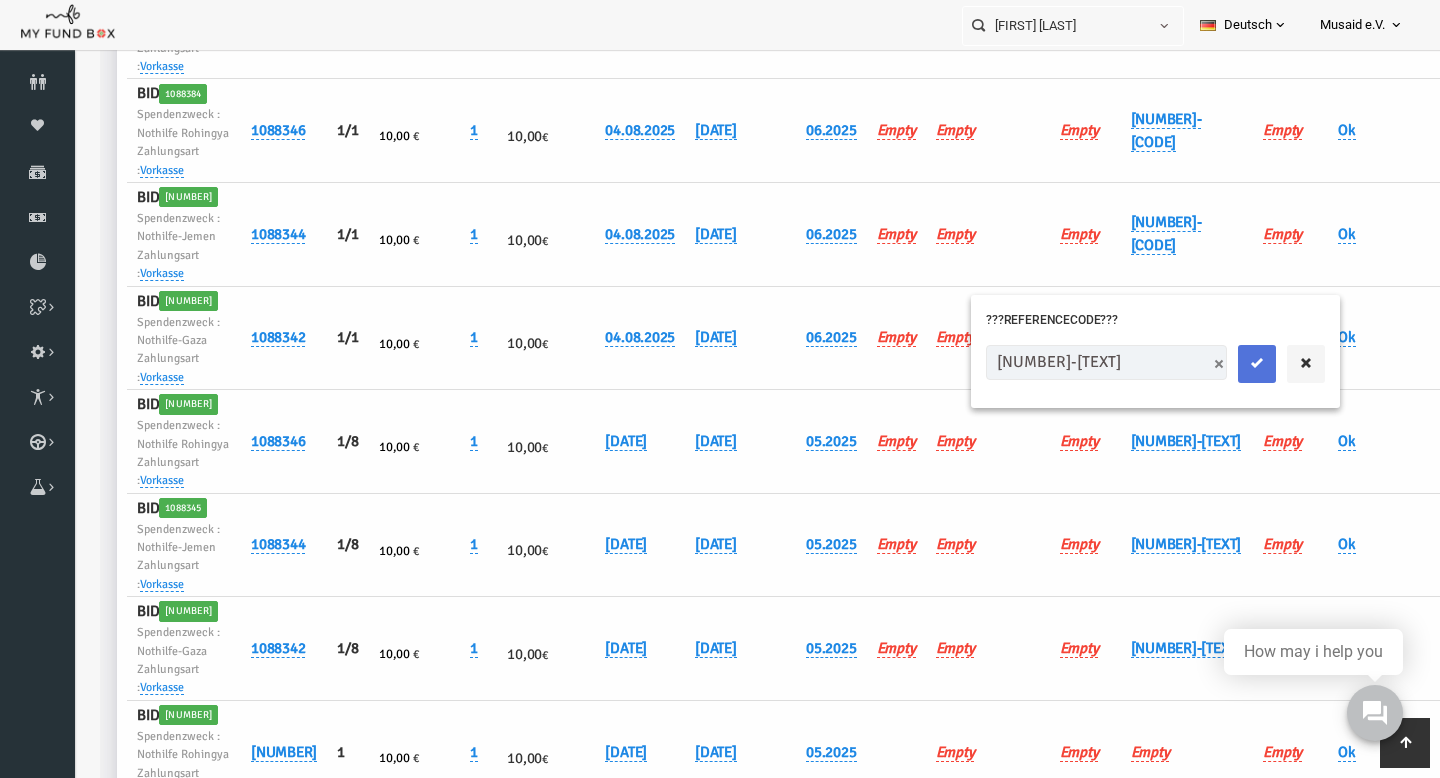 click at bounding box center (1229, 363) 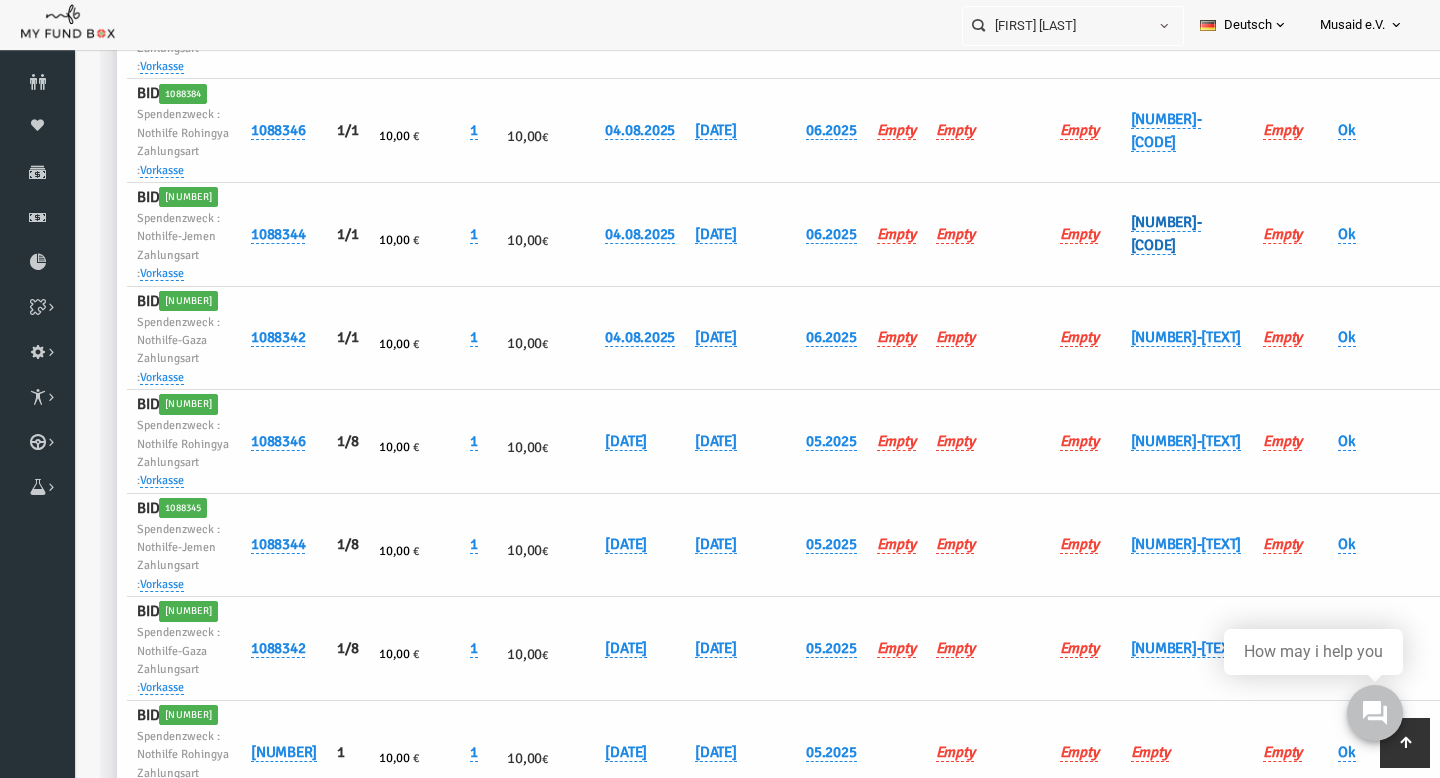 click on "[NUMBER]-[CODE]" at bounding box center (1138, 234) 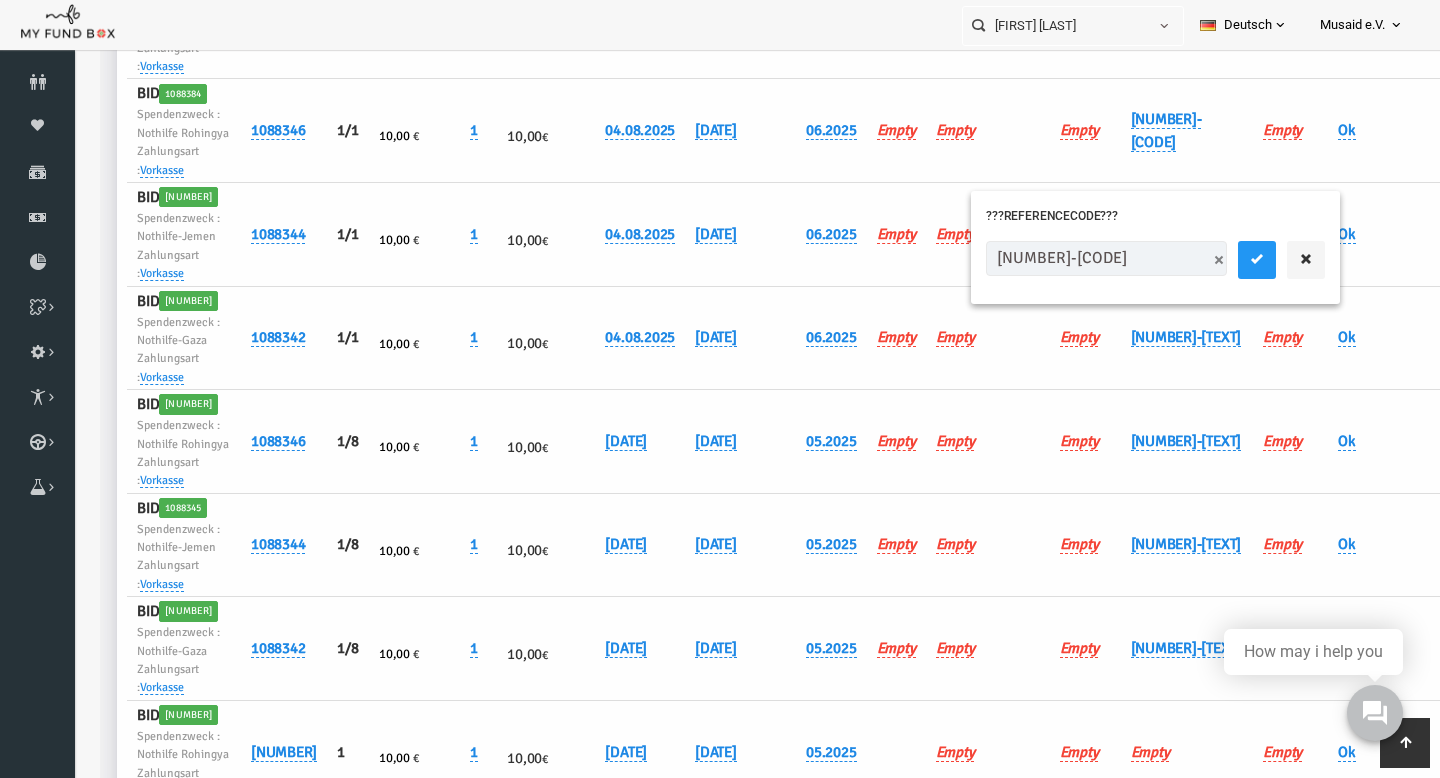 click on "[NUMBER]-[CODE]" at bounding box center (1078, 258) 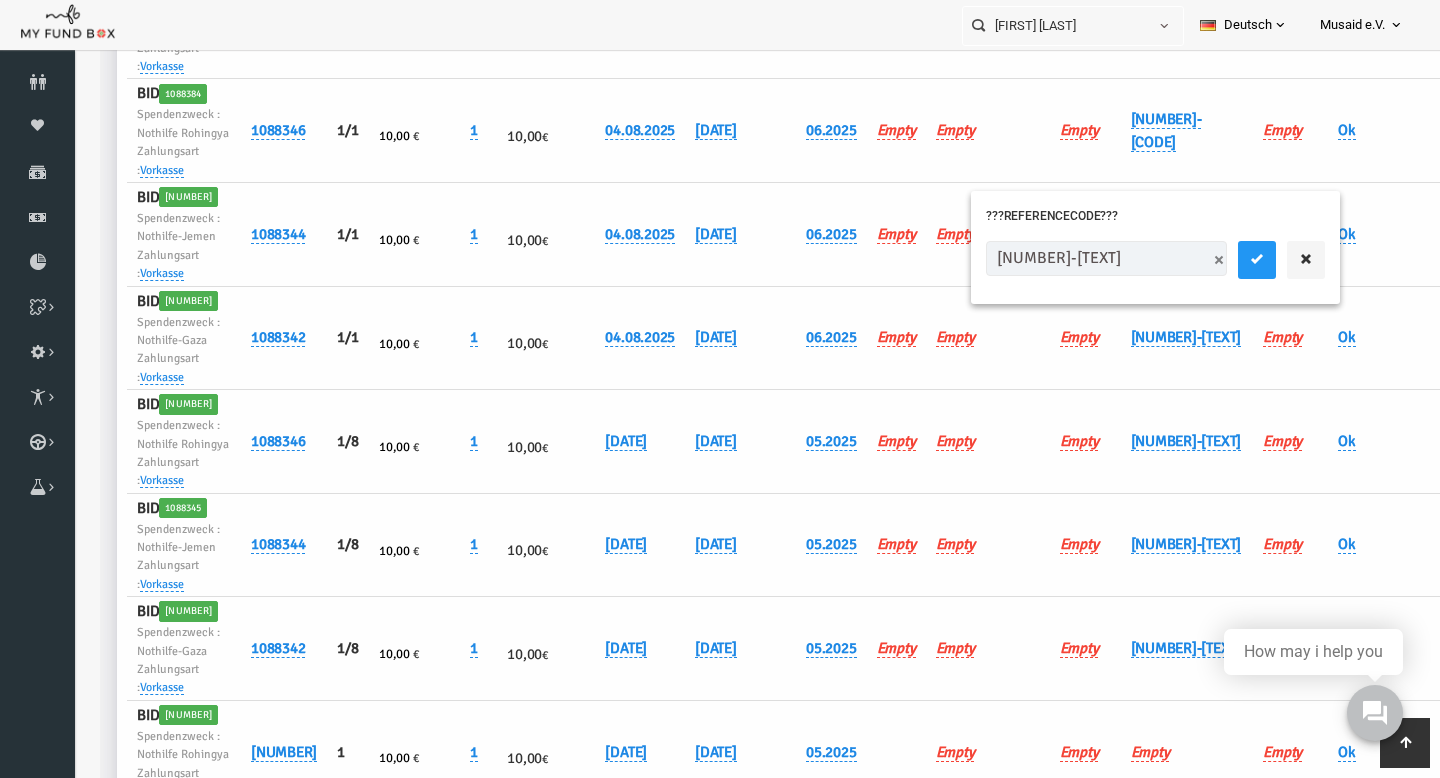 type on "[NUMBER]-[TEXT]" 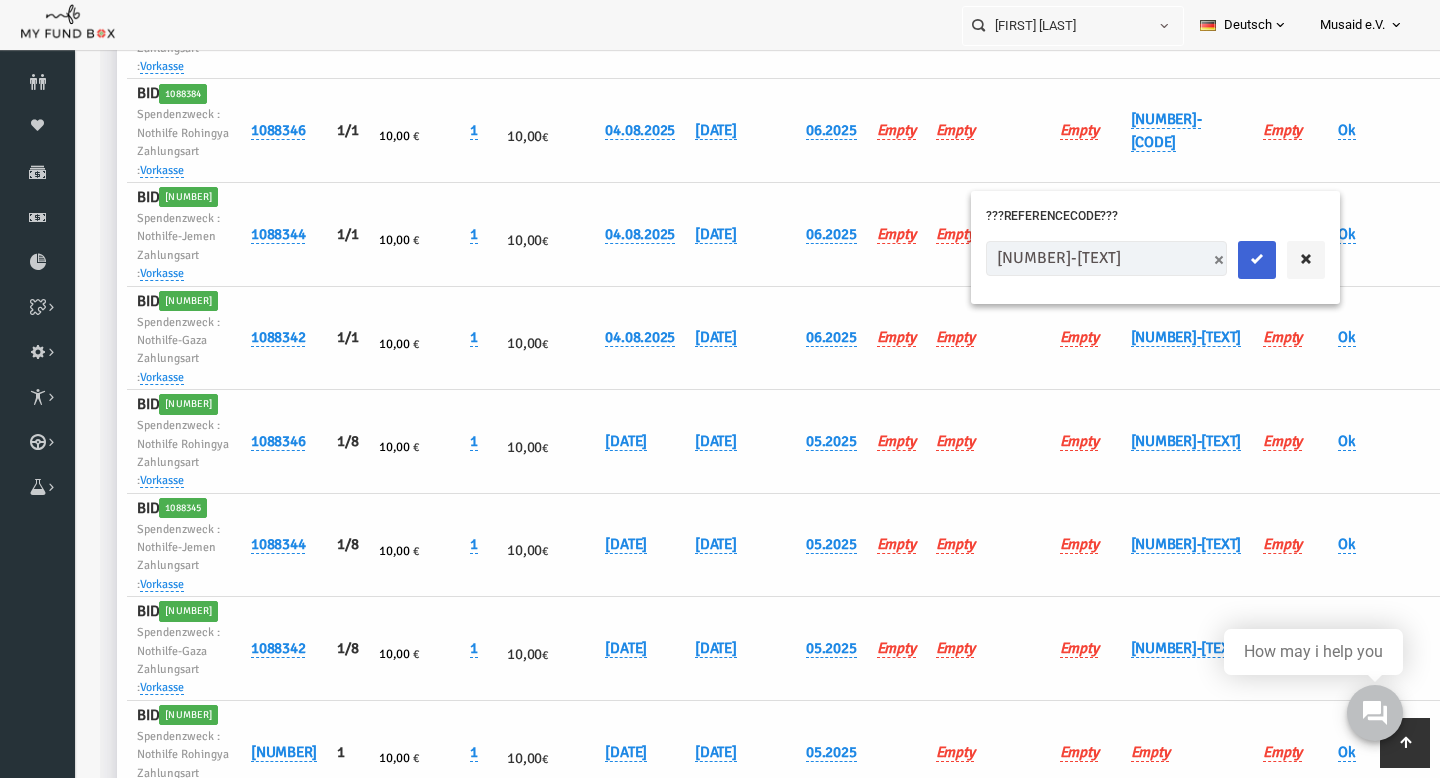 click at bounding box center [1229, 259] 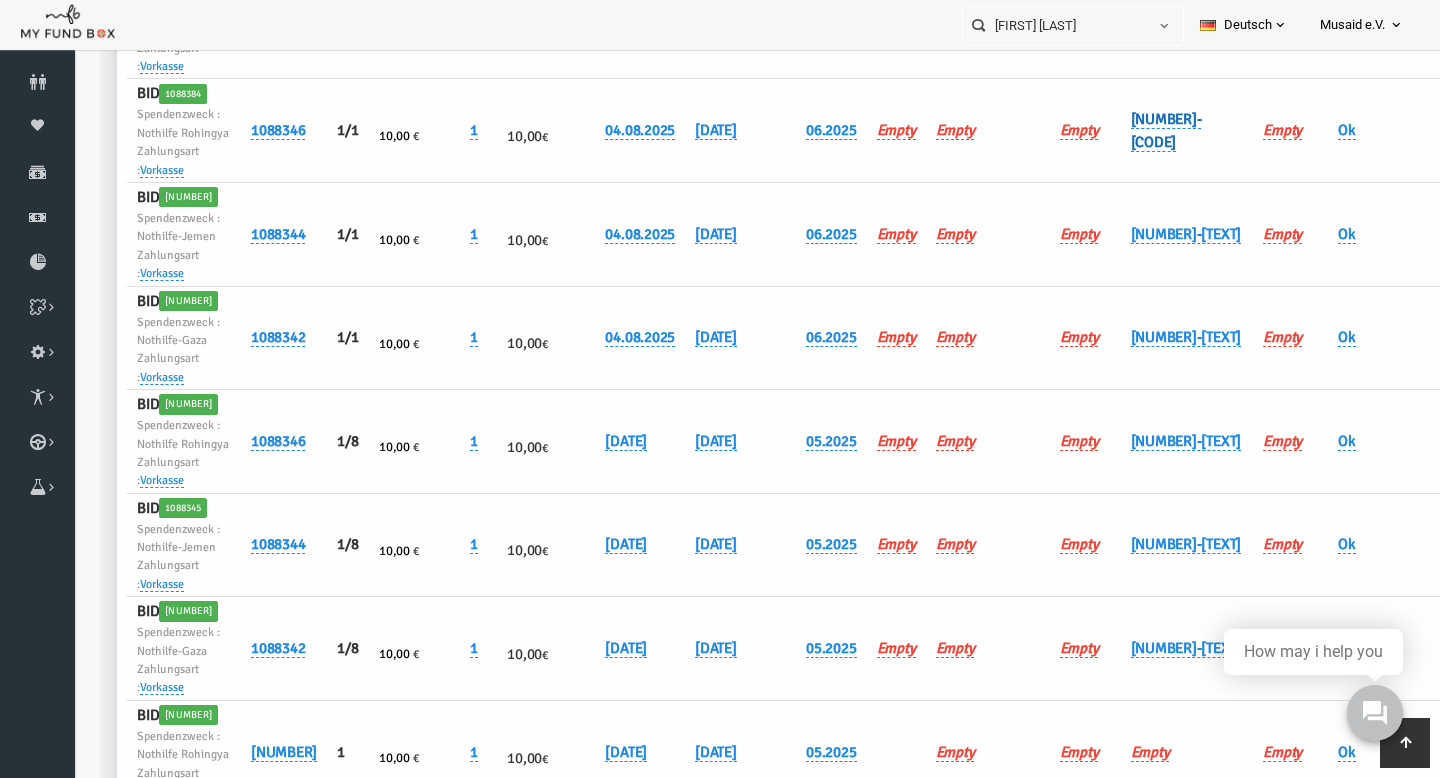 click on "[NUMBER]-[CODE]" at bounding box center (1138, 131) 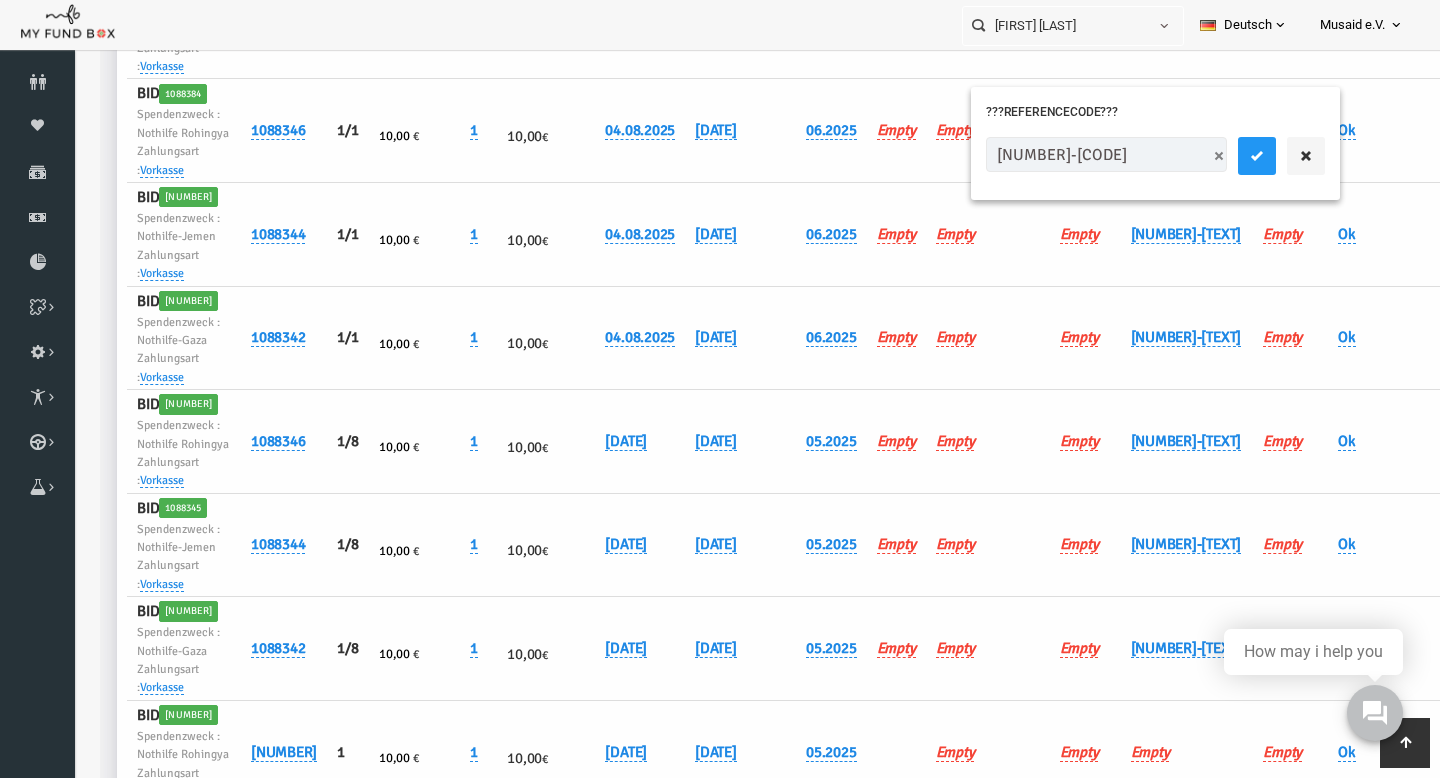 click on "[NUMBER]-[CODE]" at bounding box center (1078, 154) 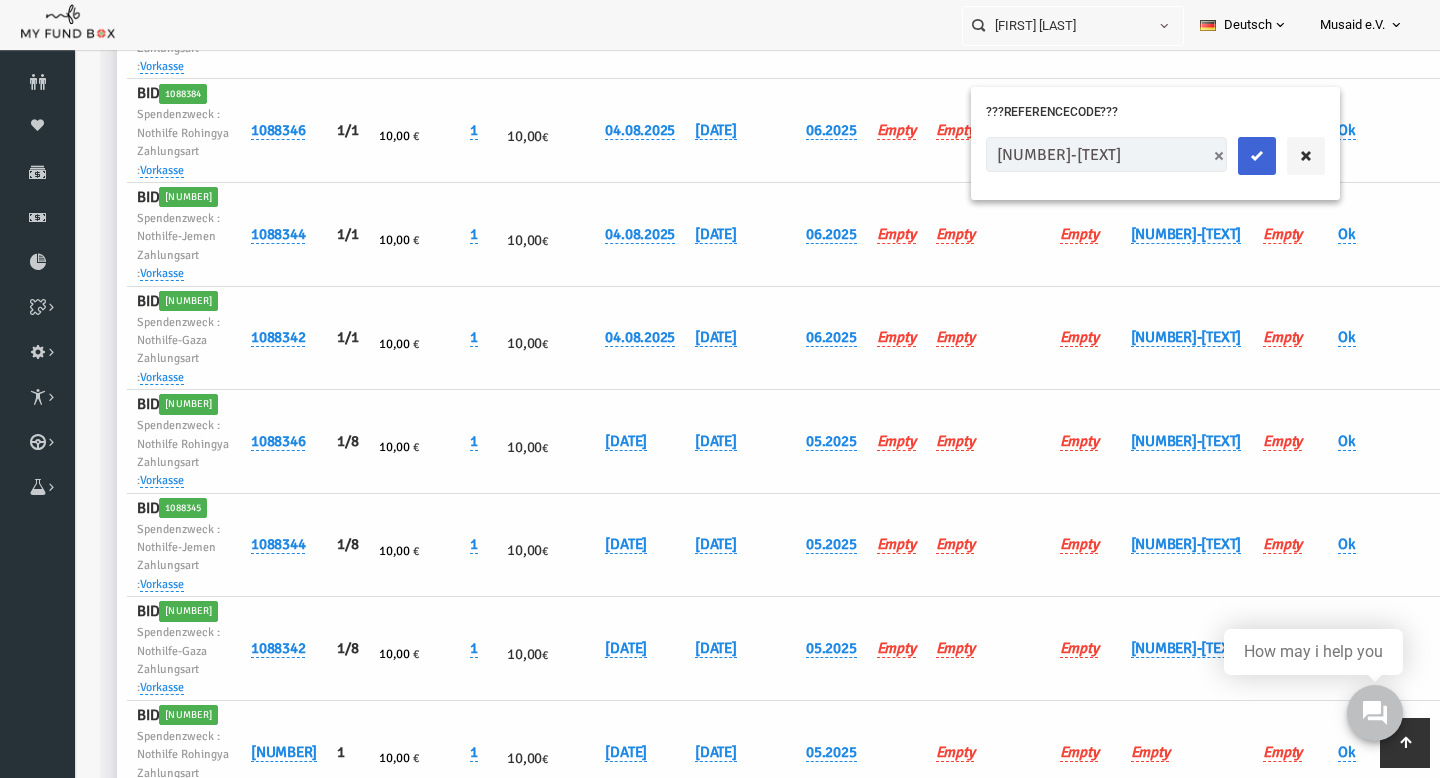 type on "[NUMBER]-[TEXT]" 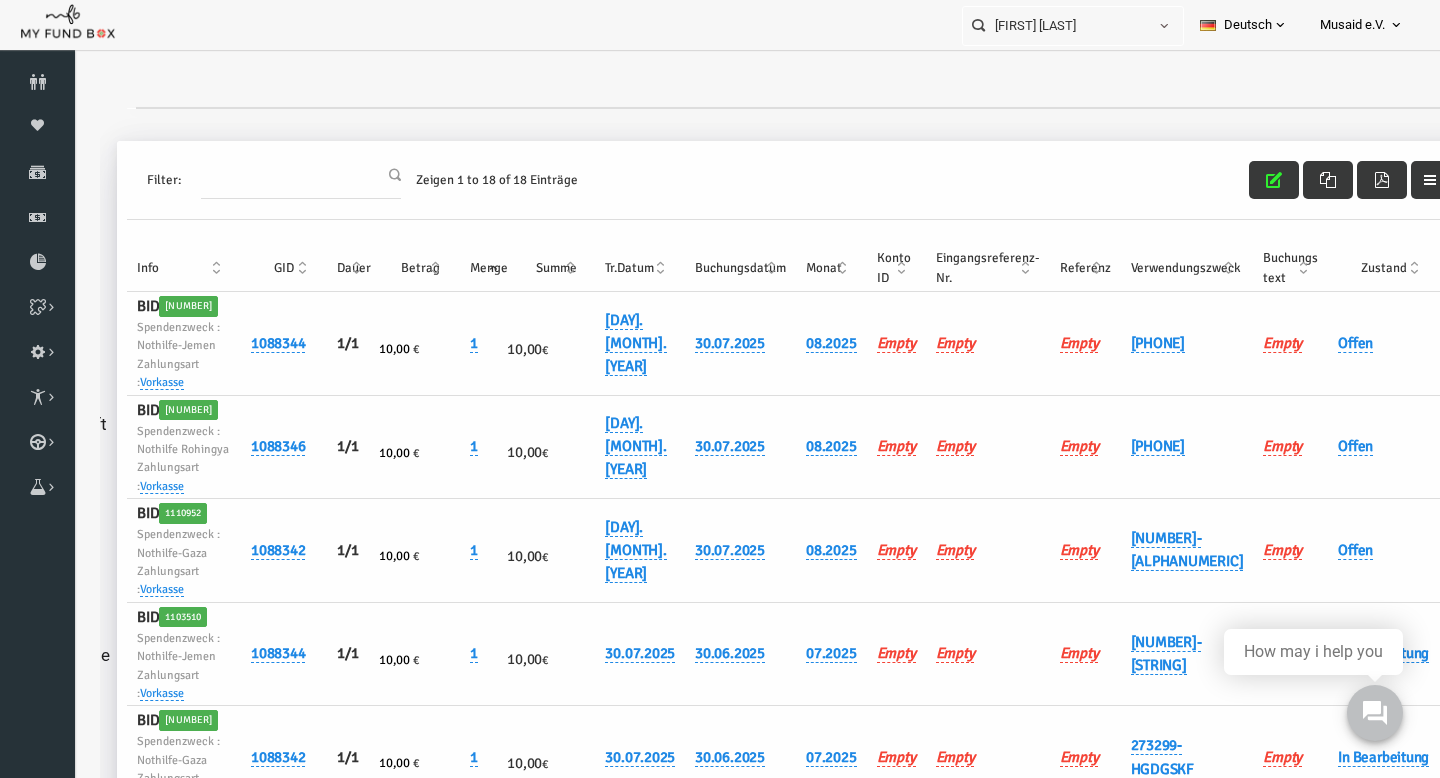 scroll, scrollTop: 0, scrollLeft: 0, axis: both 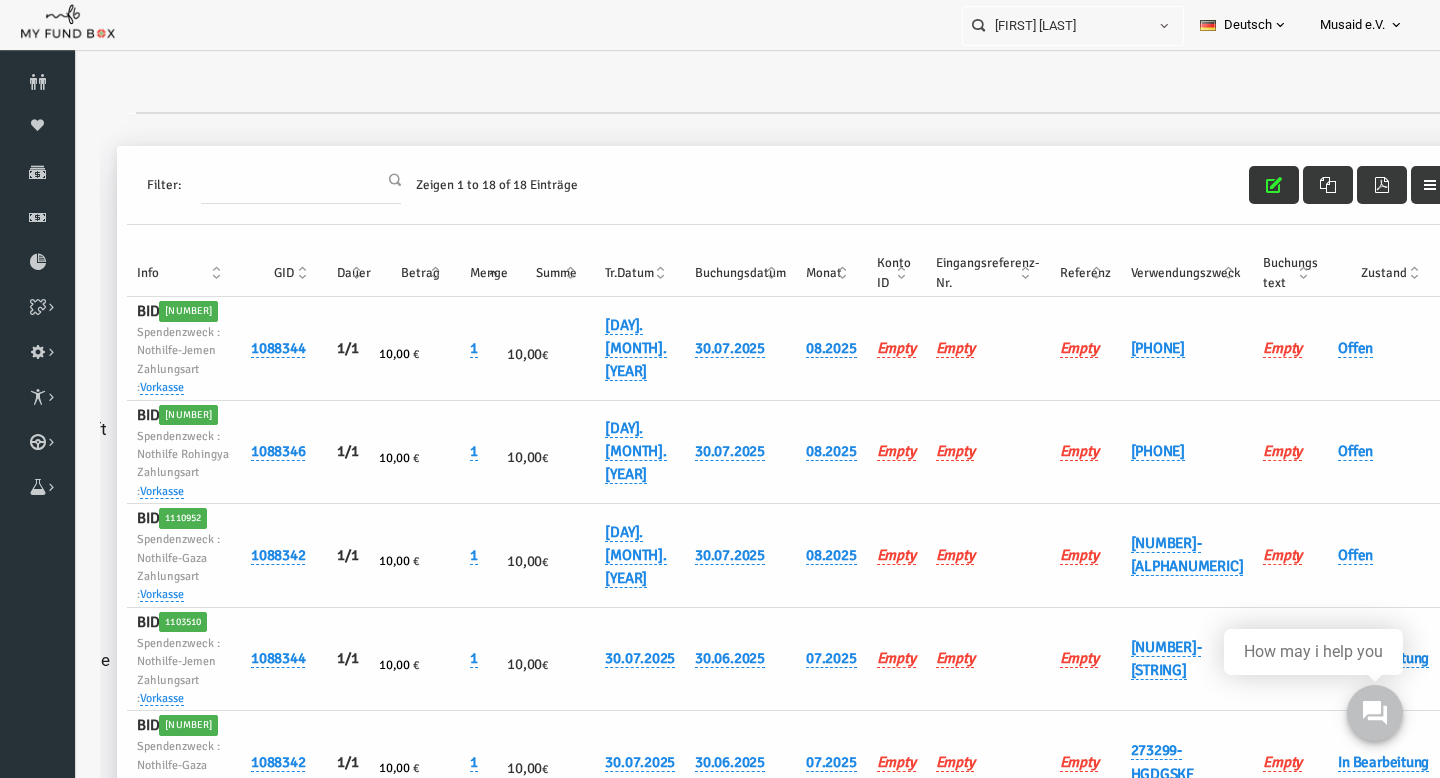 click at bounding box center [1246, 185] 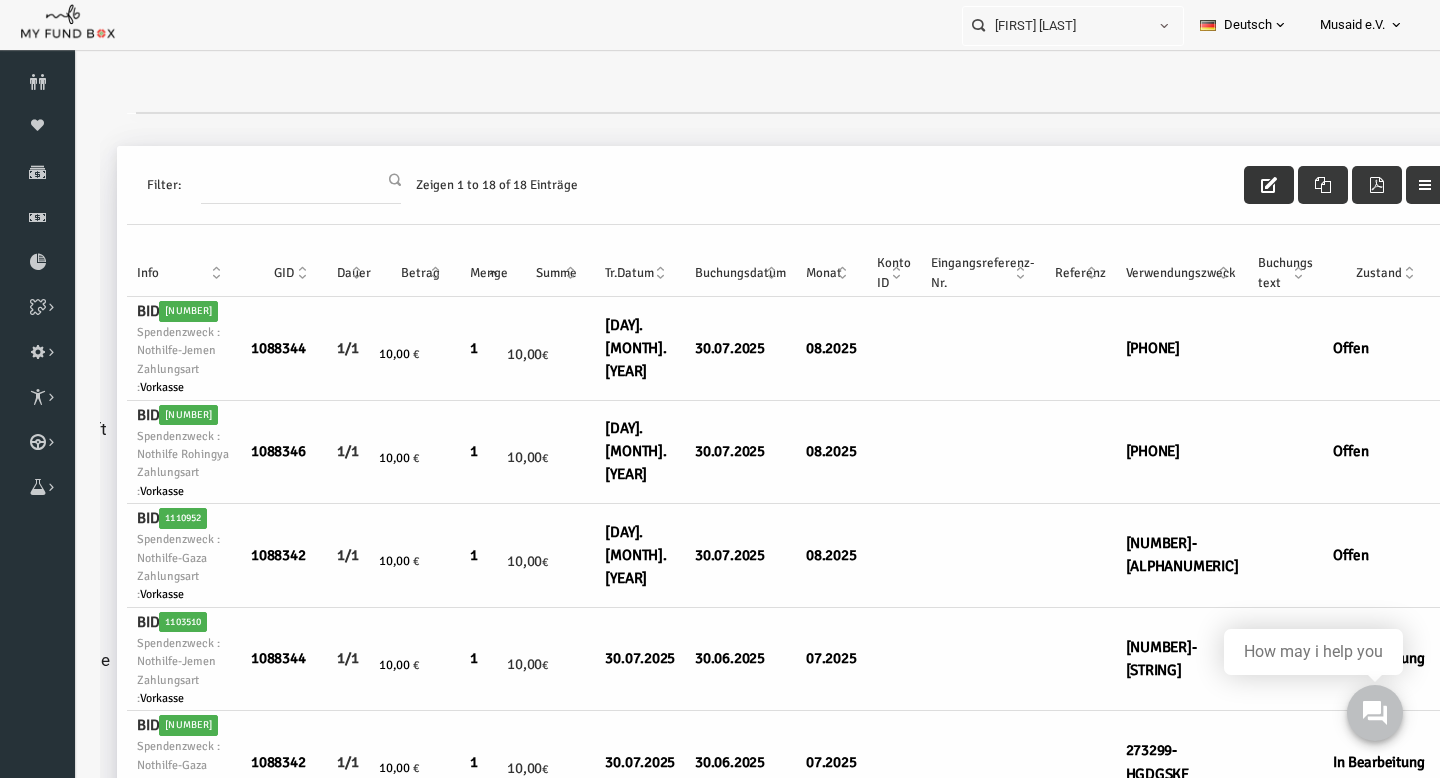 scroll, scrollTop: 0, scrollLeft: 135, axis: horizontal 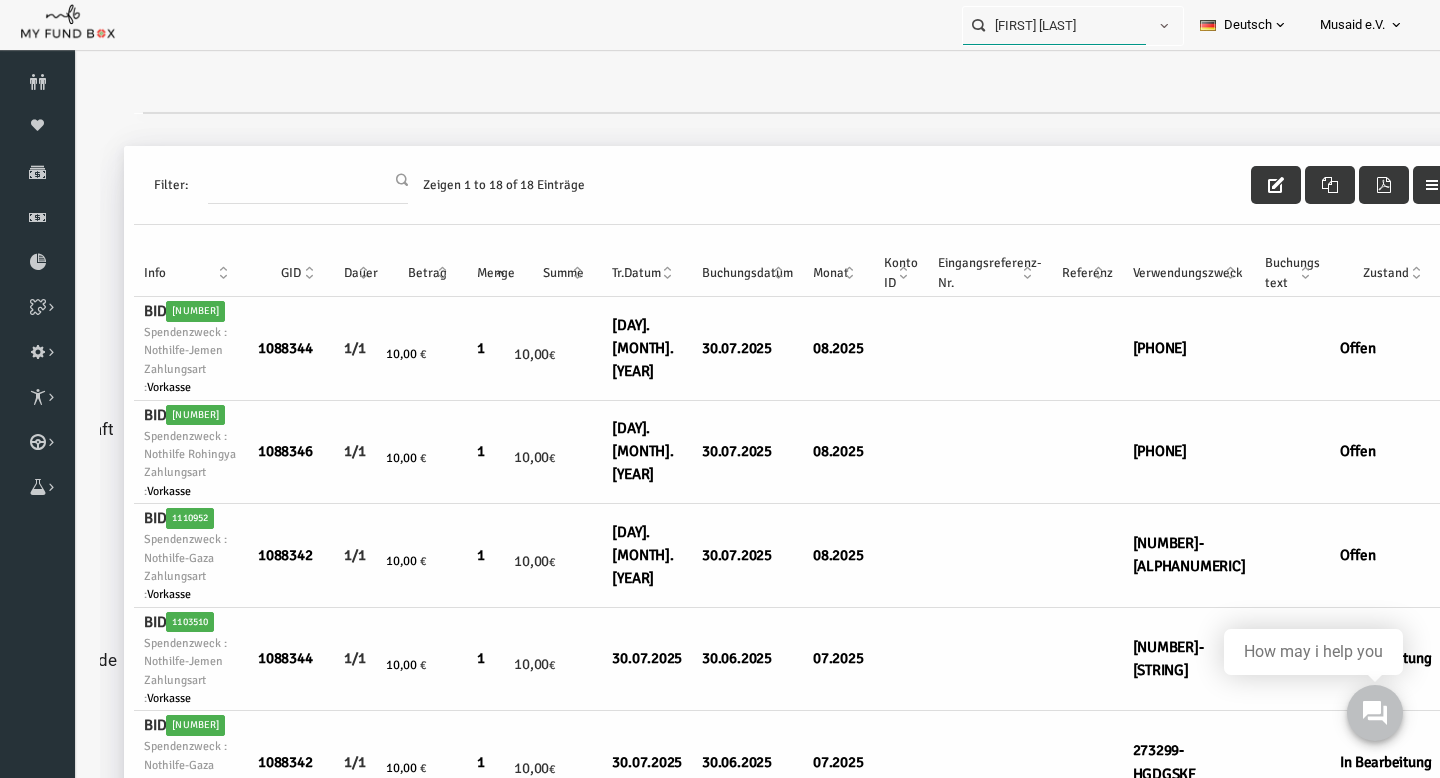 click on "[FIRST] [LAST]" at bounding box center [1054, 25] 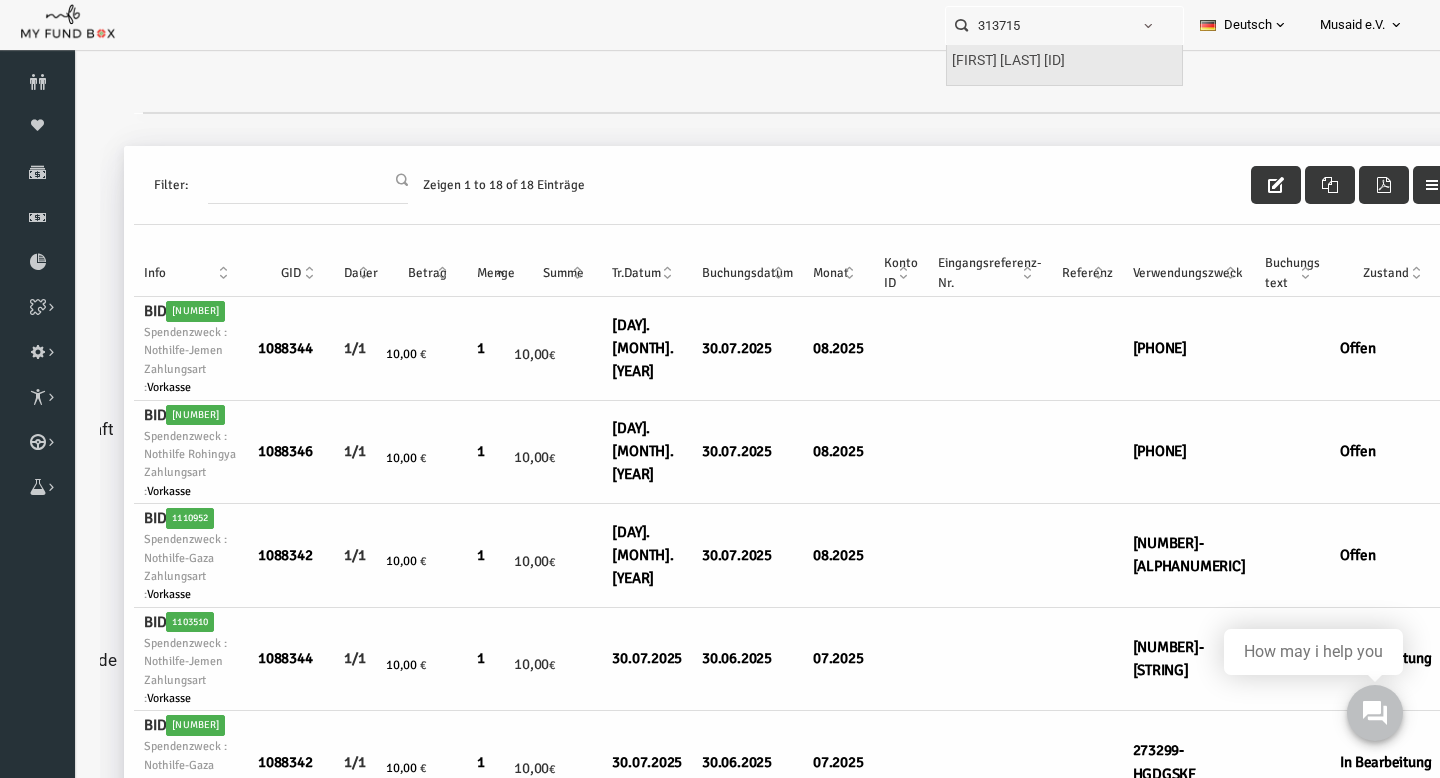 click on "[FIRST] [LAST] [ID]" at bounding box center [1008, 61] 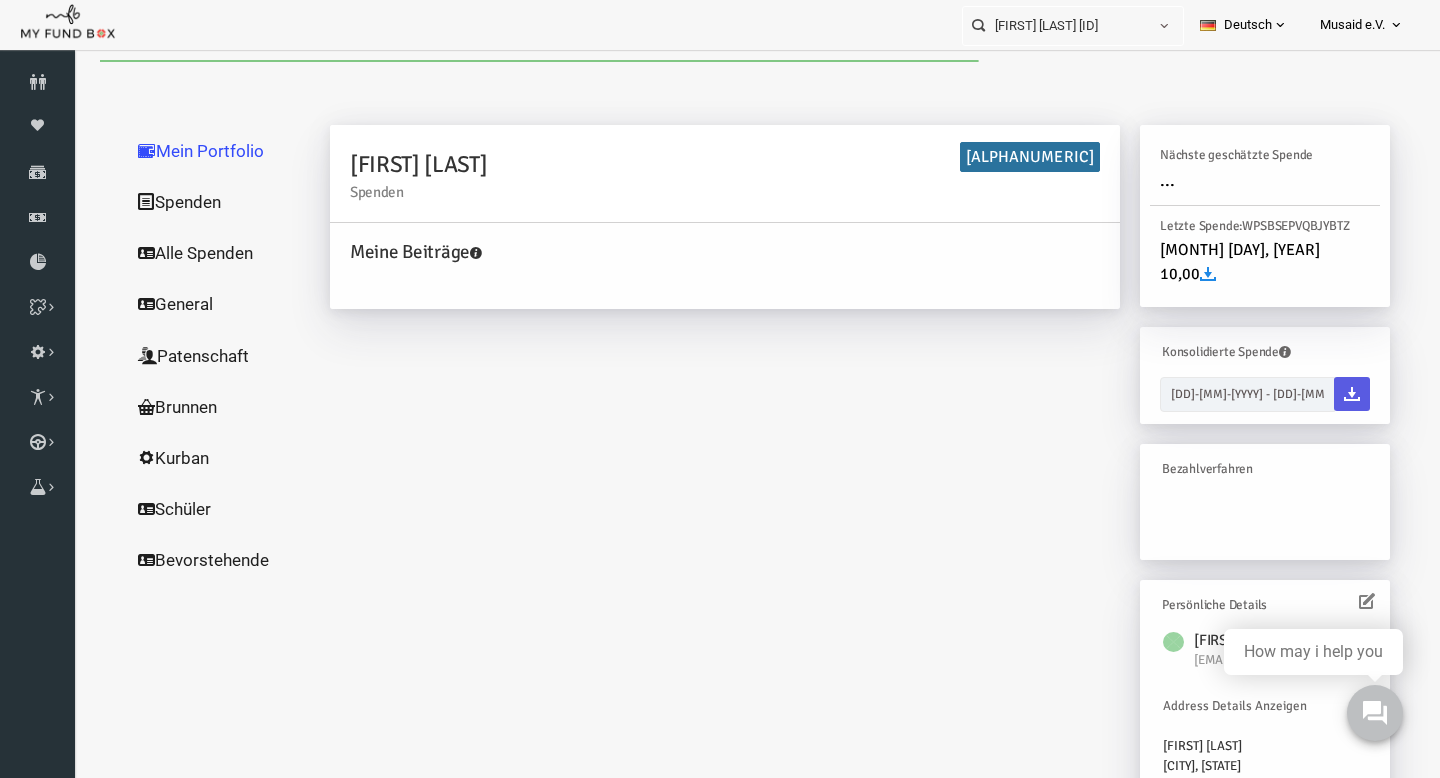 scroll, scrollTop: 0, scrollLeft: 0, axis: both 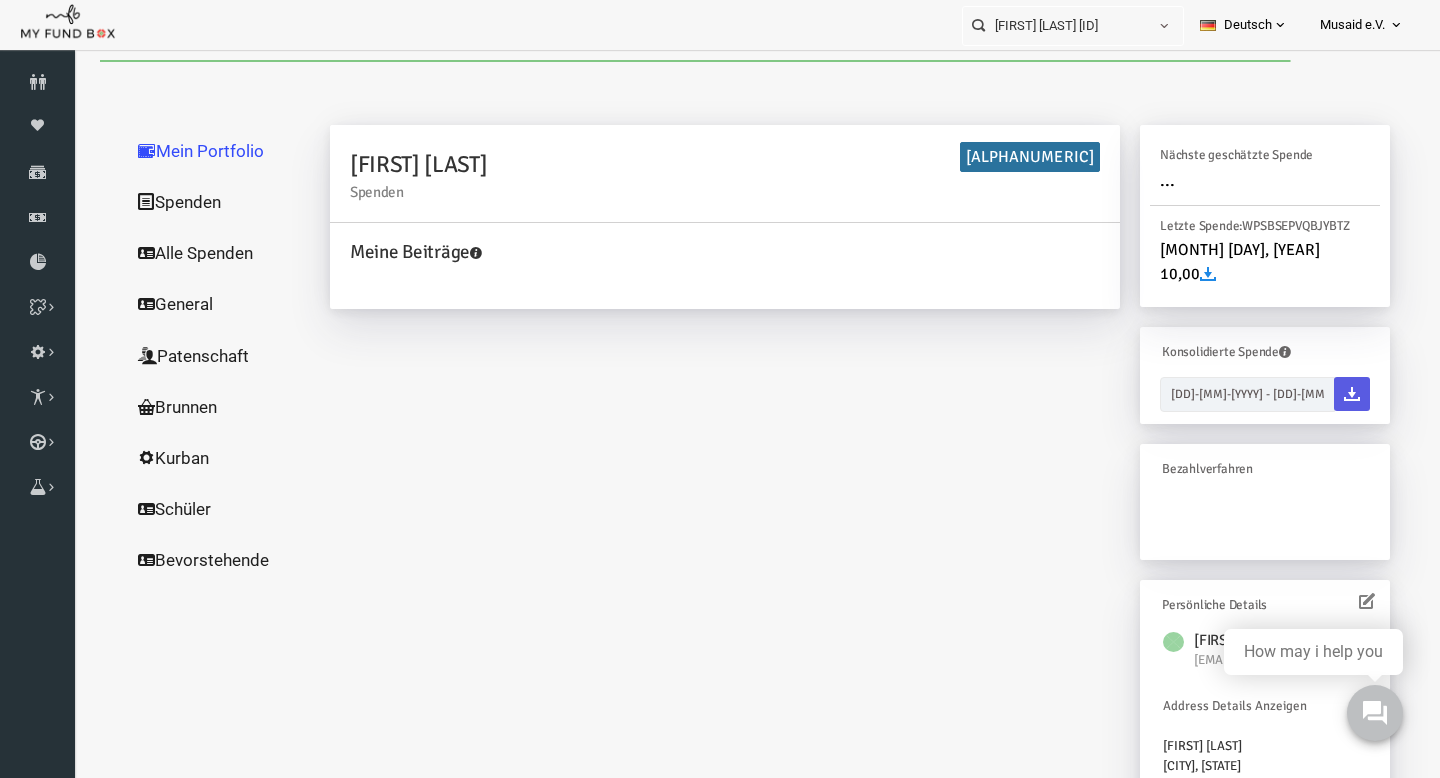 click on "Alle Spenden" at bounding box center [192, 253] 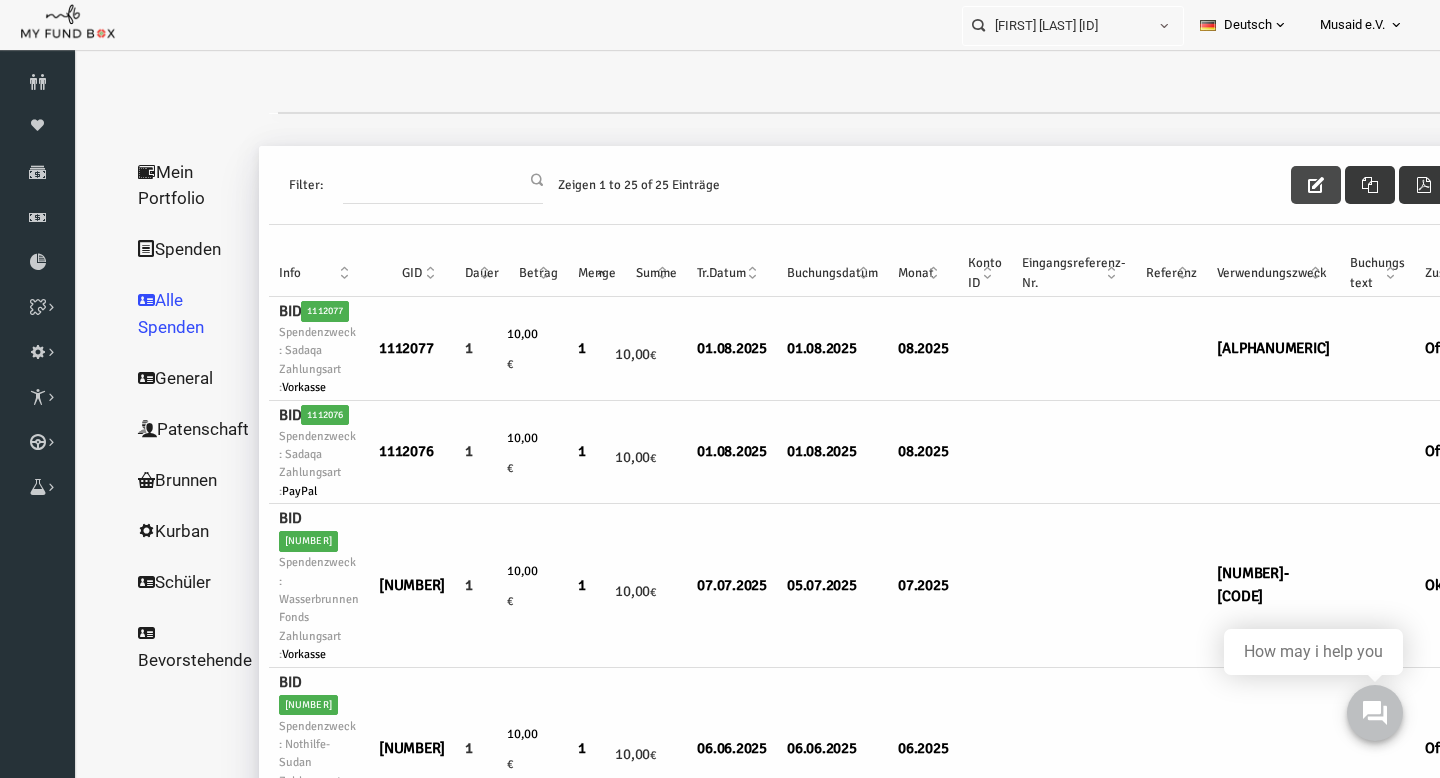 click at bounding box center [1288, 185] 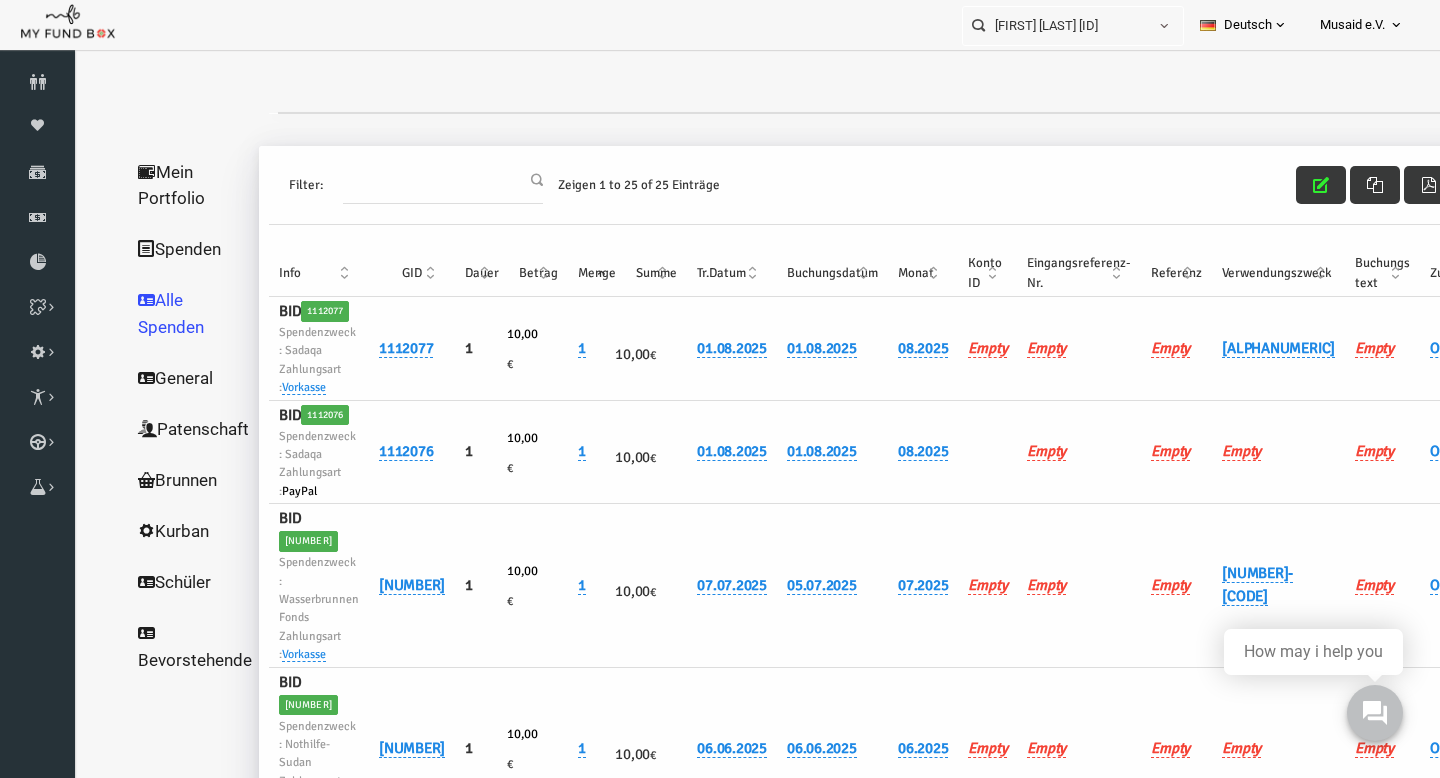 click on "Verwendungszweck" at bounding box center (1250, 273) 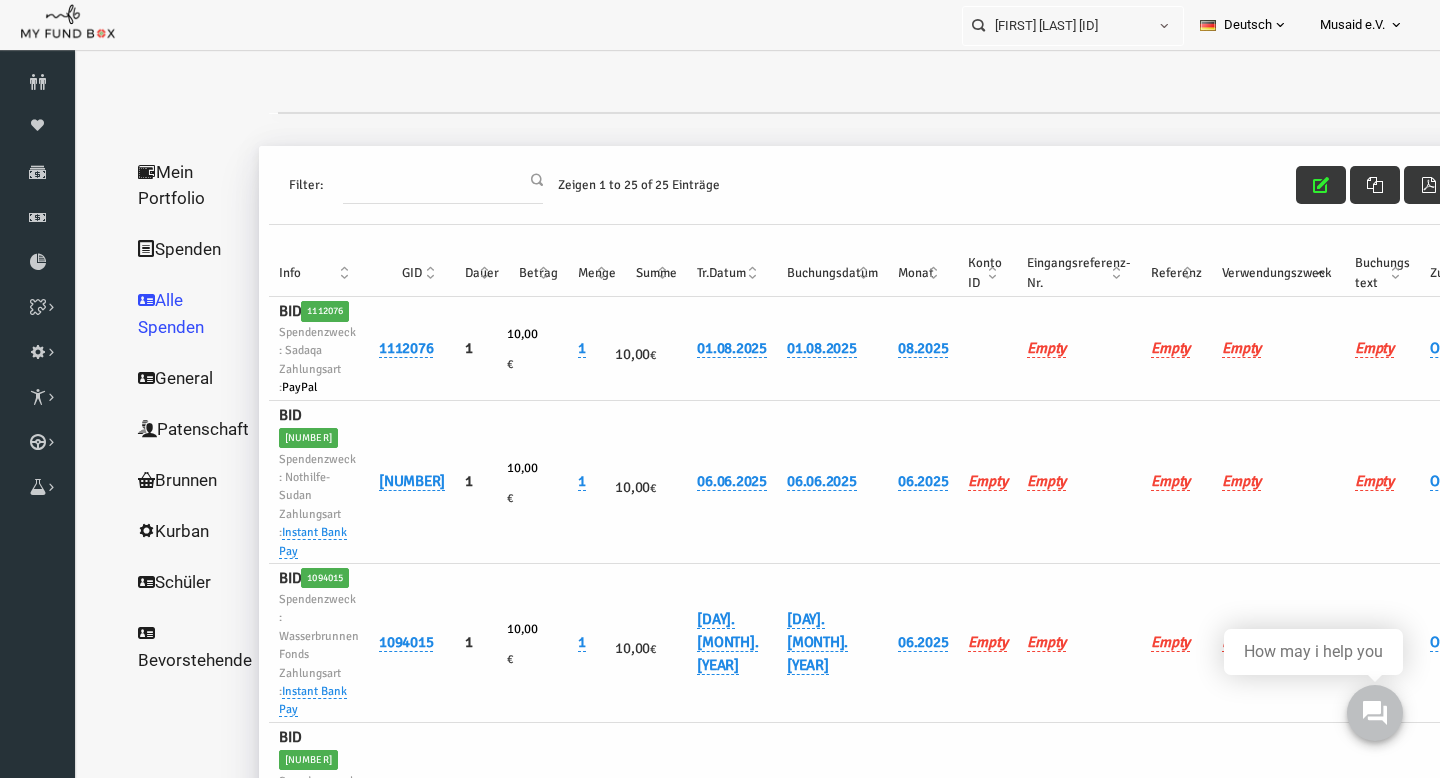 click on "Verwendungszweck" at bounding box center [1250, 273] 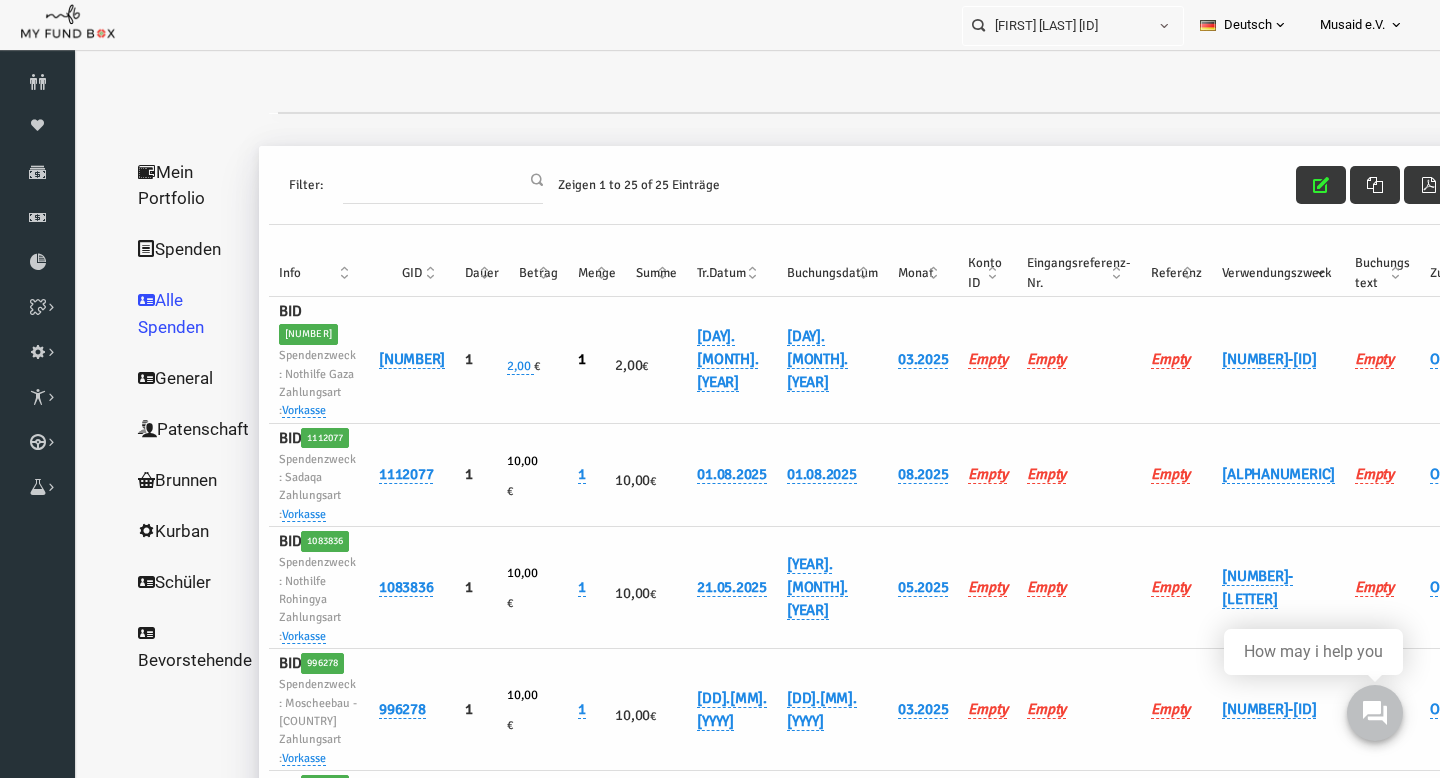 scroll, scrollTop: 0, scrollLeft: 79, axis: horizontal 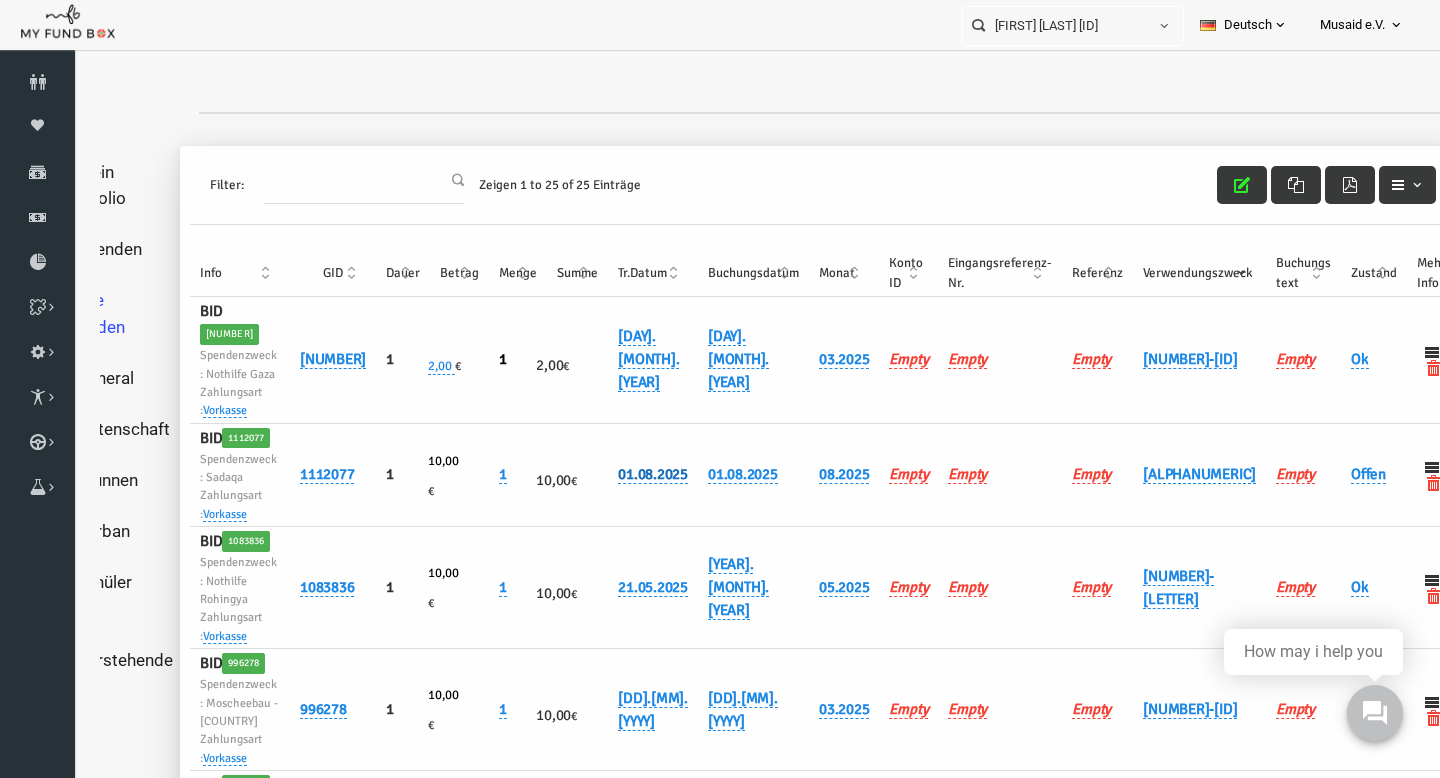 click on "01.08.2025" at bounding box center (625, 474) 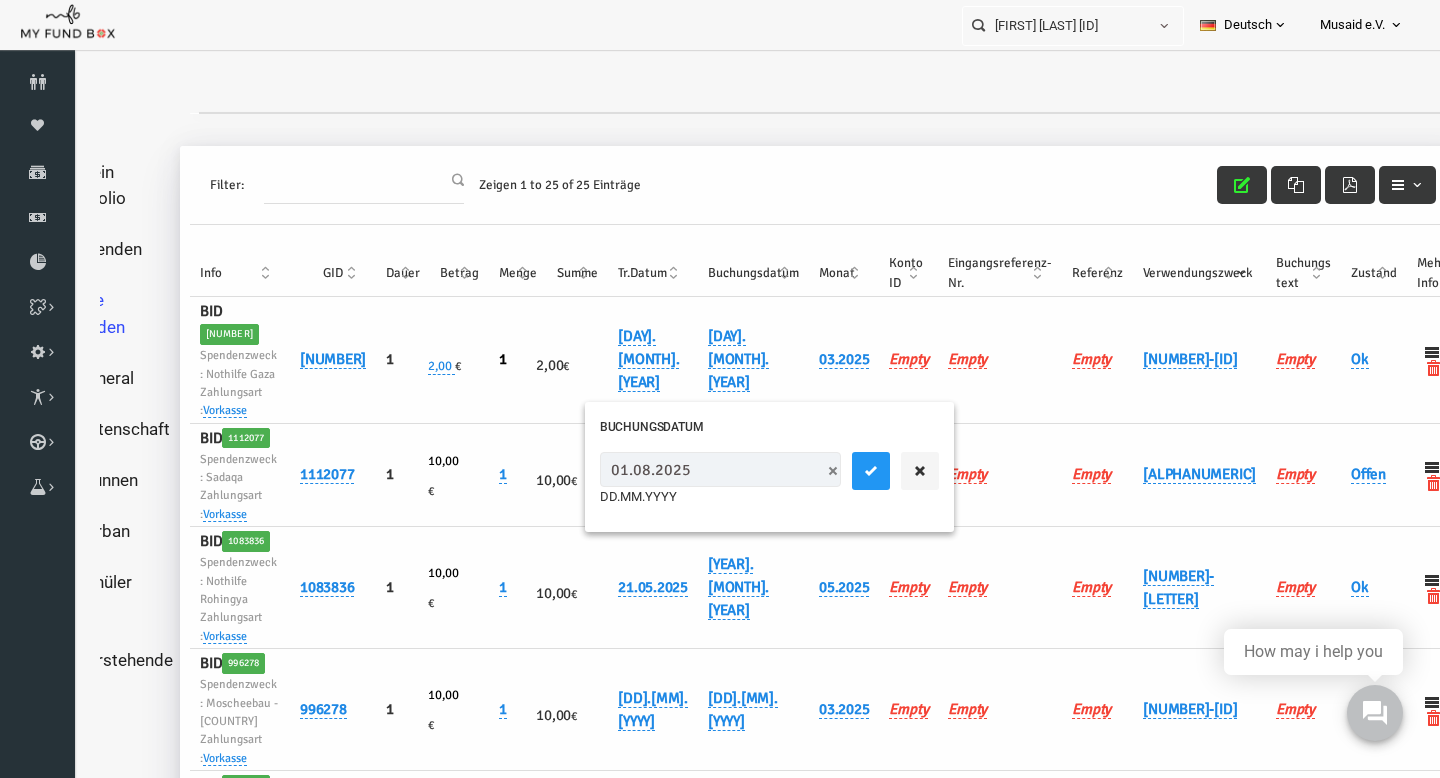 click on "01.08.2025" at bounding box center [692, 469] 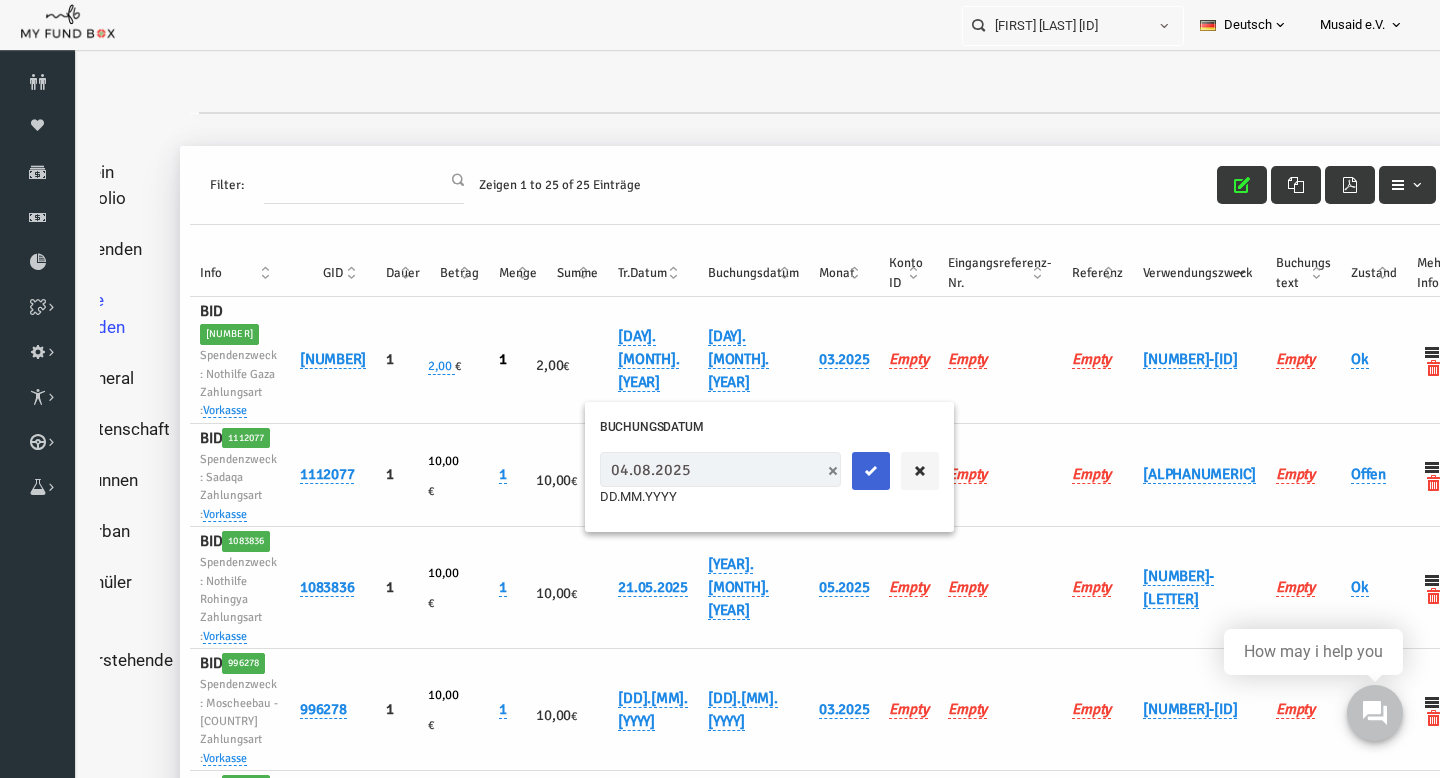 click at bounding box center (843, 471) 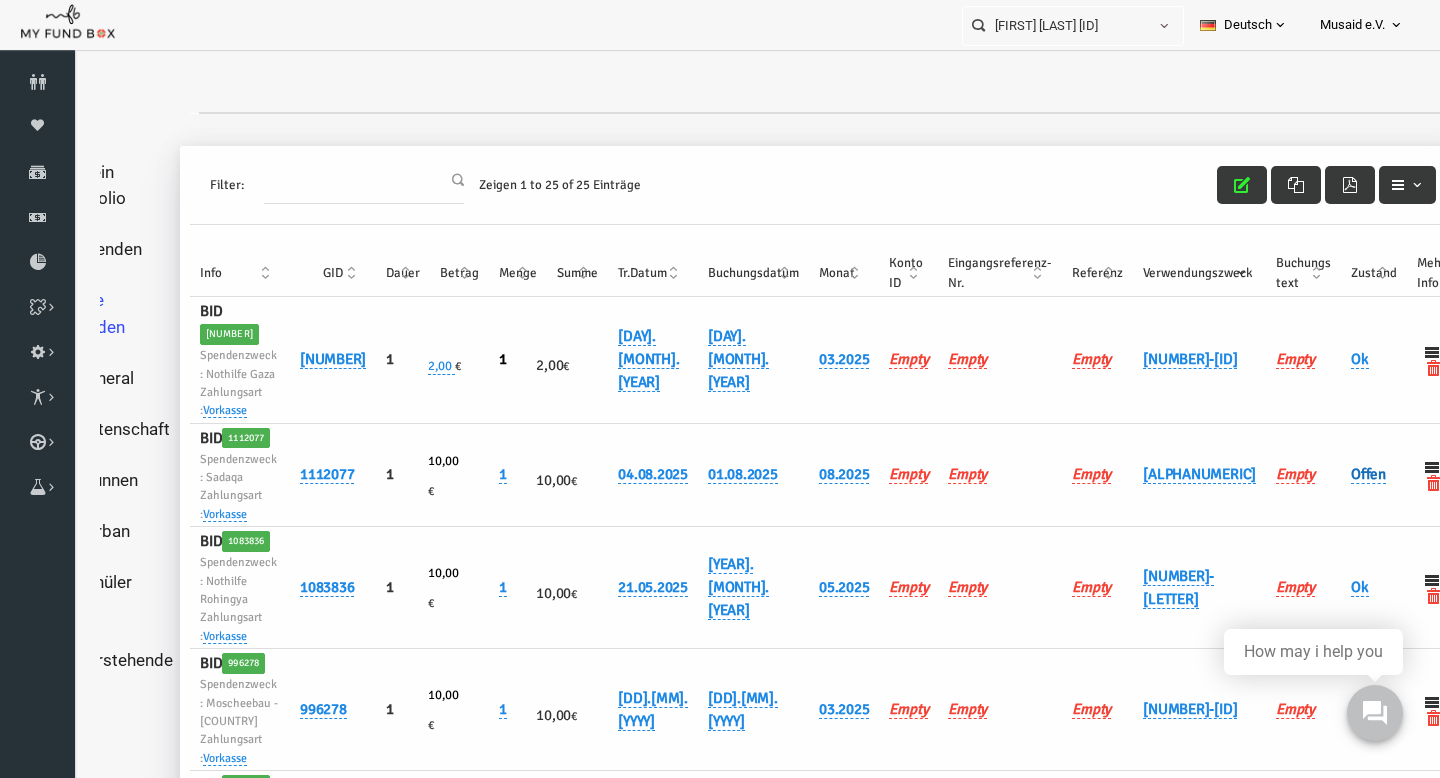 click on "Offen" at bounding box center (1340, 474) 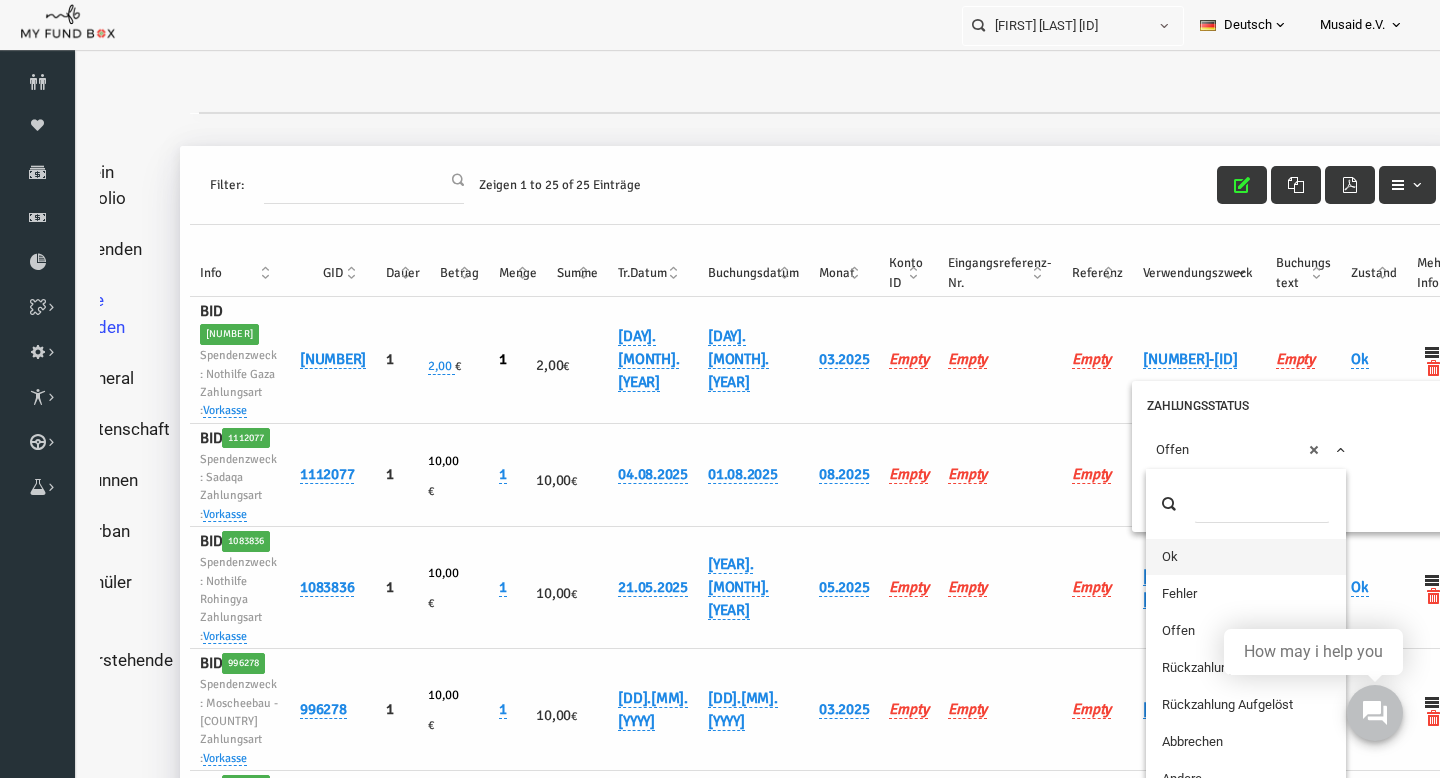 click on "× Offen" at bounding box center [1219, 450] 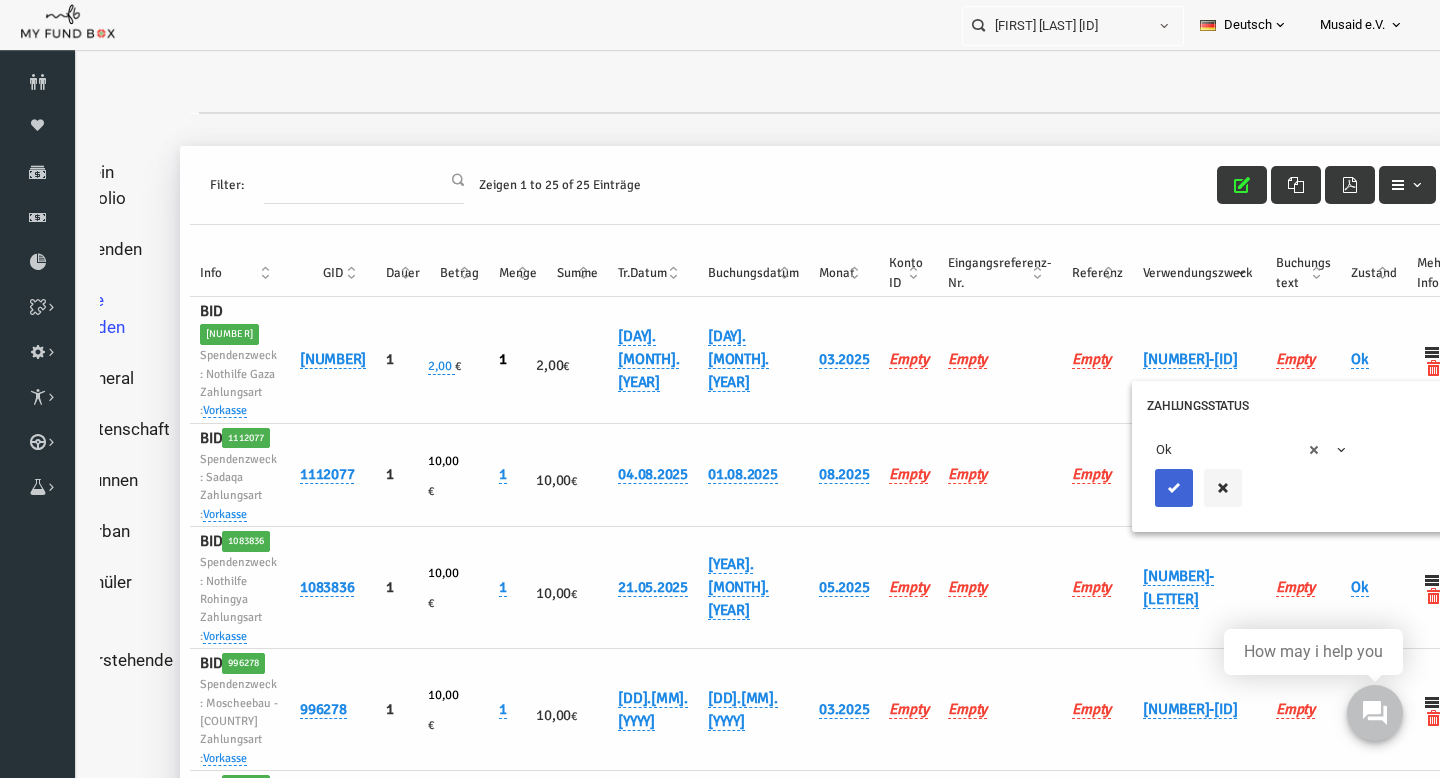 click at bounding box center (1146, 488) 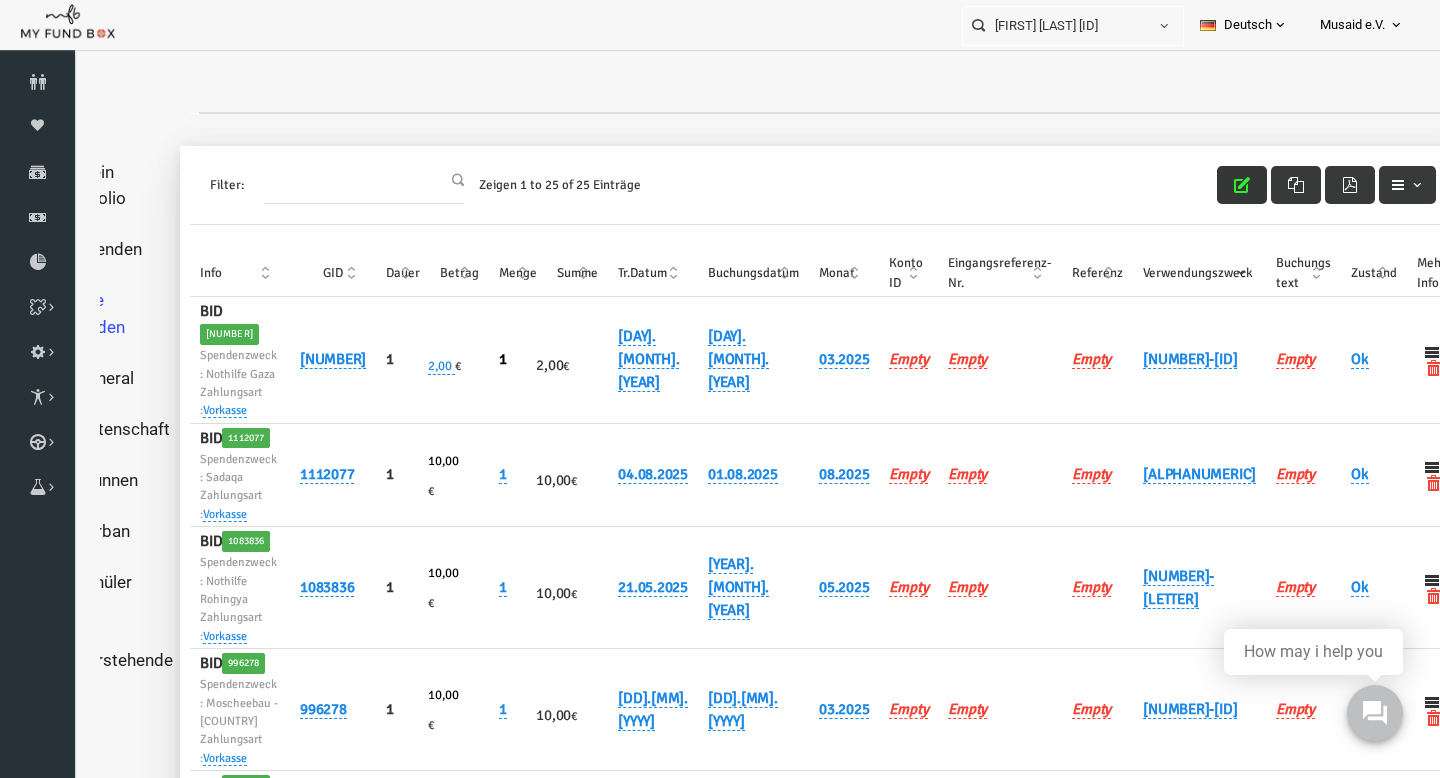 click at bounding box center [1214, 185] 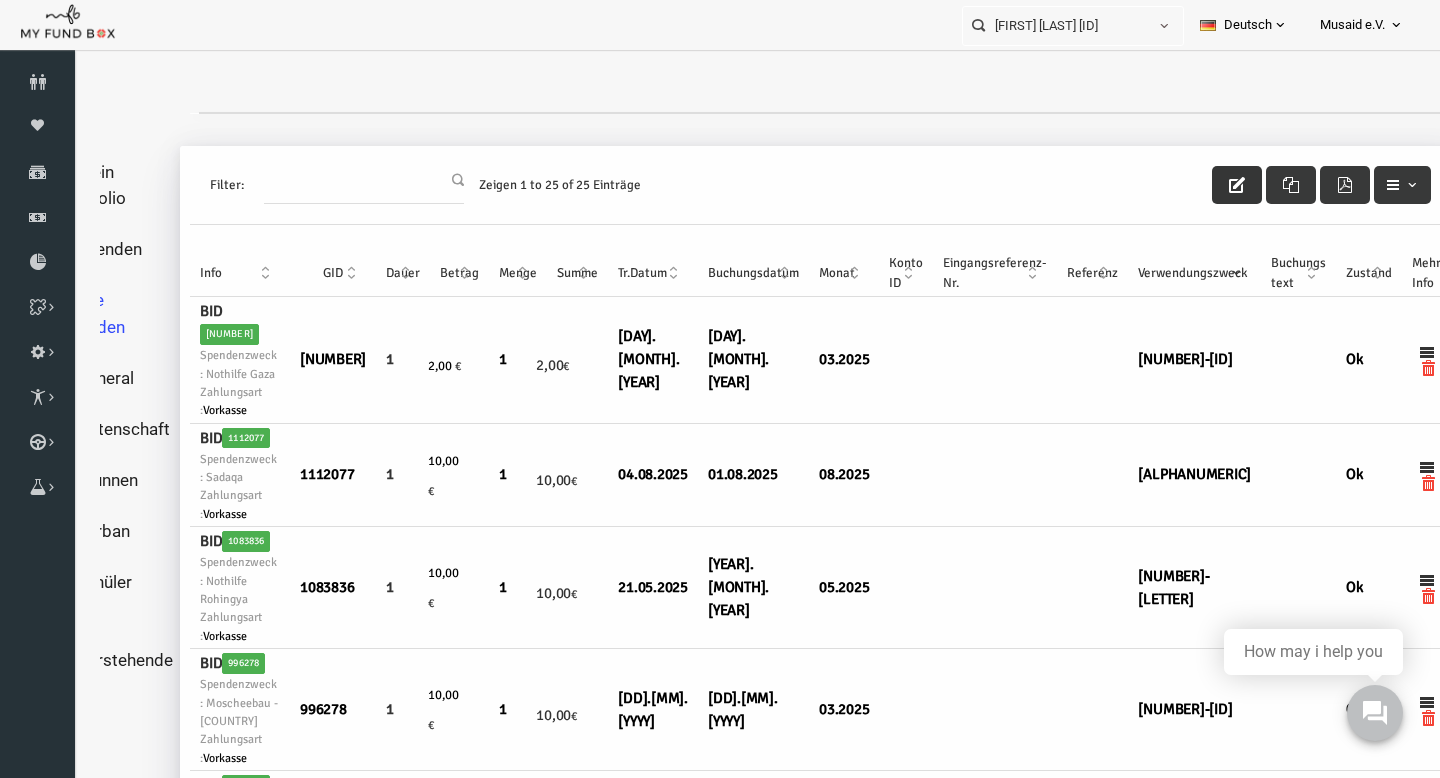 scroll, scrollTop: 0, scrollLeft: 72, axis: horizontal 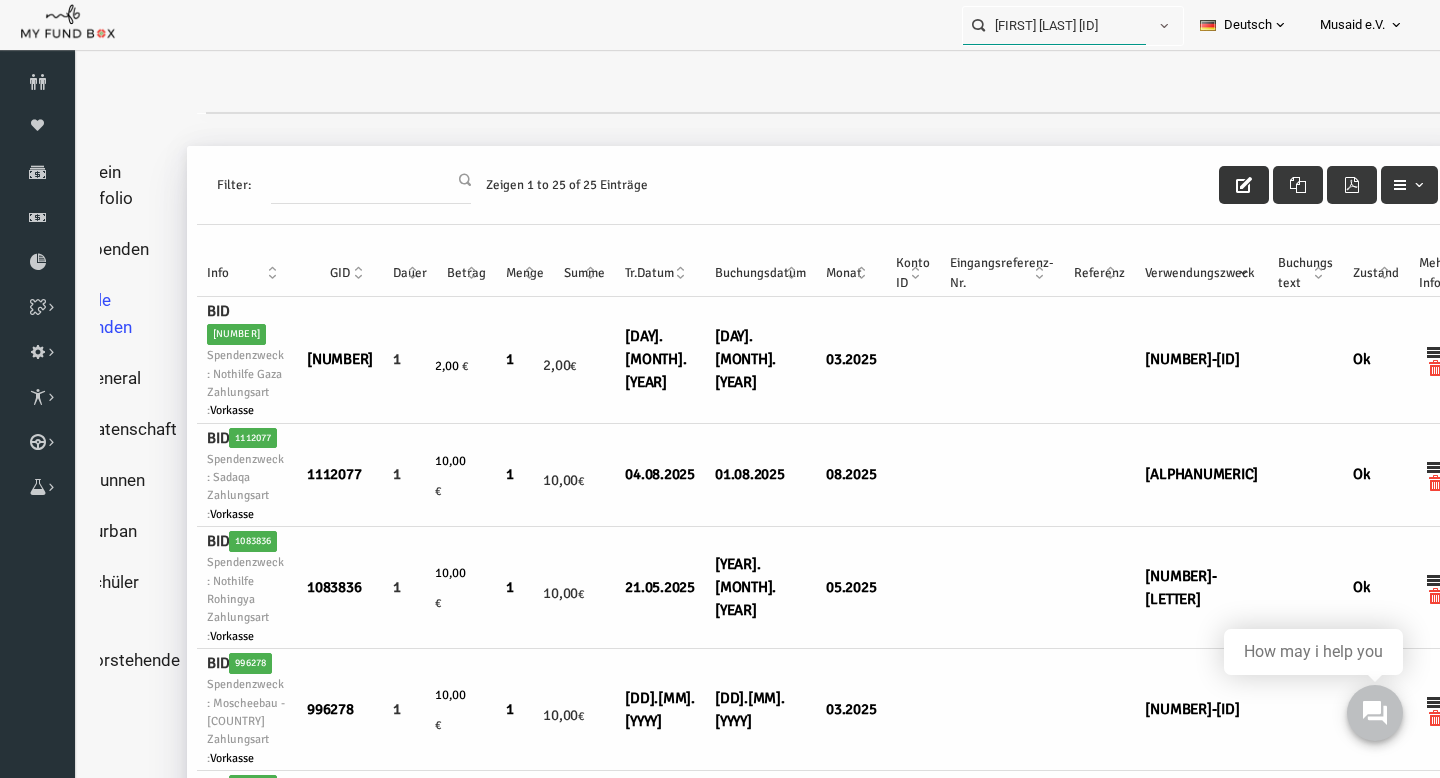 click on "[FIRST] [LAST] [ID]" at bounding box center [1054, 25] 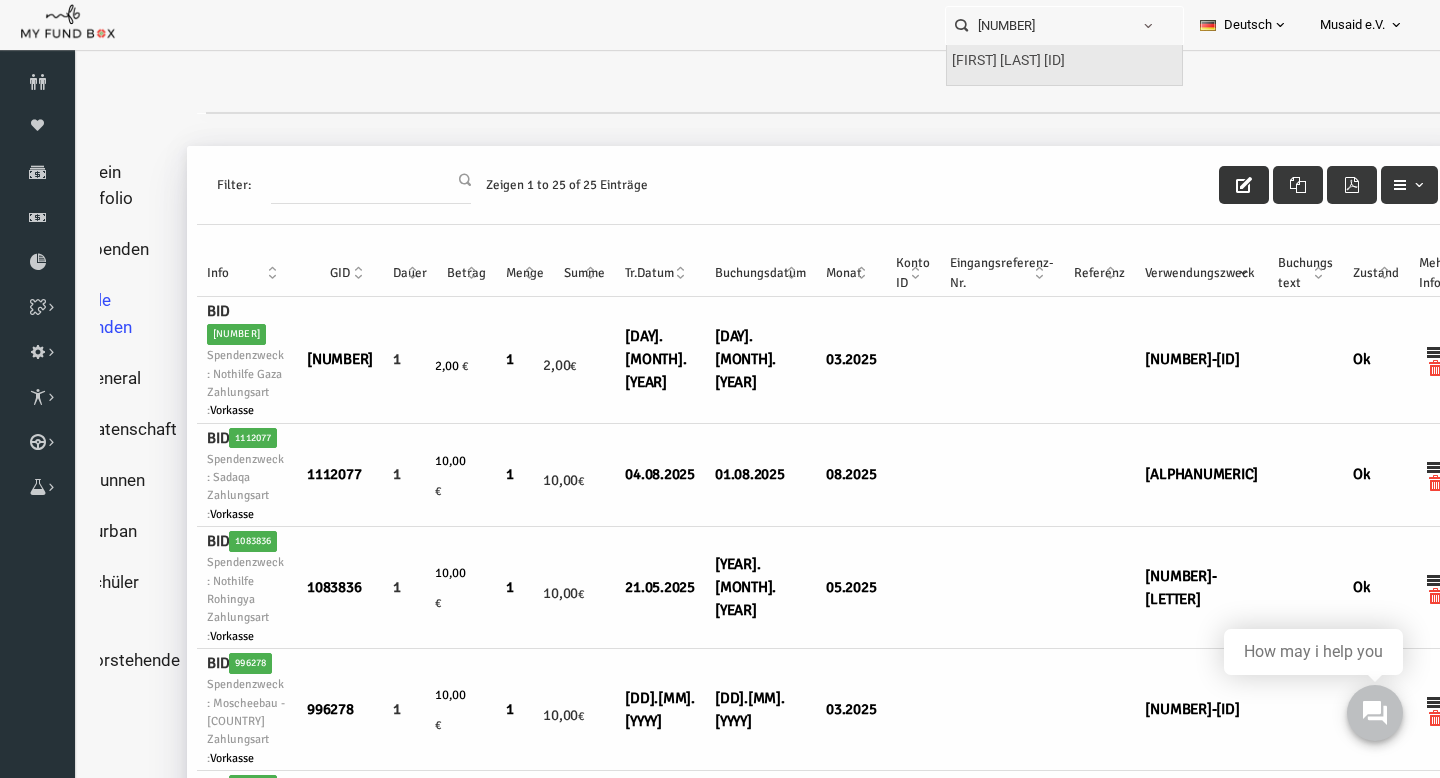click on "[FIRST] [LAST] [ID]" at bounding box center (1008, 61) 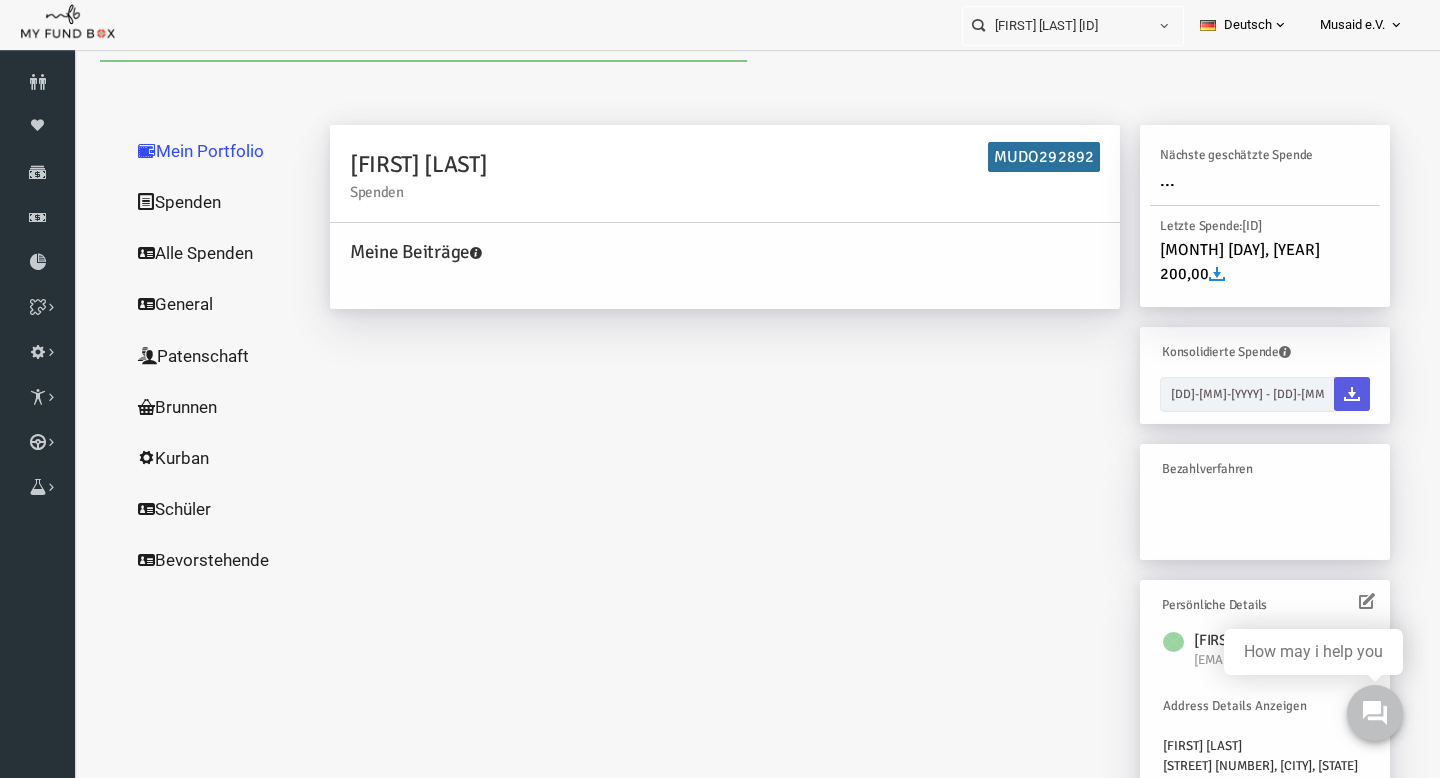 scroll, scrollTop: 0, scrollLeft: 0, axis: both 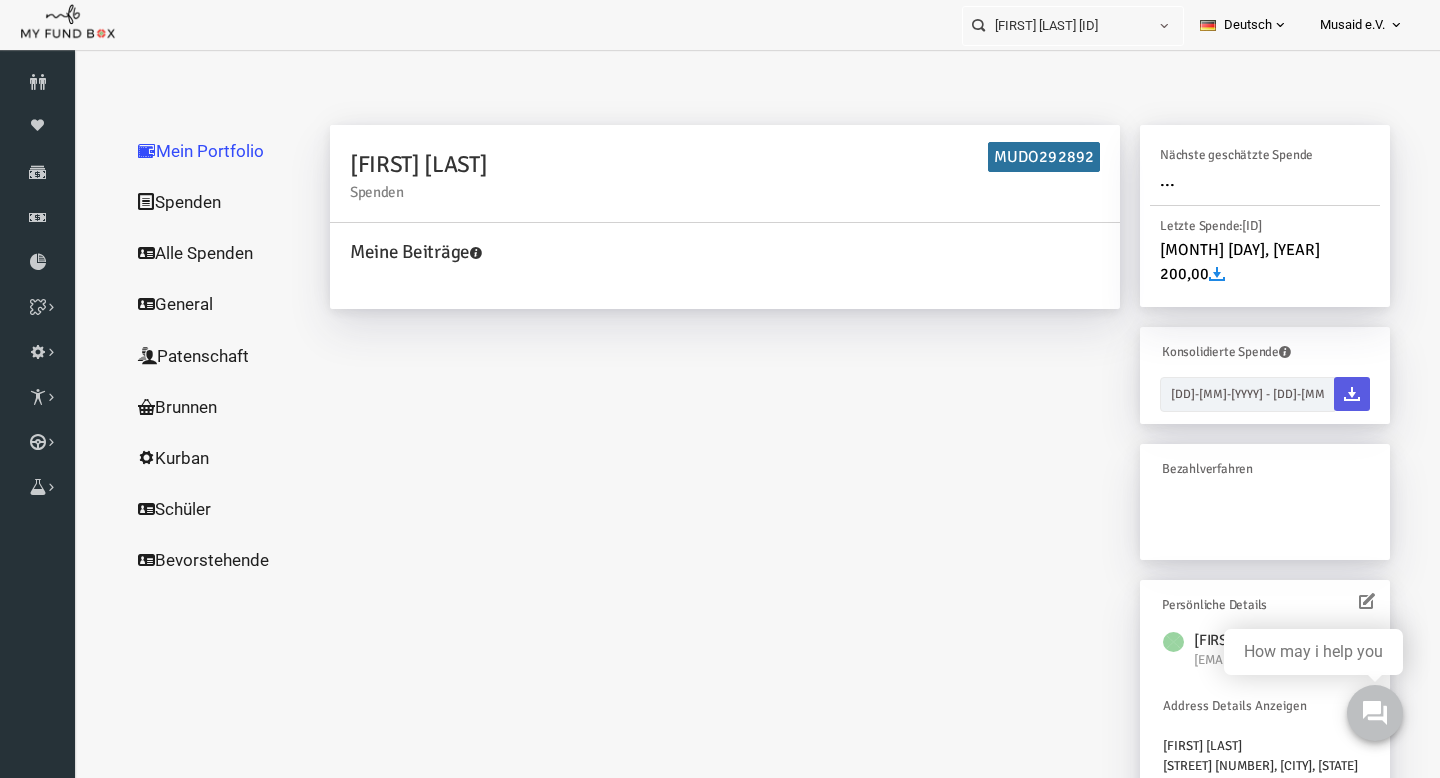 click on "Alle Spenden" at bounding box center [192, 253] 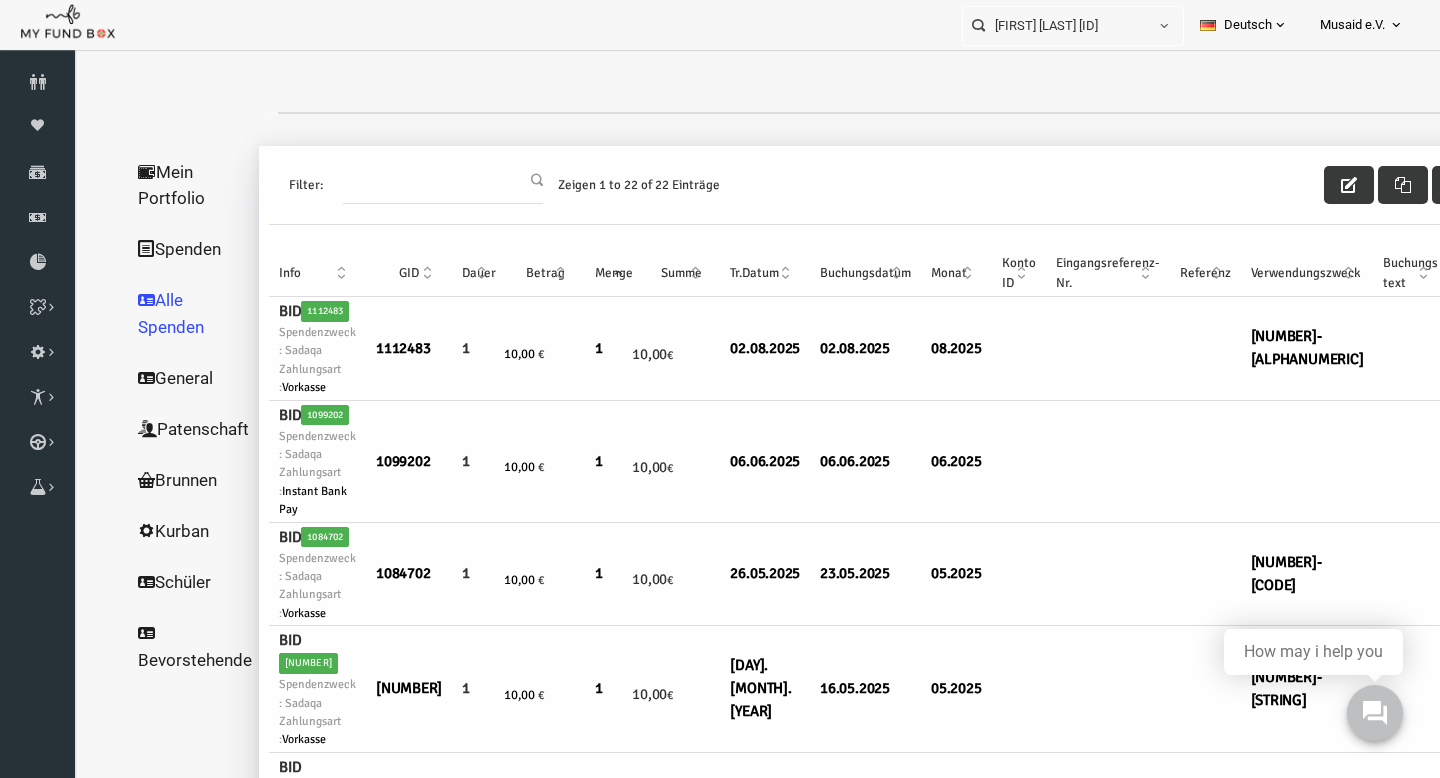 click on "Verwendungszweck" at bounding box center (1279, 273) 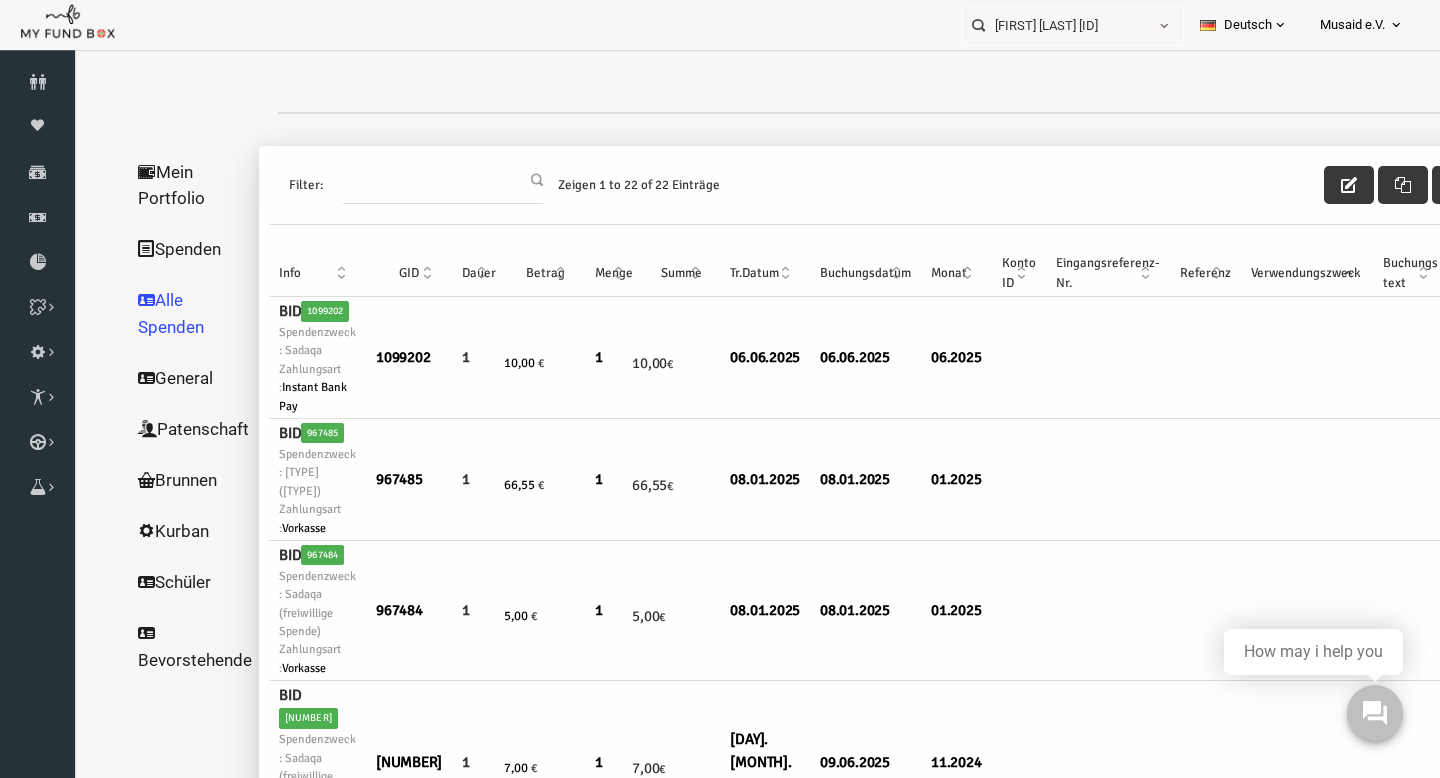 click on "Verwendungszweck" at bounding box center (1279, 273) 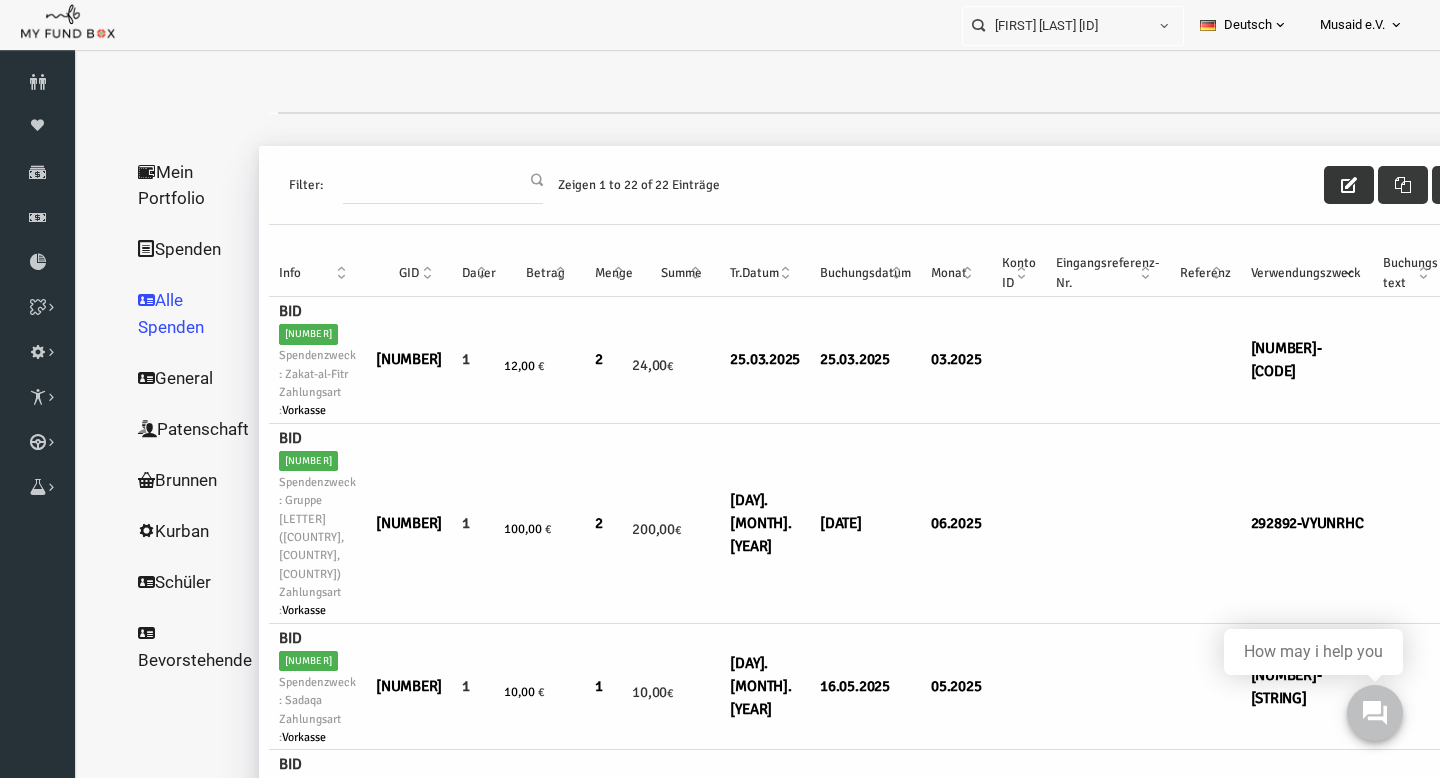 click at bounding box center (1321, 185) 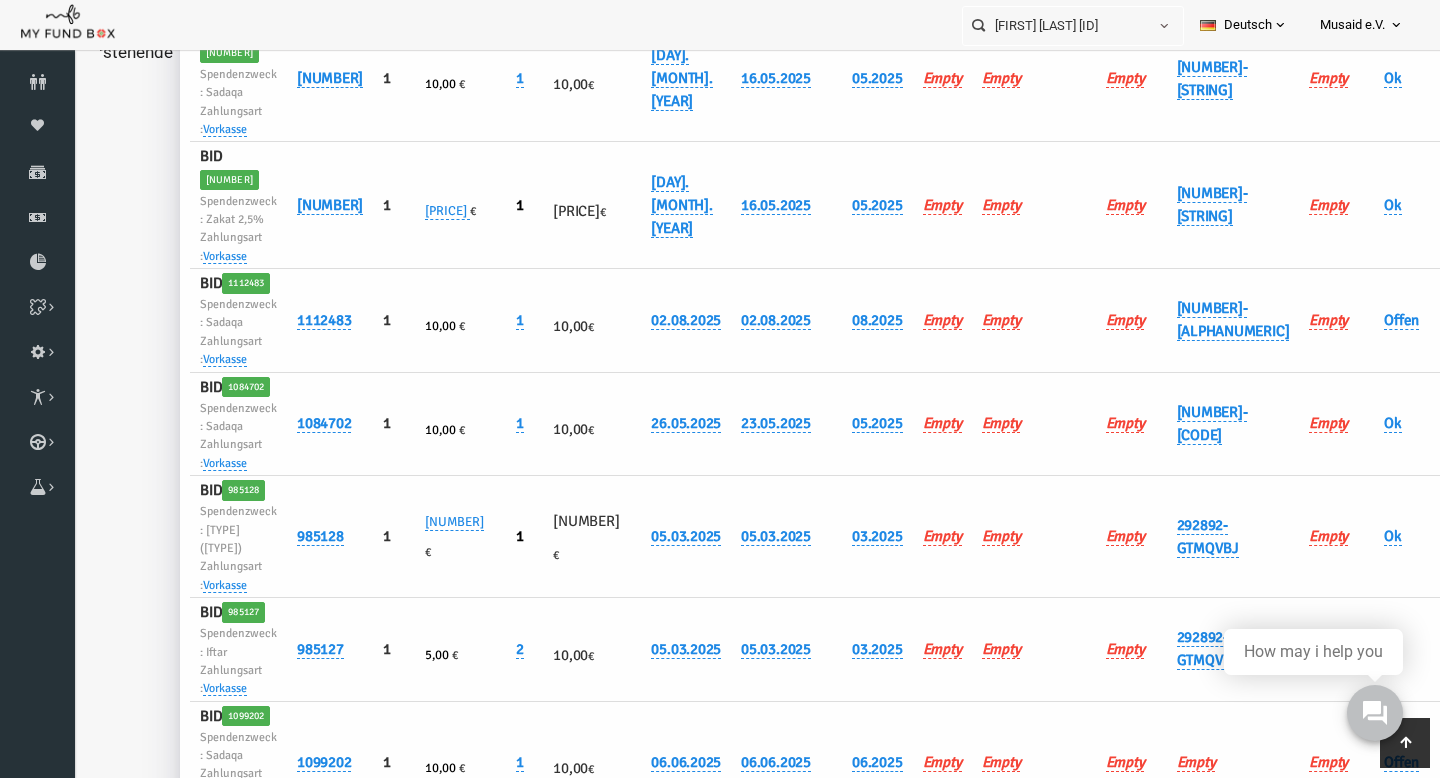 scroll, scrollTop: 596, scrollLeft: 0, axis: vertical 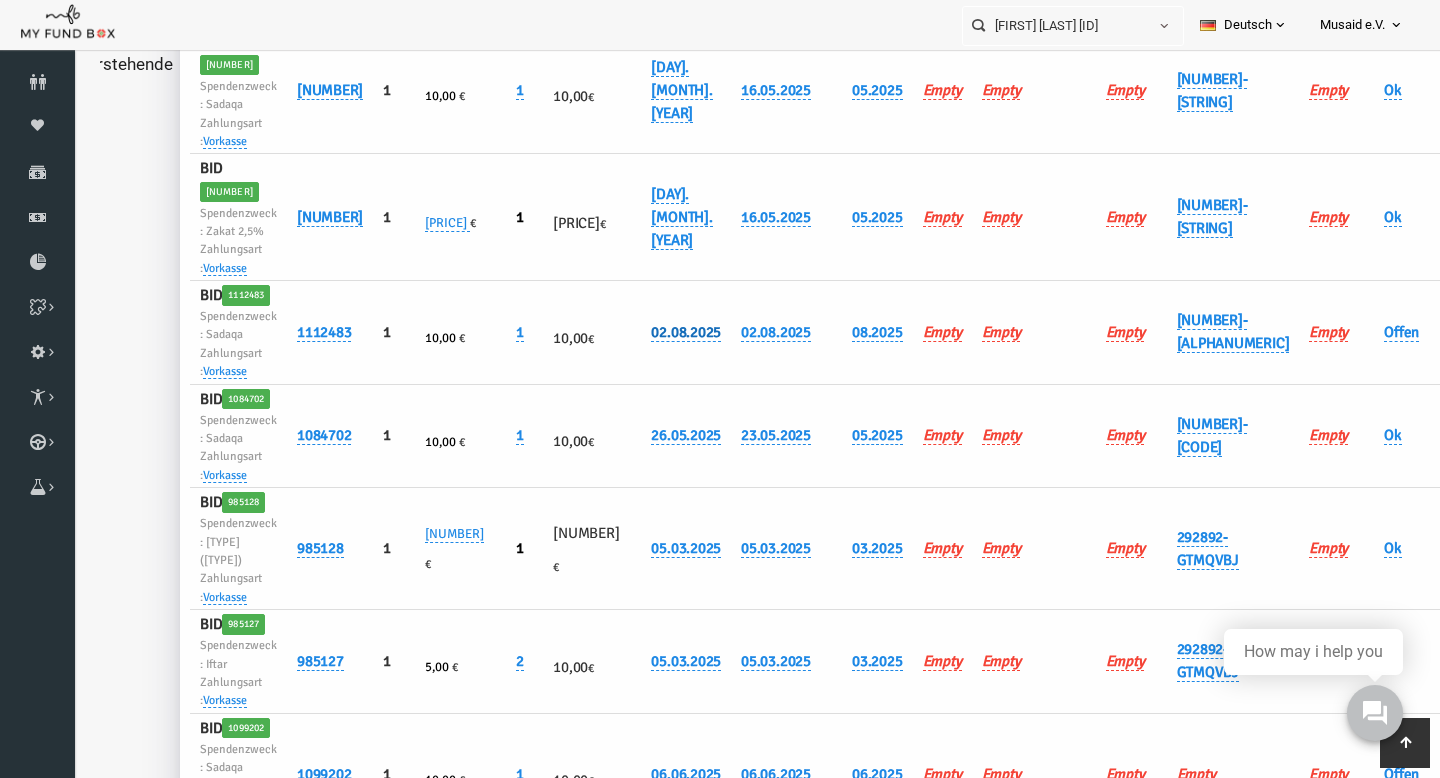 click on "02.08.2025" at bounding box center [658, 332] 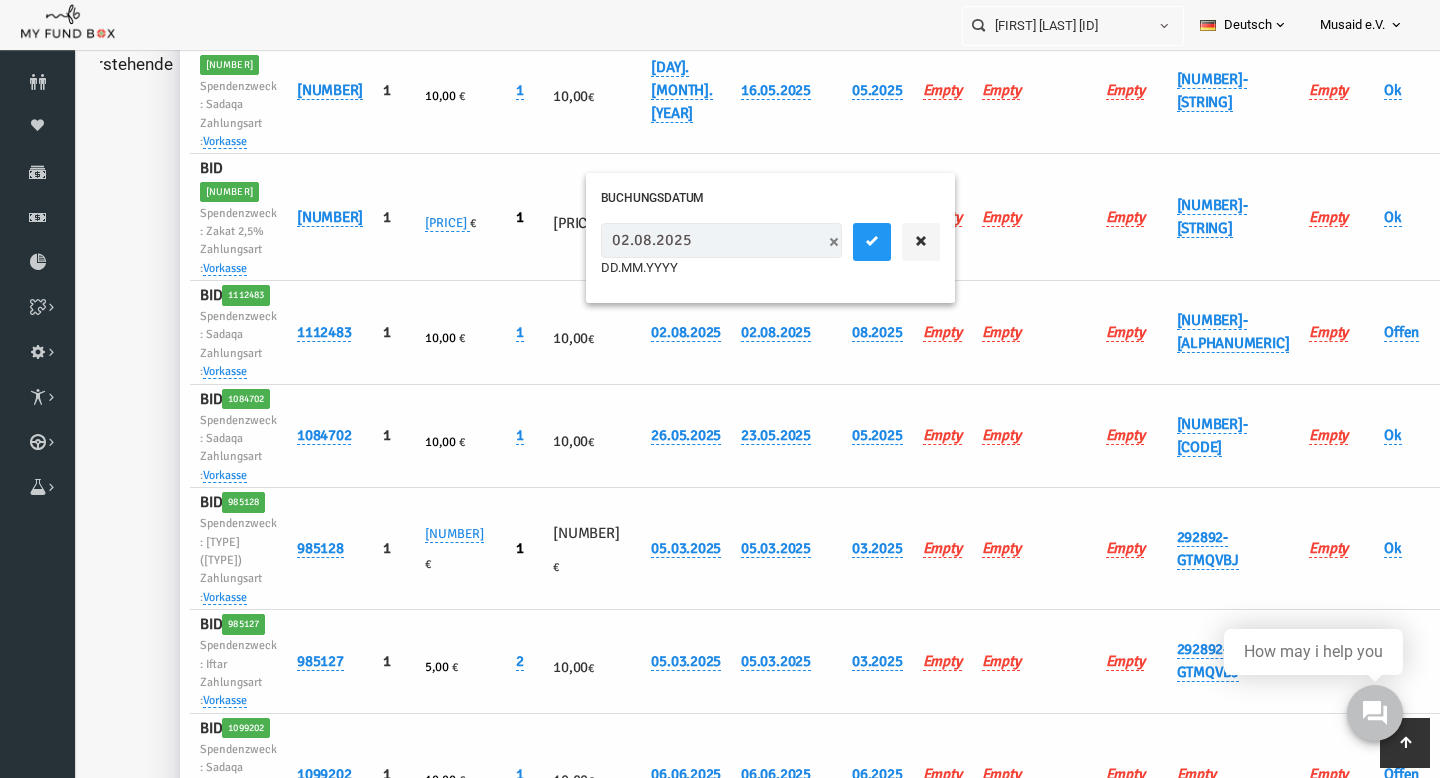click on "02.08.2025" at bounding box center [693, 240] 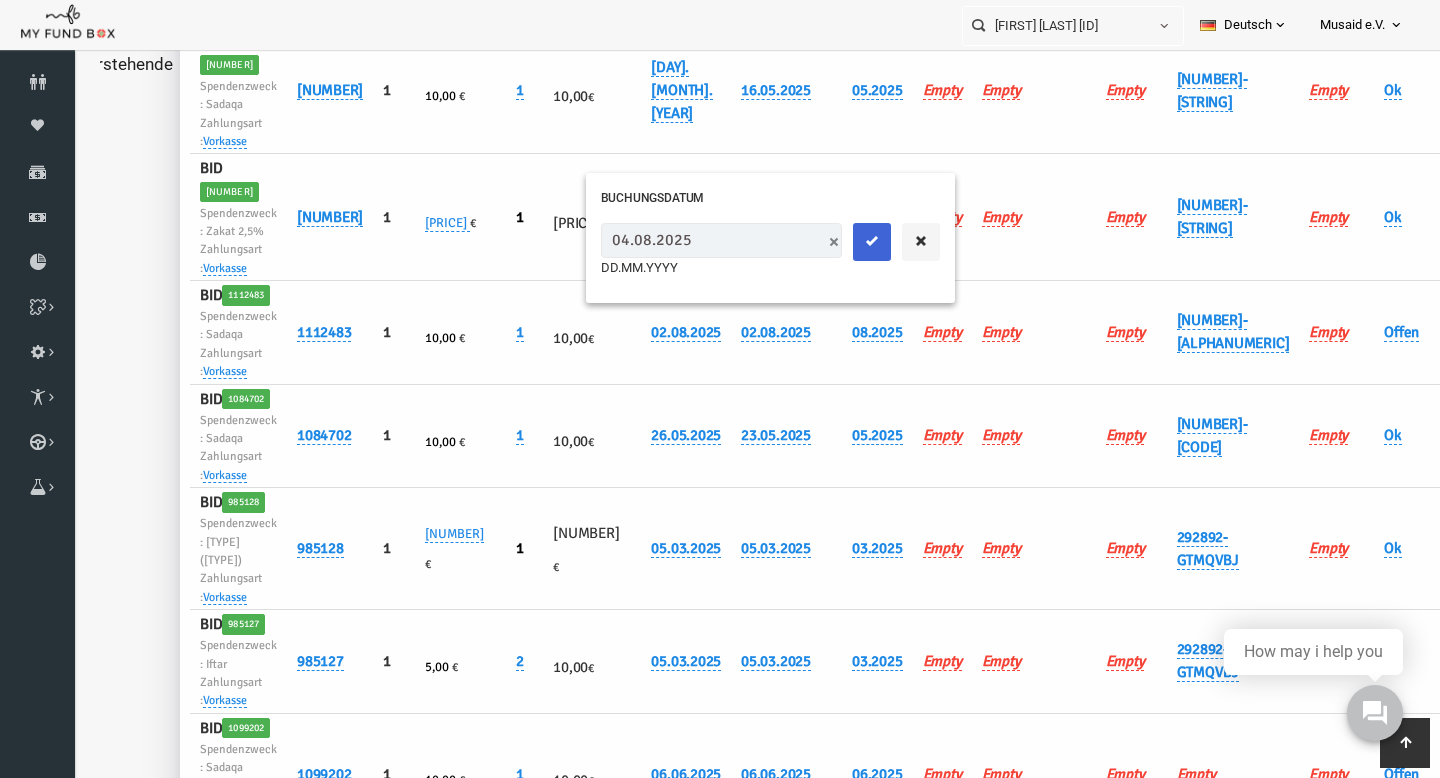 click at bounding box center (844, 241) 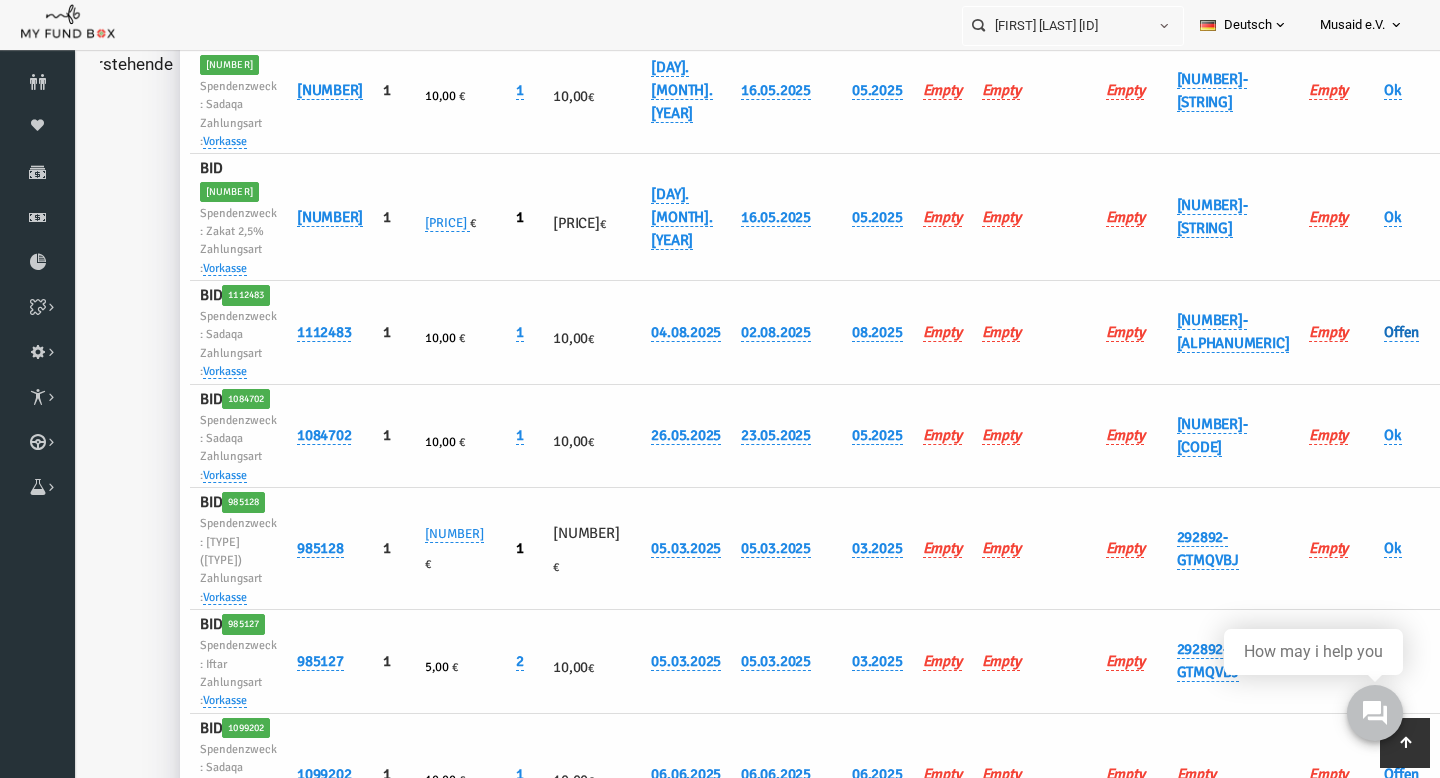 click on "Offen" at bounding box center [1373, 332] 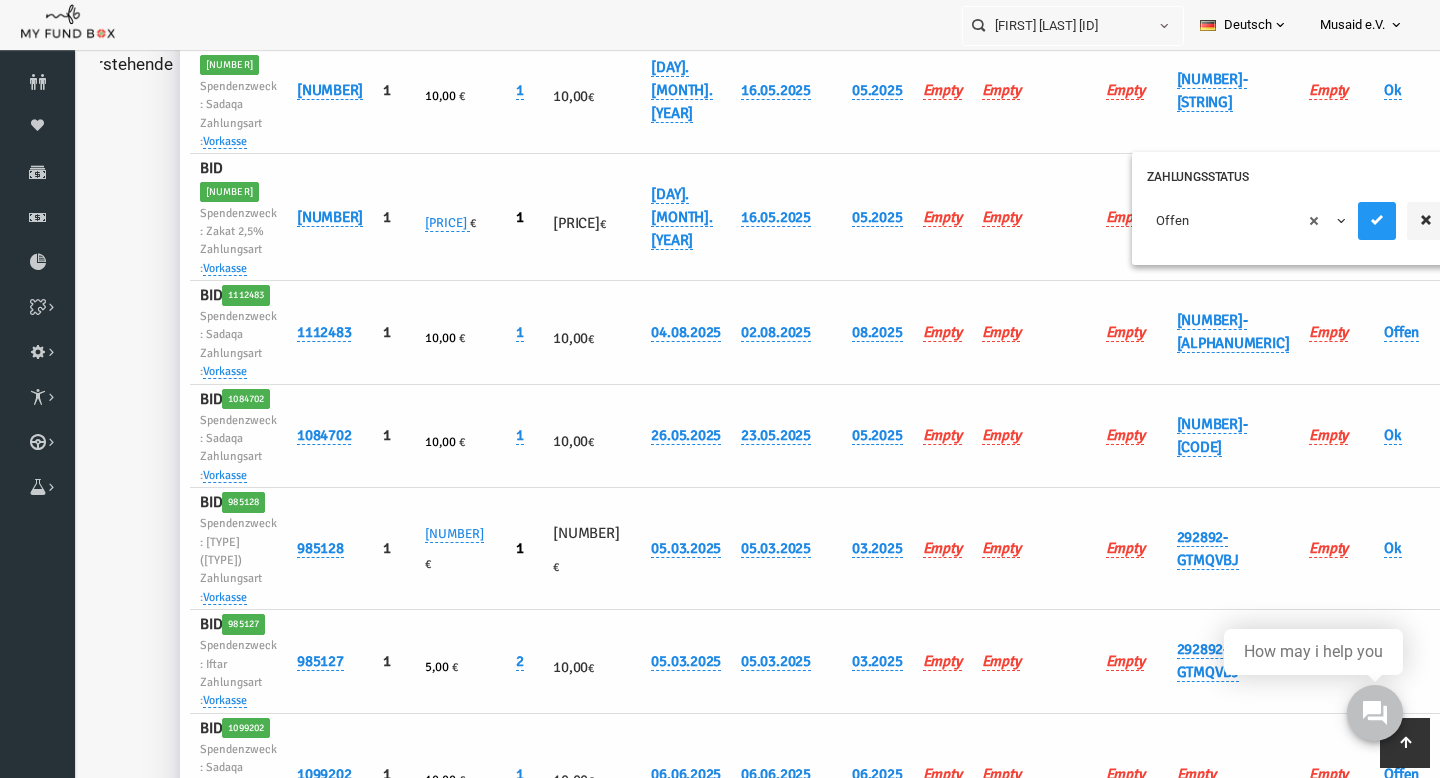 click on "× Offen" at bounding box center (1219, 221) 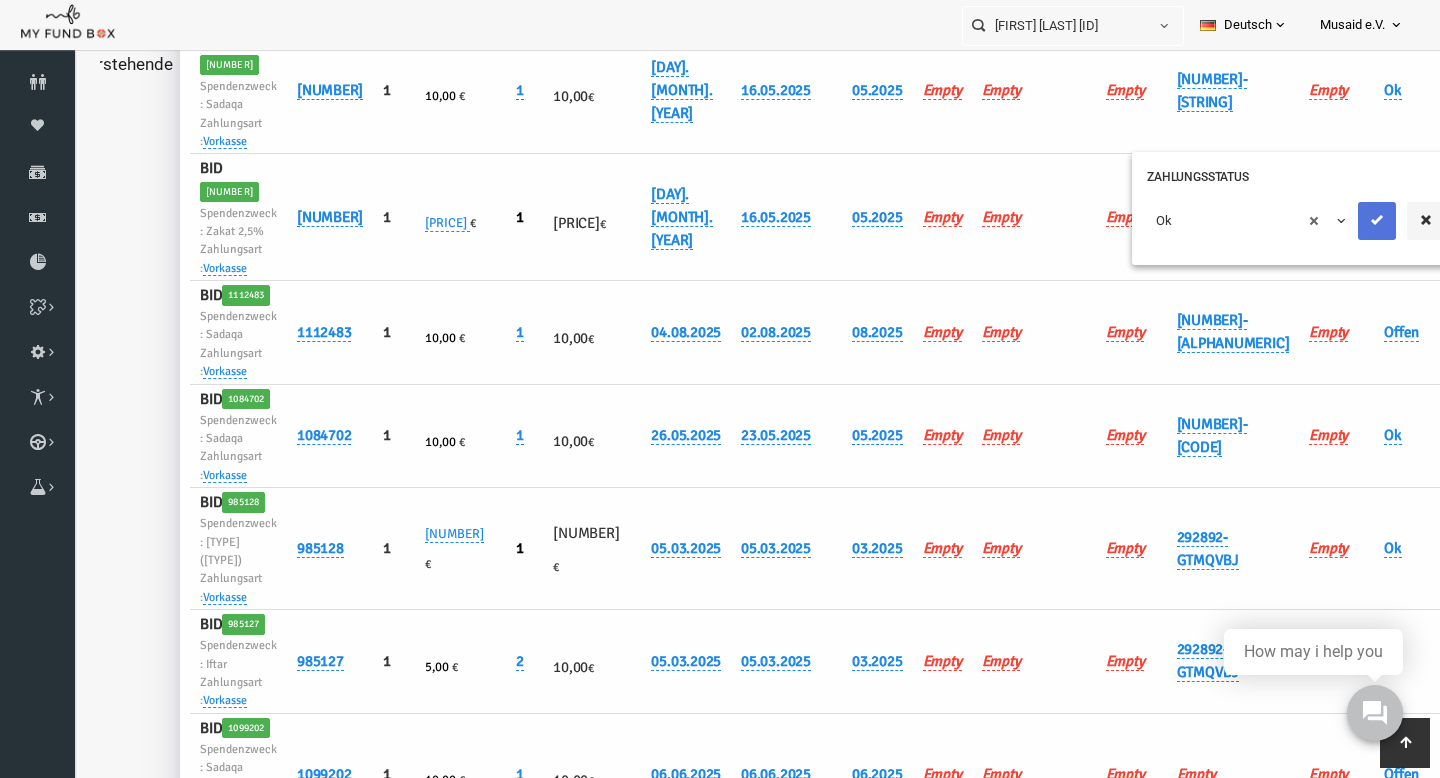 click at bounding box center (1349, 221) 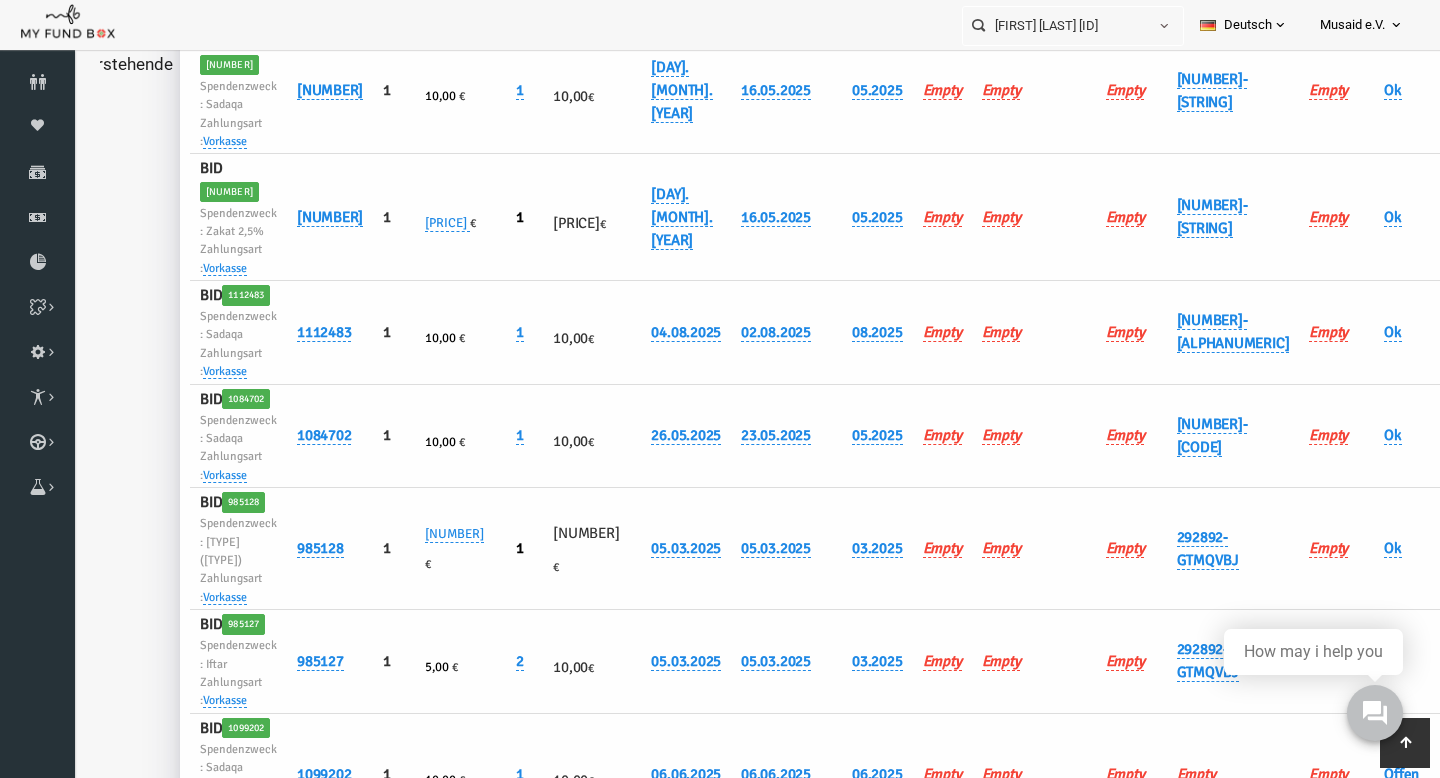 scroll, scrollTop: 0, scrollLeft: 0, axis: both 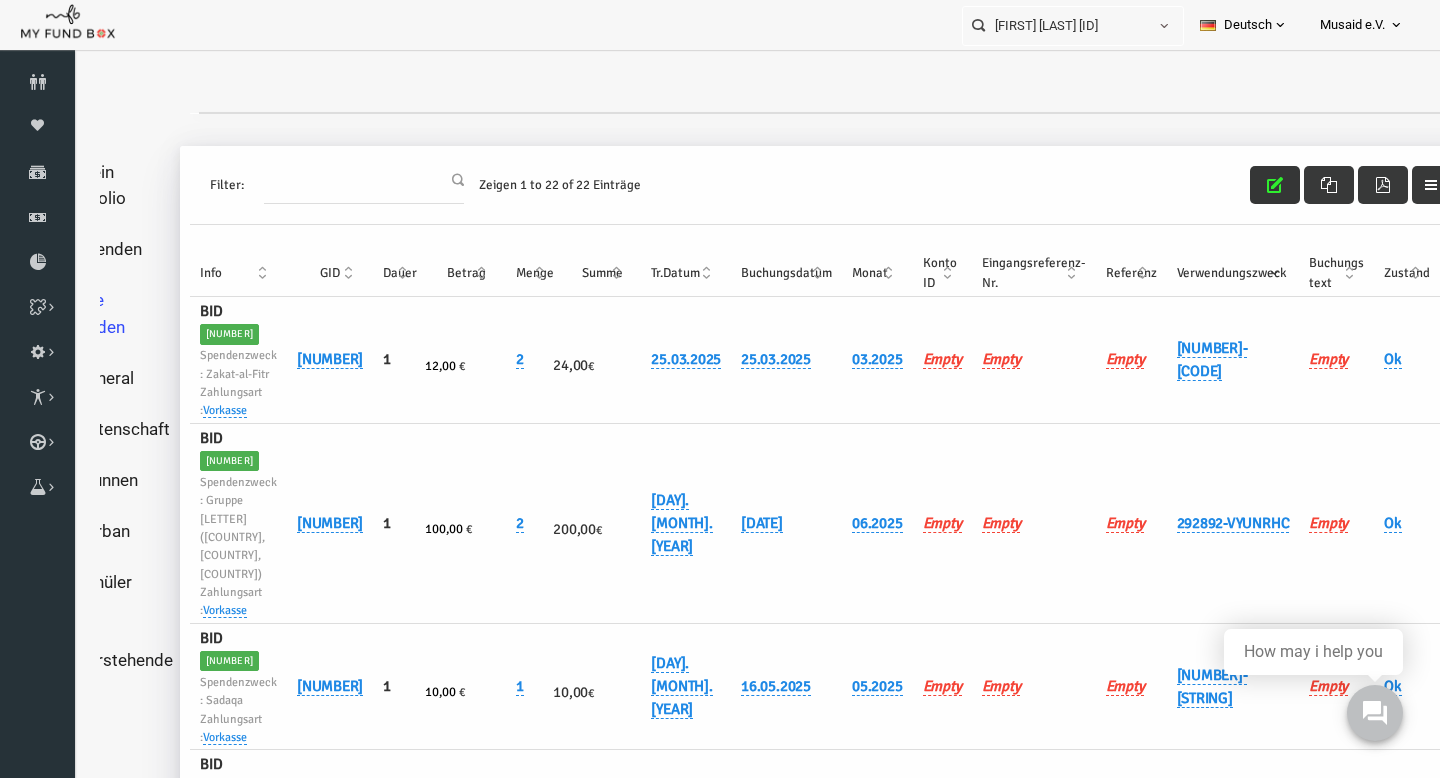 drag, startPoint x: 1191, startPoint y: 174, endPoint x: 1062, endPoint y: 83, distance: 157.86703 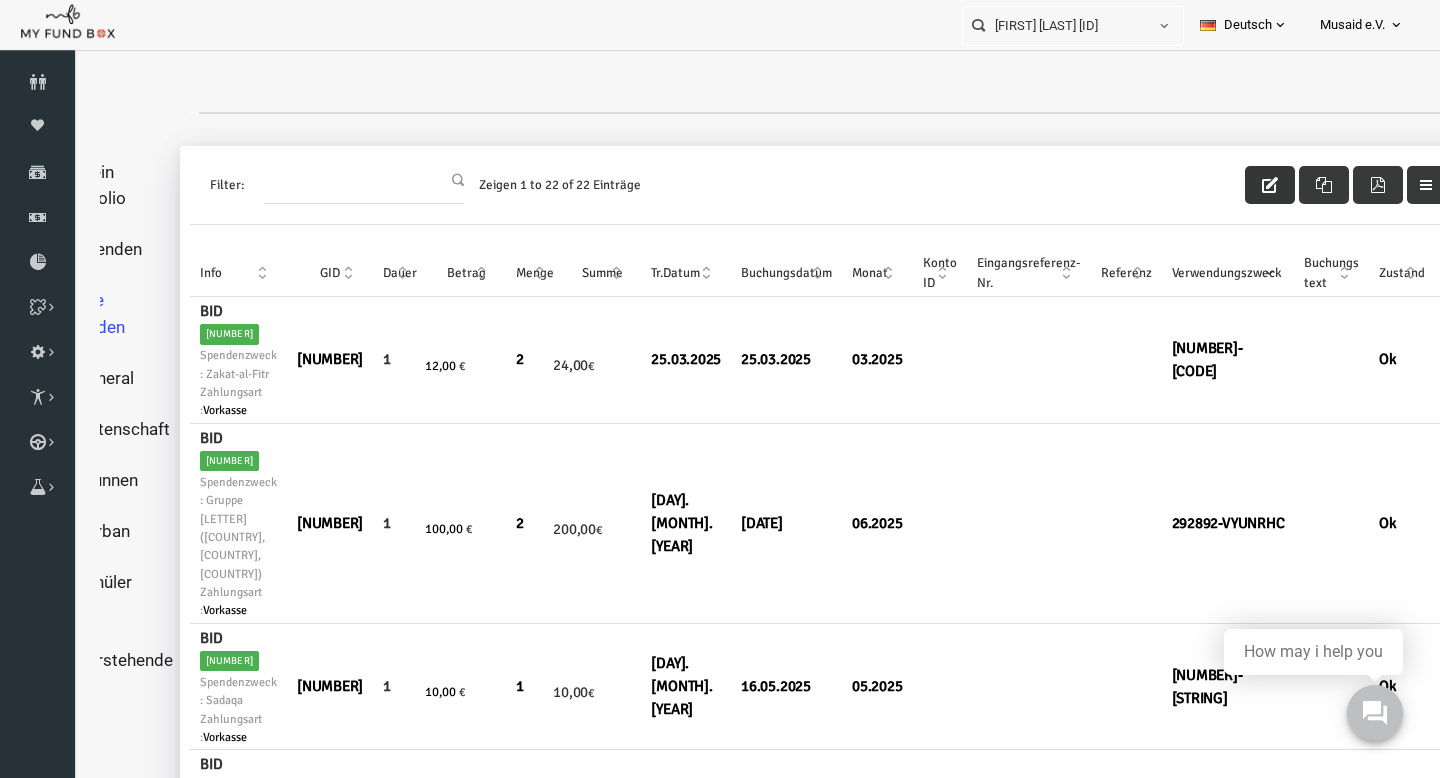 scroll, scrollTop: 0, scrollLeft: 72, axis: horizontal 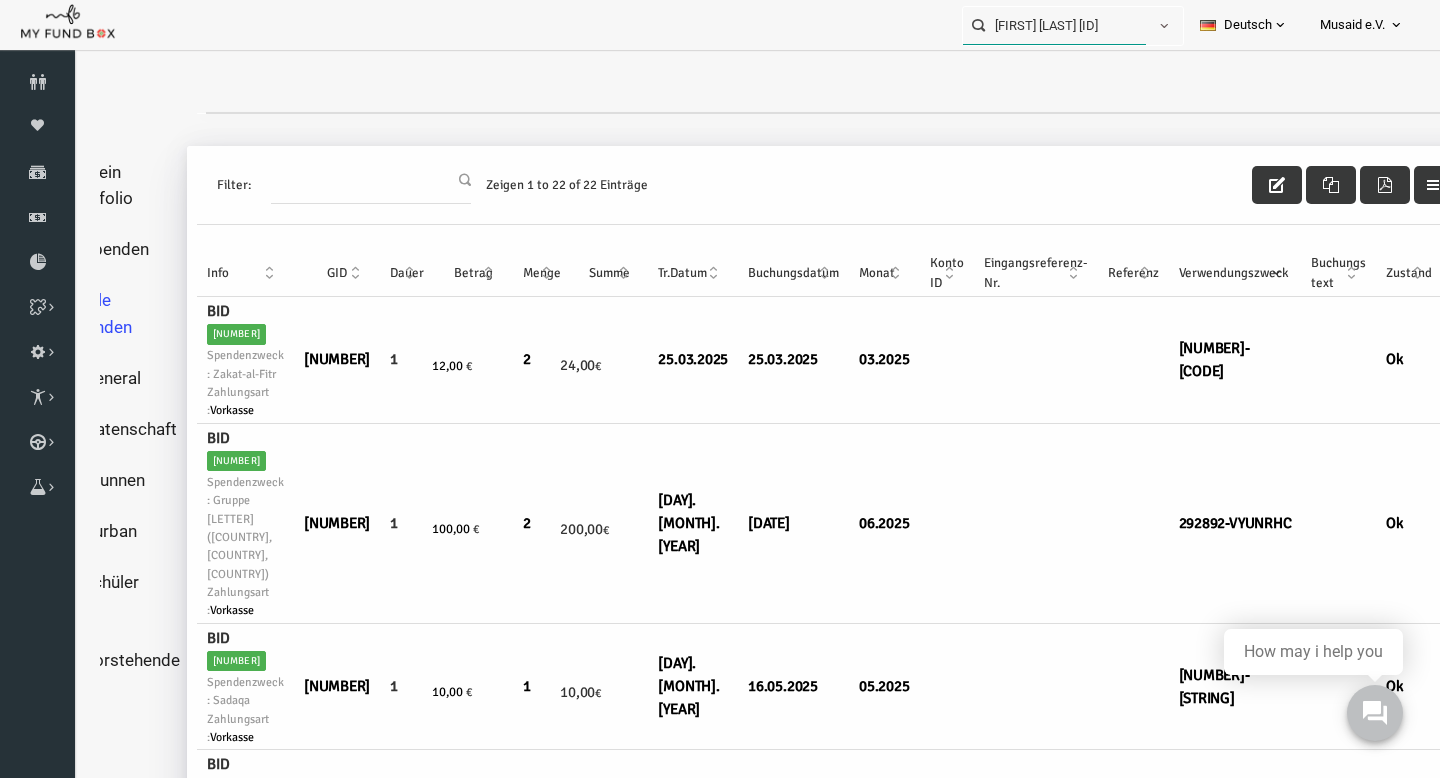 click on "[FIRST] [LAST] [ID]" at bounding box center (1054, 25) 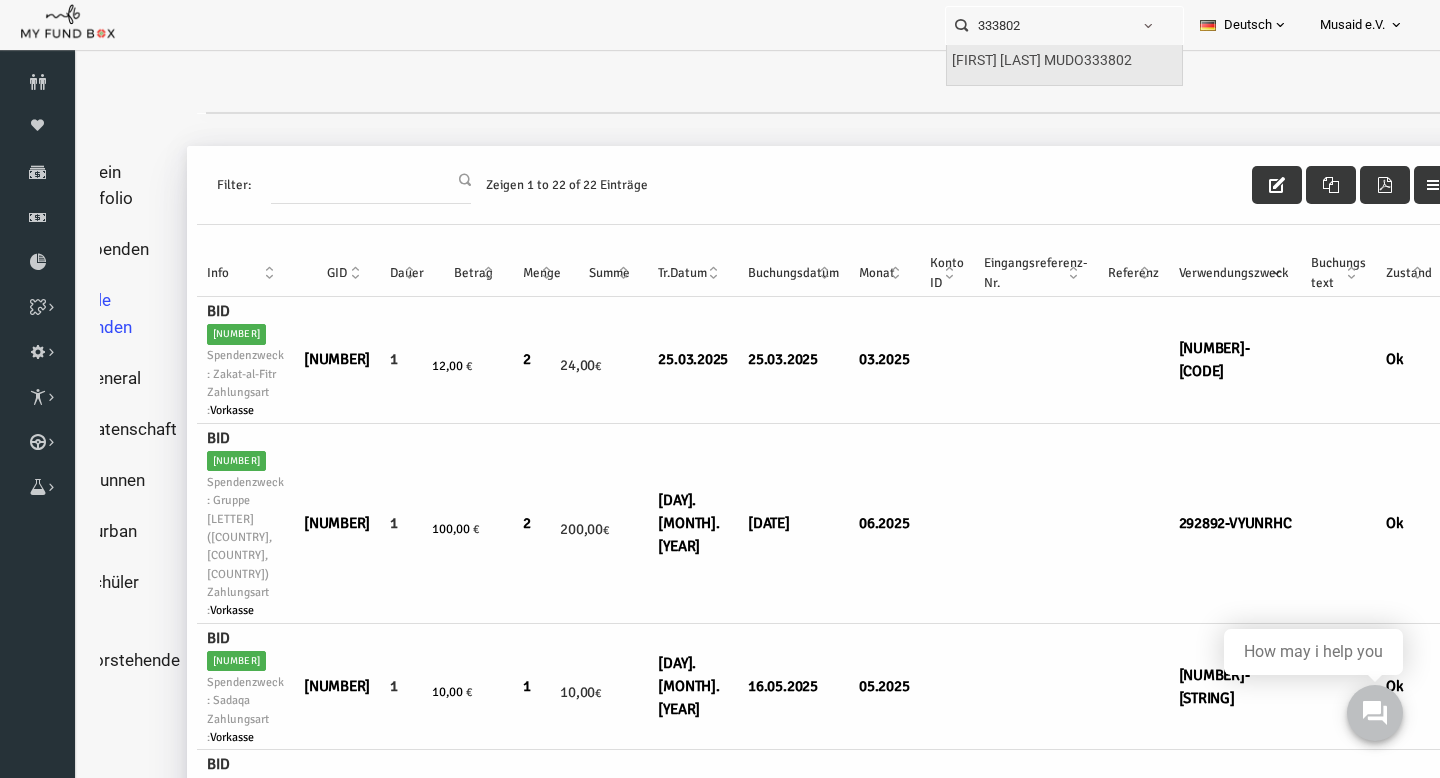 click on "[FIRST] [LAST] MUDO333802" at bounding box center [1042, 61] 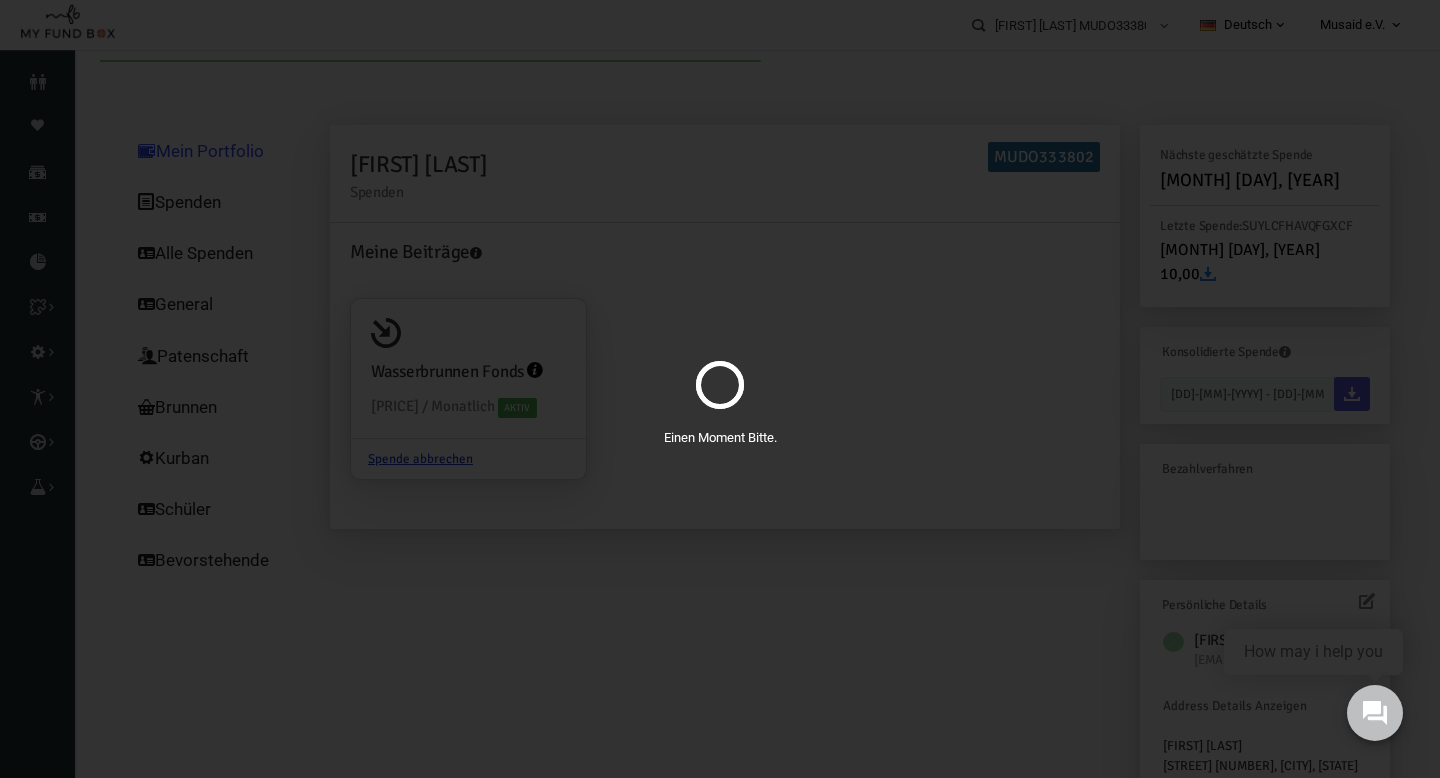 scroll, scrollTop: 0, scrollLeft: 0, axis: both 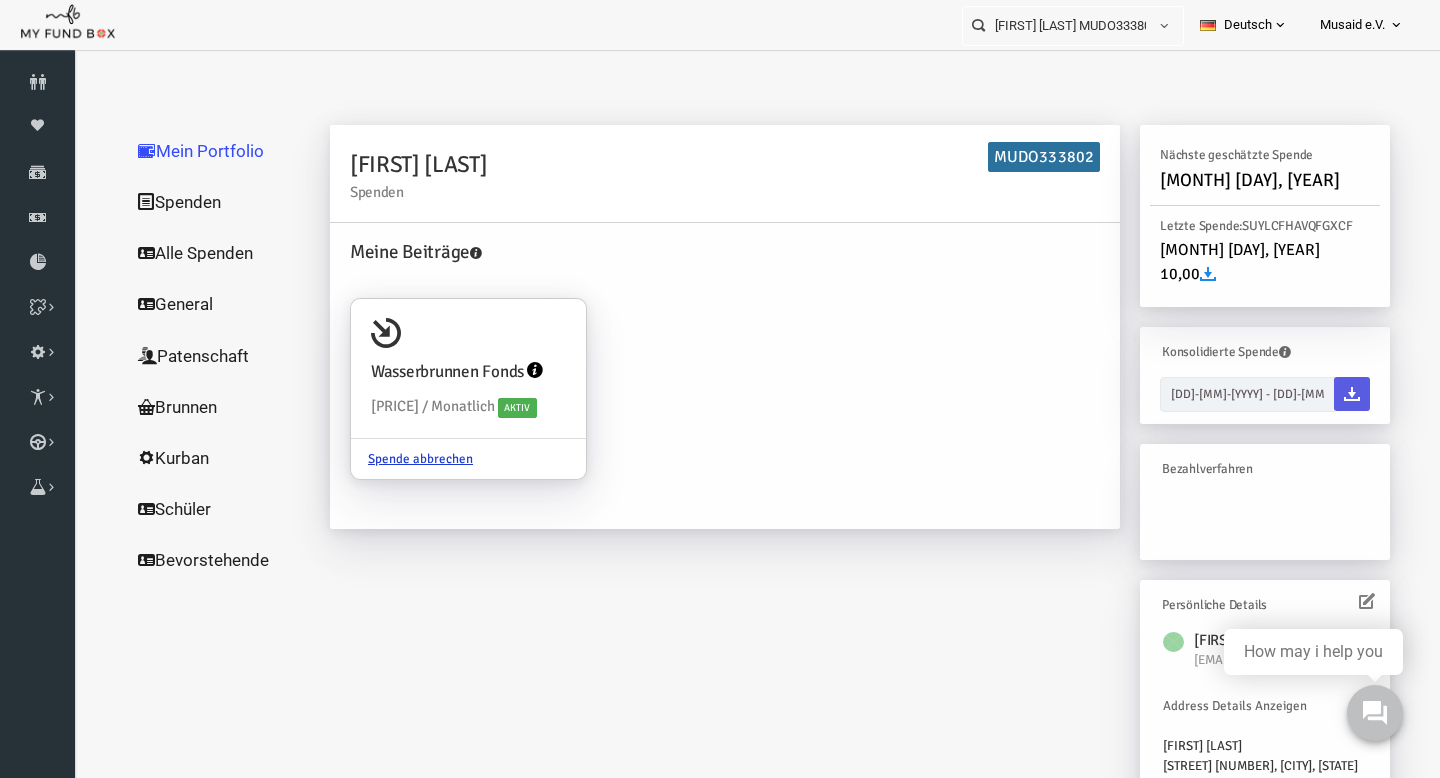click on "Alle Spenden" at bounding box center (192, 253) 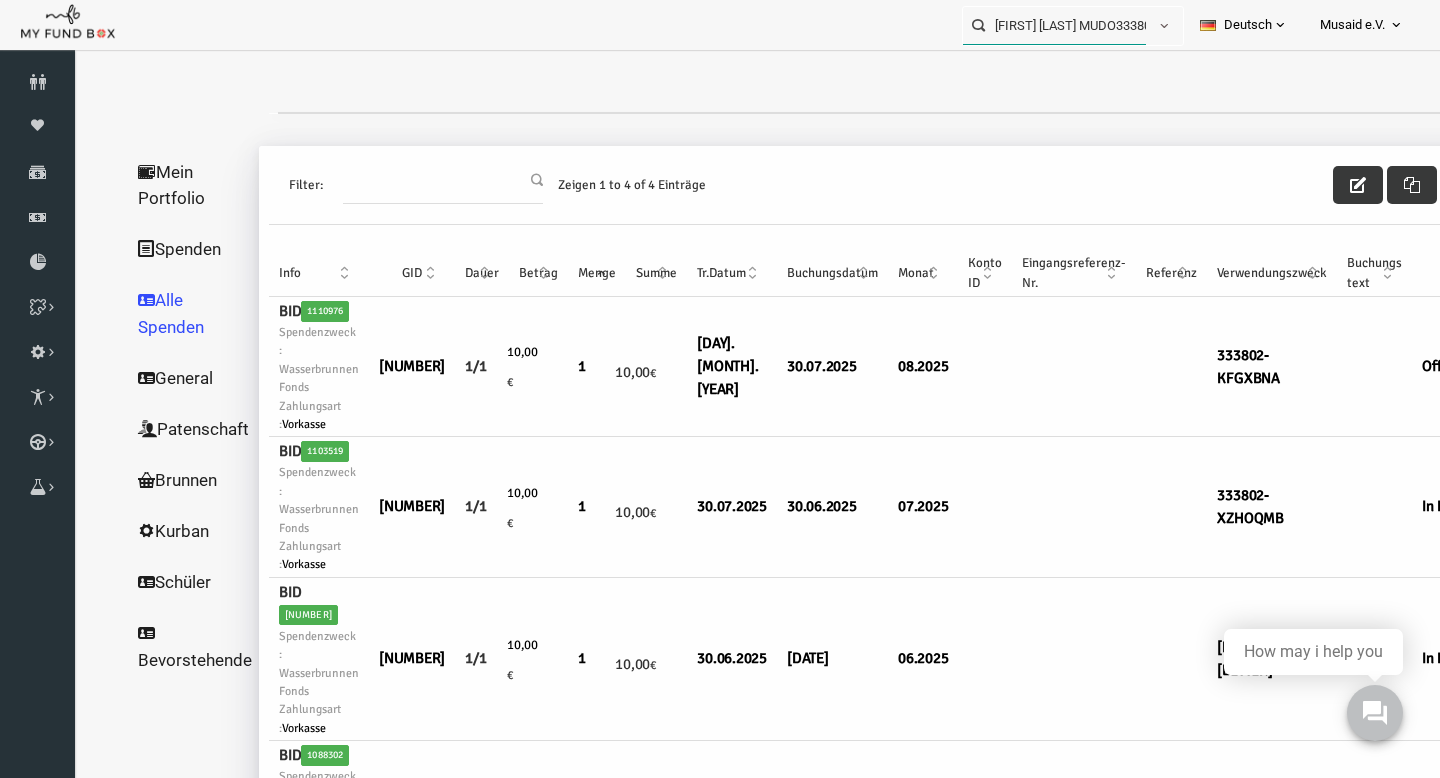 click on "[FIRST] [LAST] MUDO333802" at bounding box center [1054, 25] 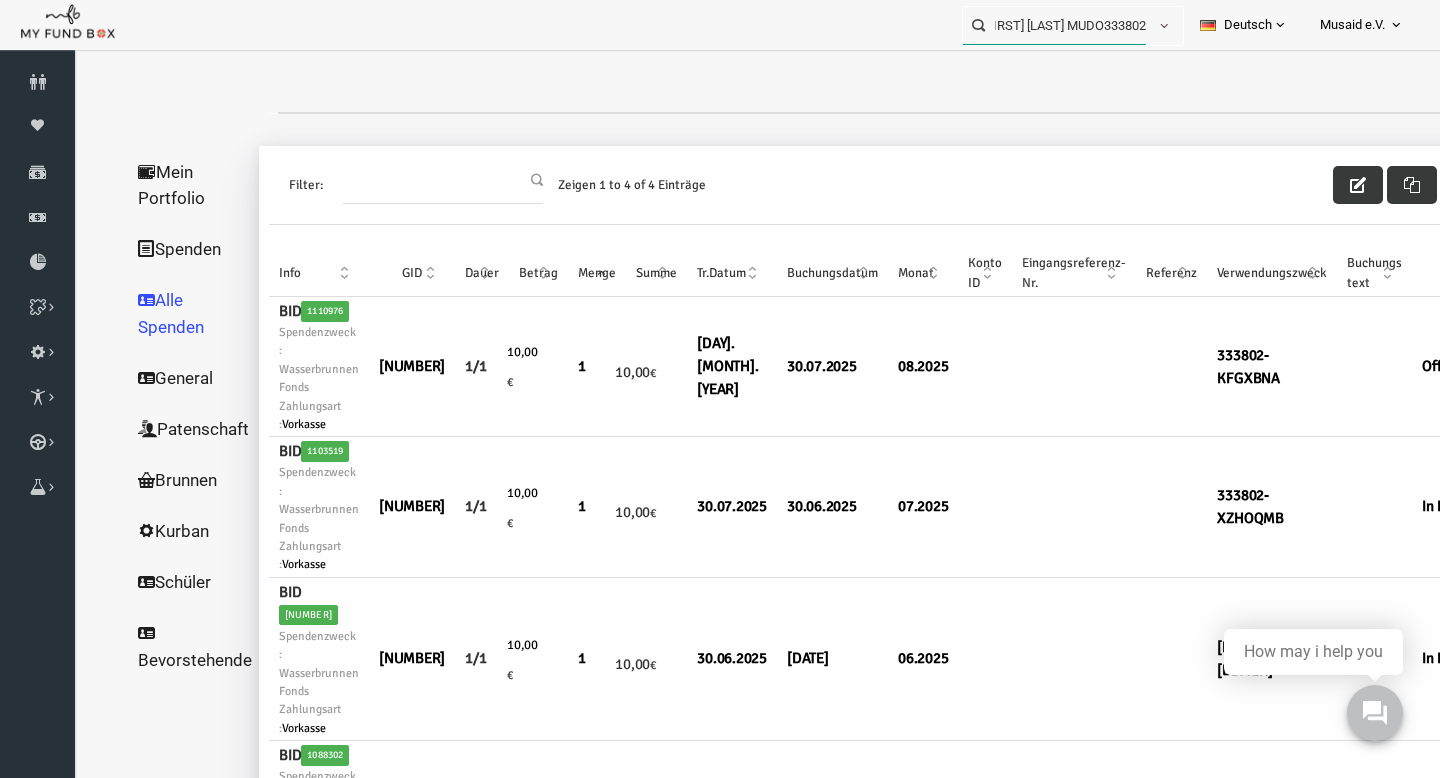 drag, startPoint x: 1171, startPoint y: 85, endPoint x: 1151, endPoint y: 143, distance: 61.351448 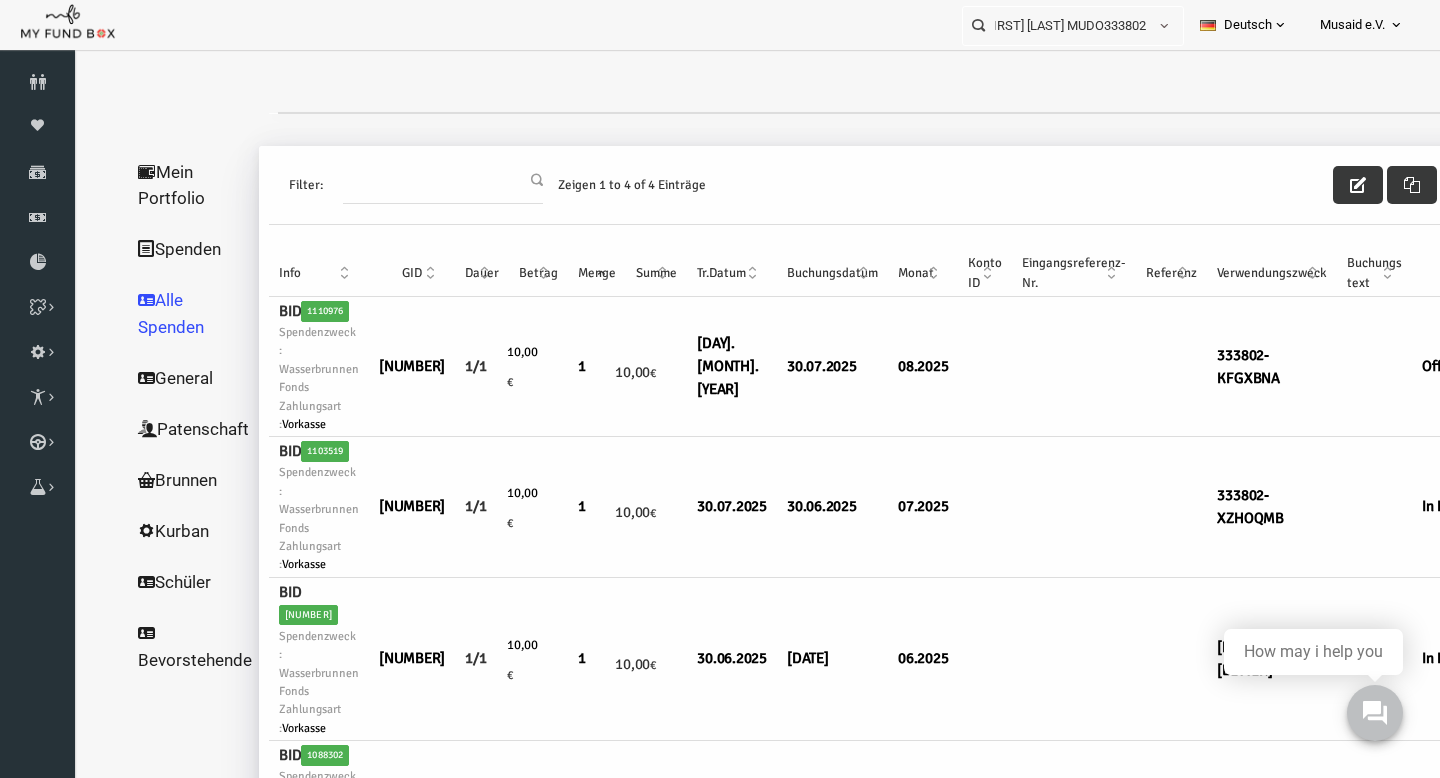 click on "Filter:                           Zeigen 1 to 4 of 4 Einträge" at bounding box center (892, 185) 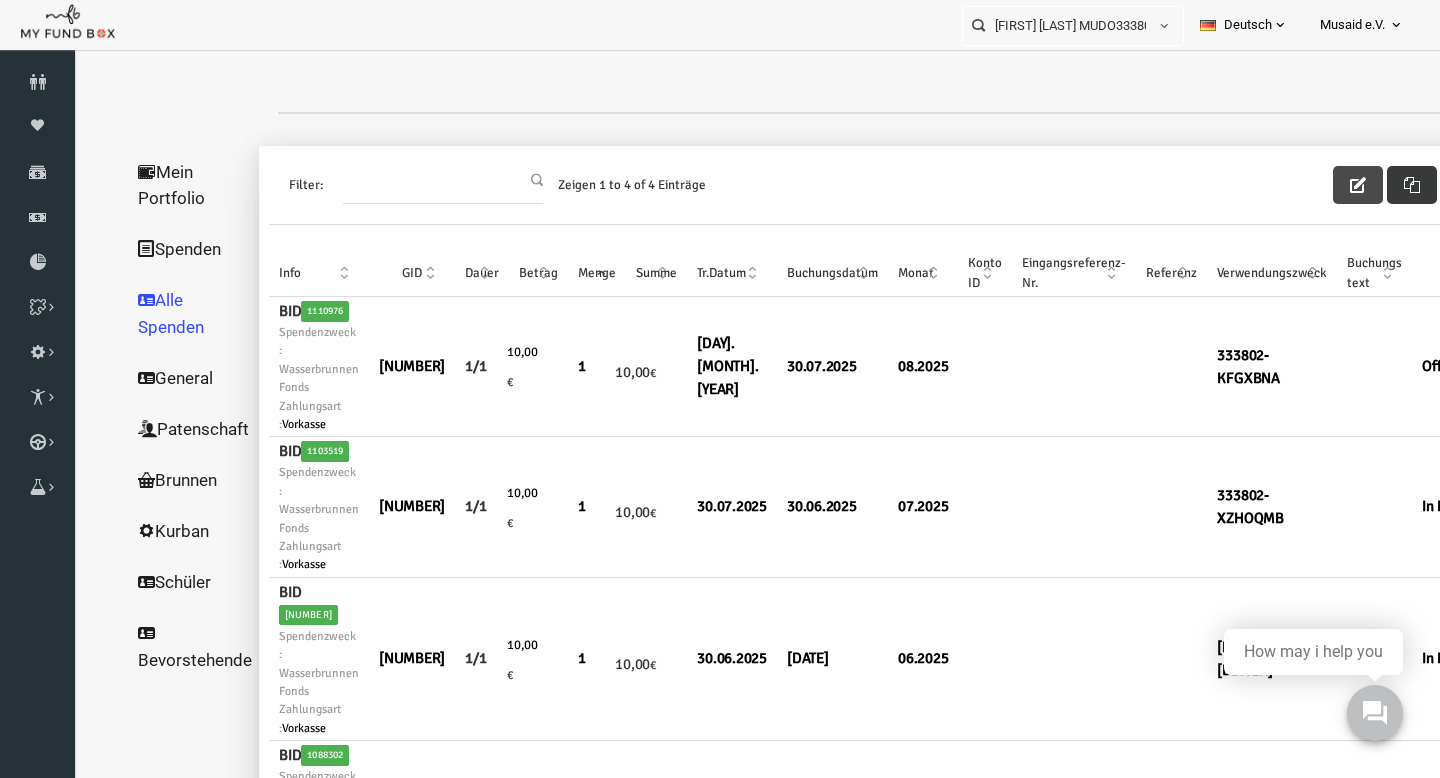click at bounding box center [1330, 185] 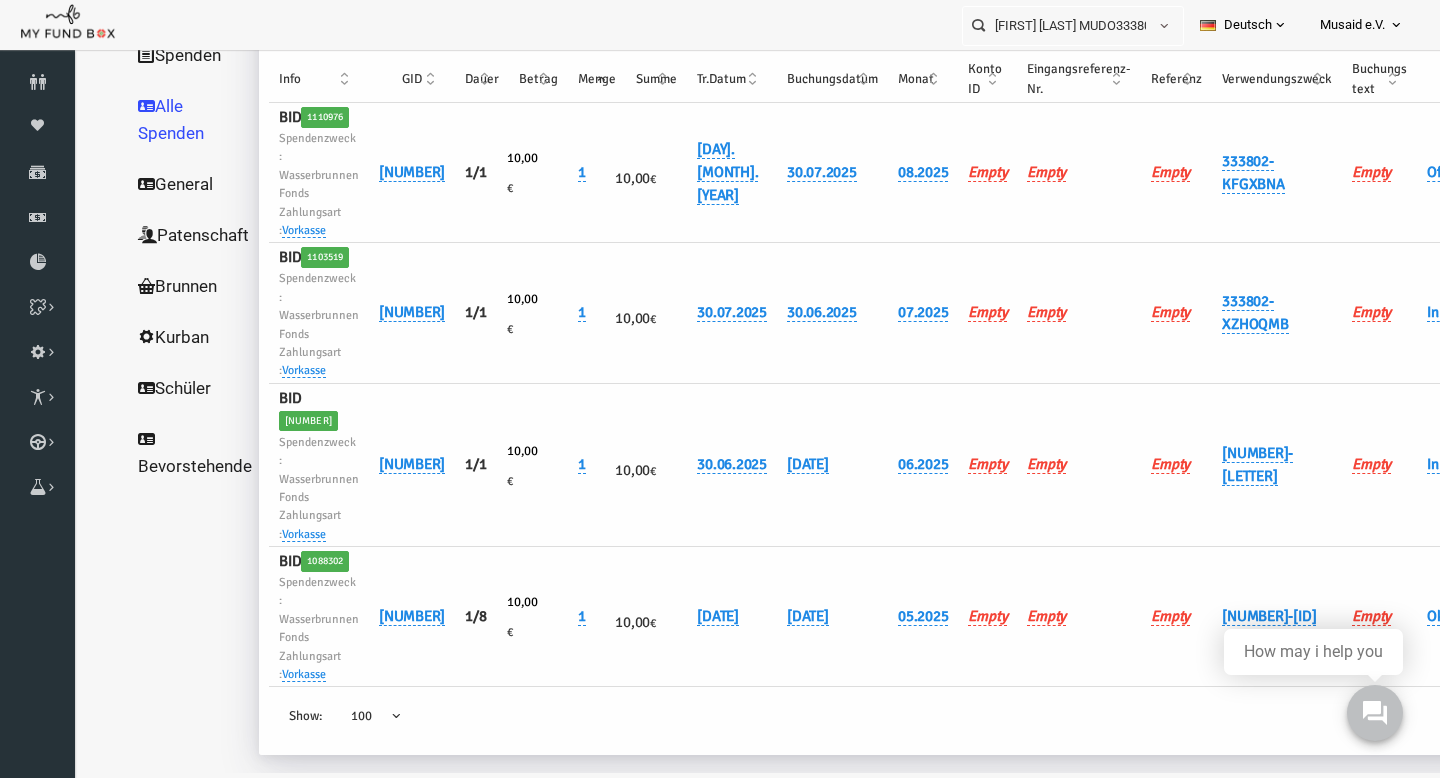 scroll, scrollTop: 23, scrollLeft: 125, axis: both 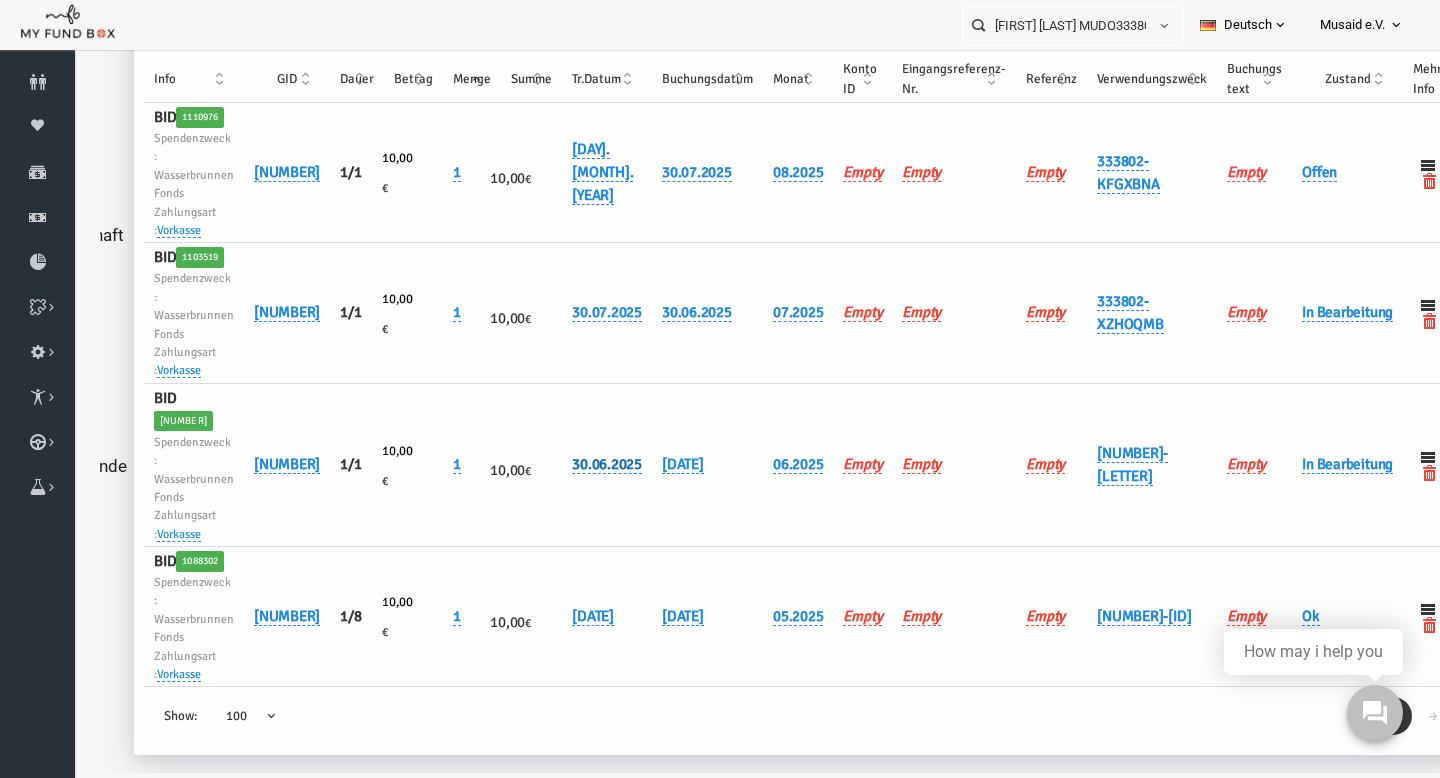 click on "30.06.2025" at bounding box center (579, 464) 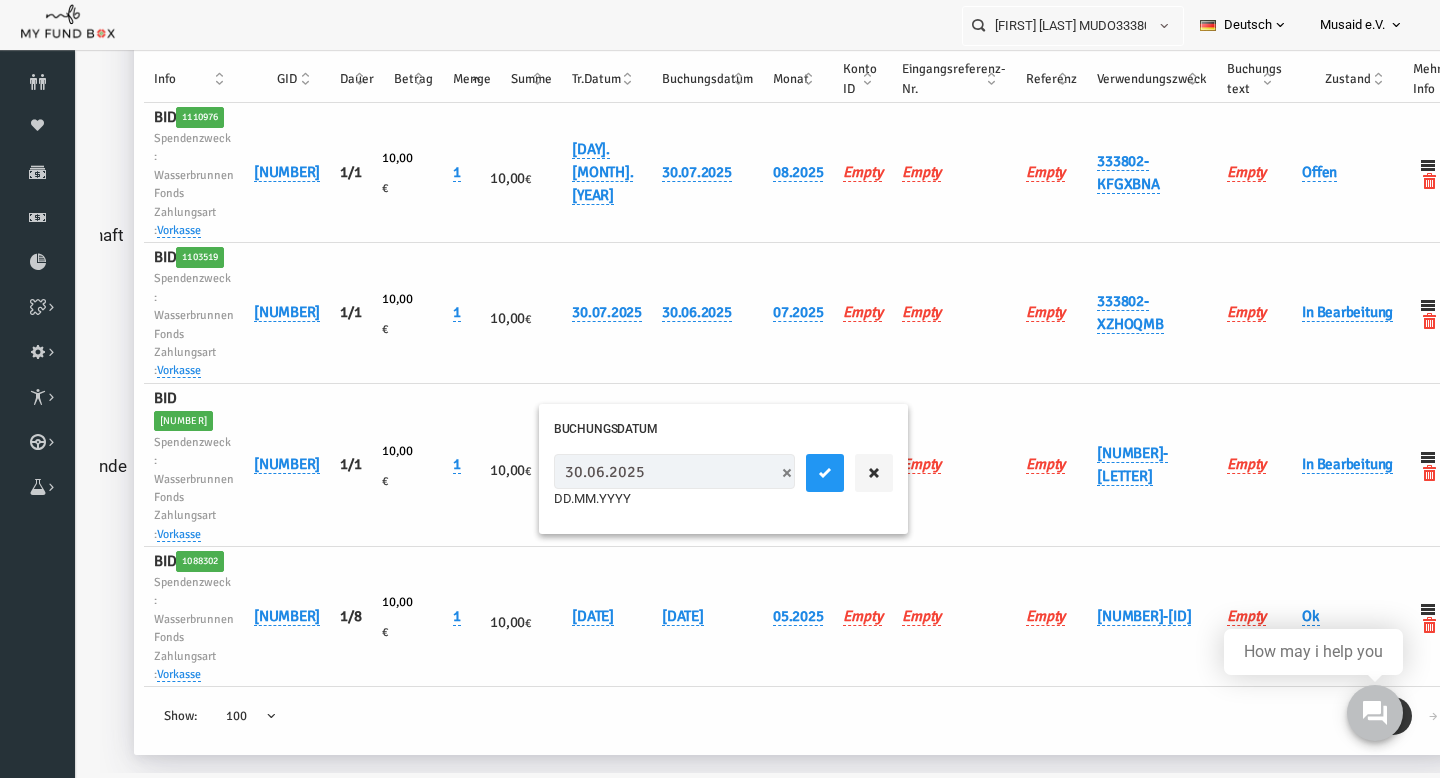 click on "30.06.2025" at bounding box center (646, 471) 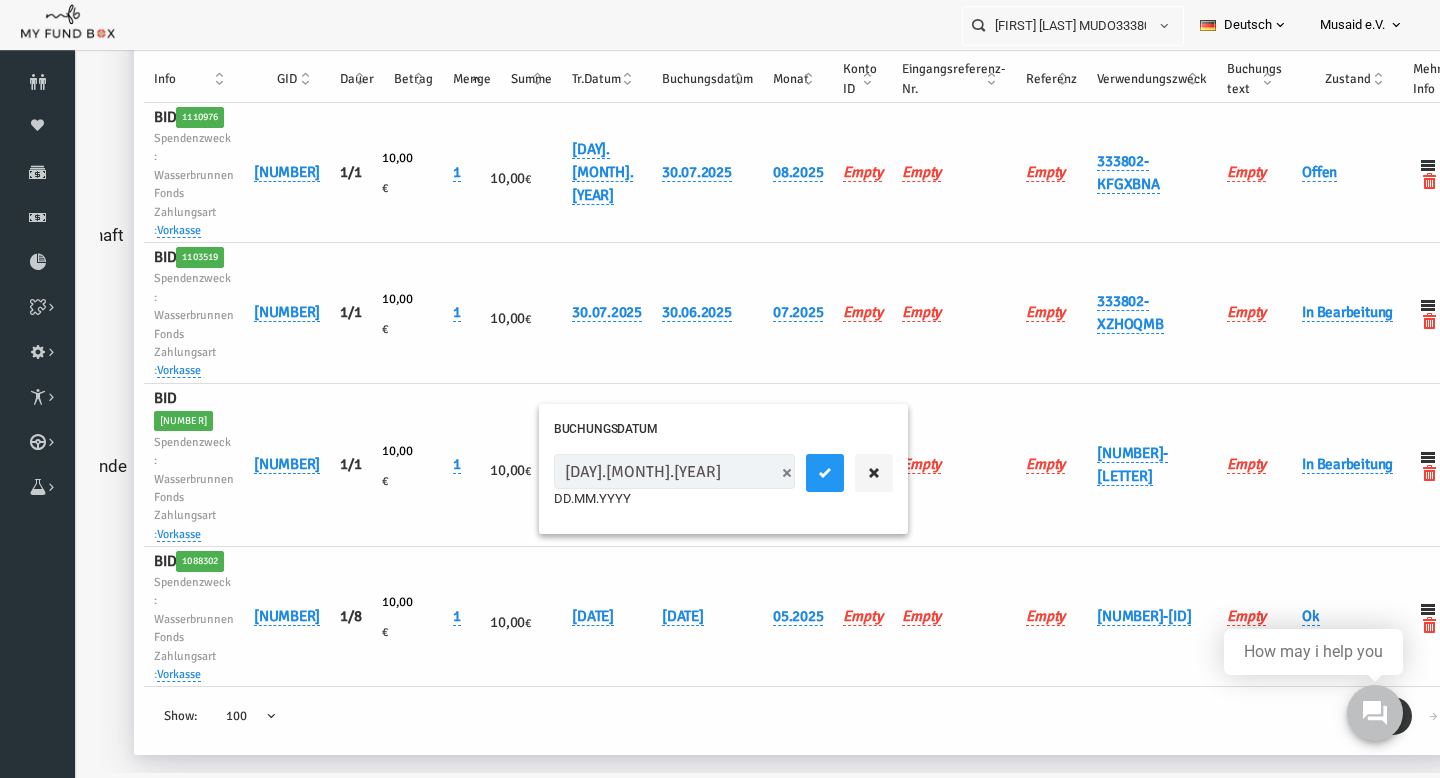 drag, startPoint x: 551, startPoint y: 474, endPoint x: 530, endPoint y: 474, distance: 21 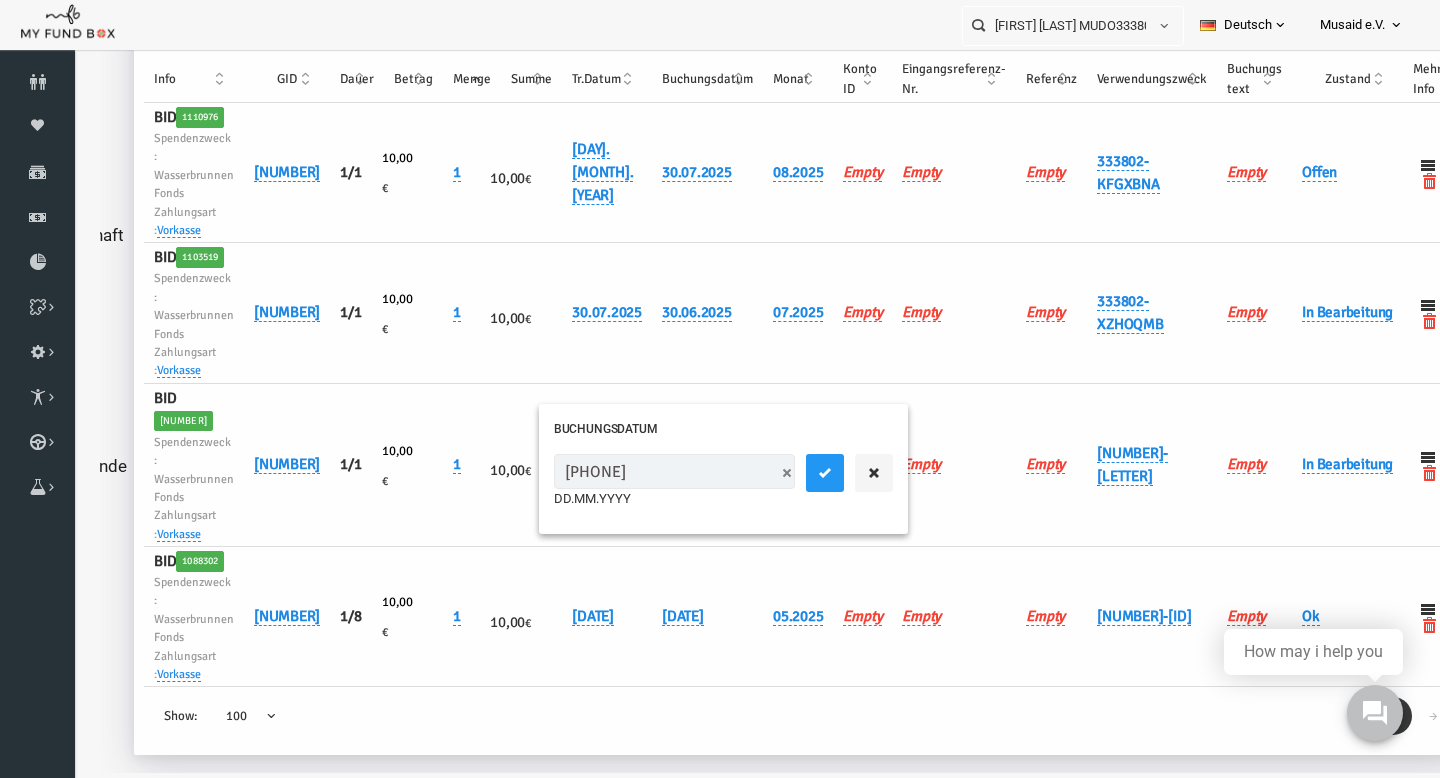 type on "04.08.2025" 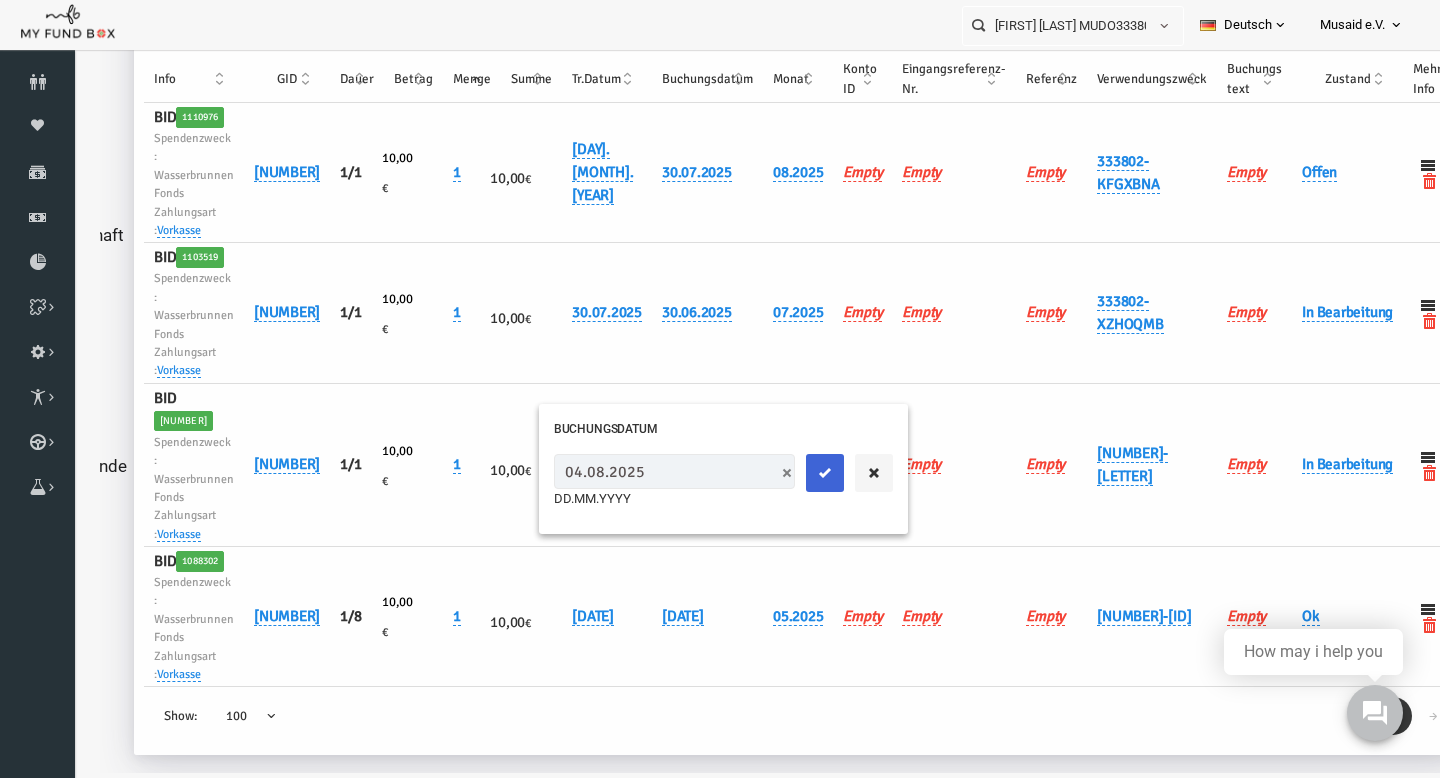 click at bounding box center [797, 473] 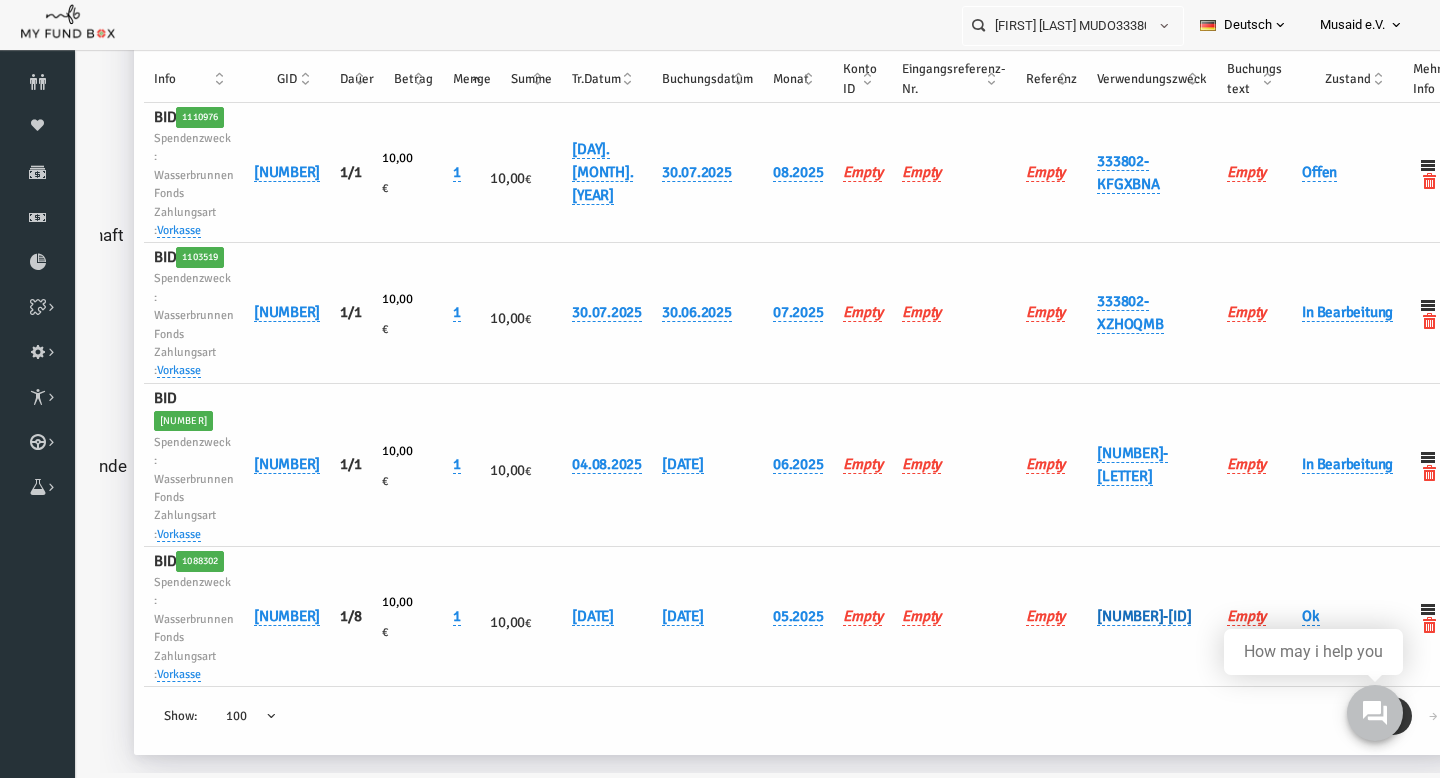 click on "[NUMBER]-[ID]" at bounding box center [1116, 616] 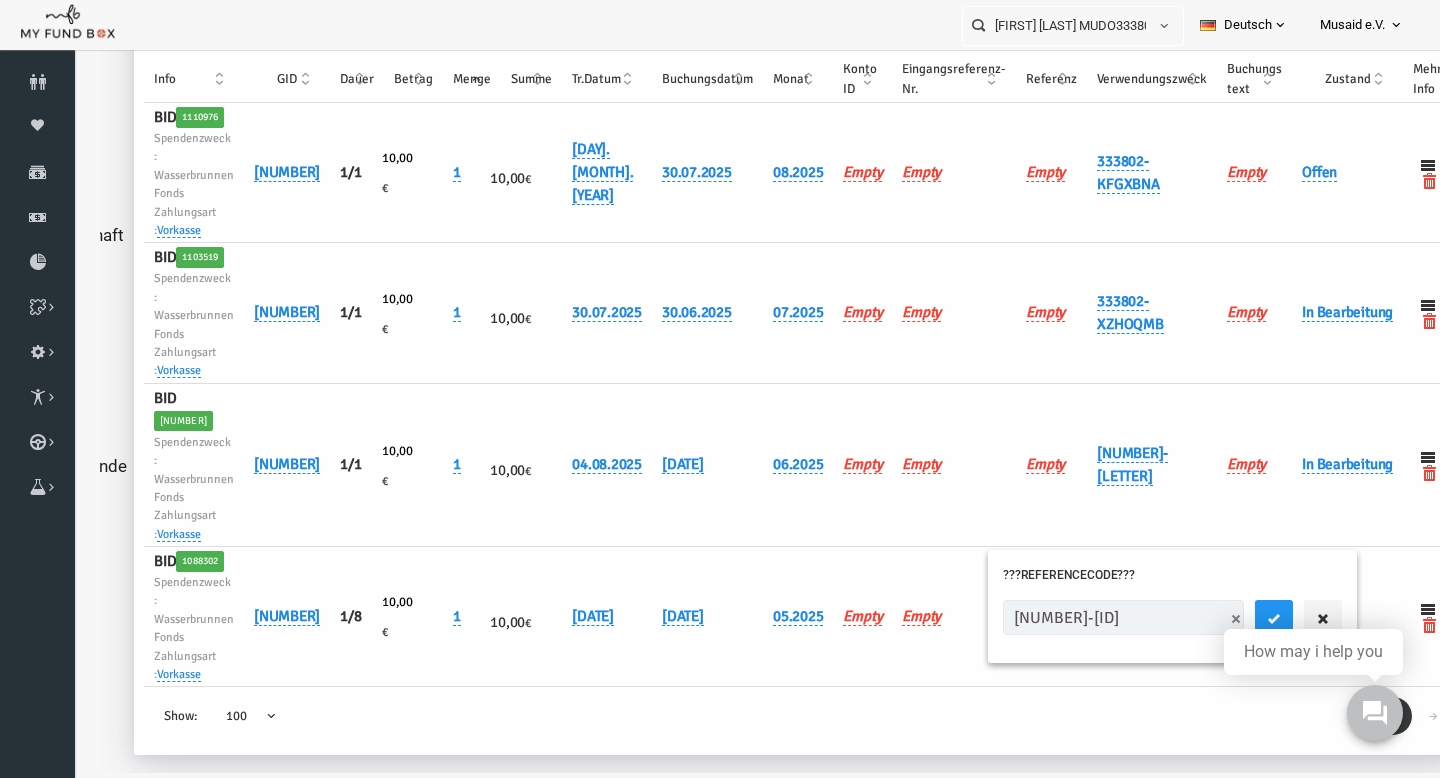 click on "[NUMBER]-[ID]" at bounding box center (1095, 617) 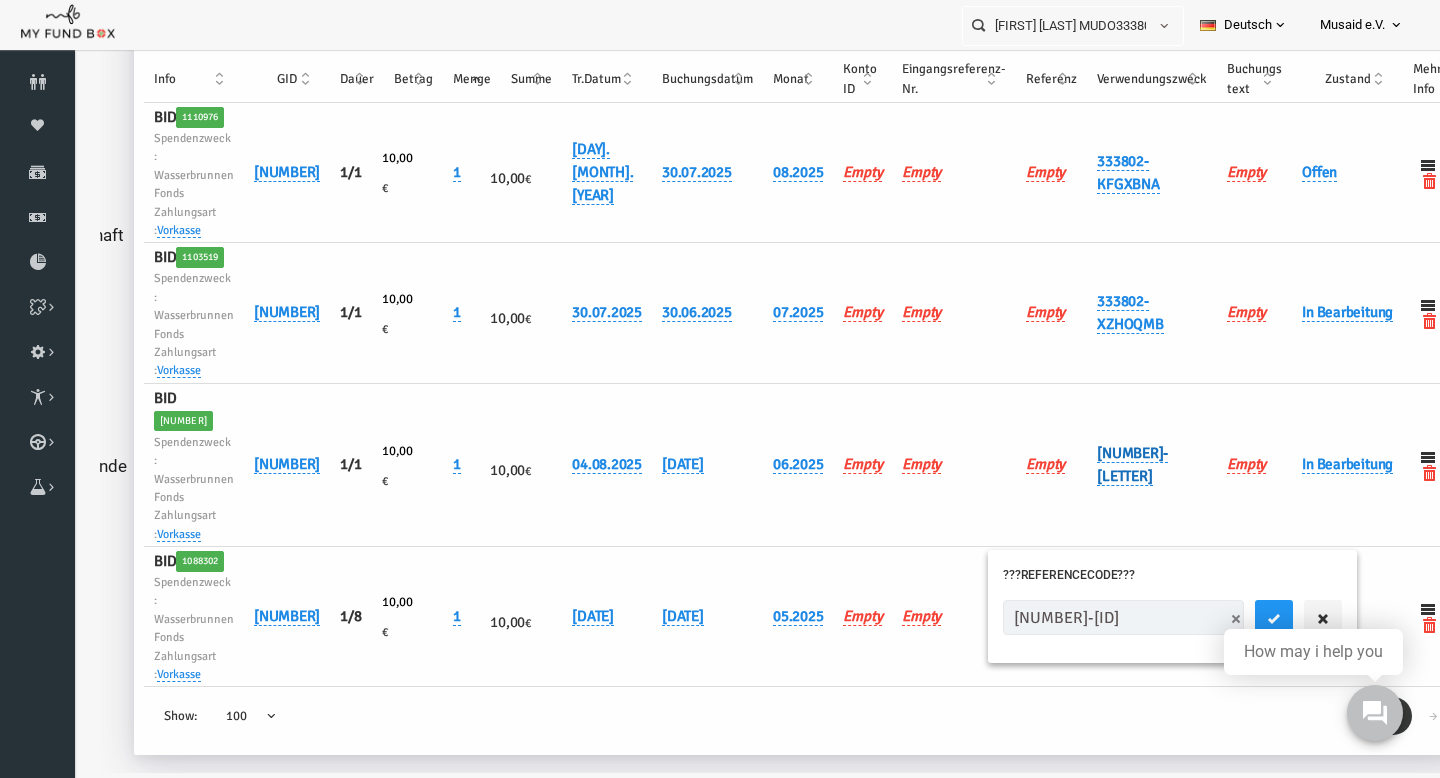 click on "[NUMBER]-[LETTER]" at bounding box center (1104, 465) 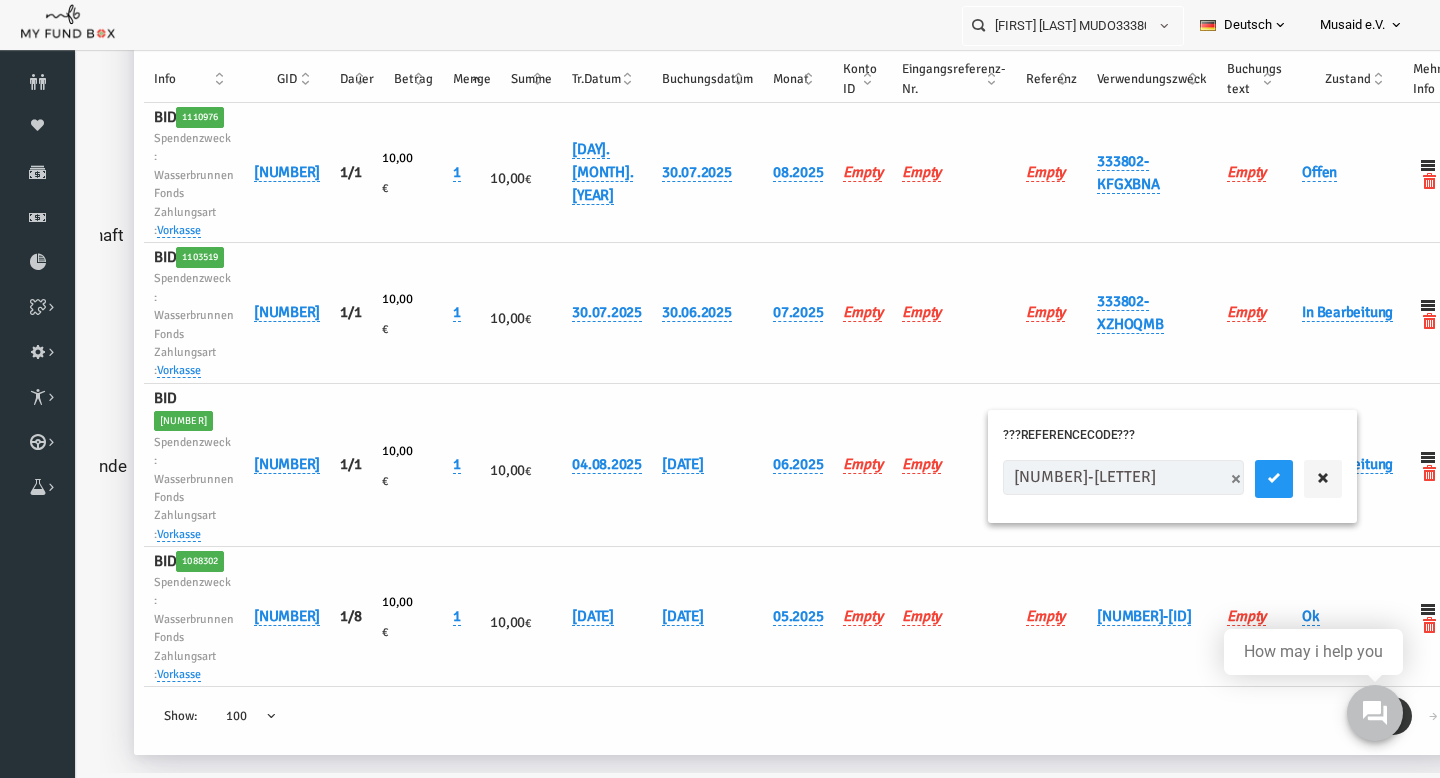 click on "[NUMBER]-[LETTER]" at bounding box center [1144, 484] 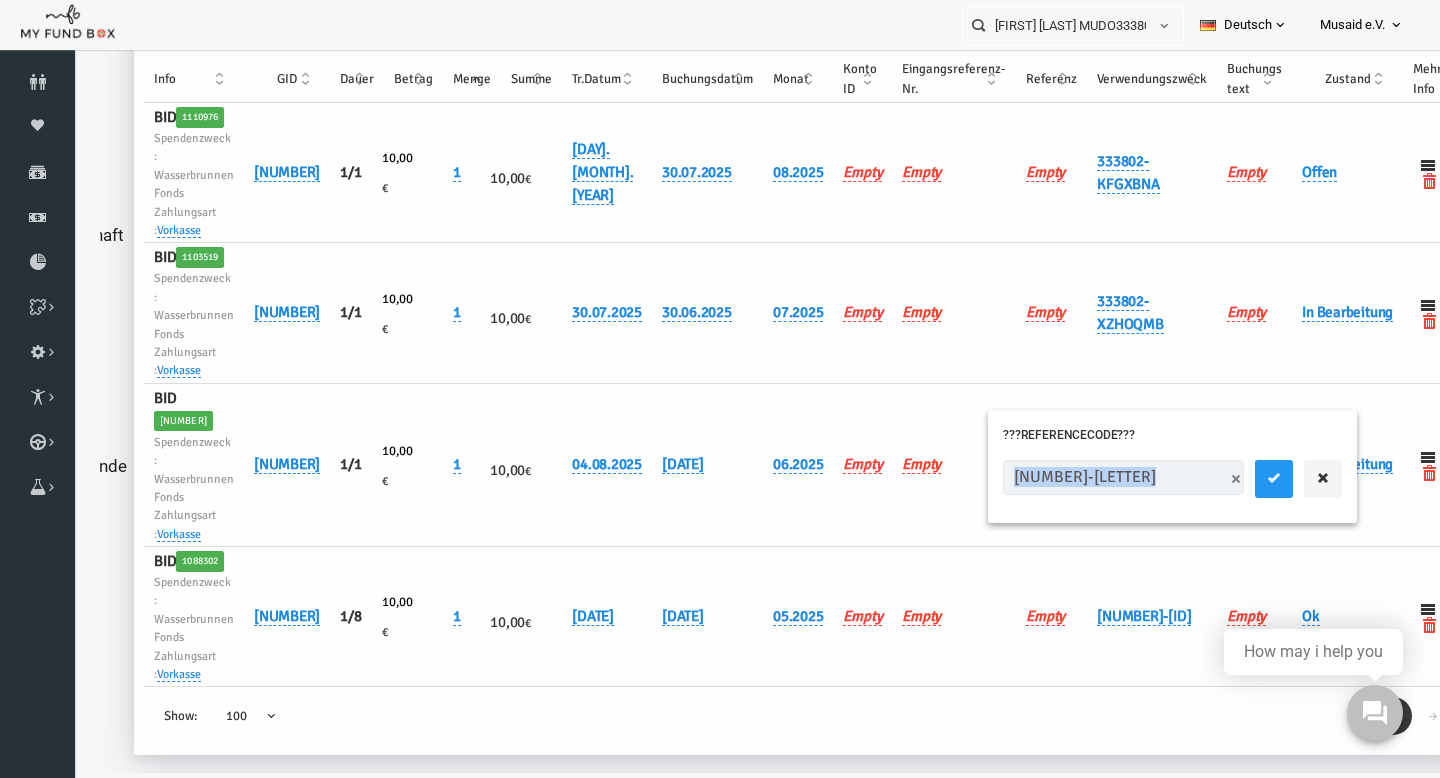 click on "[NUMBER]-[LETTER]" at bounding box center [1144, 484] 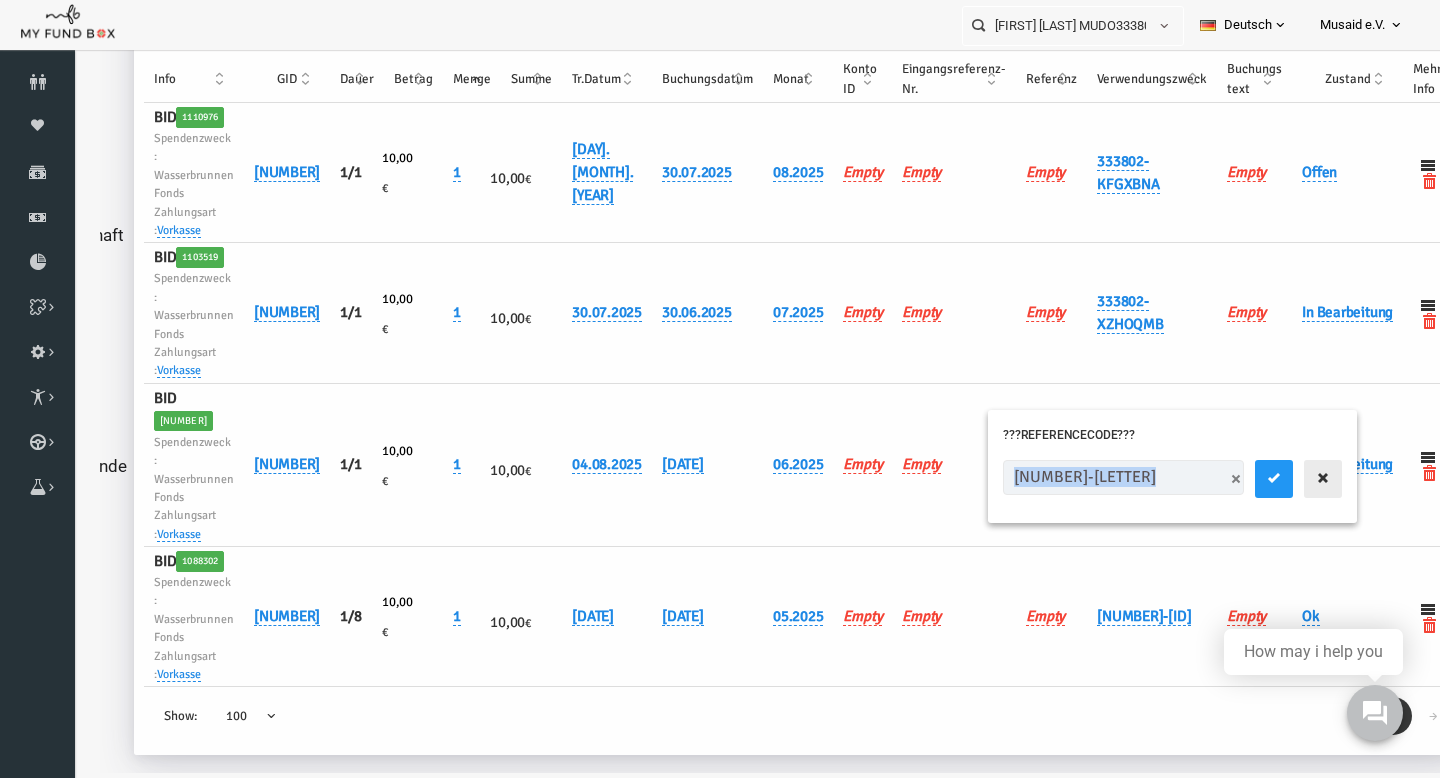 click at bounding box center [1295, 478] 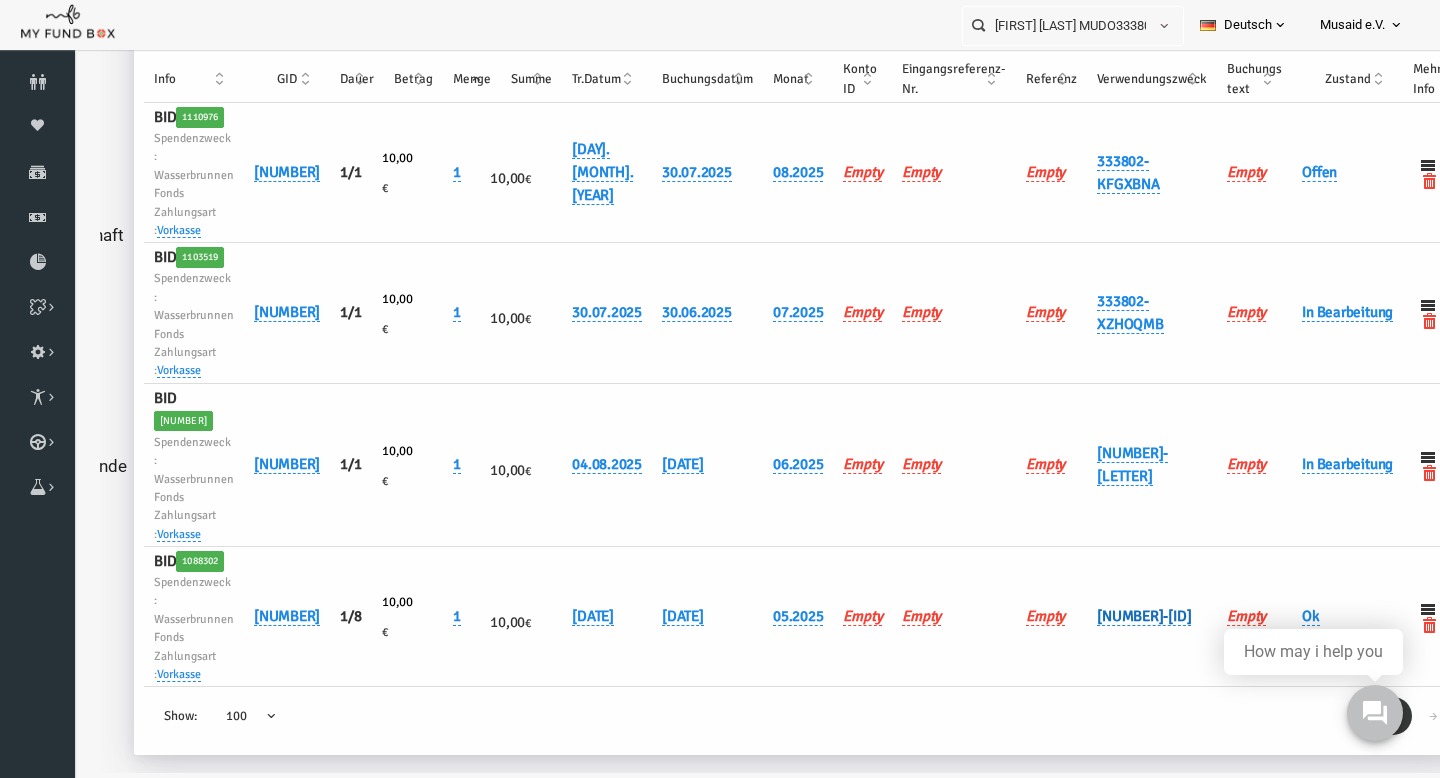 click on "[NUMBER]-[ID]" at bounding box center (1116, 616) 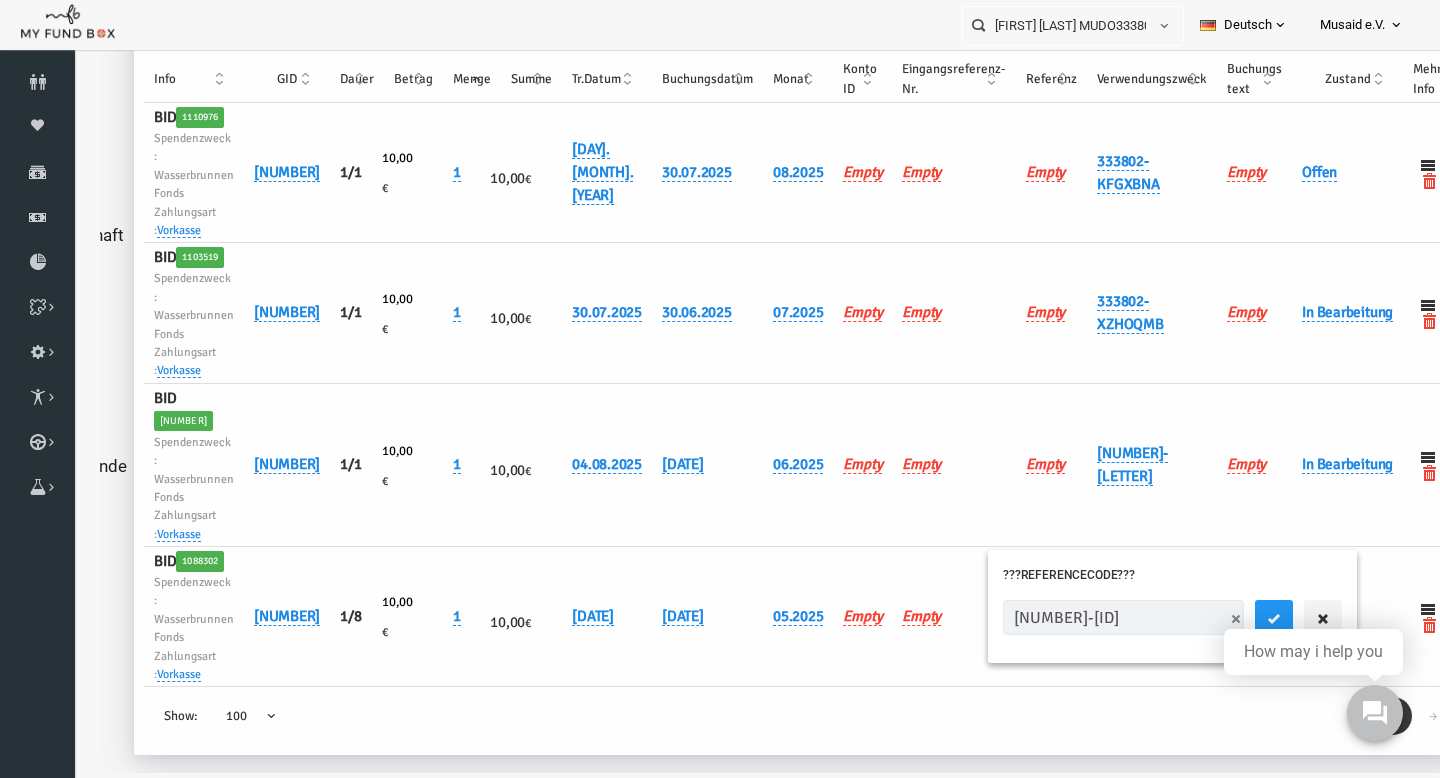 click on "[NUMBER]-[ID]" at bounding box center [1095, 617] 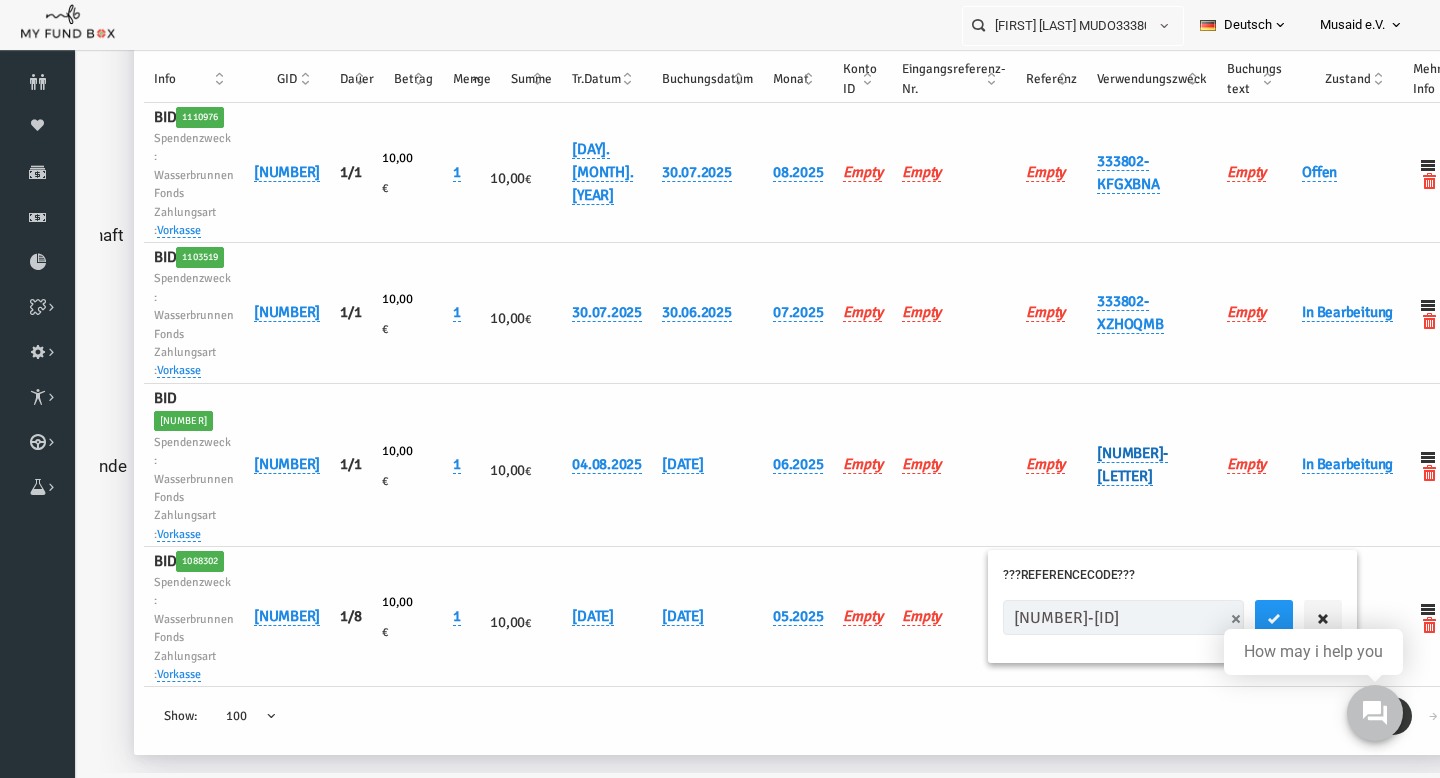 click on "[NUMBER]-[LETTER]" at bounding box center (1104, 465) 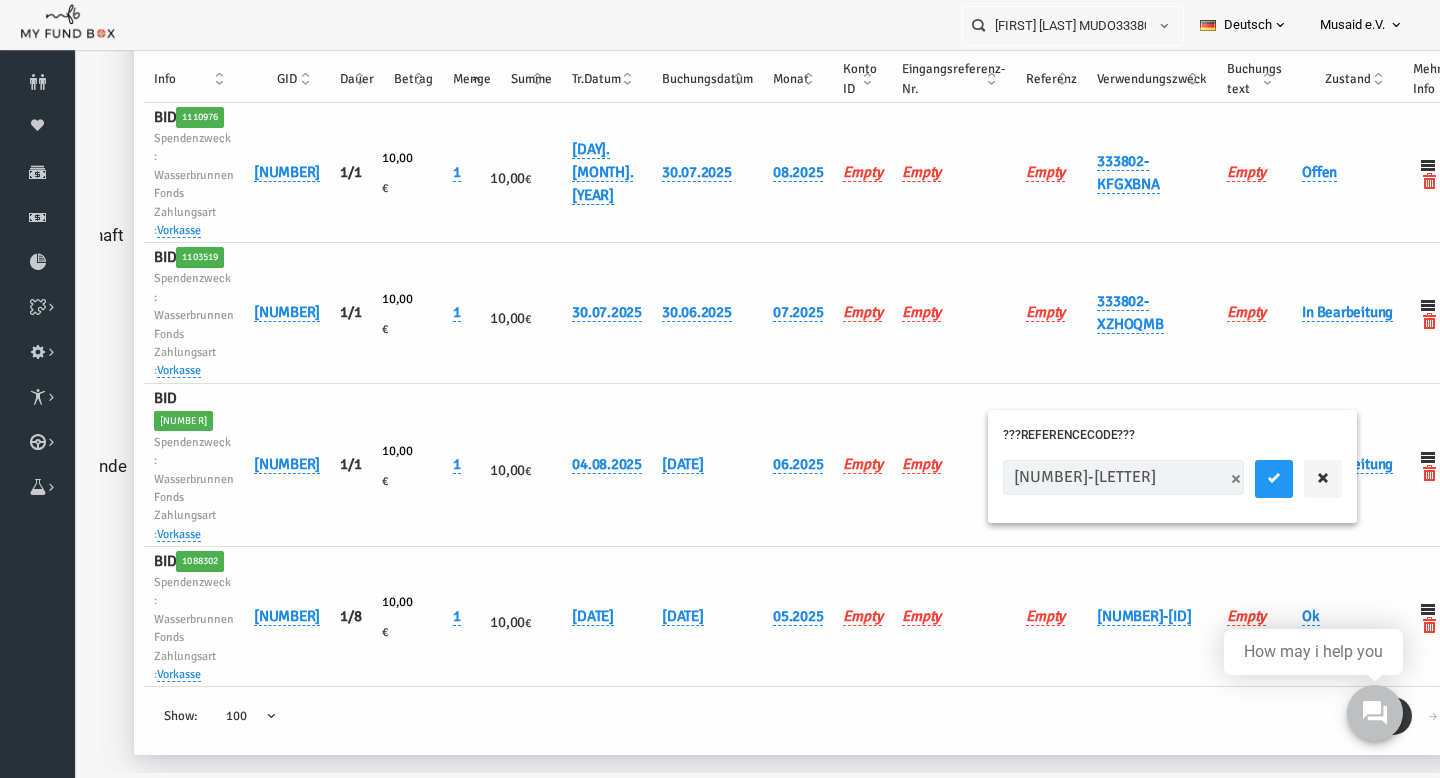 click on "[NUMBER]-[LETTER]" at bounding box center [1095, 477] 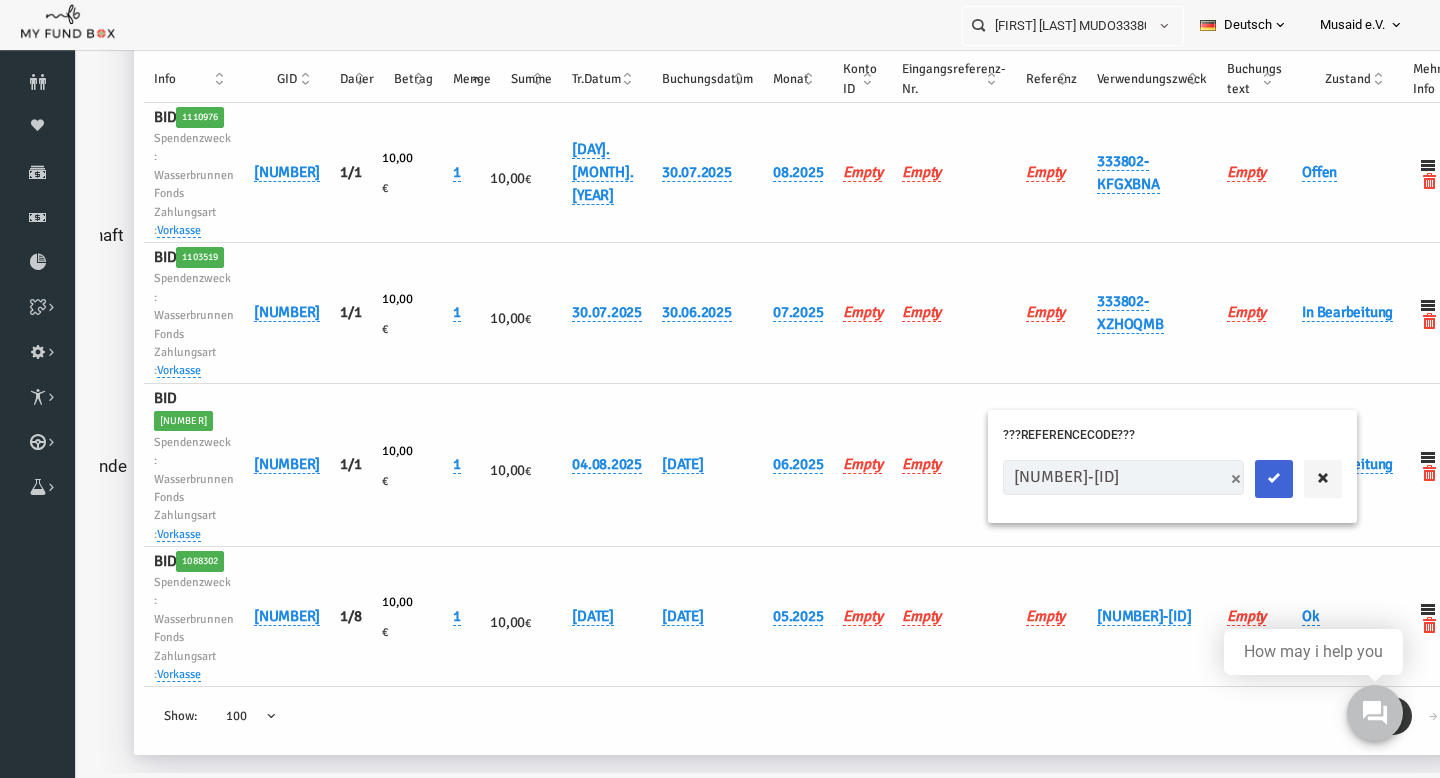 type on "[NUMBER]-[ID]" 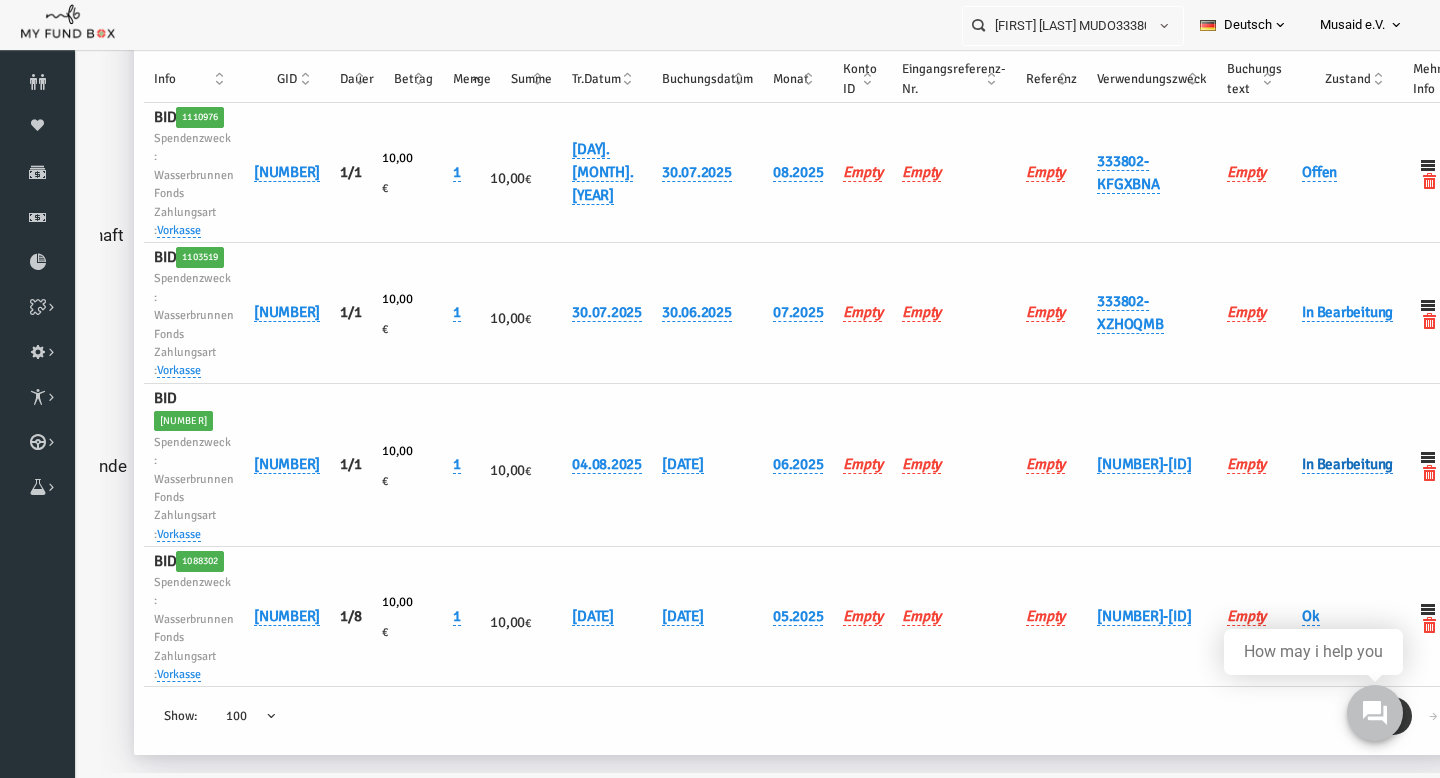 click on "In Bearbeitung" at bounding box center [1319, 464] 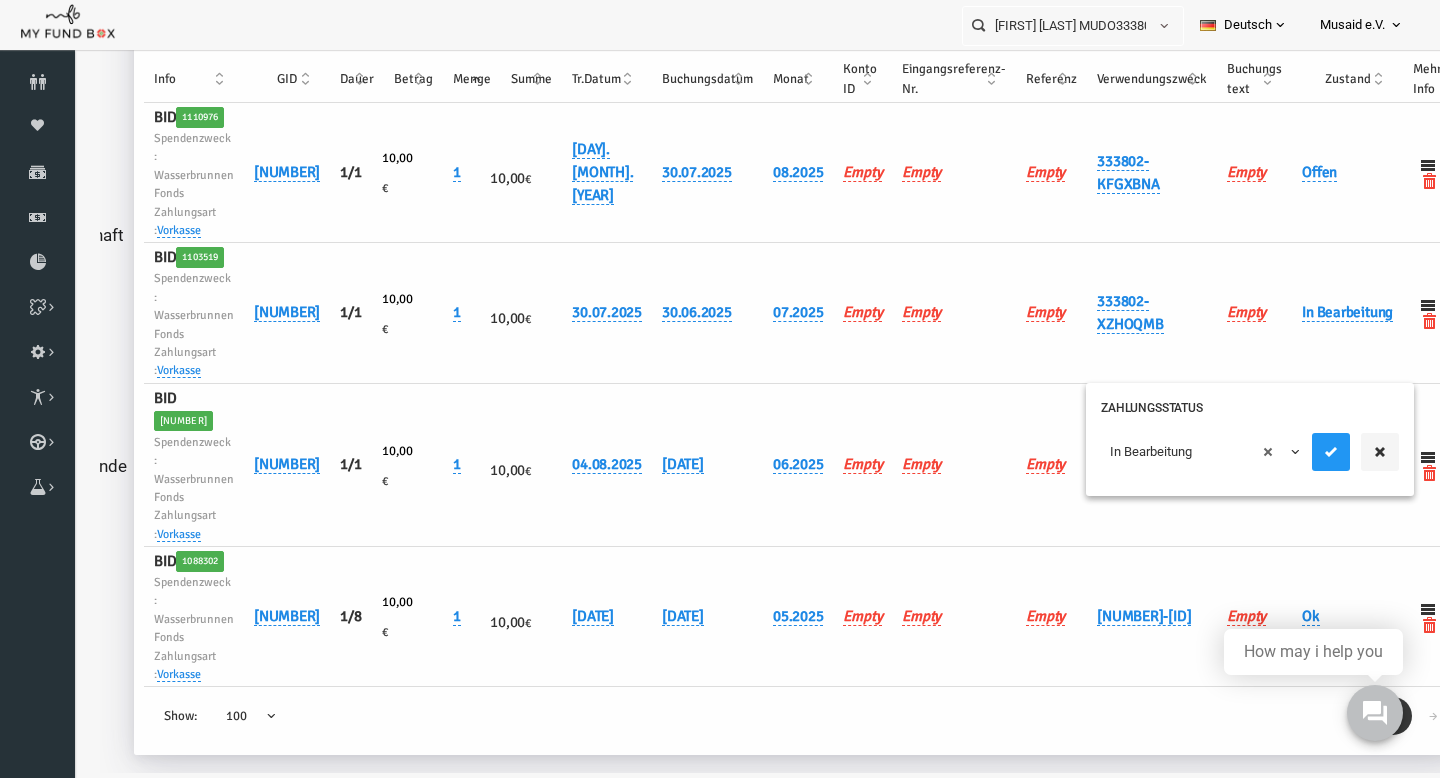 click on "× In Bearbeitung" at bounding box center [1173, 452] 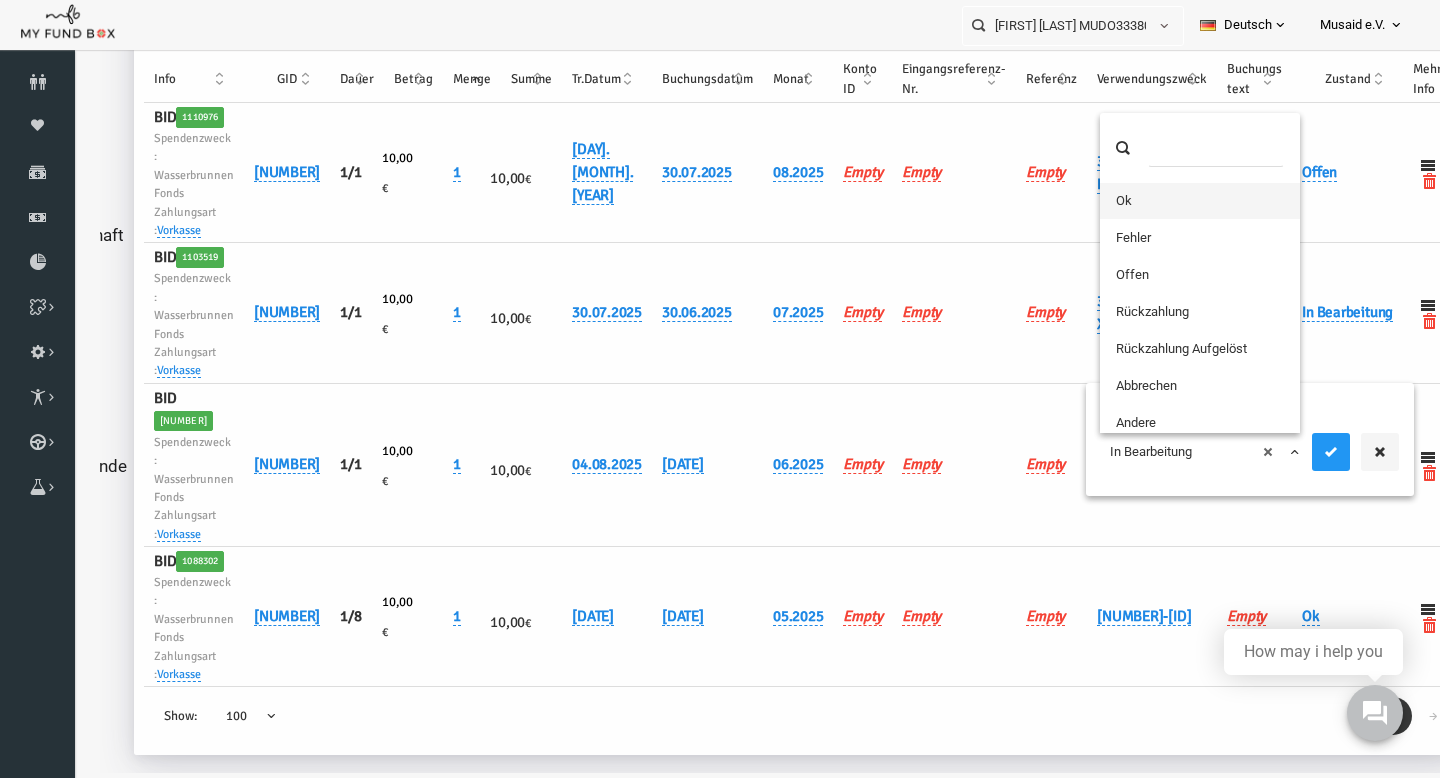 drag, startPoint x: 1114, startPoint y: 229, endPoint x: 1086, endPoint y: 198, distance: 41.773197 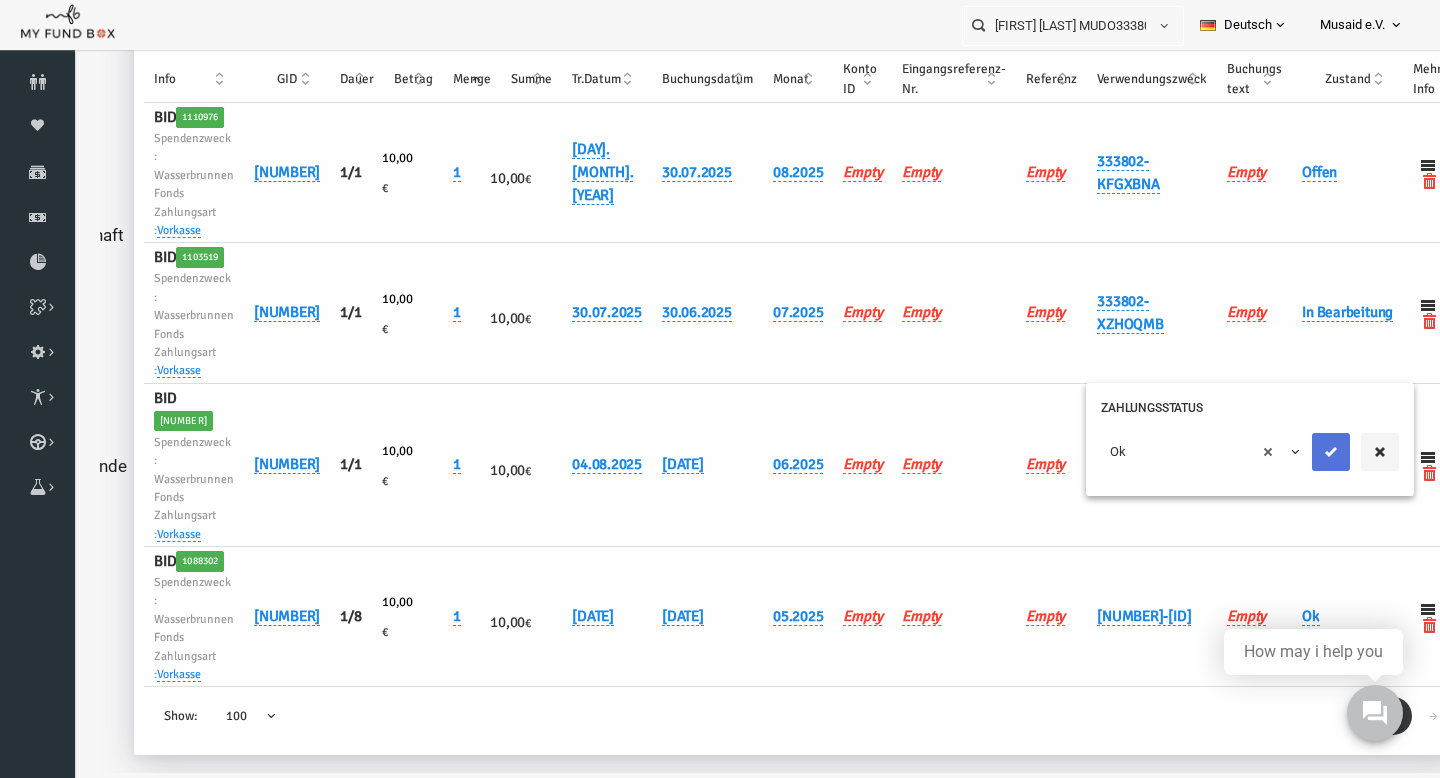 click at bounding box center (1303, 452) 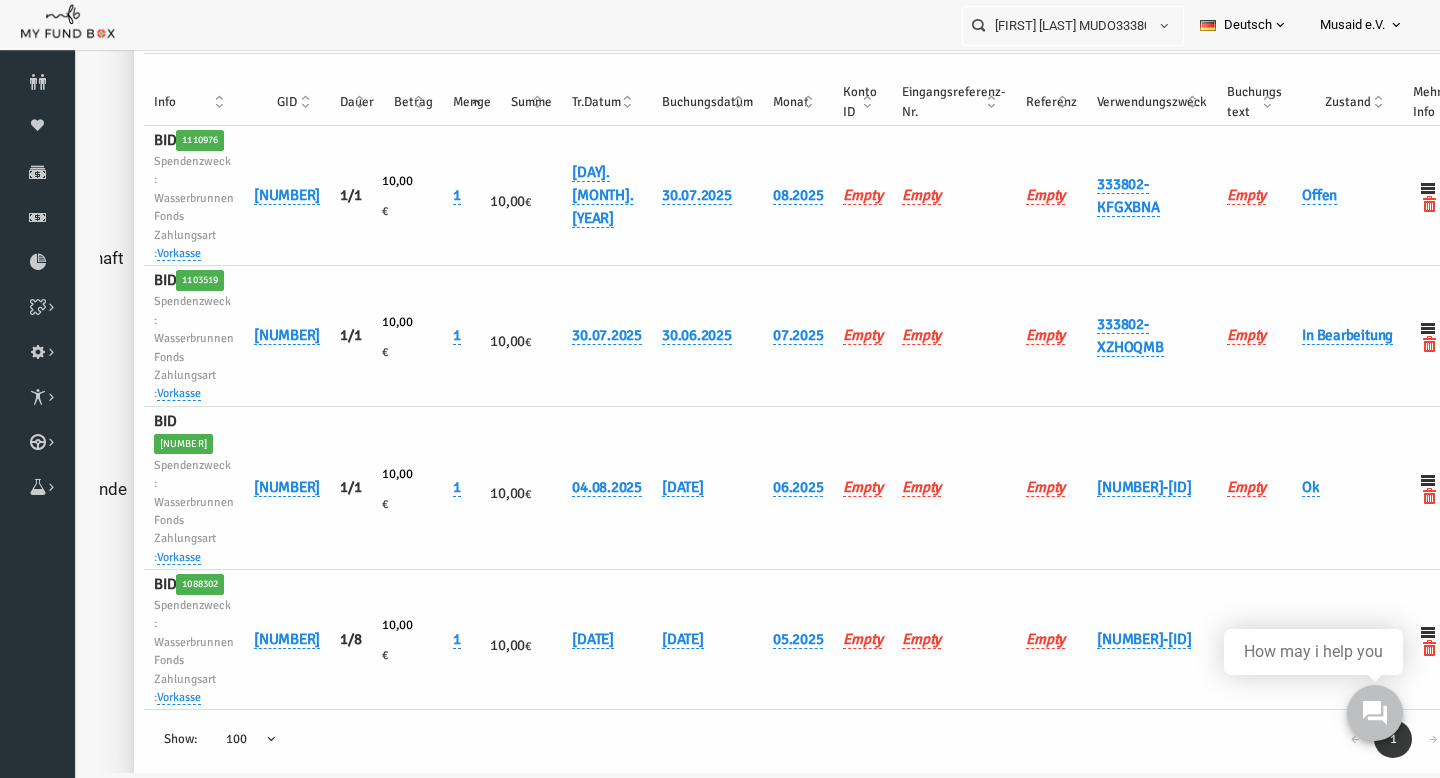 scroll, scrollTop: 0, scrollLeft: 0, axis: both 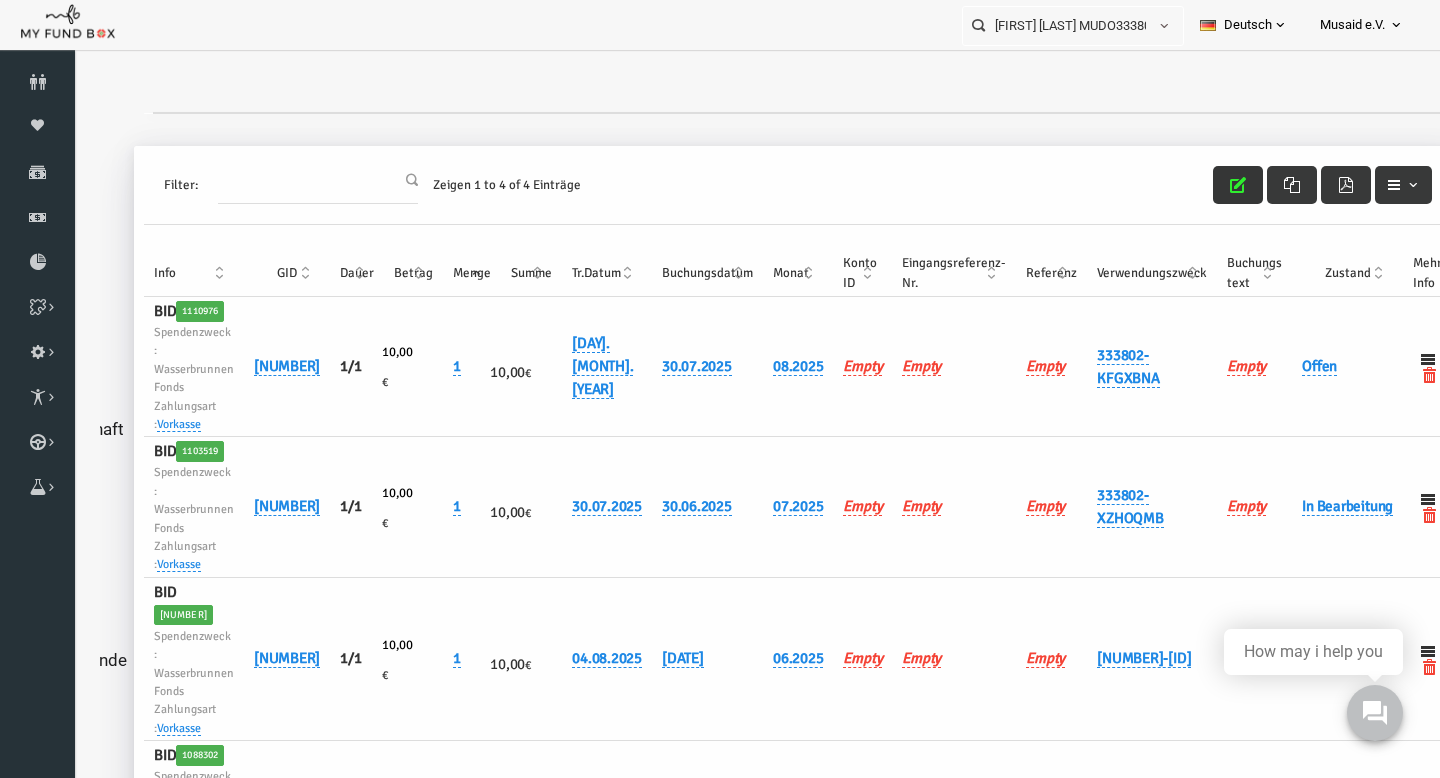 click at bounding box center [1210, 185] 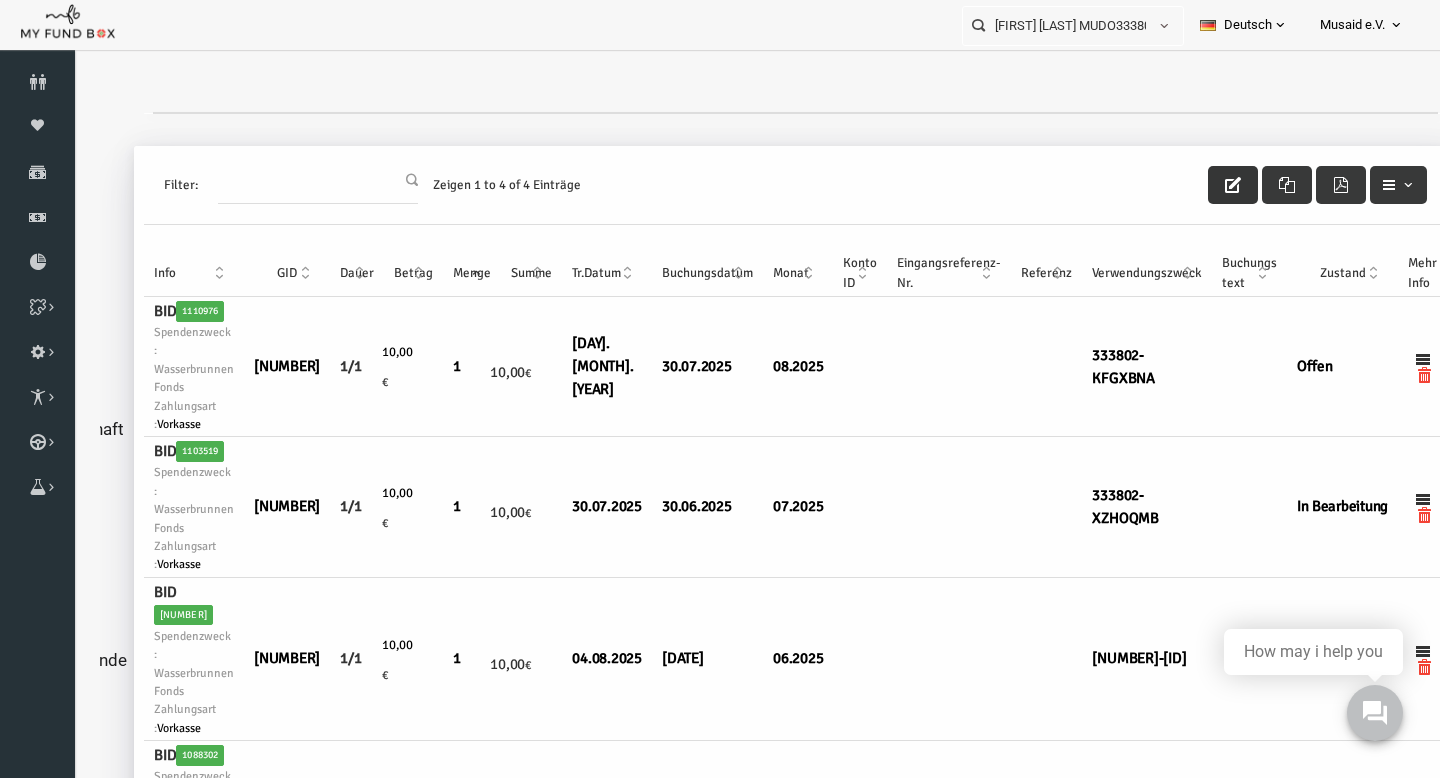 scroll, scrollTop: 0, scrollLeft: 118, axis: horizontal 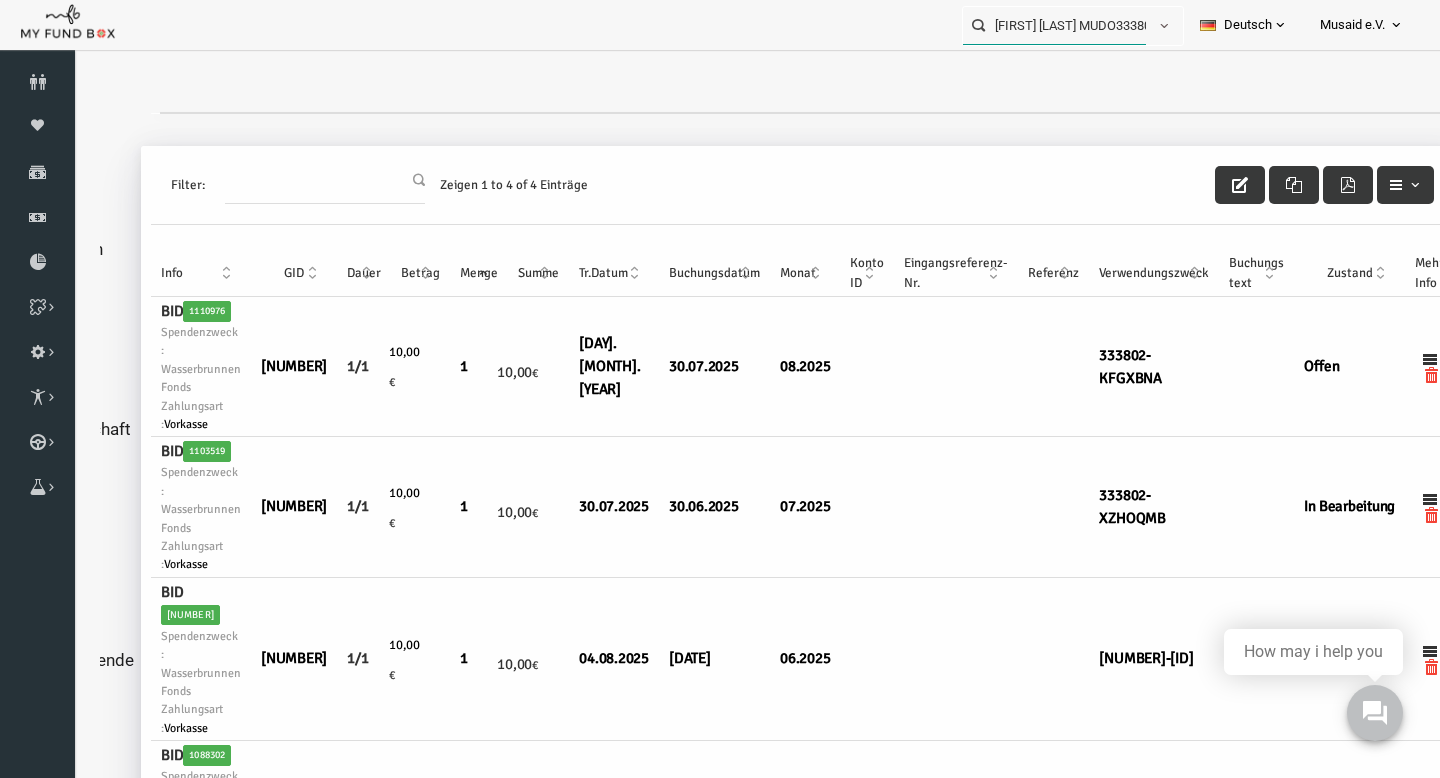 click on "[FIRST] [LAST] MUDO333802" at bounding box center [1054, 25] 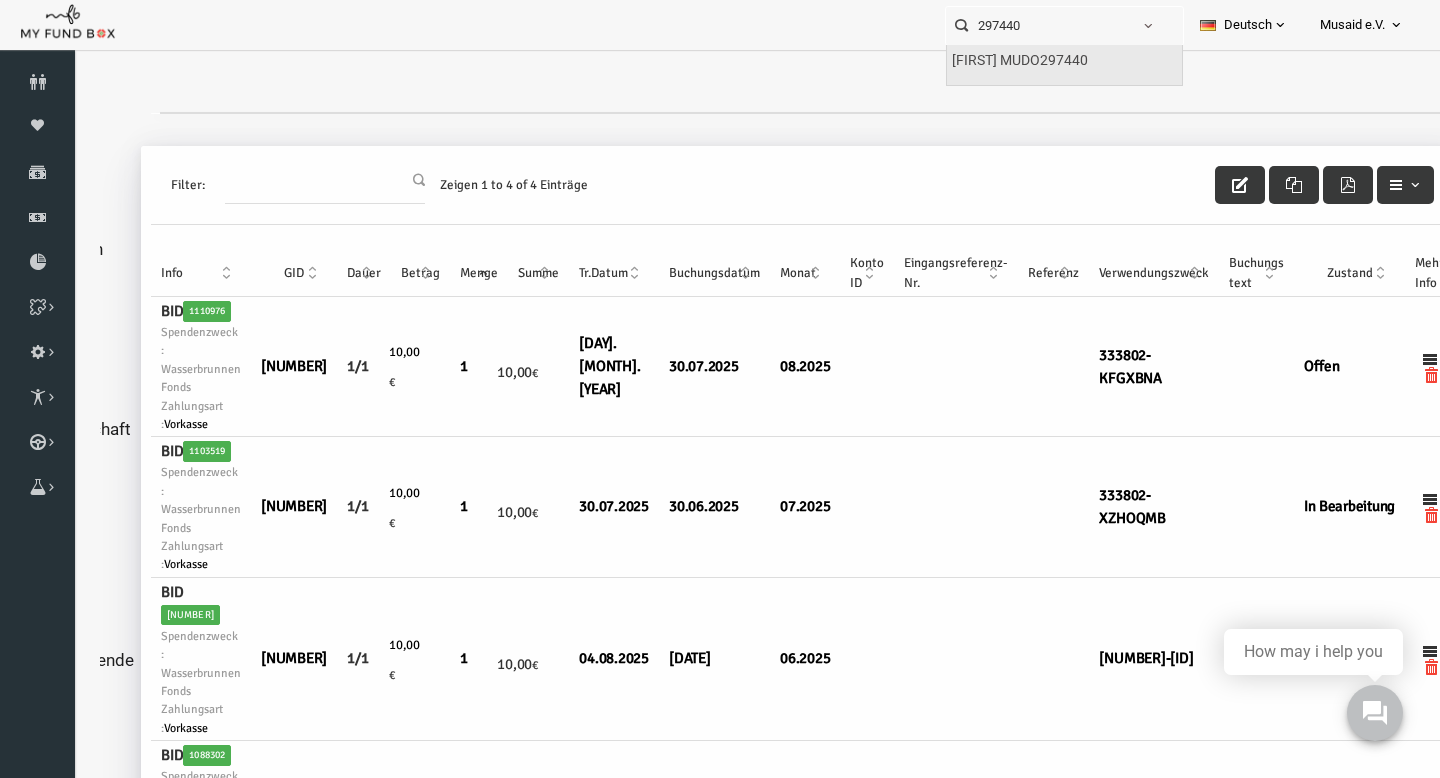 click on "[FIRST] MUDO297440" at bounding box center [1020, 61] 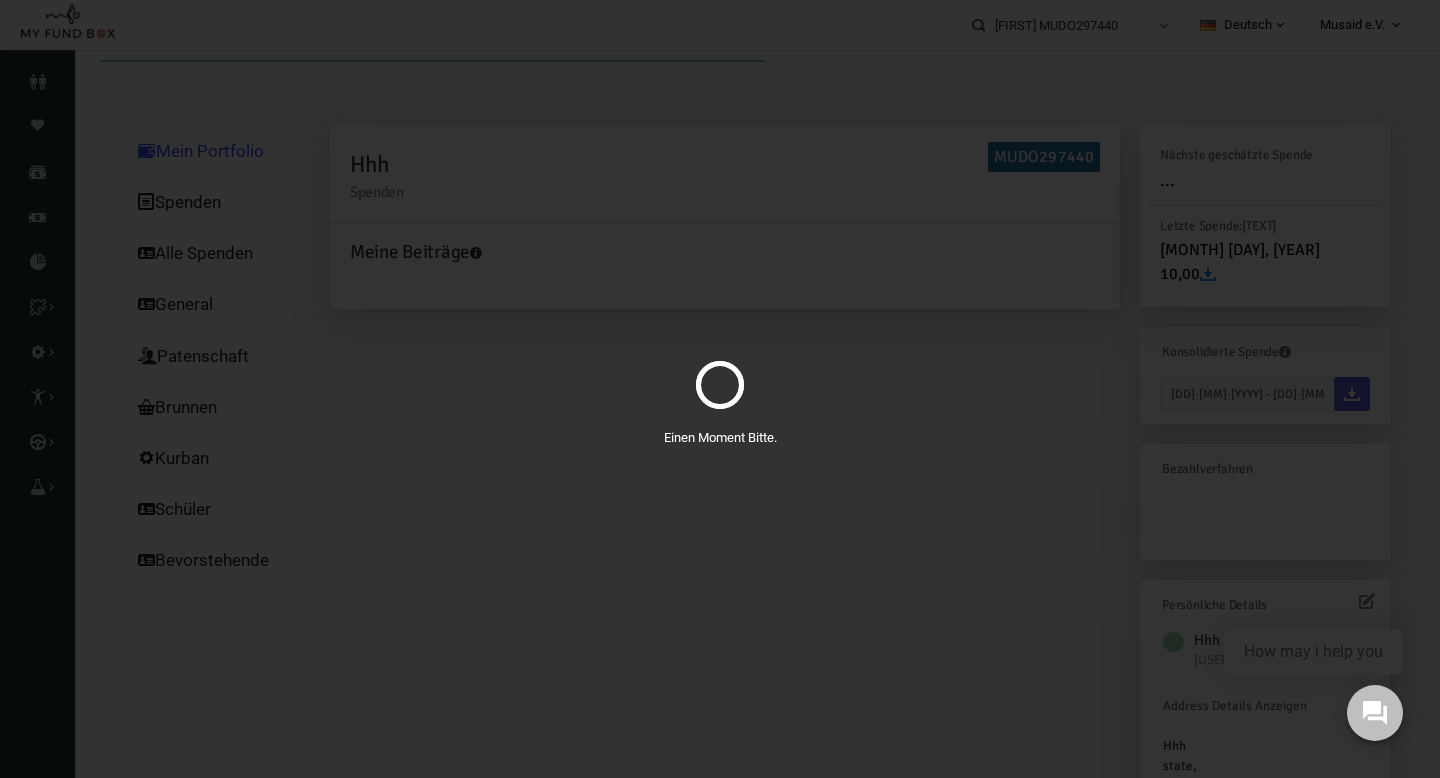 scroll, scrollTop: 0, scrollLeft: 0, axis: both 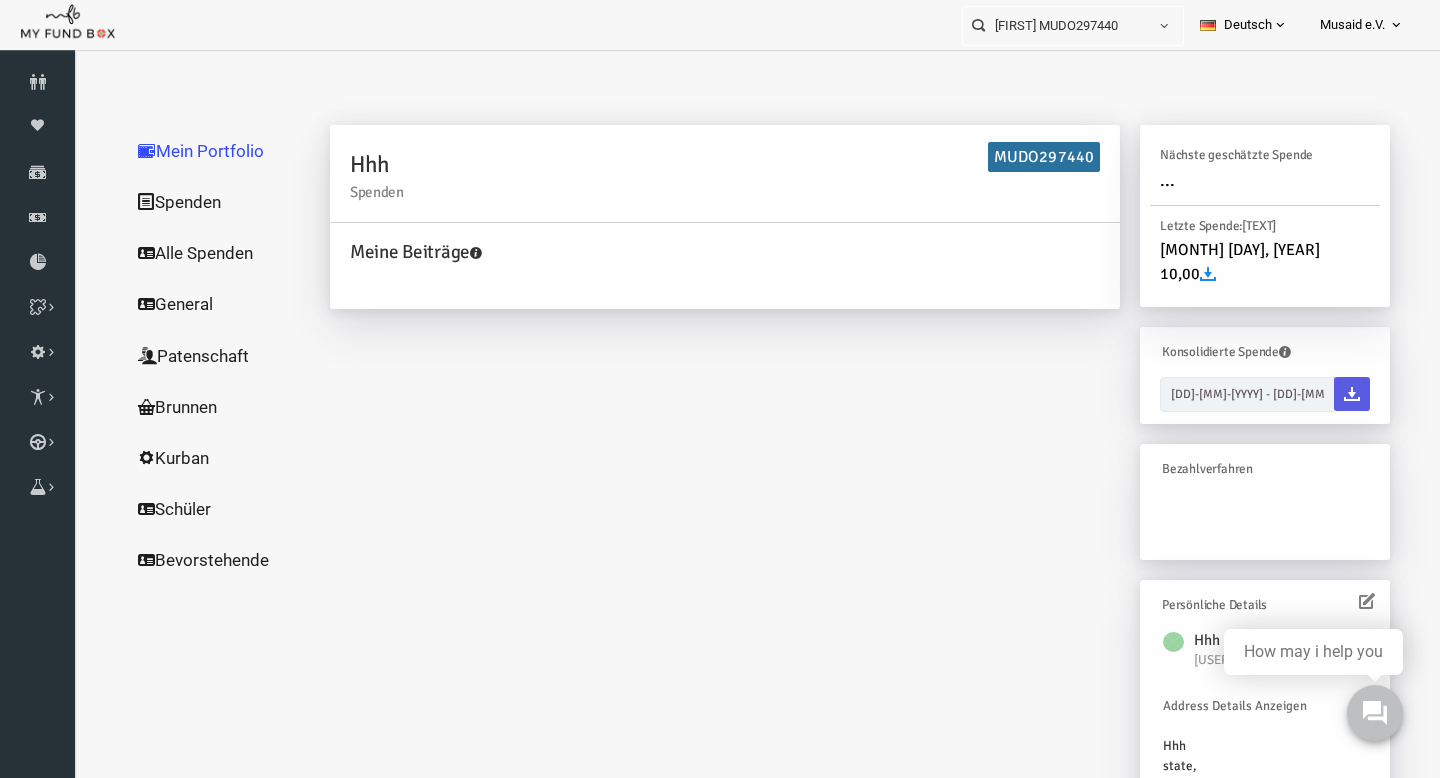 click on "Spenden" at bounding box center (192, 202) 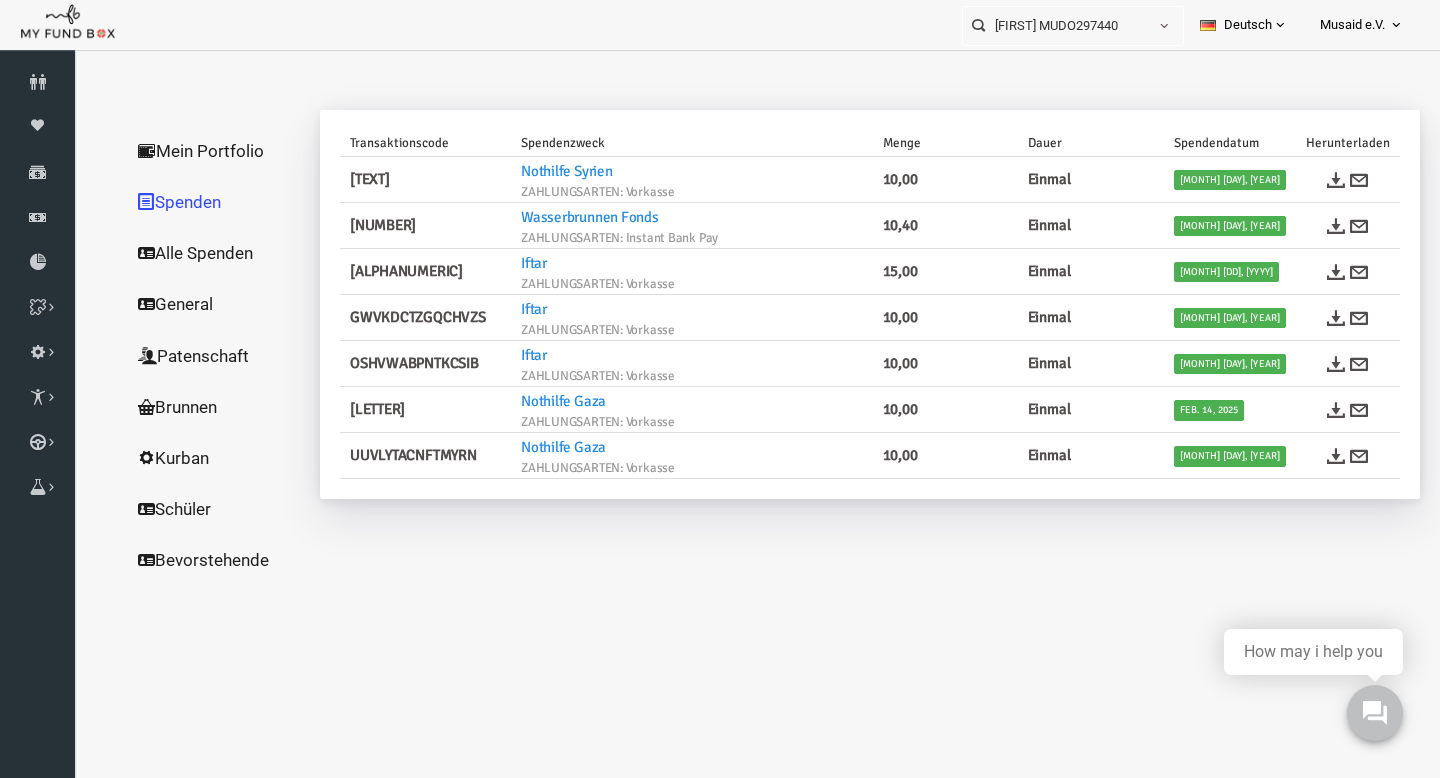 click on "Alle Spenden" at bounding box center (192, 253) 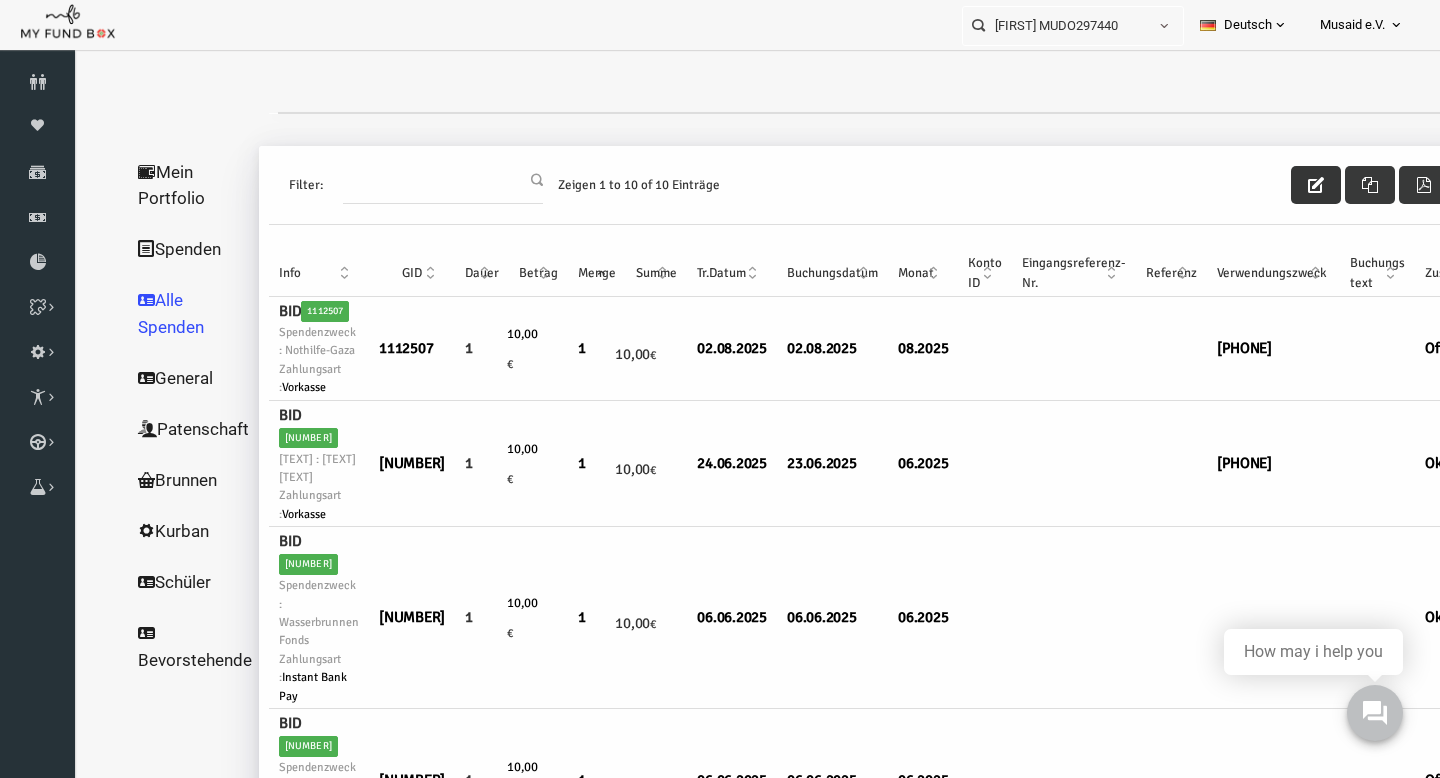 click at bounding box center (1288, 185) 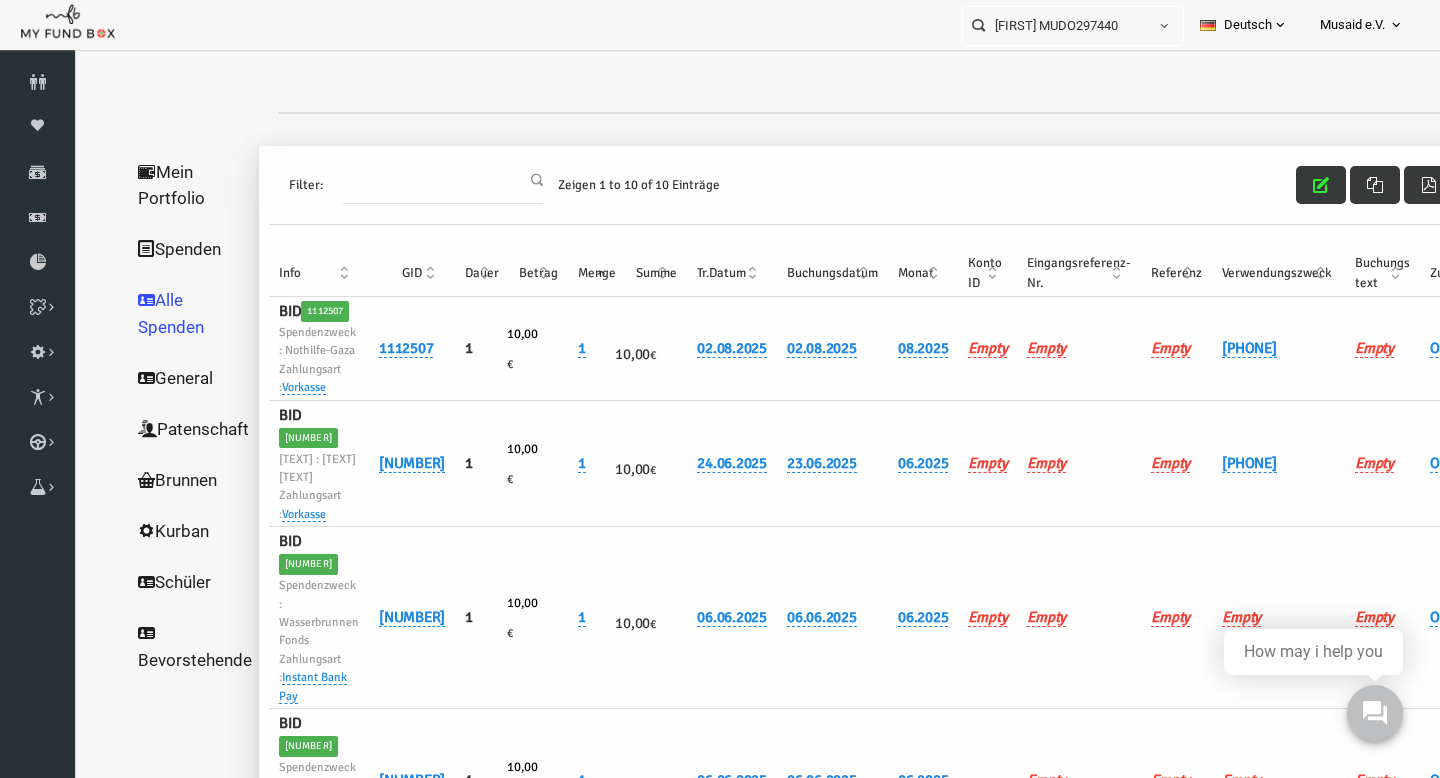 scroll, scrollTop: 0, scrollLeft: 79, axis: horizontal 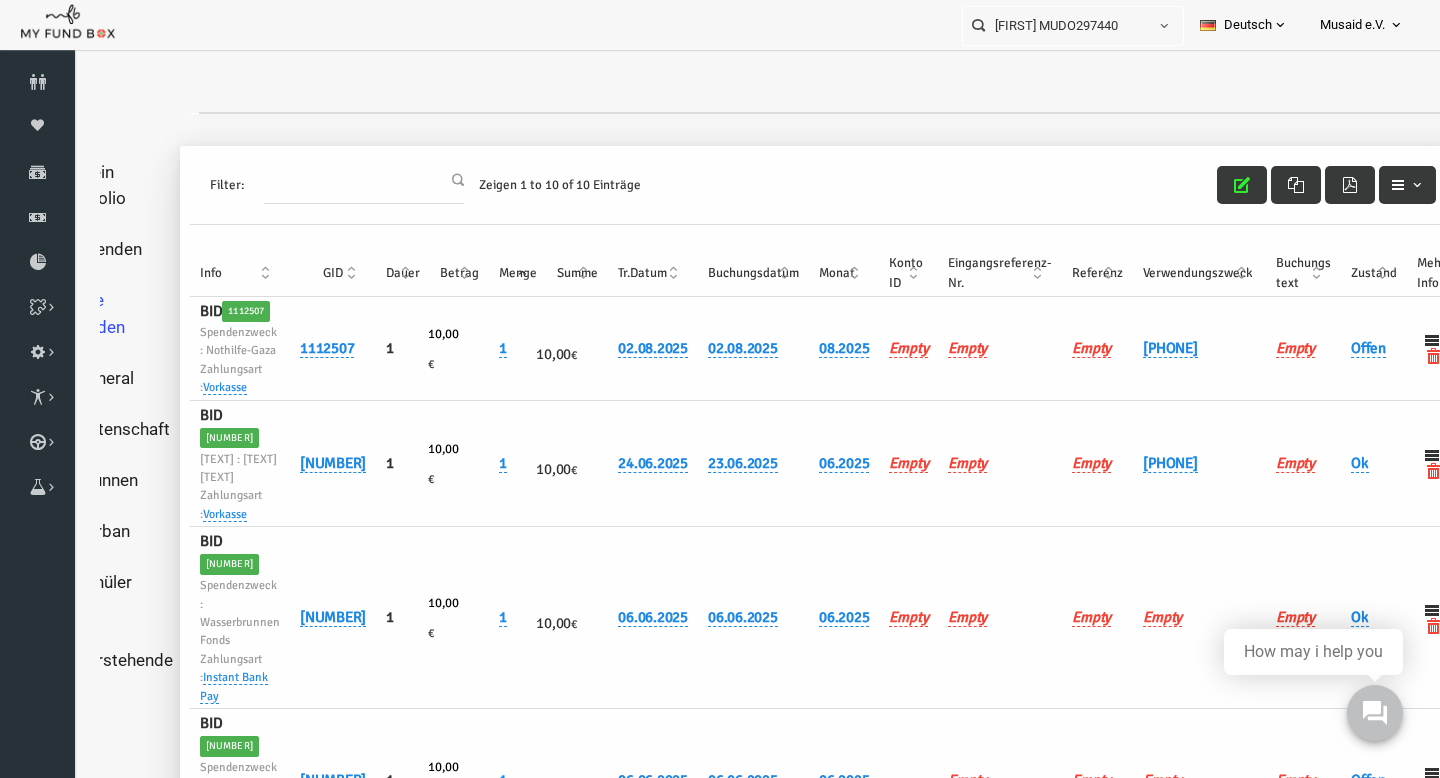 click on "02.08.2025" at bounding box center [625, 349] 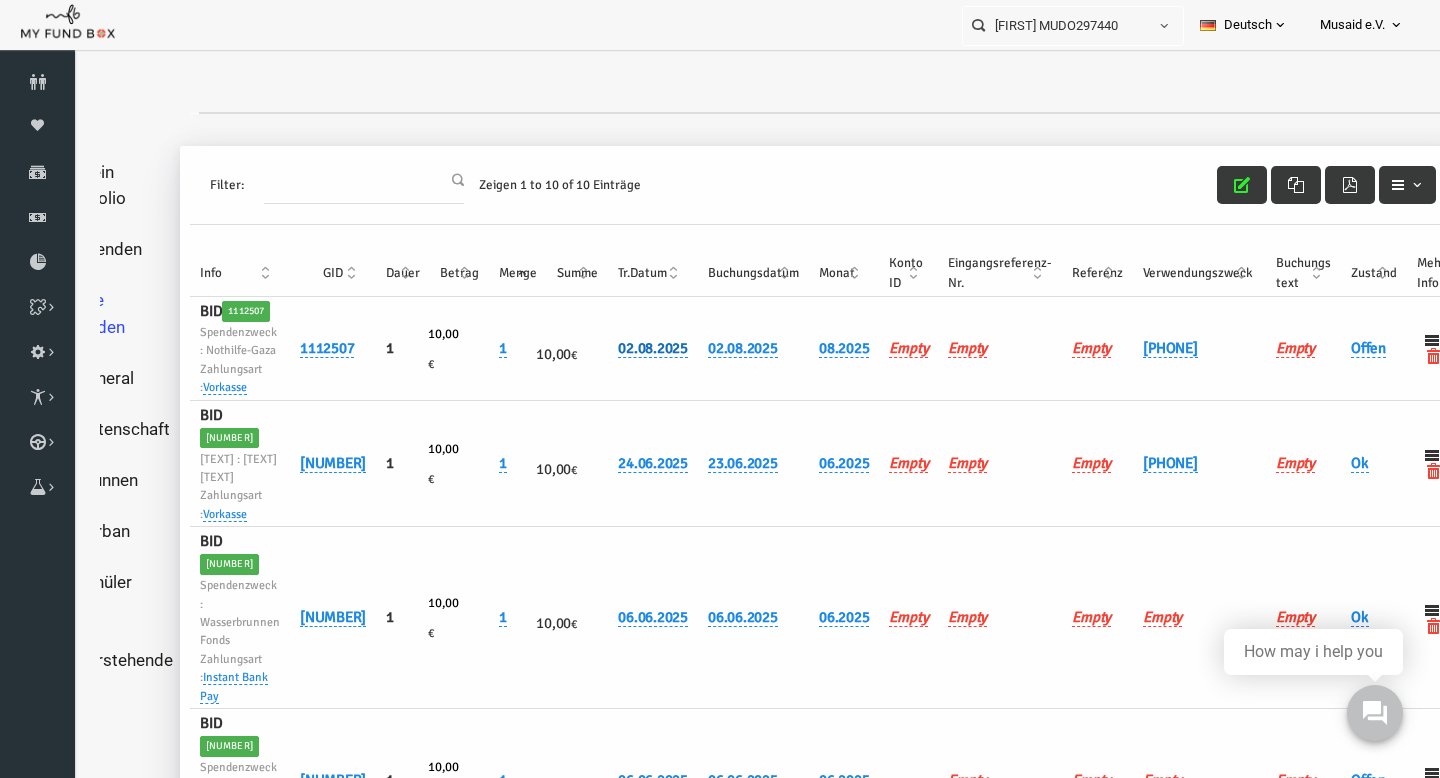 click on "02.08.2025" at bounding box center [625, 348] 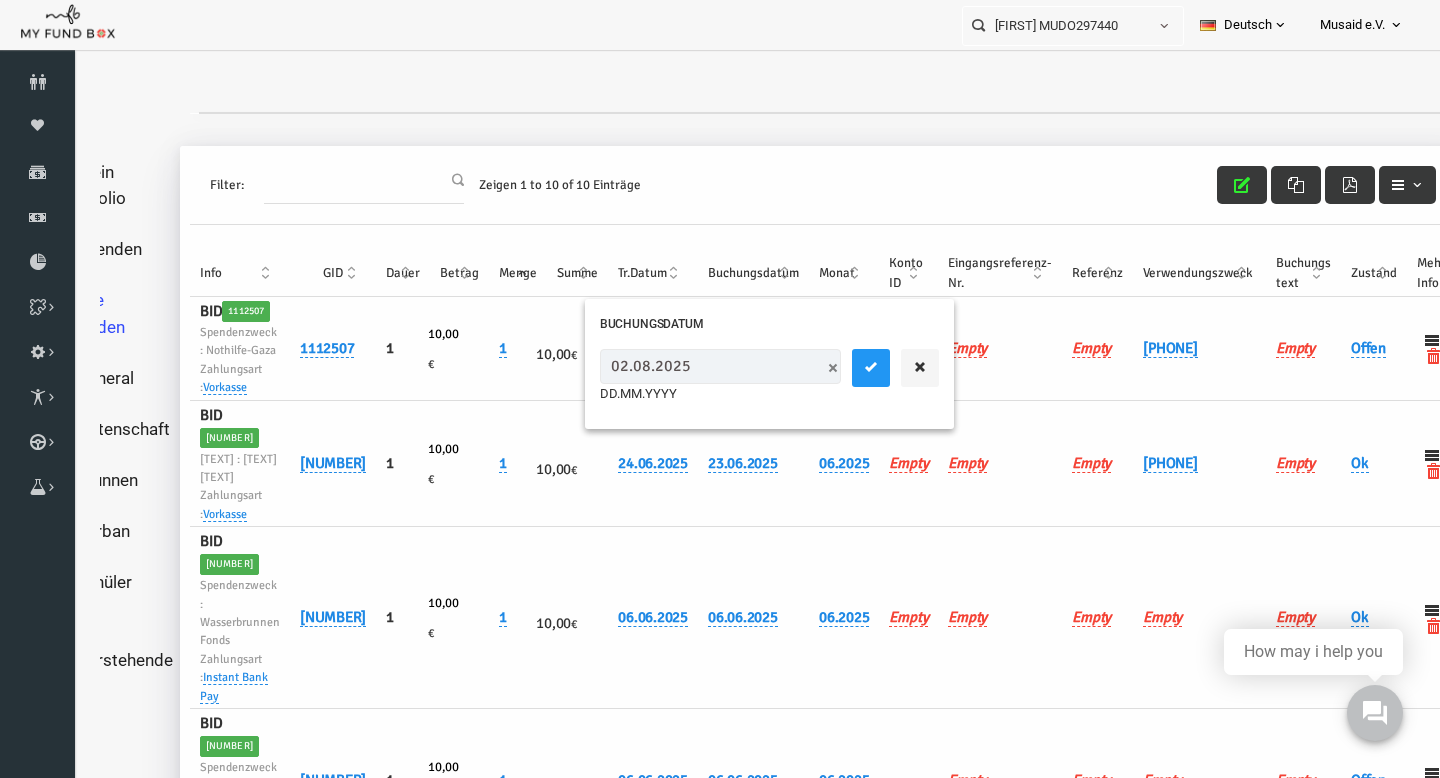 click on "02.08.2025" at bounding box center (692, 366) 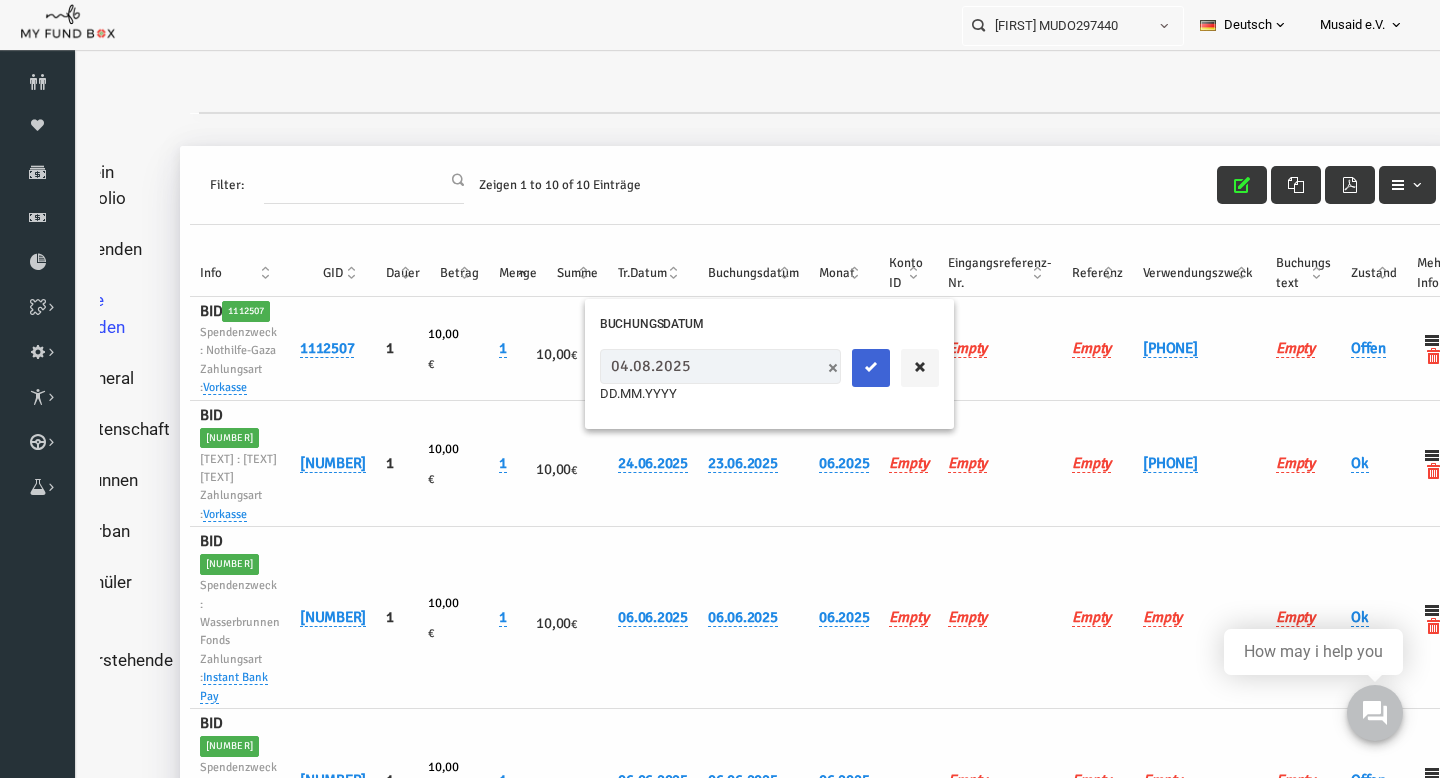 click at bounding box center [843, 367] 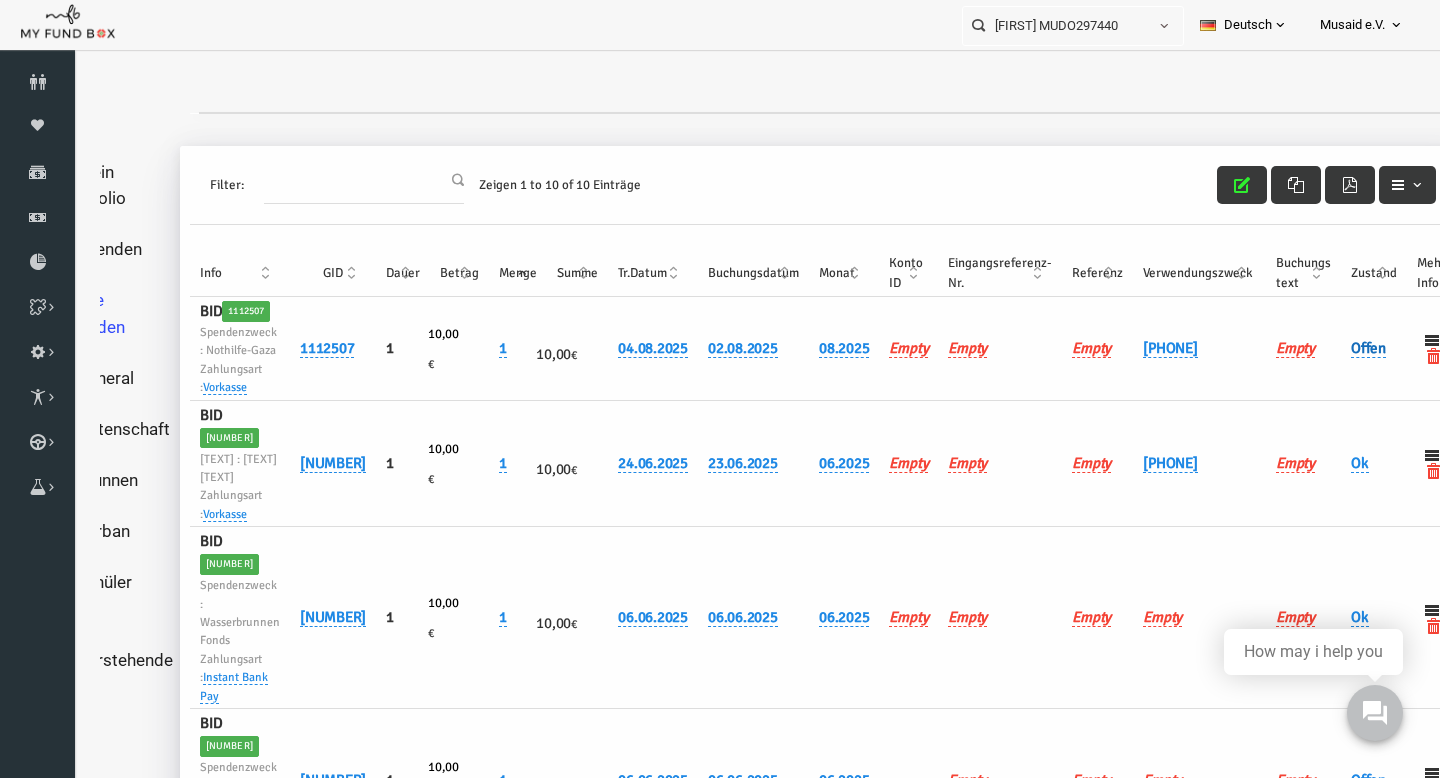 click on "Offen" at bounding box center (1340, 348) 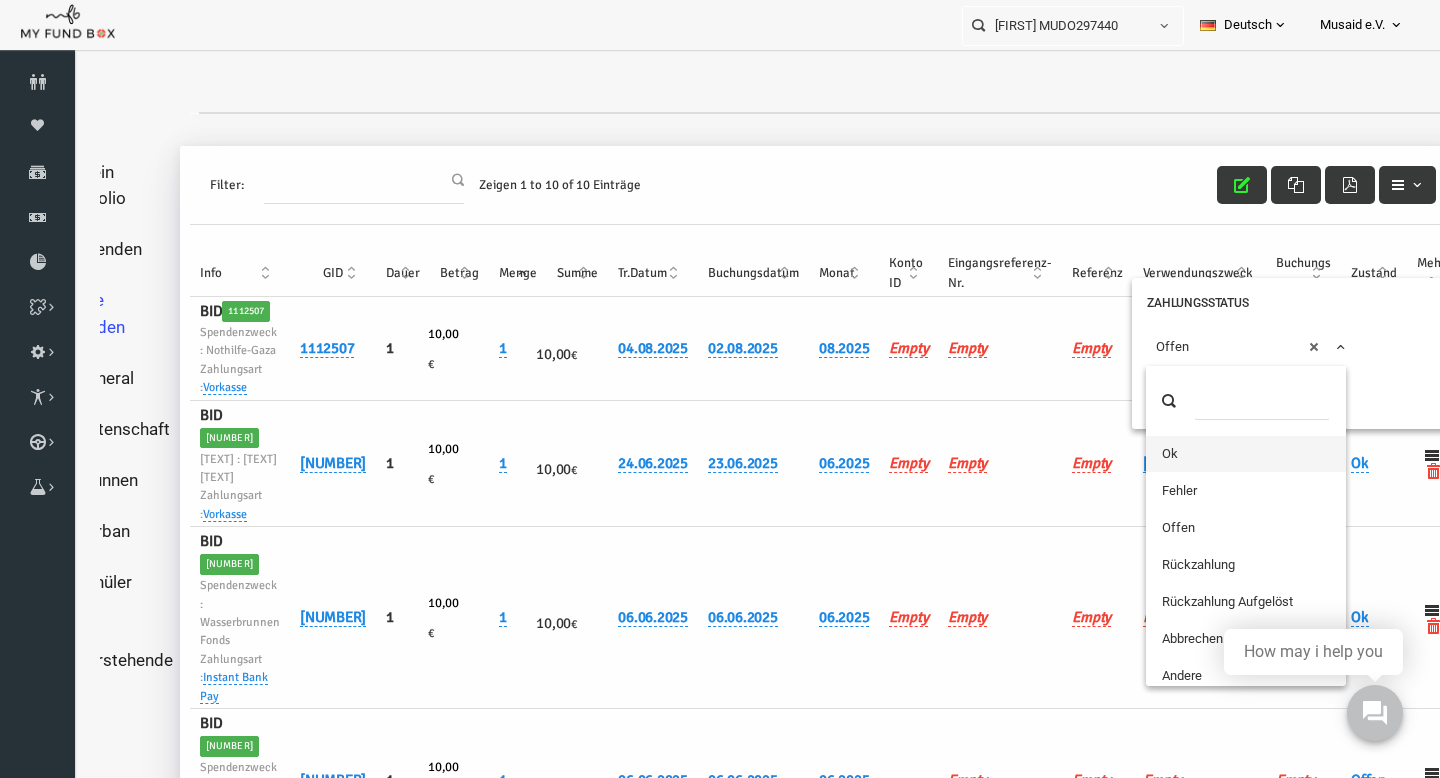 click on "× Offen" at bounding box center (1219, 347) 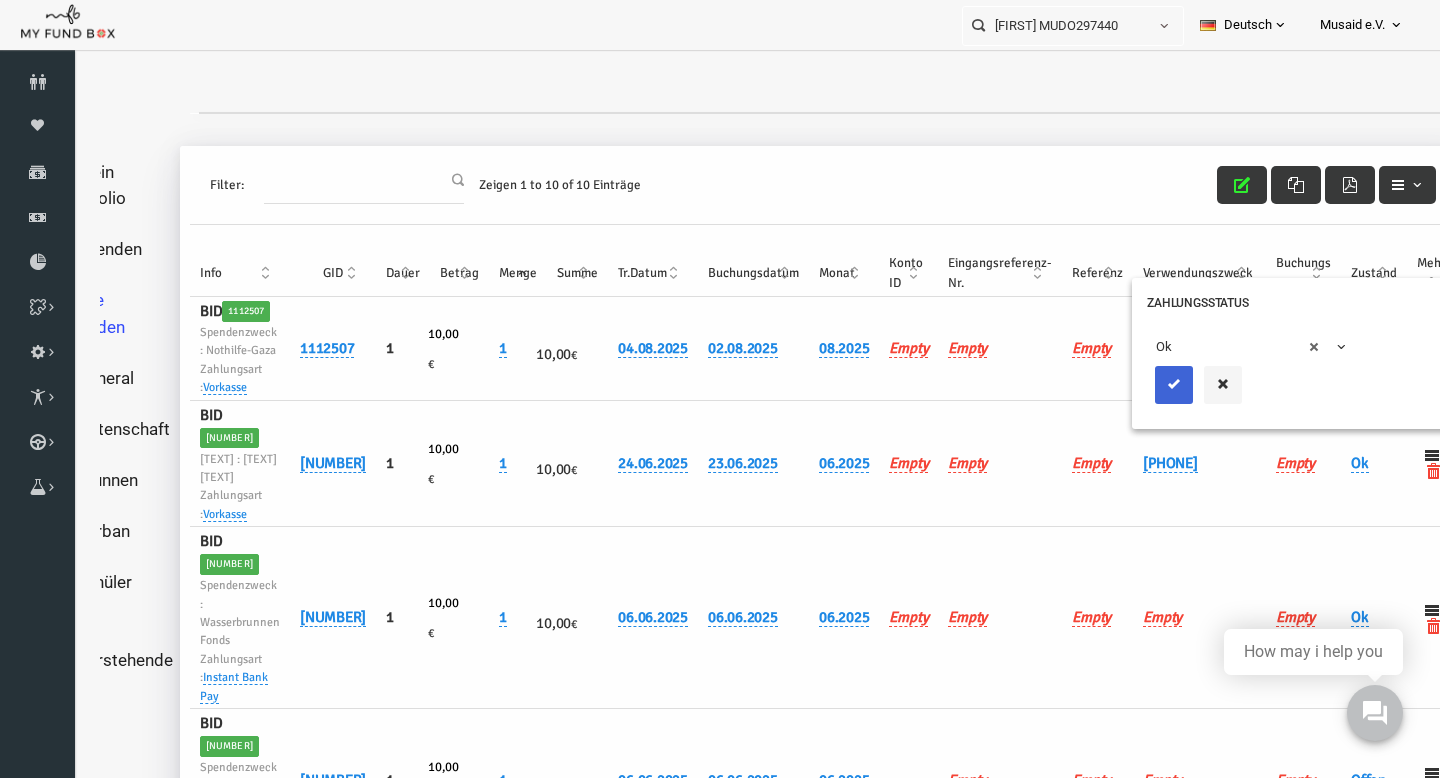 click at bounding box center (1146, 384) 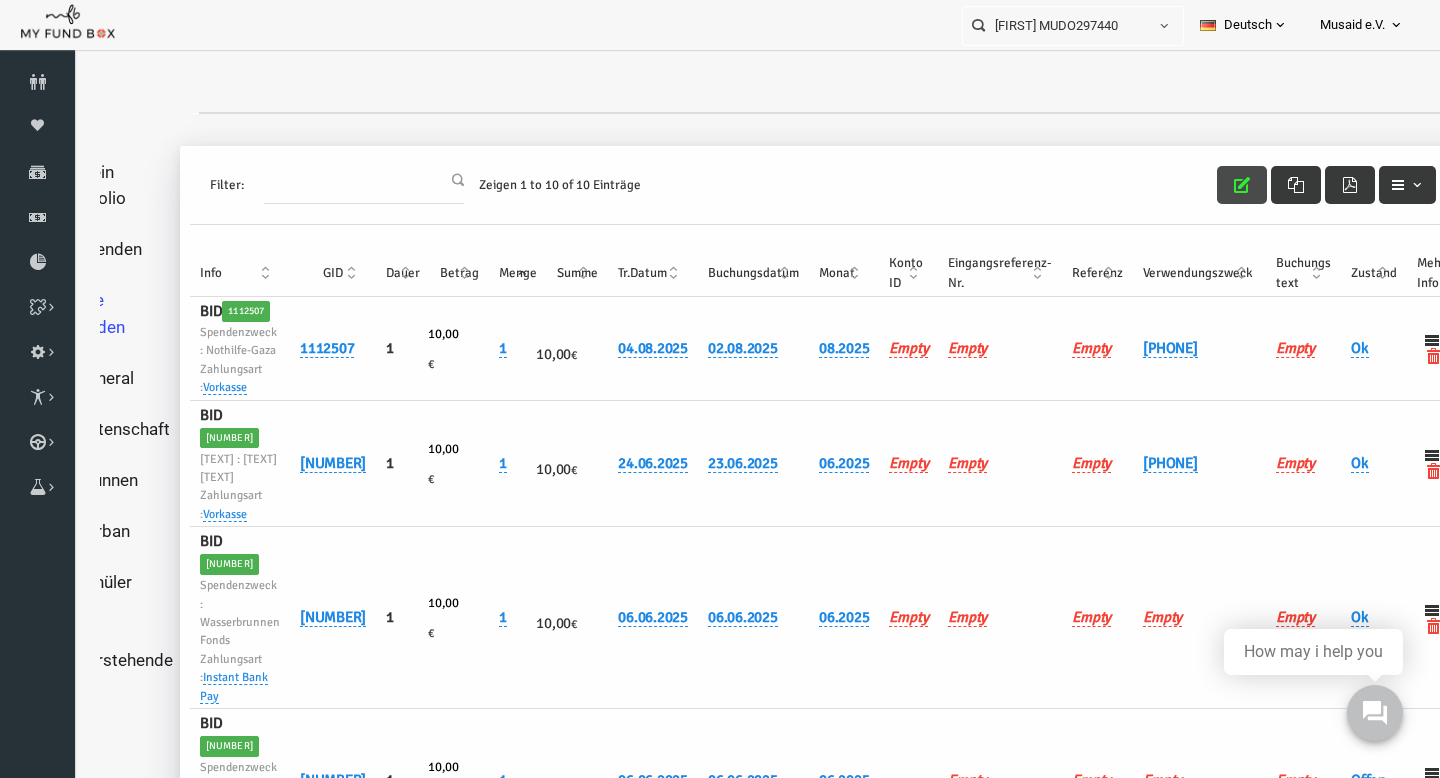 click at bounding box center [1214, 185] 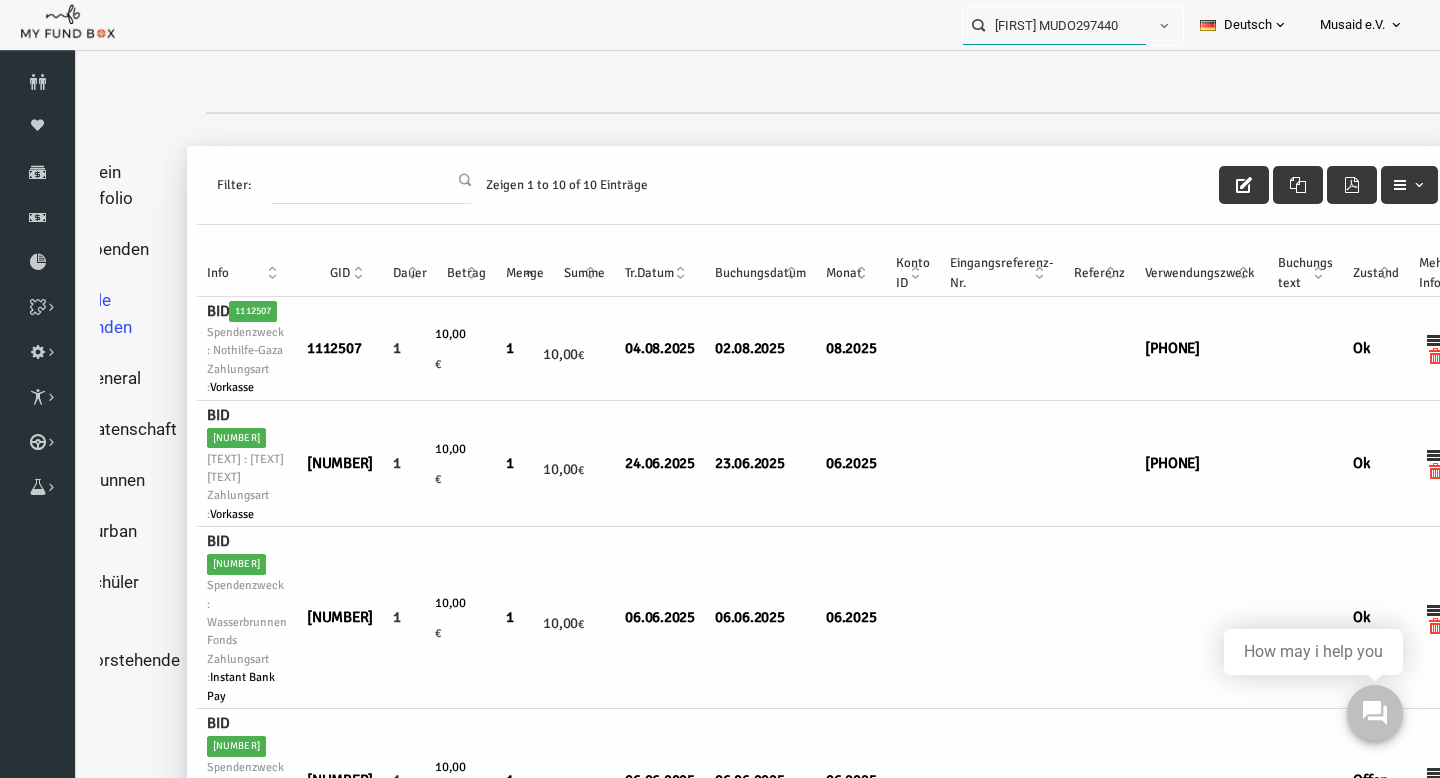 click on "[FIRST] MUDO297440" at bounding box center [1054, 25] 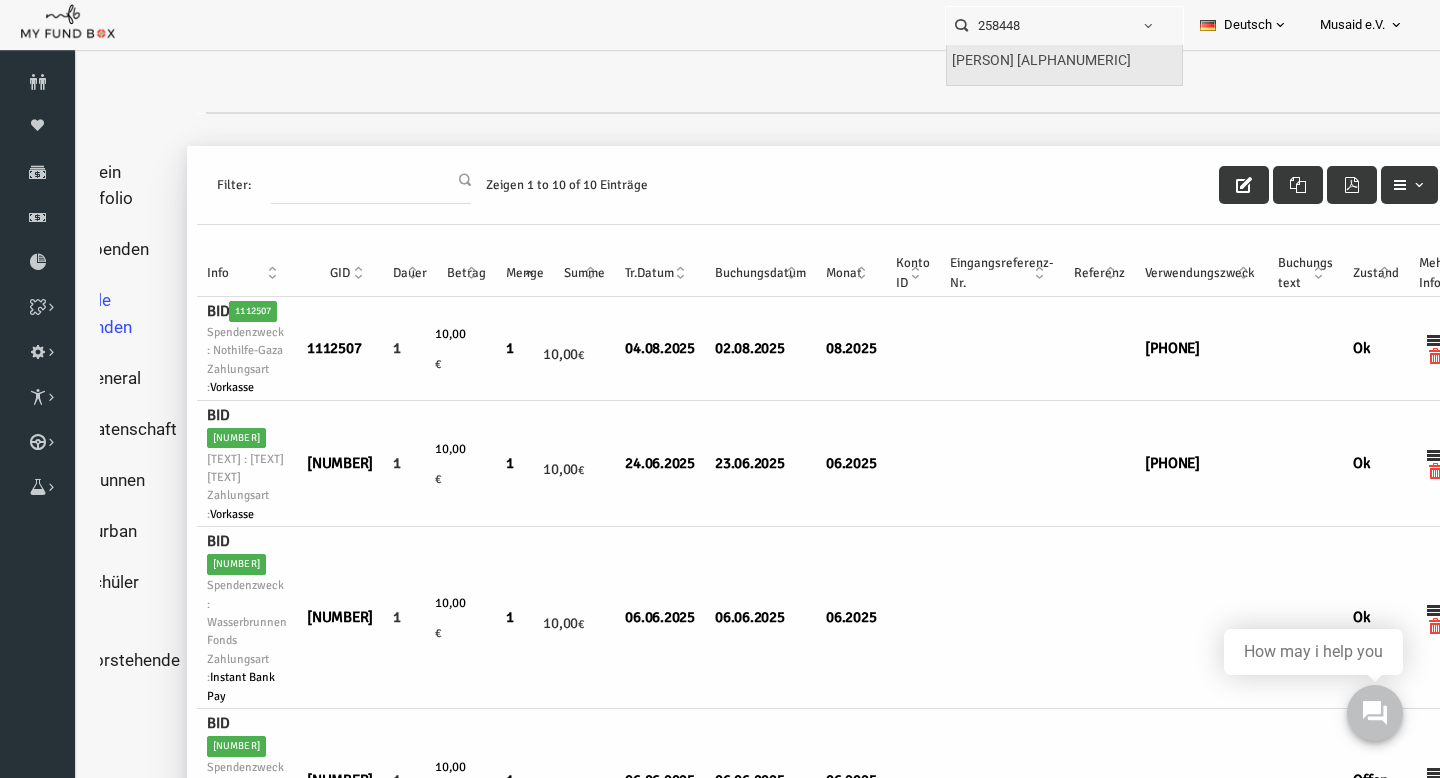 click on "[PERSON] [ALPHANUMERIC]" at bounding box center [1041, 61] 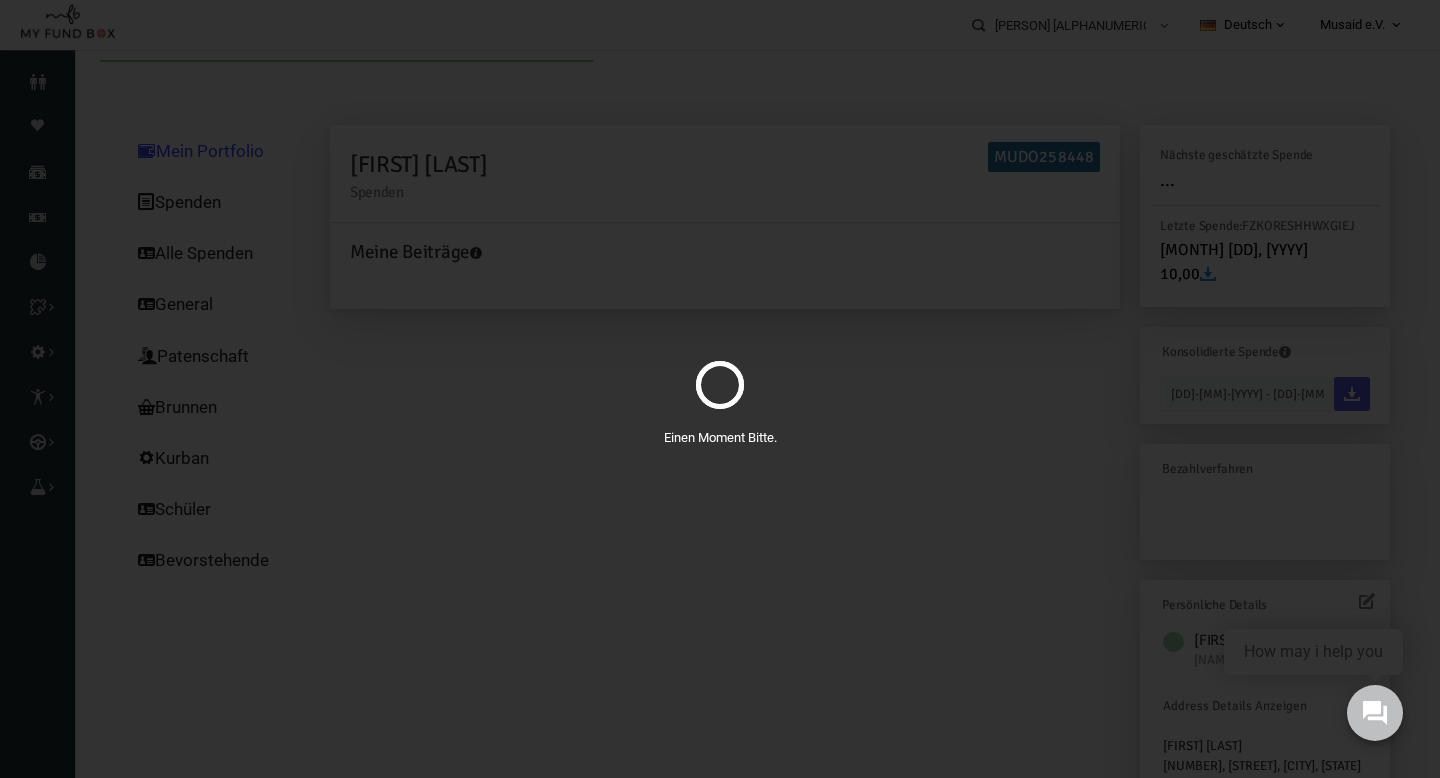 scroll, scrollTop: 0, scrollLeft: 0, axis: both 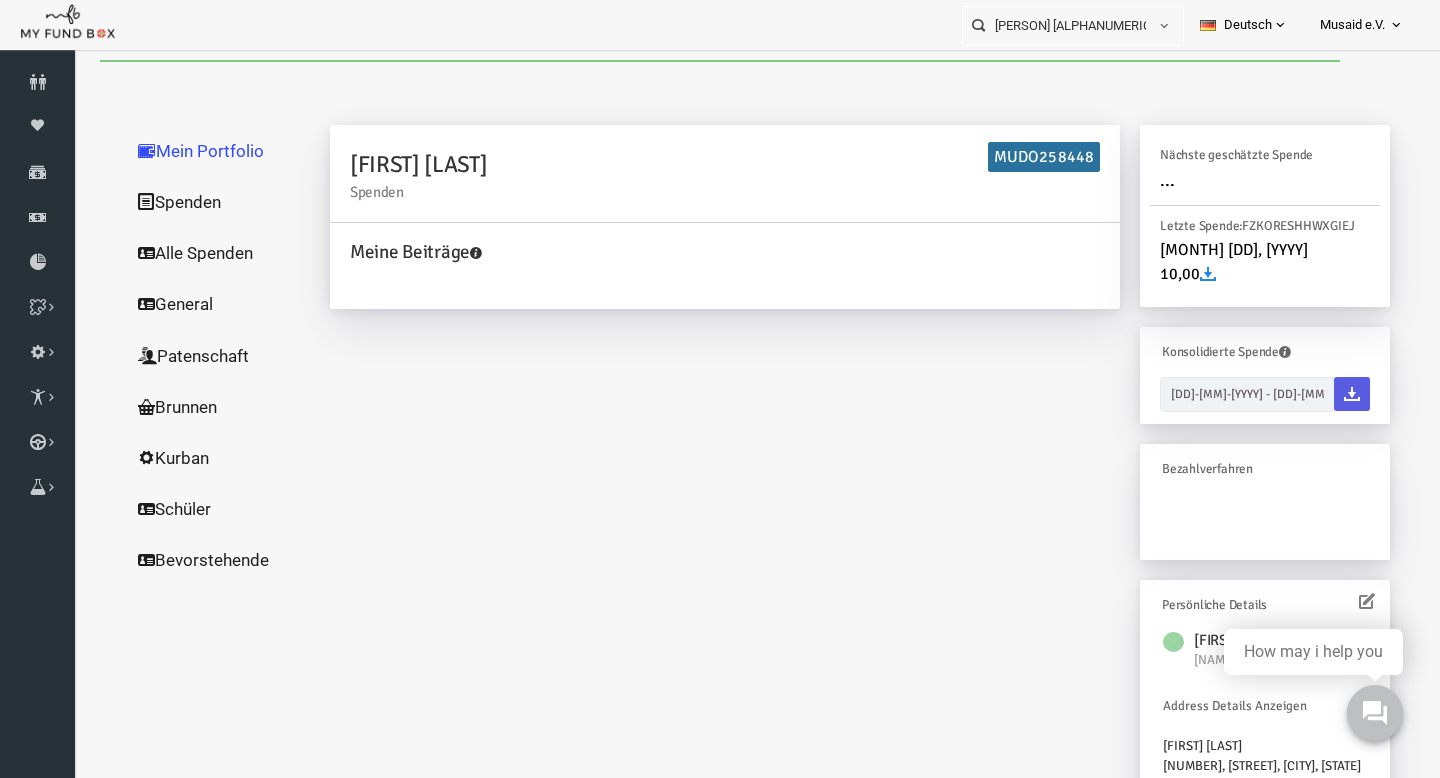 click on "Alle Spenden" at bounding box center [192, 253] 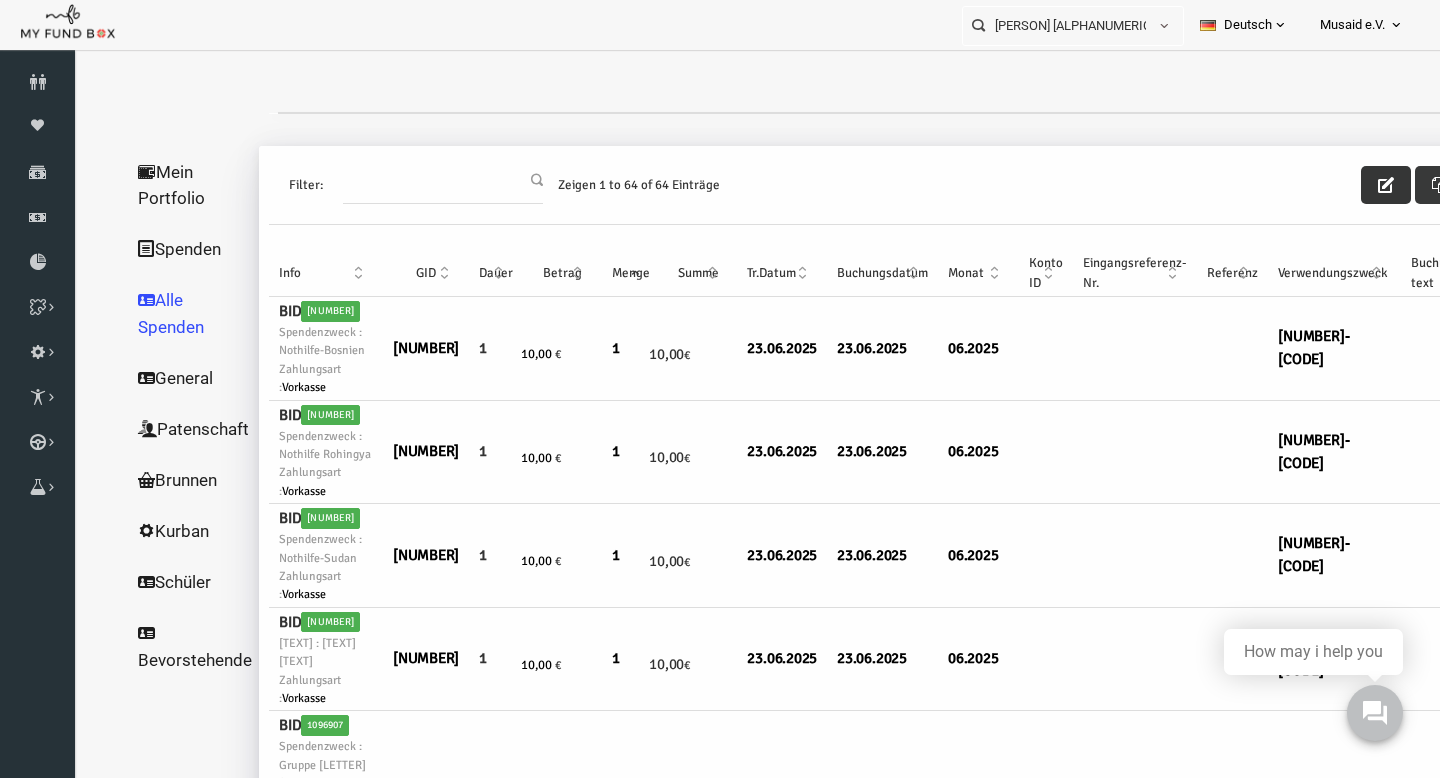 click at bounding box center (1358, 185) 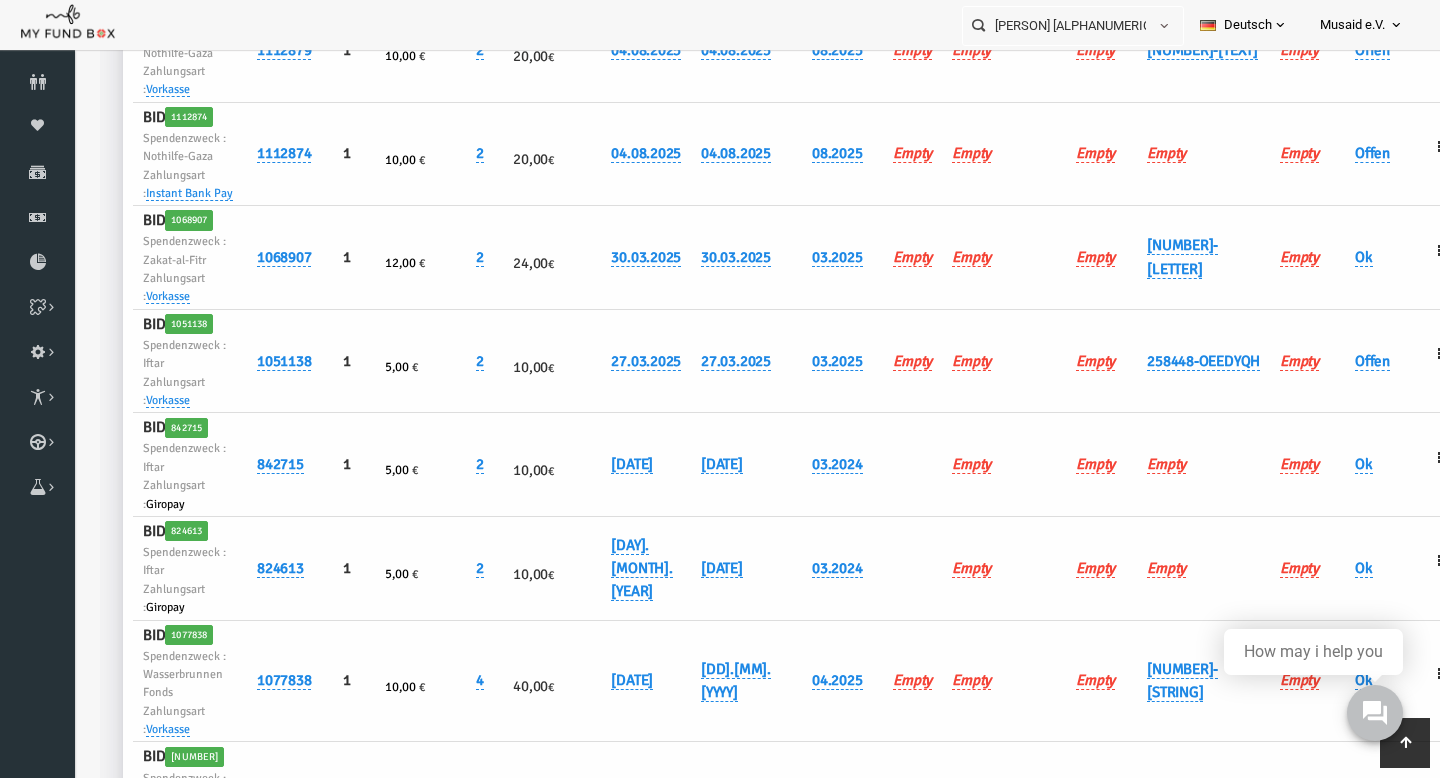 scroll, scrollTop: 5322, scrollLeft: 0, axis: vertical 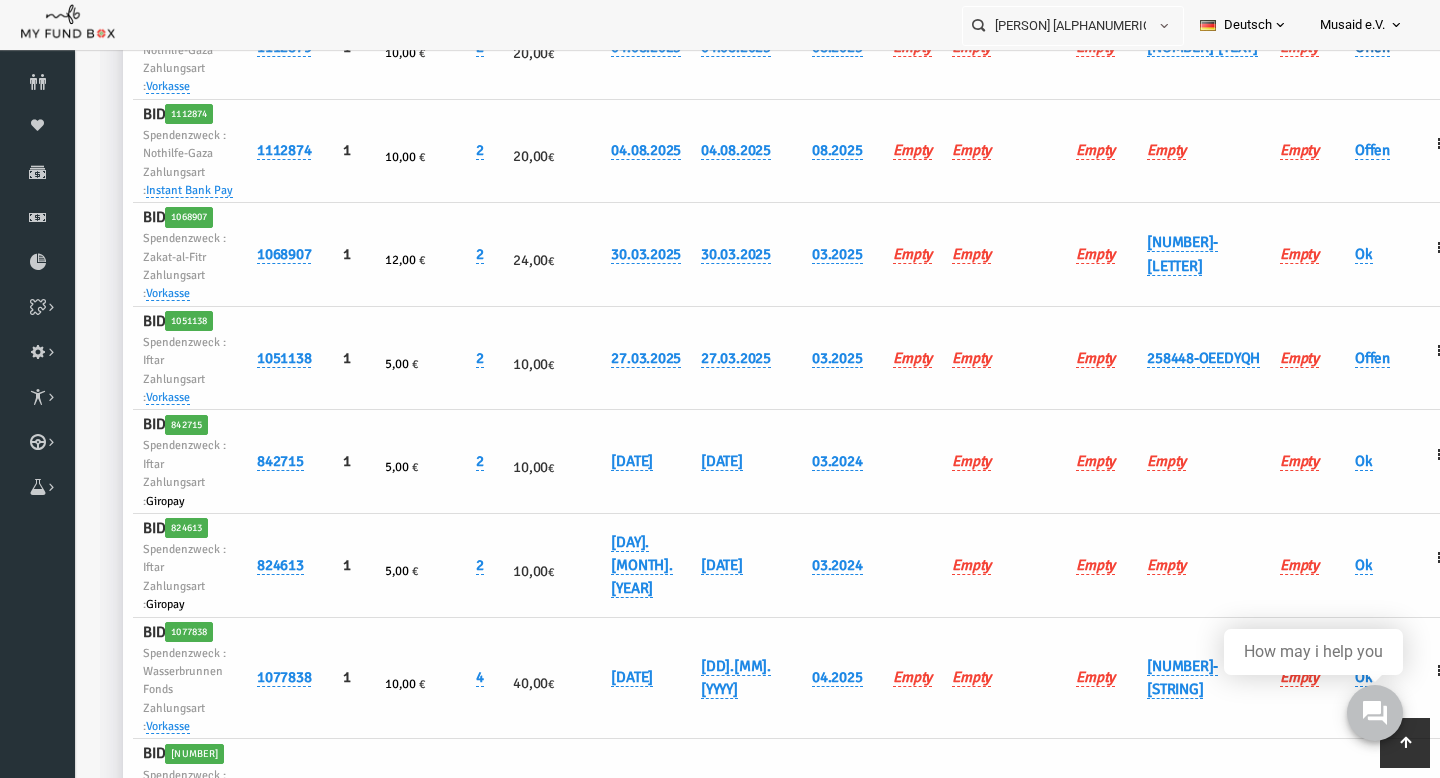 click on "Offen" at bounding box center (1344, 47) 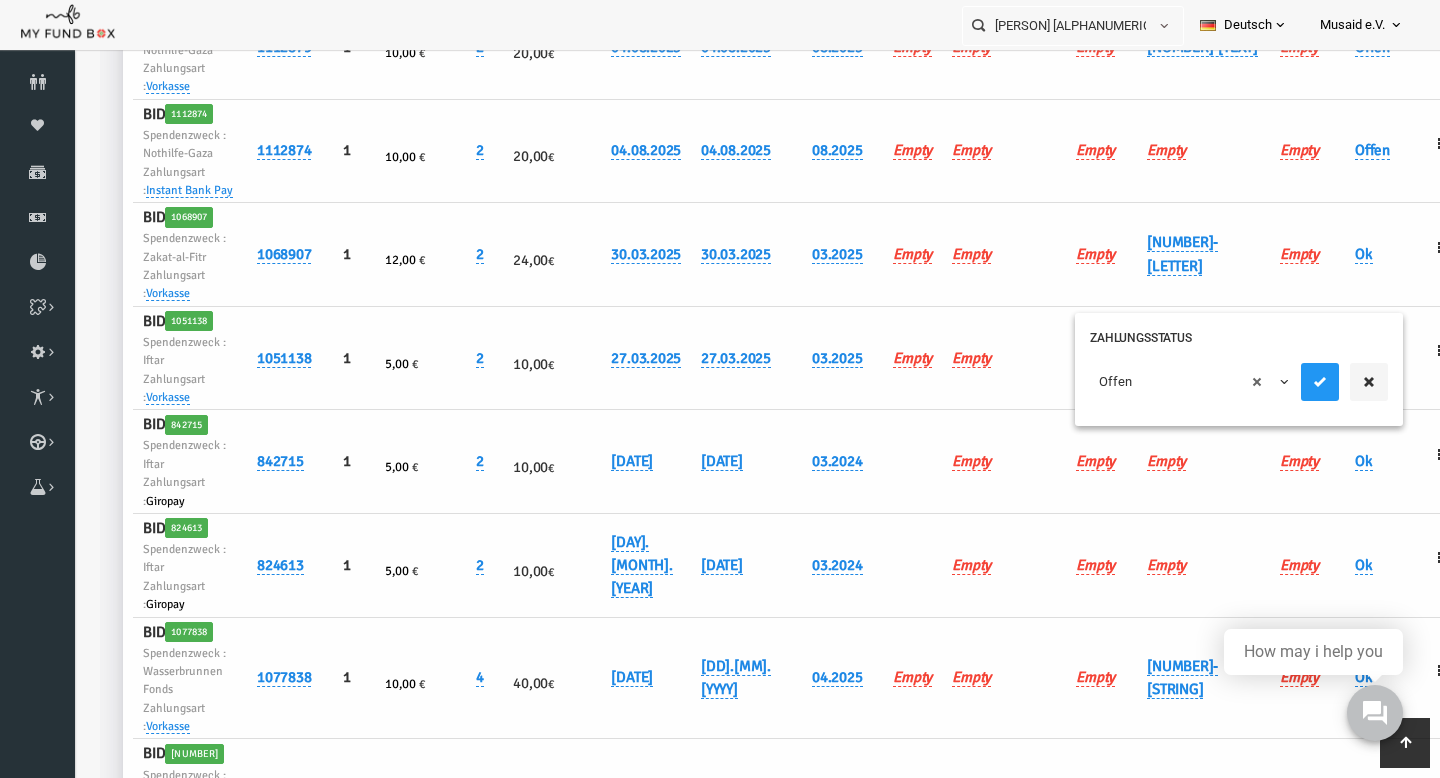 click on "× Offen" at bounding box center (1162, 382) 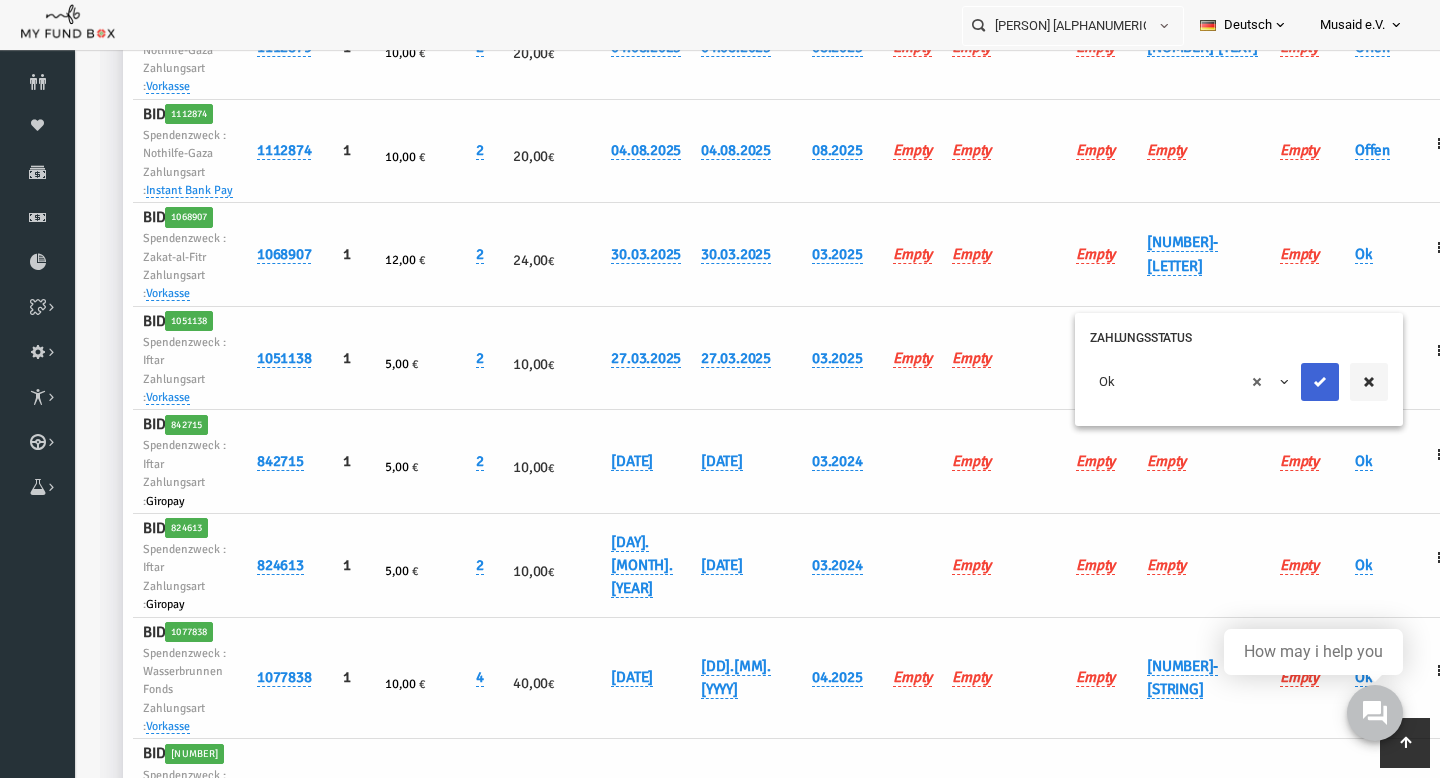 click at bounding box center [1292, 382] 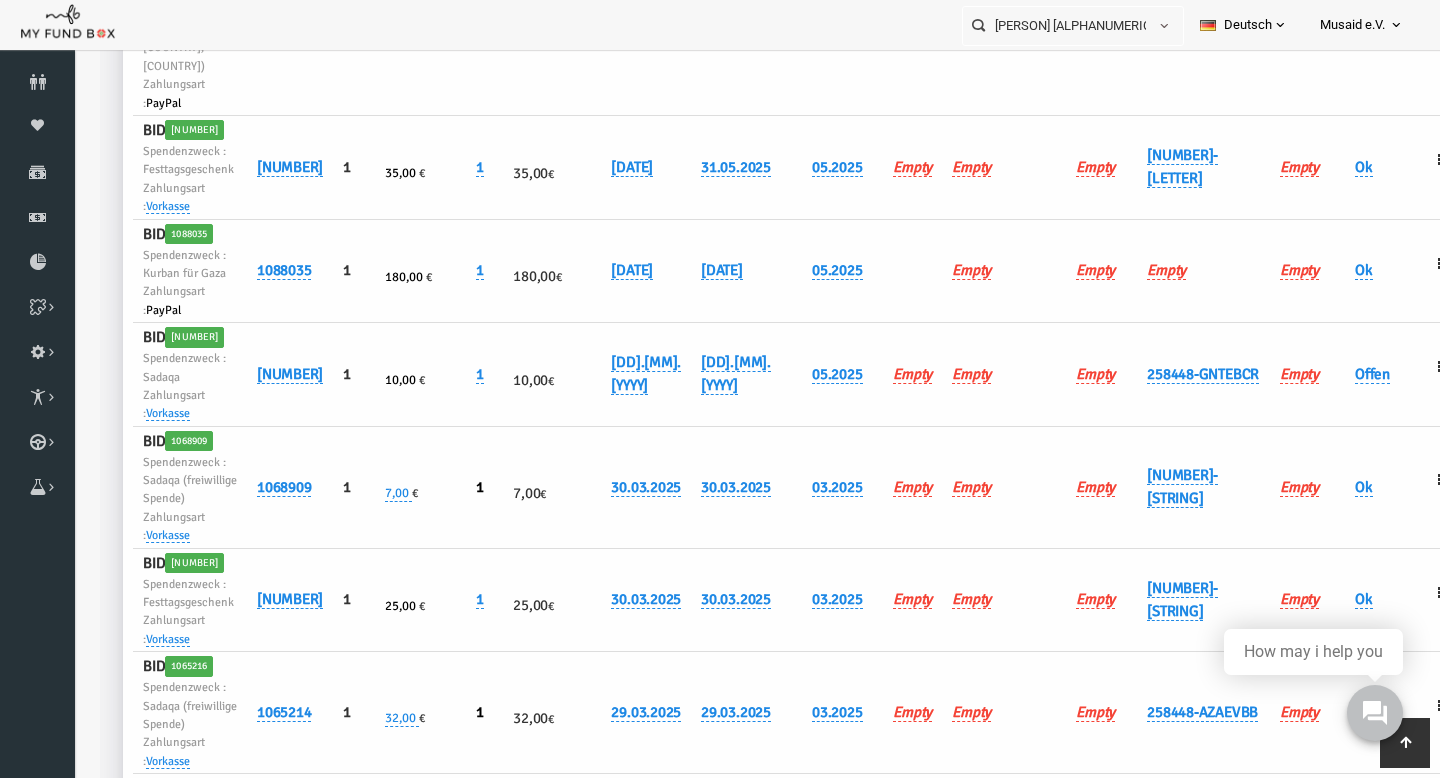scroll, scrollTop: 0, scrollLeft: 0, axis: both 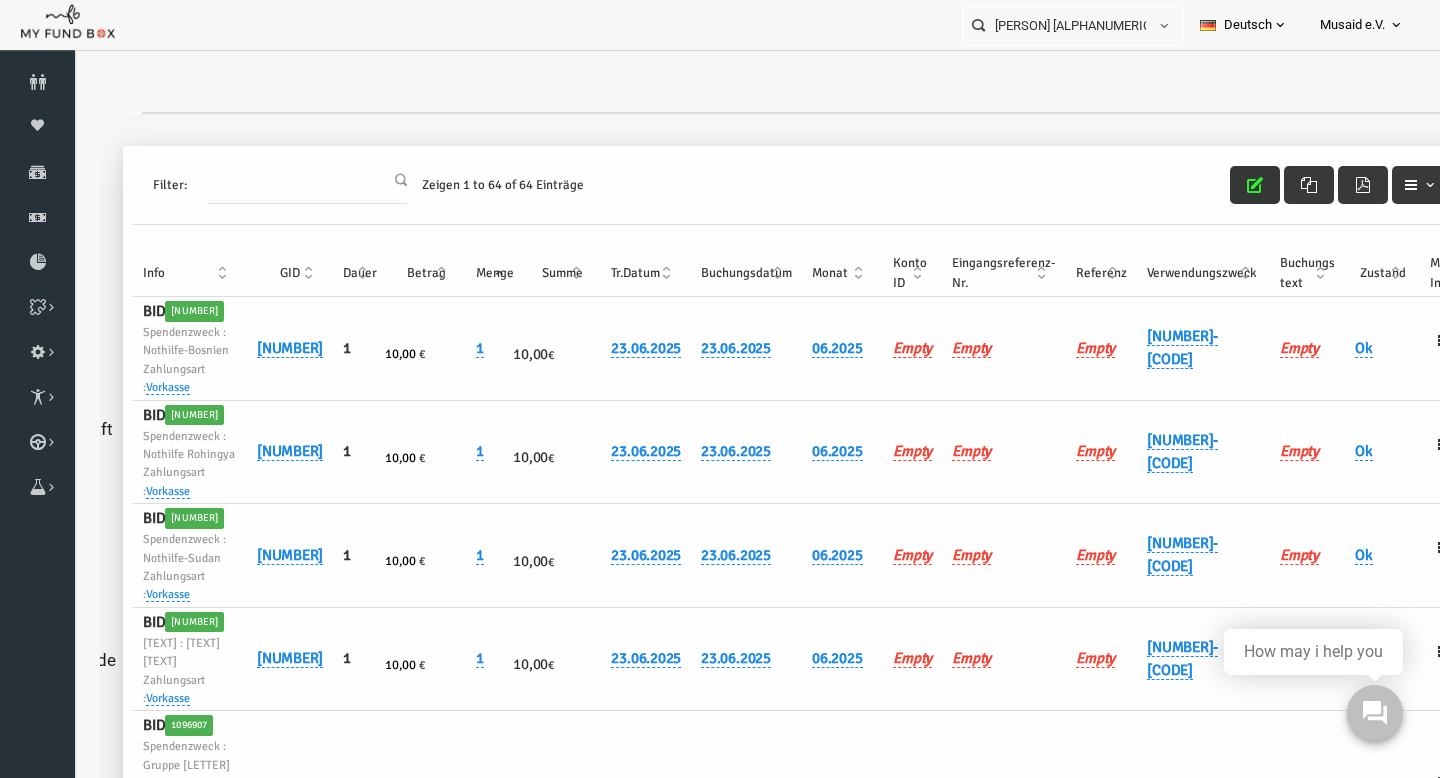 click at bounding box center (1227, 185) 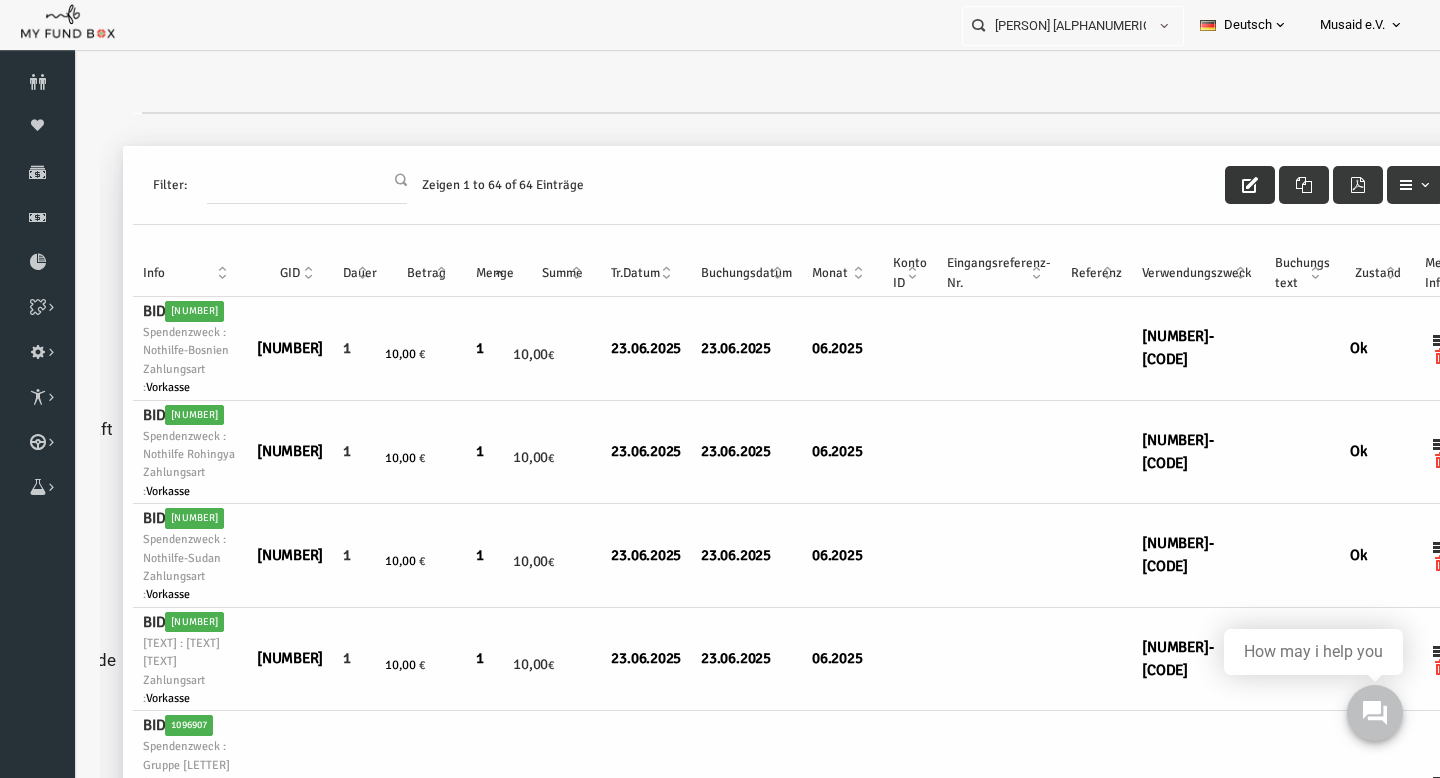 scroll, scrollTop: 0, scrollLeft: 129, axis: horizontal 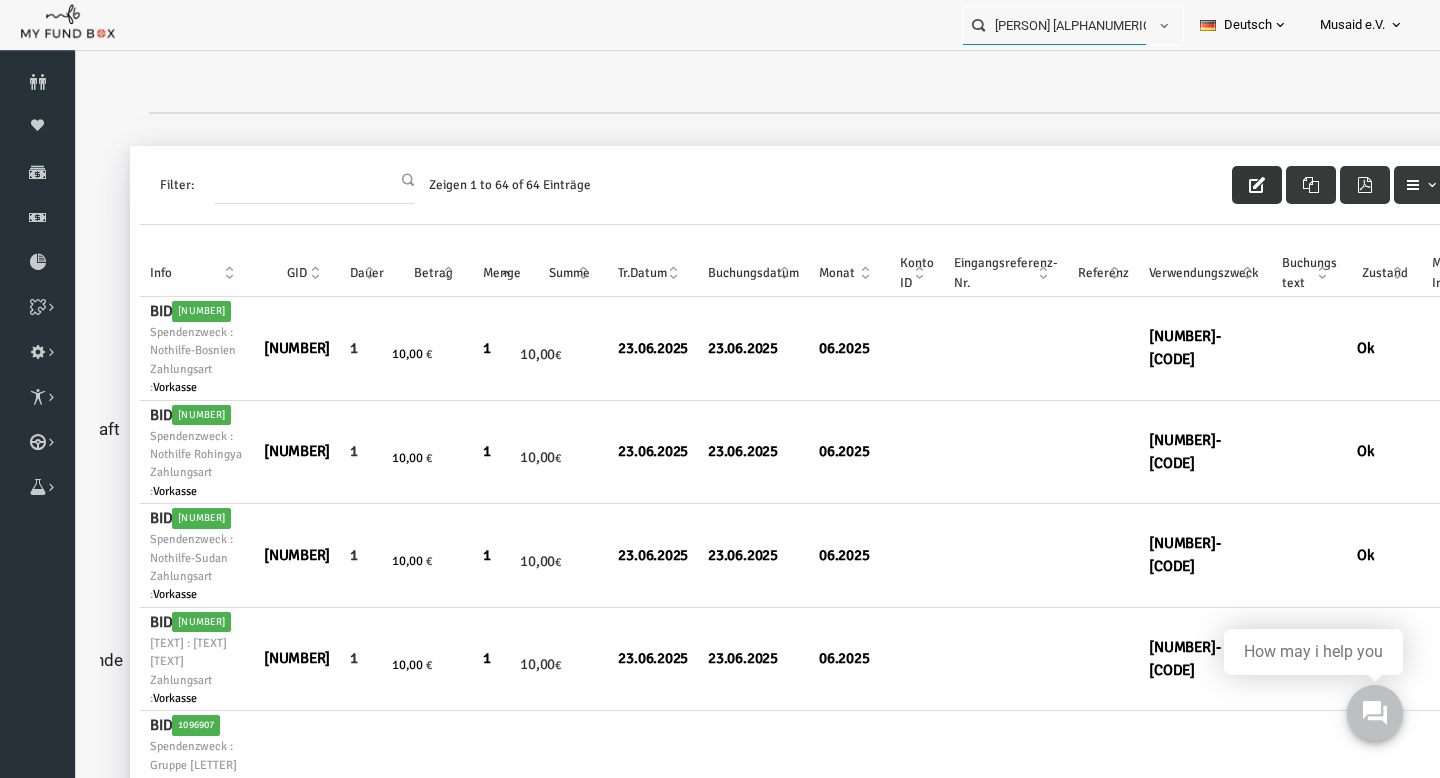 click on "[PERSON] [ALPHANUMERIC]" at bounding box center (1054, 25) 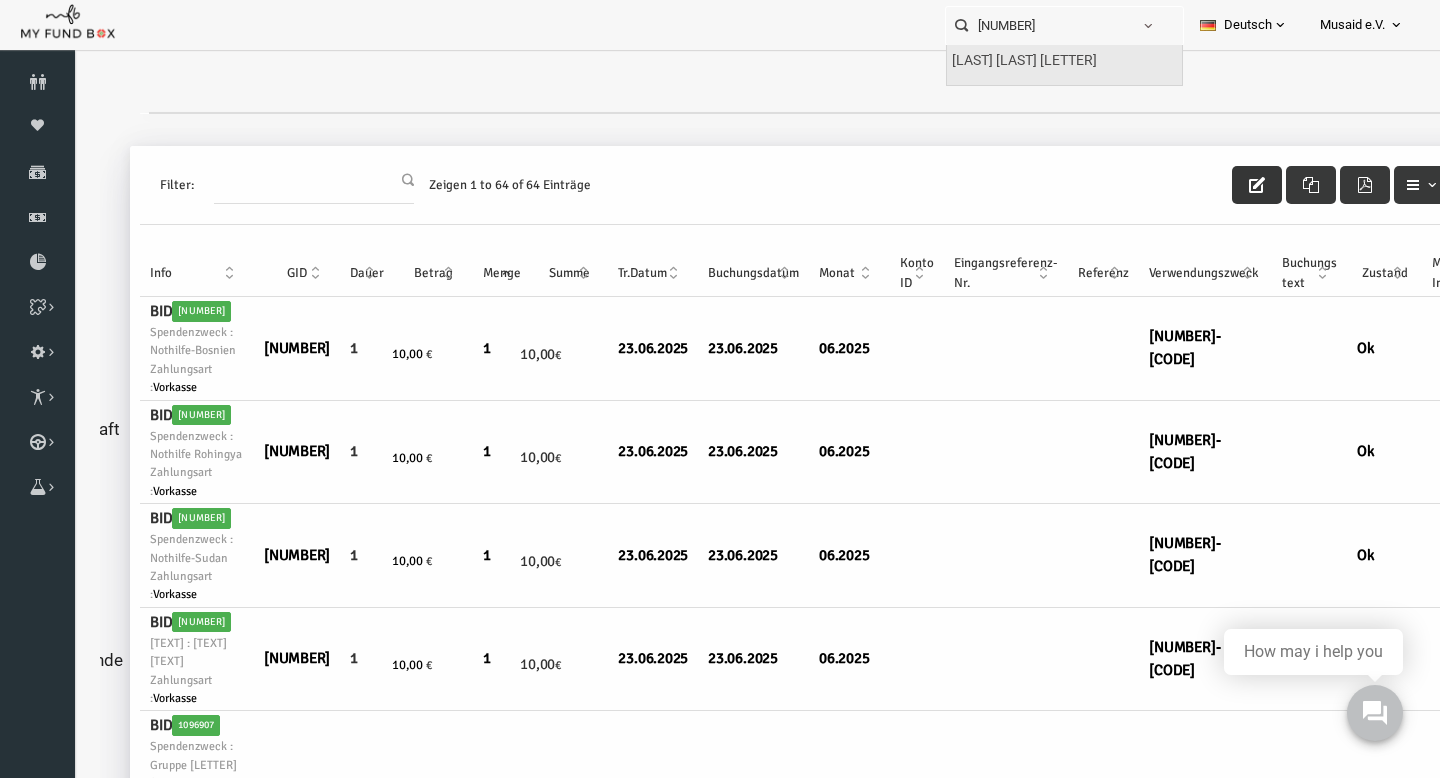 click on "[LAST] [LAST] [LETTER]" at bounding box center (1024, 61) 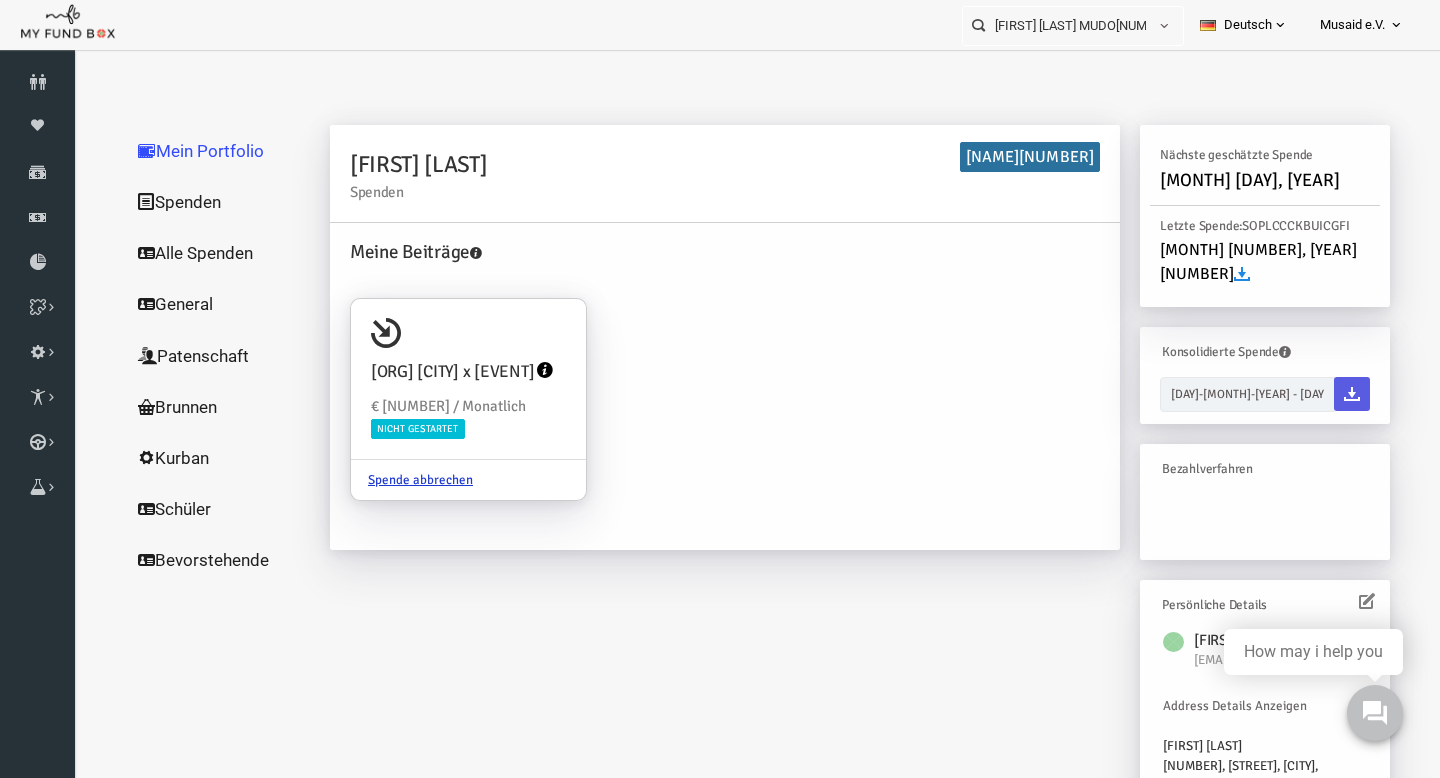 scroll, scrollTop: 0, scrollLeft: 0, axis: both 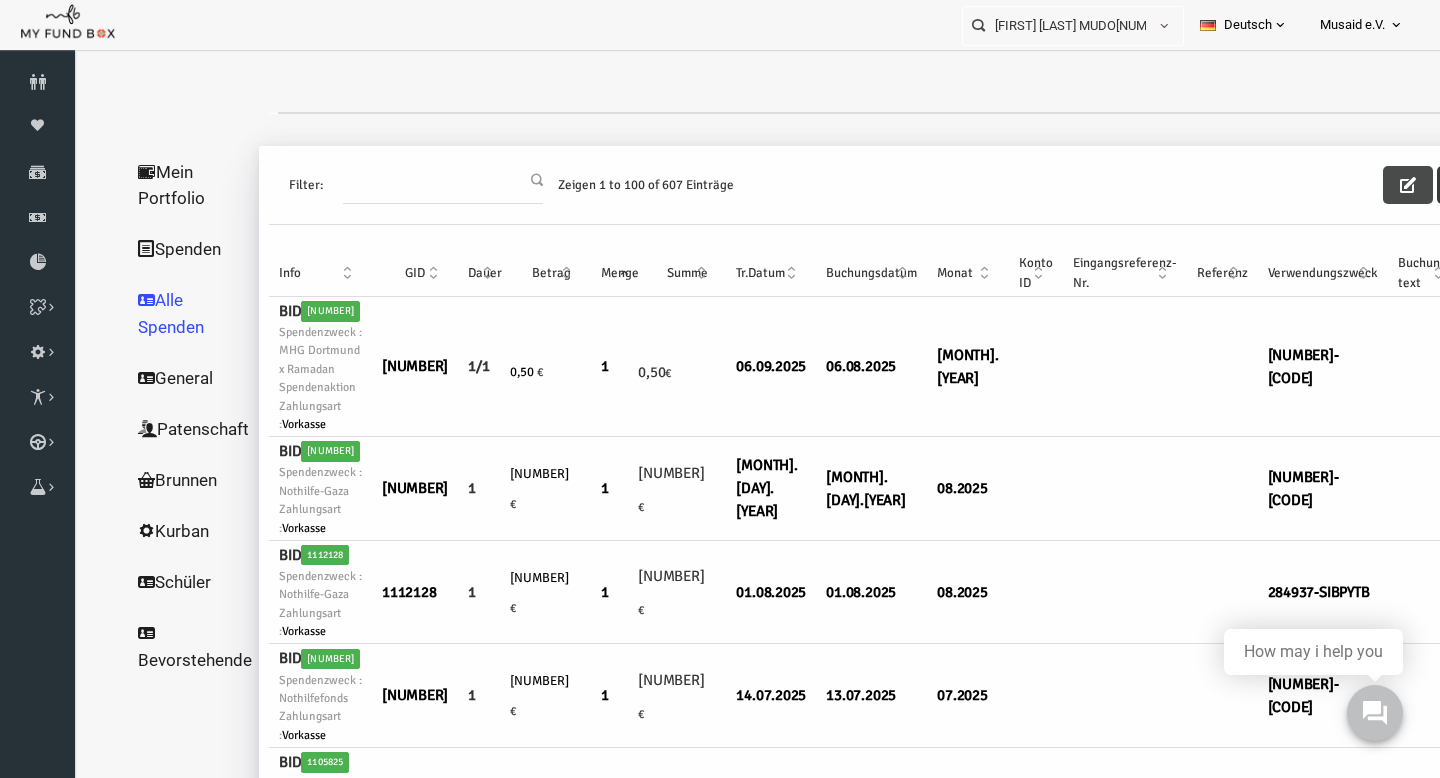click at bounding box center [1380, 185] 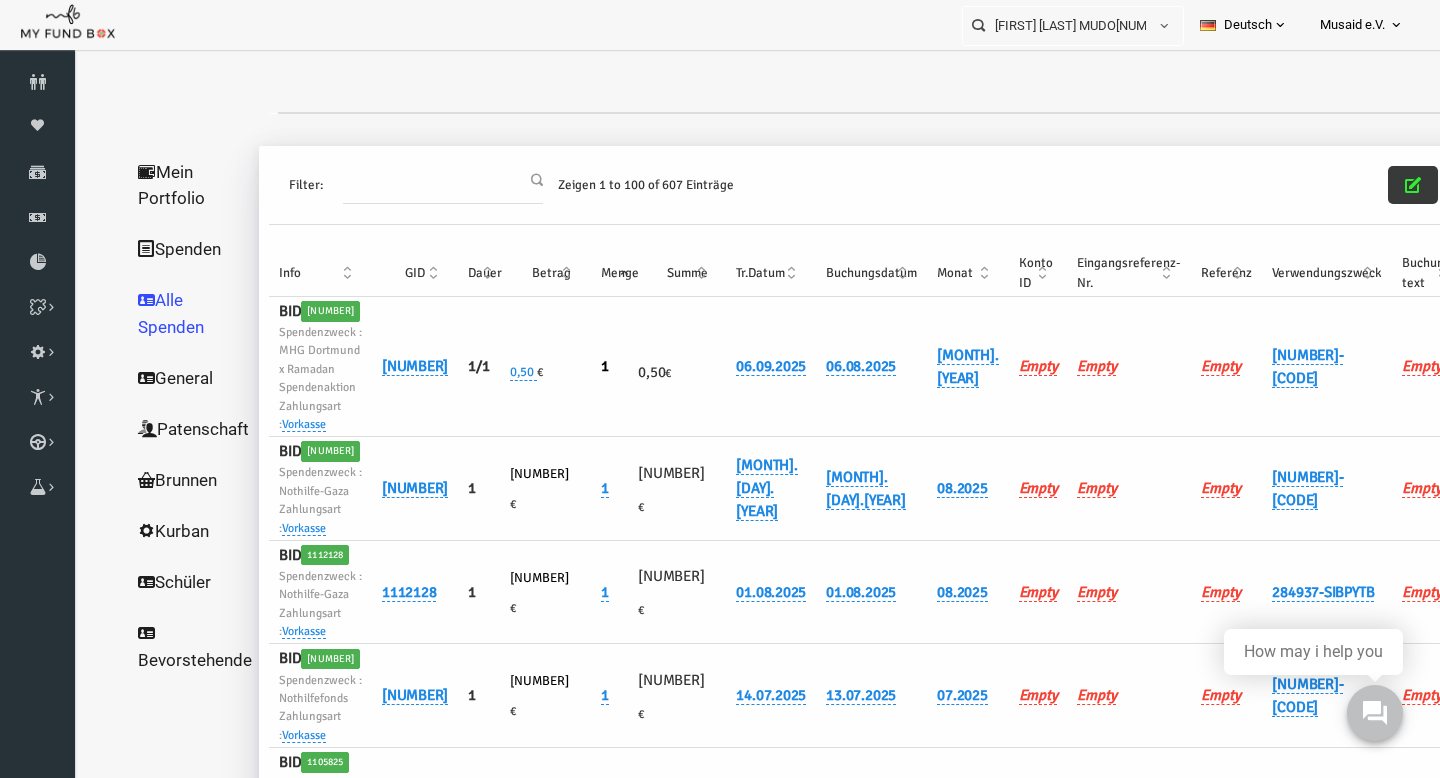 scroll, scrollTop: 0, scrollLeft: 127, axis: horizontal 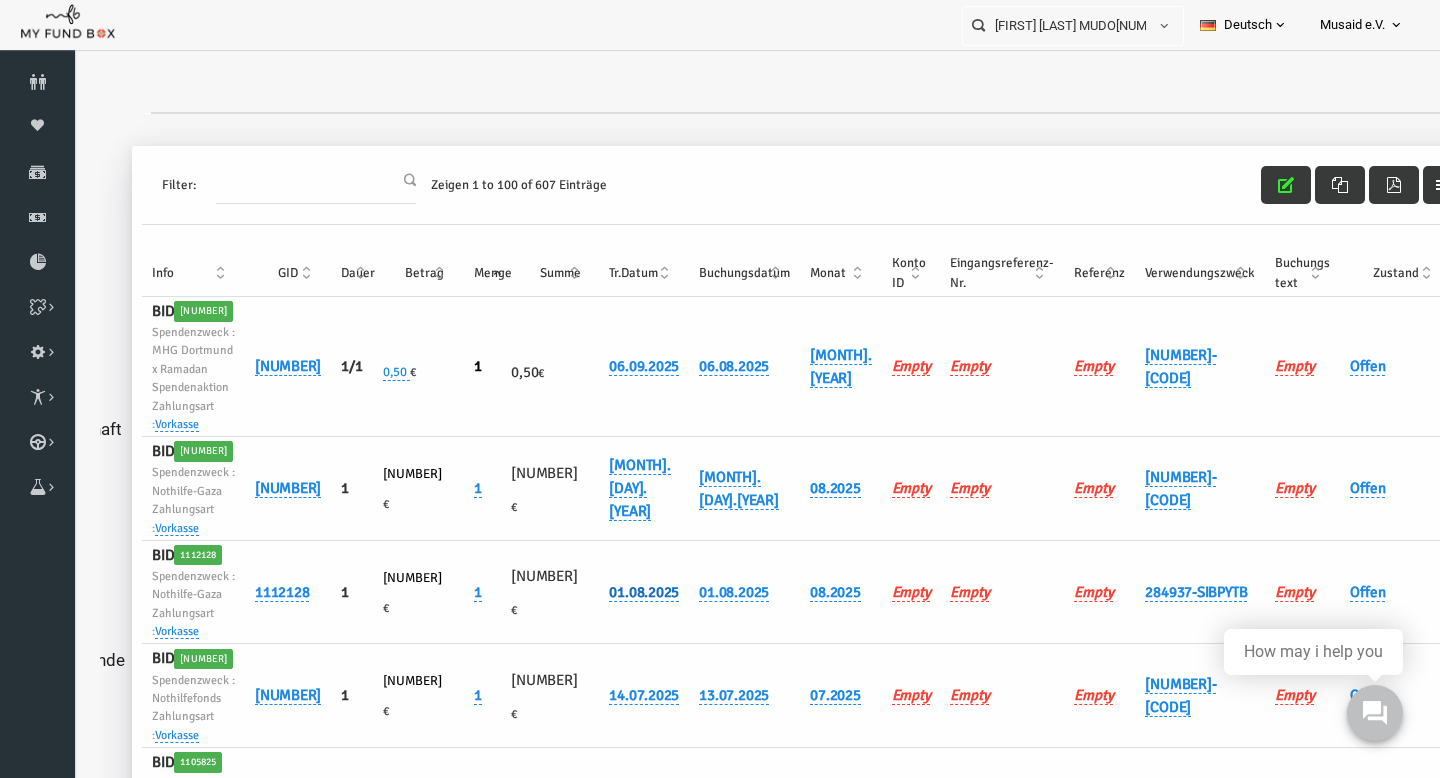click on "01.08.2025" at bounding box center [616, 592] 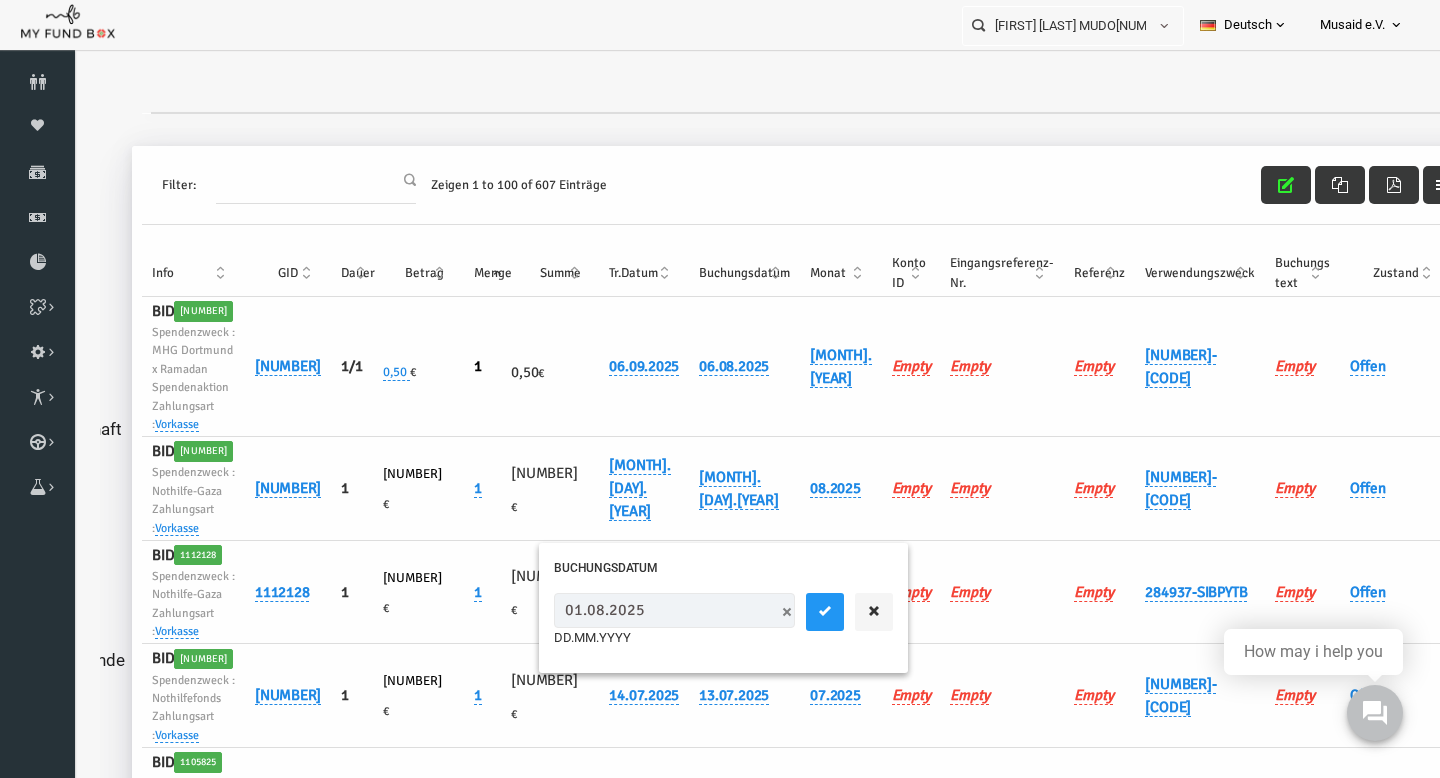 click on "01.08.2025" at bounding box center (646, 610) 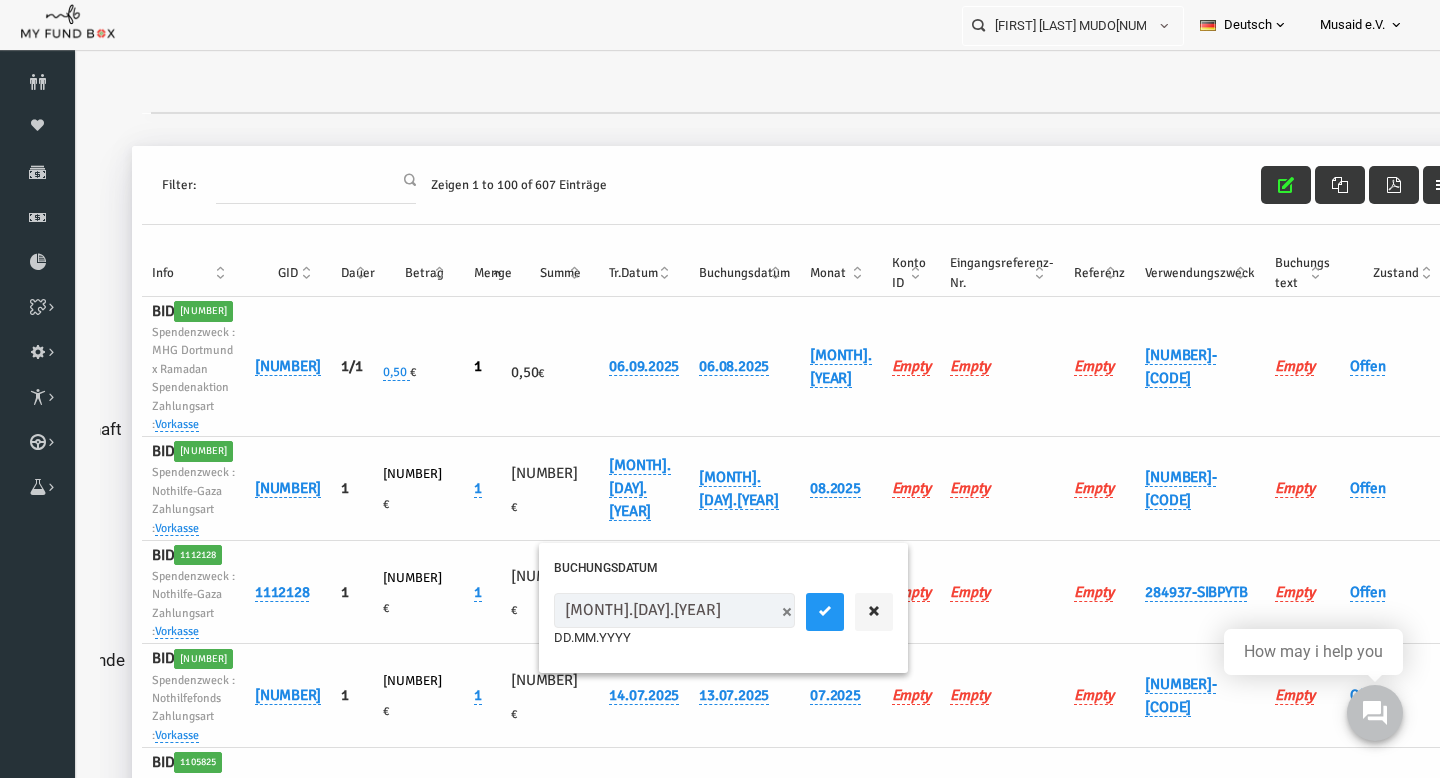 click at bounding box center (821, 612) 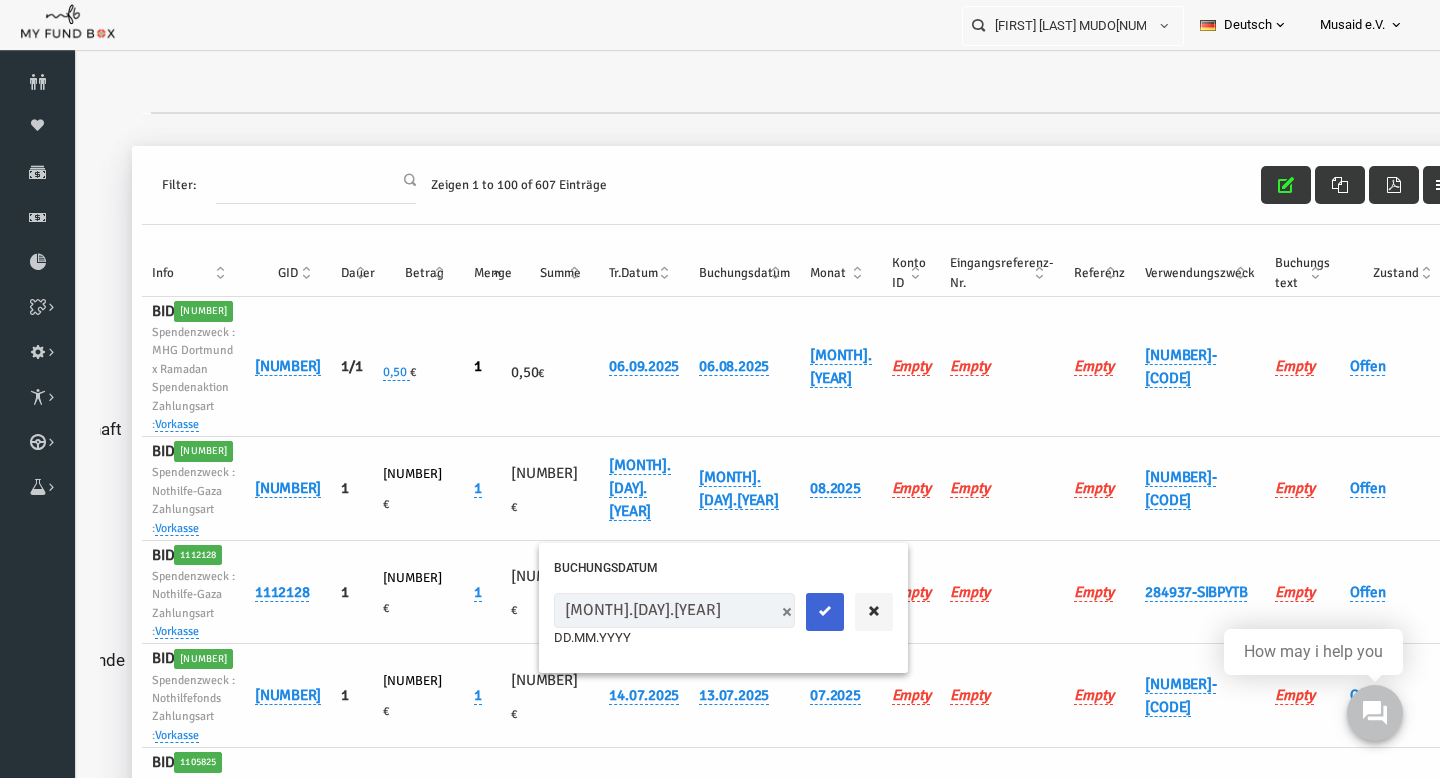 click at bounding box center [797, 612] 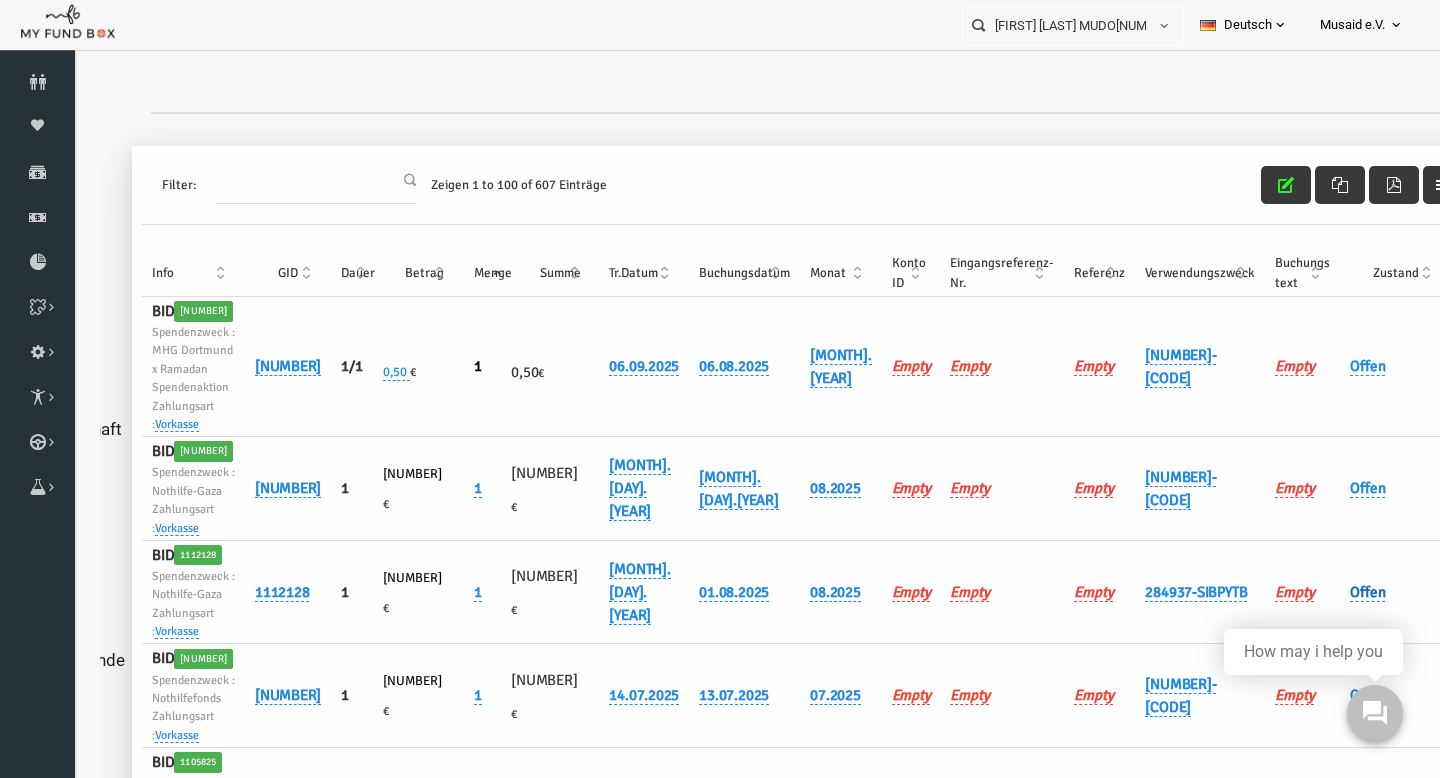 click on "Offen" at bounding box center [1339, 592] 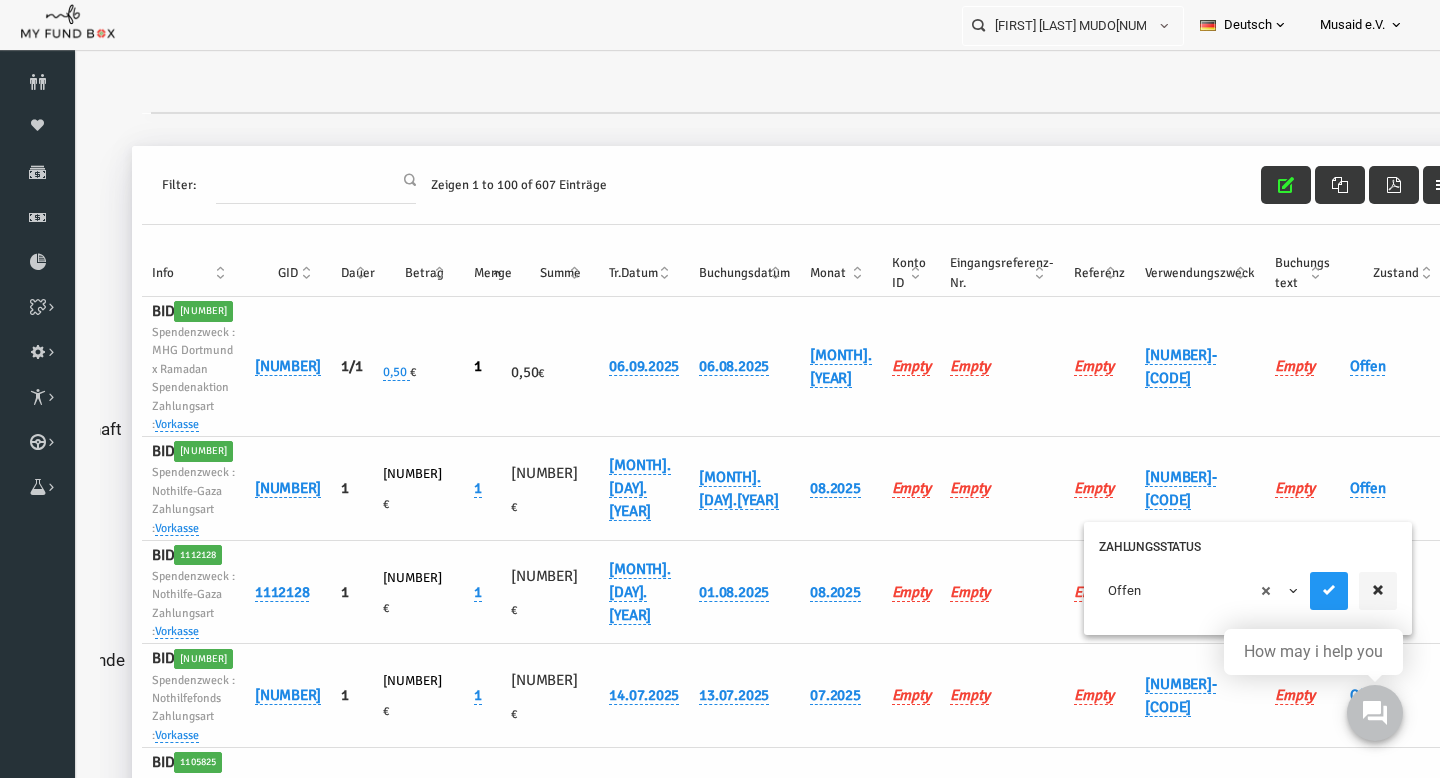 click on "× Offen" at bounding box center (1220, 596) 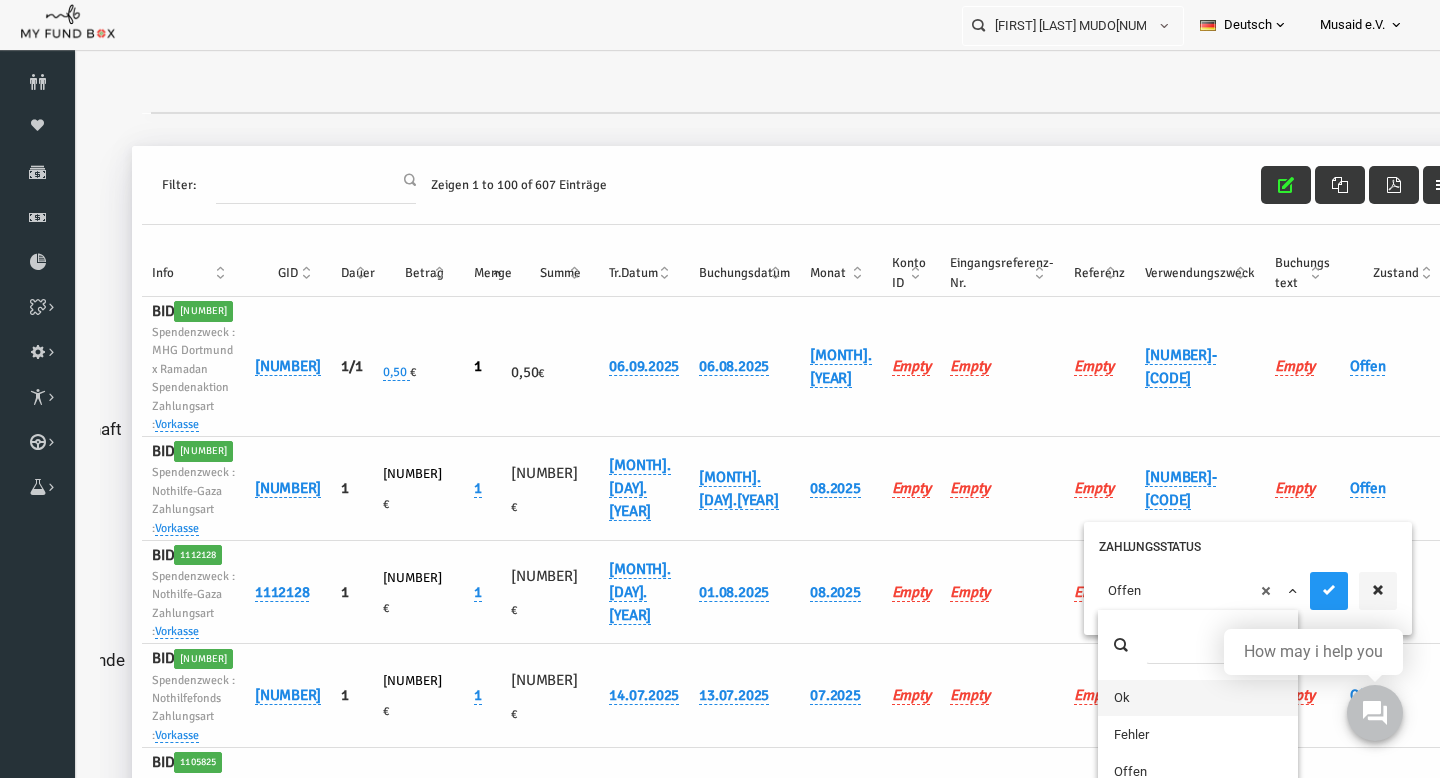 click on "× Offen" at bounding box center (1171, 591) 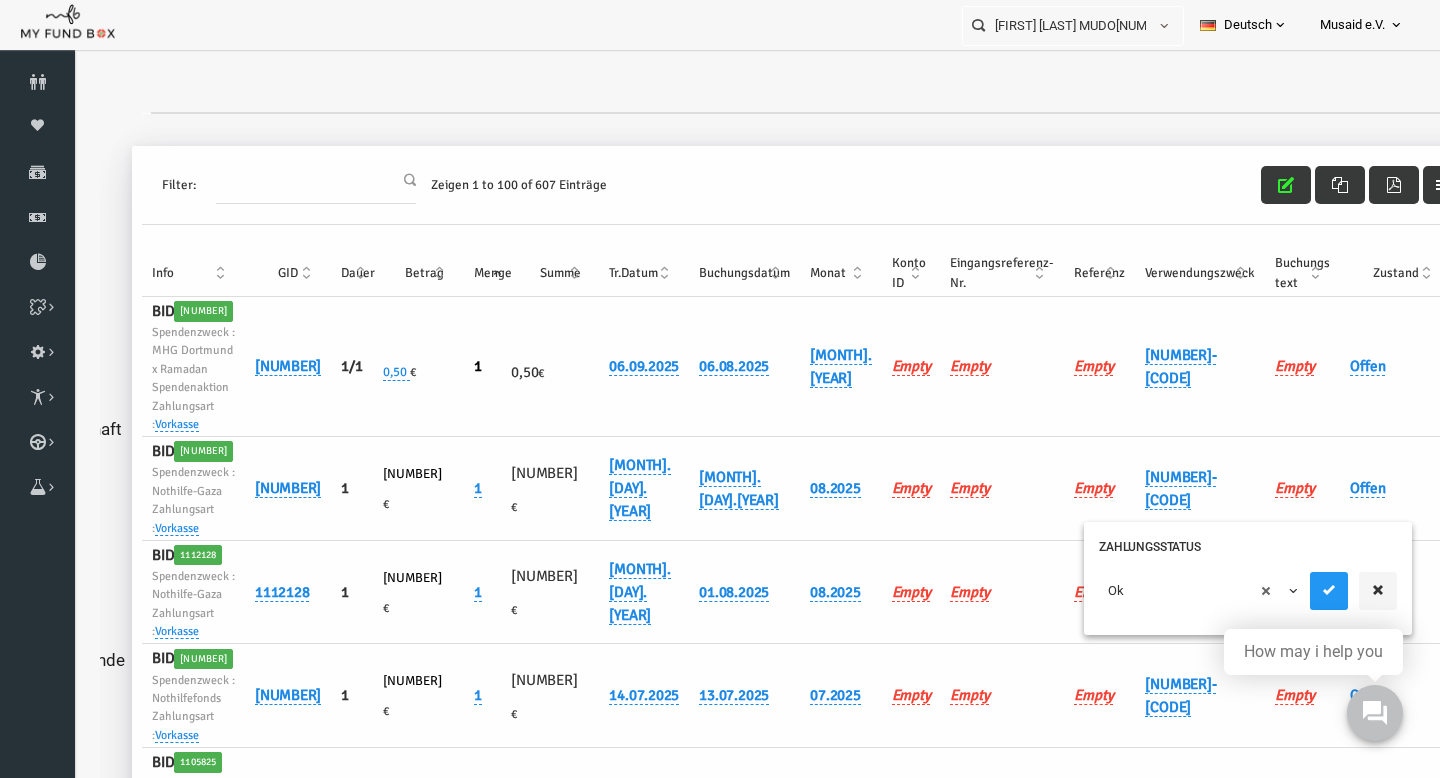 click at bounding box center (1325, 591) 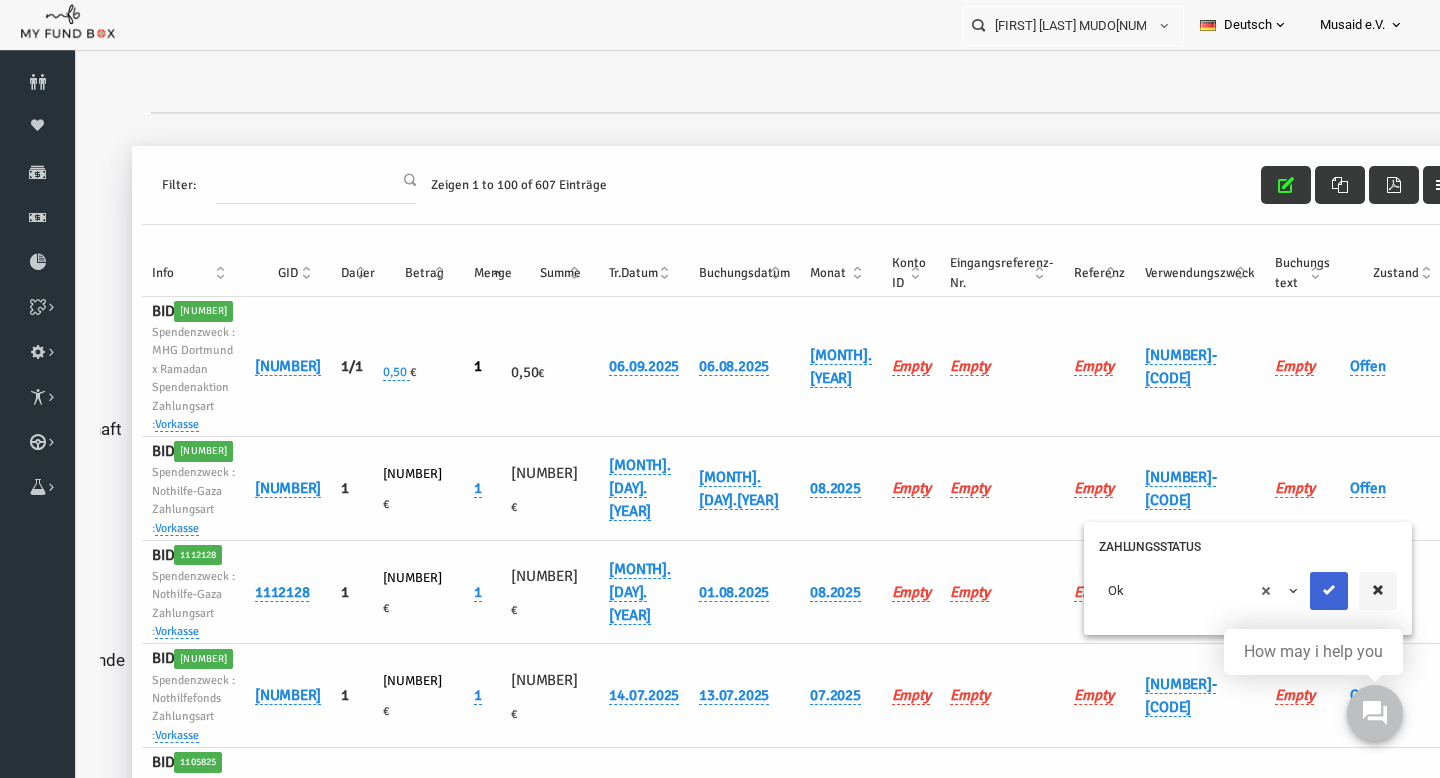 click at bounding box center (1301, 591) 